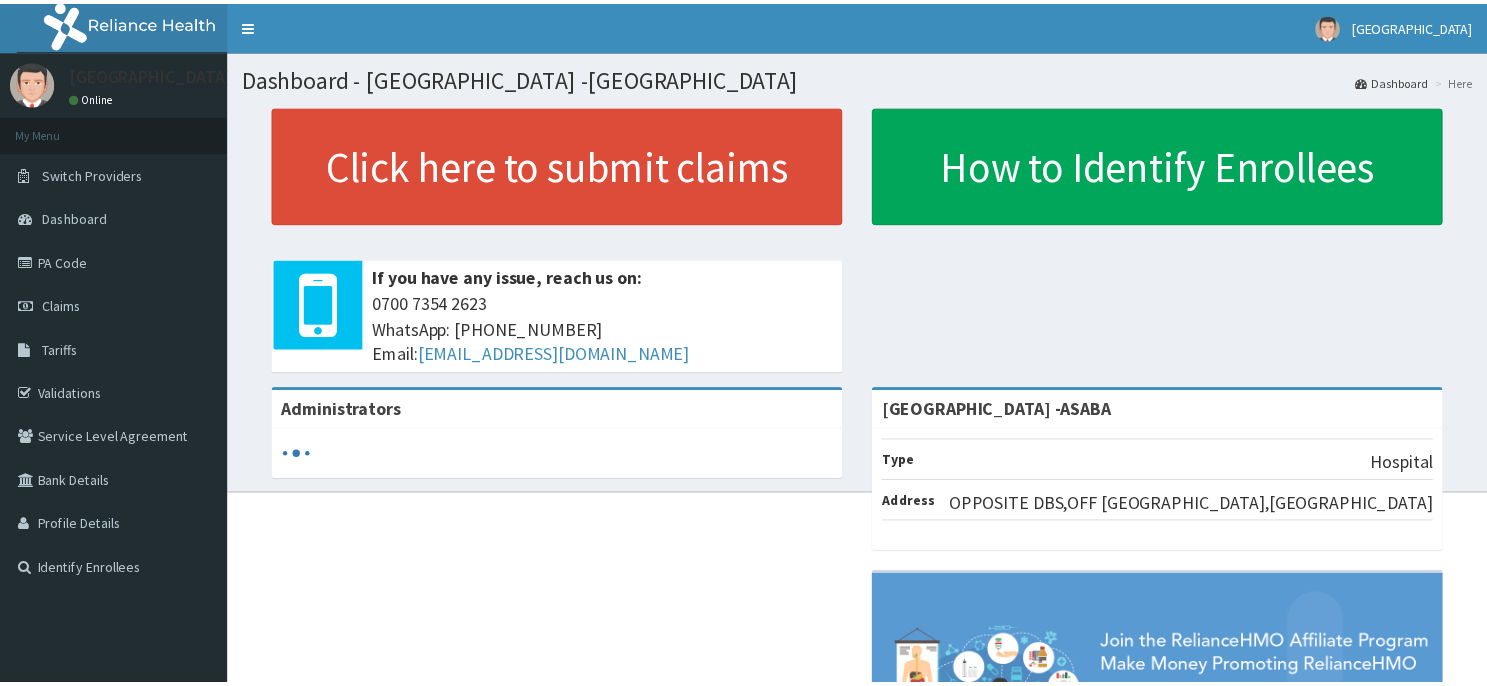 scroll, scrollTop: 0, scrollLeft: 0, axis: both 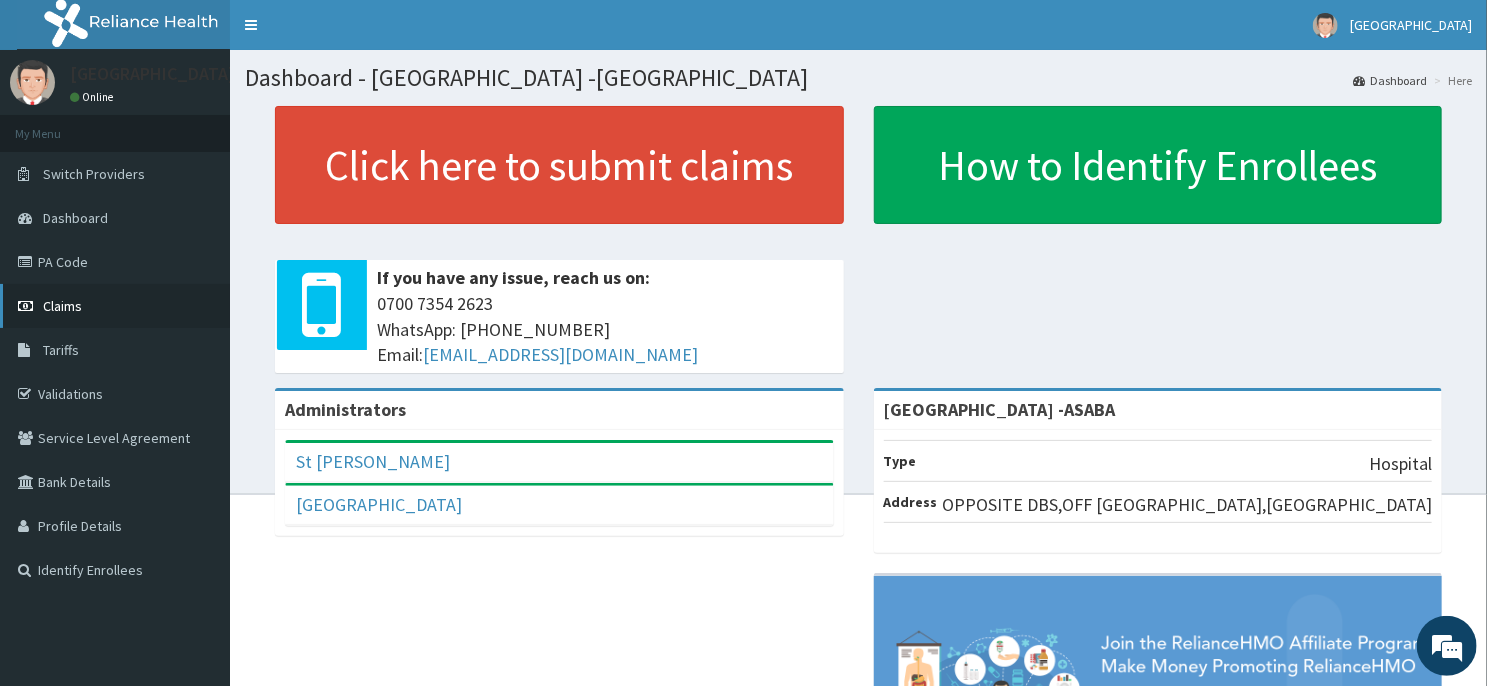 click on "Claims" at bounding box center [62, 306] 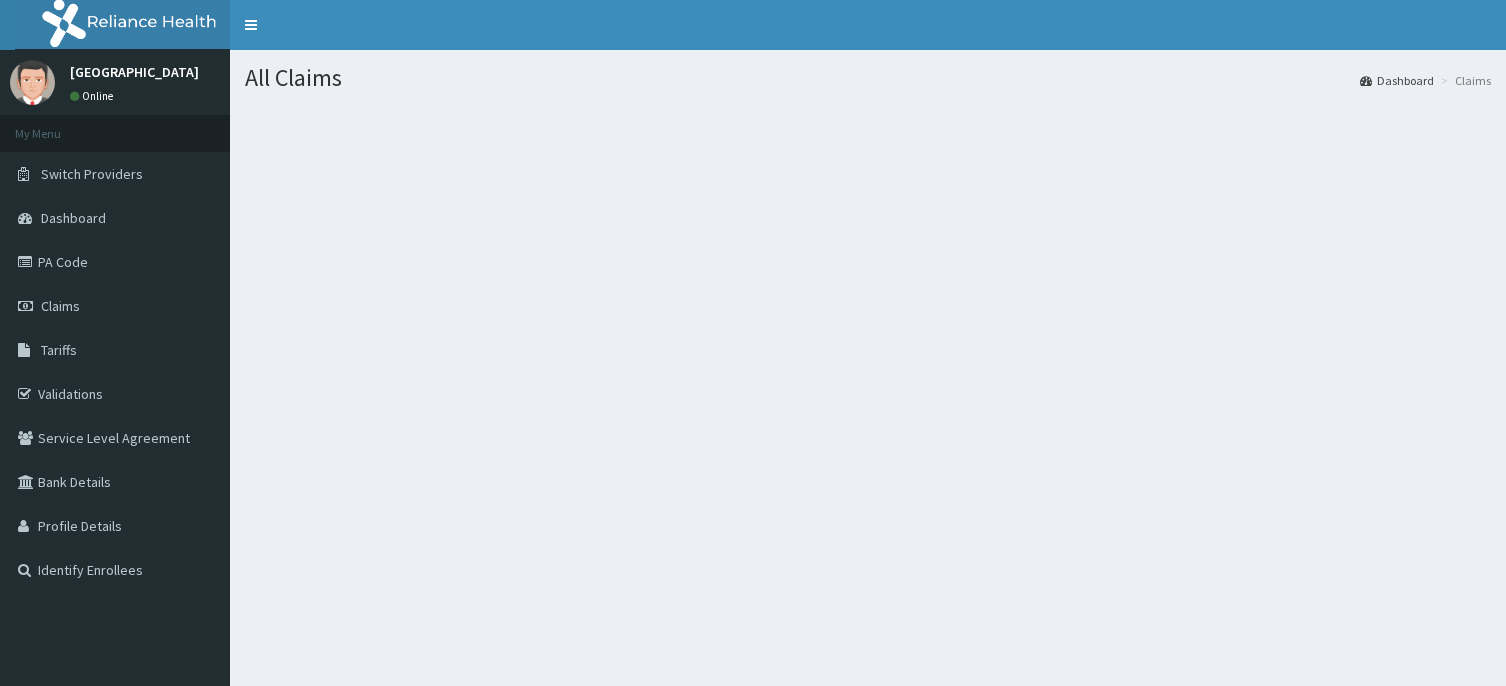 scroll, scrollTop: 0, scrollLeft: 0, axis: both 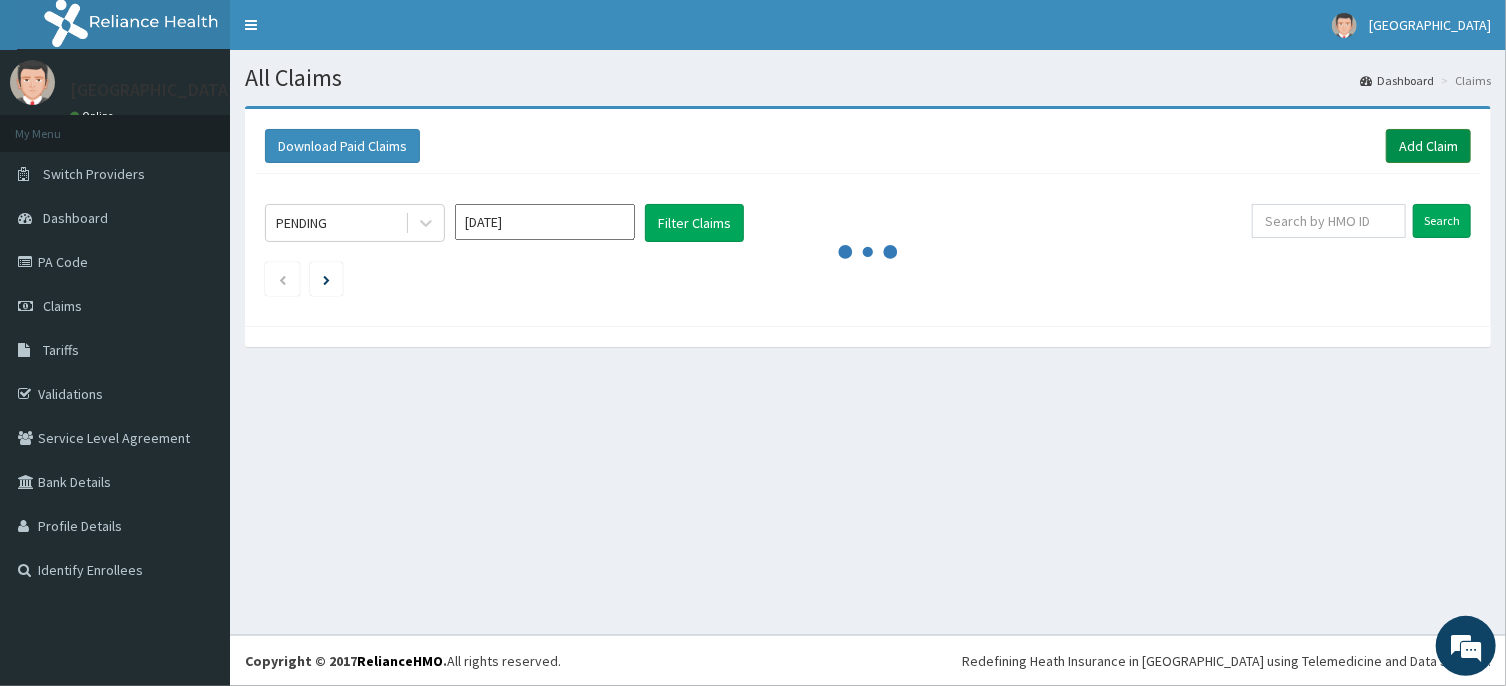 click on "Add Claim" at bounding box center (1428, 146) 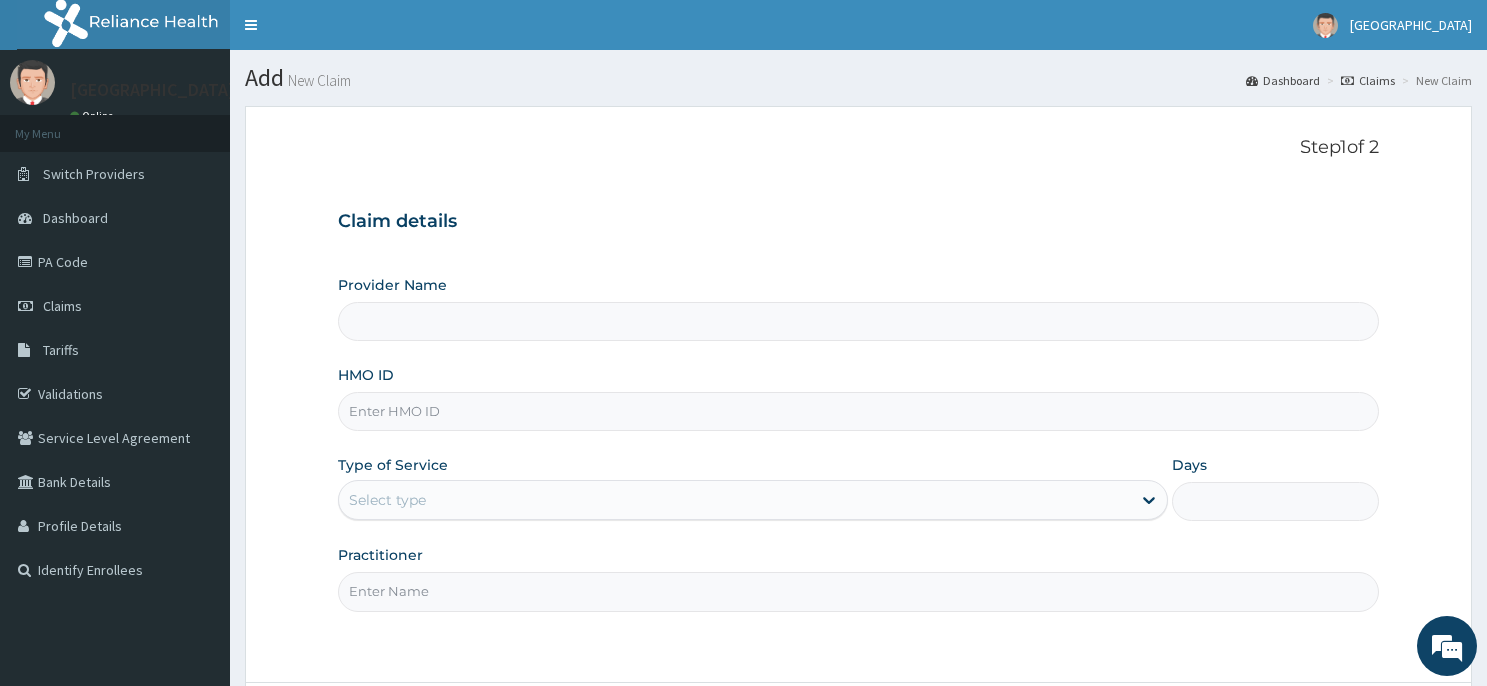 click on "HMO ID" at bounding box center (858, 411) 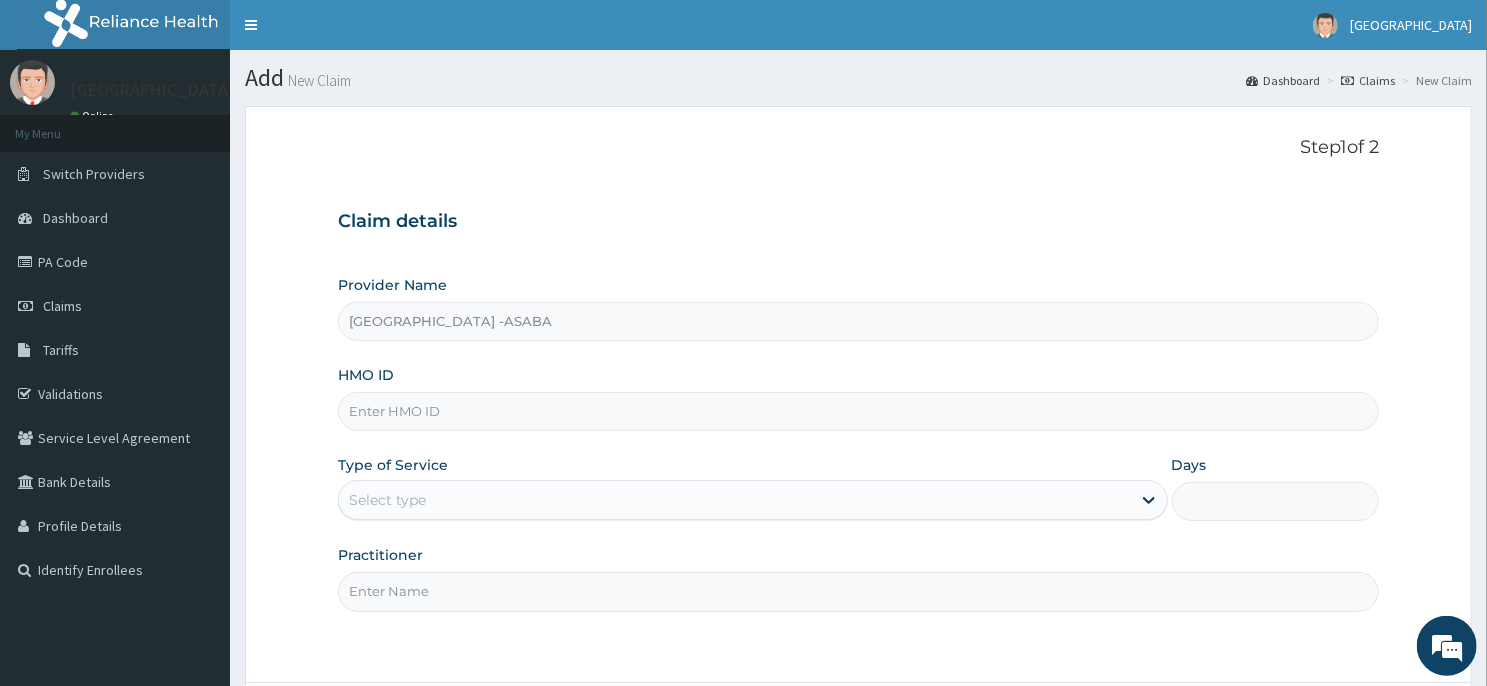 type on "[GEOGRAPHIC_DATA] -ASABA" 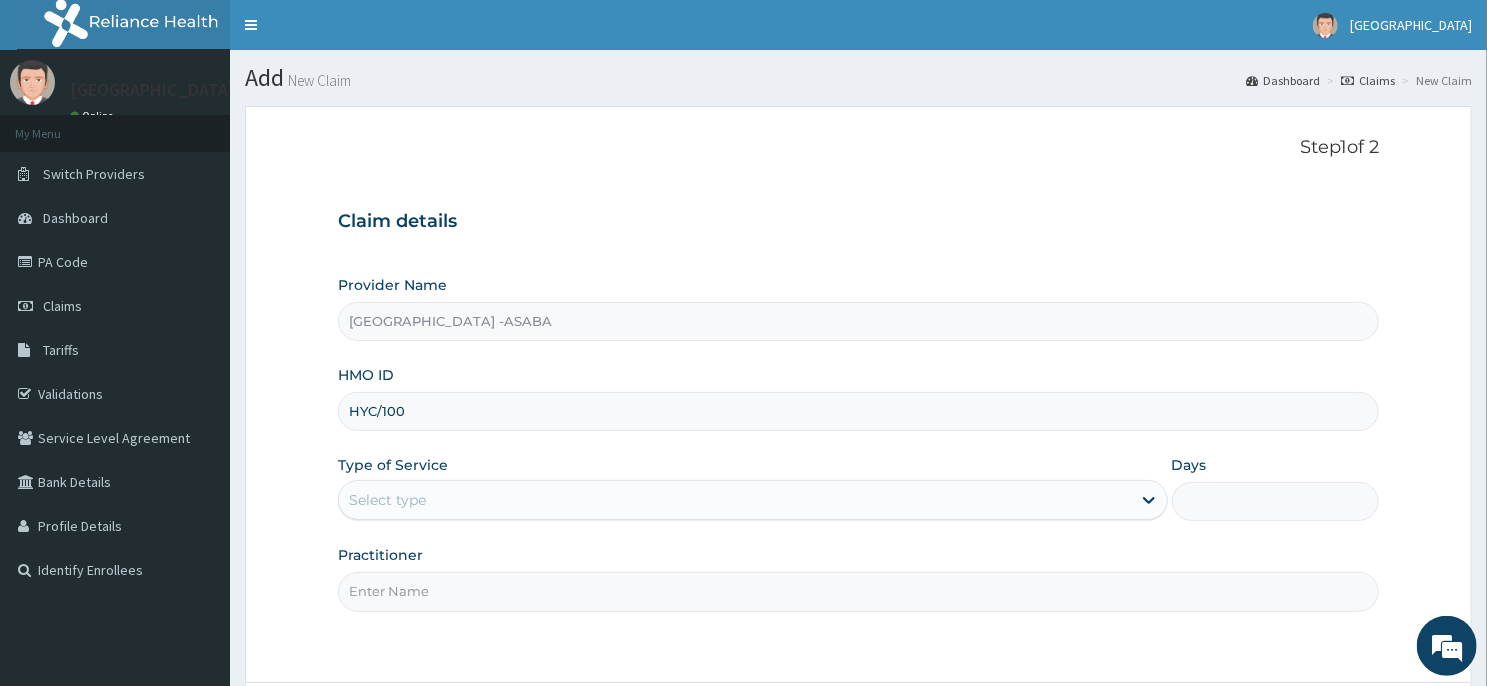 scroll, scrollTop: 0, scrollLeft: 0, axis: both 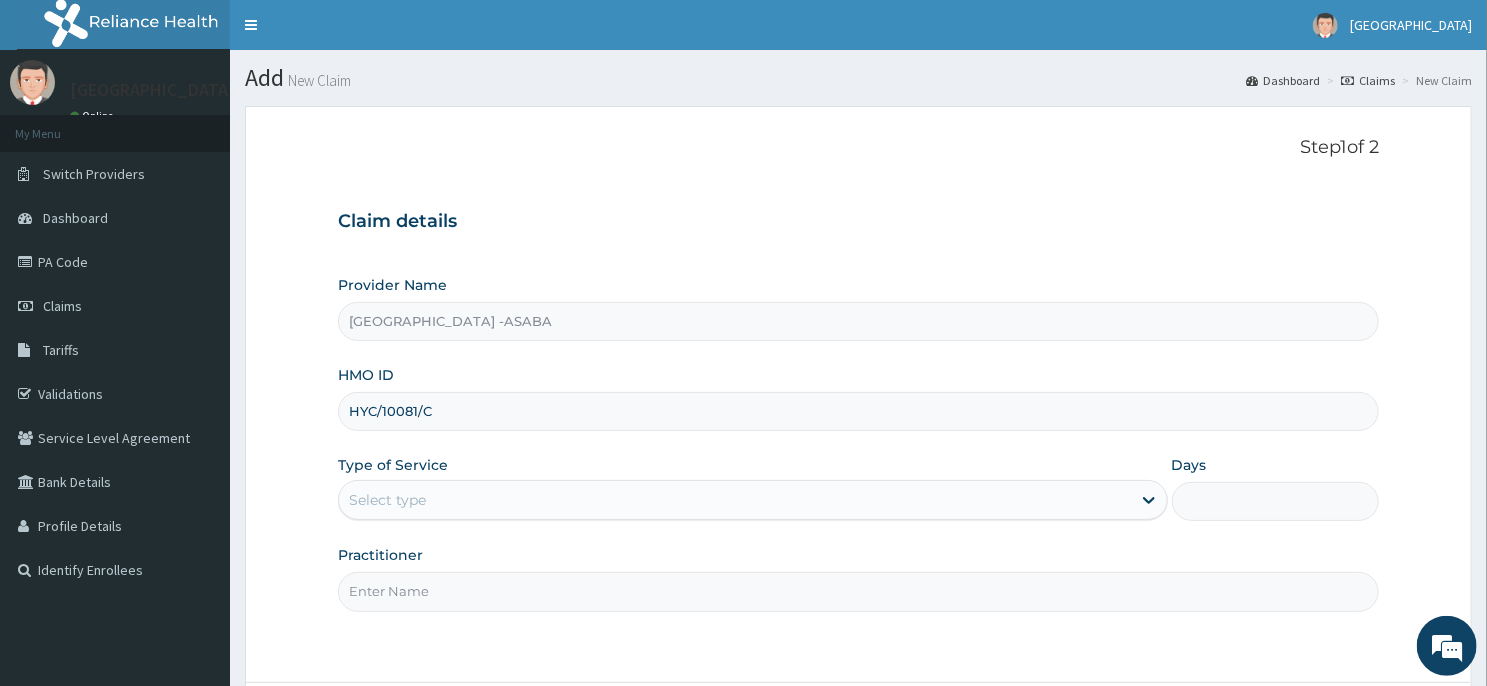 type on "HYC/10081/C" 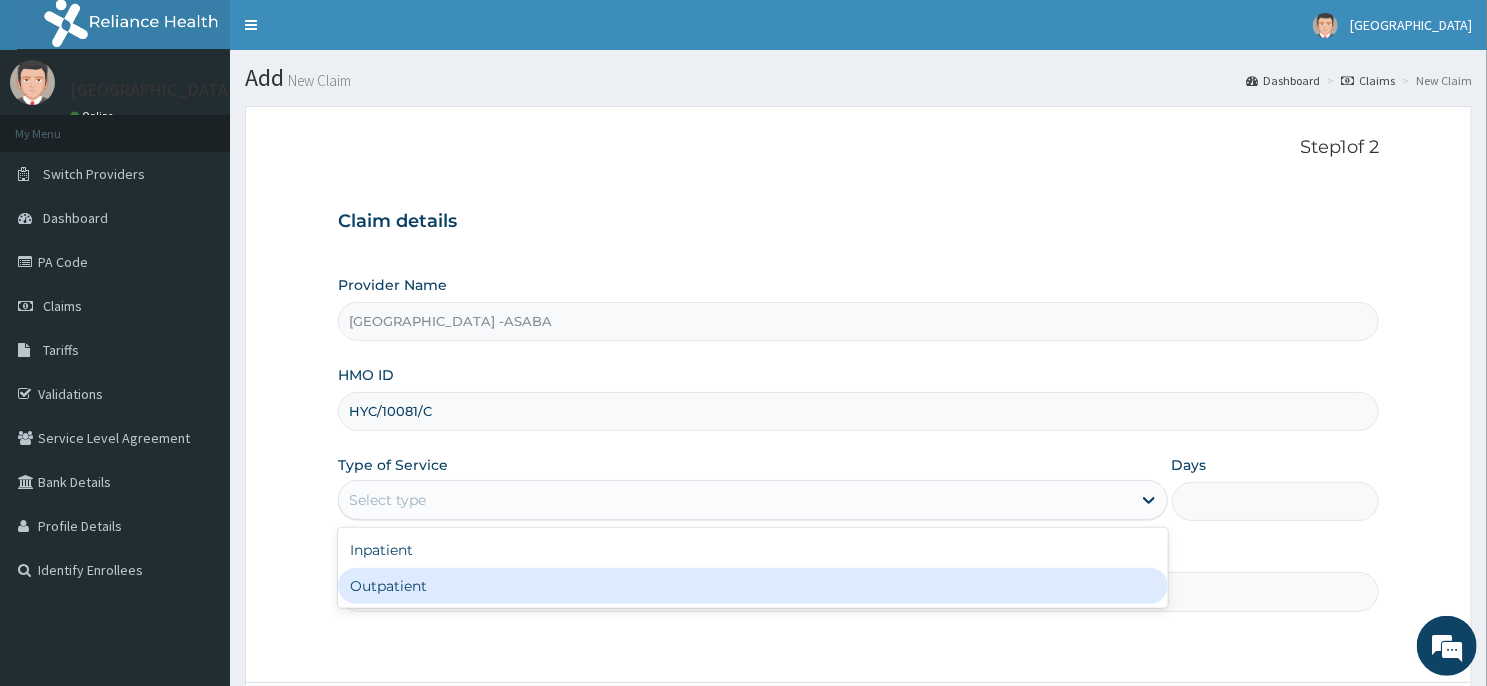 click on "Outpatient" at bounding box center (753, 586) 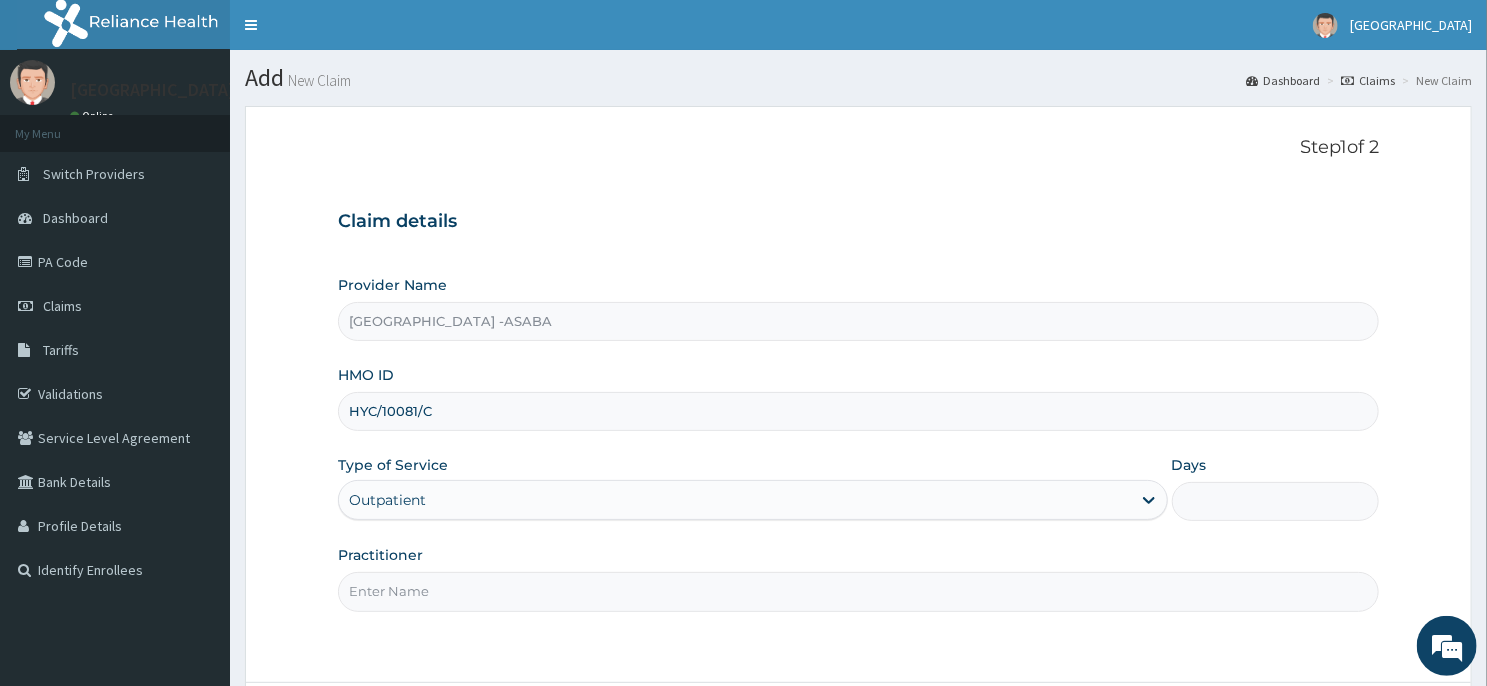 type on "1" 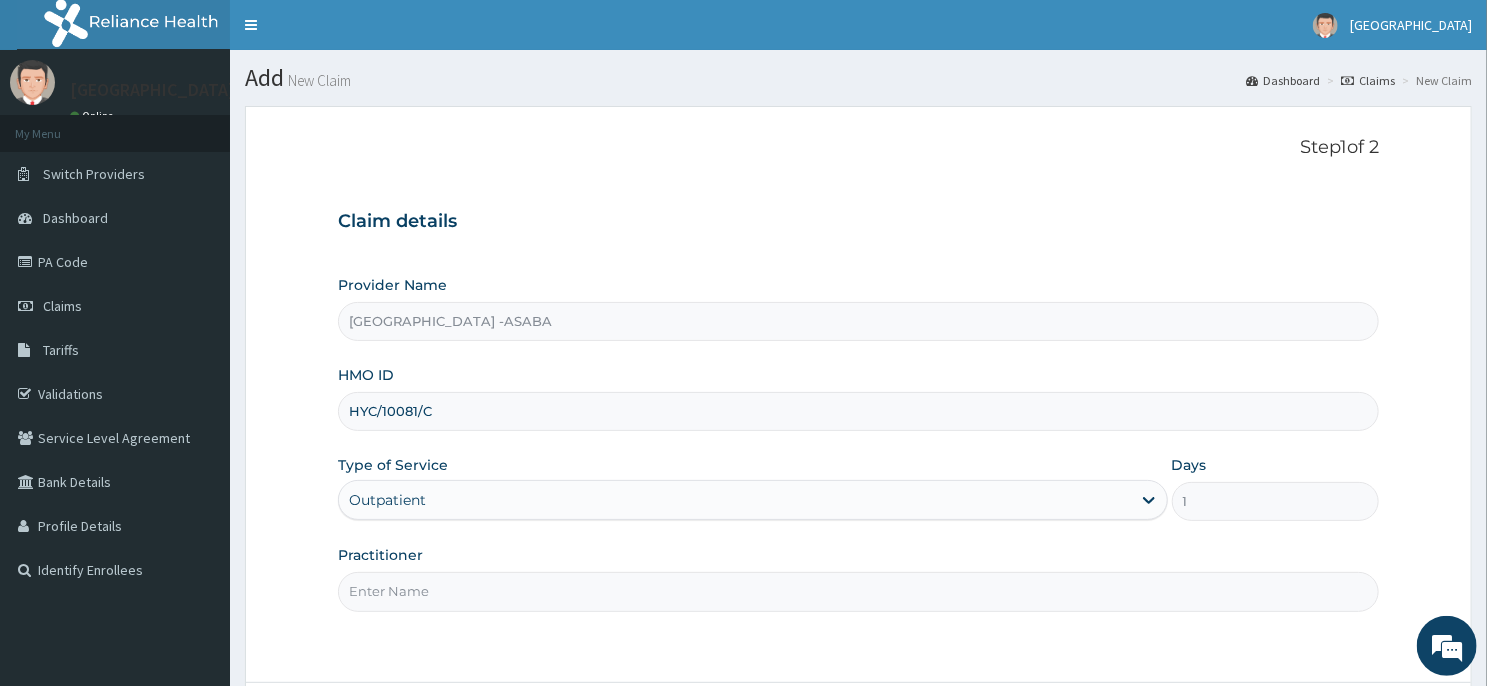 click on "Practitioner" at bounding box center (858, 591) 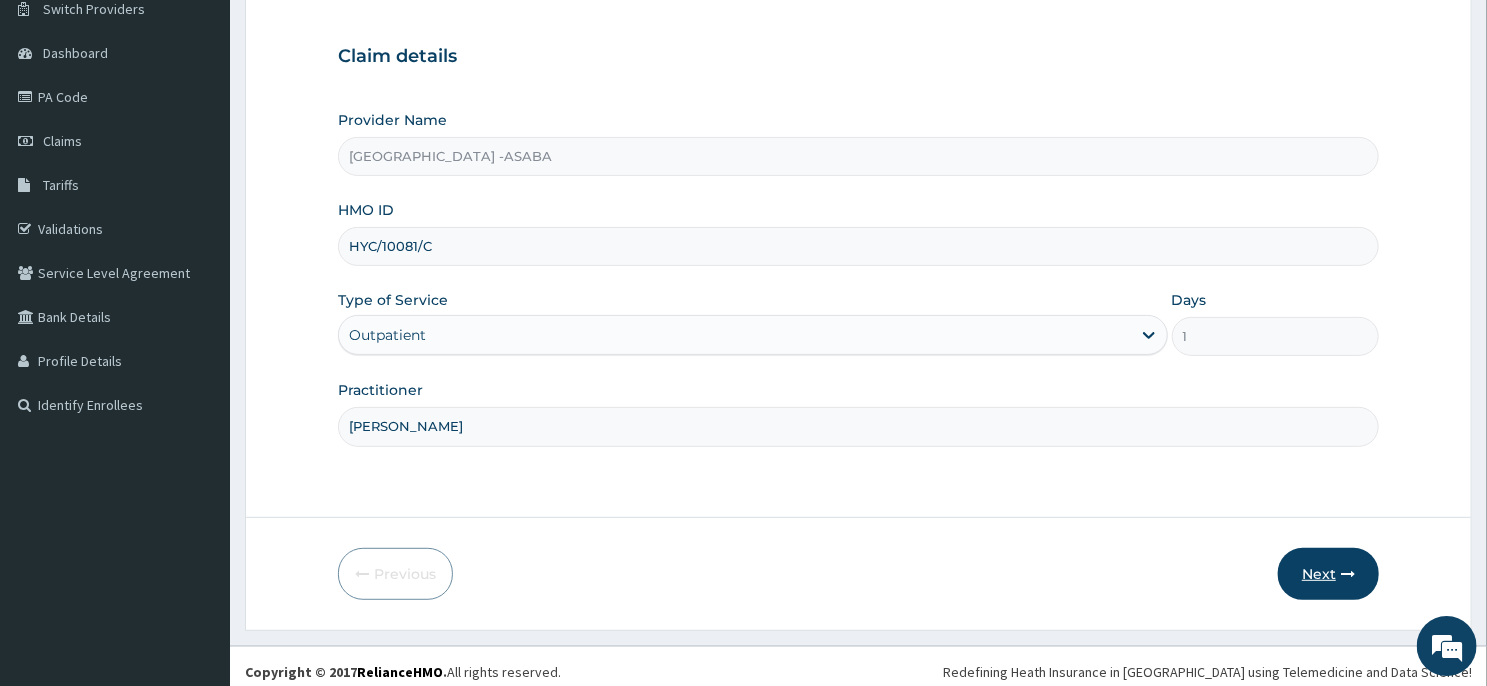 scroll, scrollTop: 176, scrollLeft: 0, axis: vertical 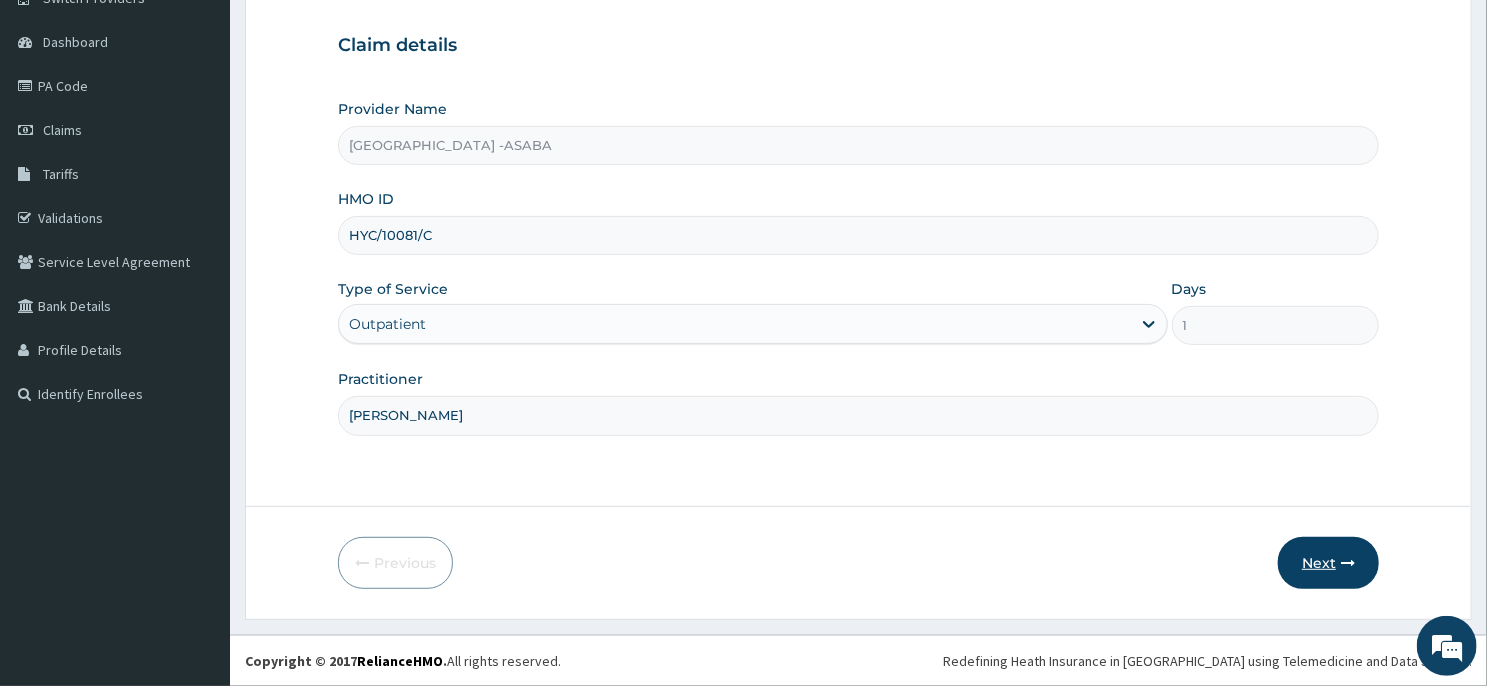 type on "[PERSON_NAME]" 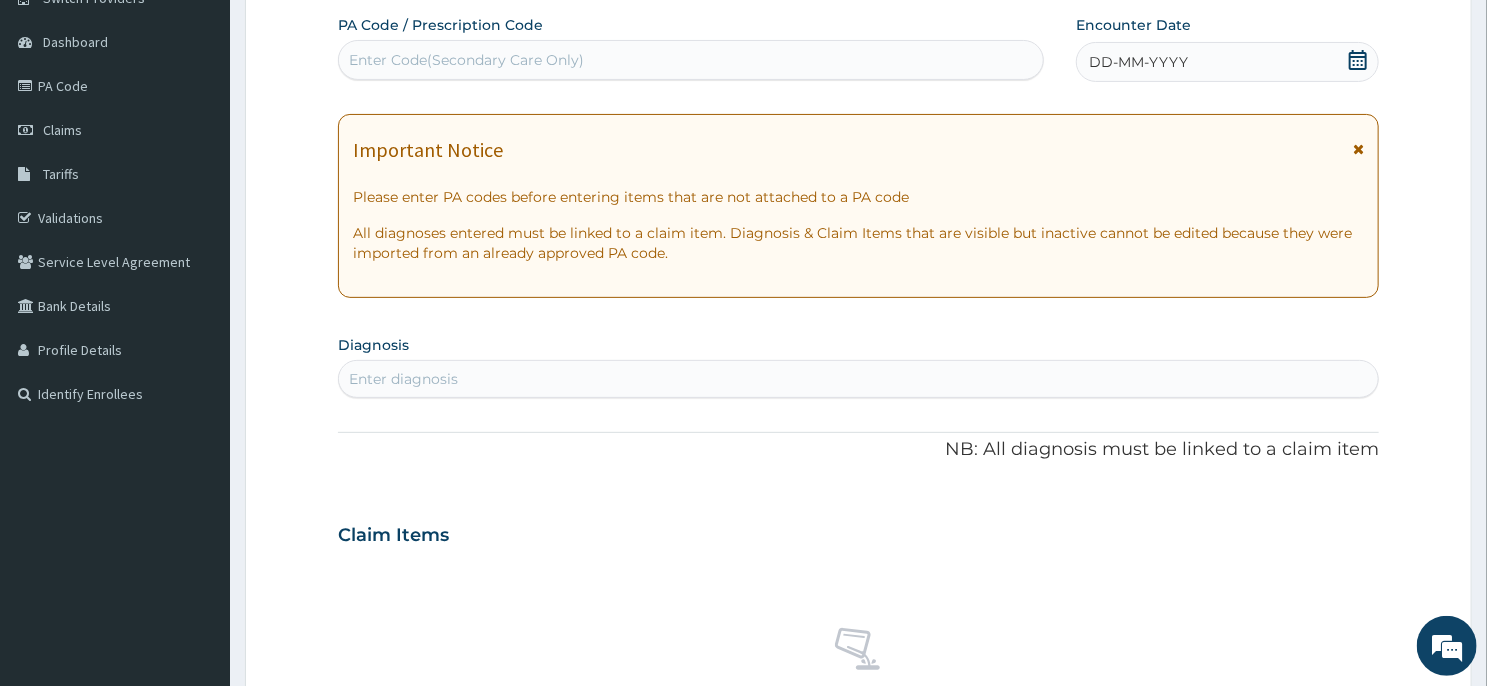 click on "DD-MM-YYYY" at bounding box center (1227, 62) 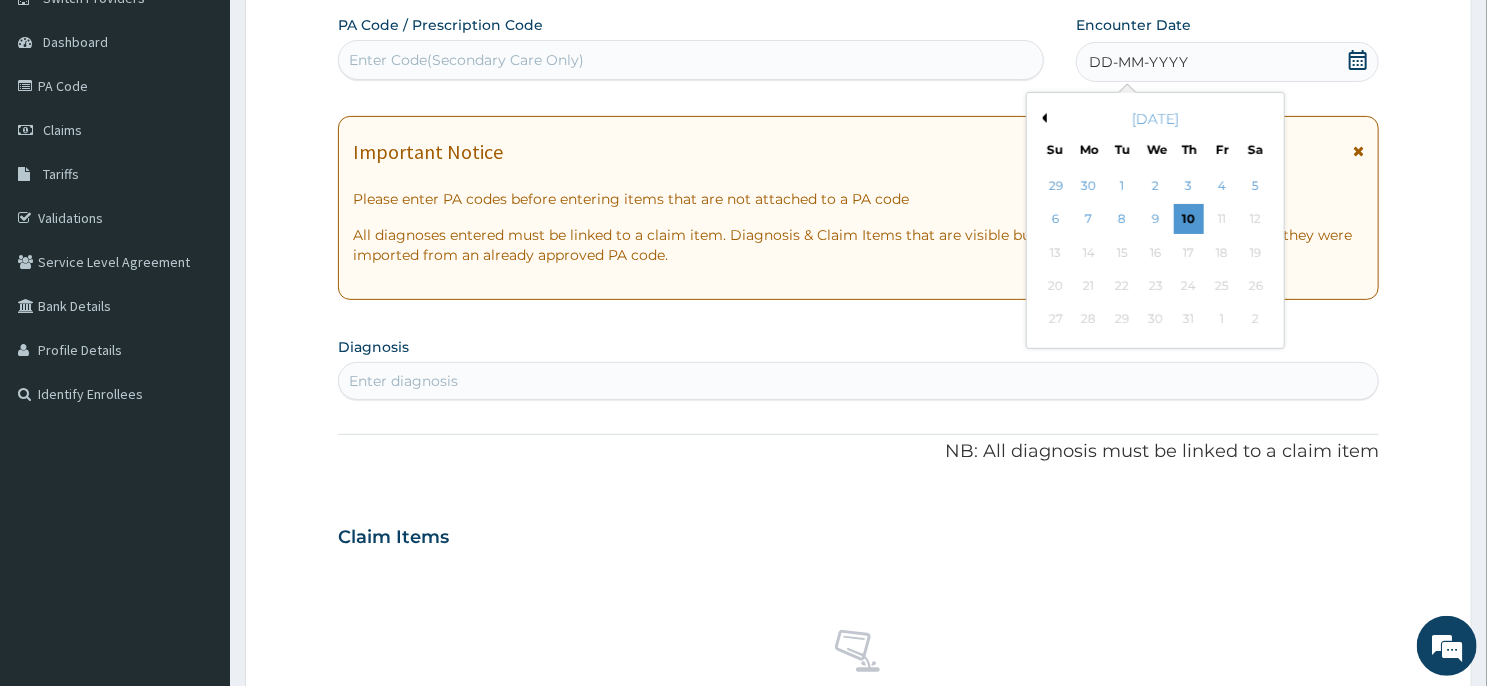 click on "DD-MM-YYYY" at bounding box center (1227, 62) 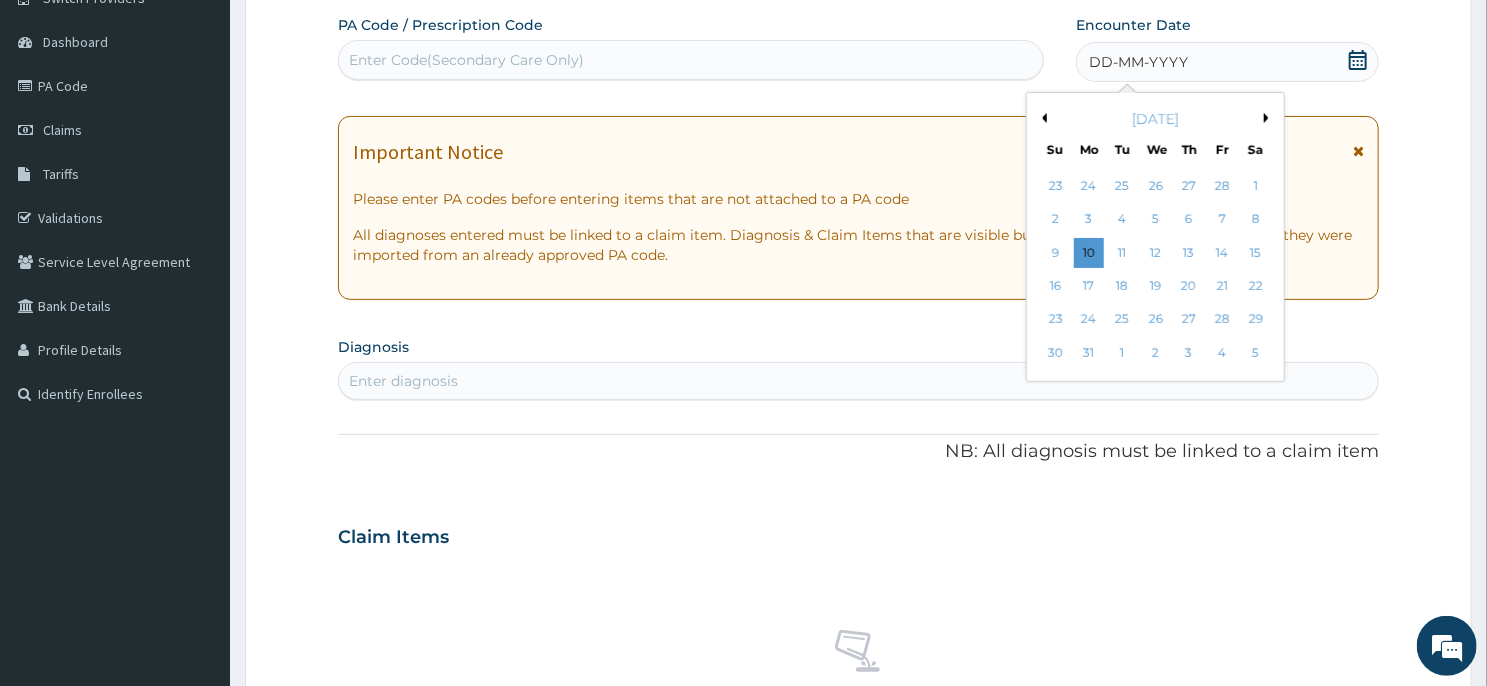 click on "Previous Month" at bounding box center (1042, 118) 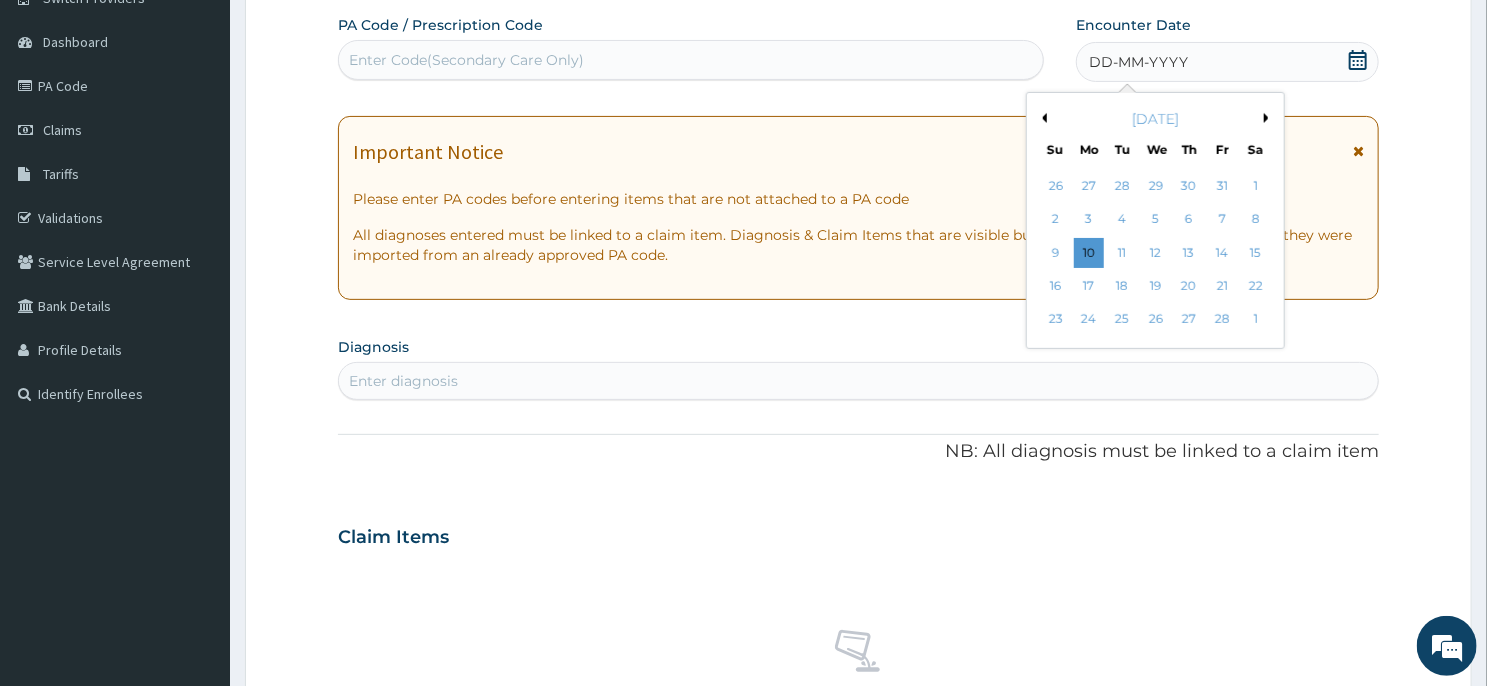 click on "Previous Month" at bounding box center (1042, 118) 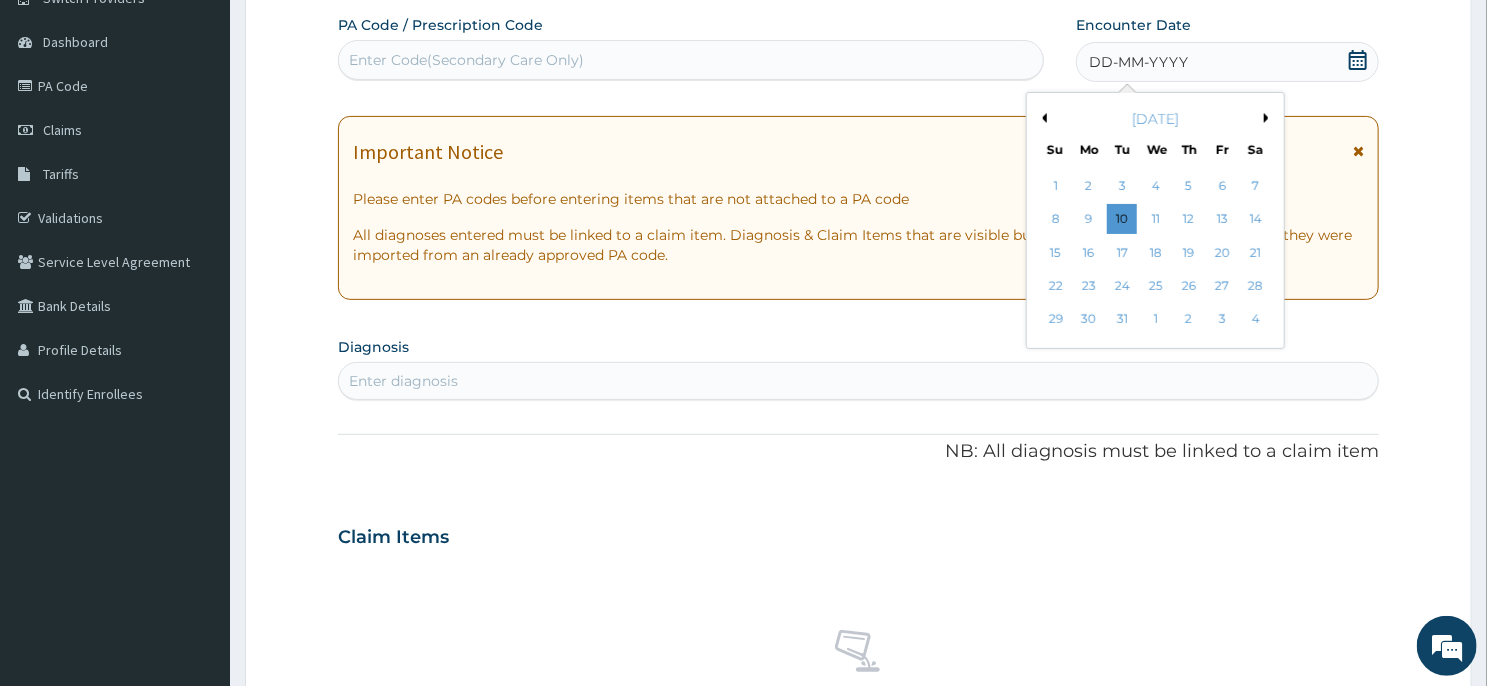 click on "Next Month" at bounding box center (1270, 118) 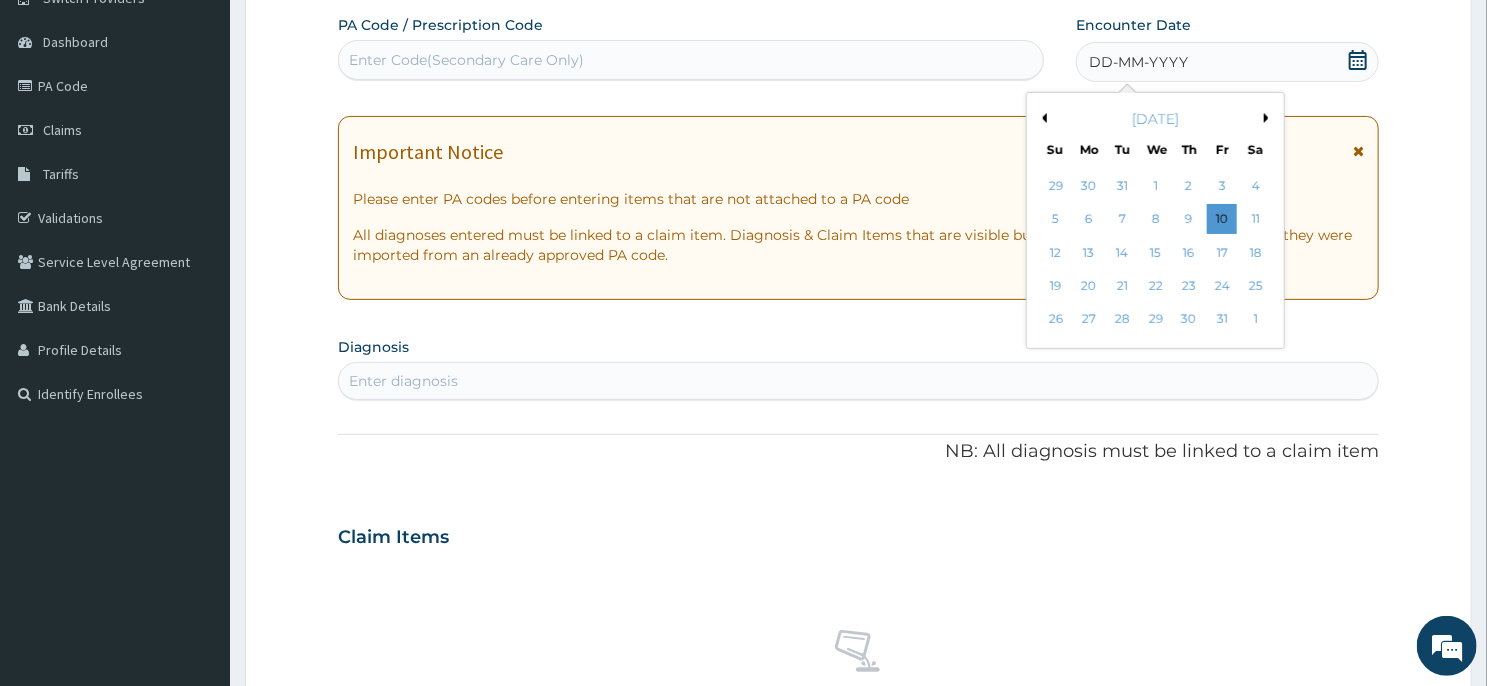 click on "Next Month" at bounding box center [1270, 118] 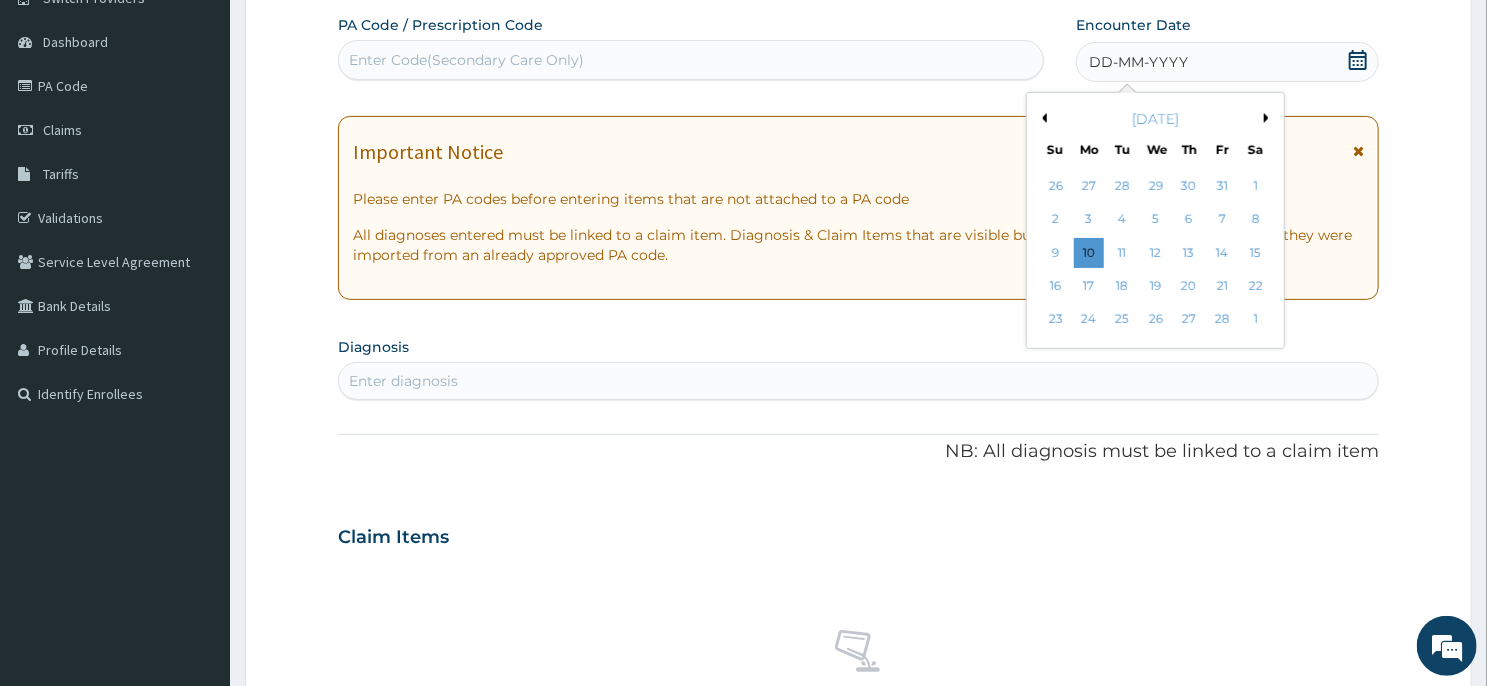 click on "Previous Month" at bounding box center [1042, 118] 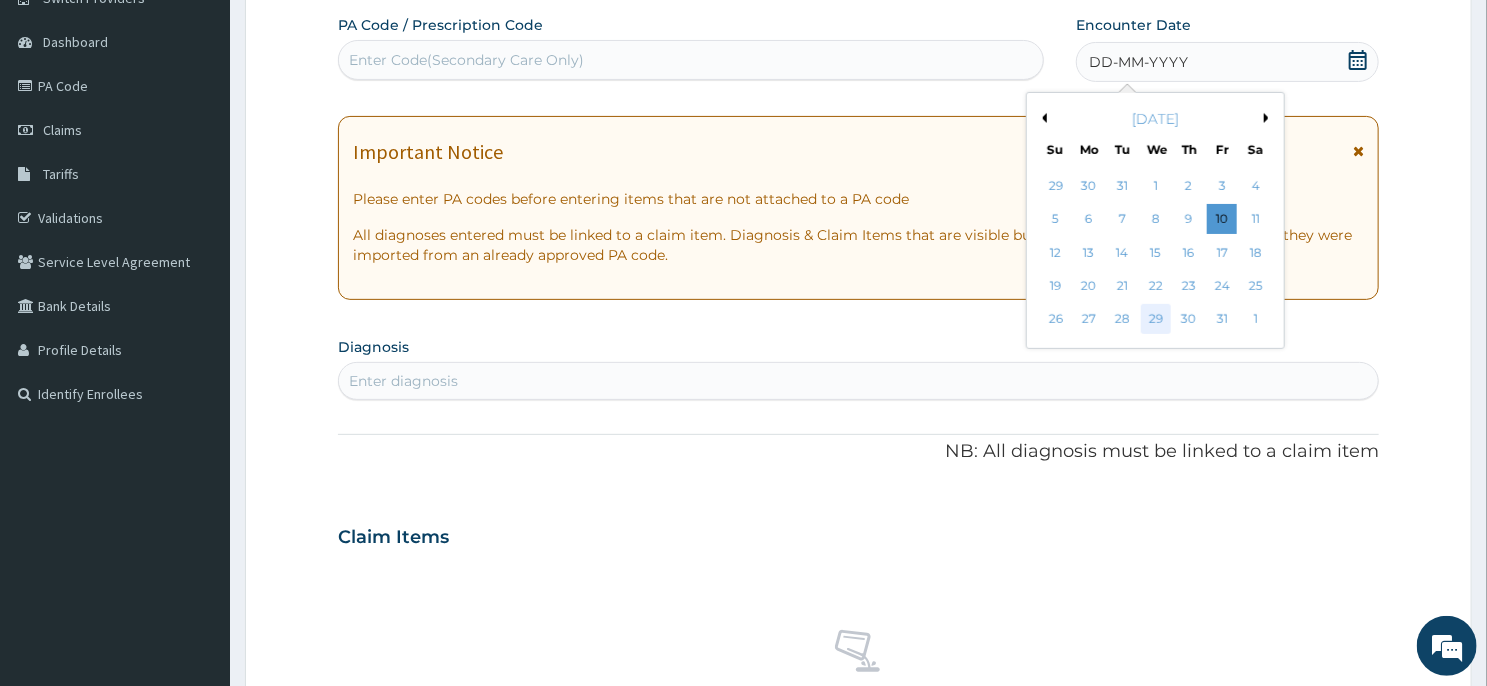 click on "29" at bounding box center (1156, 320) 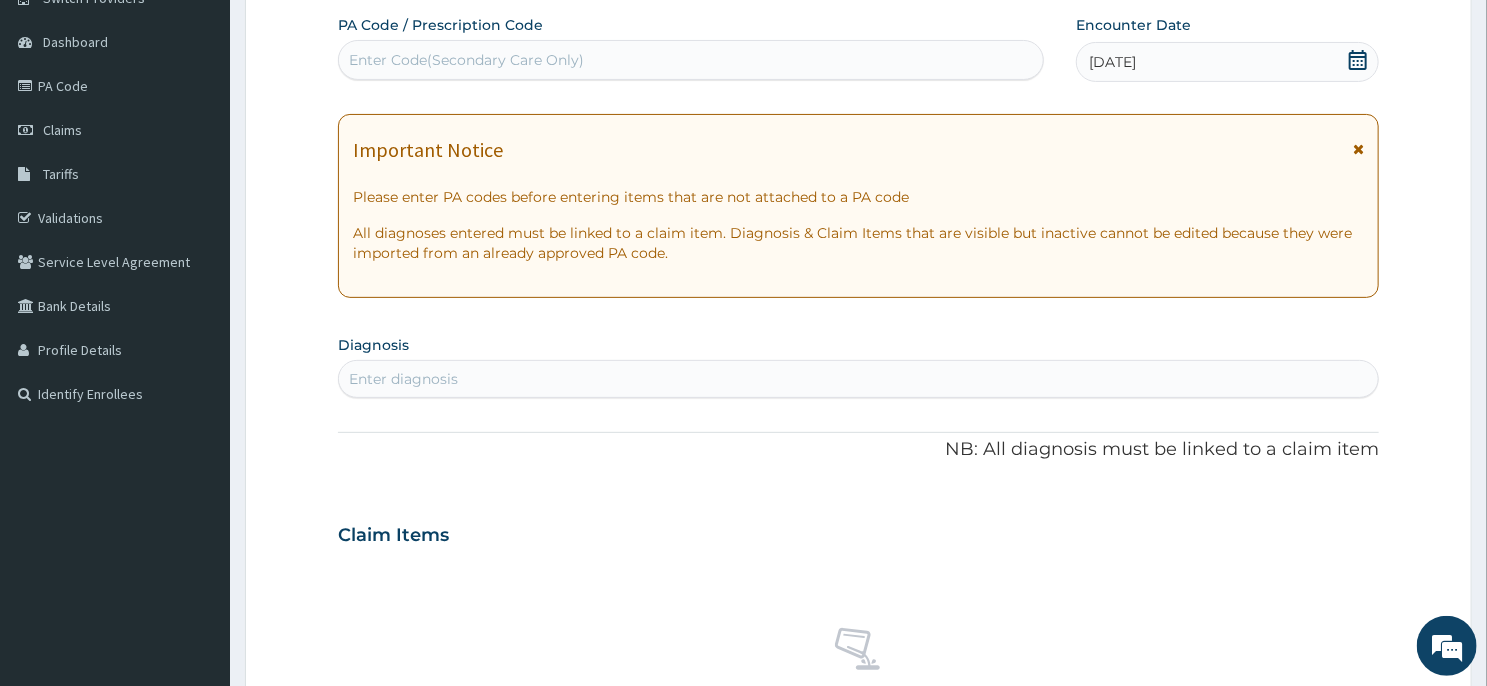 click on "Enter diagnosis" at bounding box center [858, 379] 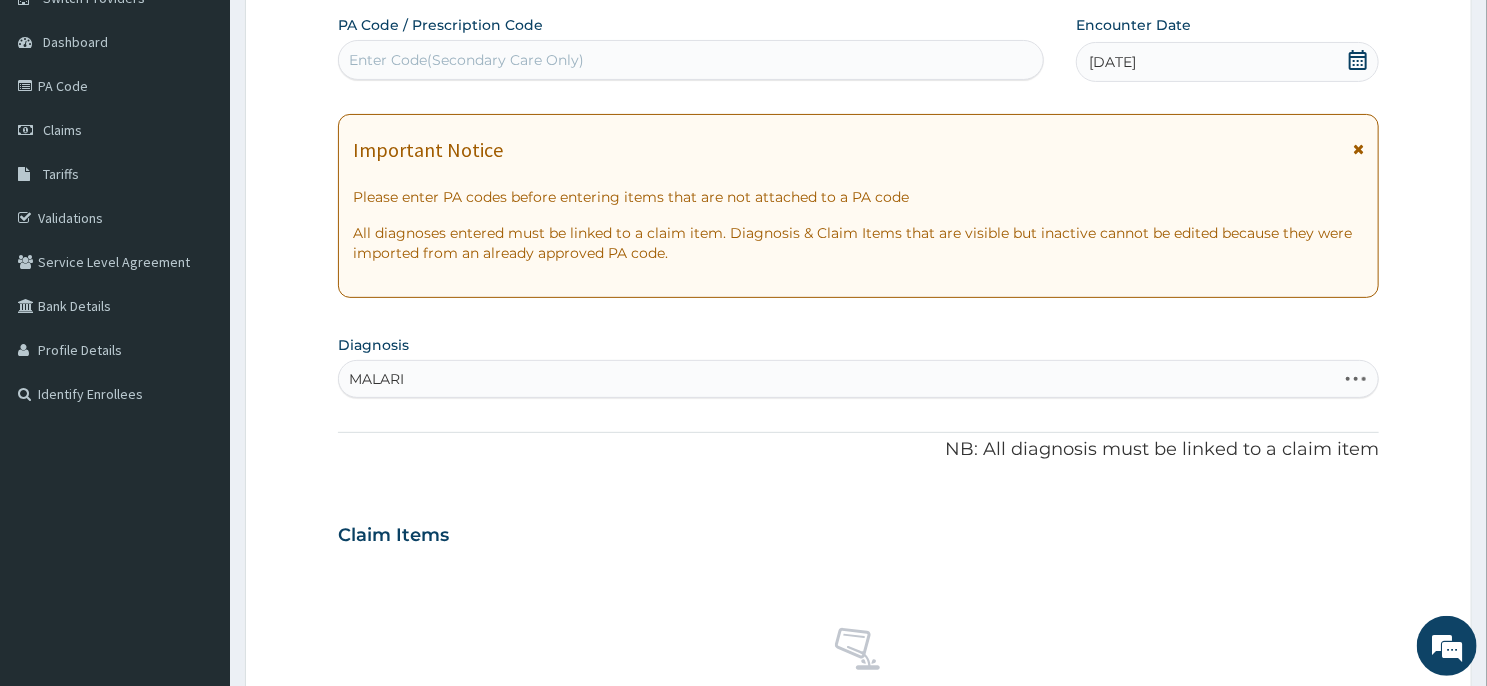type on "MALARIA" 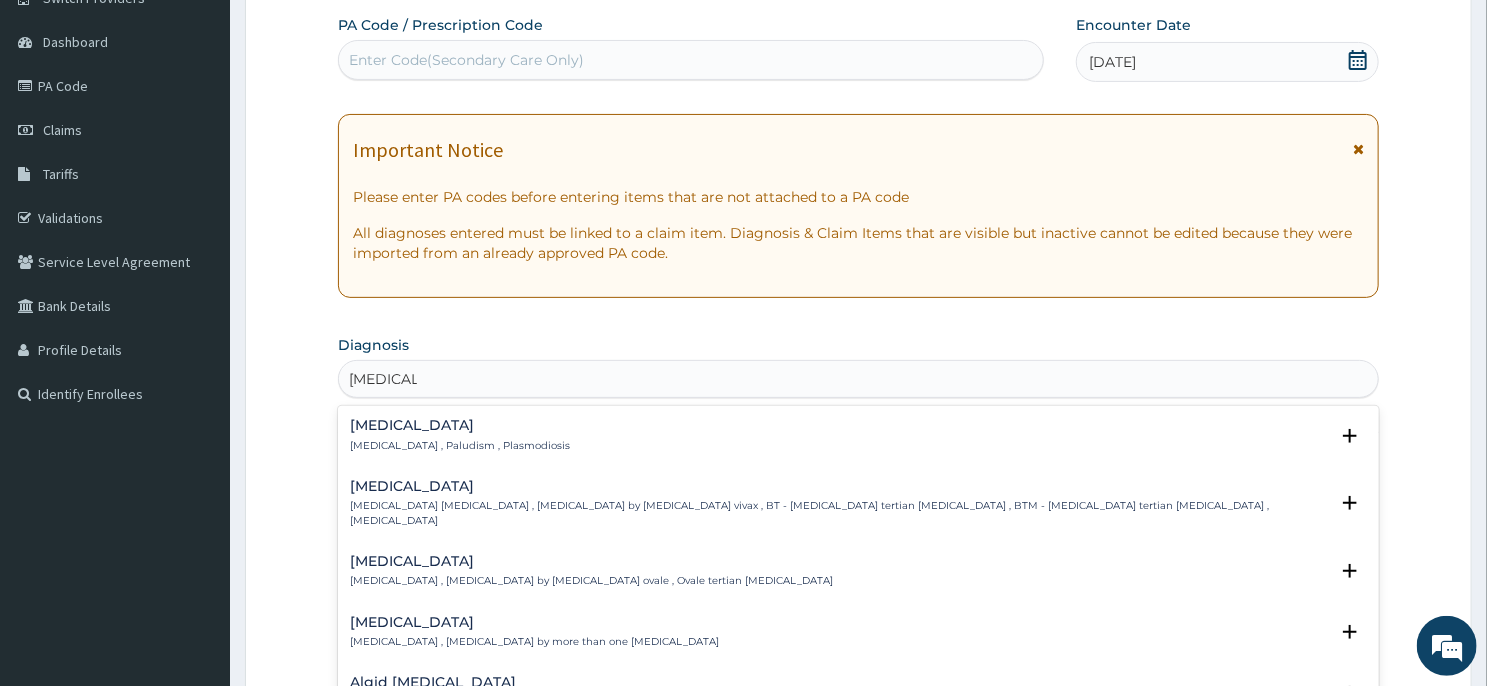 click on "Malaria , Paludism , Plasmodiosis" at bounding box center (460, 446) 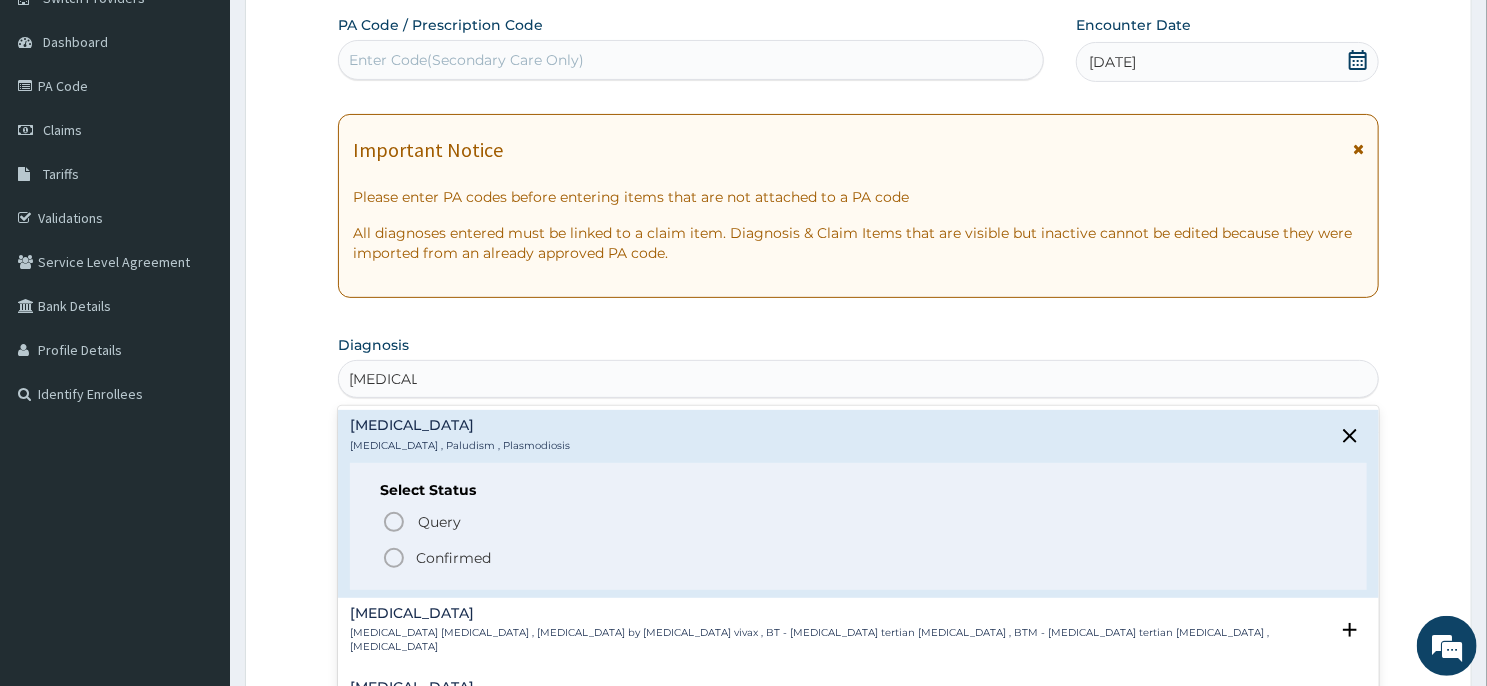 click 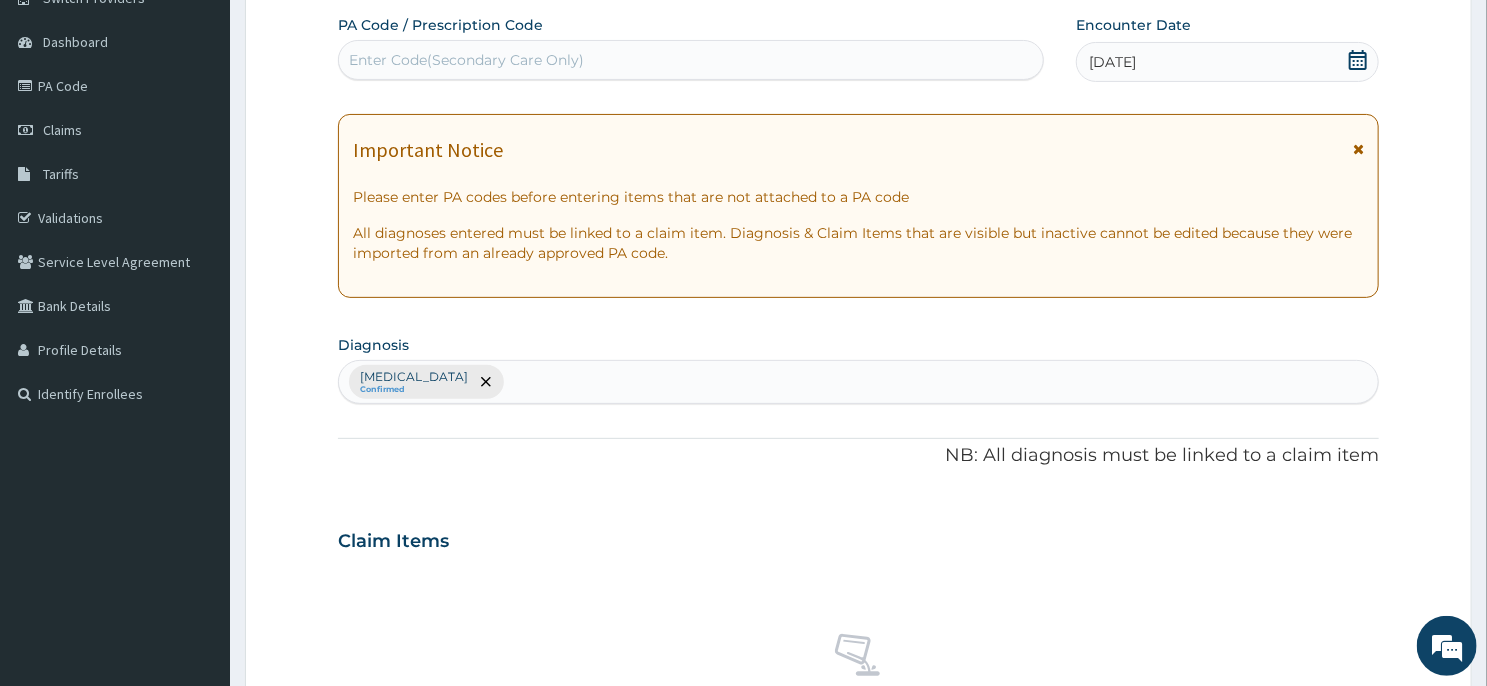 click on "Malaria Confirmed" at bounding box center [858, 382] 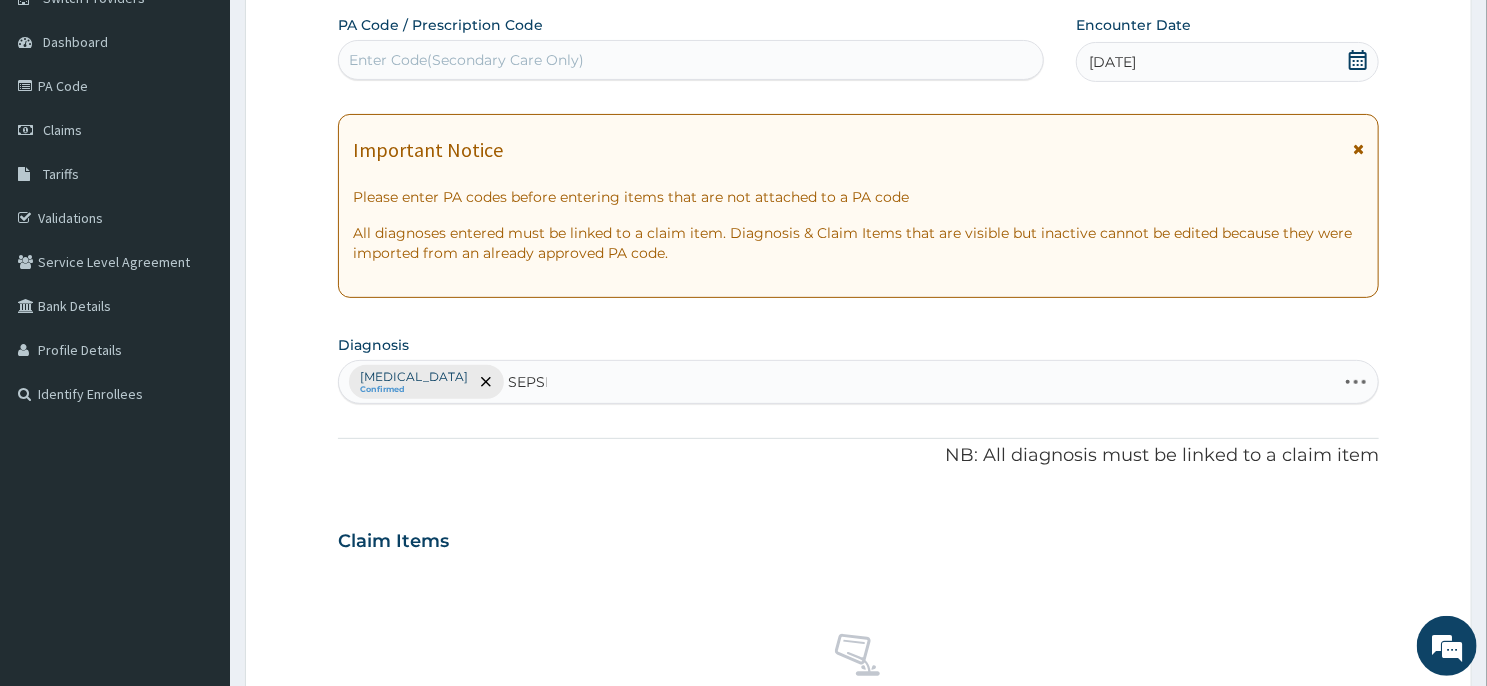type on "SEPSIS" 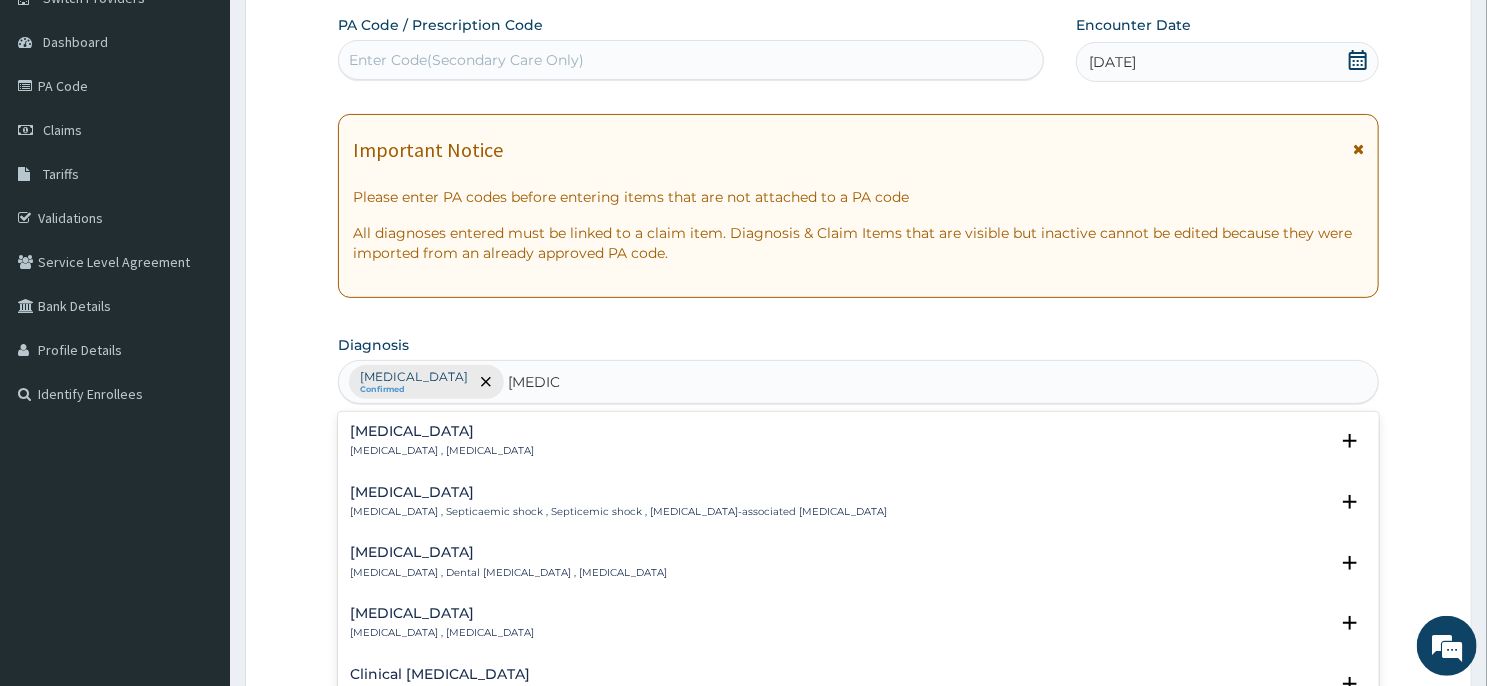 click on "Sepsis" at bounding box center (442, 431) 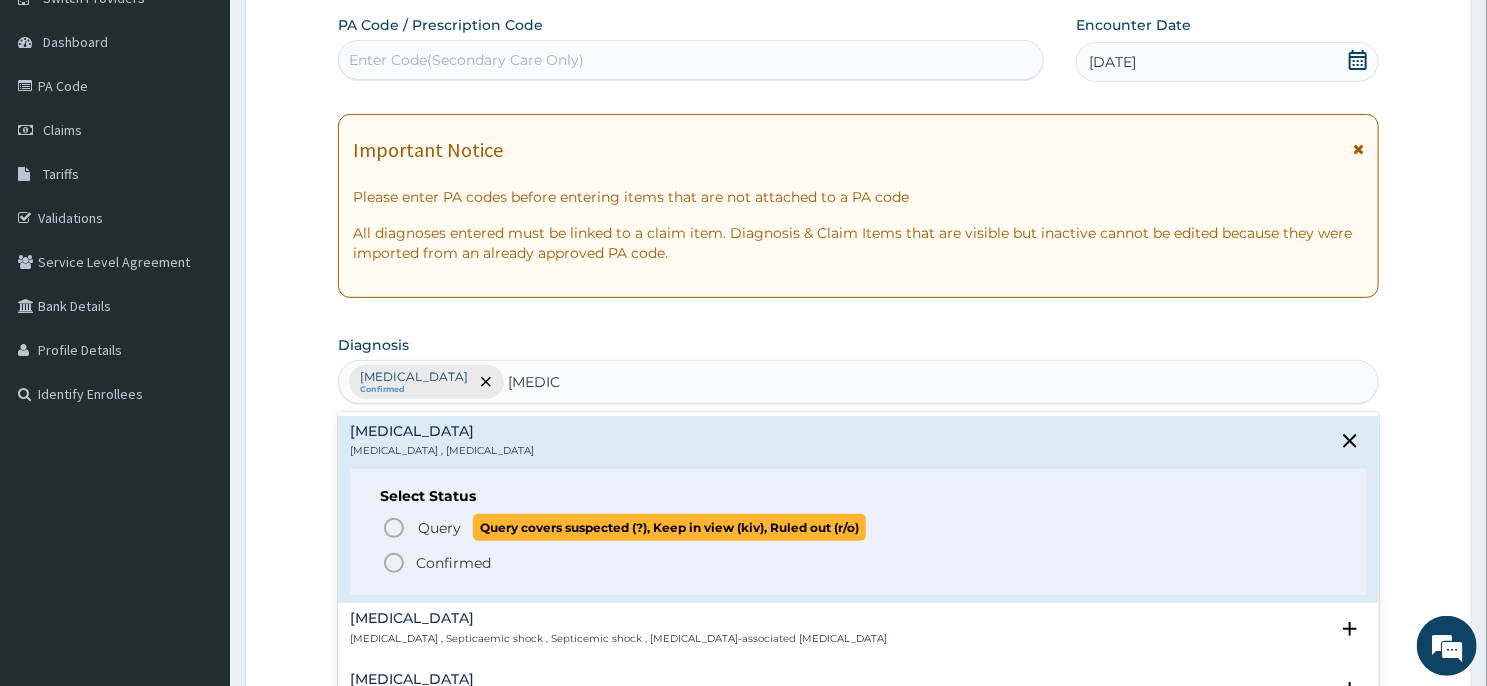 click 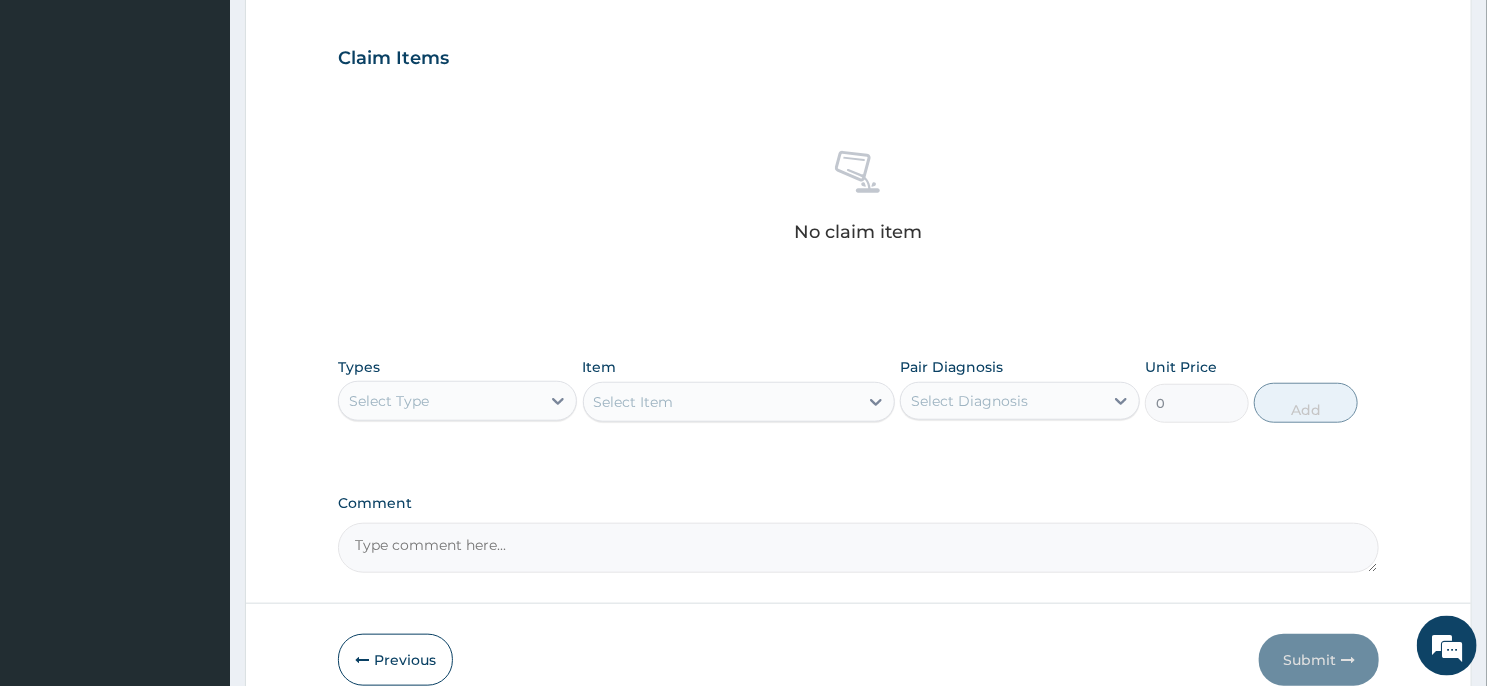 scroll, scrollTop: 757, scrollLeft: 0, axis: vertical 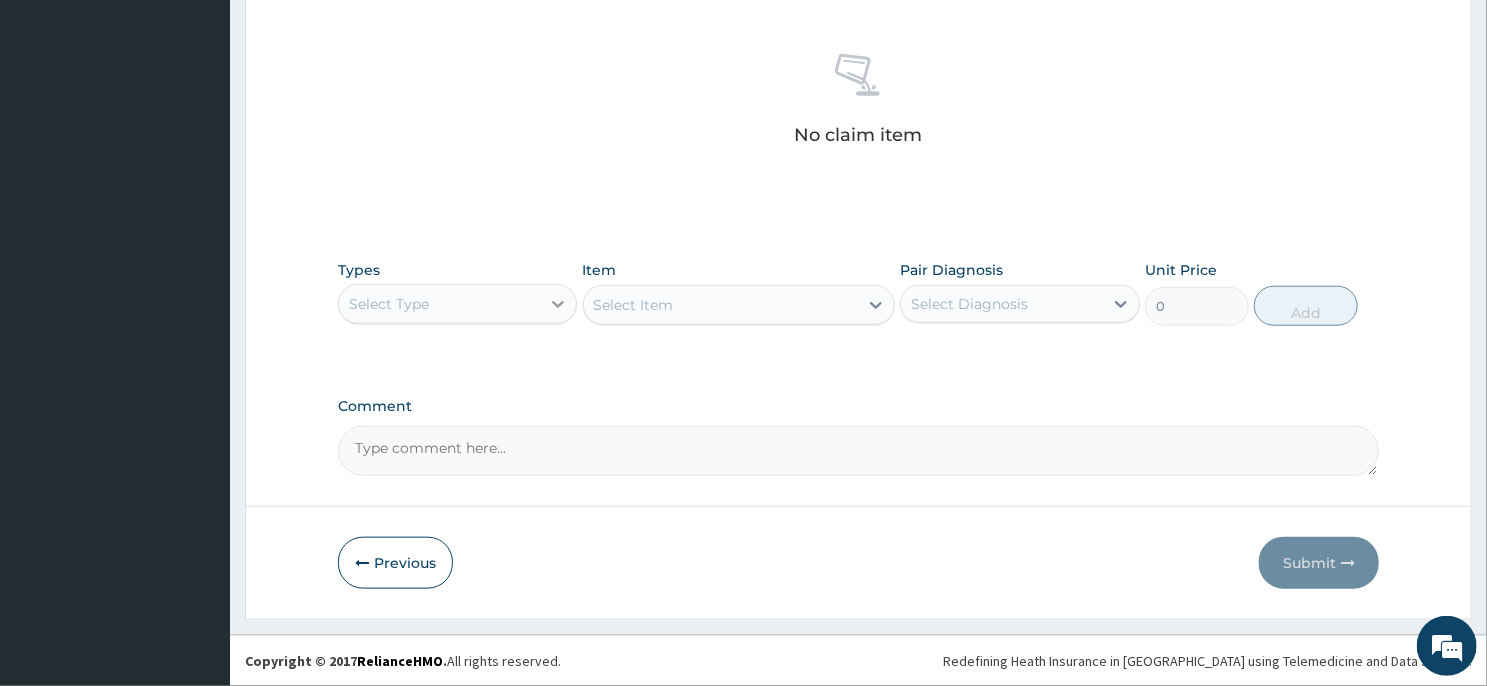 click at bounding box center (558, 304) 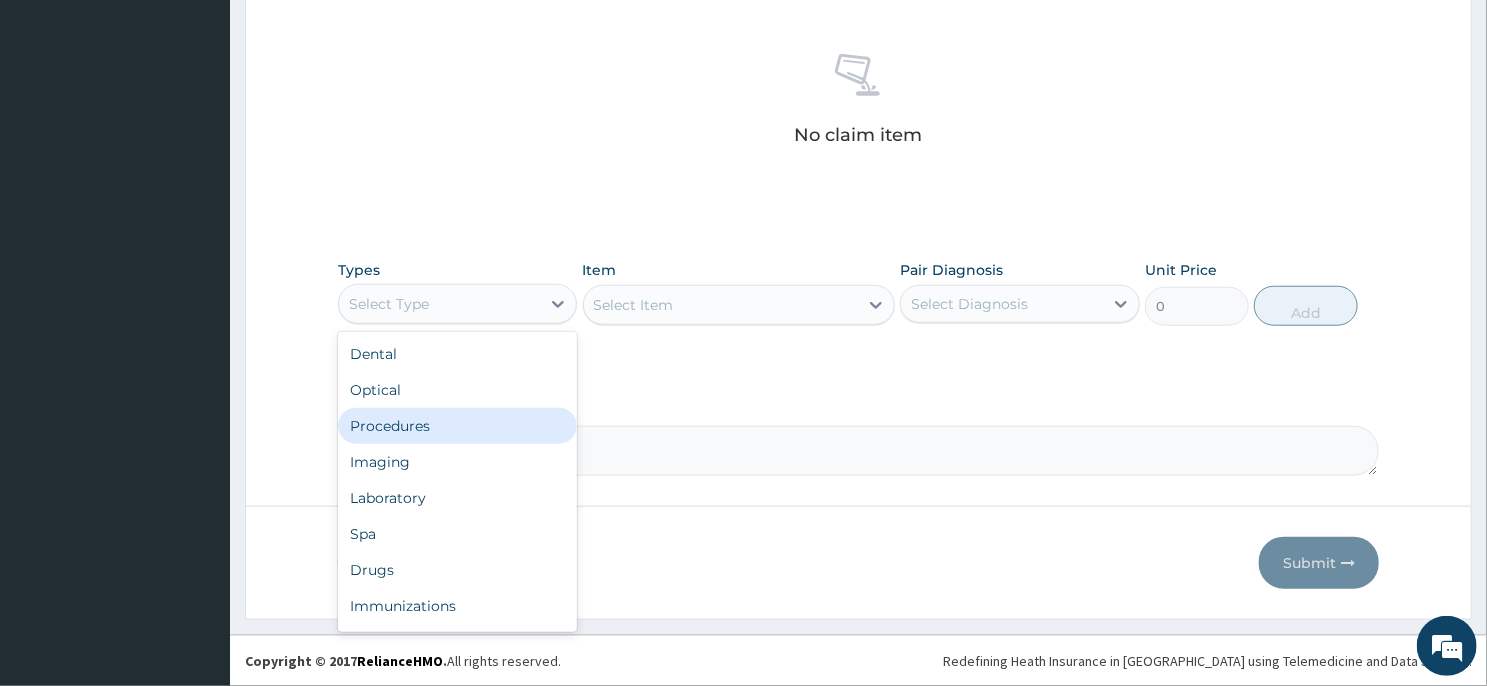 click on "Procedures" at bounding box center [457, 426] 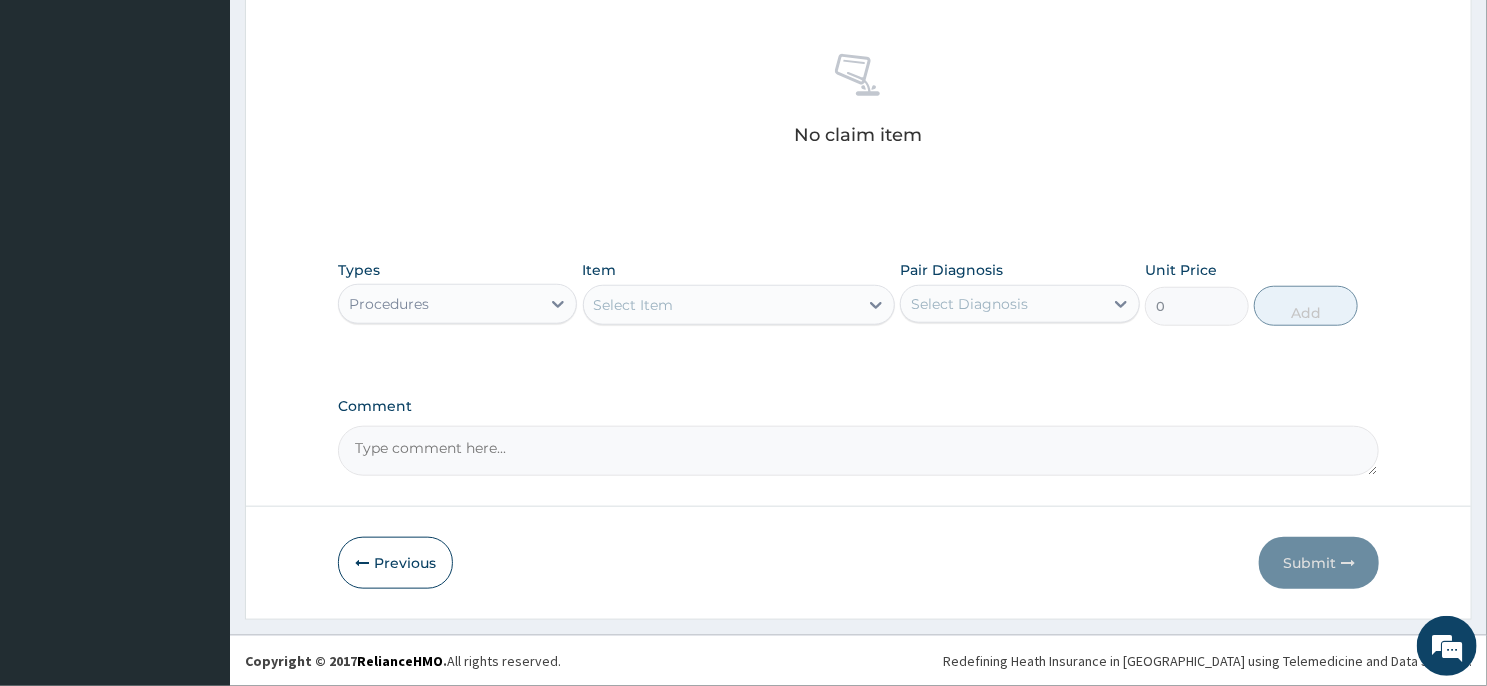 click on "Select Item" at bounding box center (721, 305) 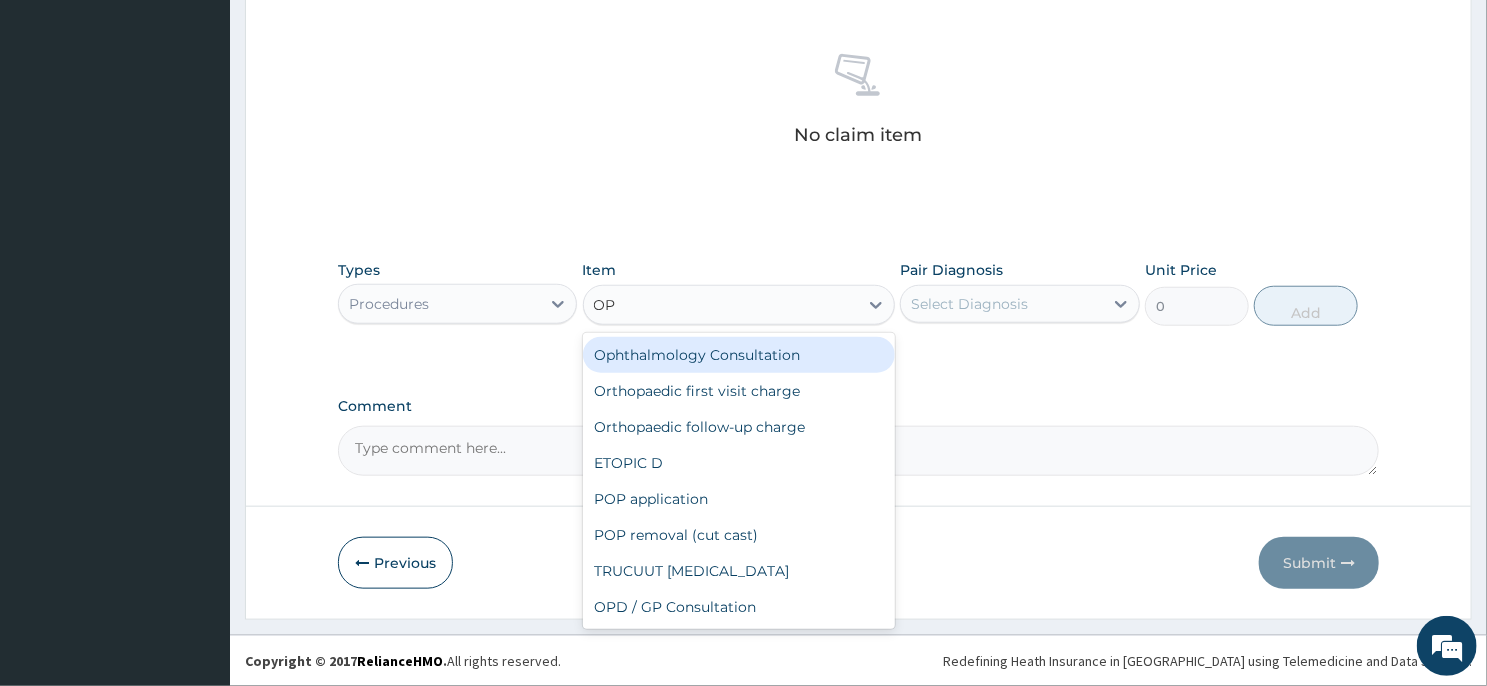 type on "OPD" 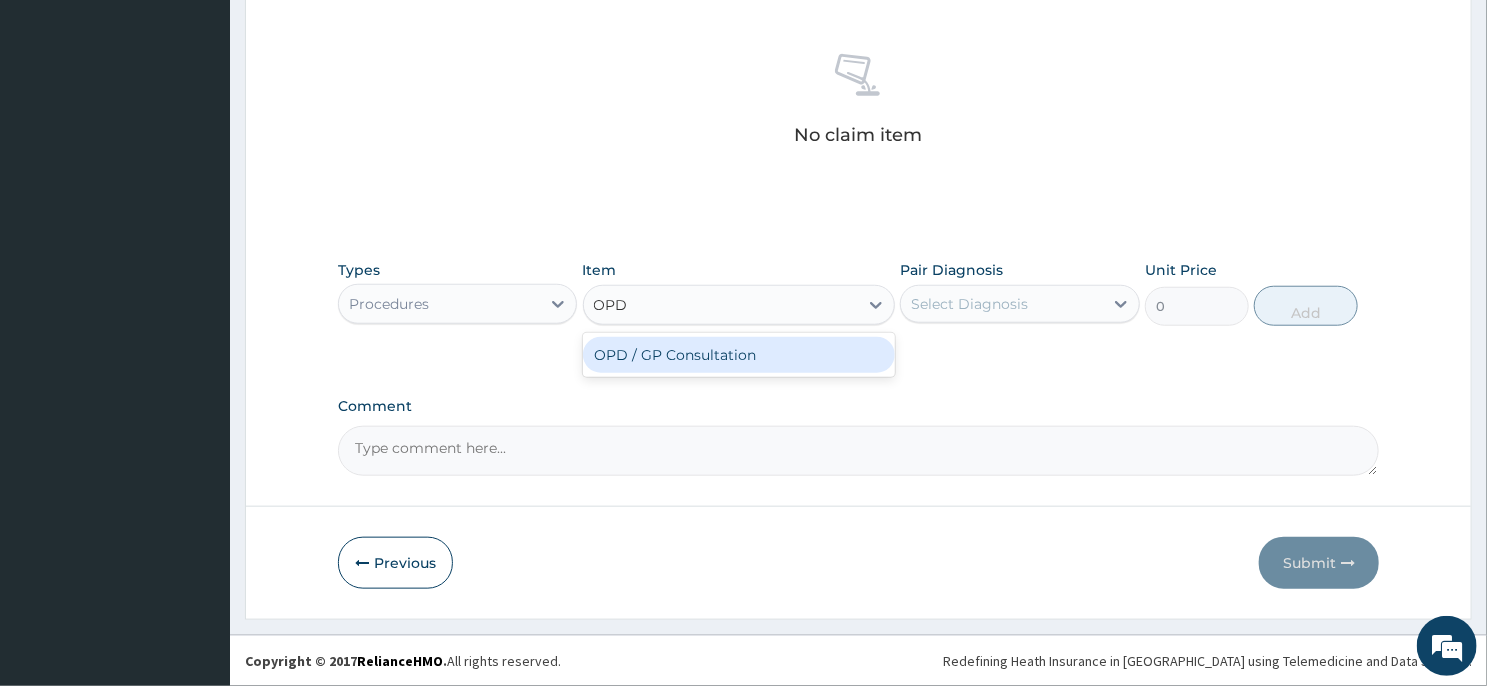 click on "OPD / GP Consultation" at bounding box center [739, 355] 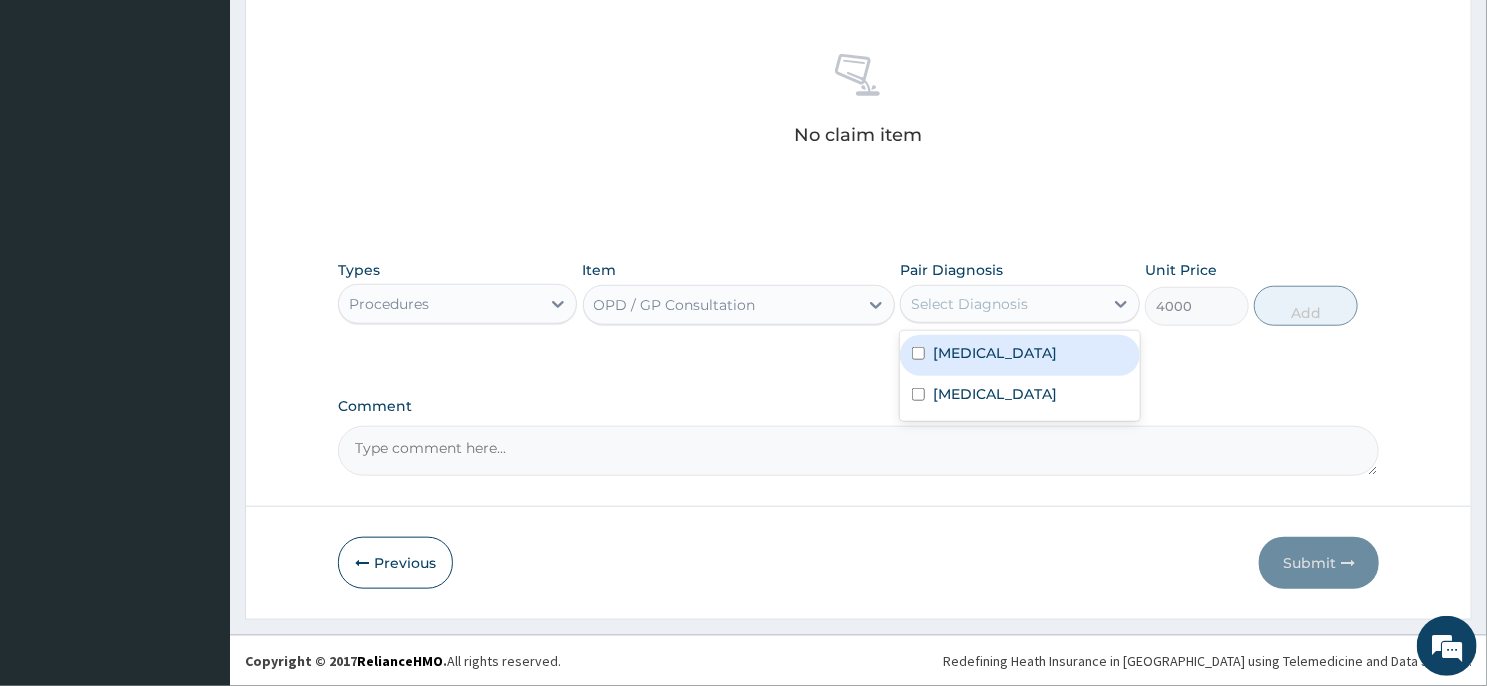click on "Select Diagnosis" at bounding box center (969, 304) 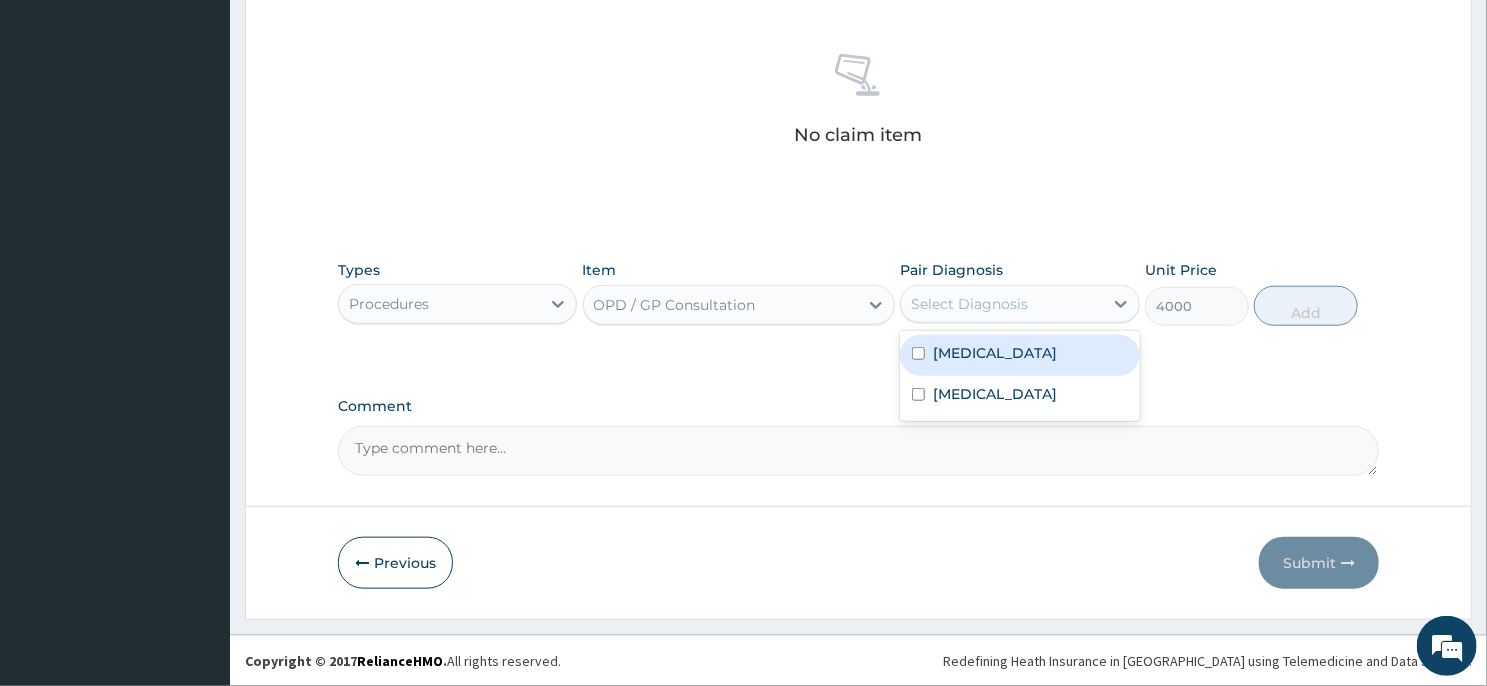 click at bounding box center [918, 353] 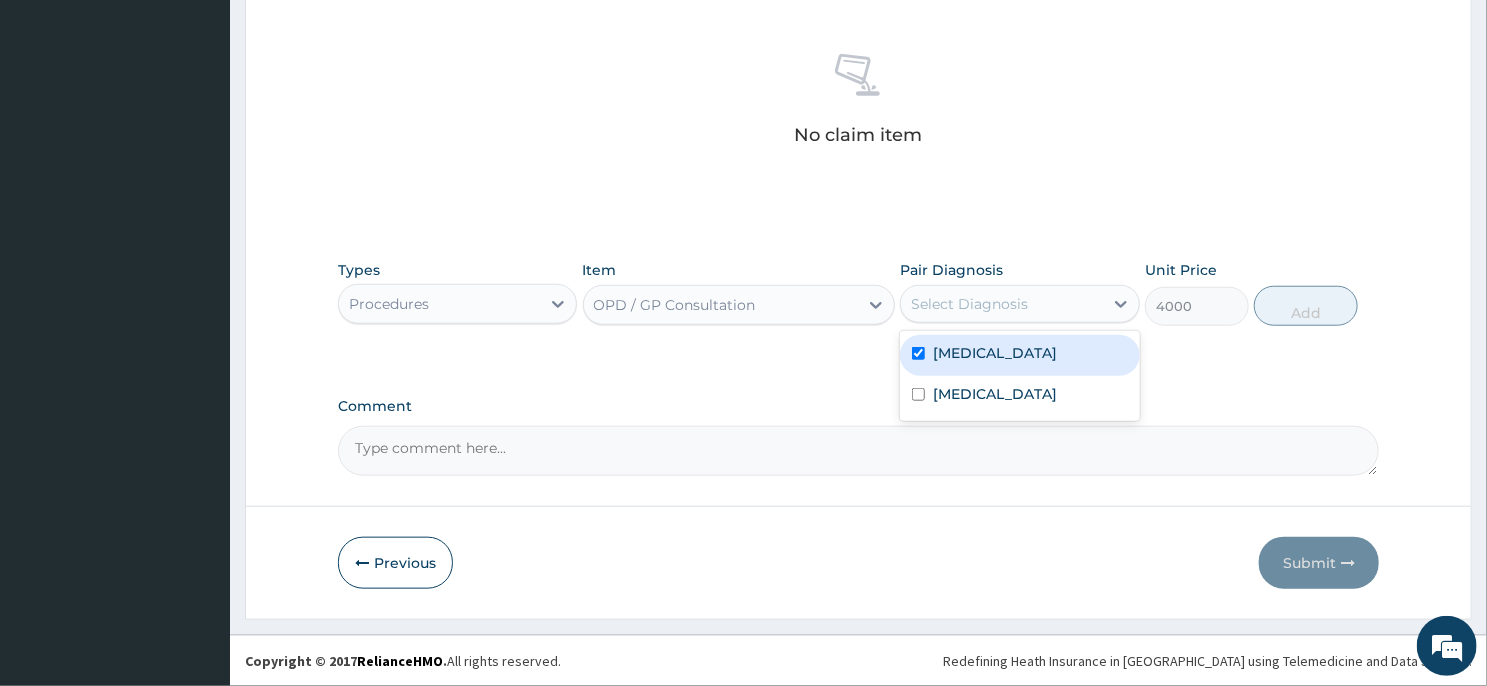 checkbox on "true" 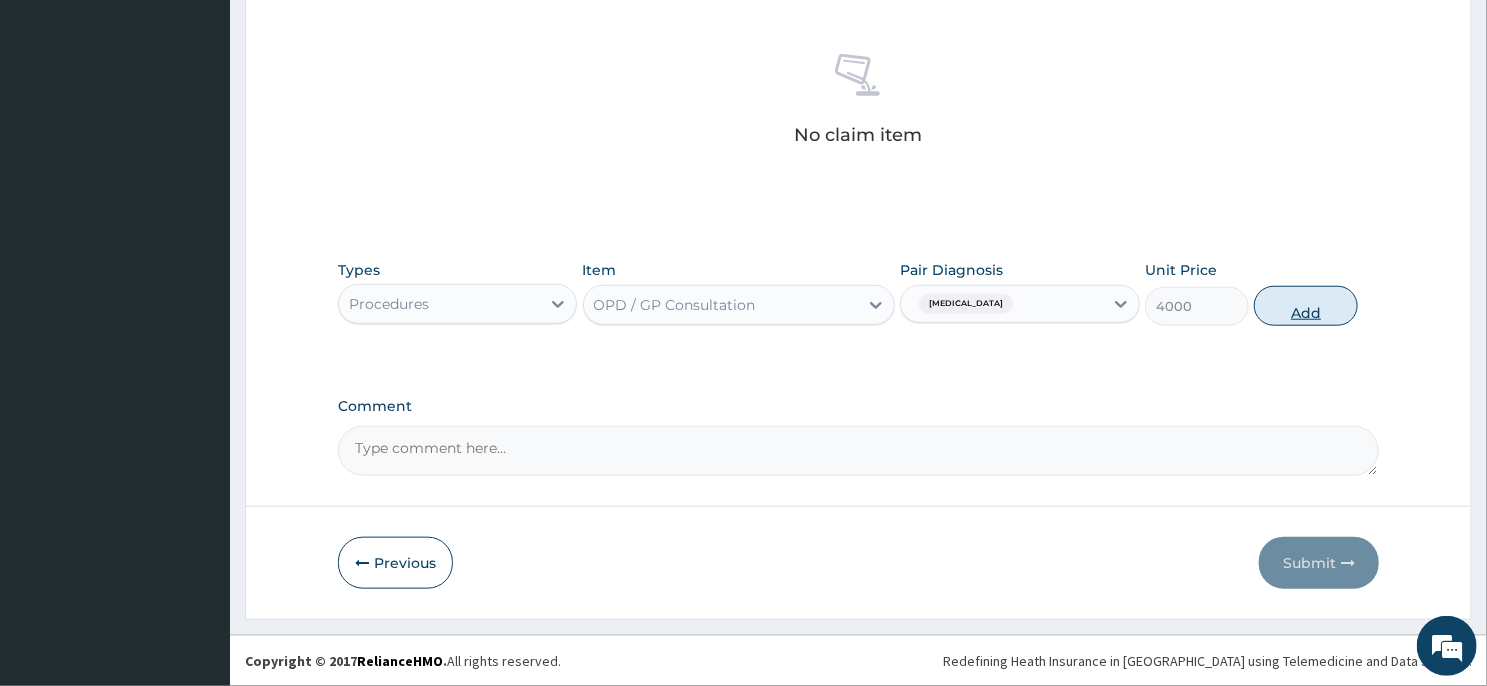 click on "Add" at bounding box center [1306, 306] 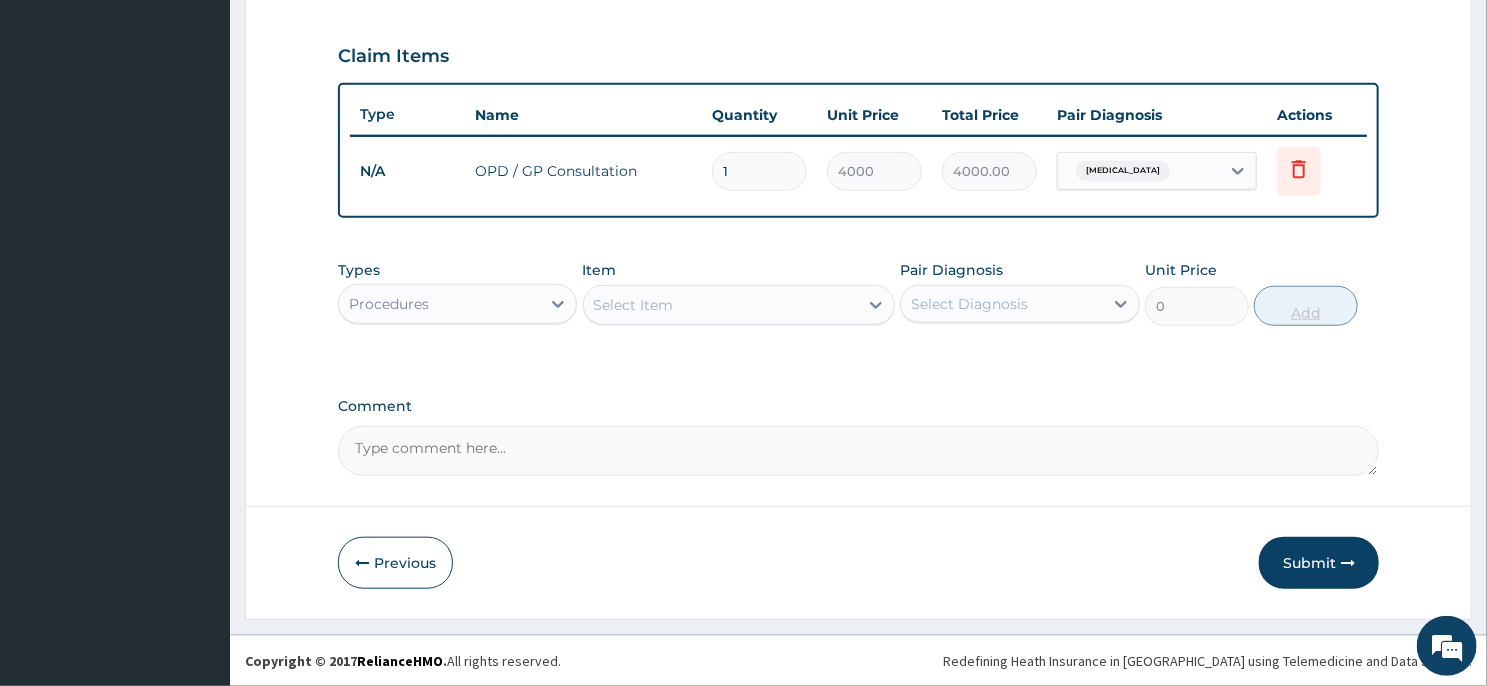 scroll, scrollTop: 659, scrollLeft: 0, axis: vertical 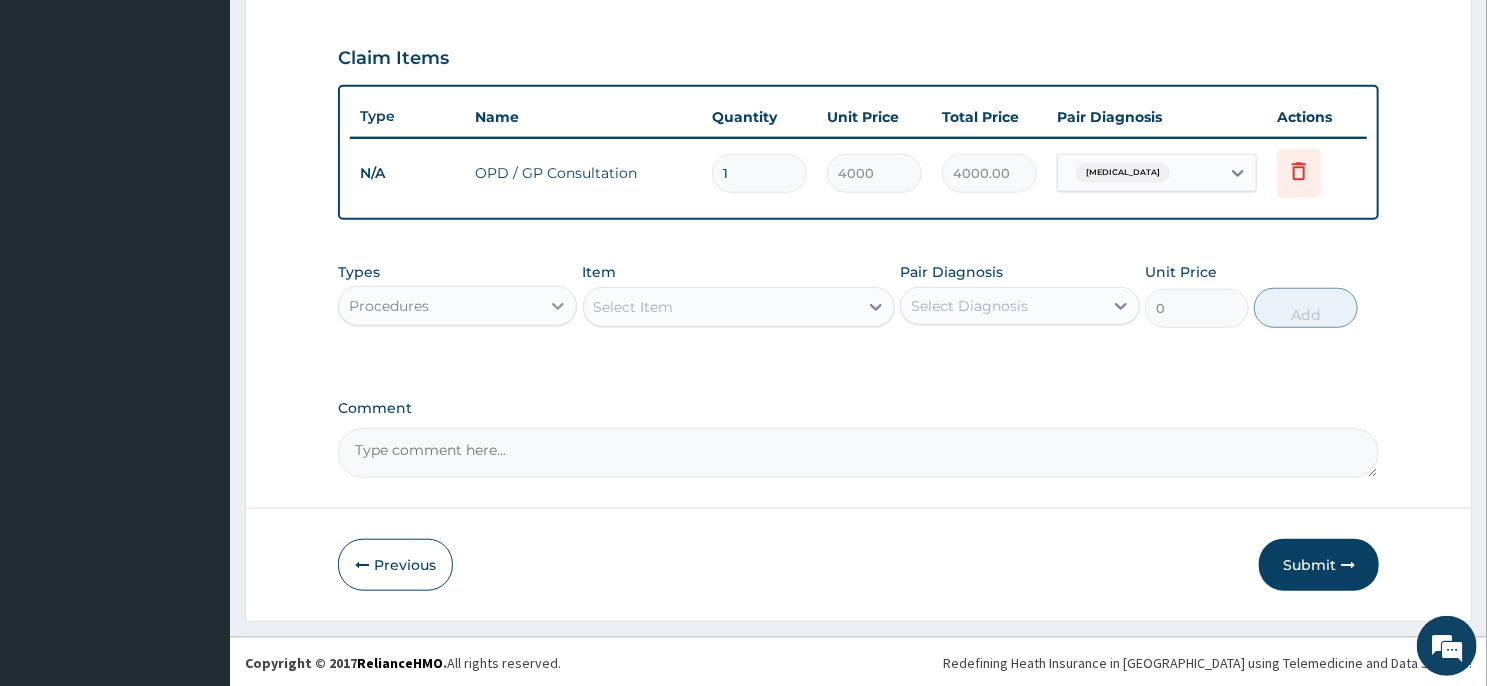 click 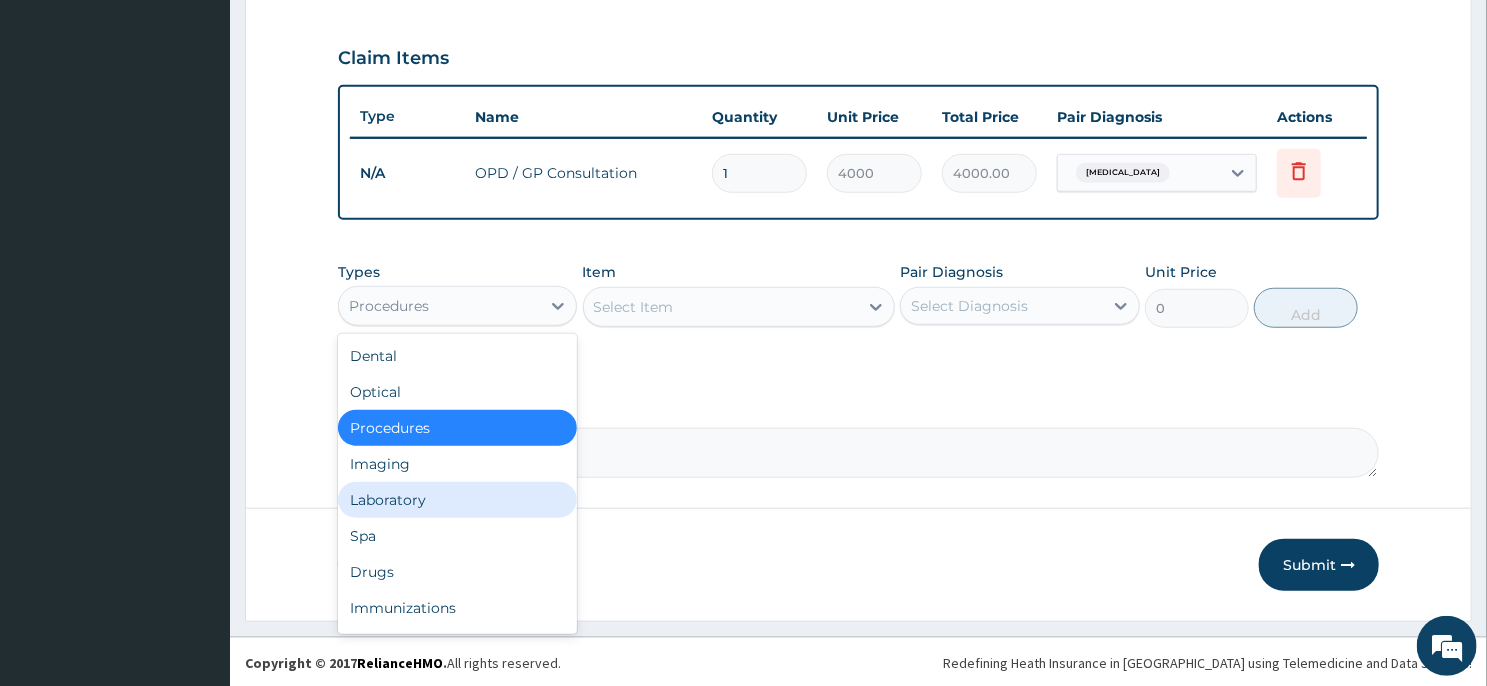 click on "Laboratory" at bounding box center (457, 500) 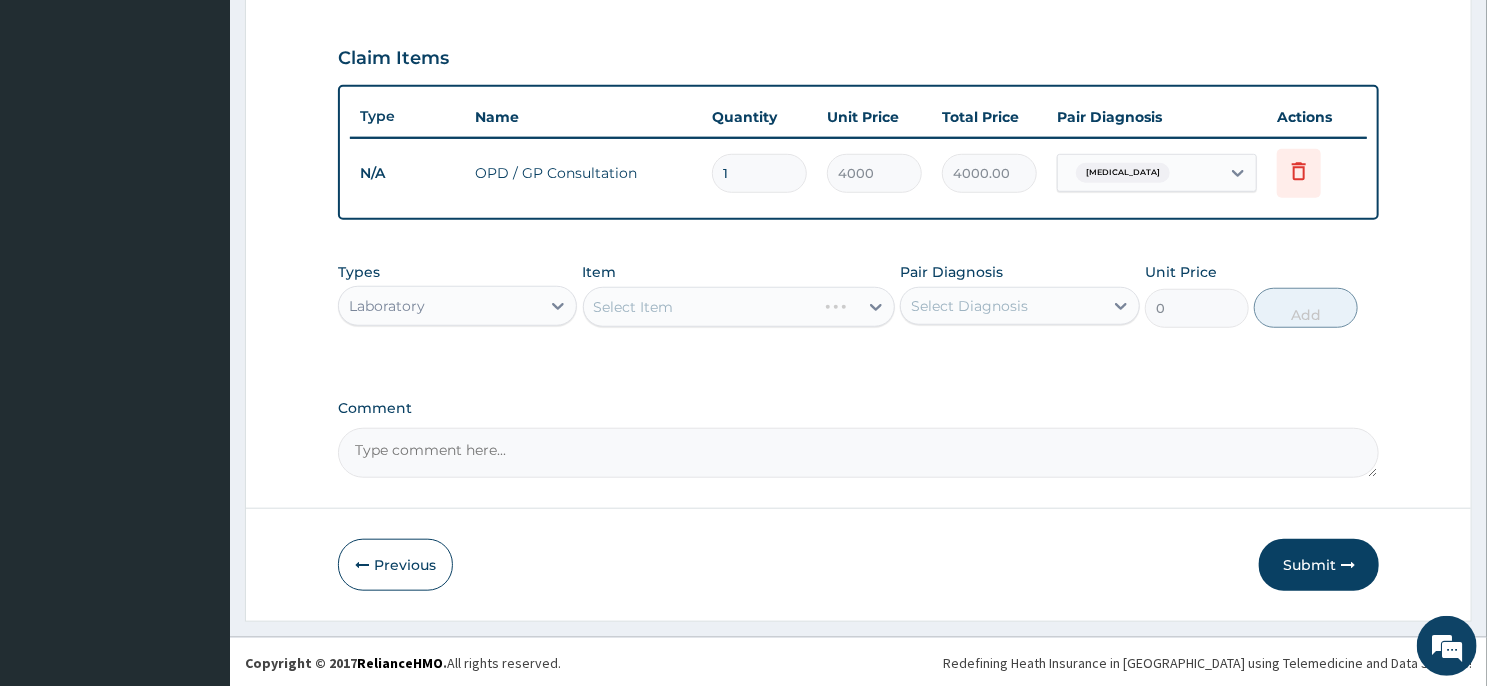 click on "Select Item" at bounding box center (739, 307) 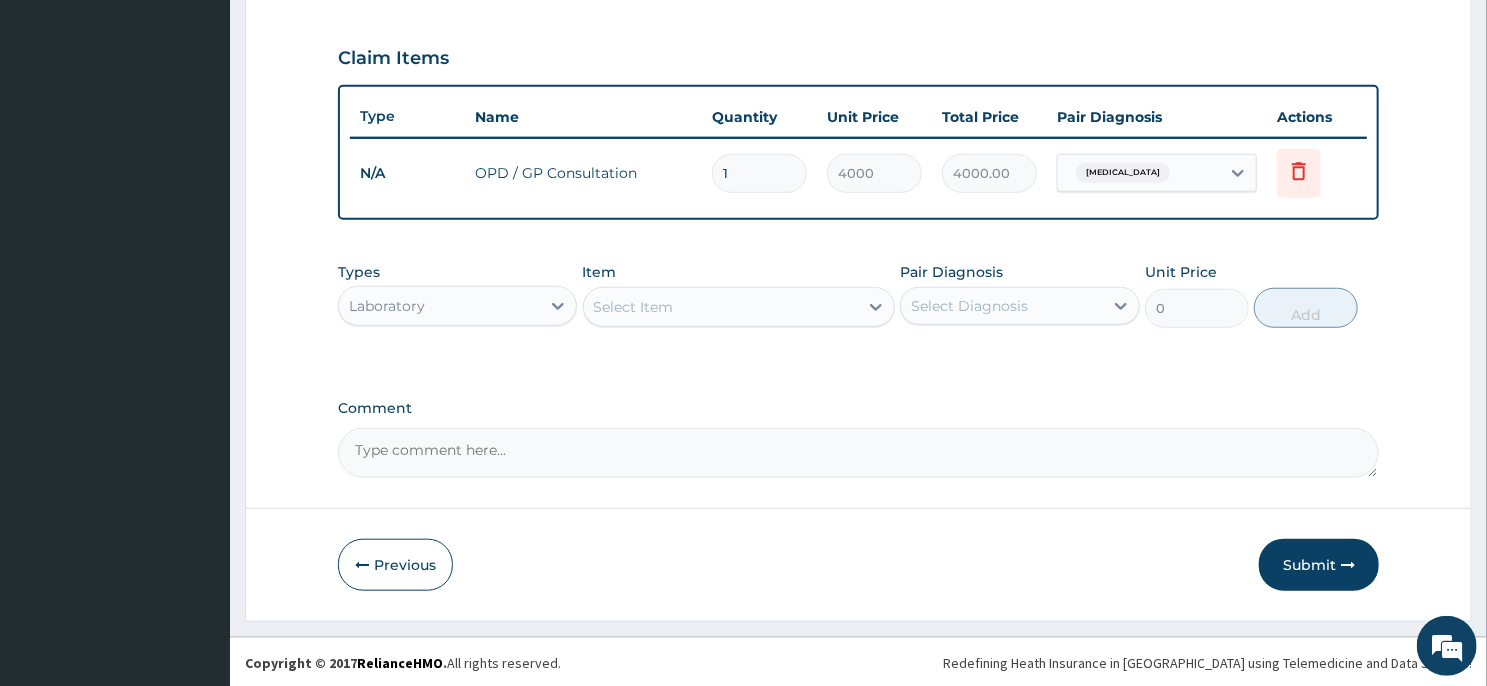 click on "Select Item" at bounding box center [721, 307] 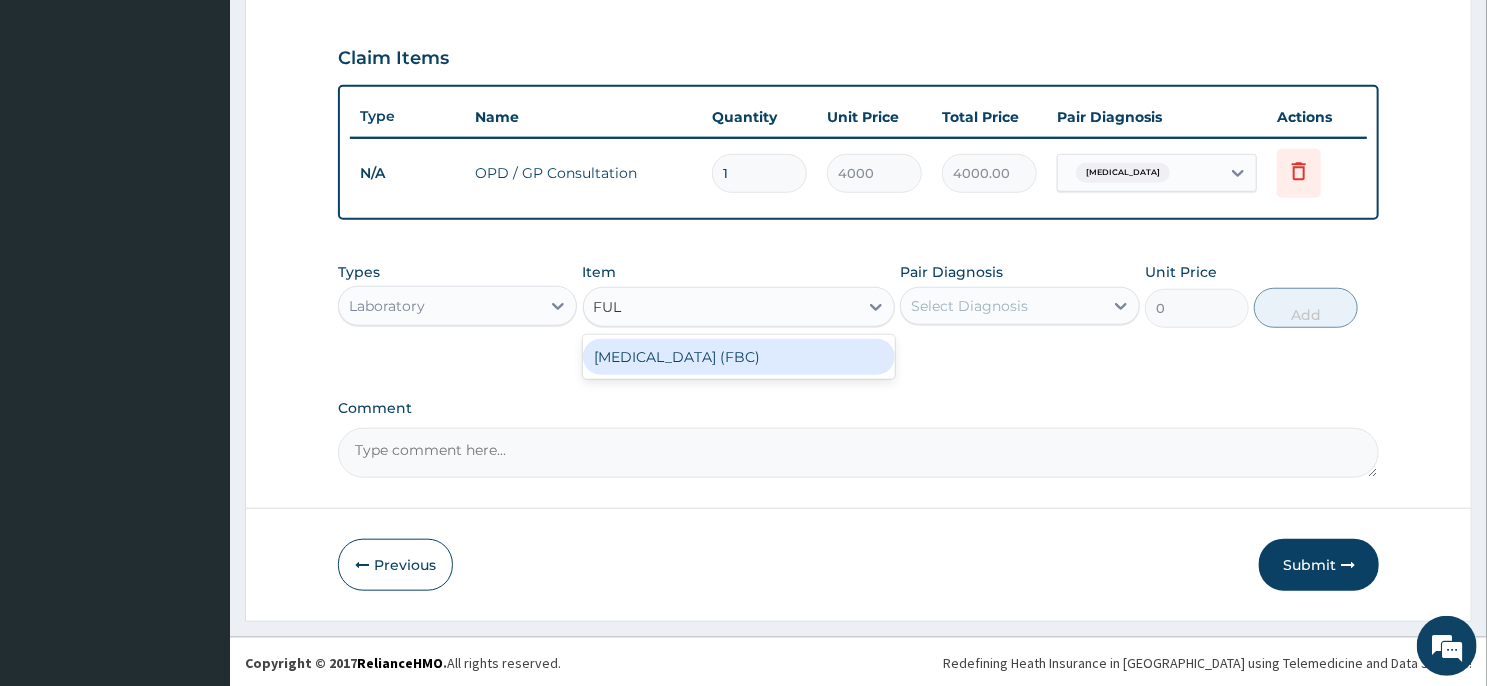 type on "FULL" 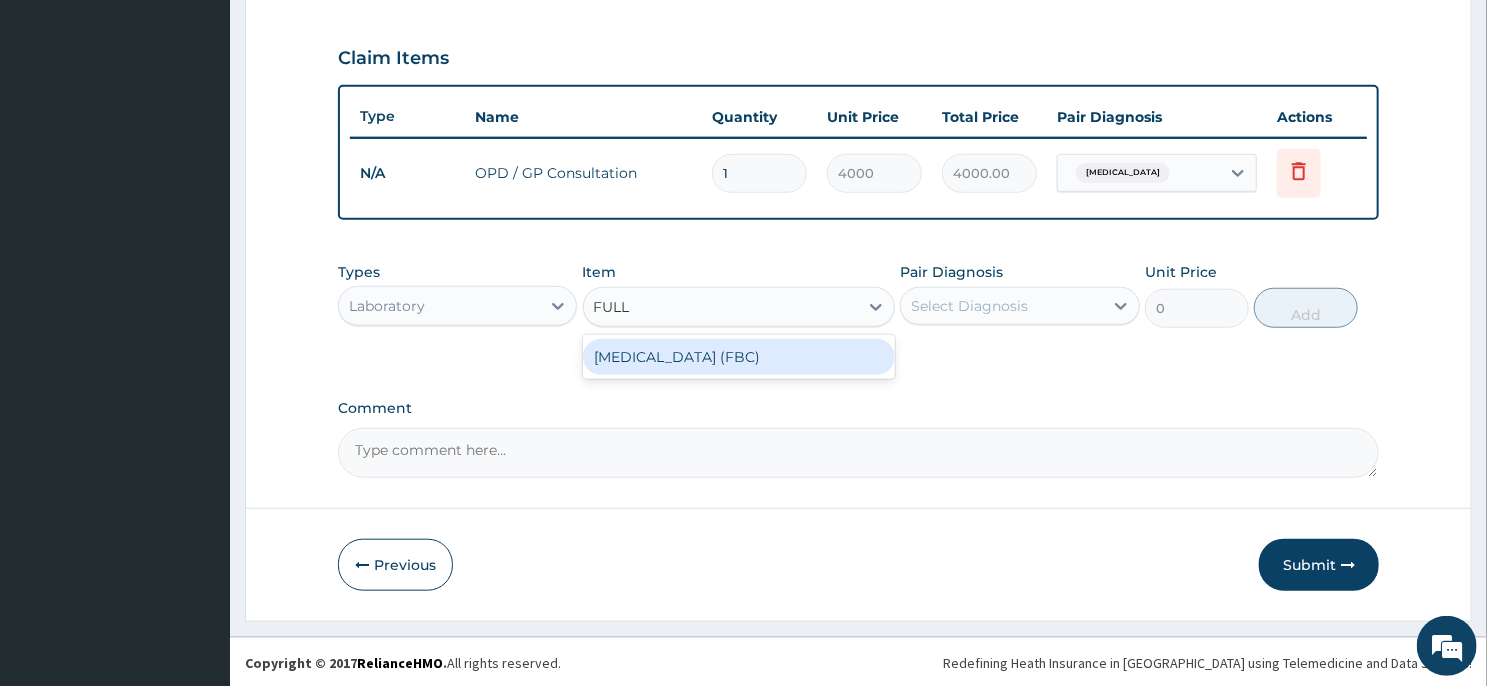 click on "Full Blood Count (FBC)" at bounding box center (739, 357) 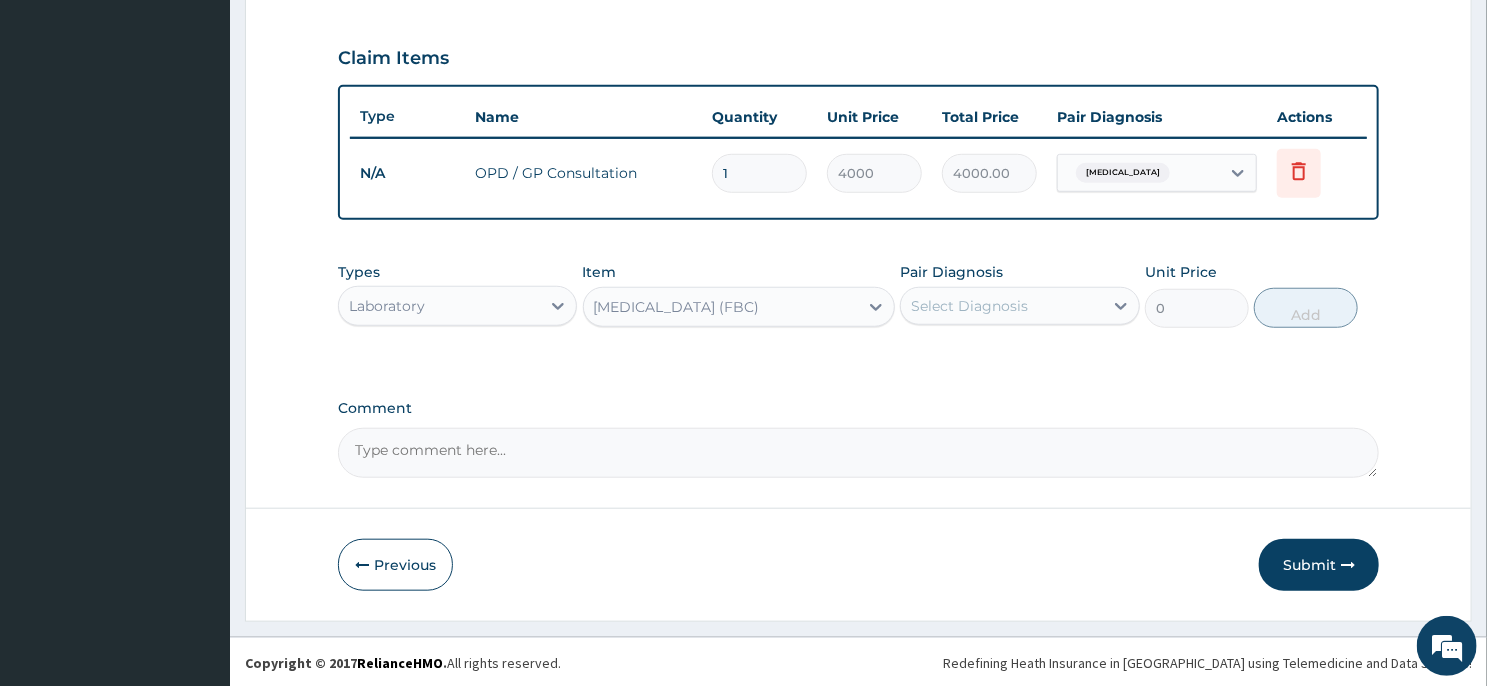 type 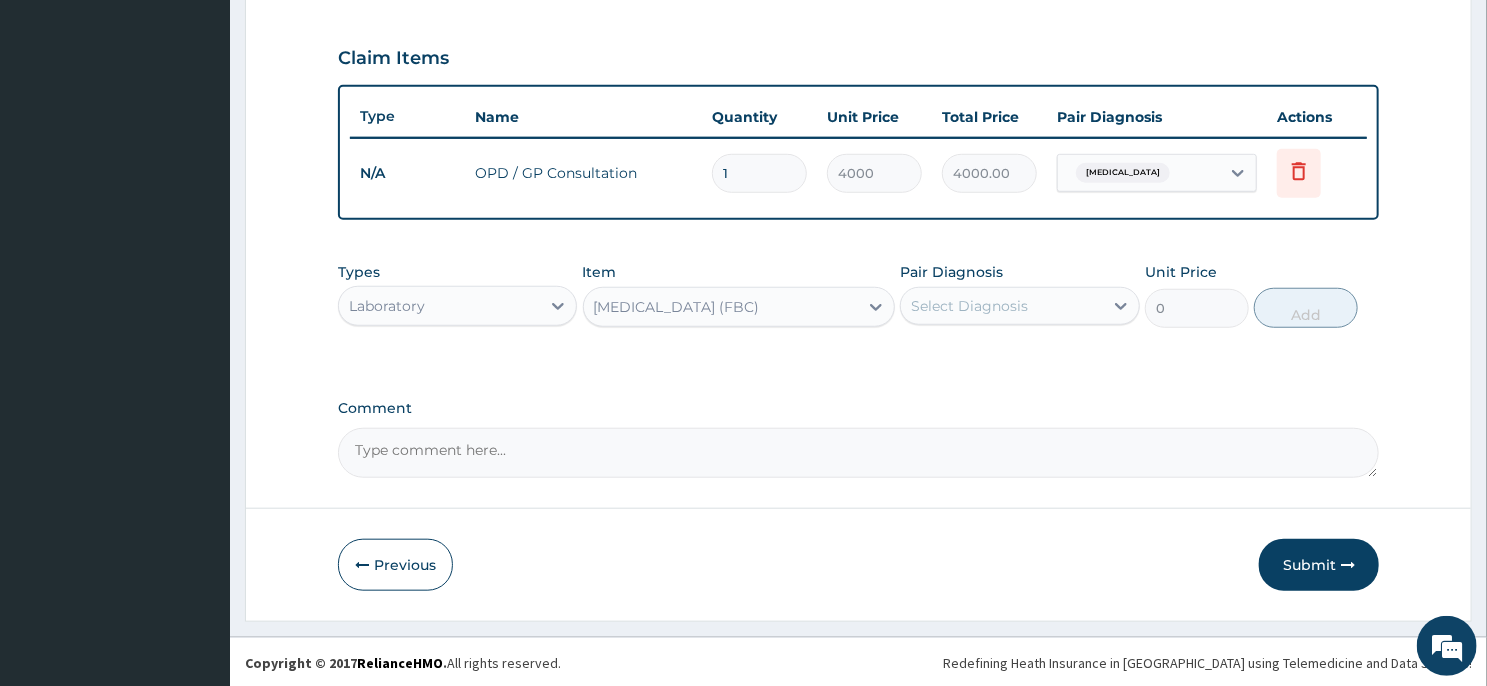 type on "6000" 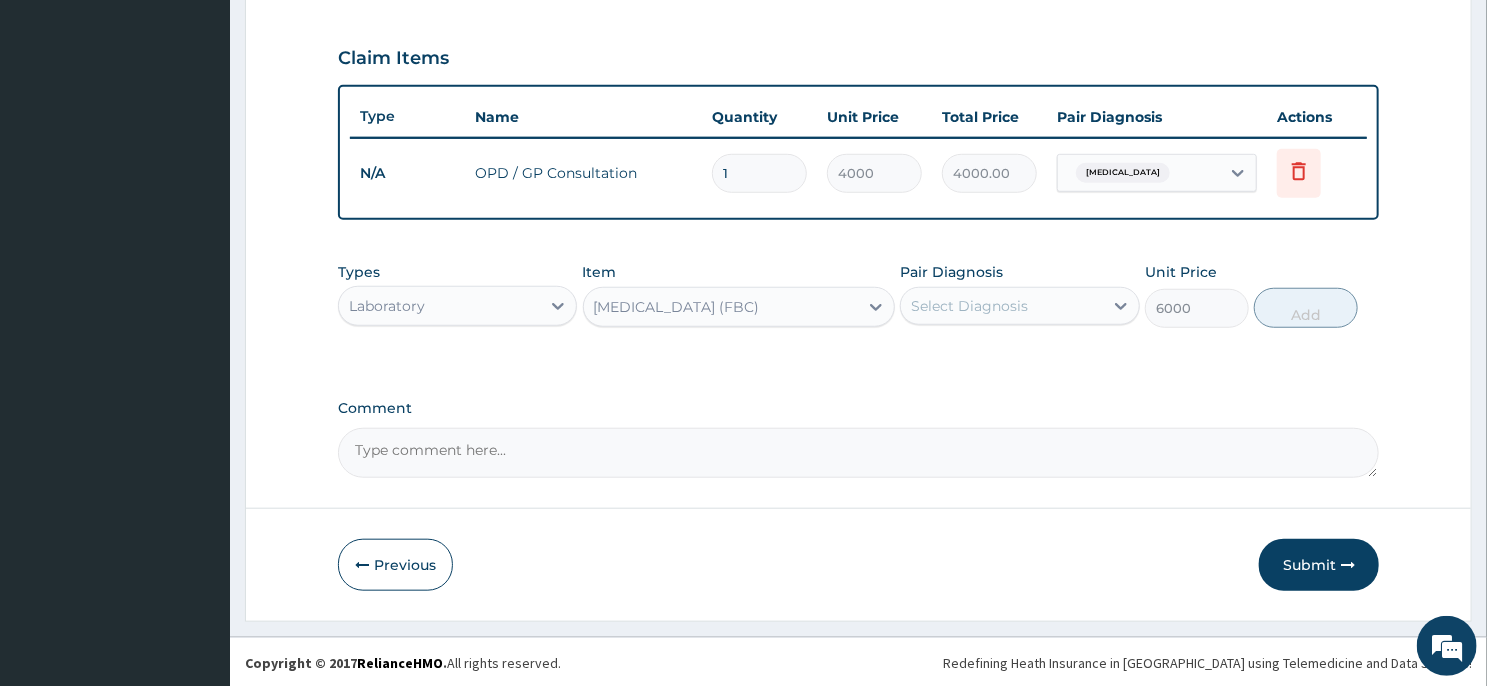click on "Select Diagnosis" at bounding box center (1001, 306) 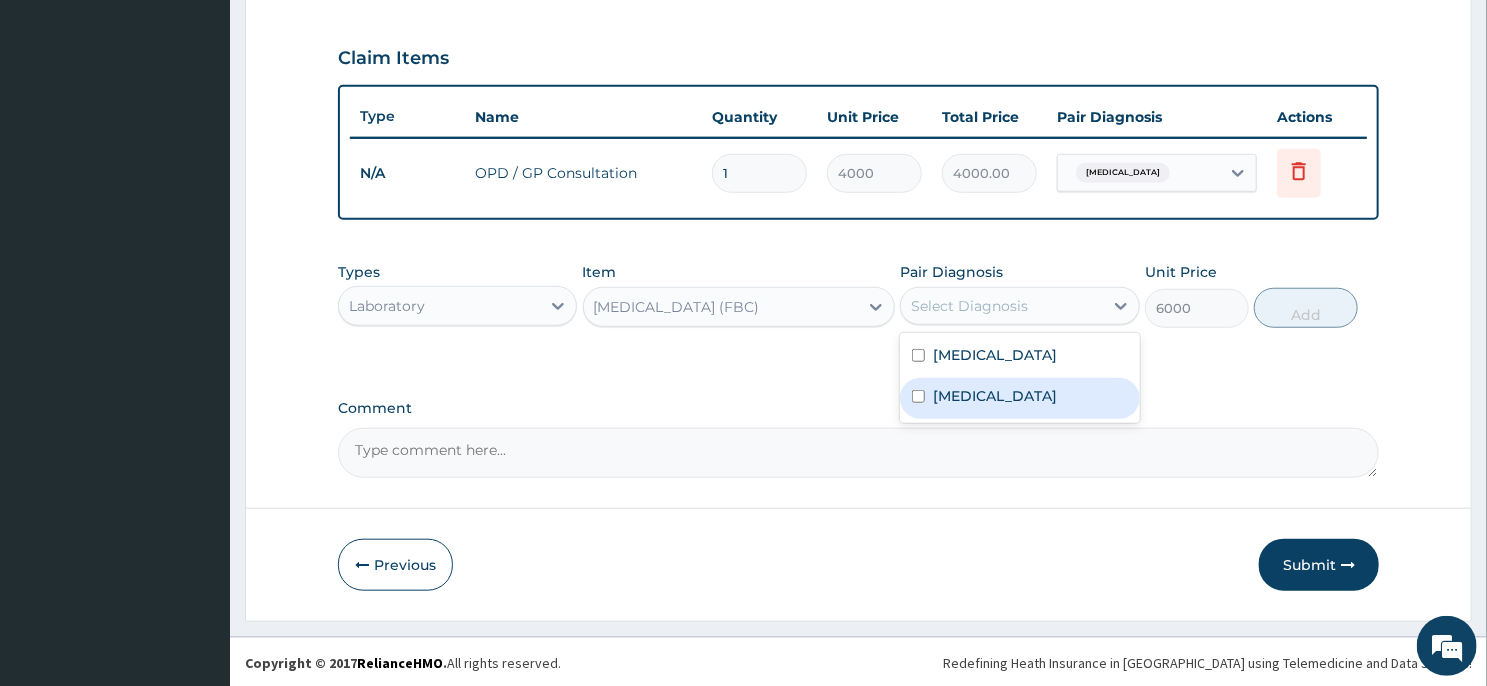 click on "Sepsis" at bounding box center (1019, 398) 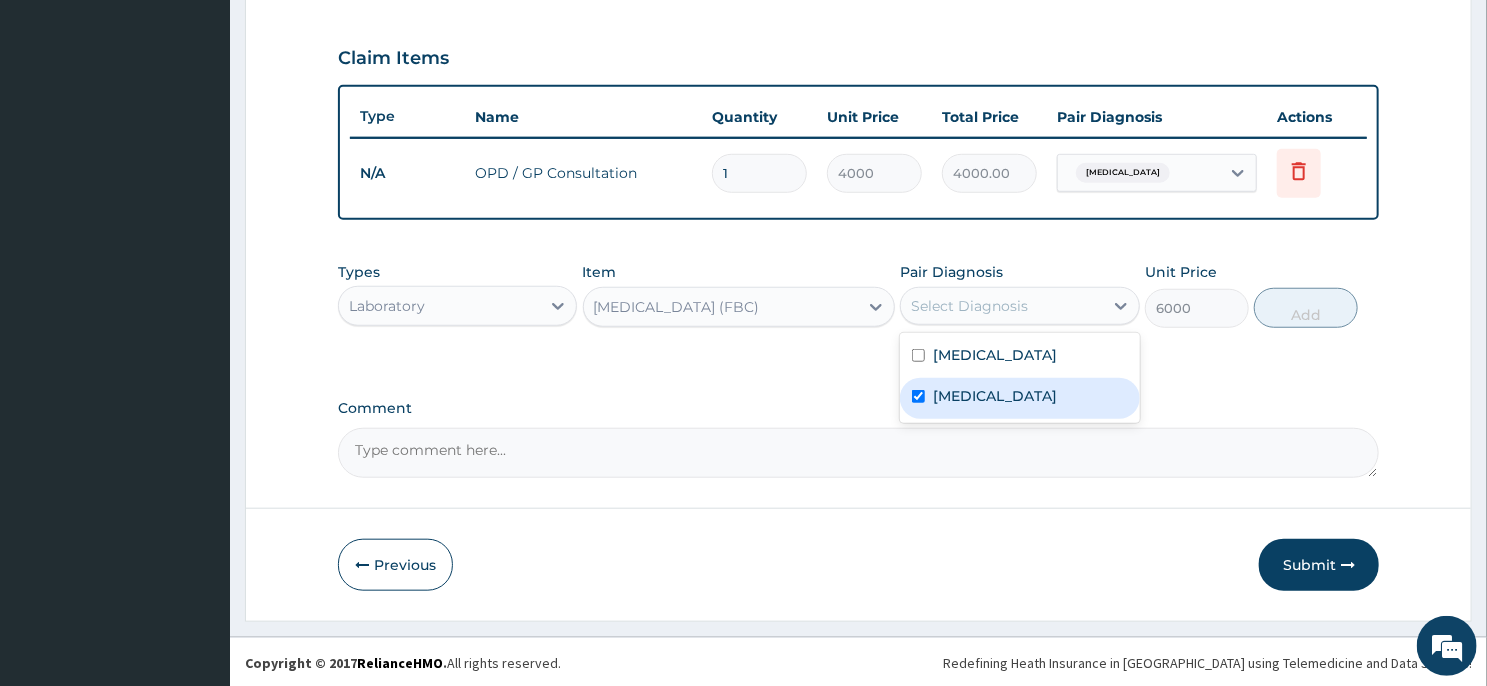 checkbox on "true" 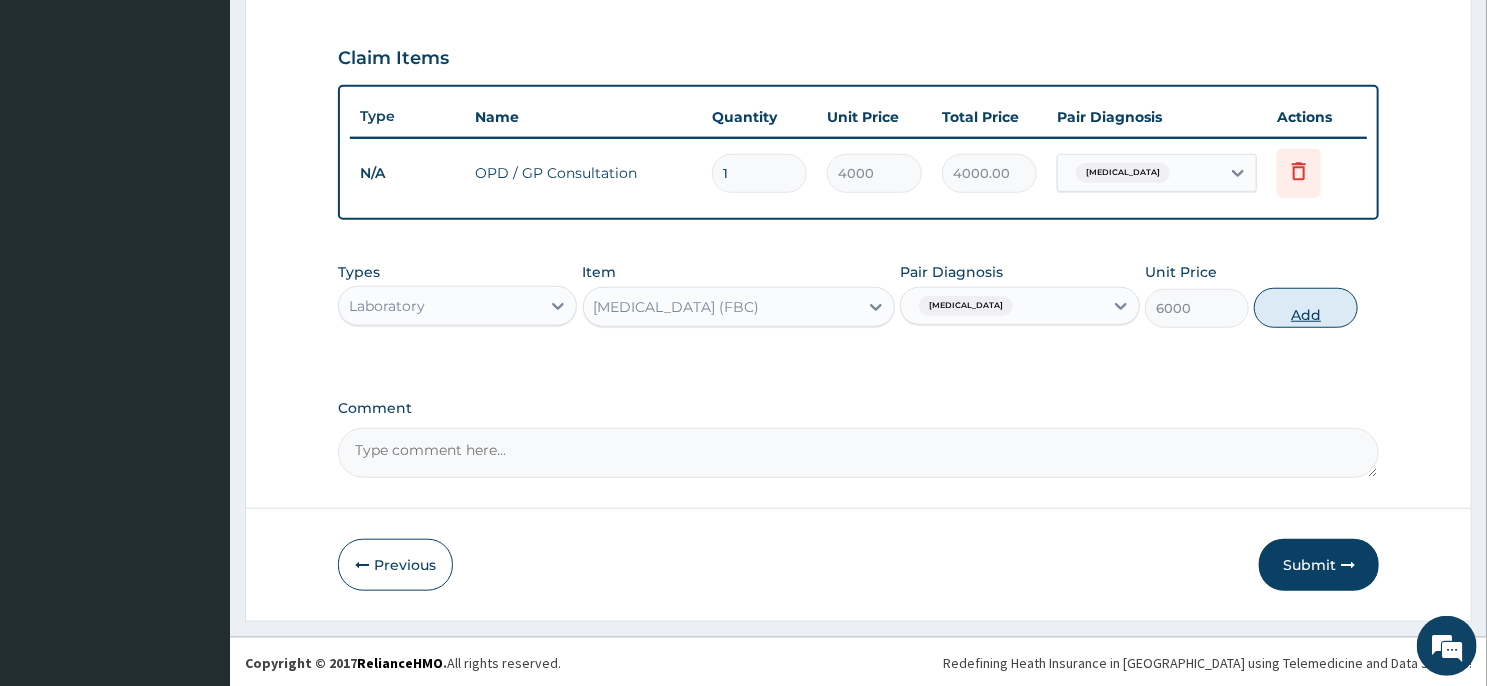 click on "Add" at bounding box center (1306, 308) 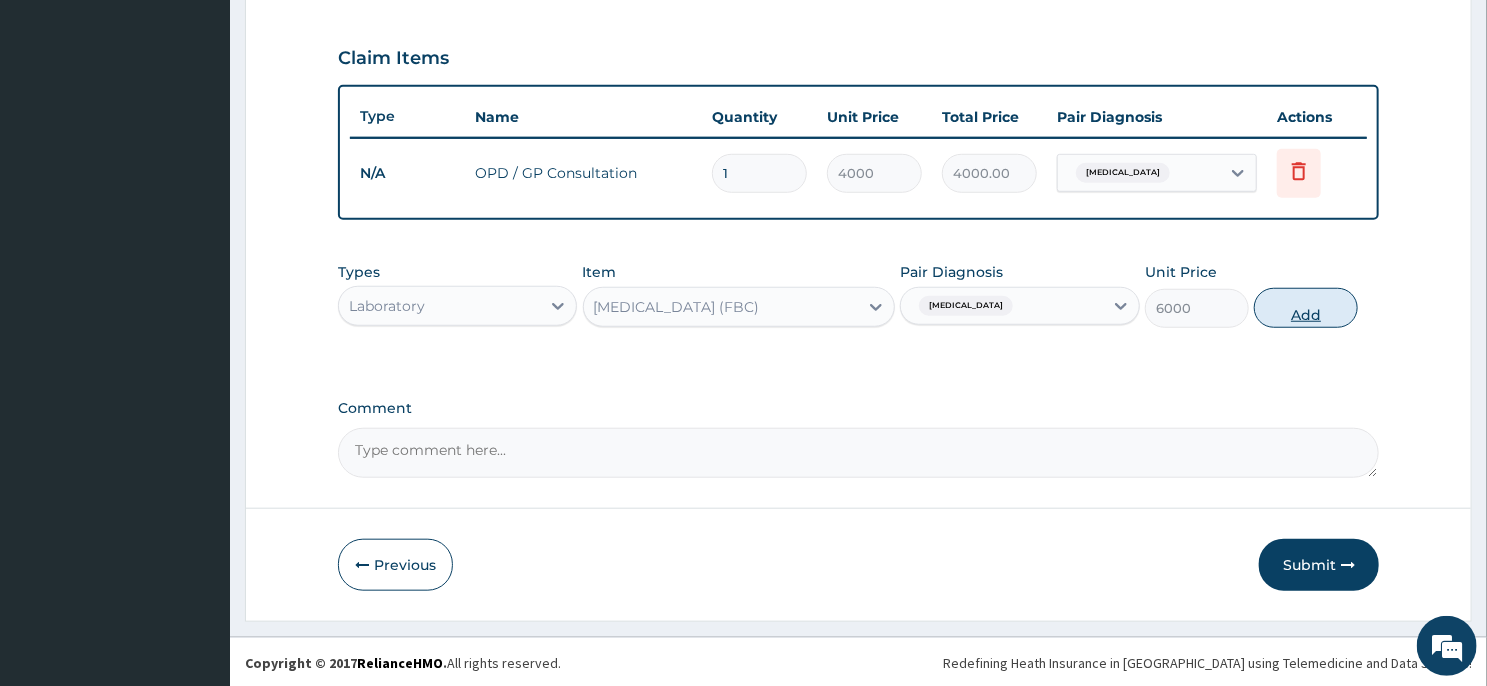 type on "0" 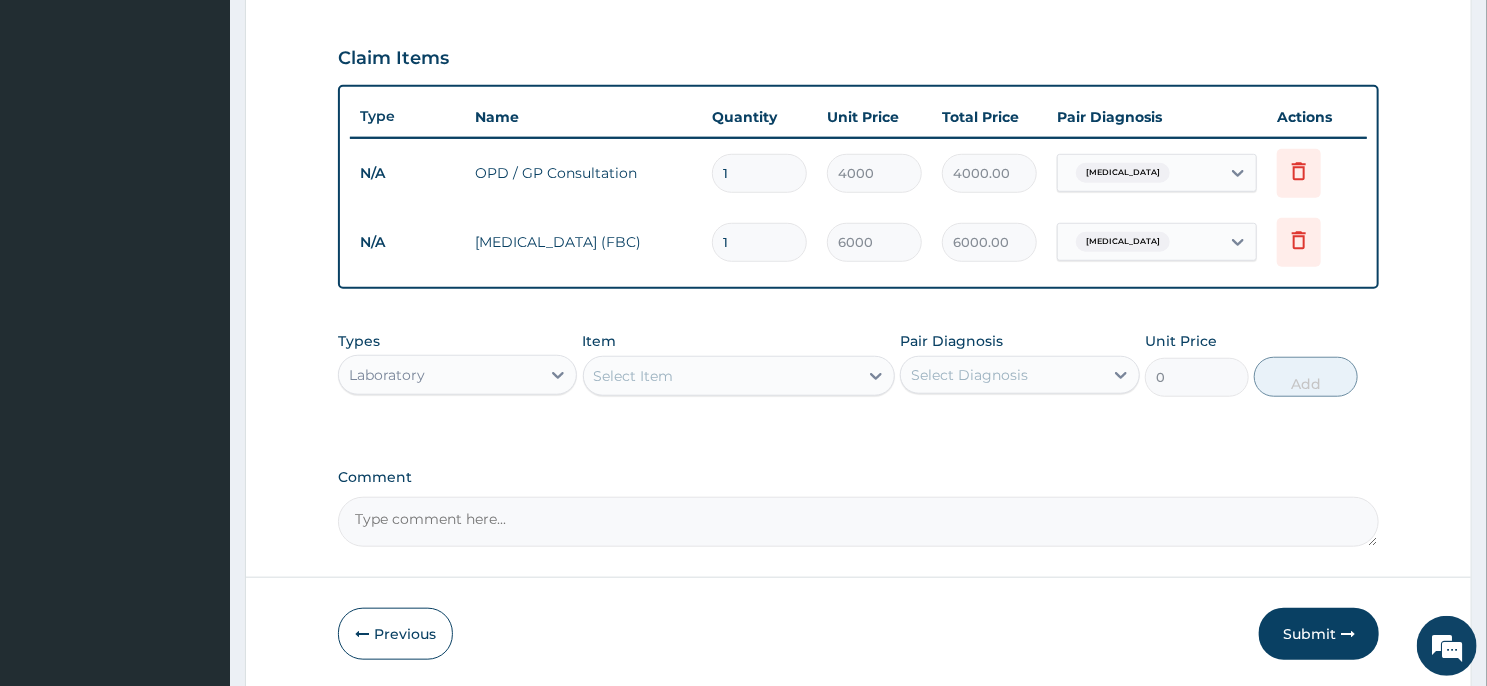 click on "Select Item" at bounding box center (721, 376) 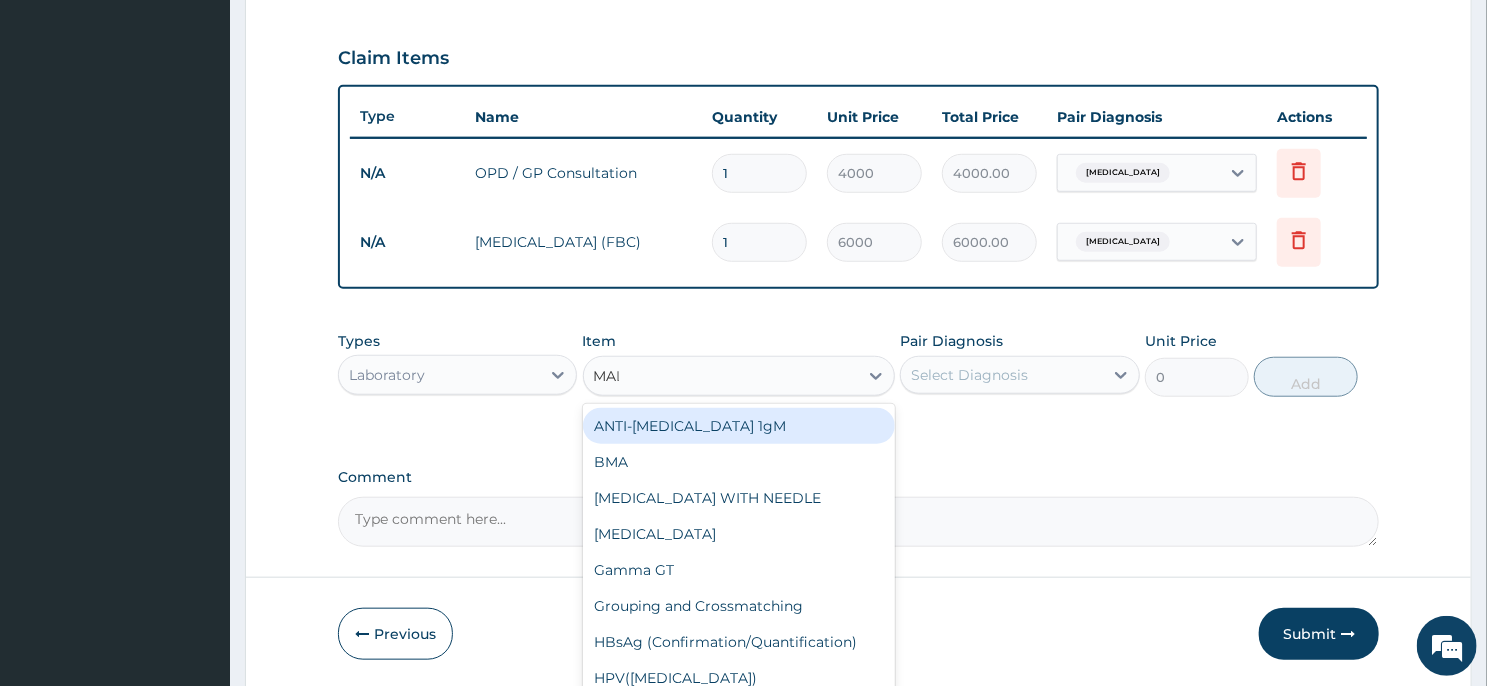 type on "MALA" 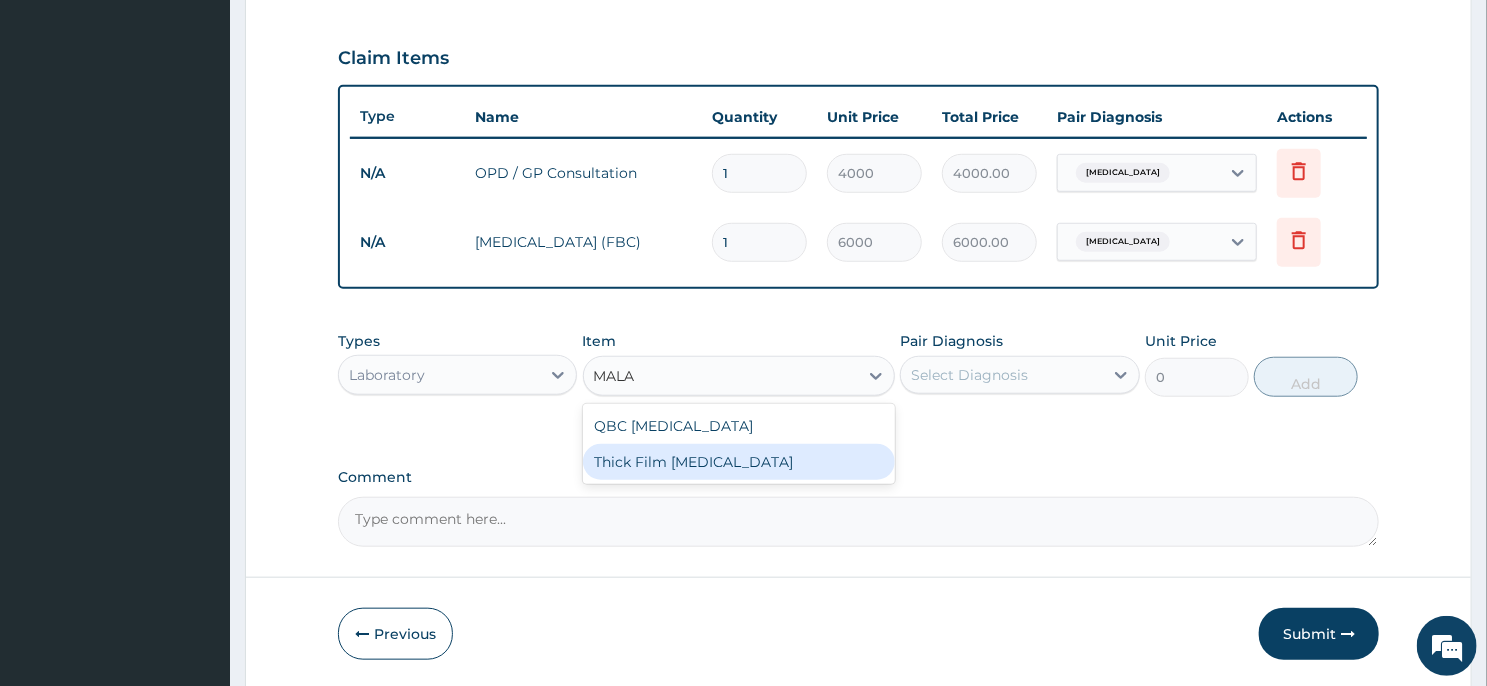 click on "Thick Film Malaria" at bounding box center [739, 462] 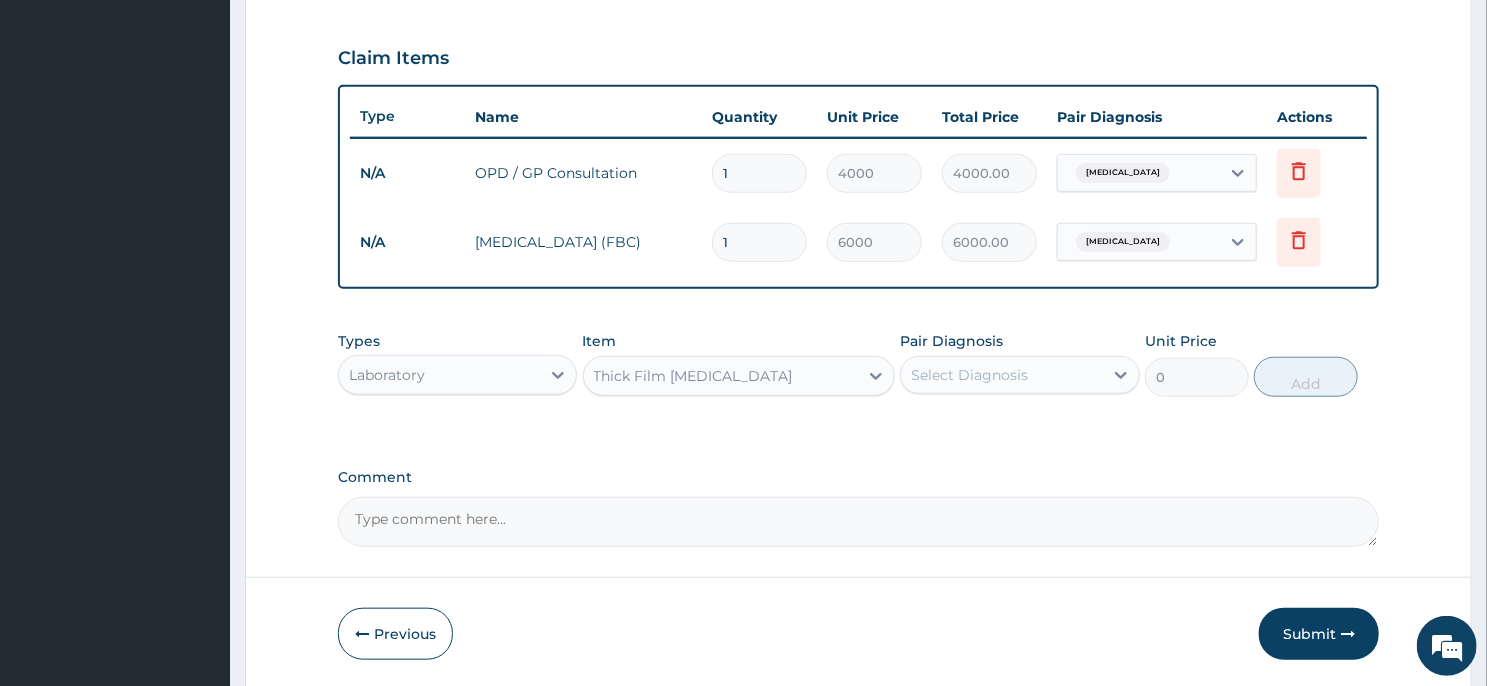 type 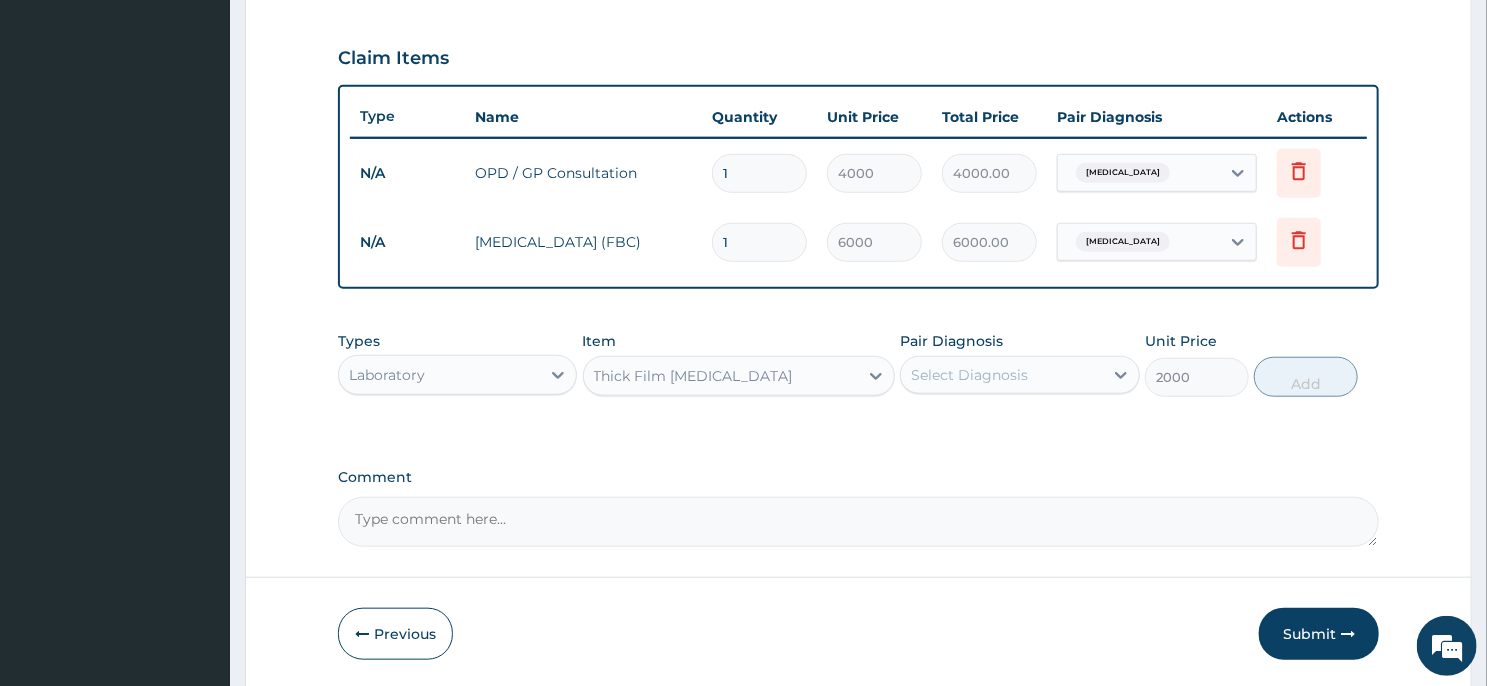 click on "Select Diagnosis" at bounding box center [1001, 375] 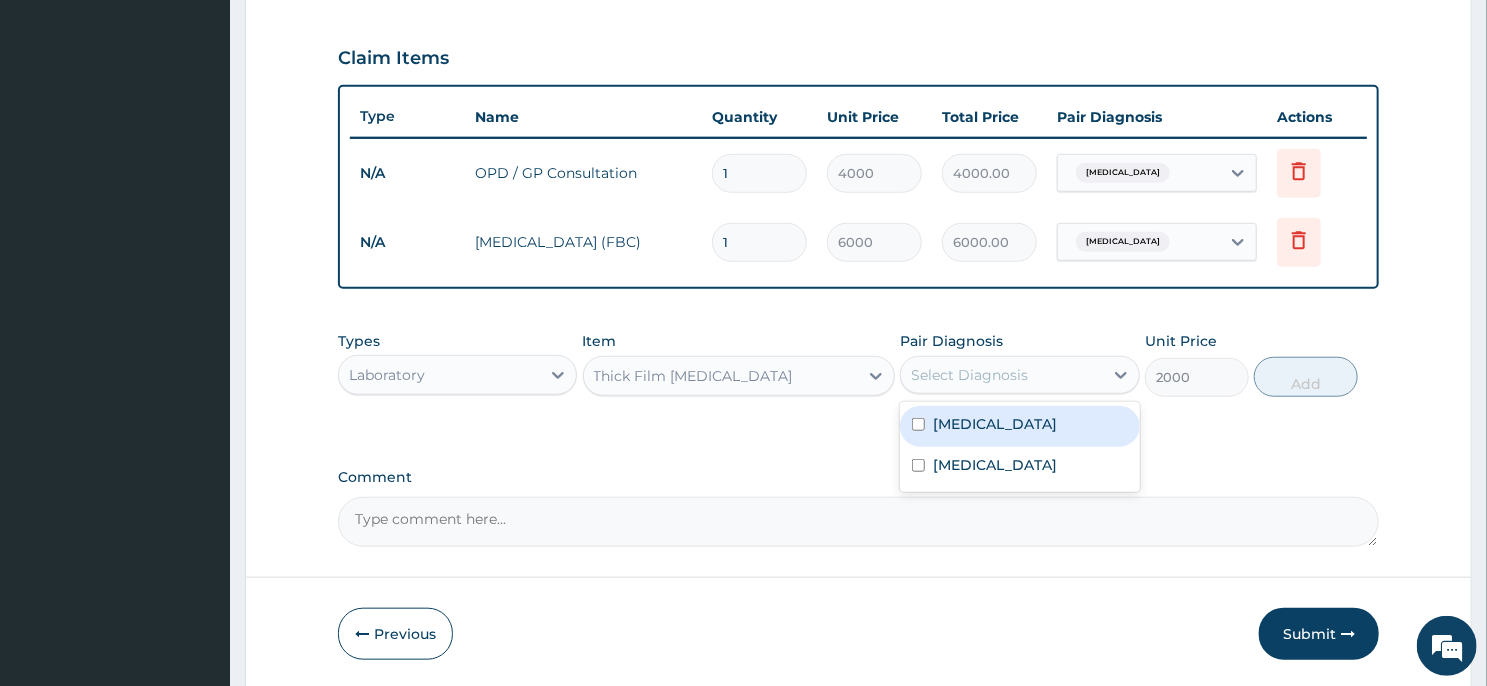 click on "Malaria" at bounding box center [1019, 426] 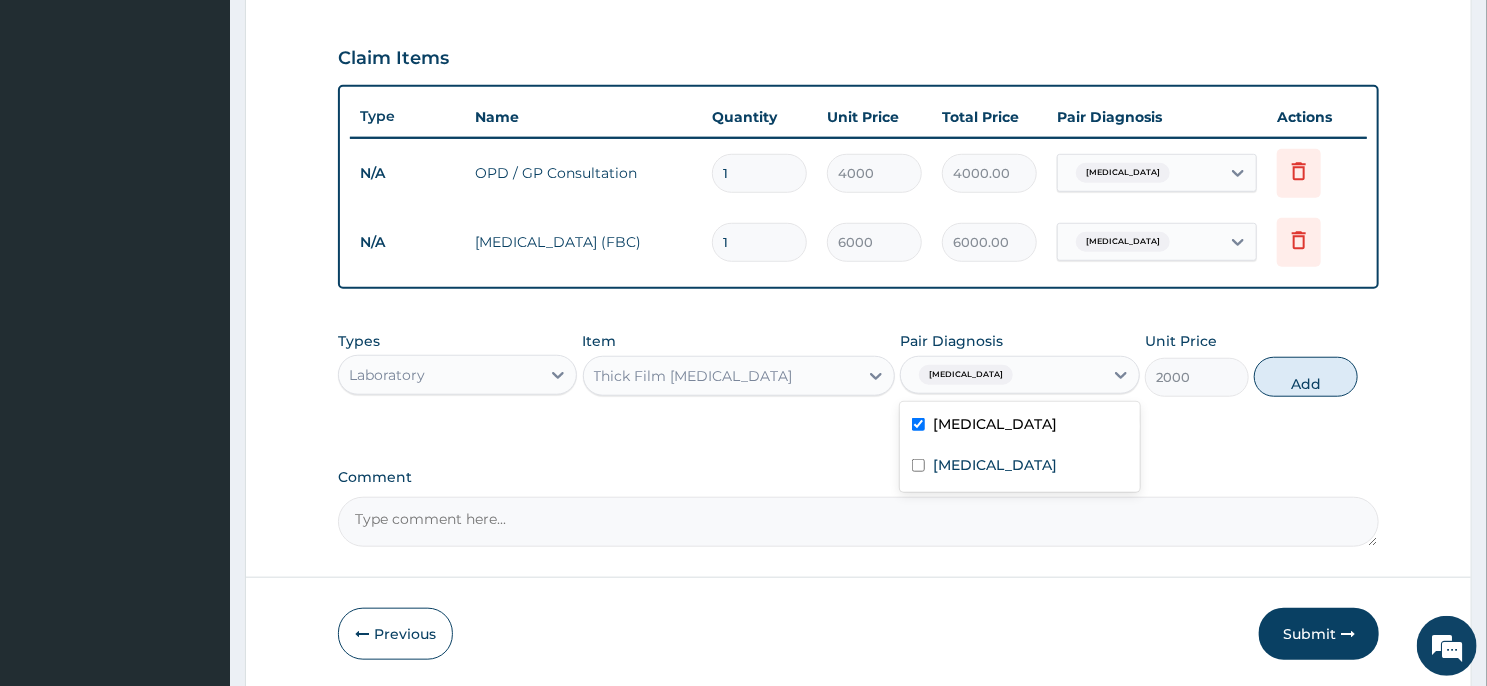 checkbox on "true" 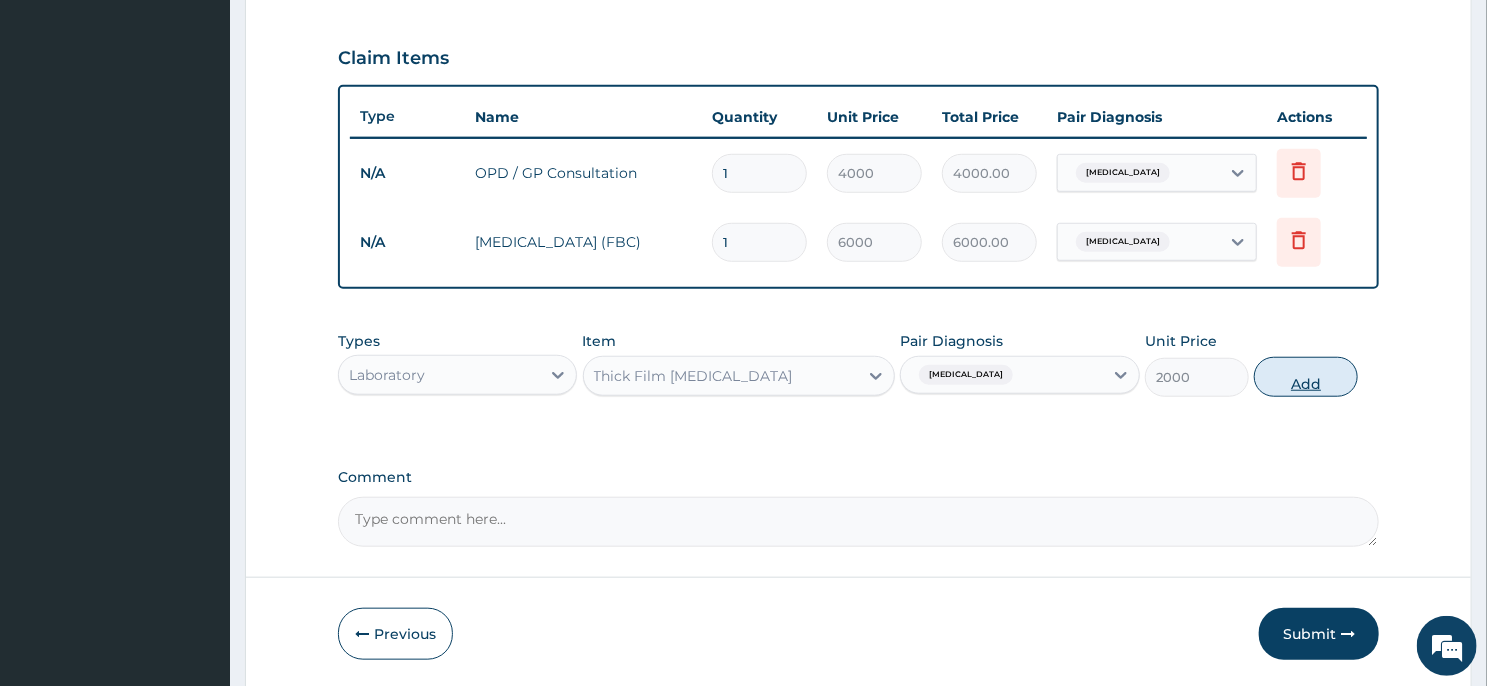 click on "Add" at bounding box center (1306, 377) 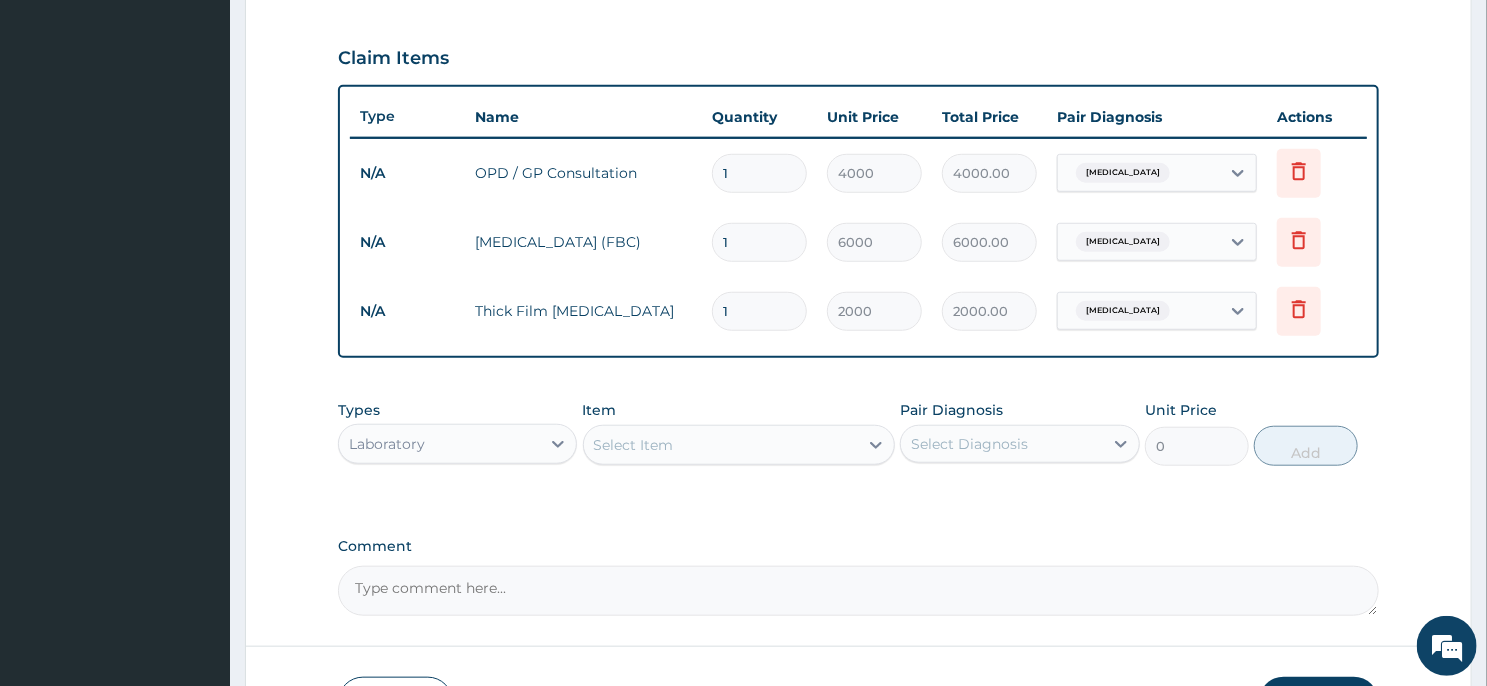 scroll, scrollTop: 797, scrollLeft: 0, axis: vertical 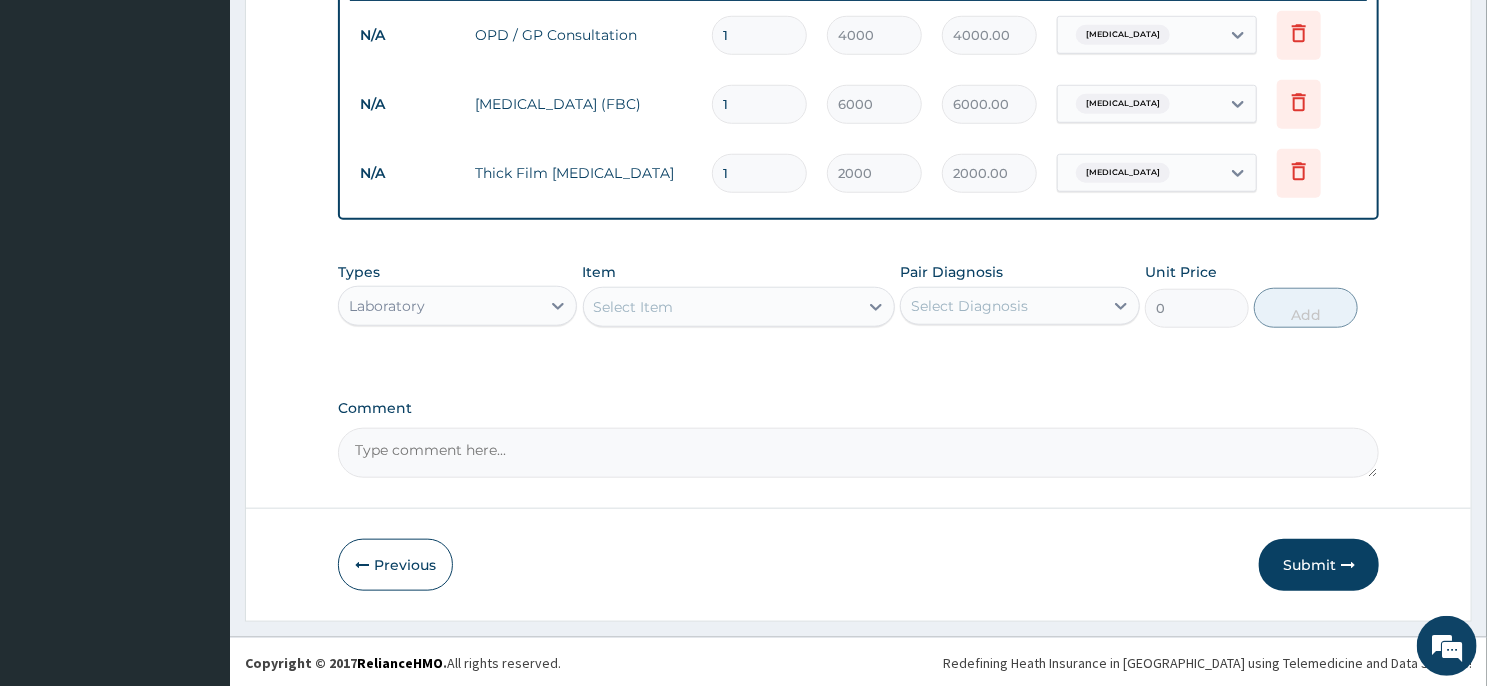 click on "Laboratory" at bounding box center [439, 306] 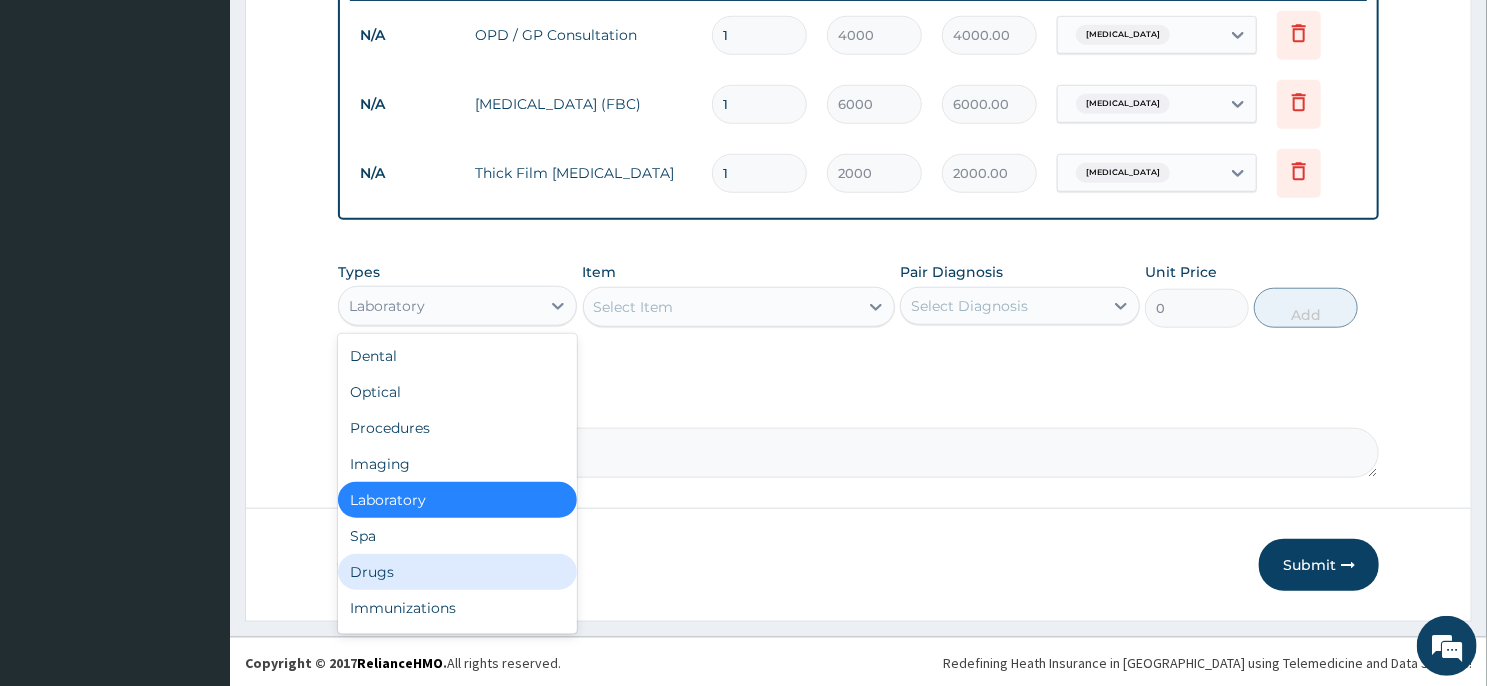 click on "Drugs" at bounding box center (457, 572) 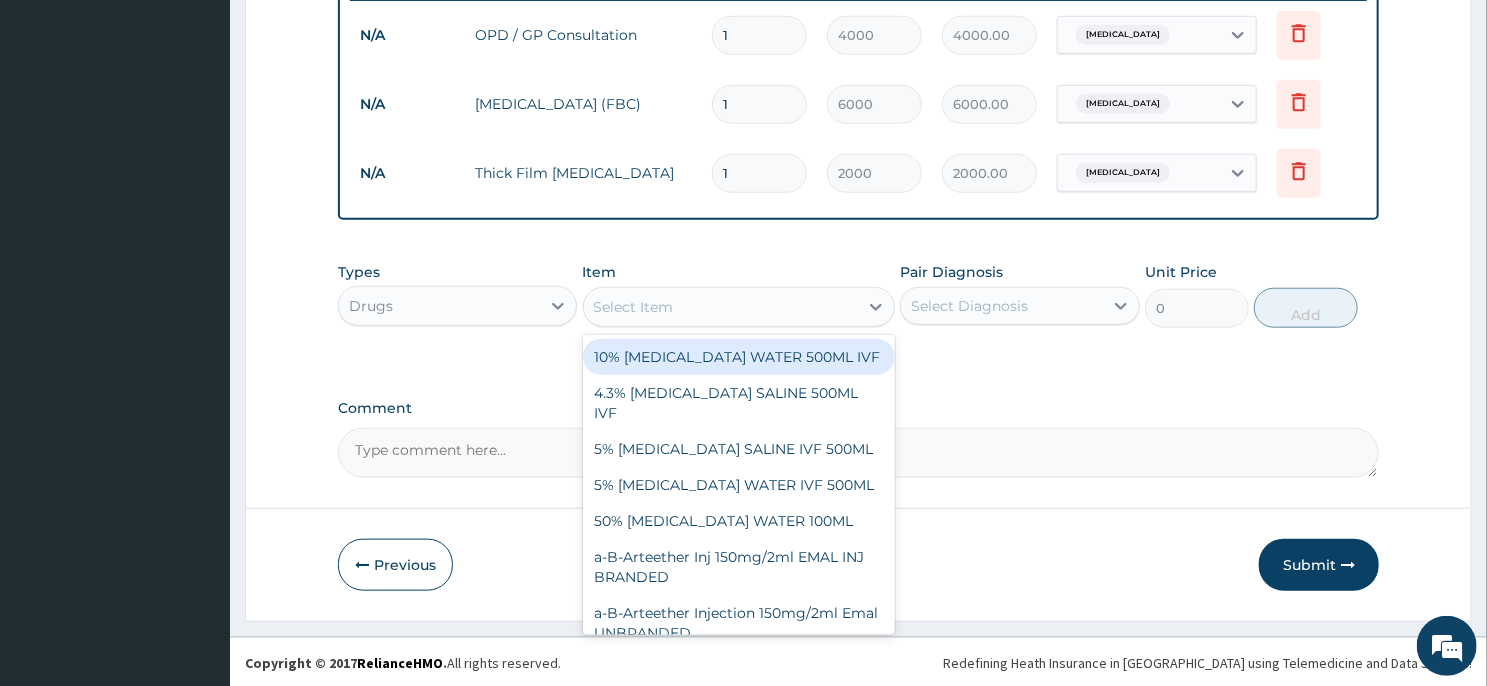 click on "Select Item" at bounding box center [721, 307] 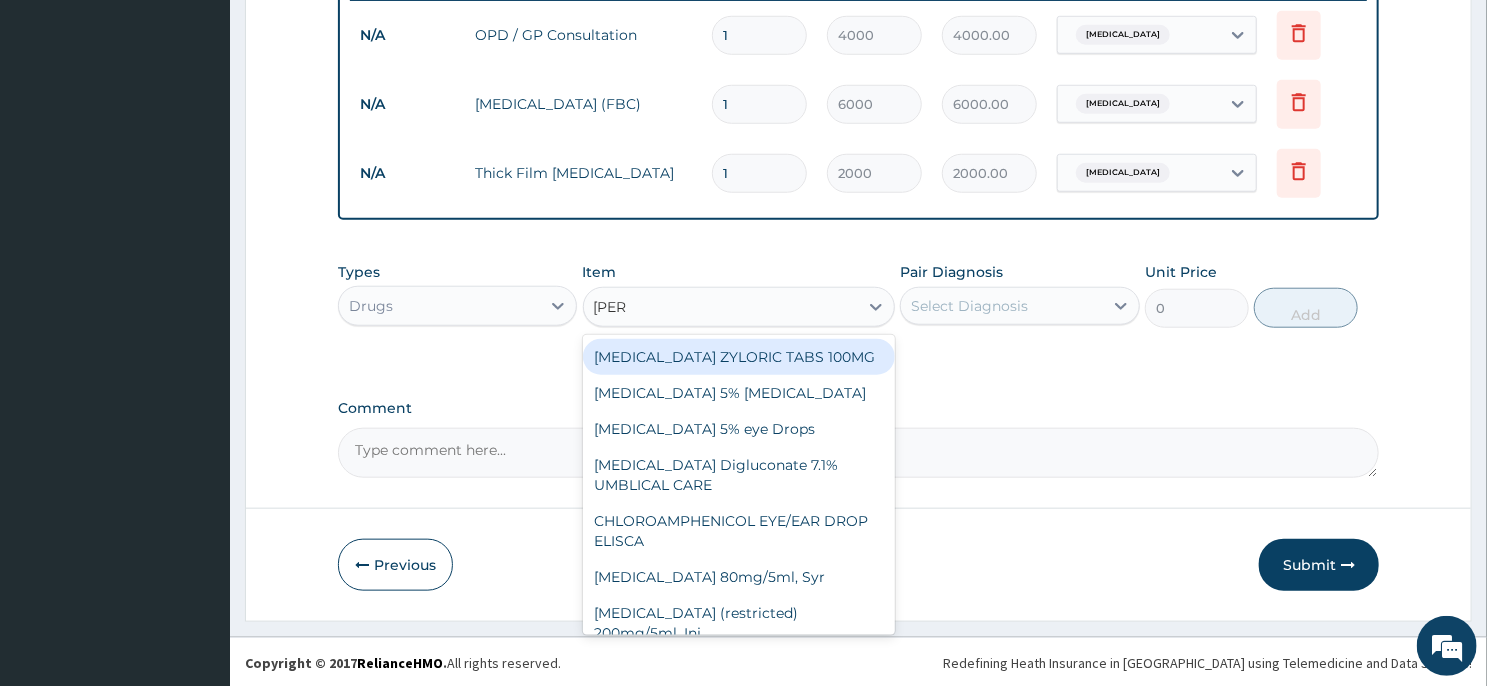 type on "LORAT" 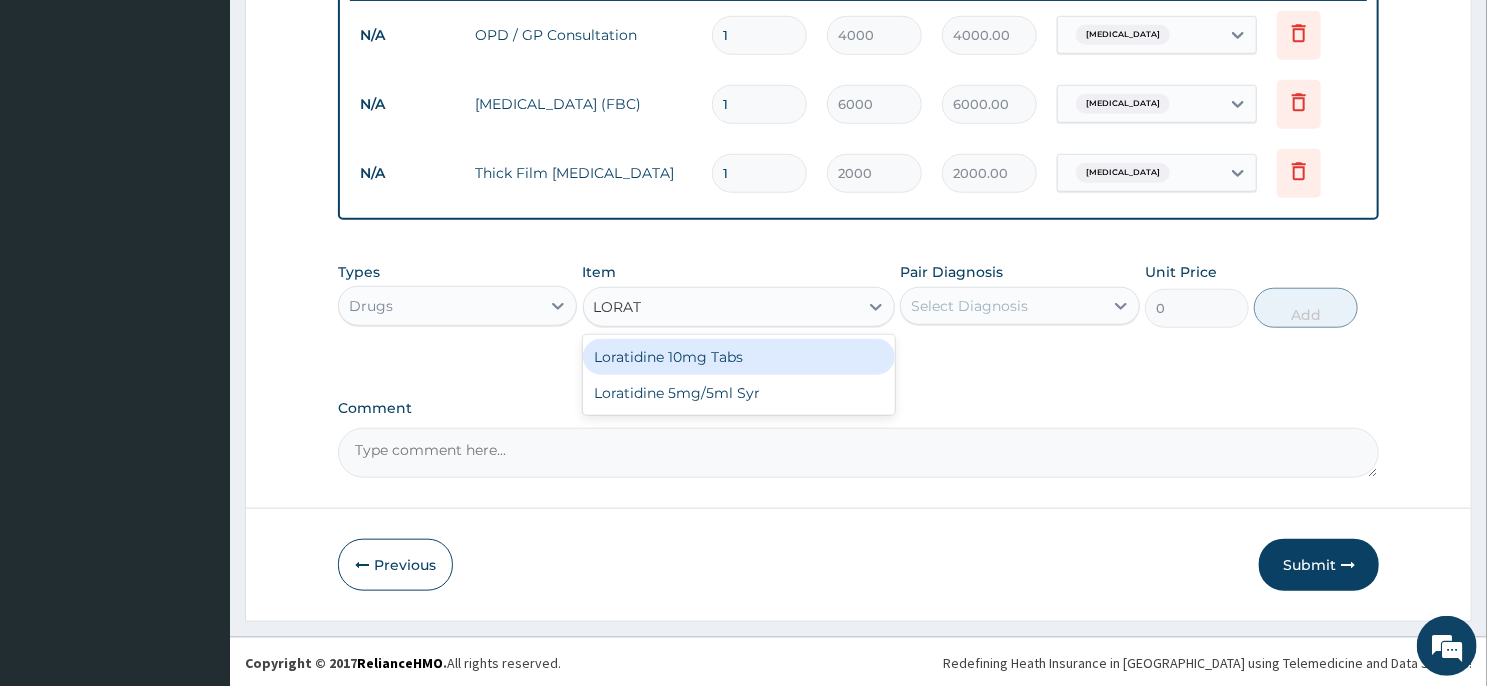 click on "Loratidine 10mg Tabs" at bounding box center [739, 357] 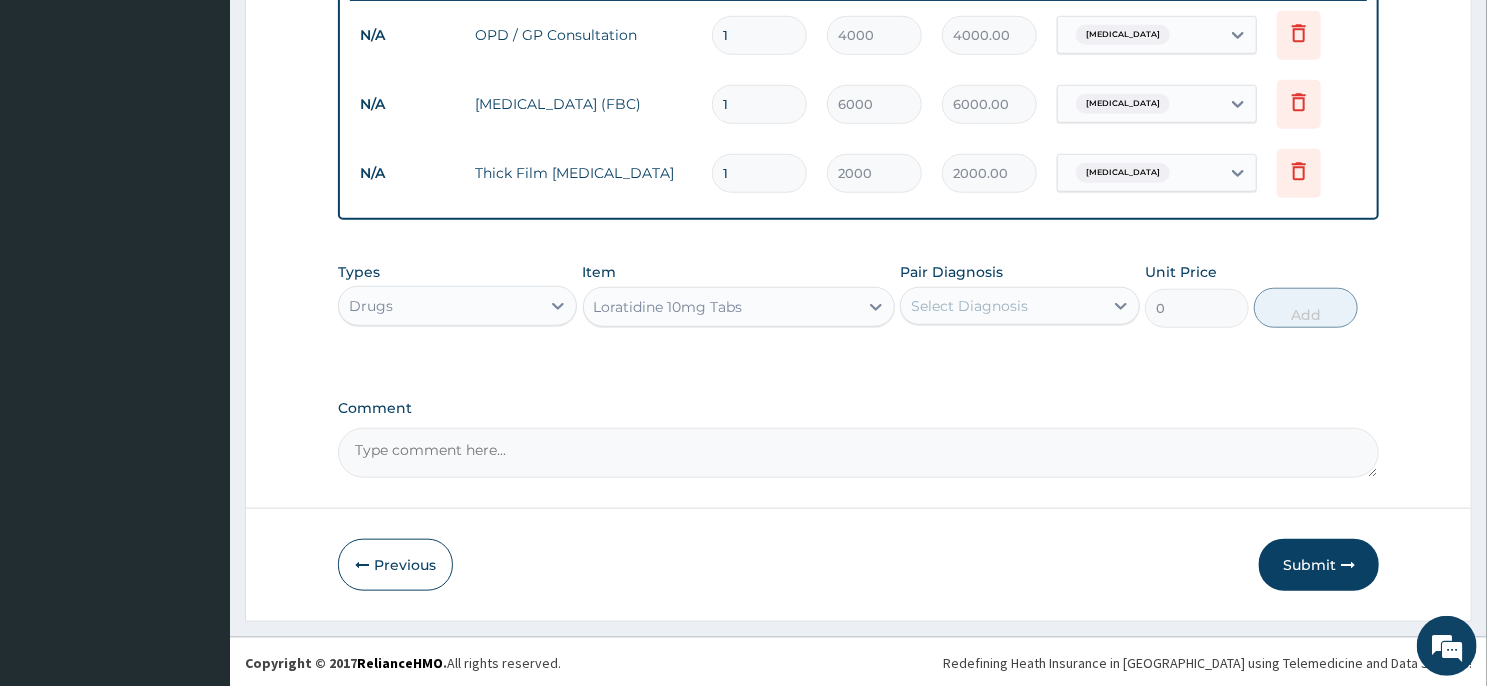 type 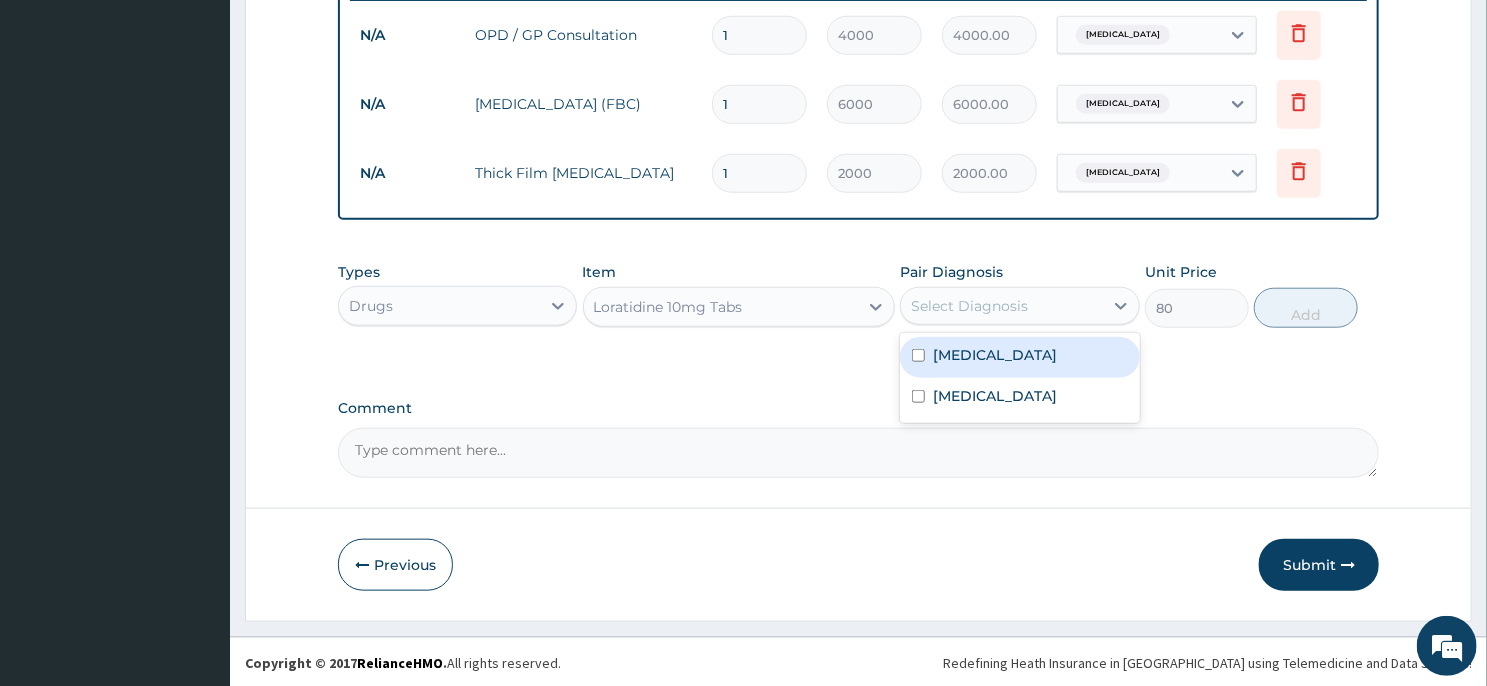 click on "Select Diagnosis" at bounding box center [1001, 306] 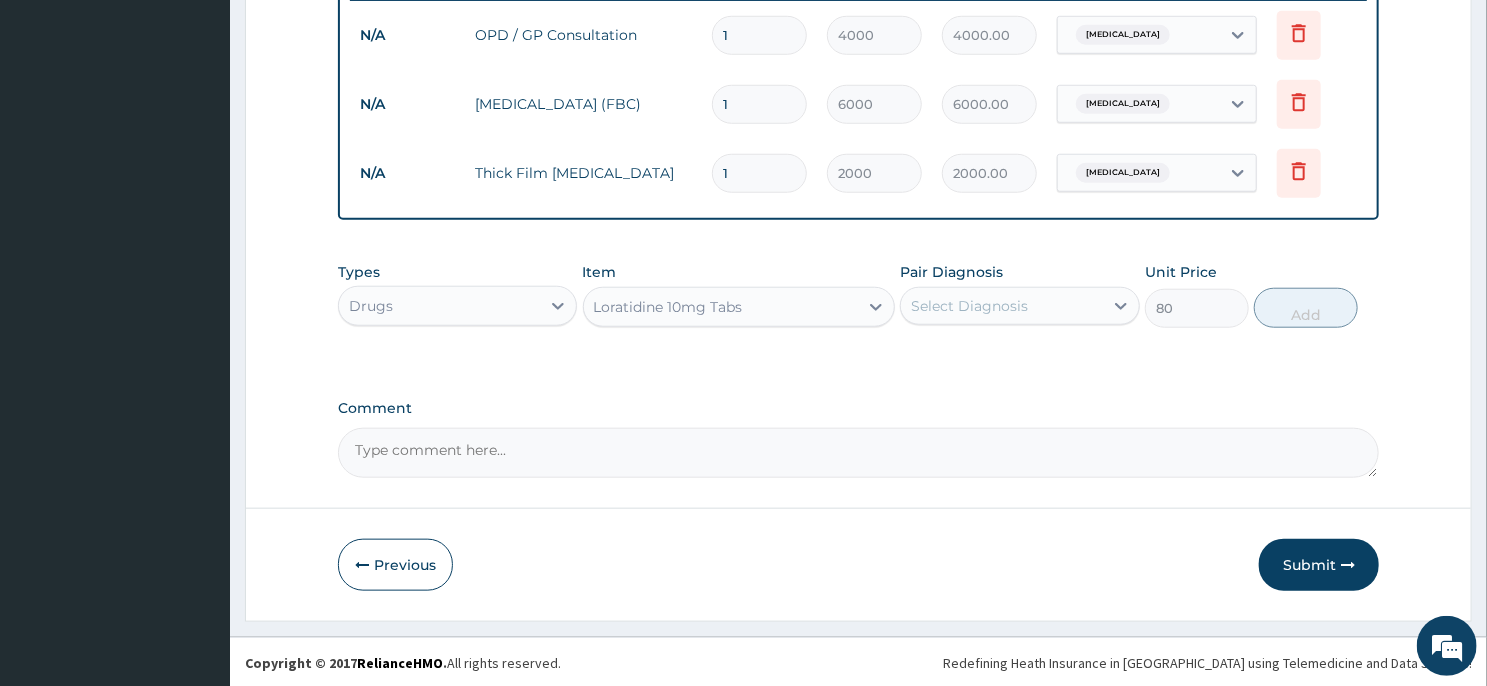 scroll, scrollTop: 147, scrollLeft: 0, axis: vertical 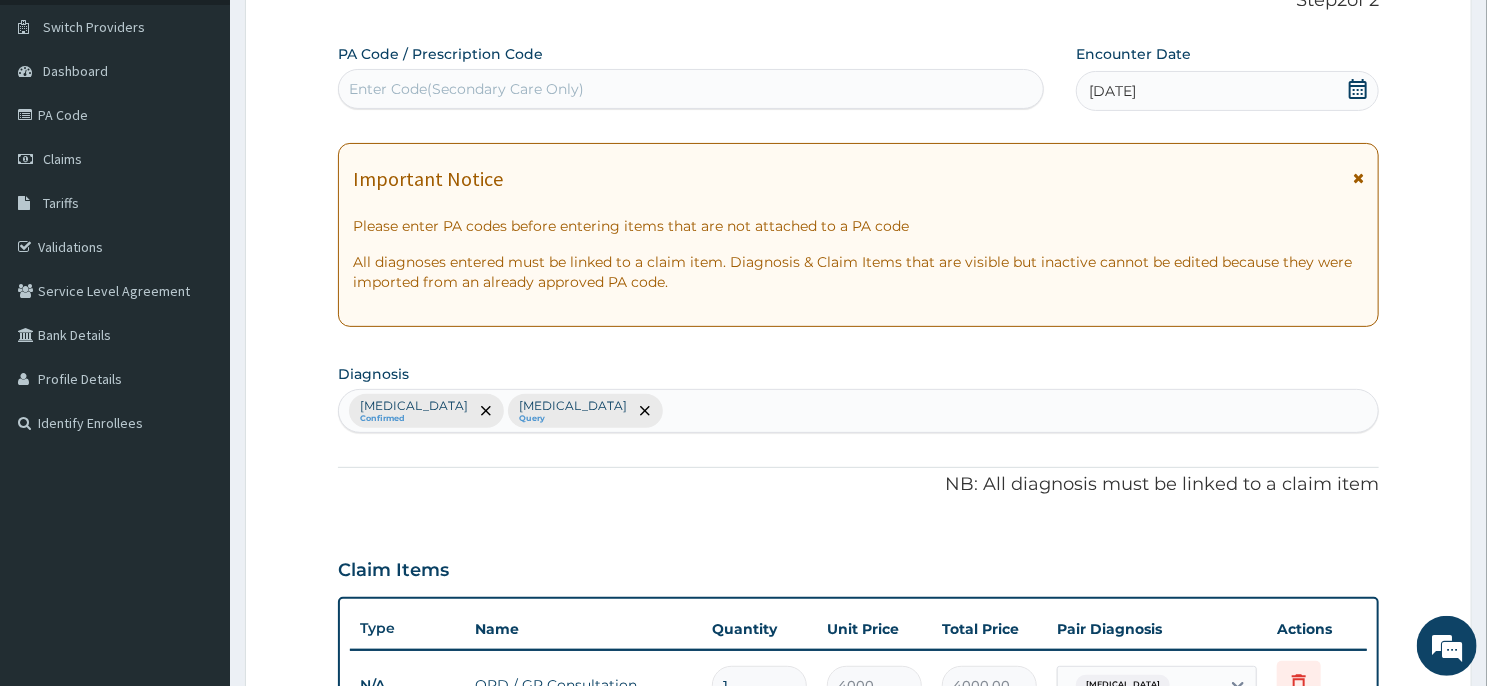 click on "Malaria Confirmed Sepsis Query" at bounding box center (858, 411) 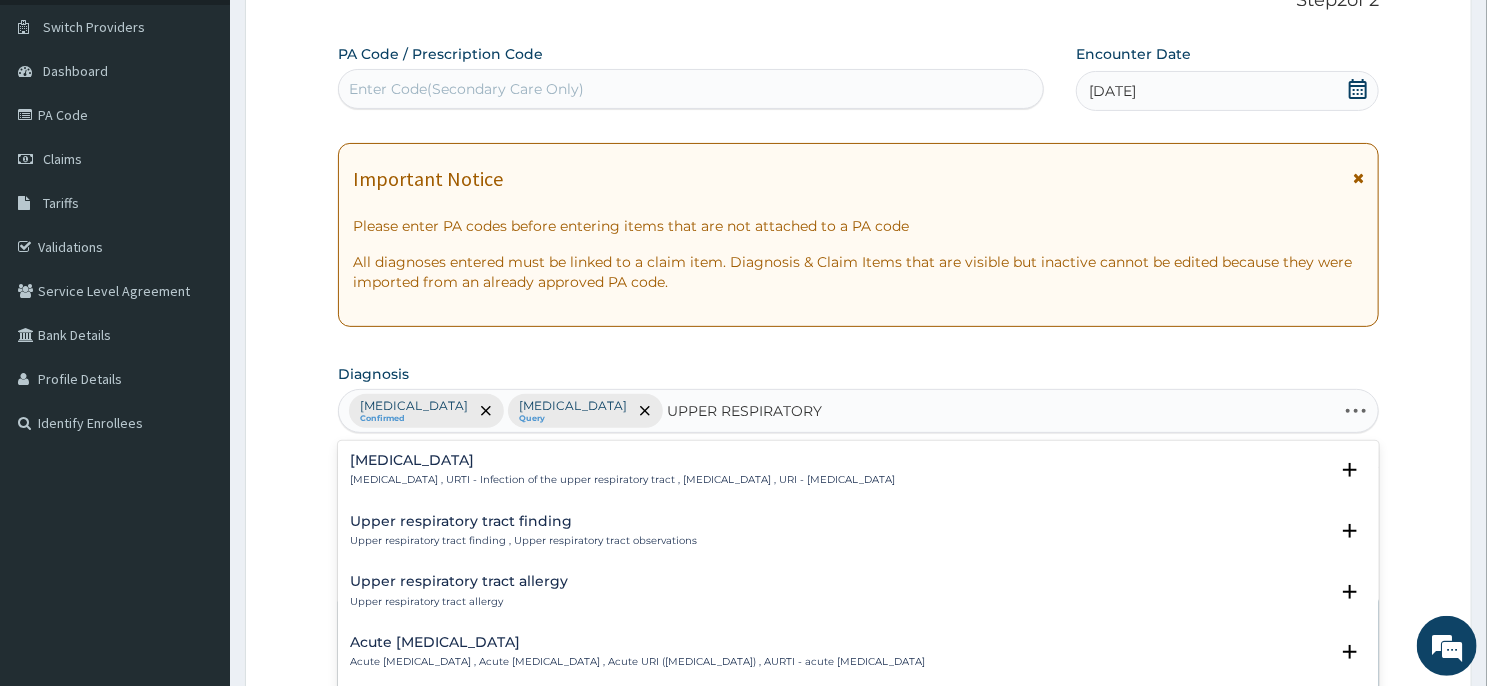 type on "UPPER RESPIRATORY T" 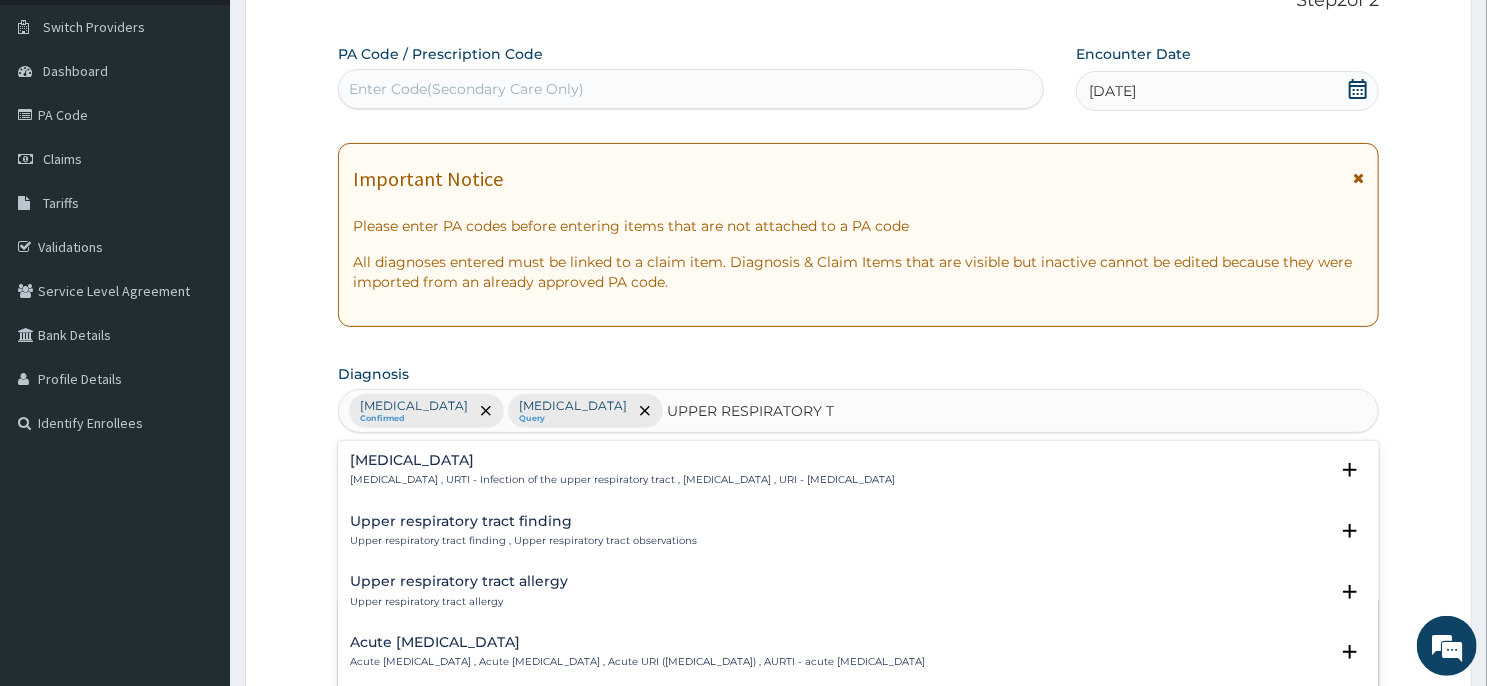 click on "Upper respiratory infection" at bounding box center (622, 460) 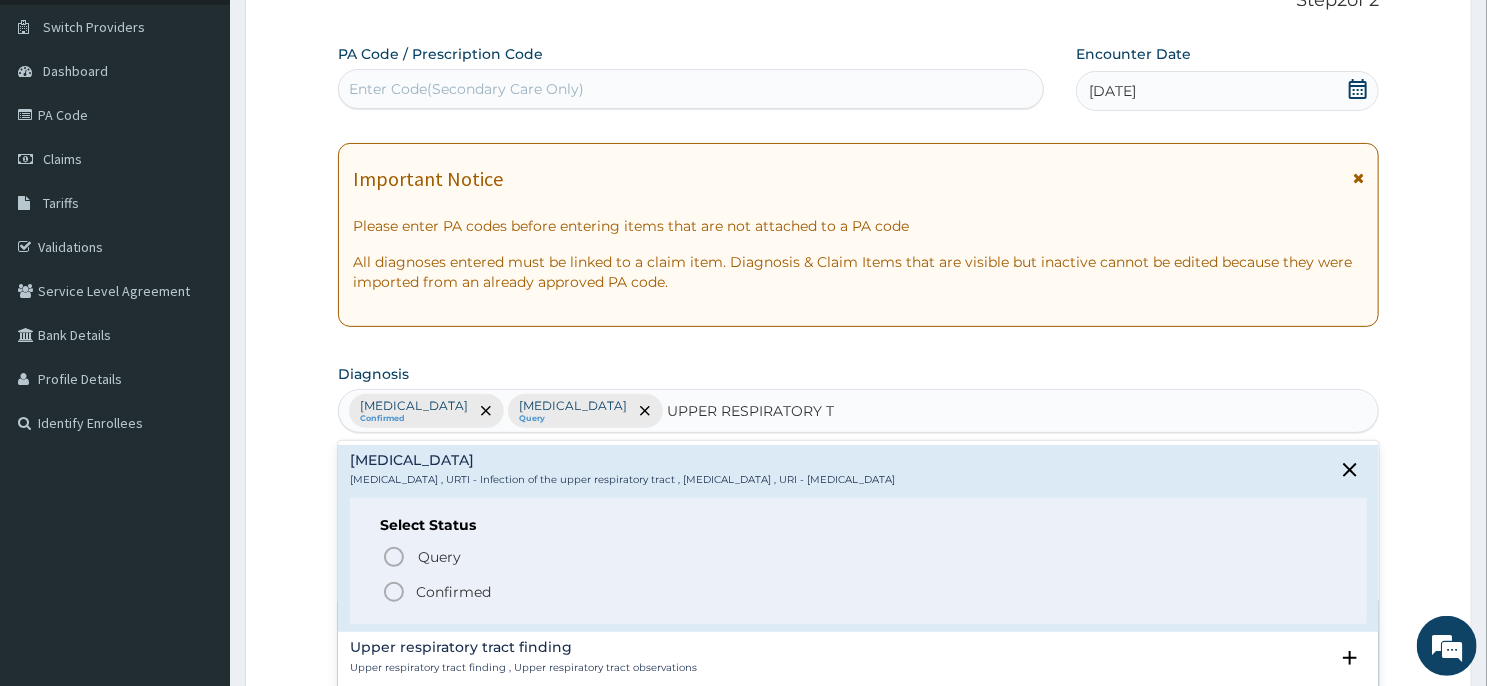 click 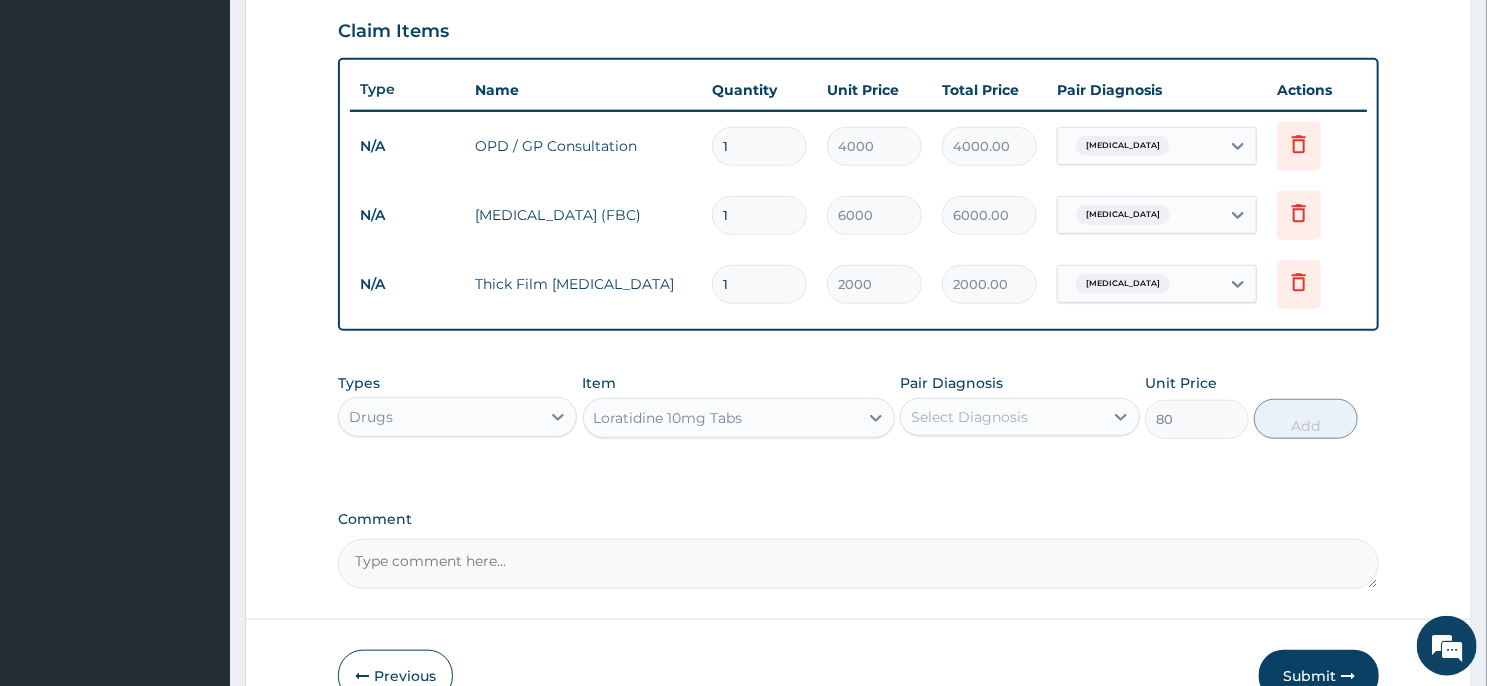 scroll, scrollTop: 797, scrollLeft: 0, axis: vertical 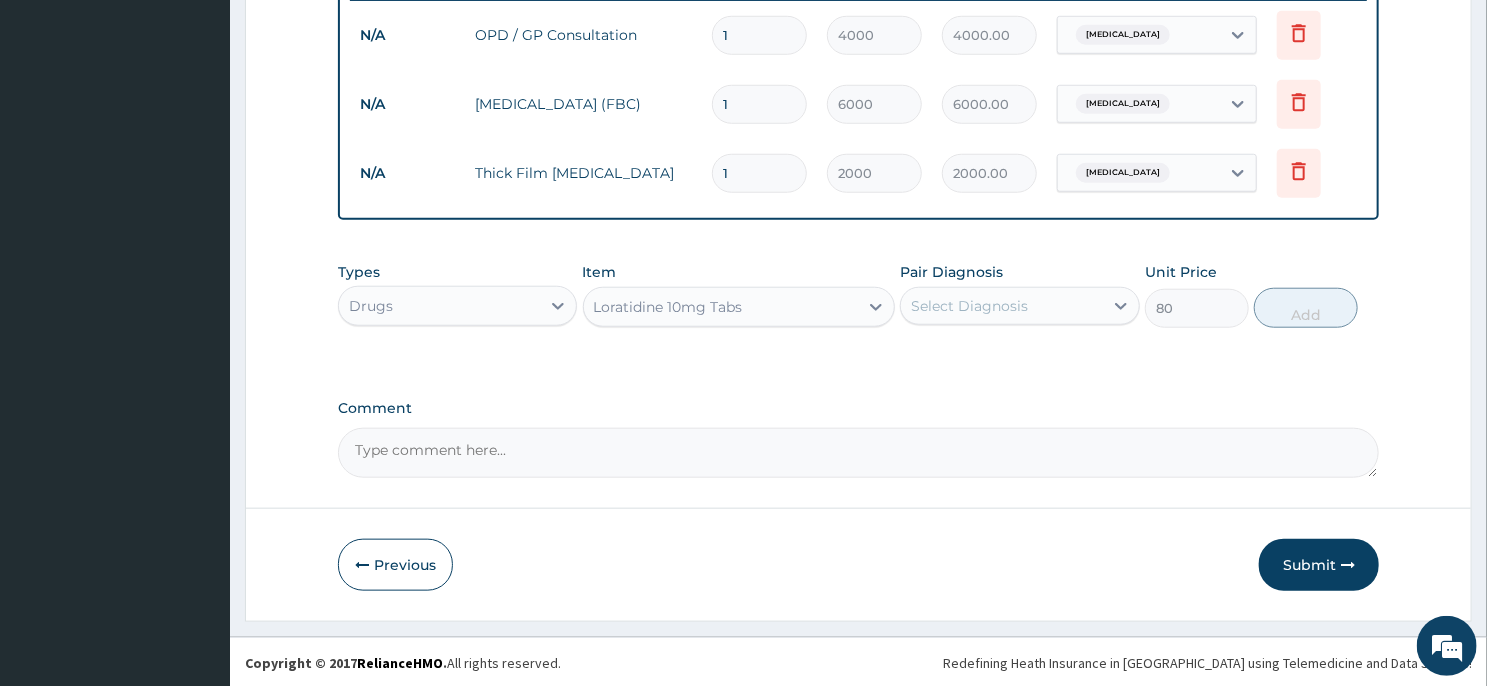 click on "Select Diagnosis" at bounding box center (1001, 306) 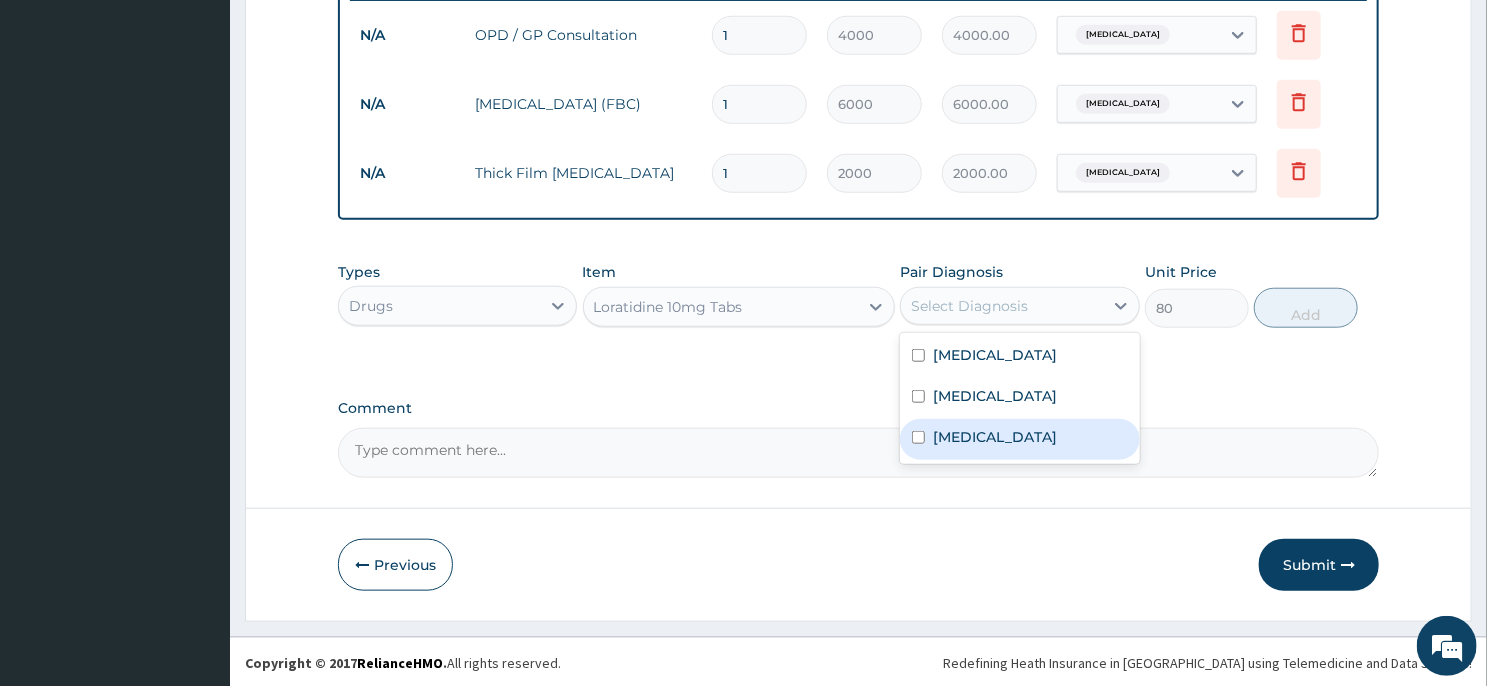 click on "Upper respiratory infection" at bounding box center [1019, 439] 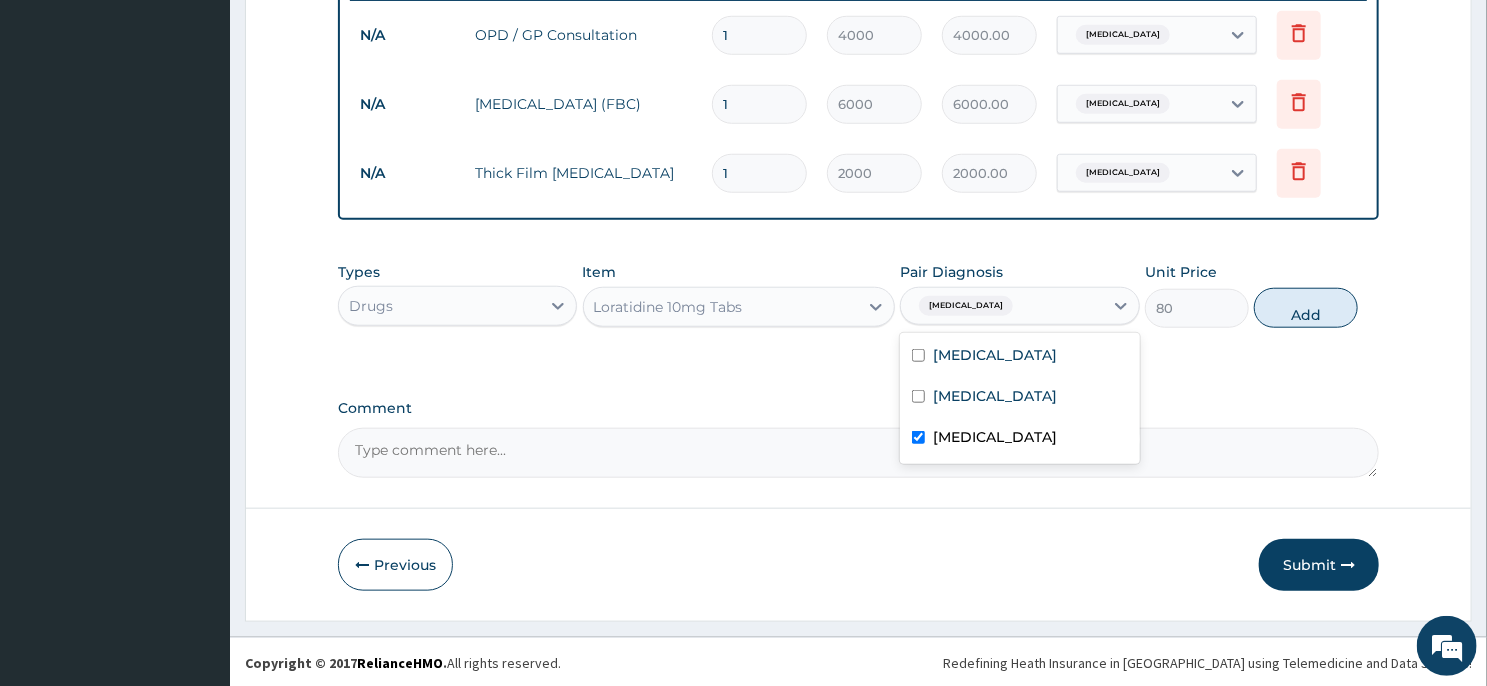 checkbox on "true" 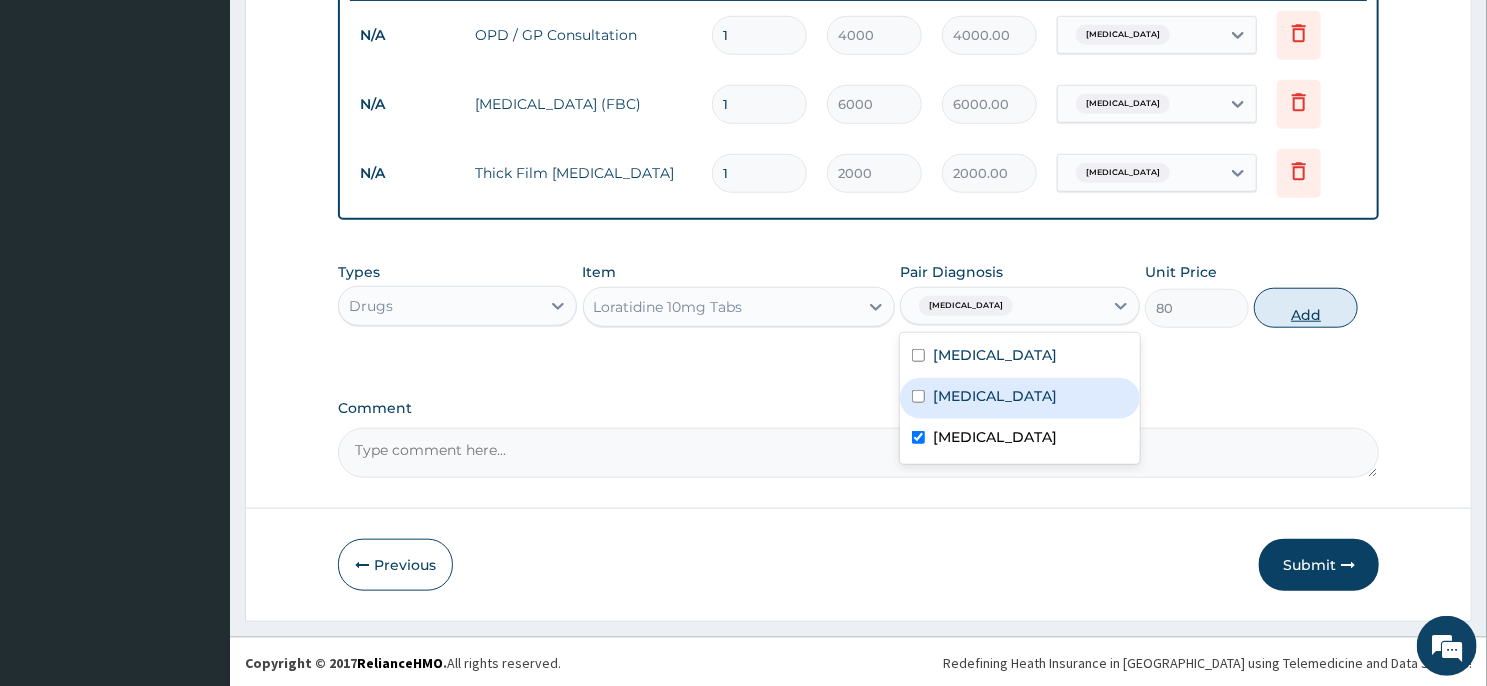 click on "Add" at bounding box center [1306, 308] 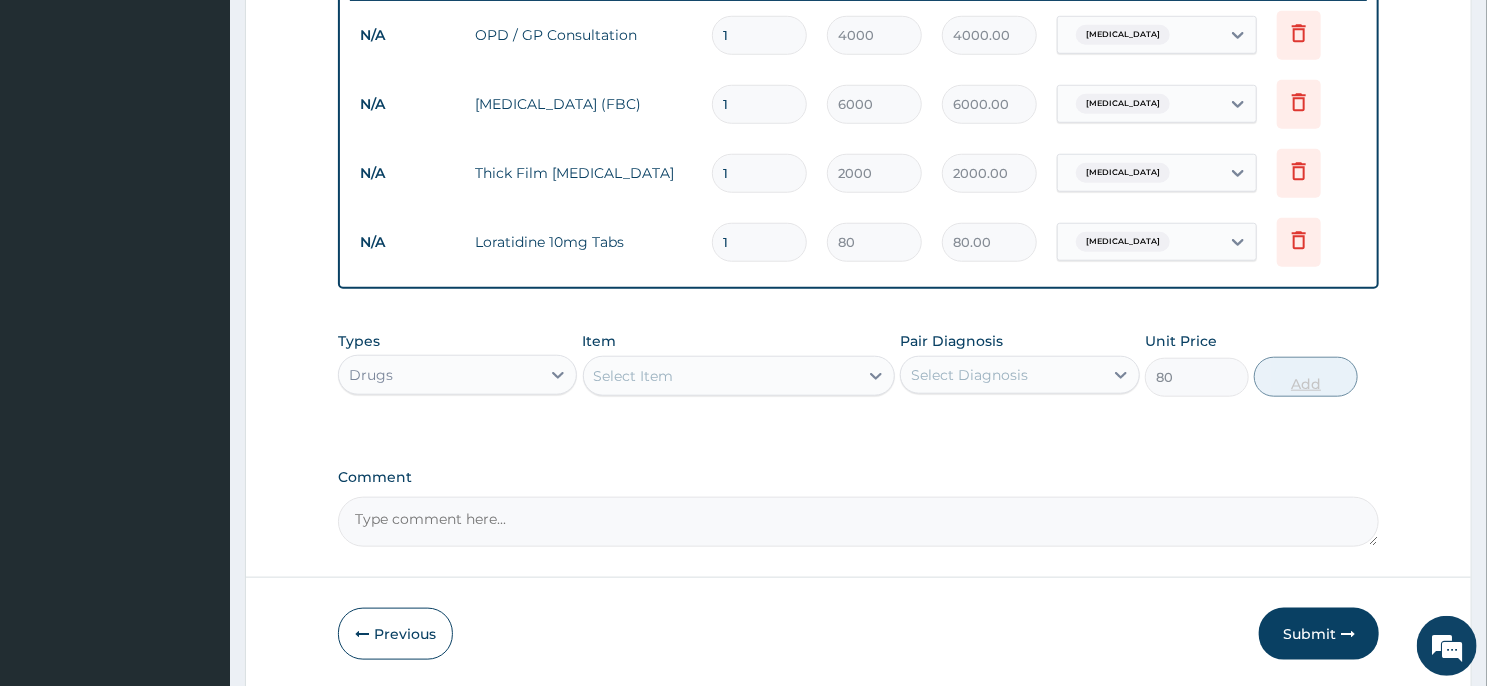 type on "0" 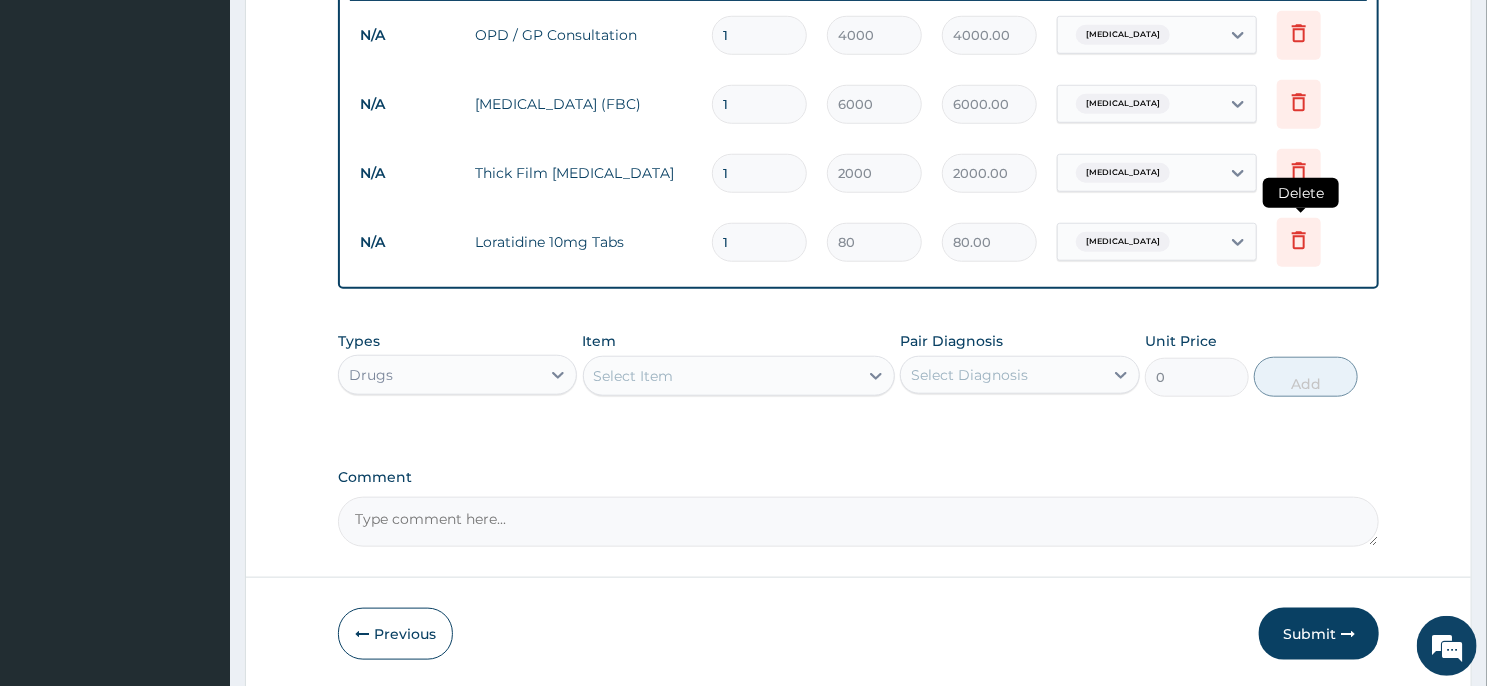 click 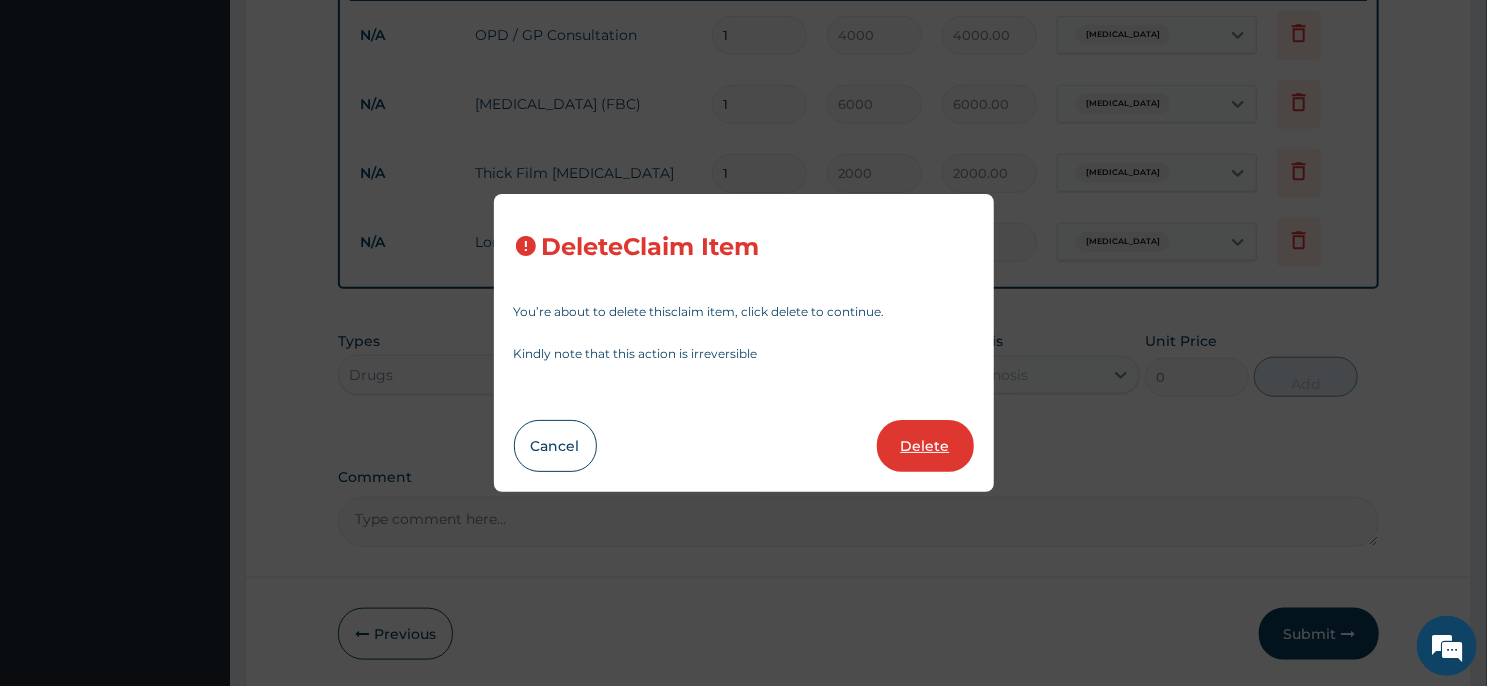 click on "Delete" at bounding box center (925, 446) 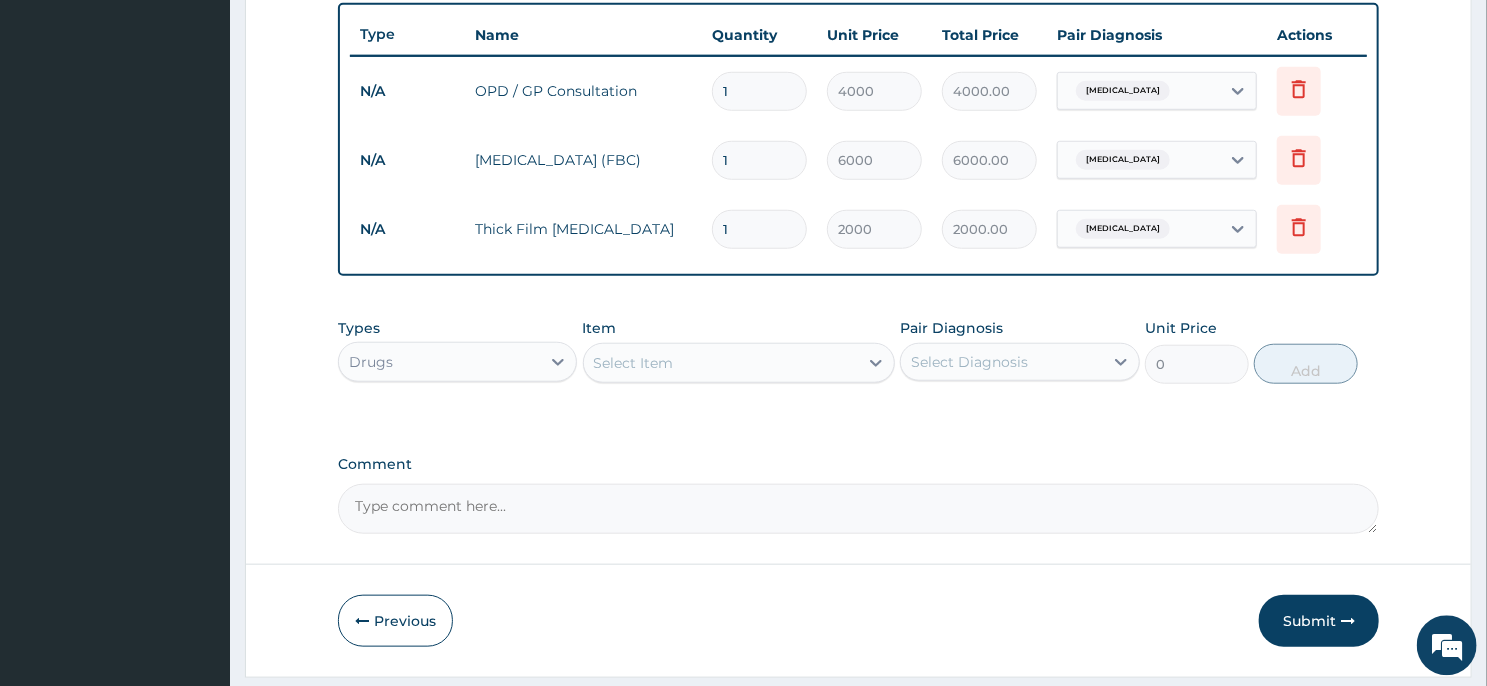 scroll, scrollTop: 797, scrollLeft: 0, axis: vertical 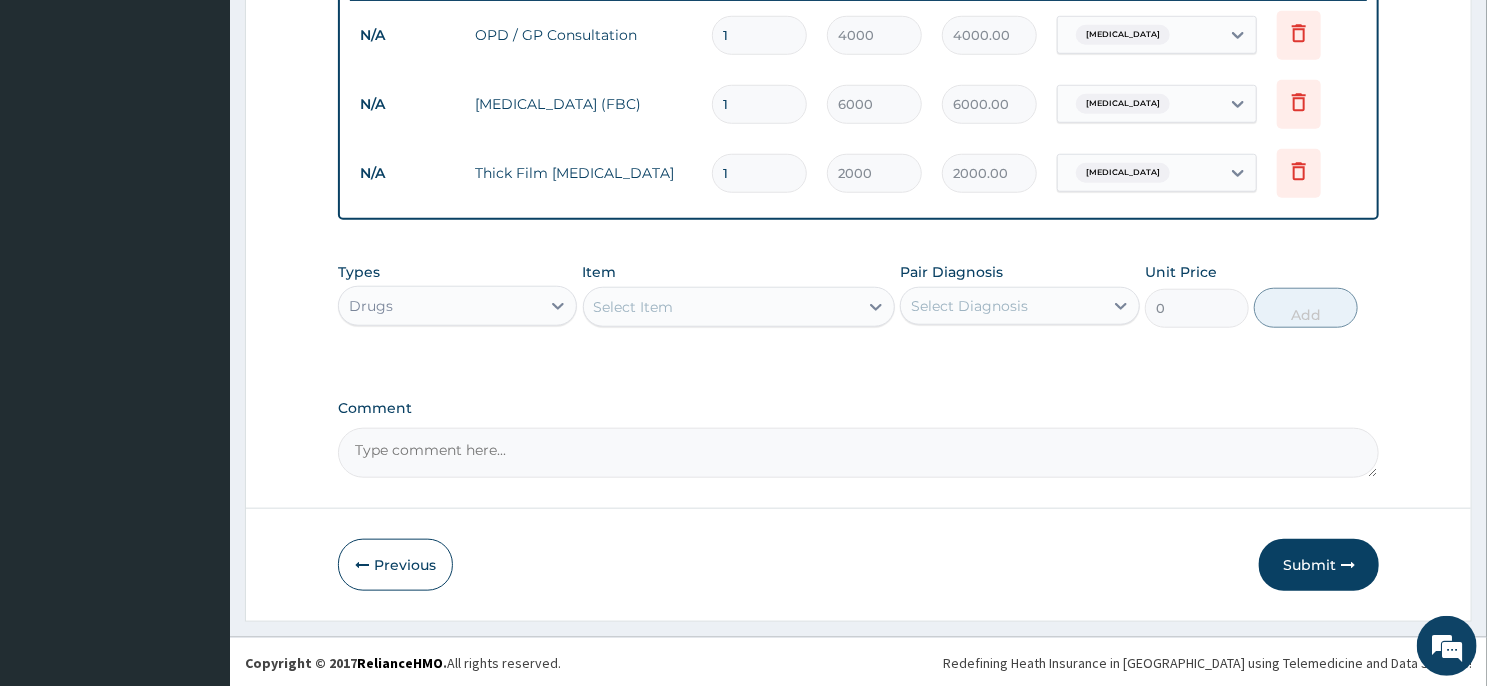 click on "Select Item" at bounding box center (721, 307) 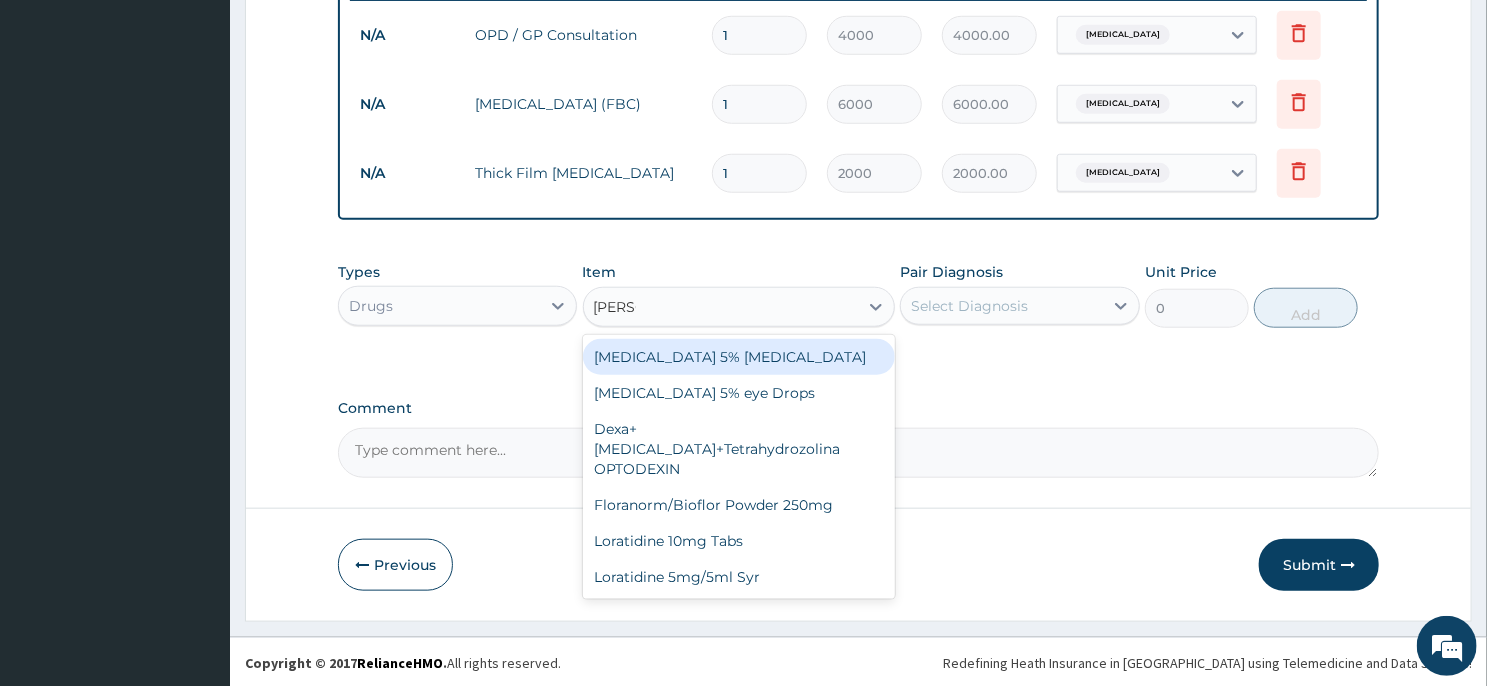 type on "LORAT" 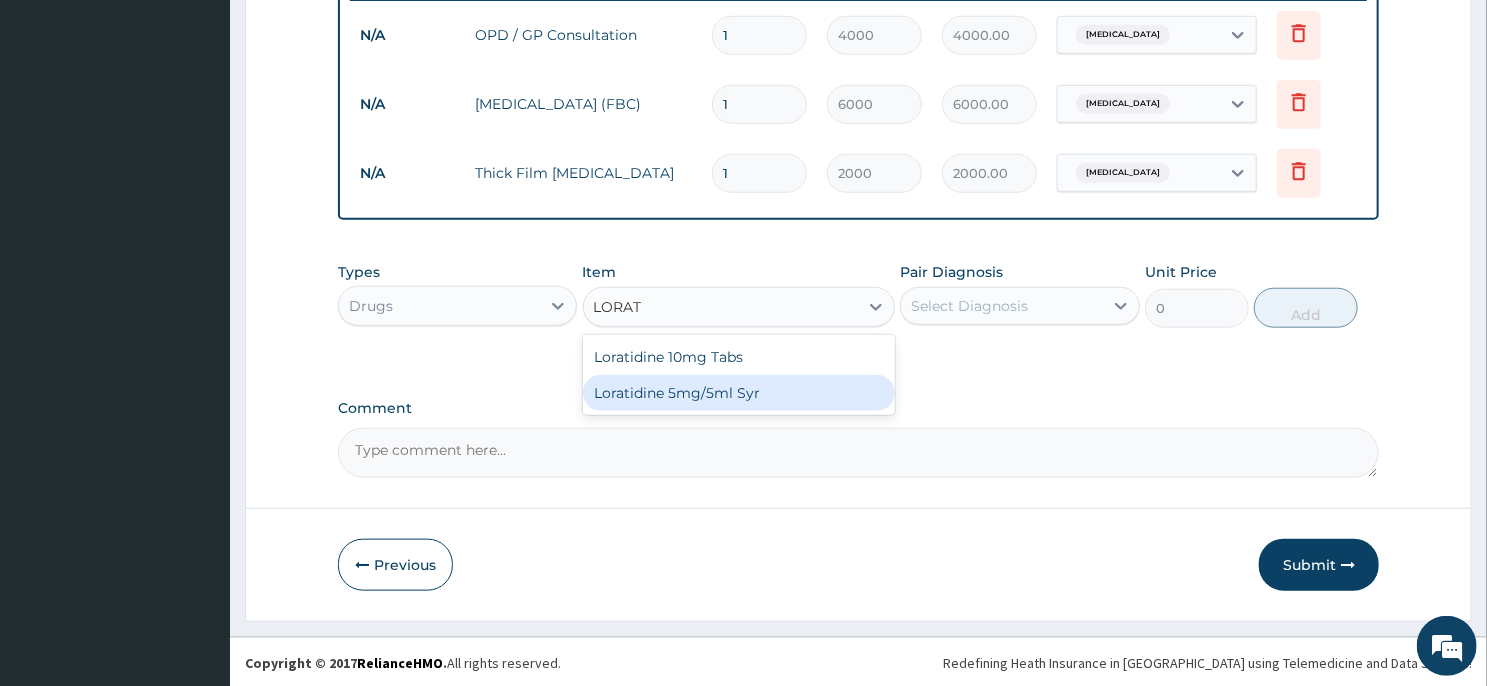 click on "Loratidine 5mg/5ml Syr" at bounding box center [739, 393] 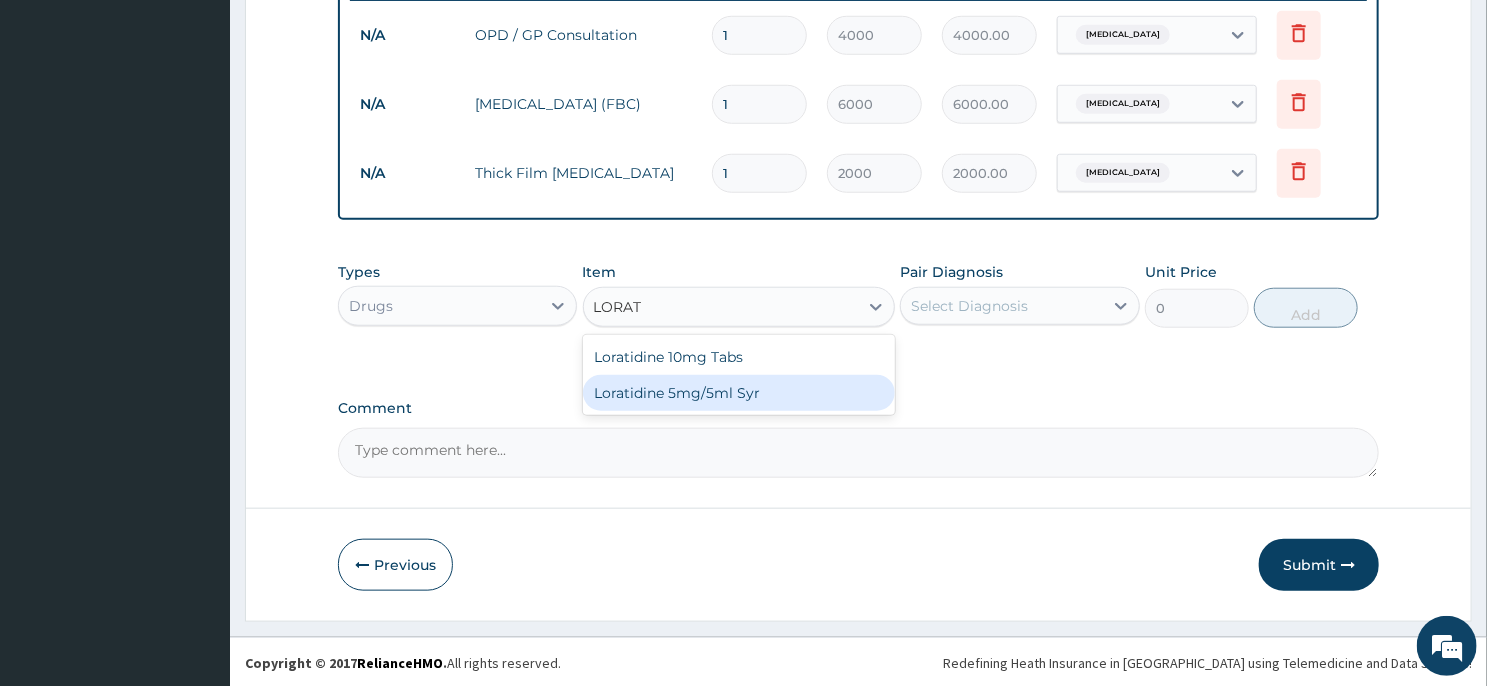 type 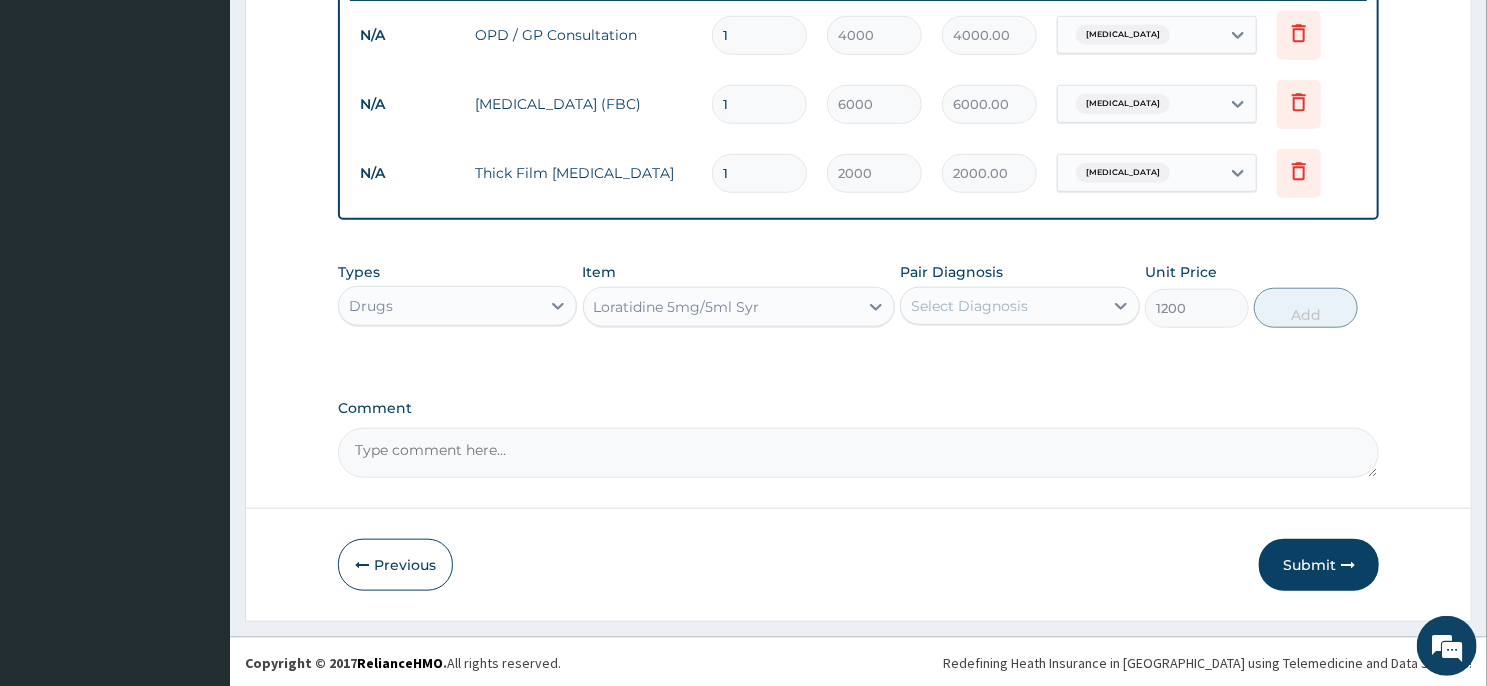 click on "Select Diagnosis" at bounding box center (1001, 306) 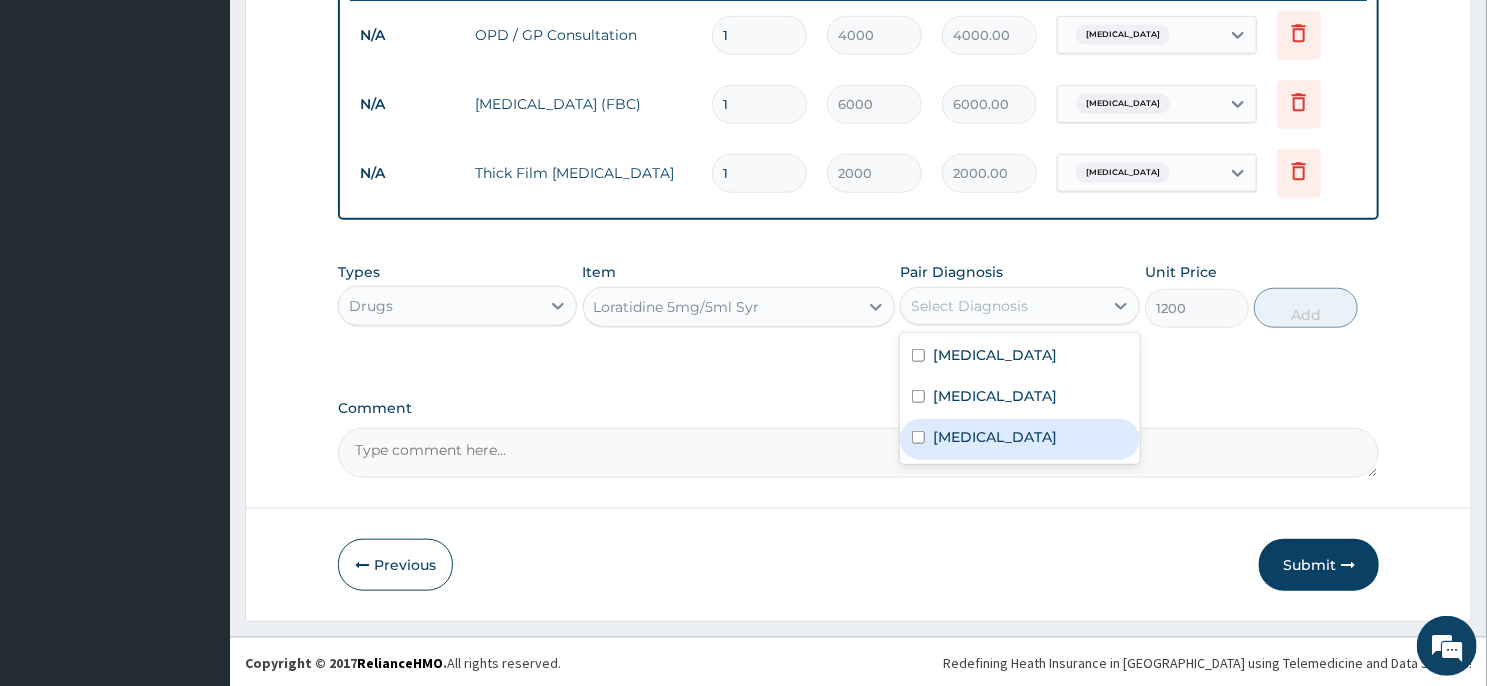 click on "Upper respiratory infection" at bounding box center (995, 437) 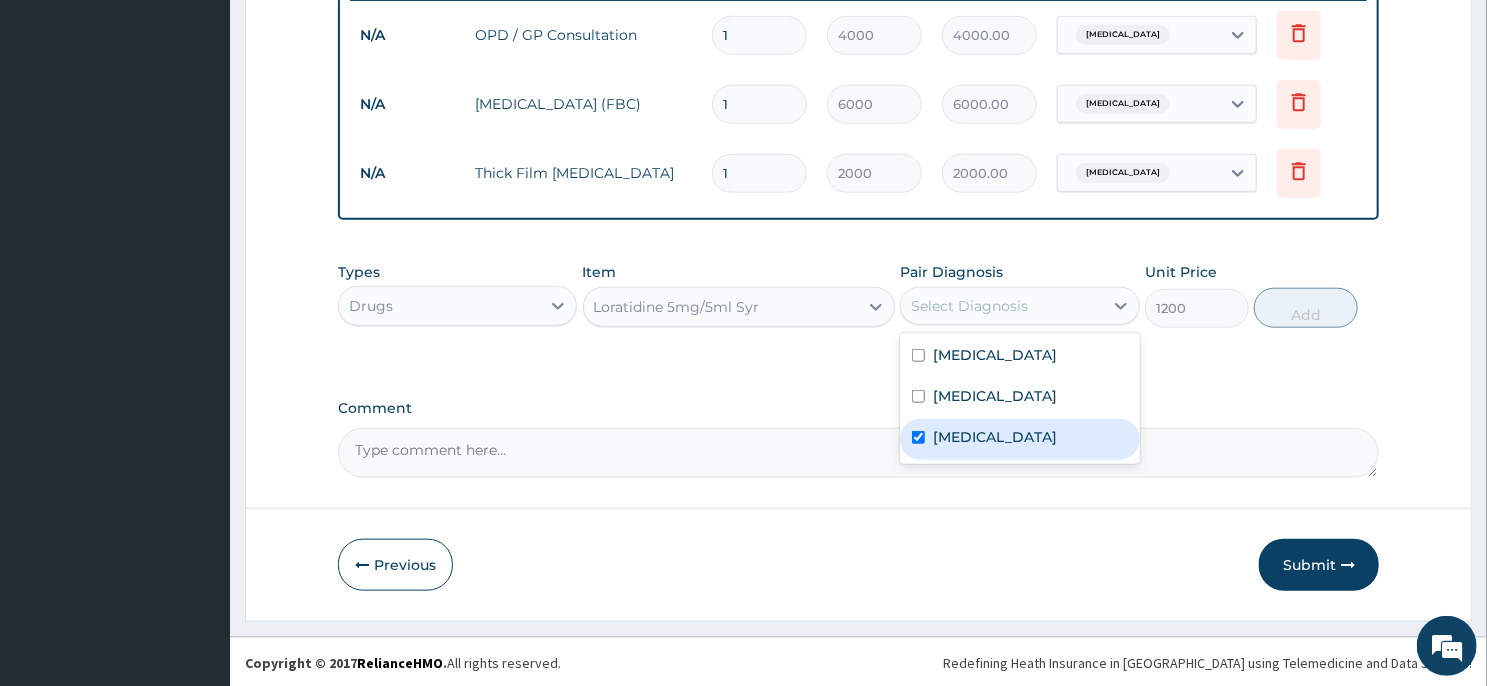 checkbox on "true" 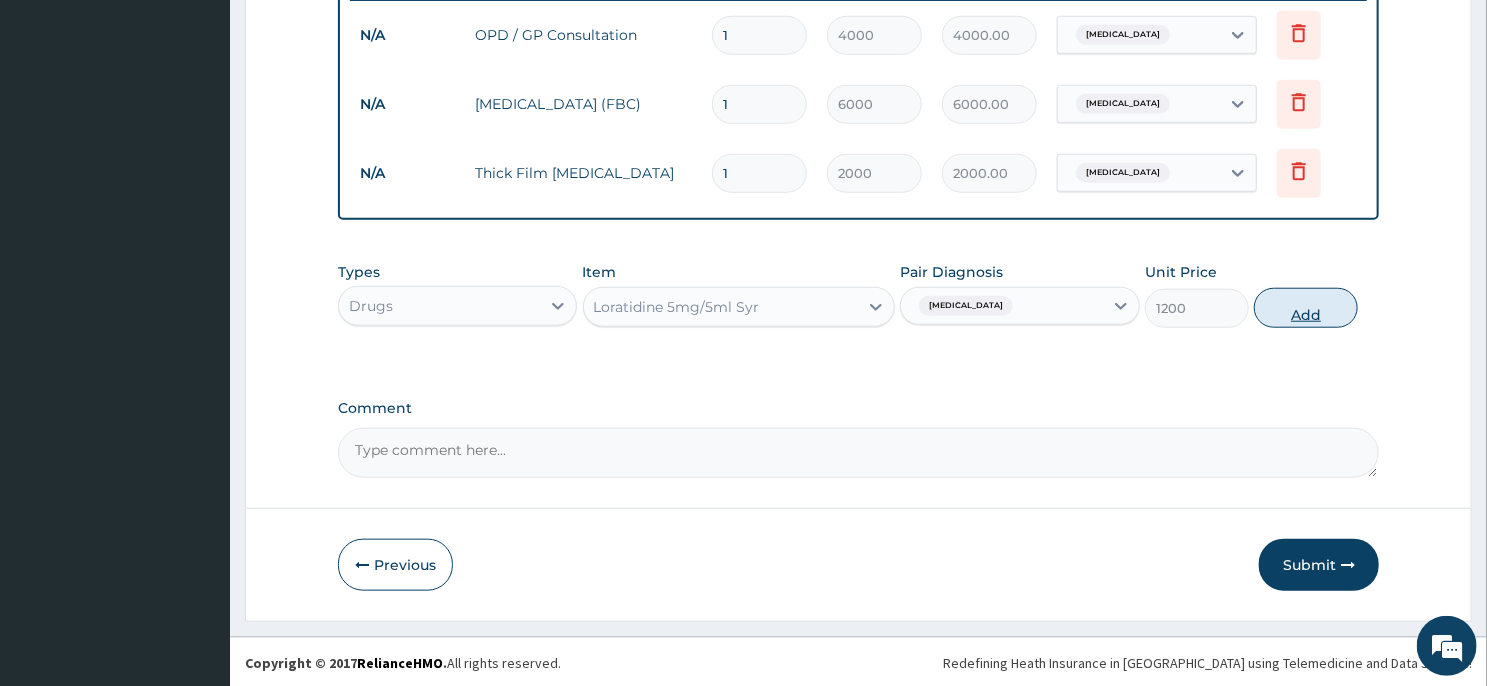 click on "Add" at bounding box center (1306, 308) 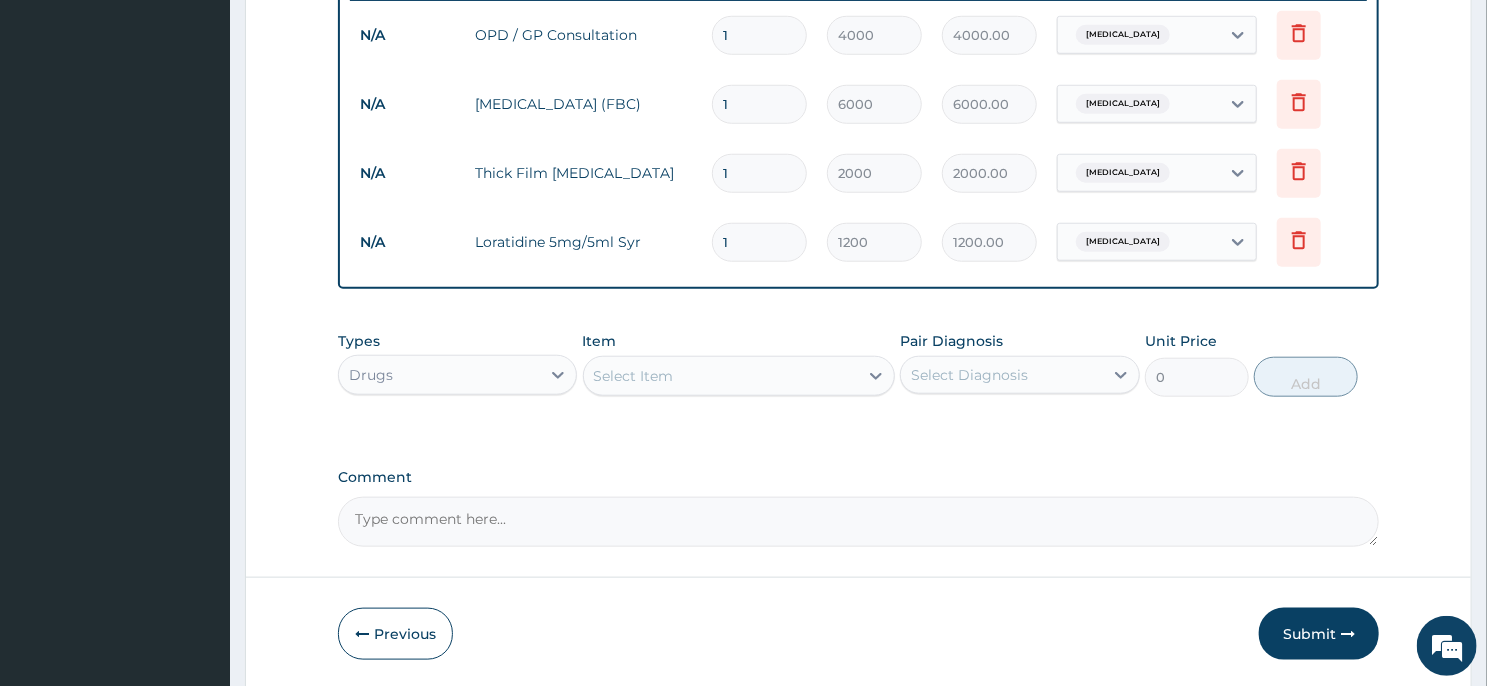 click on "Select Item" at bounding box center [721, 376] 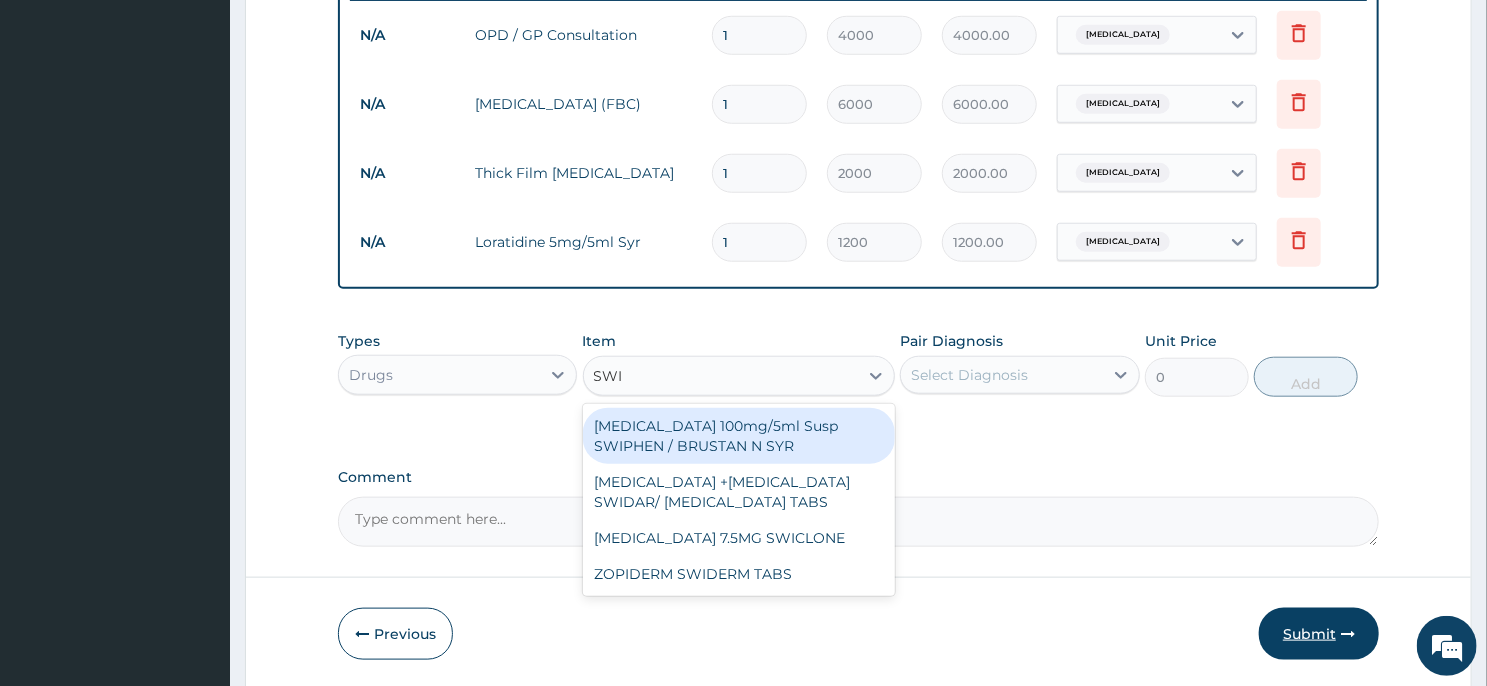 type on "SWI" 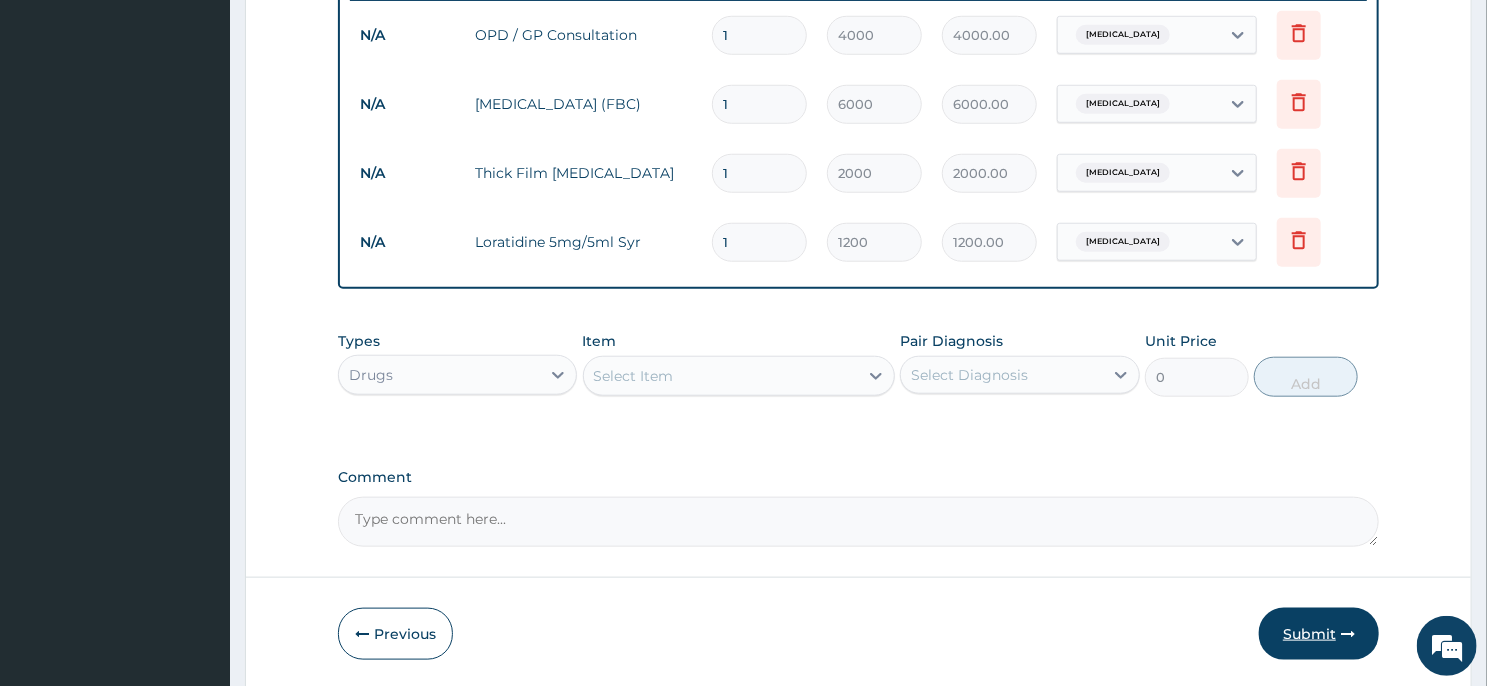 click on "Submit" at bounding box center [1319, 634] 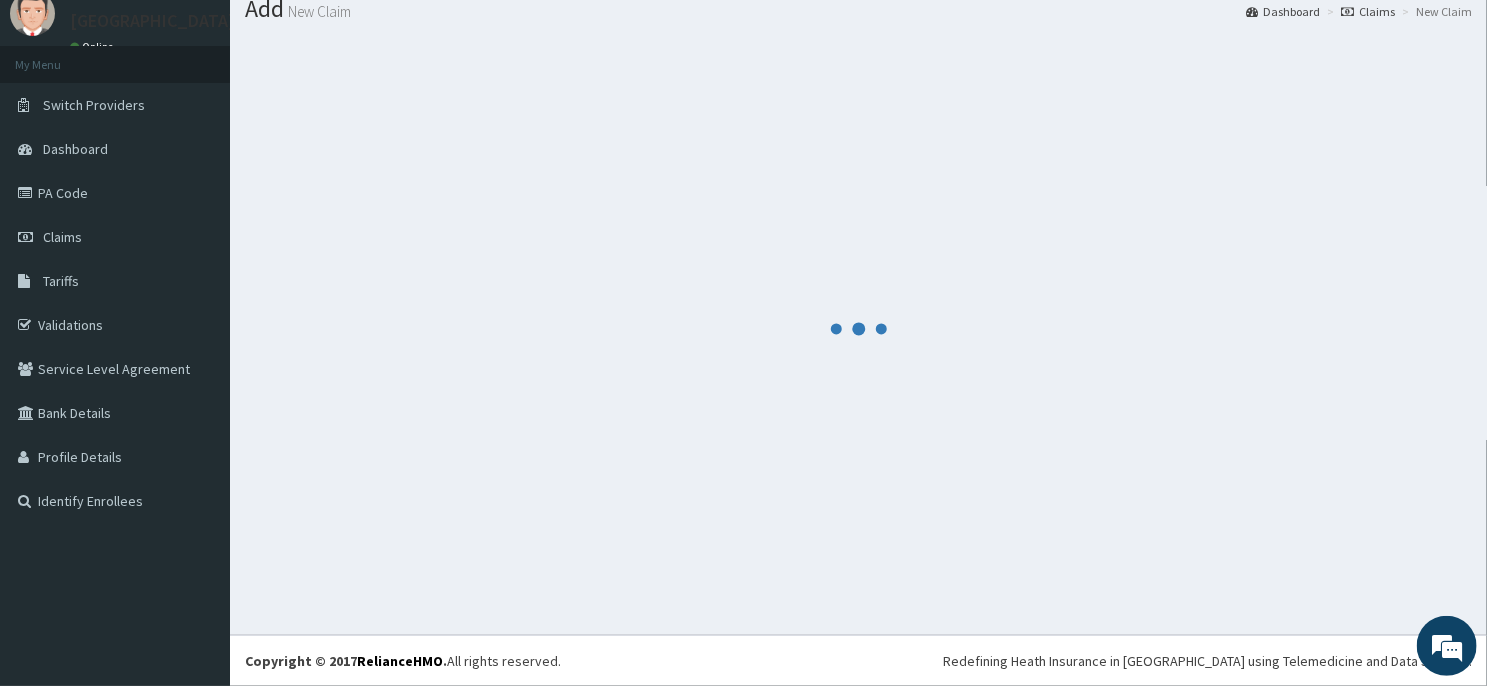 scroll, scrollTop: 69, scrollLeft: 0, axis: vertical 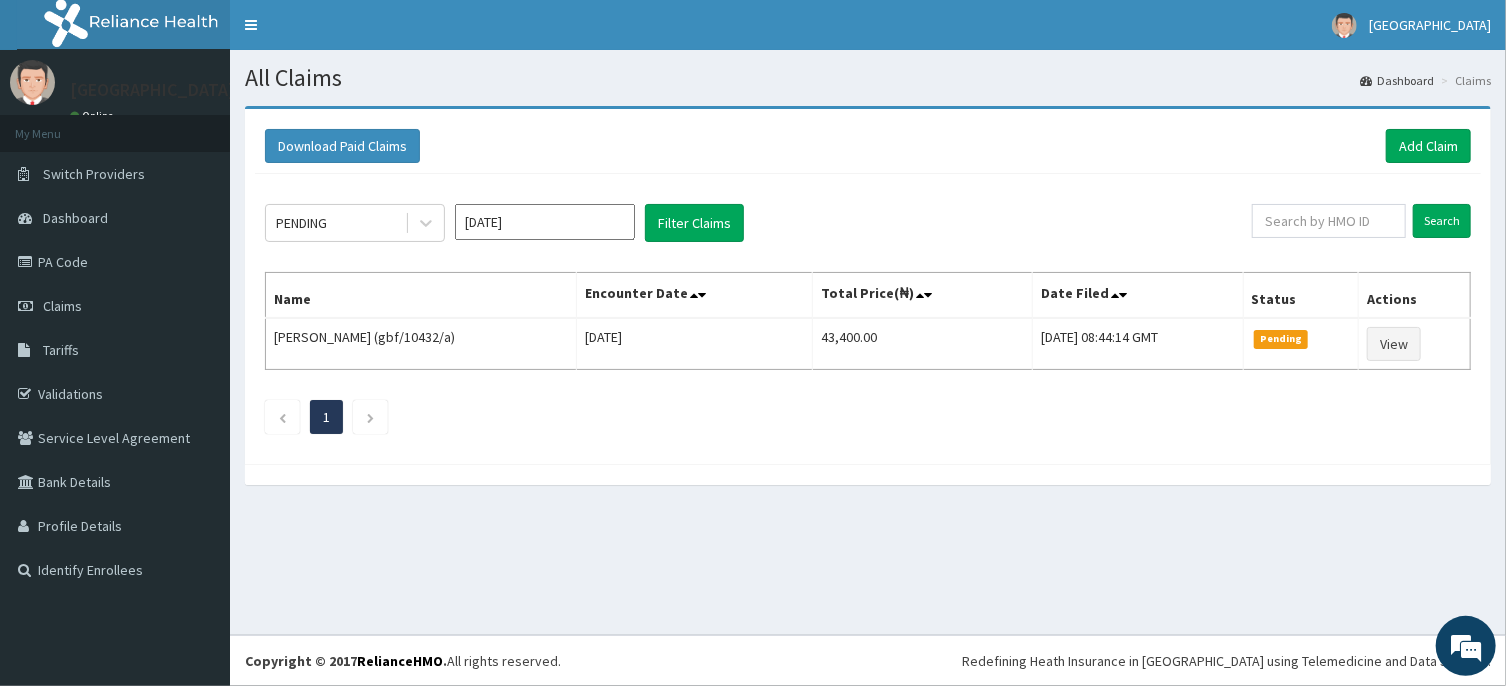 click on "Jul 2025" at bounding box center (545, 222) 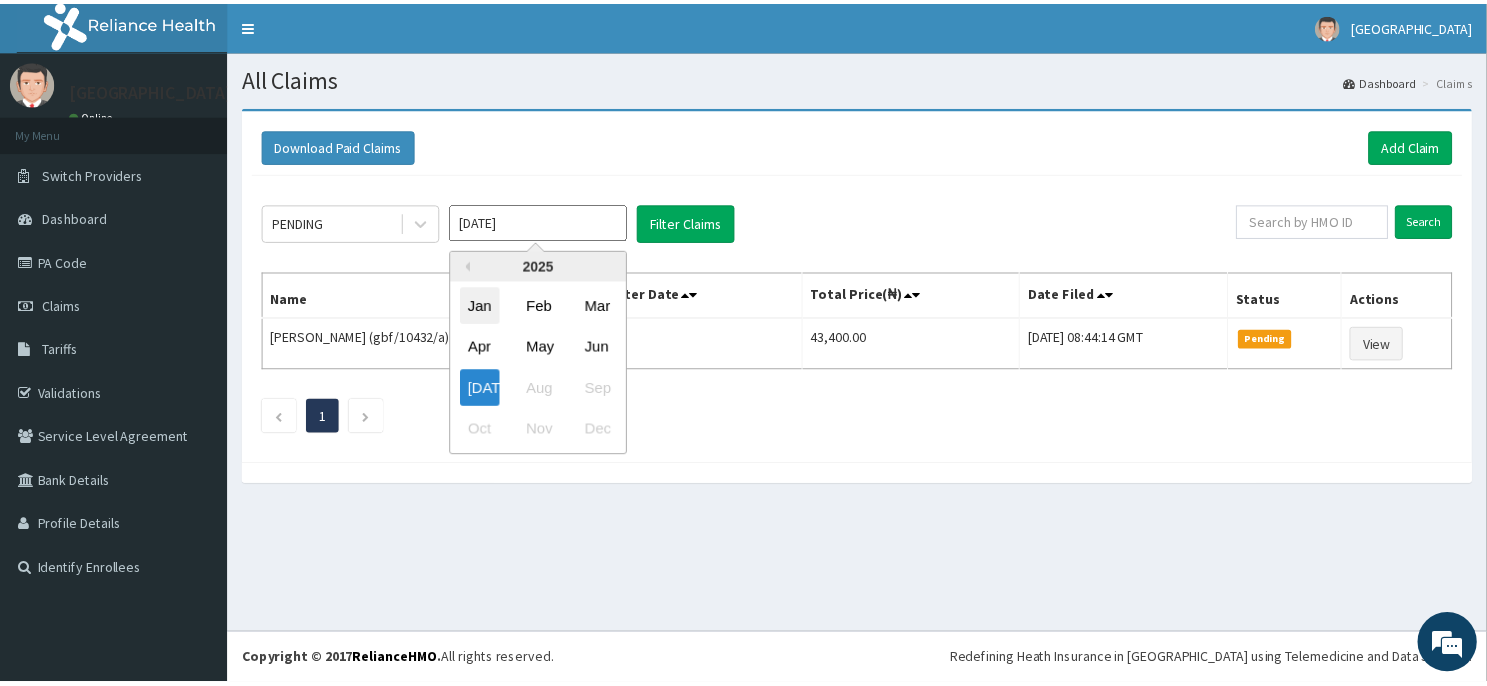 scroll, scrollTop: 0, scrollLeft: 0, axis: both 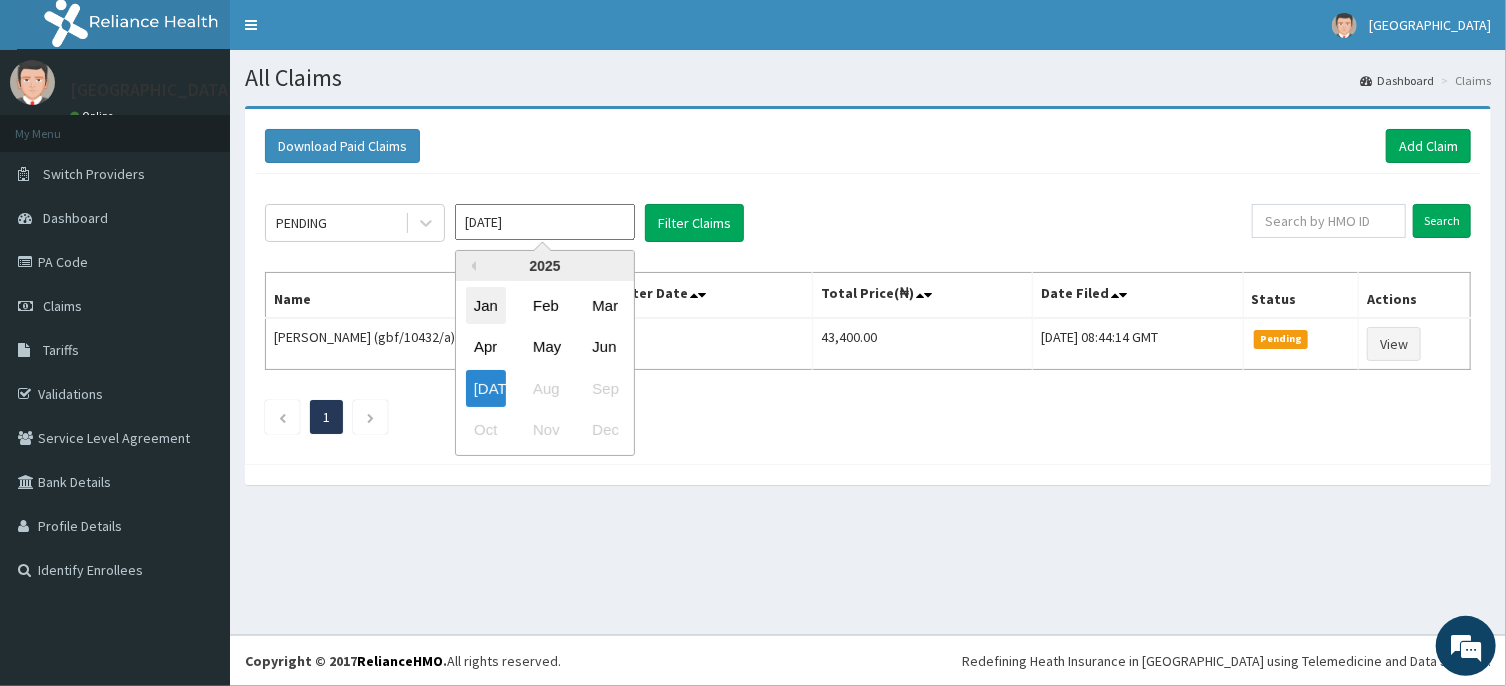 click on "Jan" at bounding box center (486, 305) 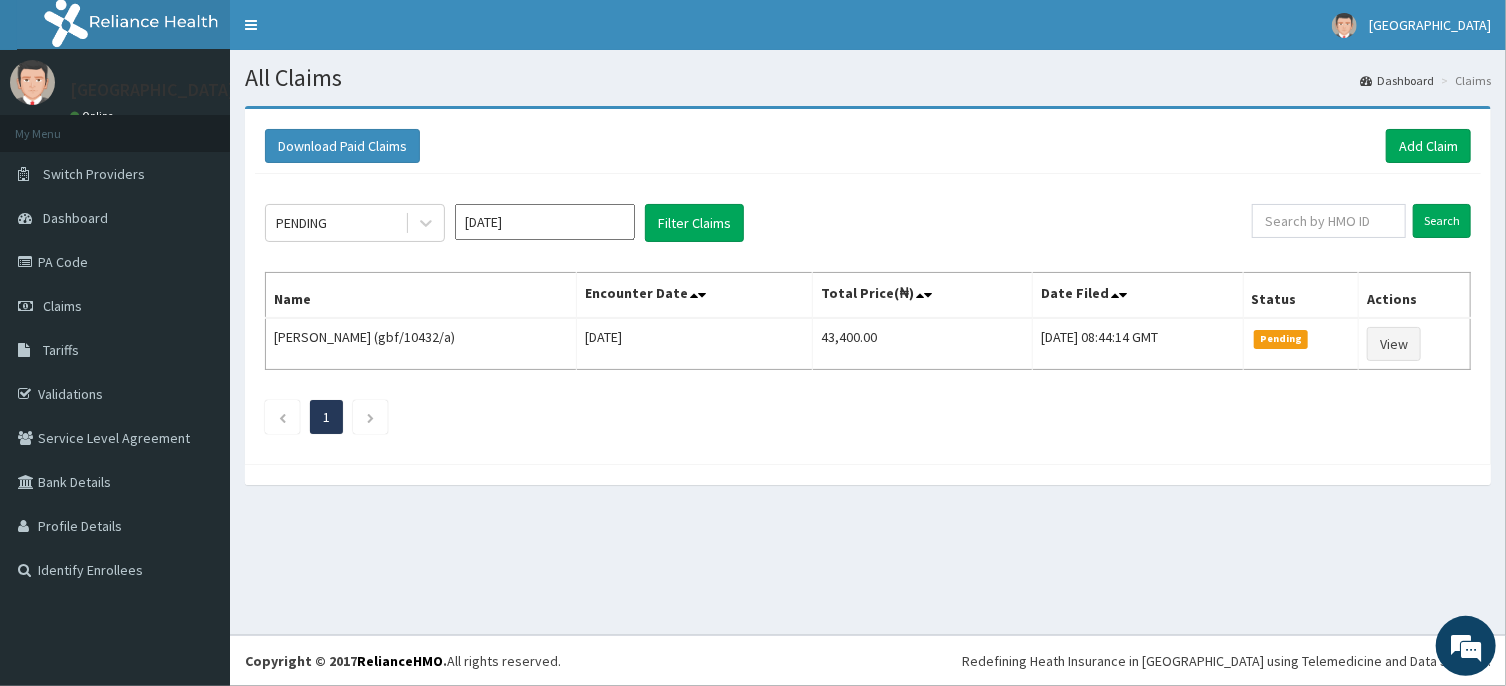 type on "Jan 2025" 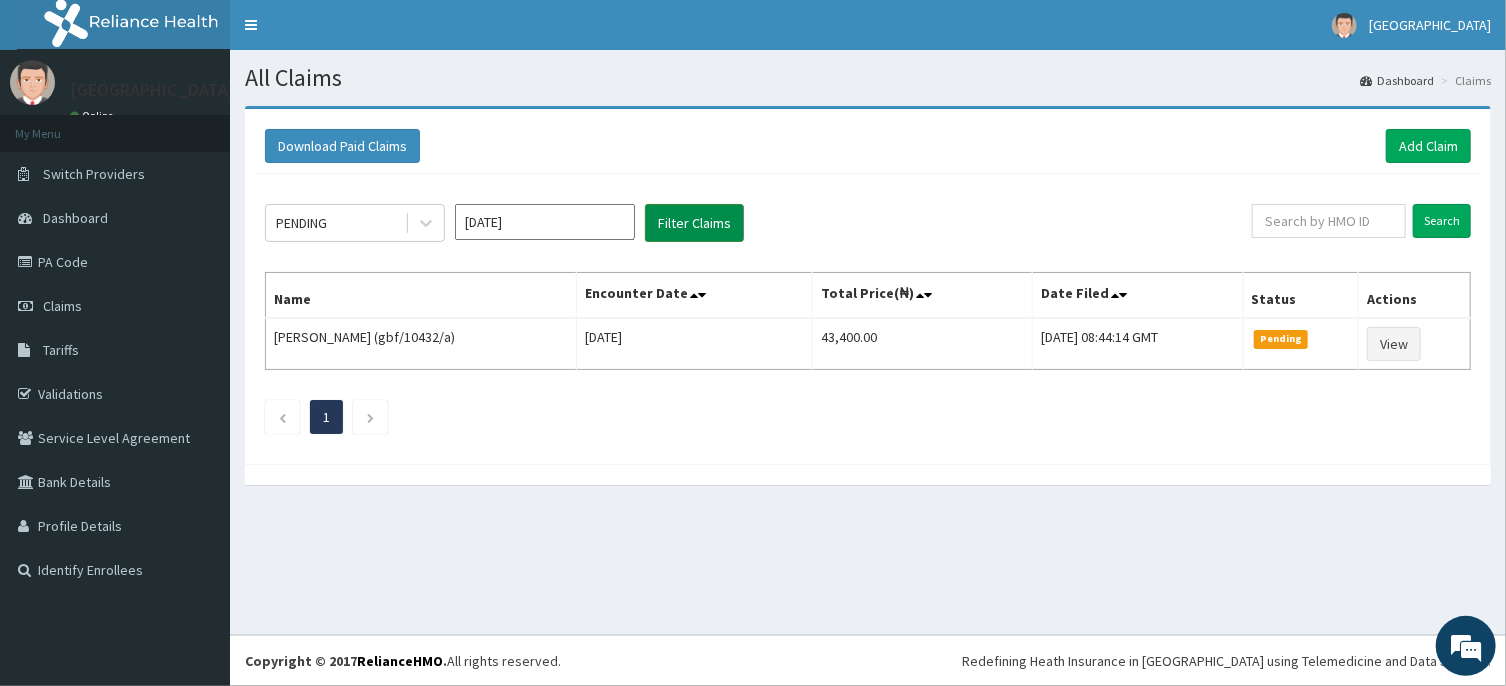 click on "Filter Claims" at bounding box center (694, 223) 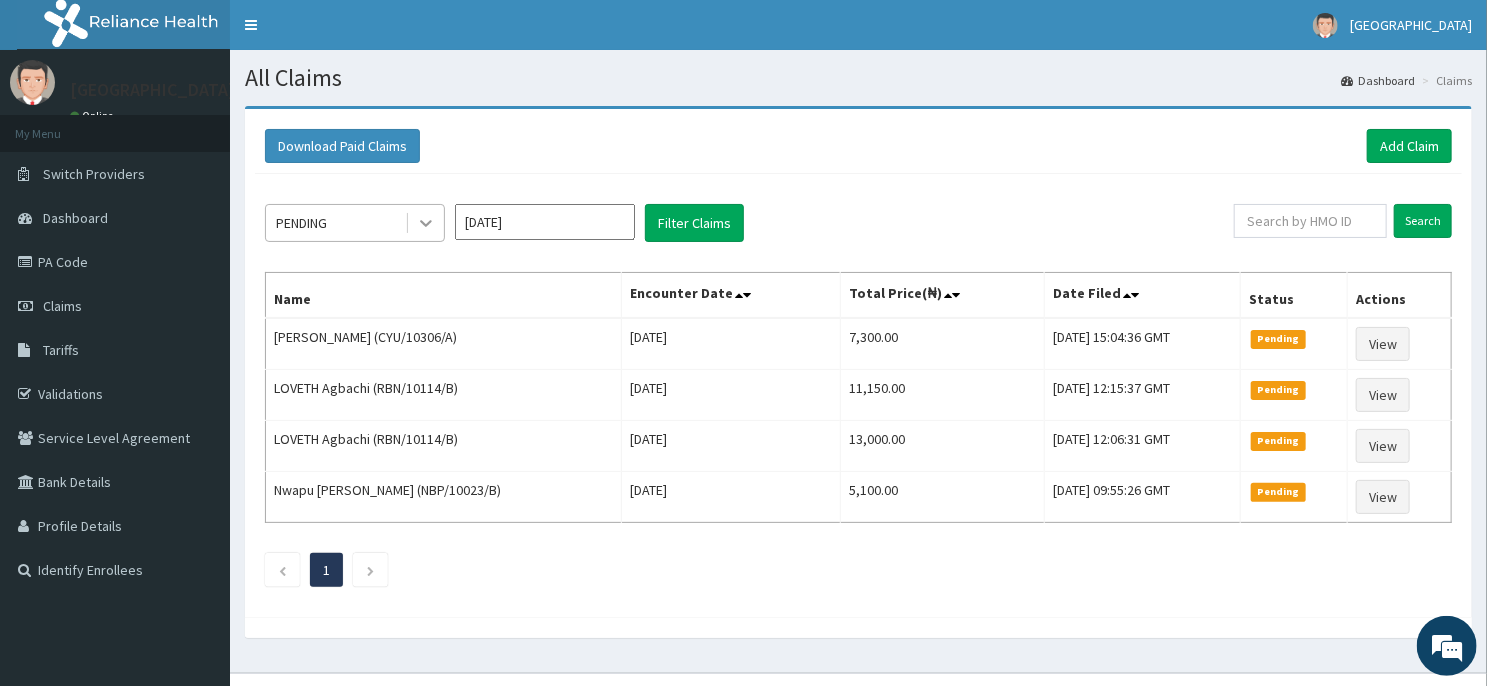 click at bounding box center [426, 223] 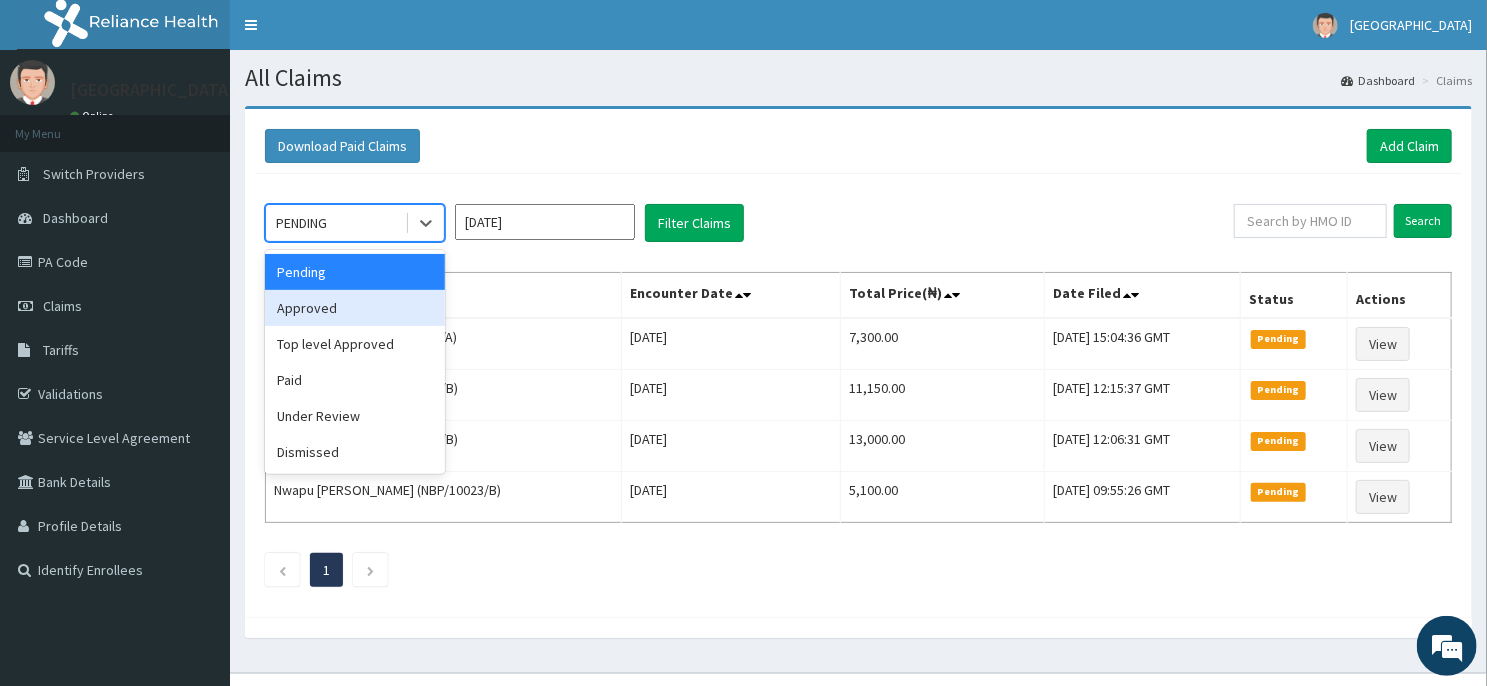 click on "Approved" at bounding box center (355, 308) 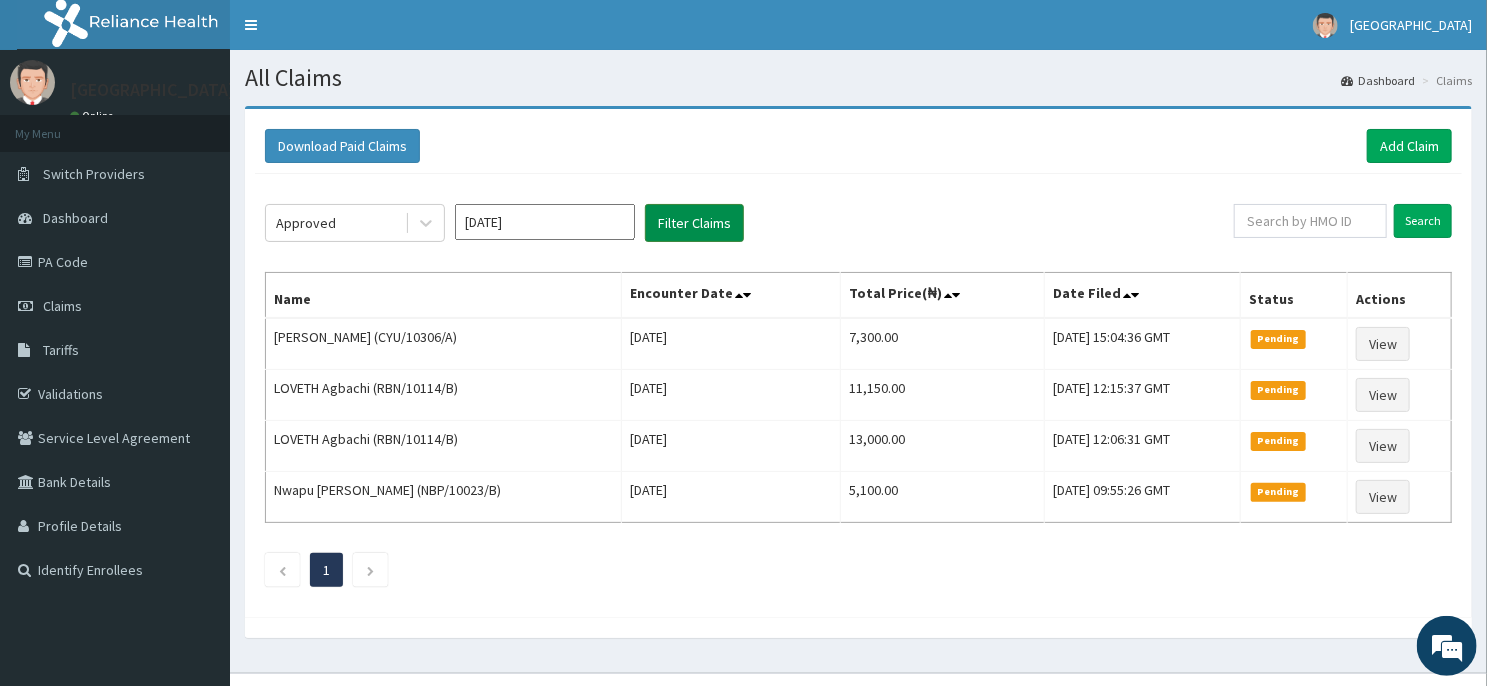 click on "Filter Claims" at bounding box center [694, 223] 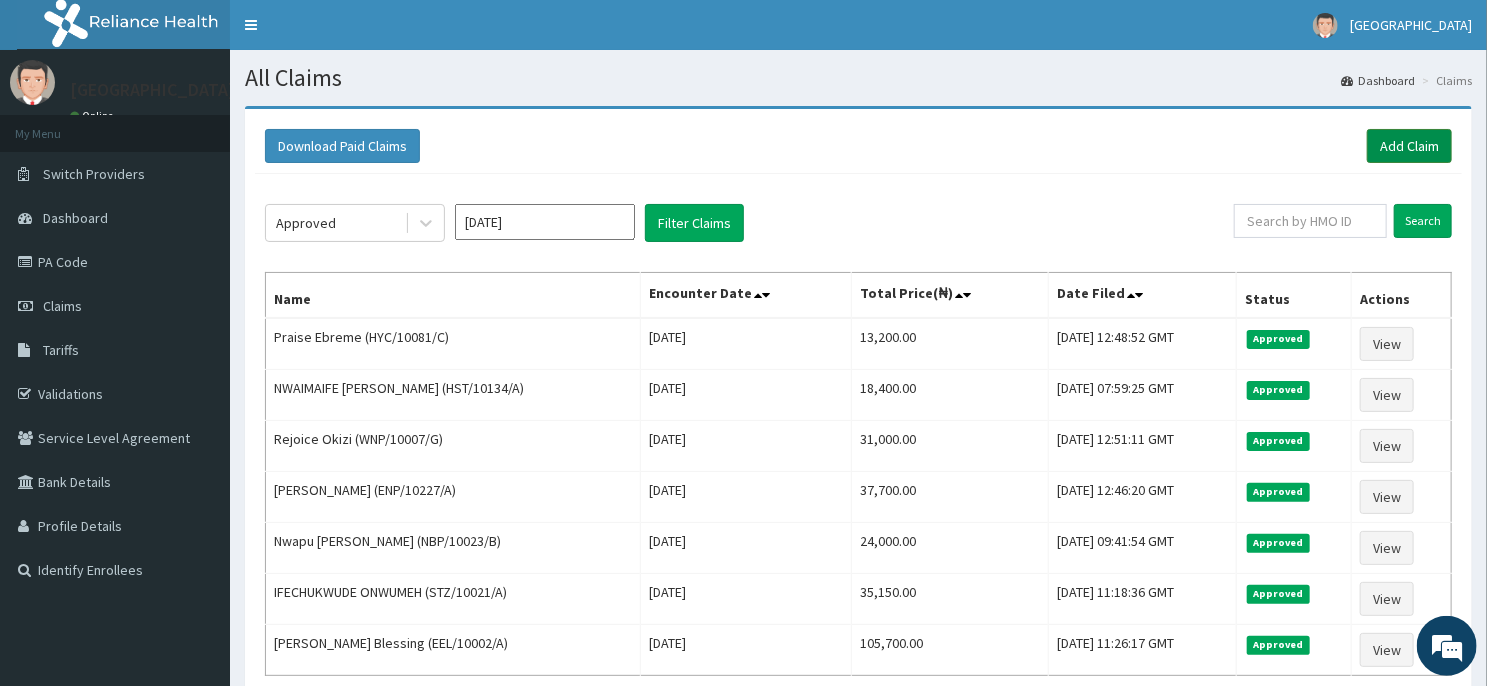 click on "Add Claim" at bounding box center (1409, 146) 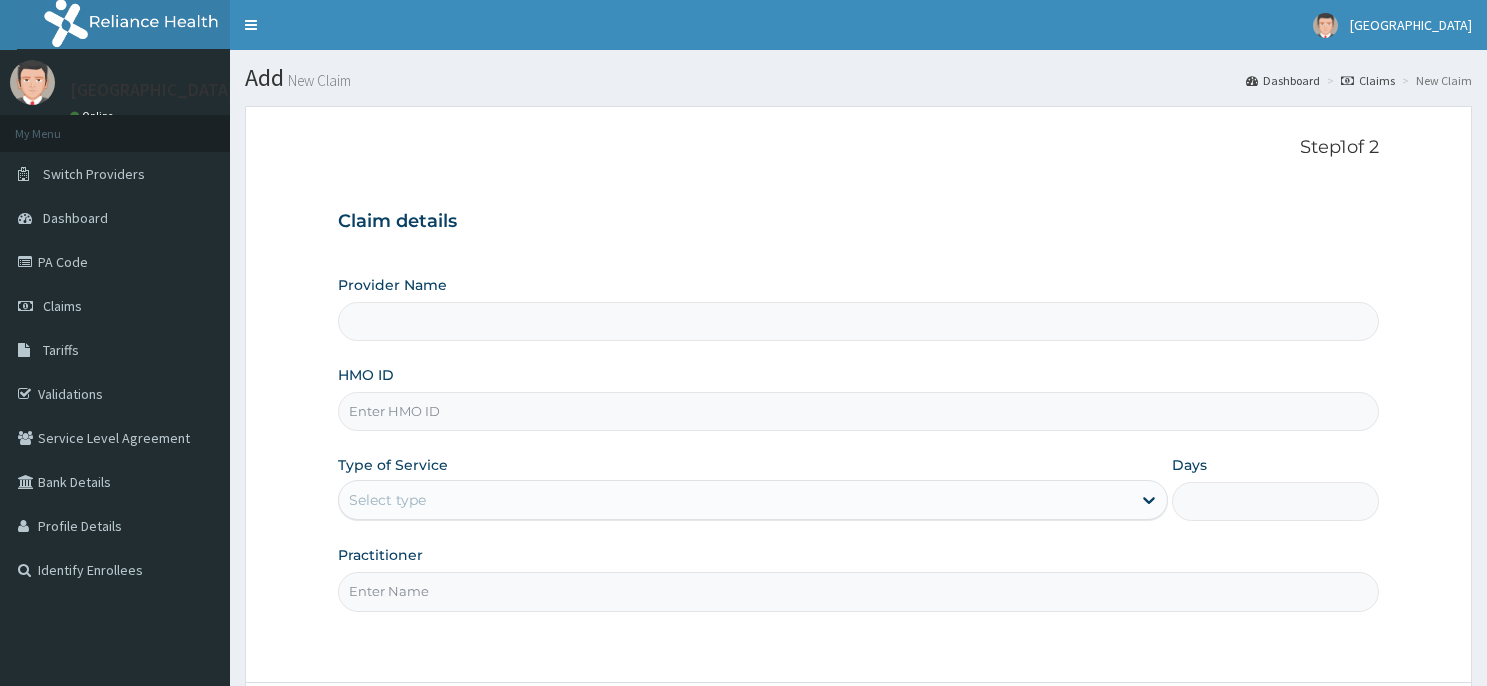 scroll, scrollTop: 0, scrollLeft: 0, axis: both 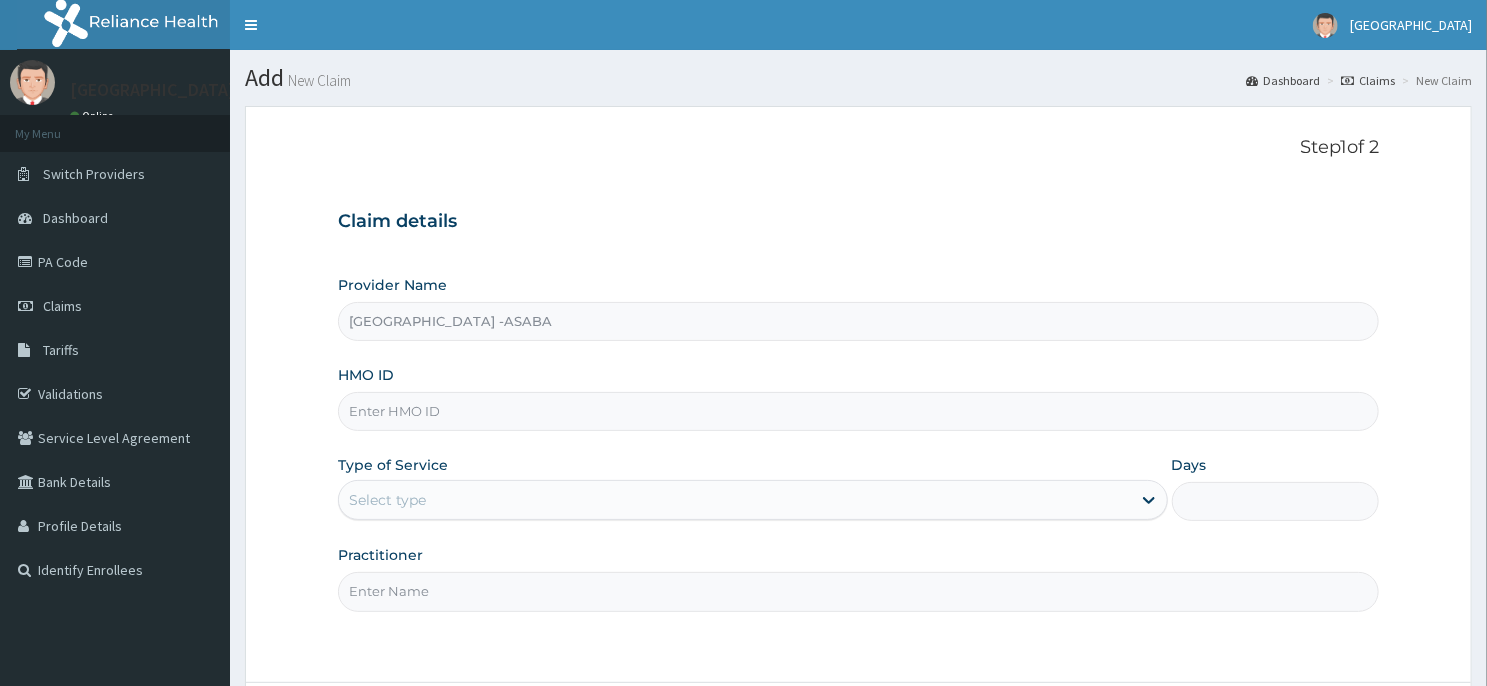 type on "[GEOGRAPHIC_DATA] -ASABA" 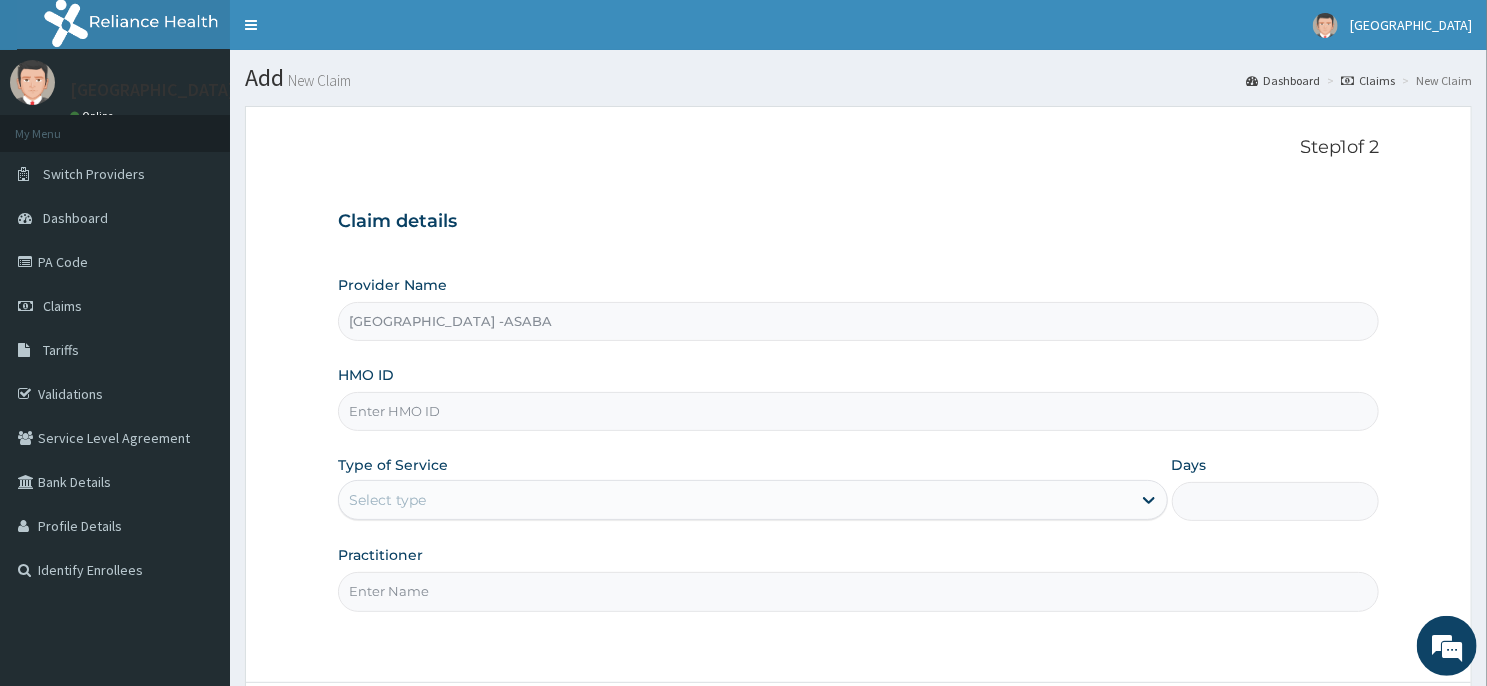 click on "HMO ID" at bounding box center (858, 411) 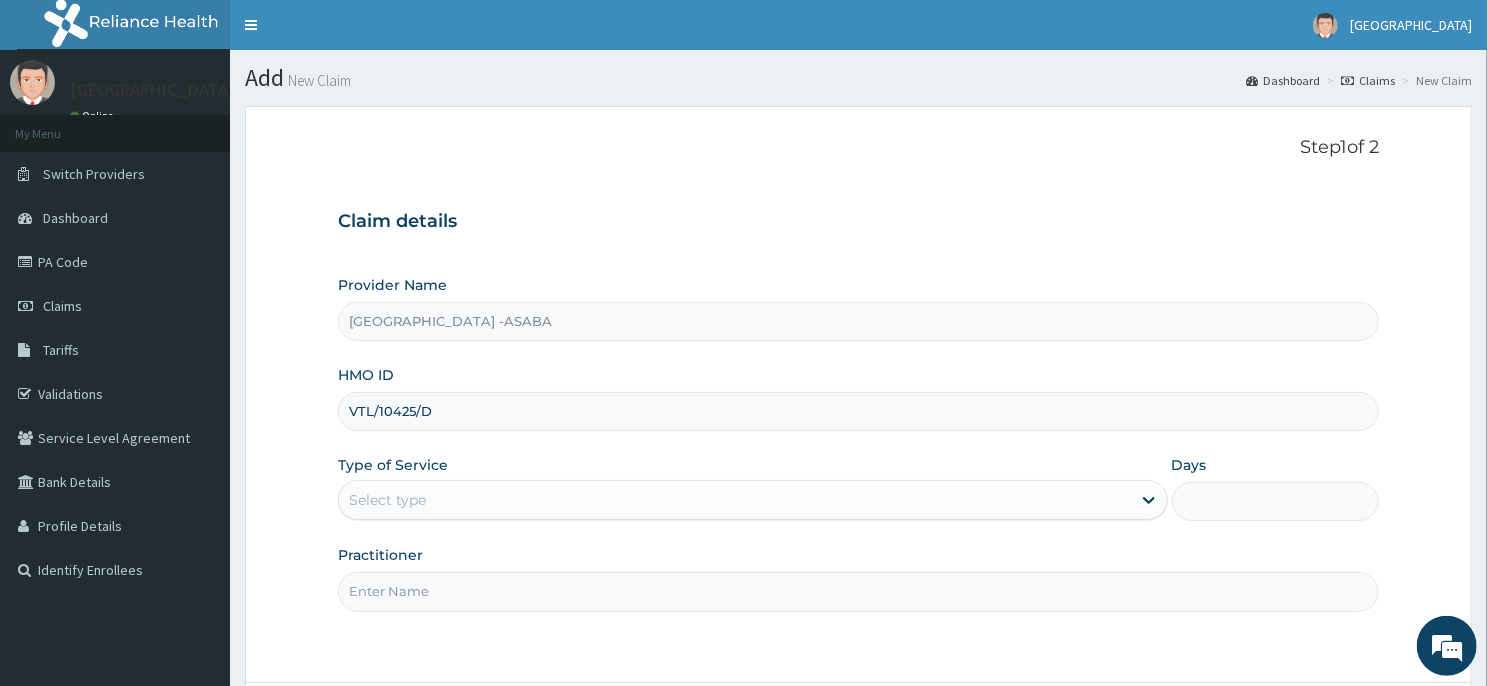 scroll, scrollTop: 0, scrollLeft: 0, axis: both 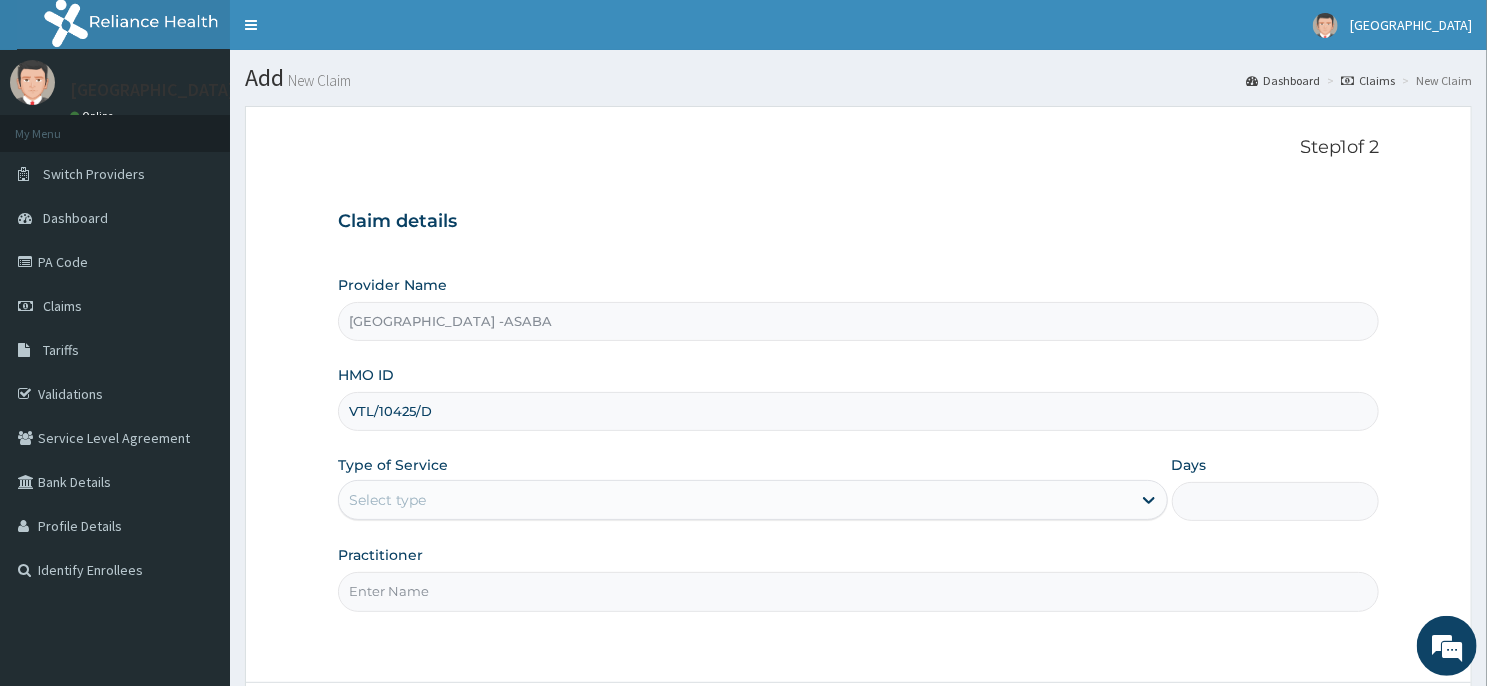 type on "VTL/10425/D" 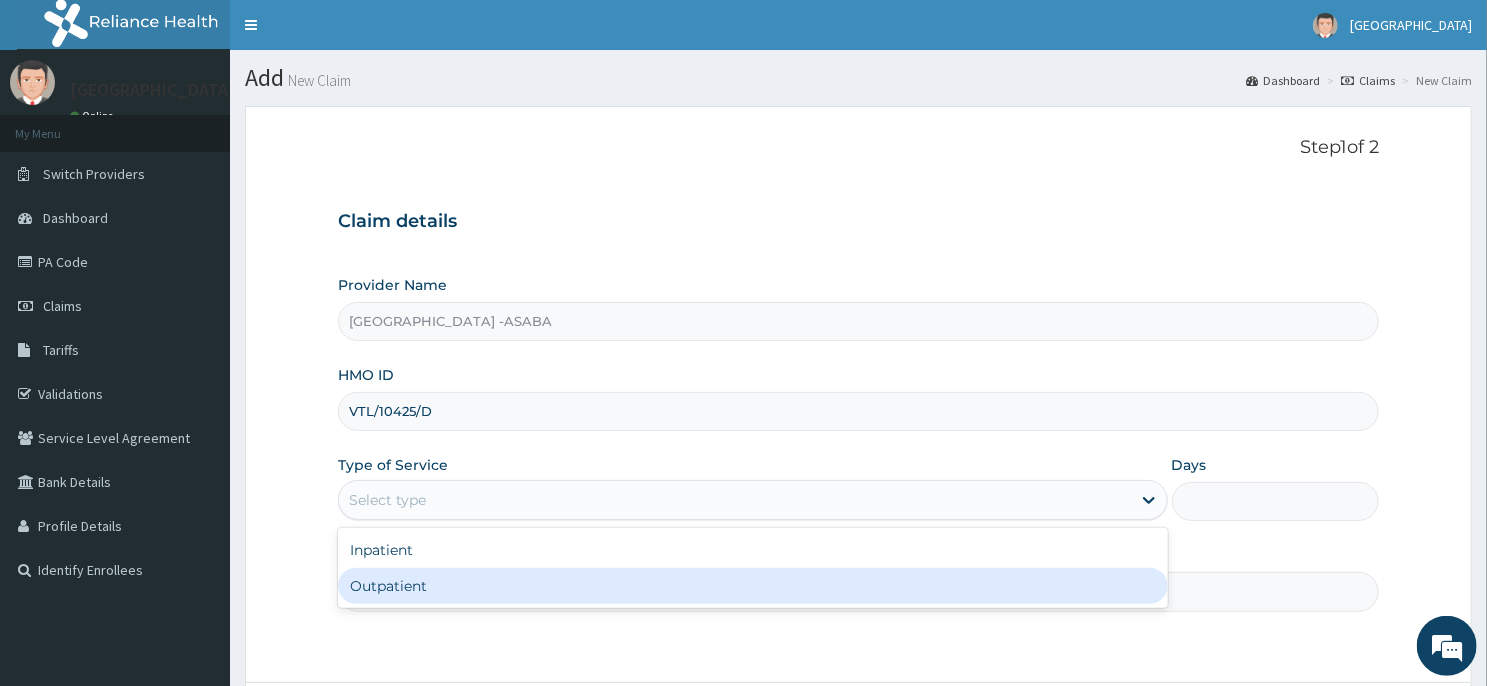 click on "Outpatient" at bounding box center [753, 586] 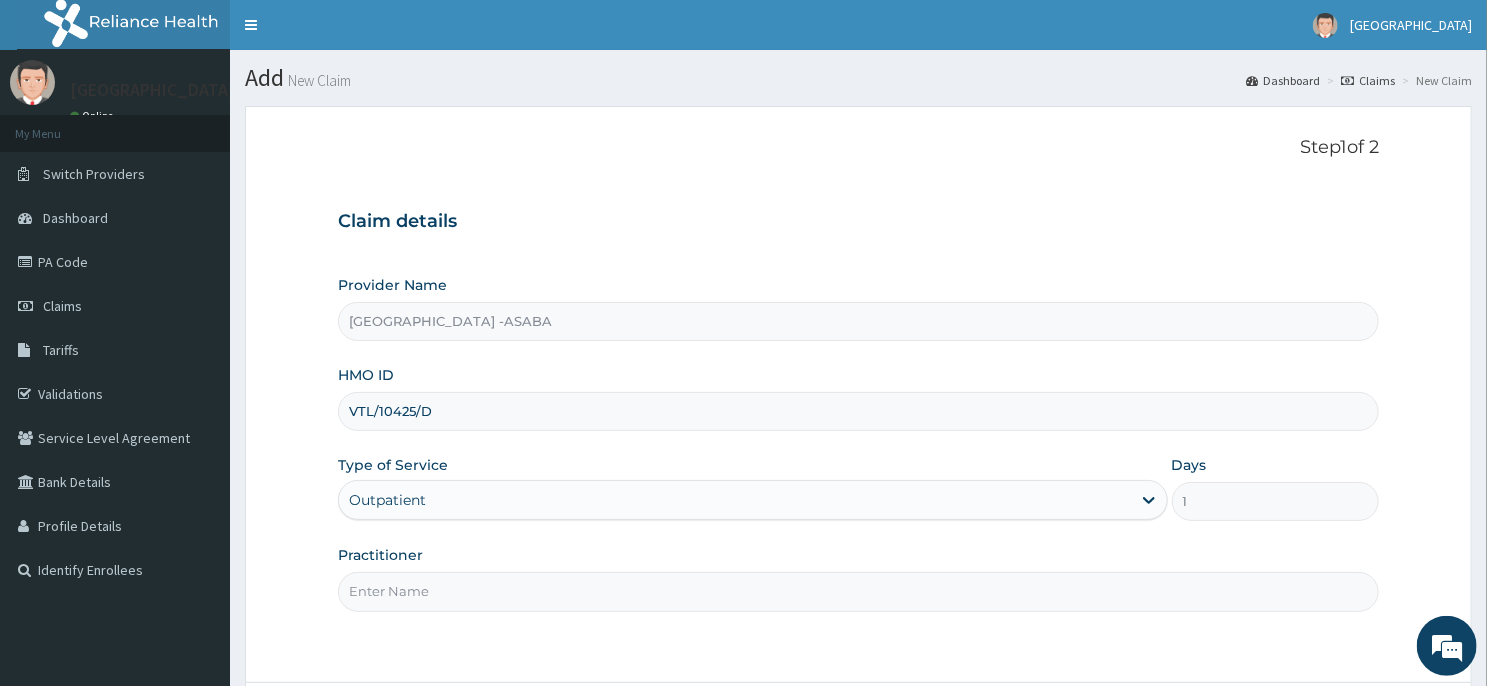 click on "Practitioner" at bounding box center (858, 591) 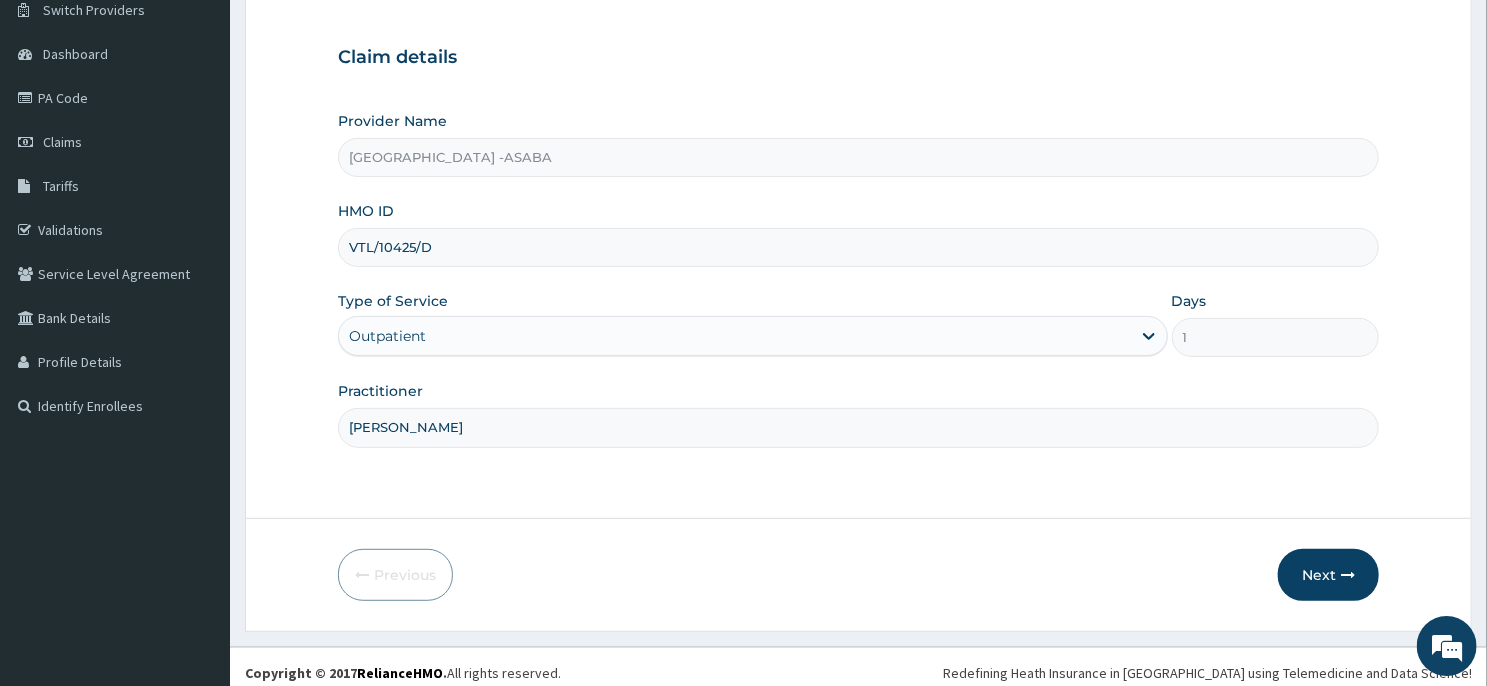 scroll, scrollTop: 176, scrollLeft: 0, axis: vertical 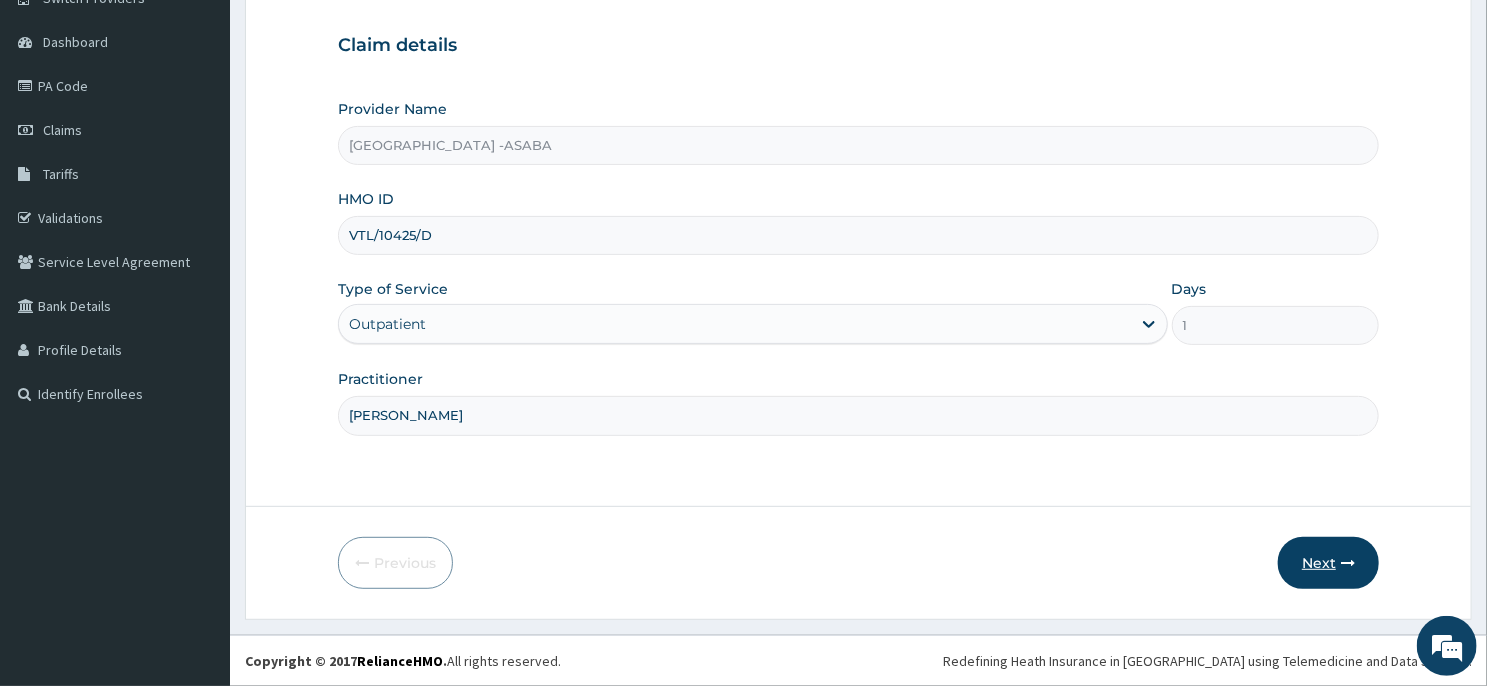type on "DR BRUNO" 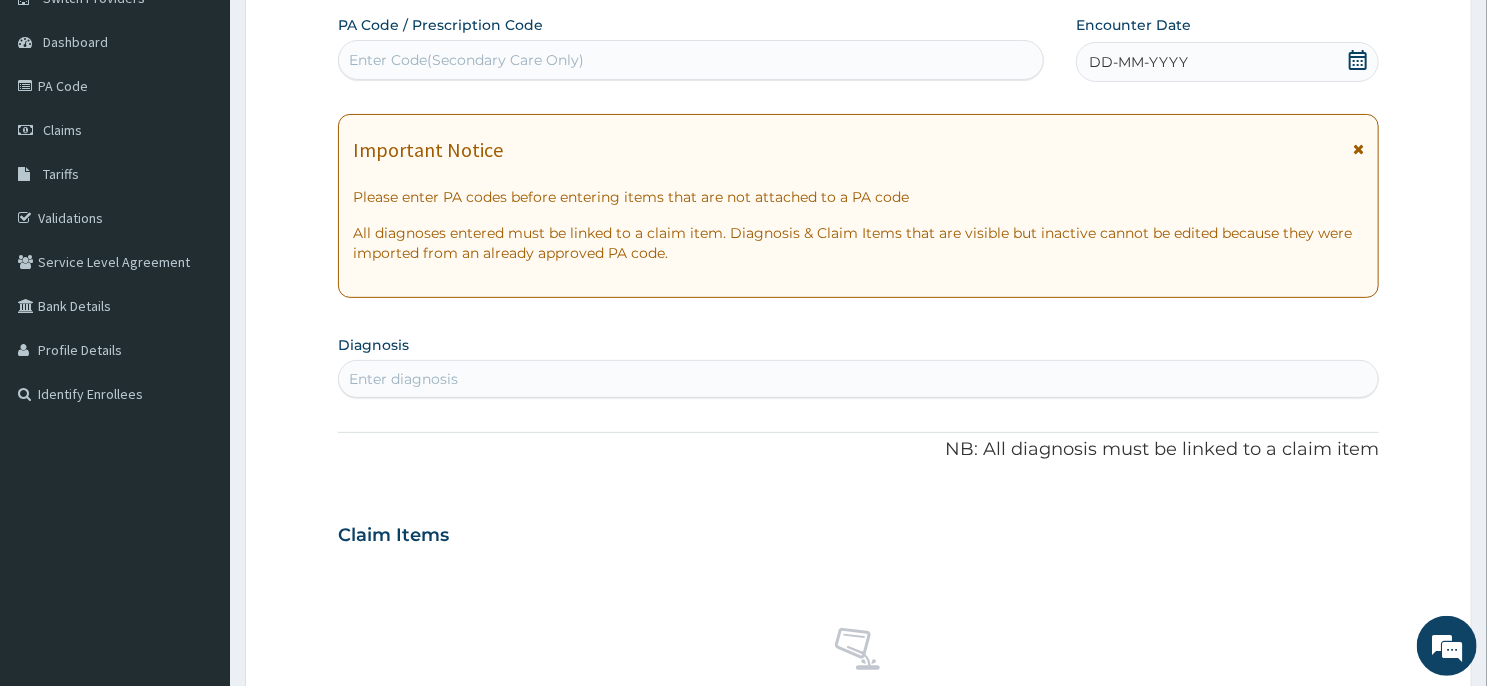click on "Enter Code(Secondary Care Only)" at bounding box center (691, 60) 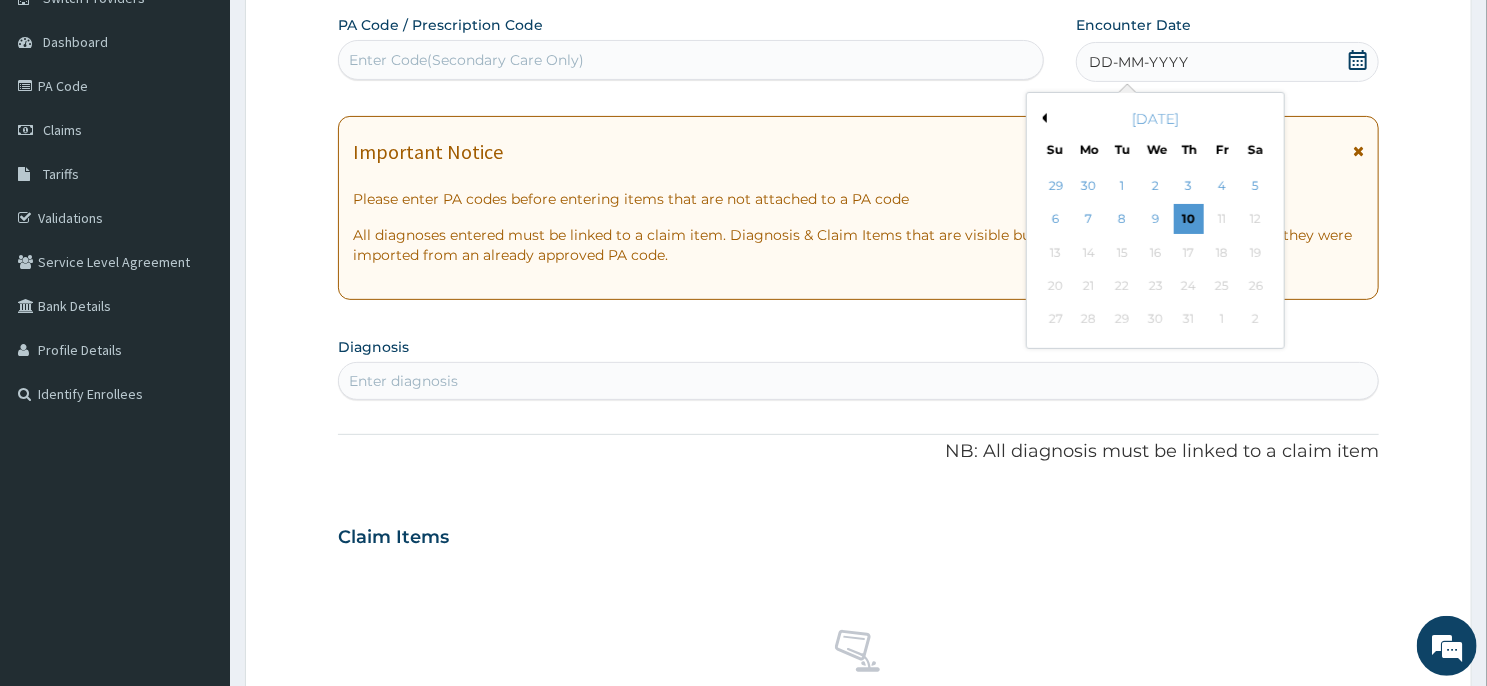 click on "Previous Month" at bounding box center (1042, 118) 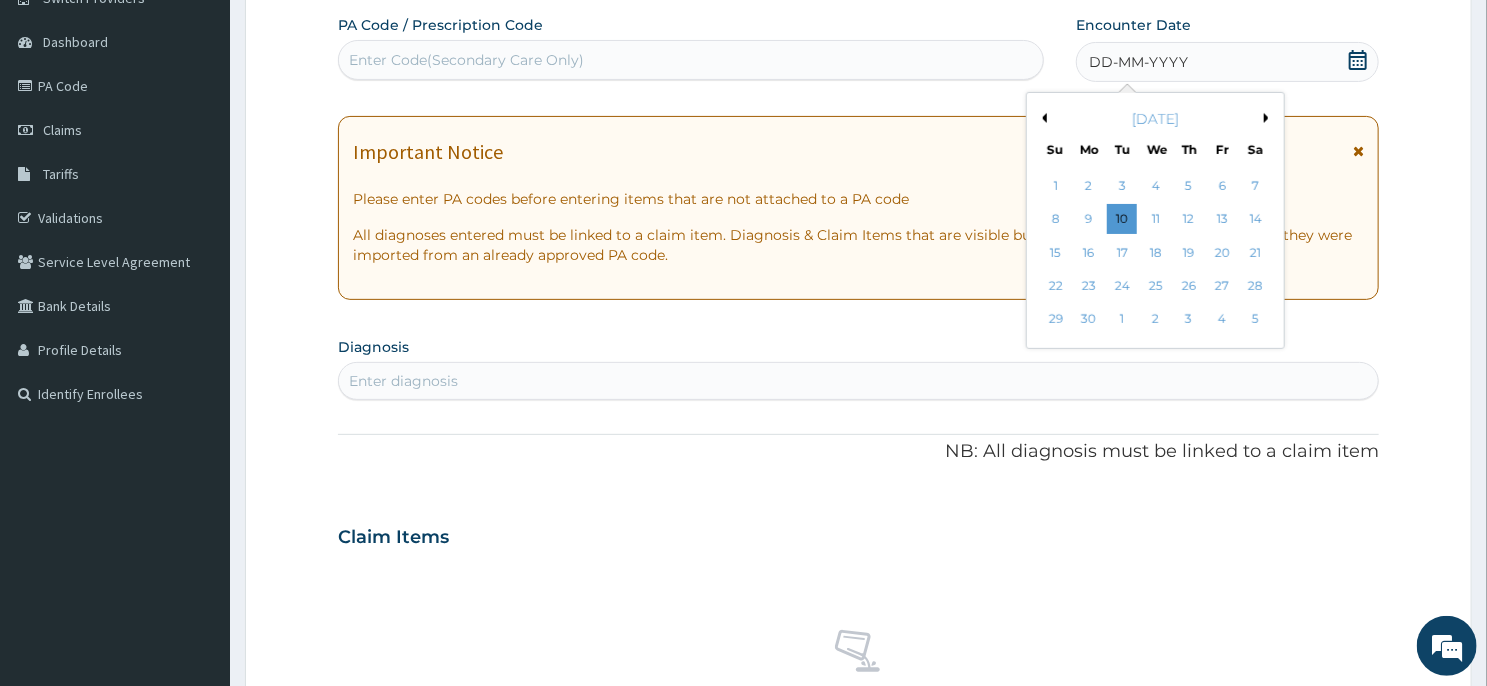 click on "Previous Month" at bounding box center [1042, 118] 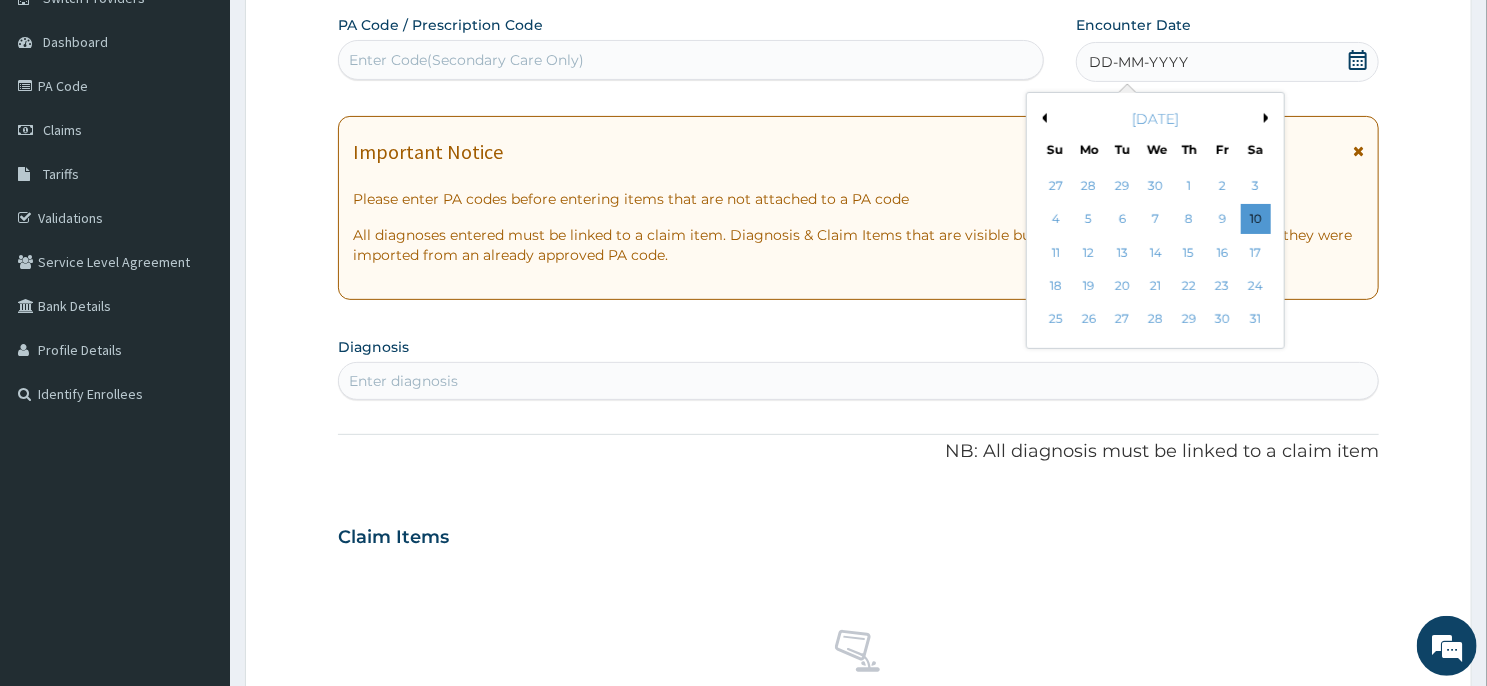 click on "Previous Month" at bounding box center [1042, 118] 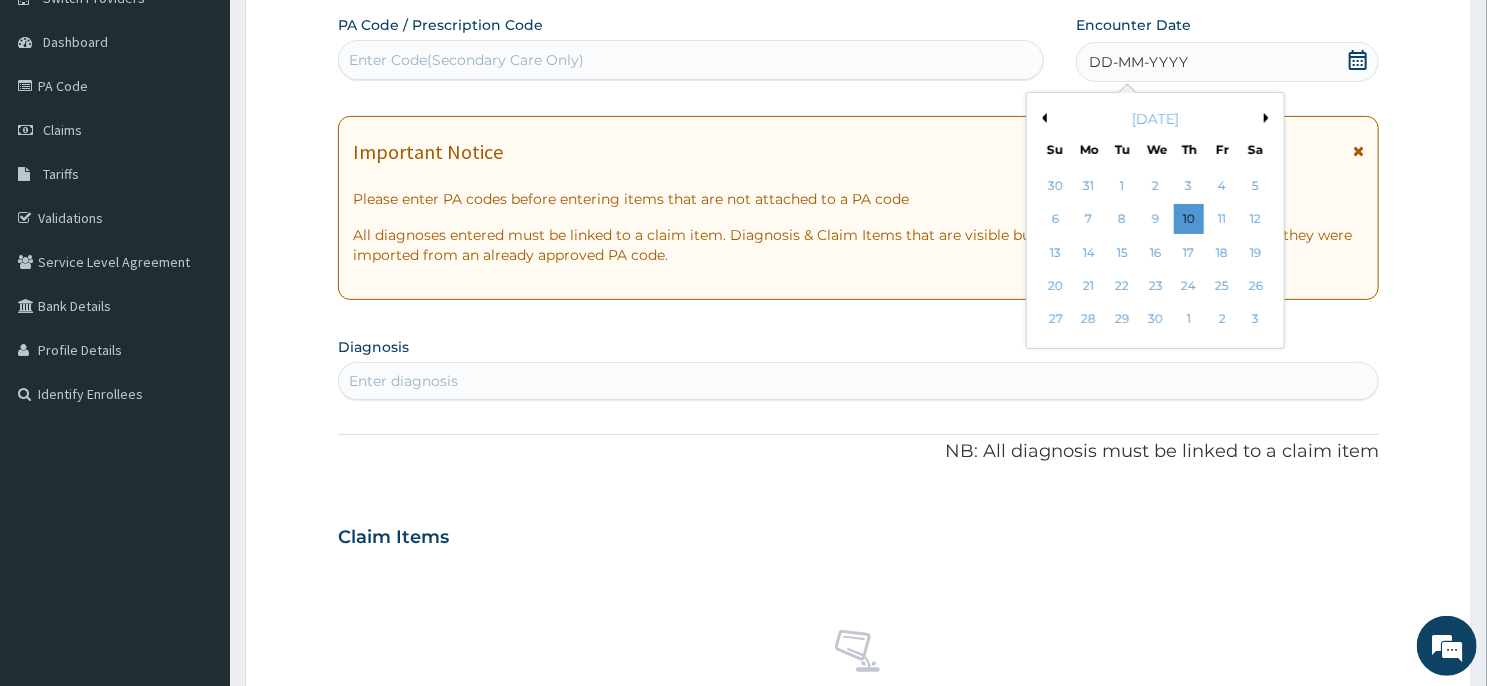 click on "Previous Month" at bounding box center (1042, 118) 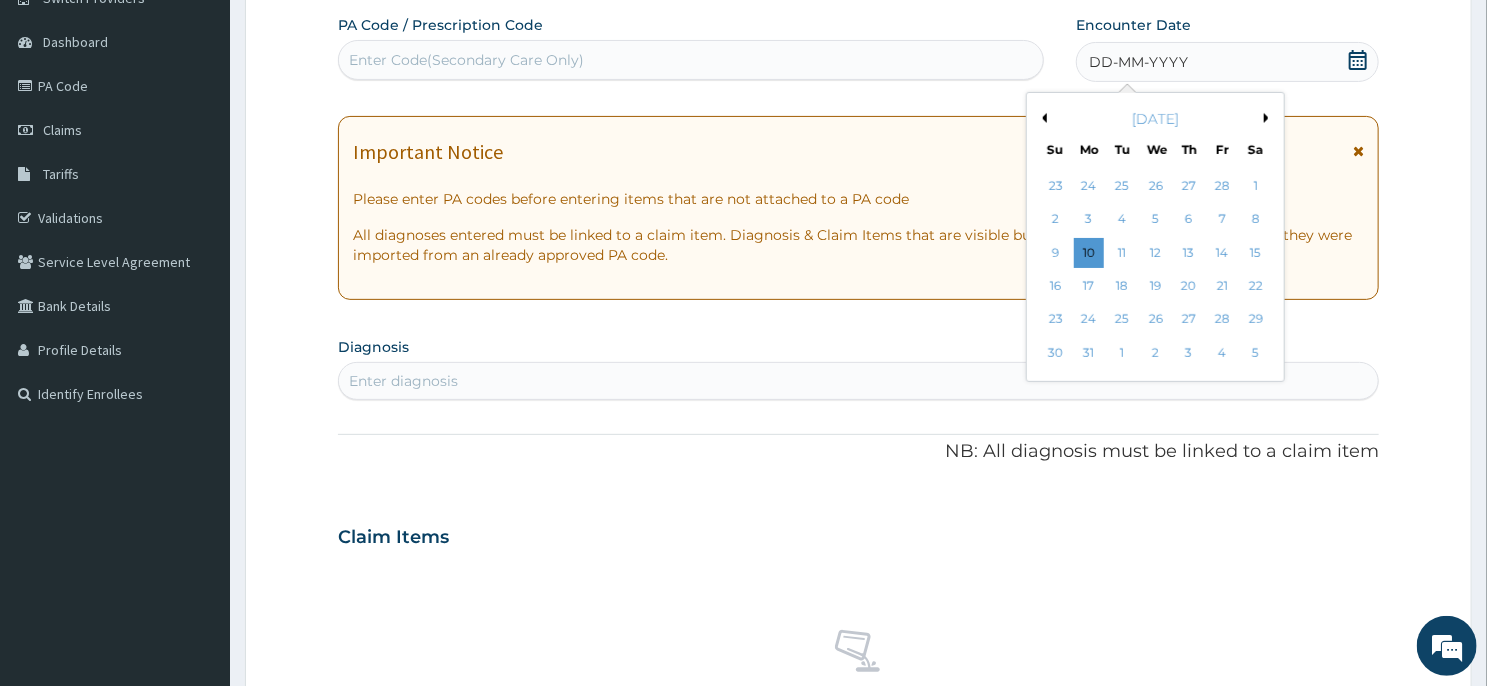 click on "Previous Month" at bounding box center [1042, 118] 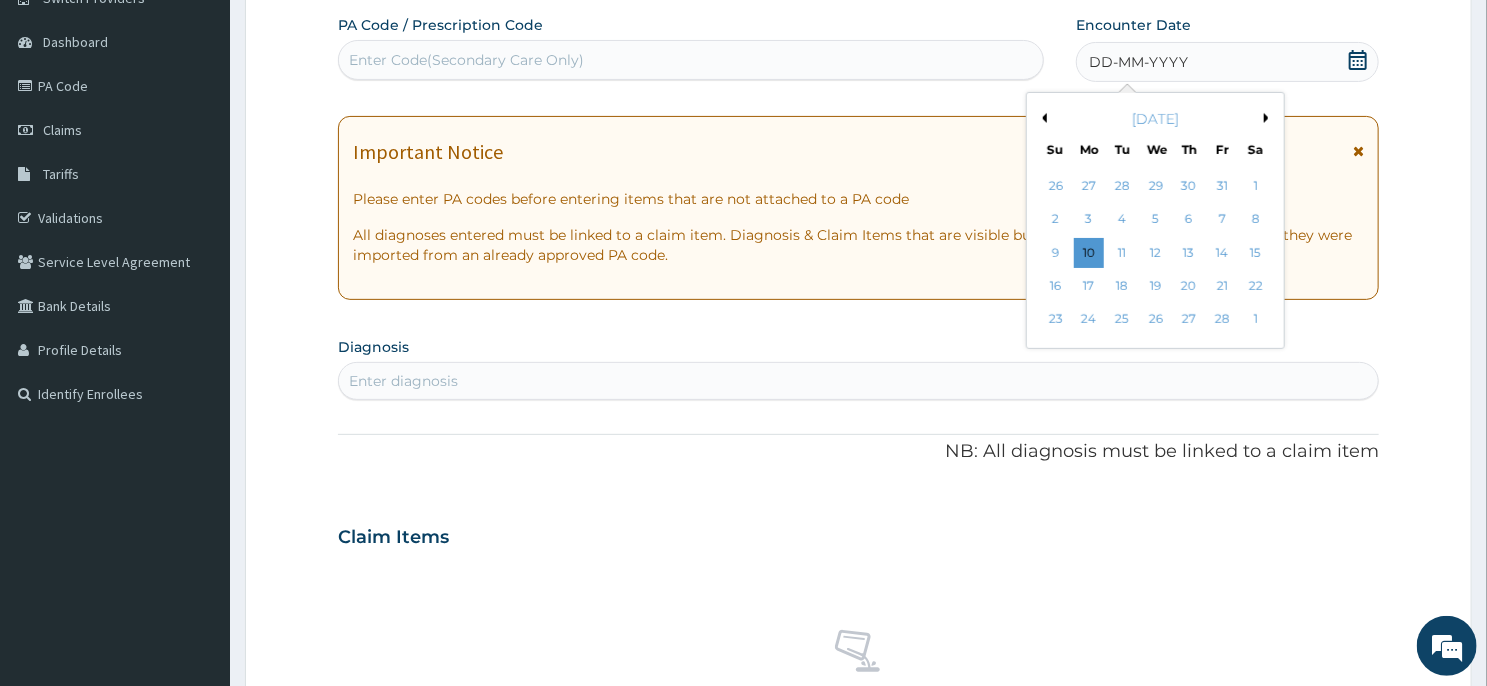 click on "Previous Month" at bounding box center [1042, 118] 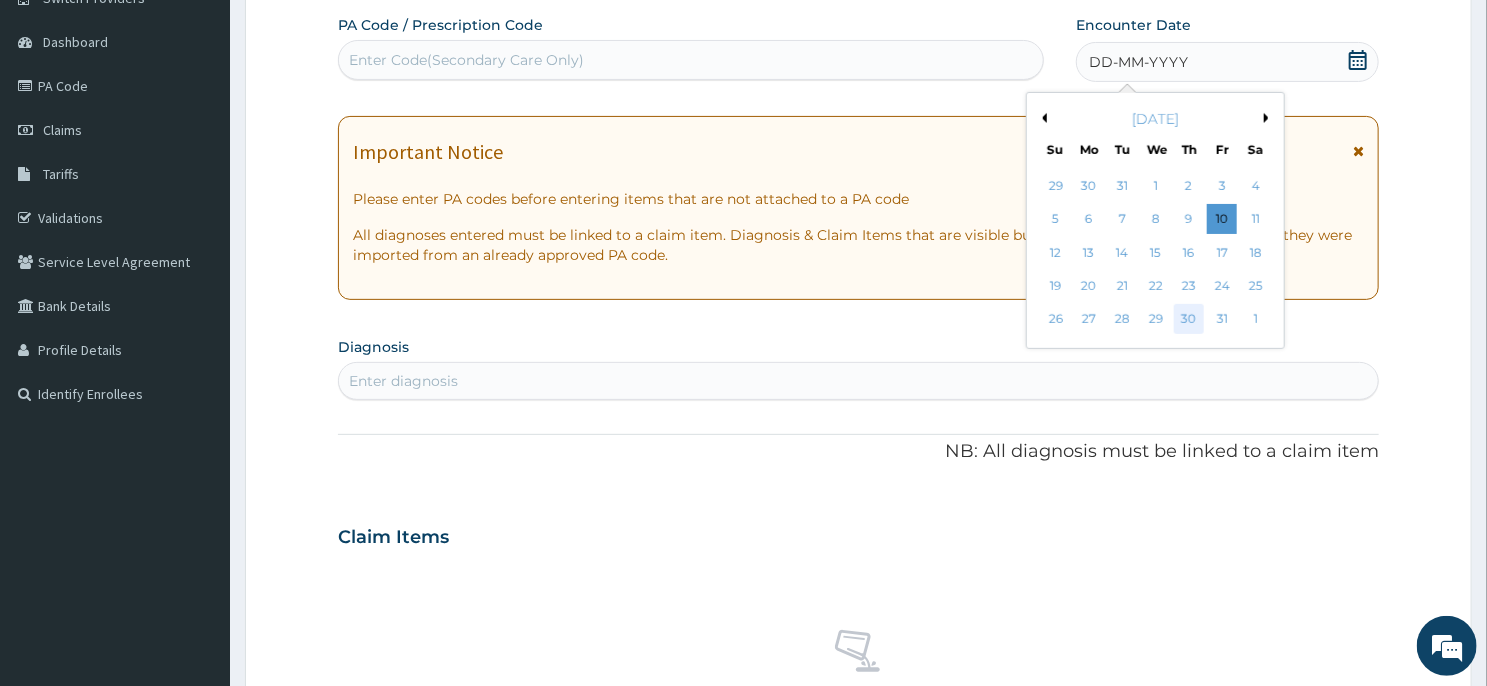 click on "30" at bounding box center [1189, 320] 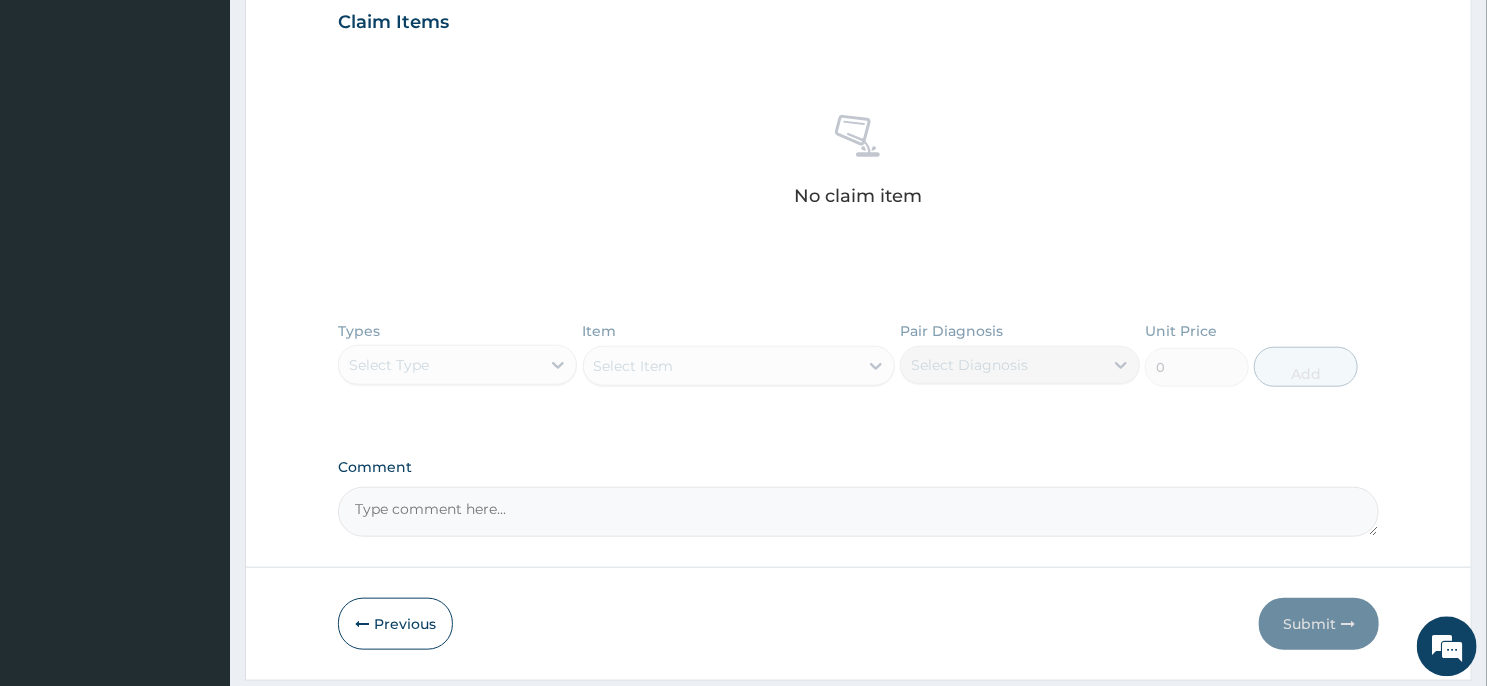 scroll, scrollTop: 751, scrollLeft: 0, axis: vertical 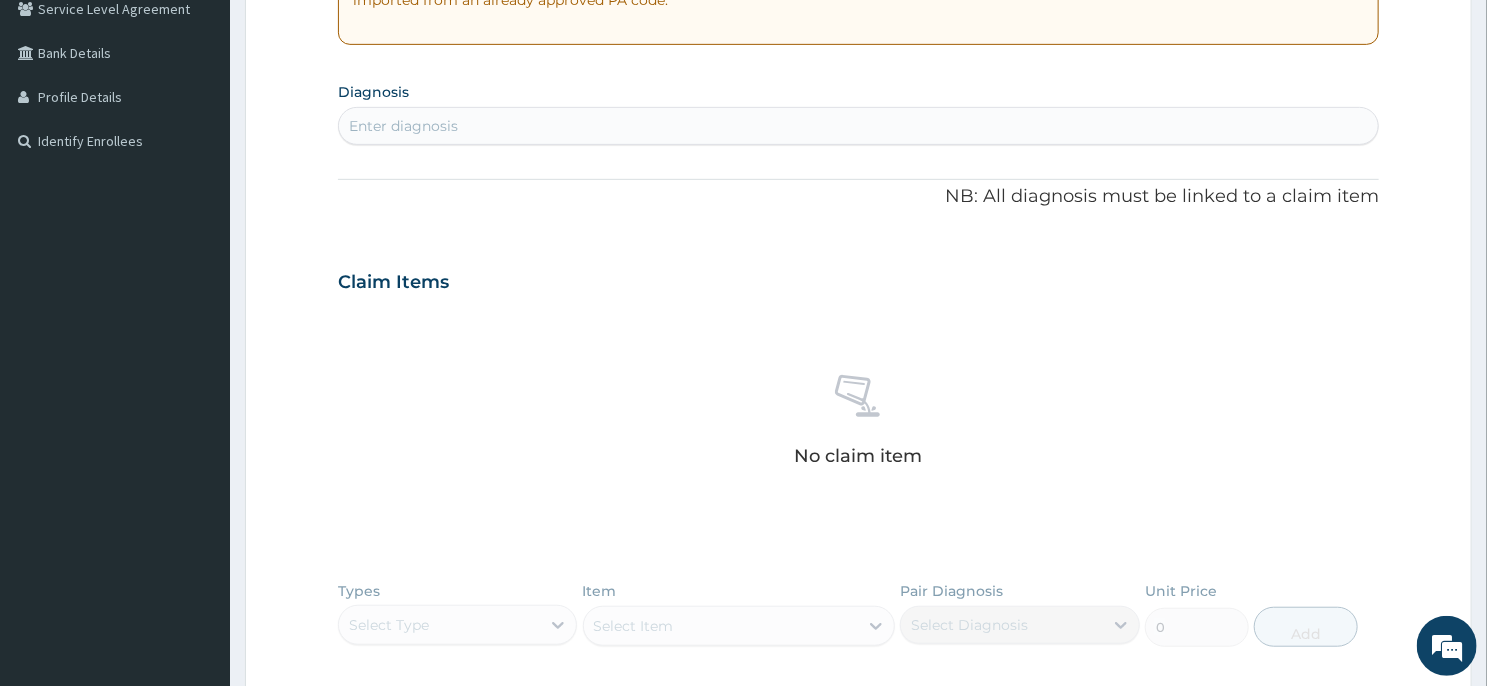 click on "Enter diagnosis" at bounding box center [858, 126] 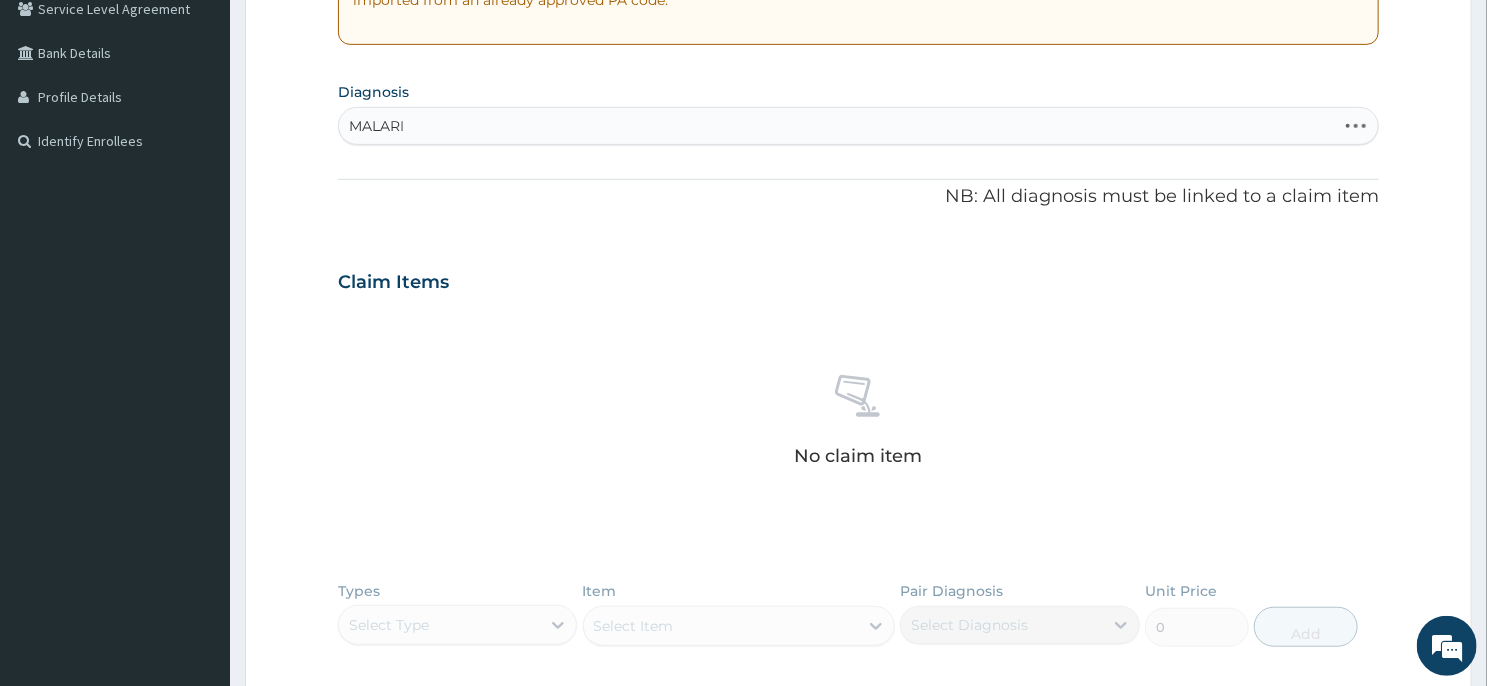 type on "[MEDICAL_DATA]" 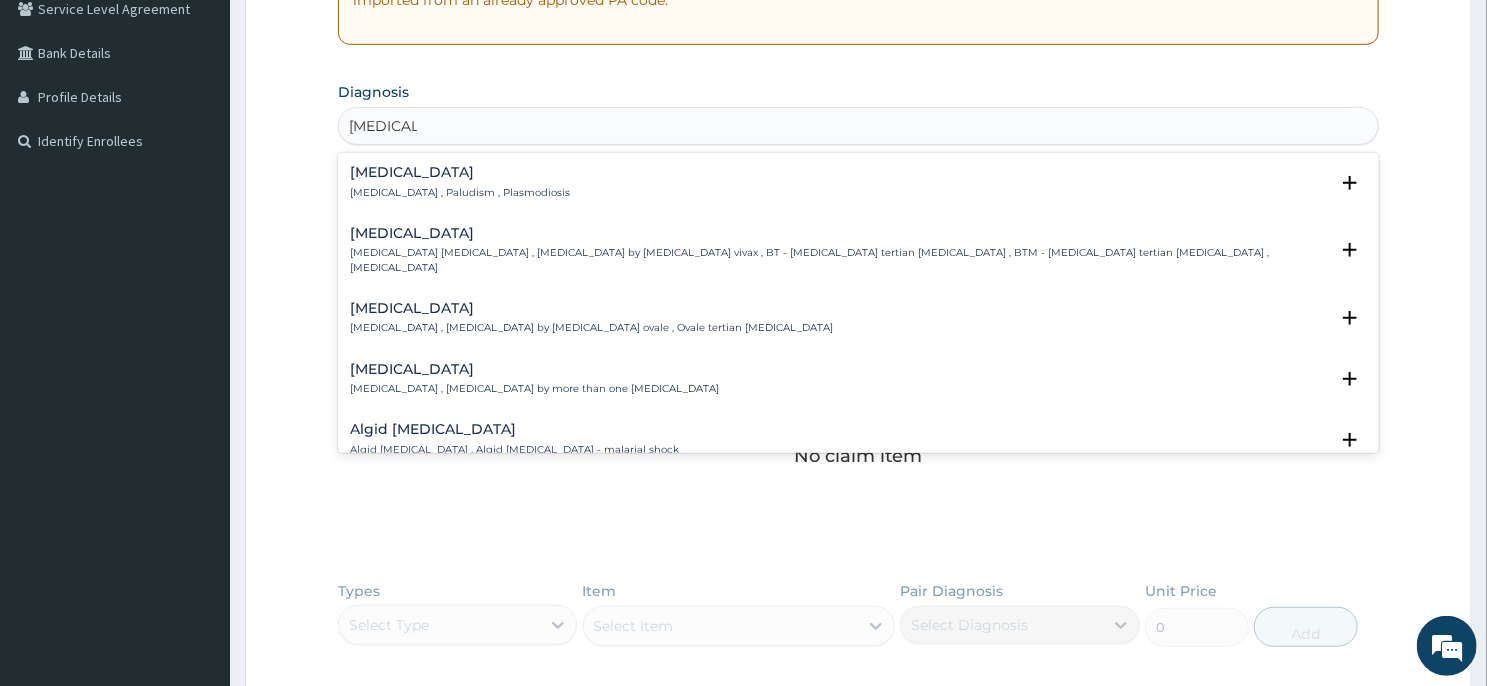 click on "[MEDICAL_DATA]" at bounding box center (460, 172) 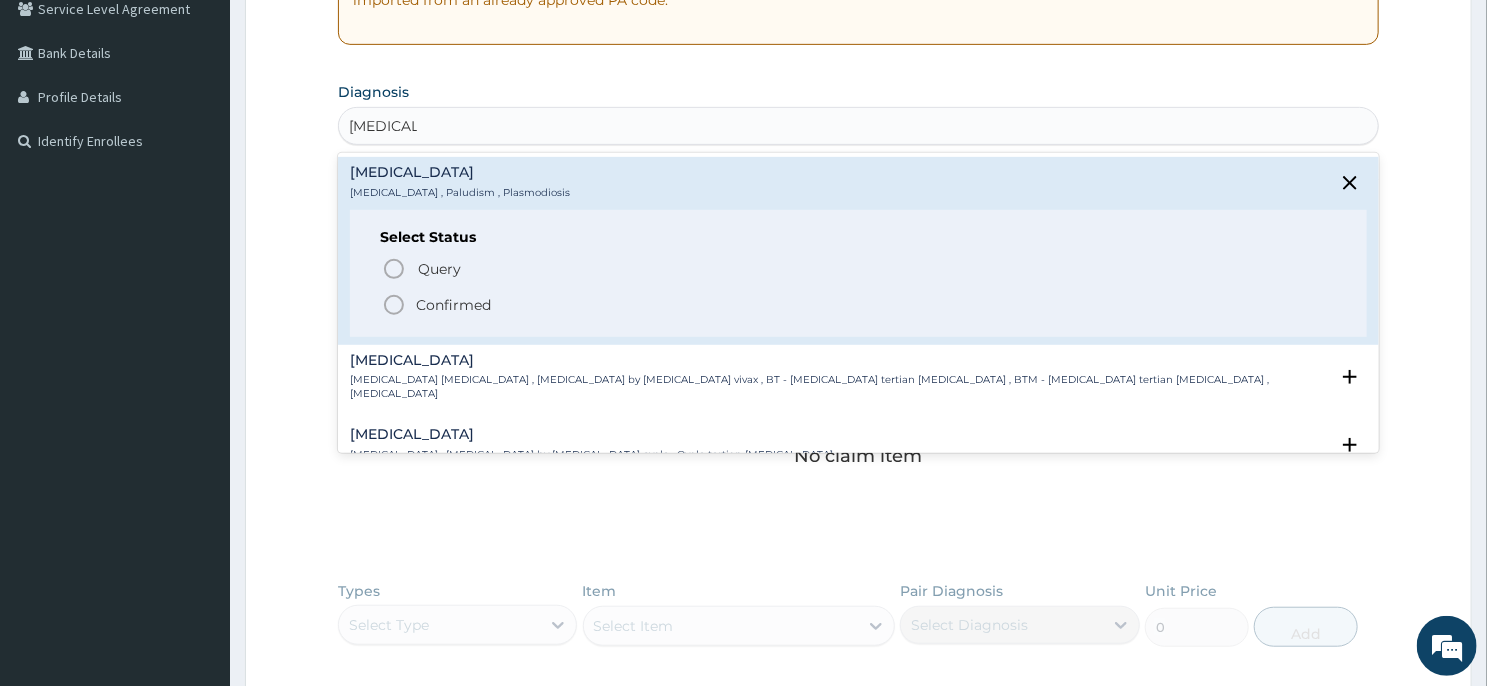 click 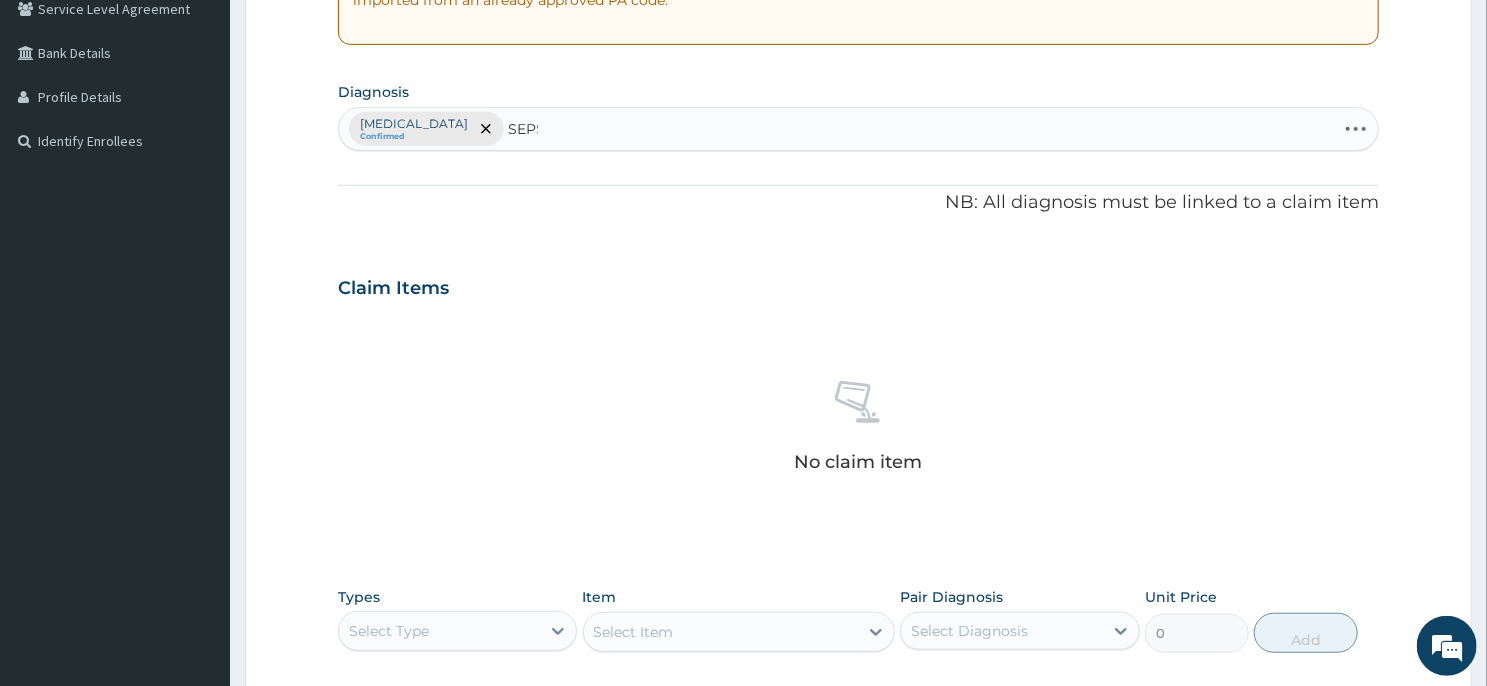 type on "SEPSIS" 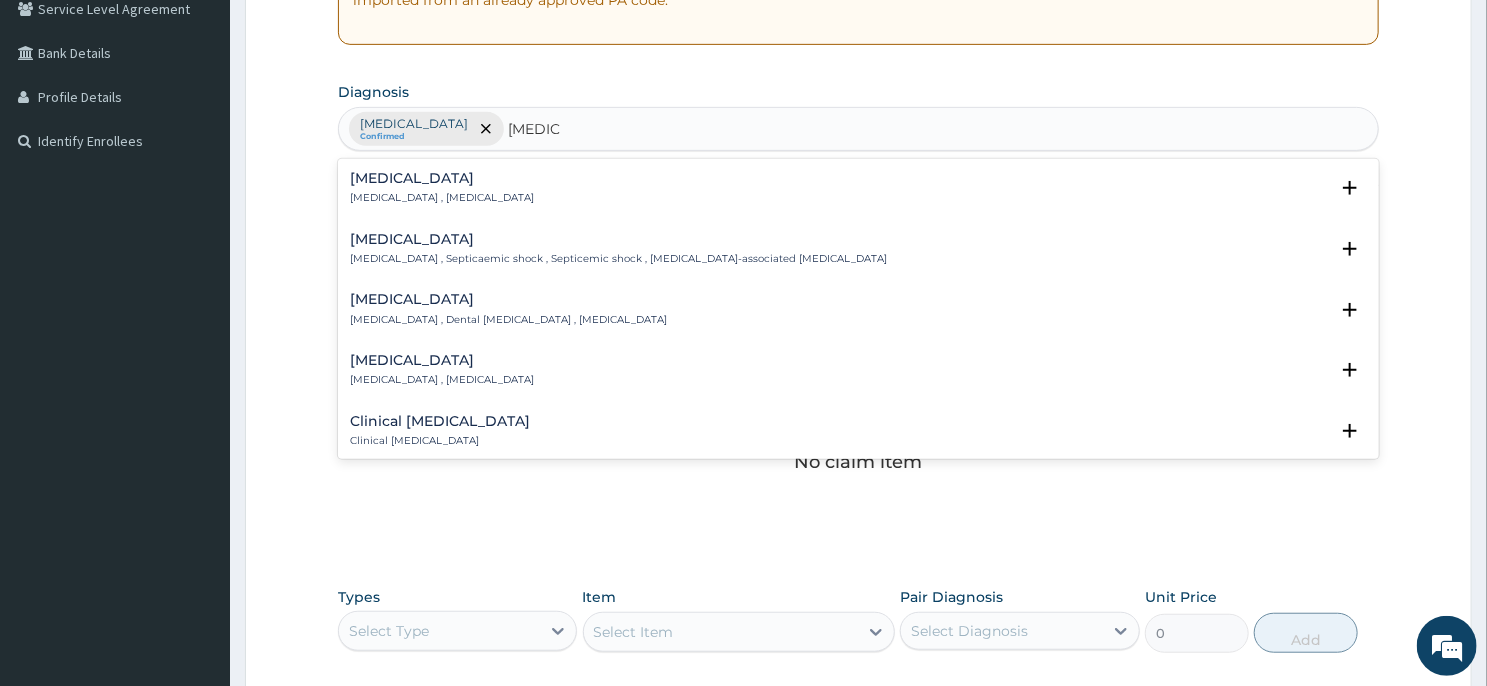 click on "Sepsis Systemic infection , Sepsis" at bounding box center [442, 188] 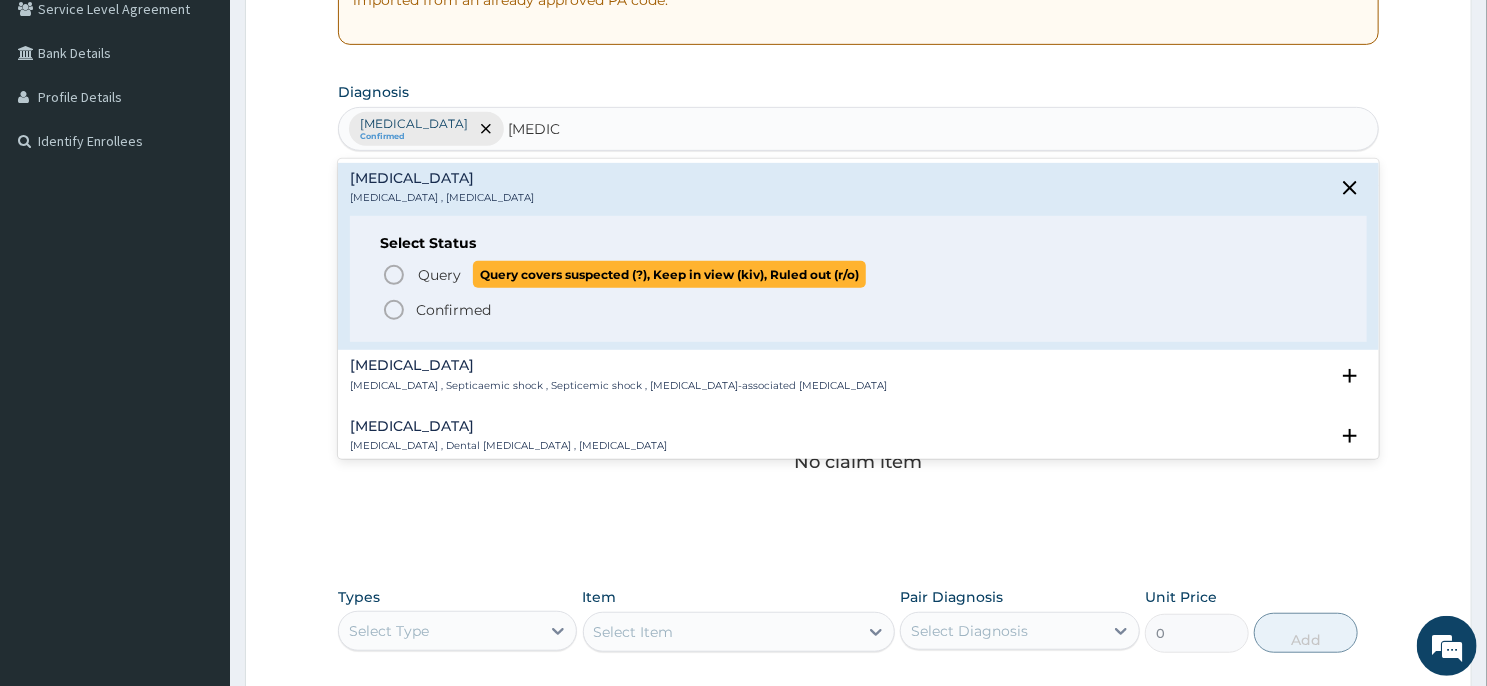 click 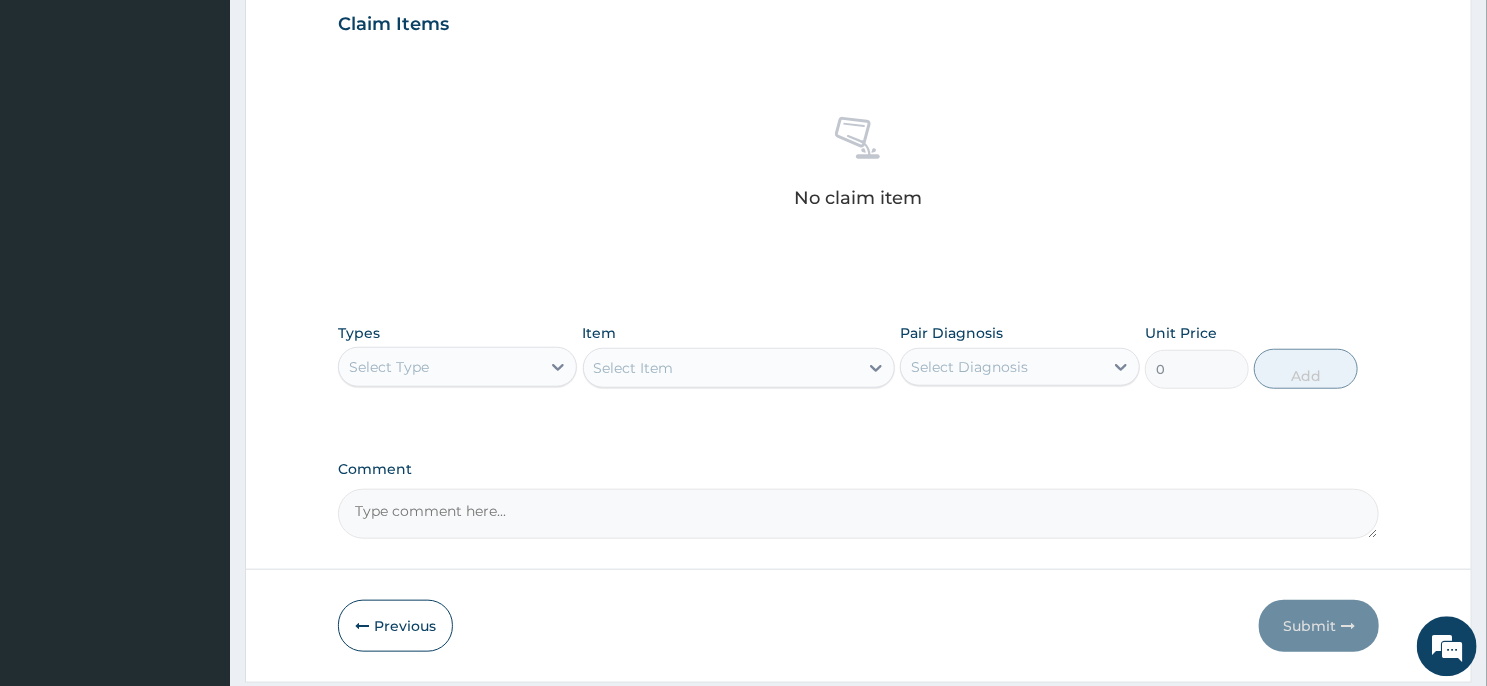 scroll, scrollTop: 757, scrollLeft: 0, axis: vertical 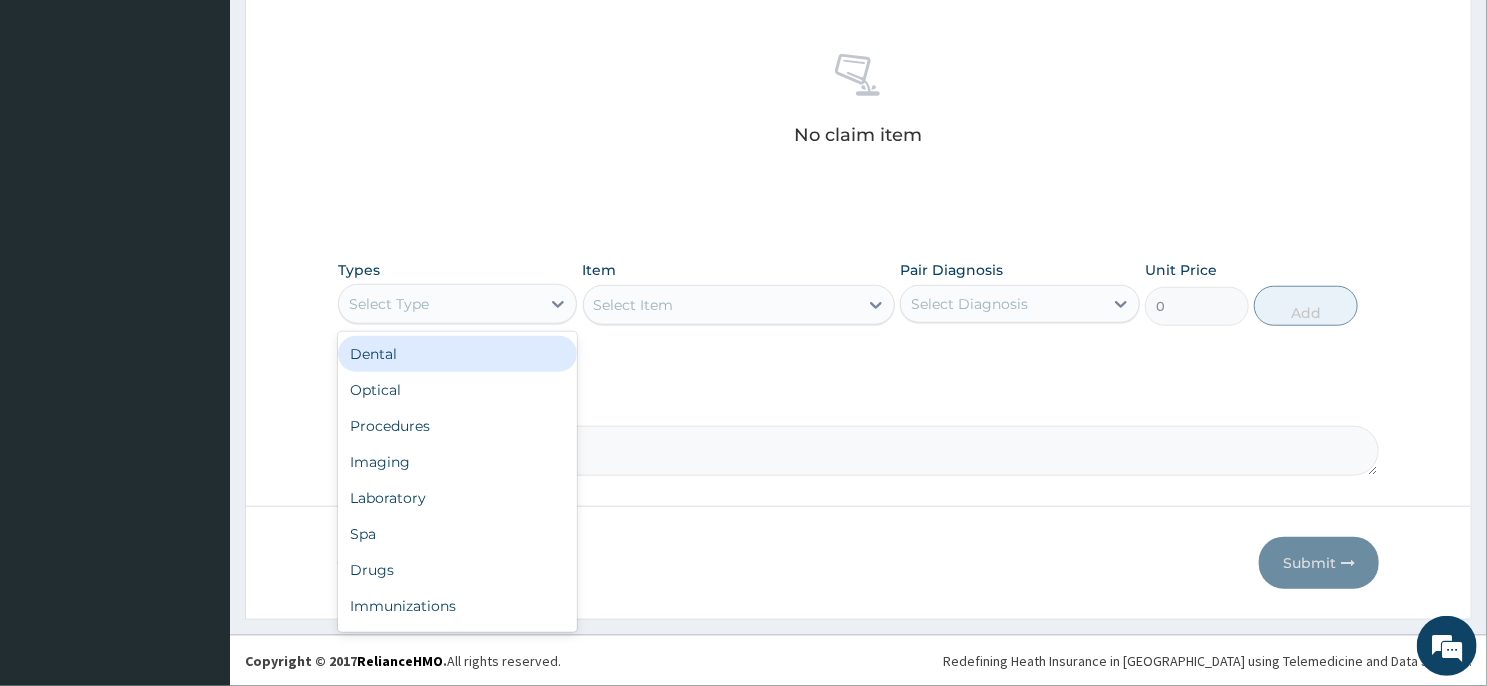 click on "Select Type" at bounding box center [439, 304] 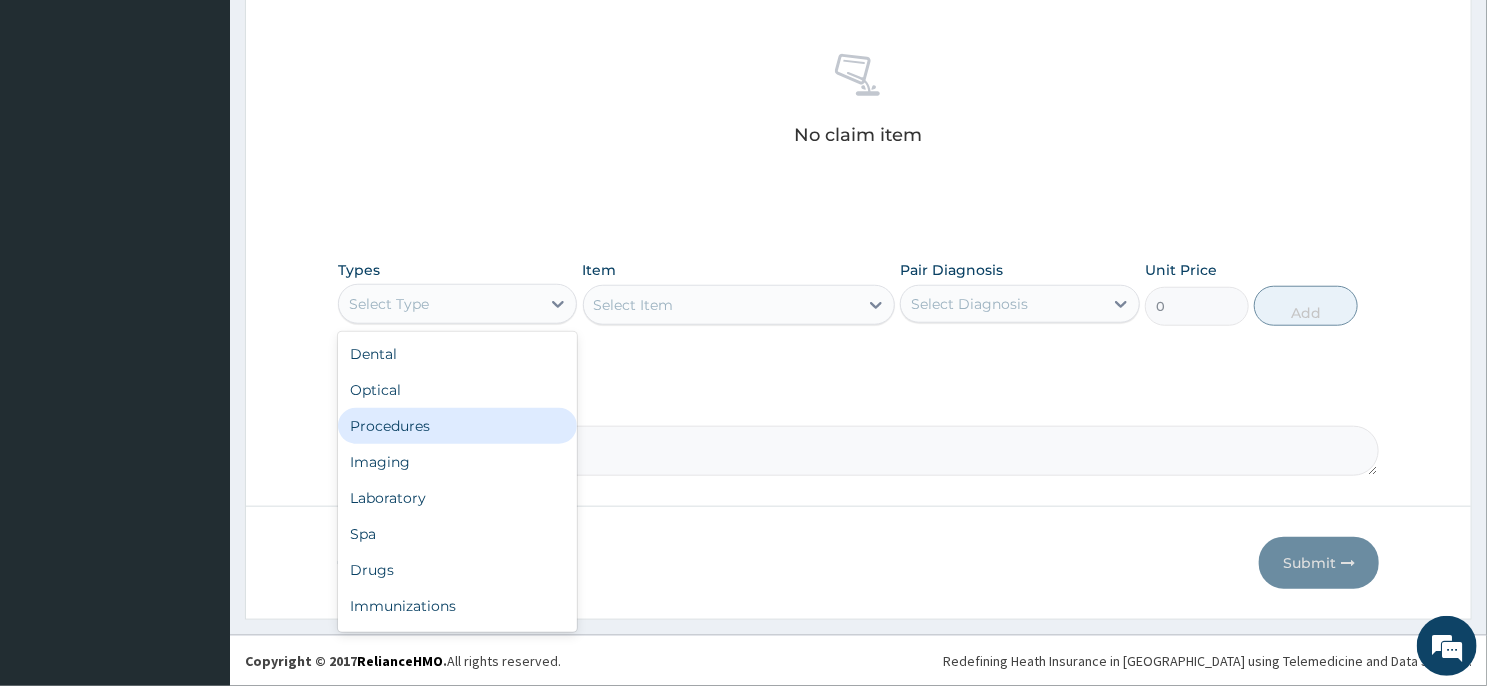 click on "Procedures" at bounding box center [457, 426] 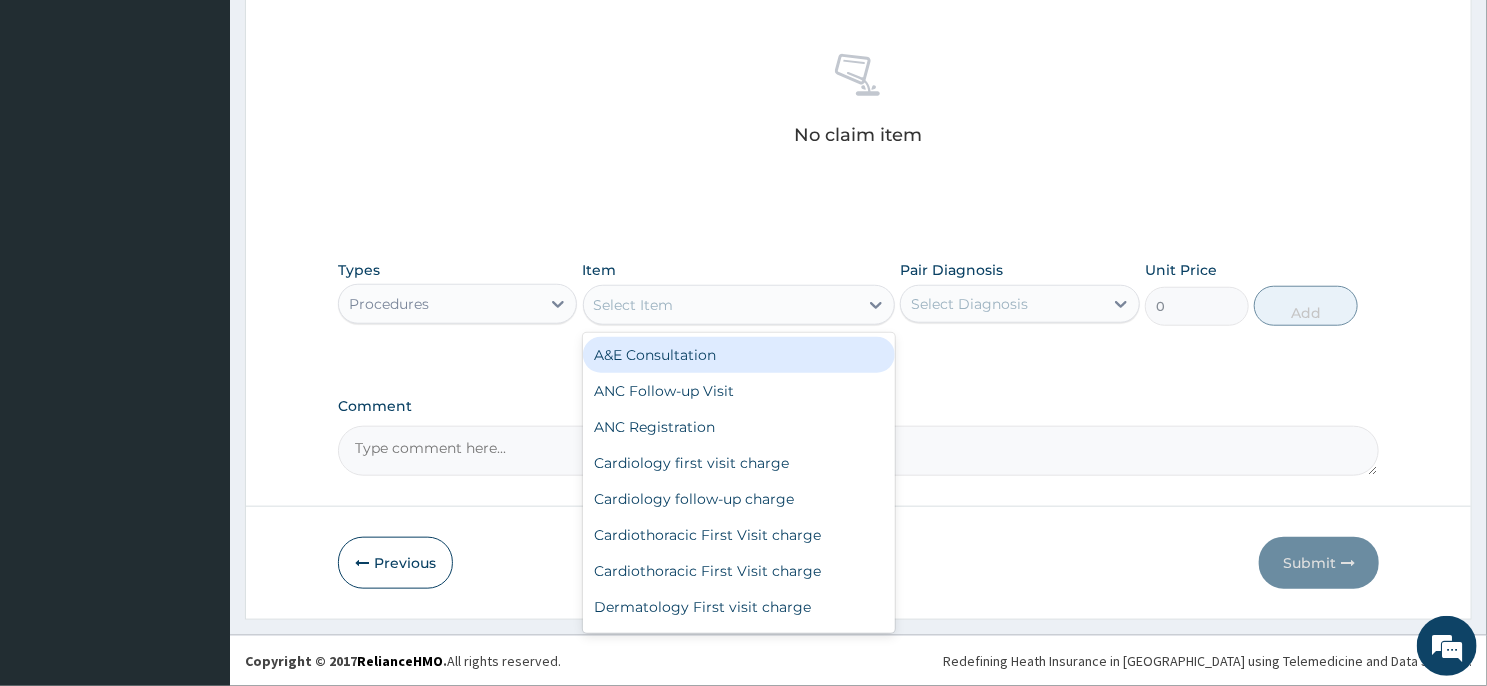 click on "Select Item" at bounding box center (721, 305) 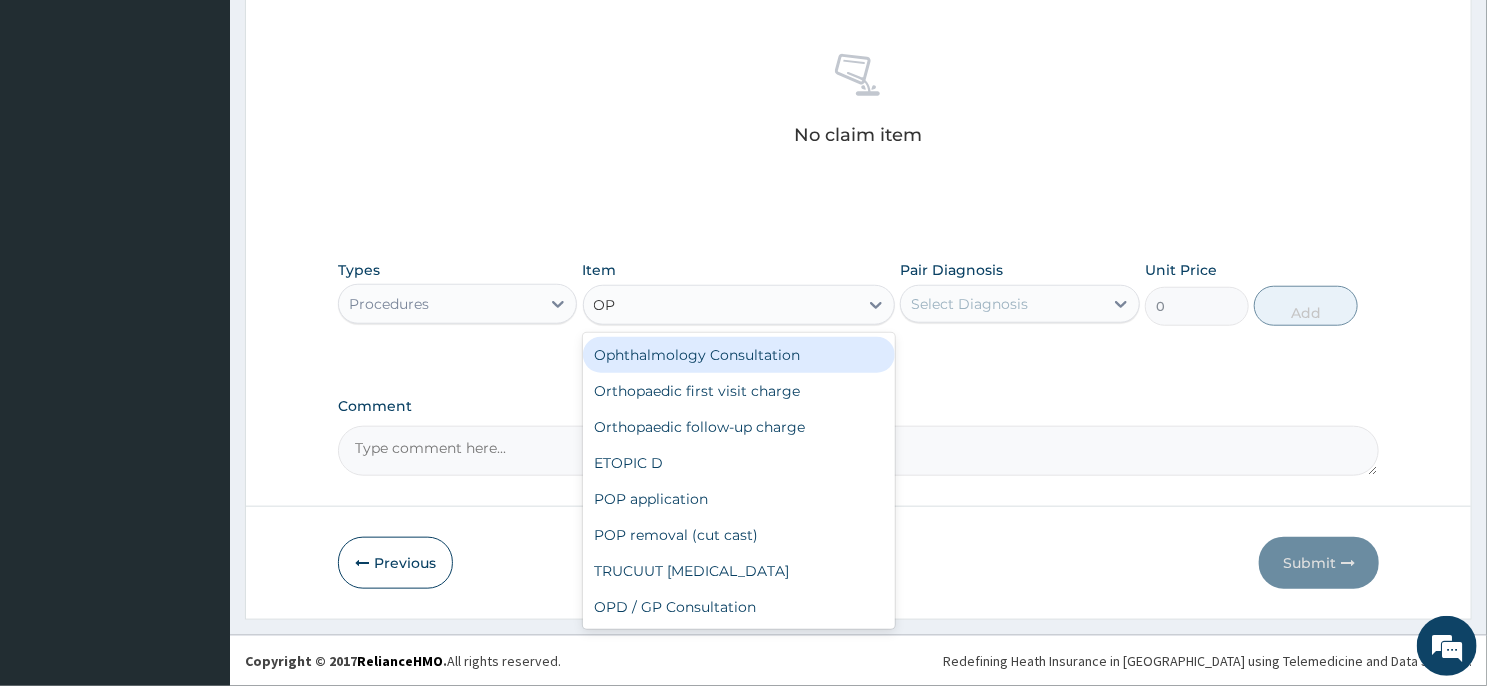 type on "OPD" 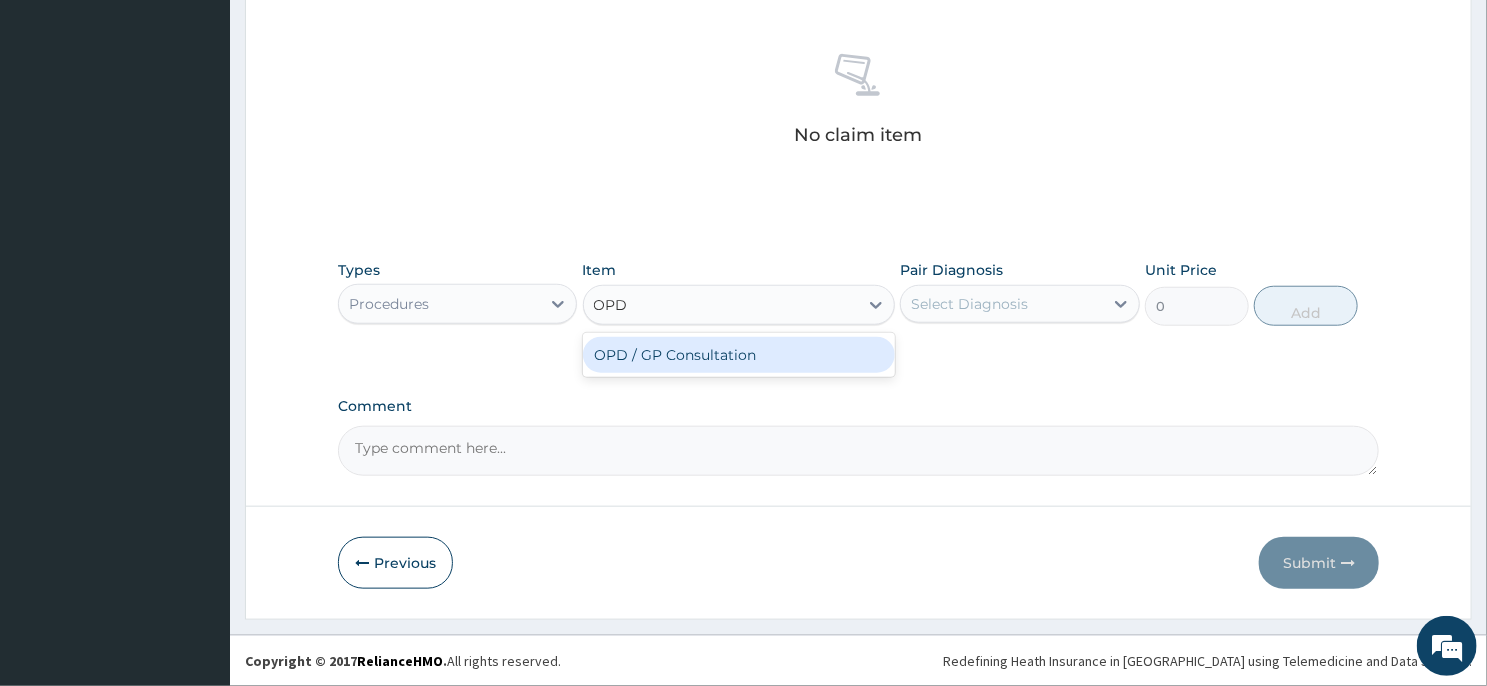 click on "OPD / GP Consultation" at bounding box center (739, 355) 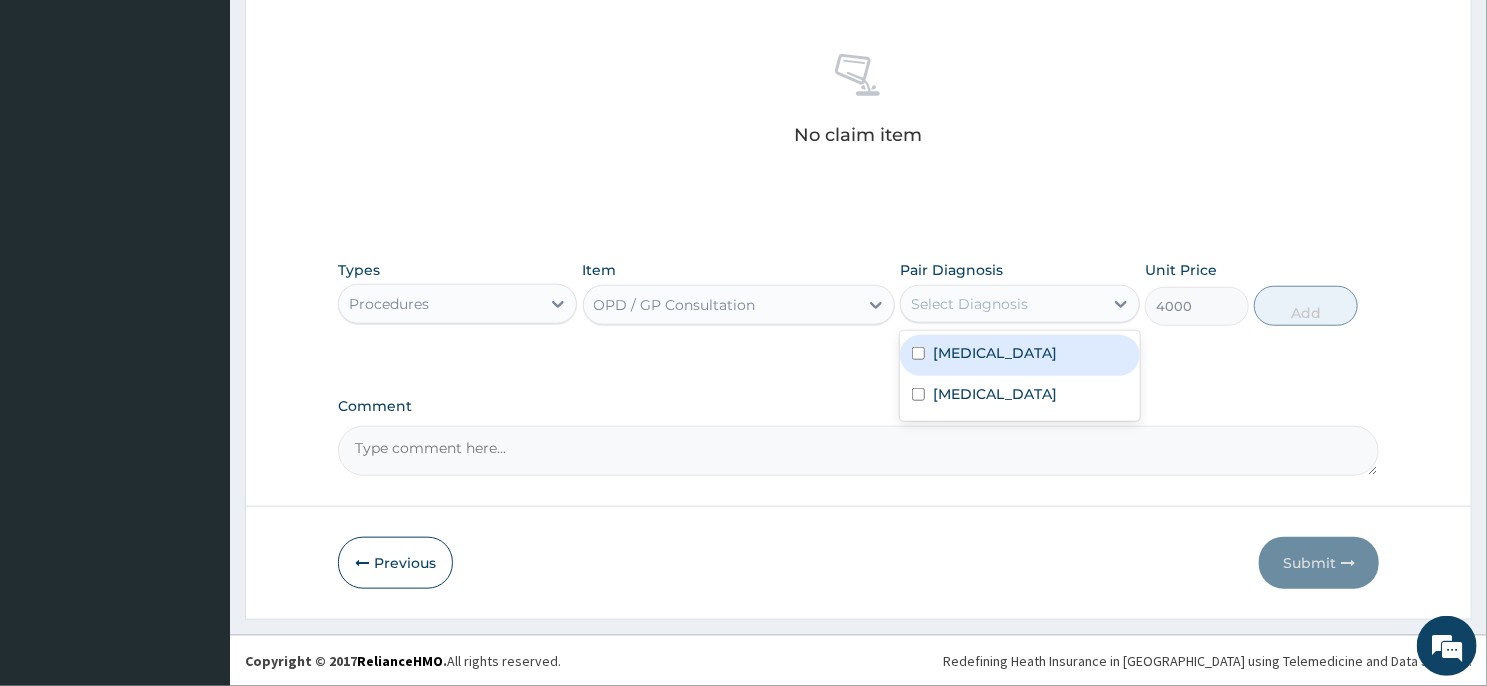 click on "Select Diagnosis" at bounding box center (969, 304) 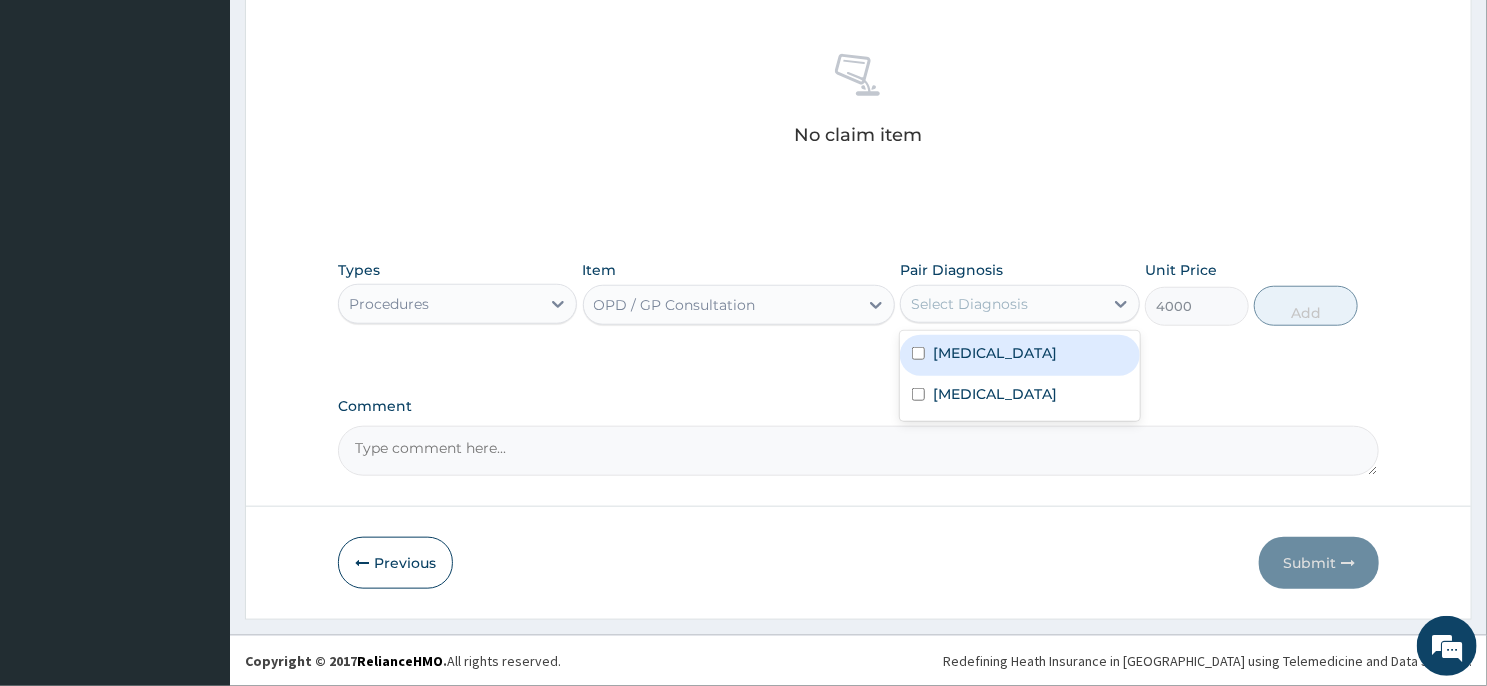 click on "[MEDICAL_DATA]" at bounding box center (995, 353) 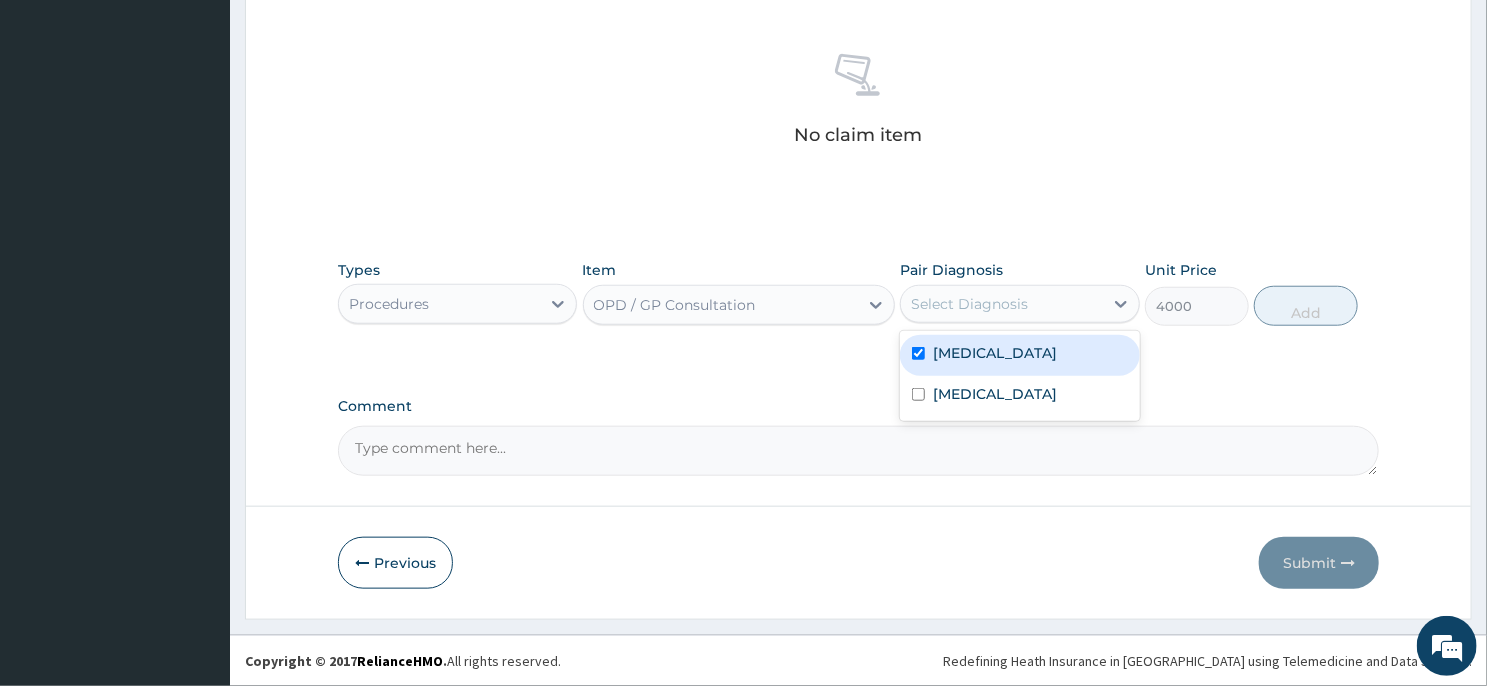 checkbox on "true" 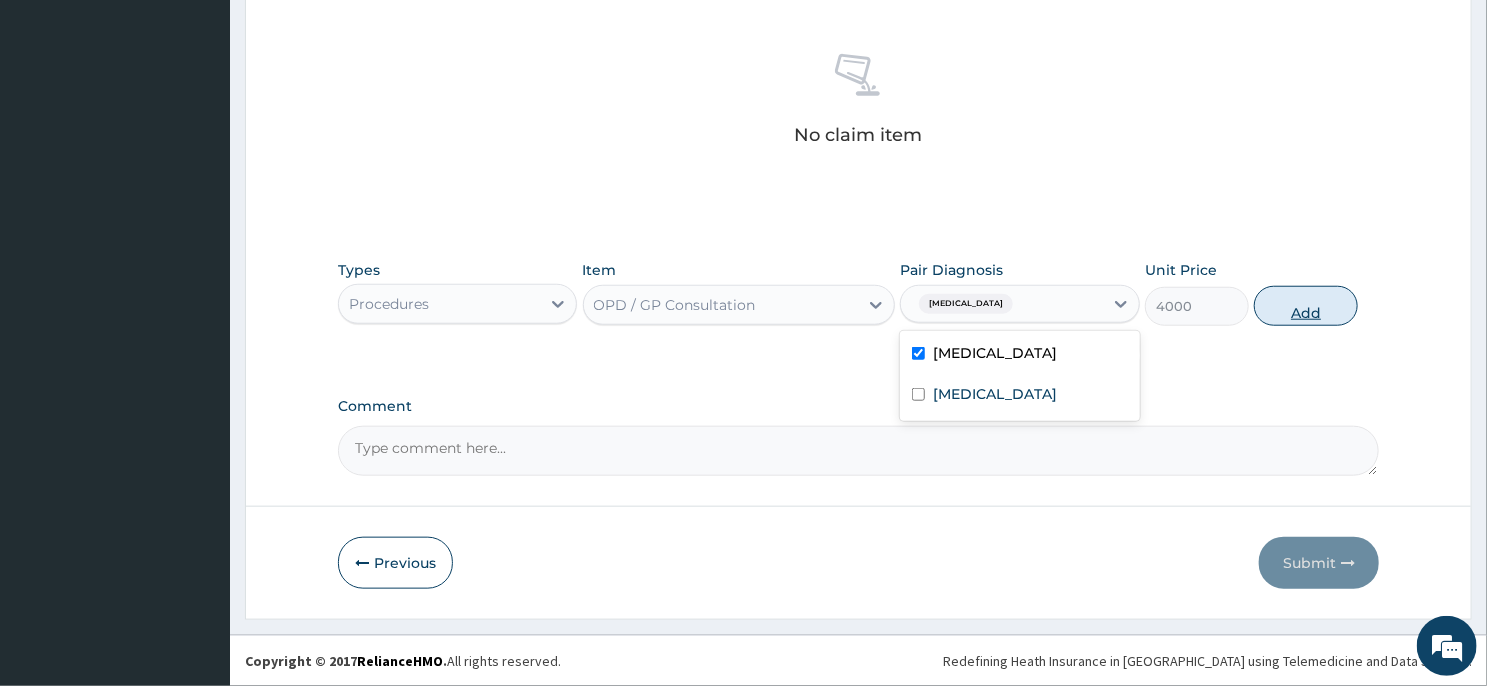 click on "Add" at bounding box center [1306, 306] 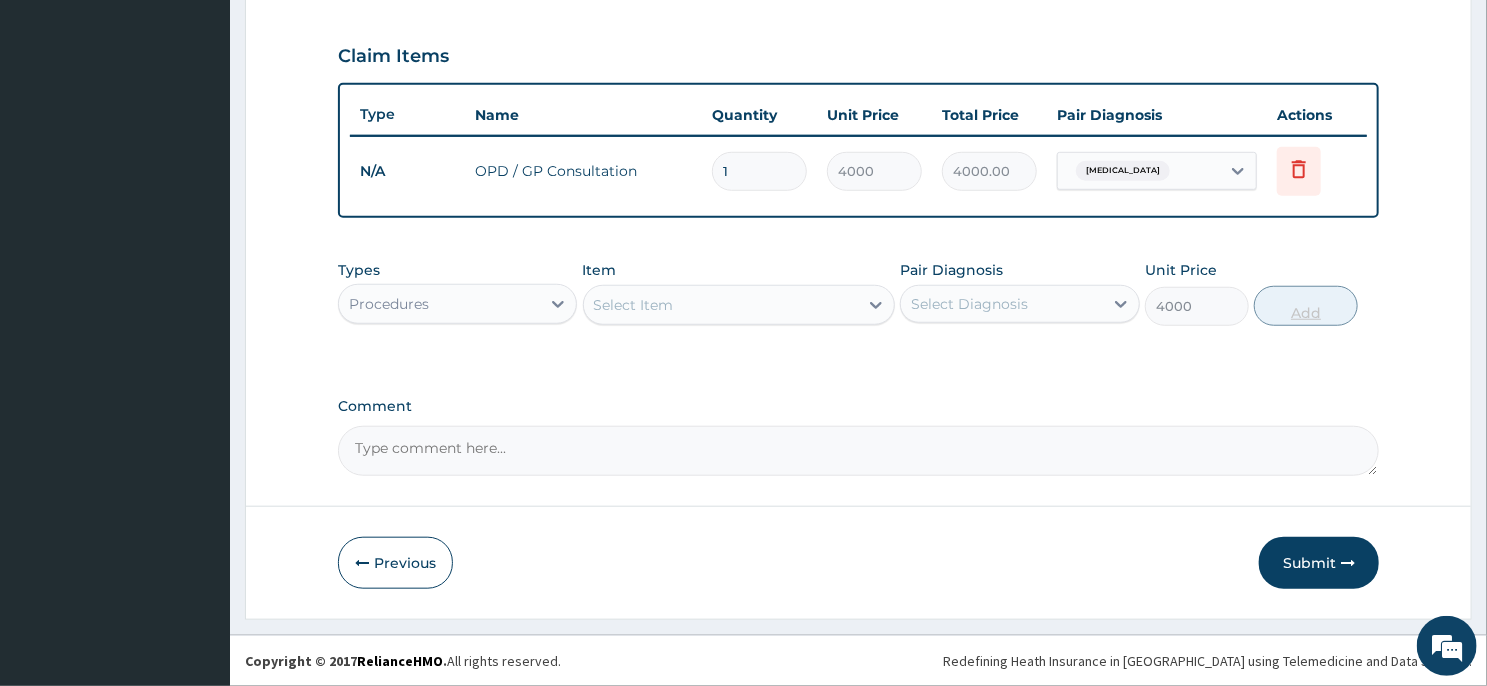 type on "0" 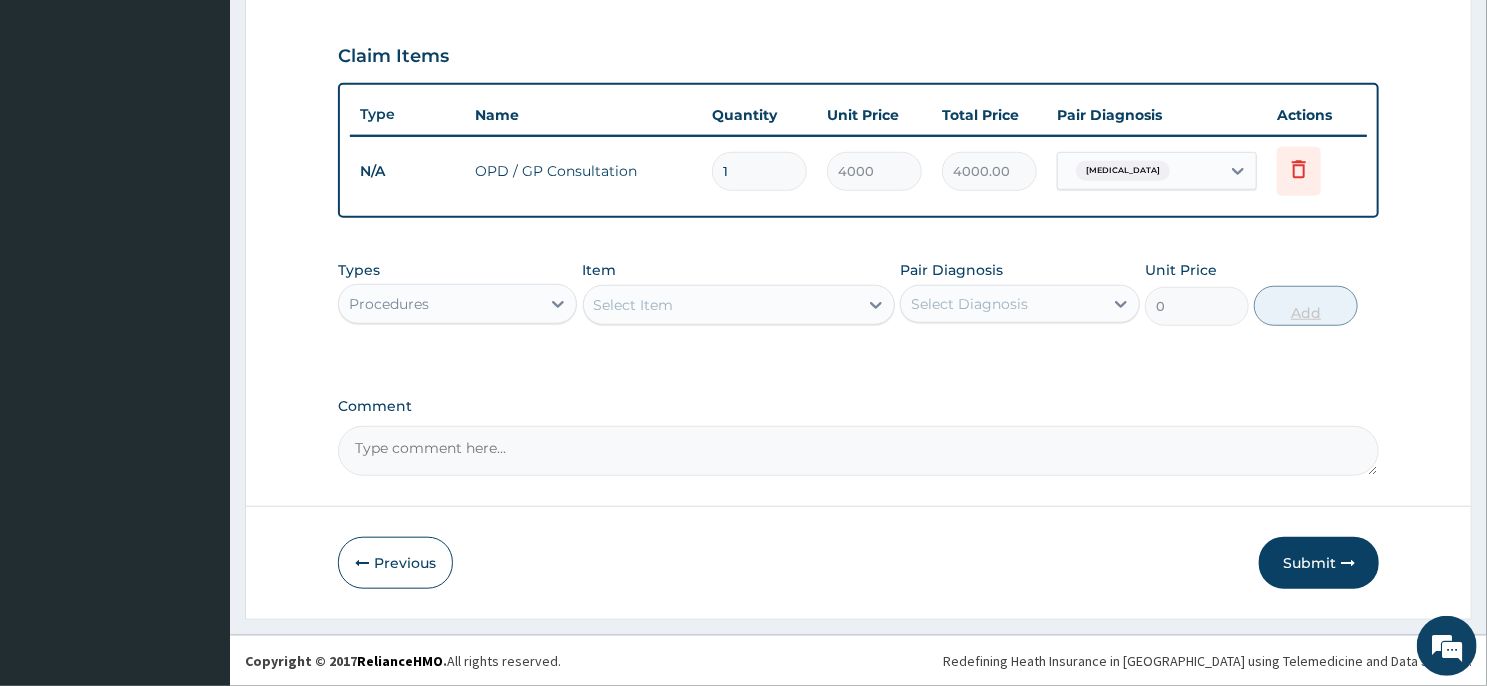 scroll, scrollTop: 659, scrollLeft: 0, axis: vertical 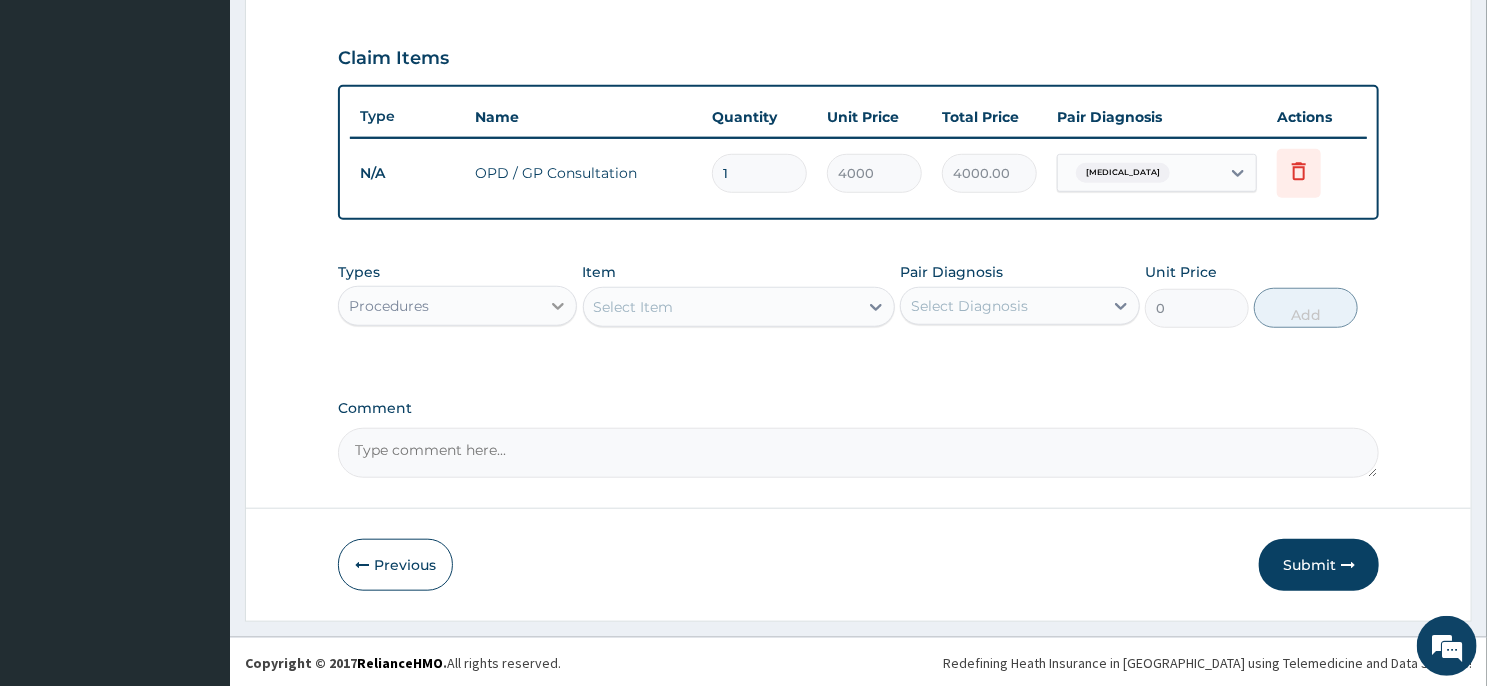 click 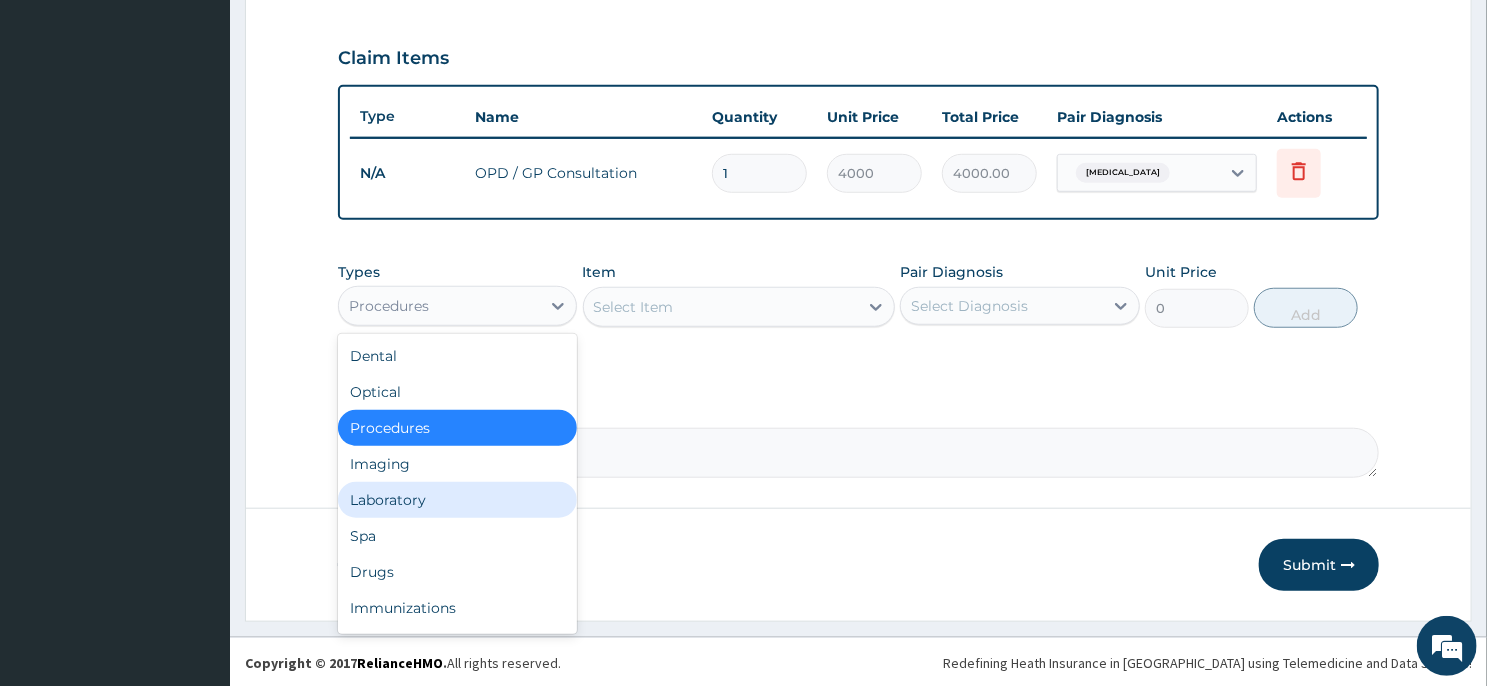 click on "Laboratory" at bounding box center [457, 500] 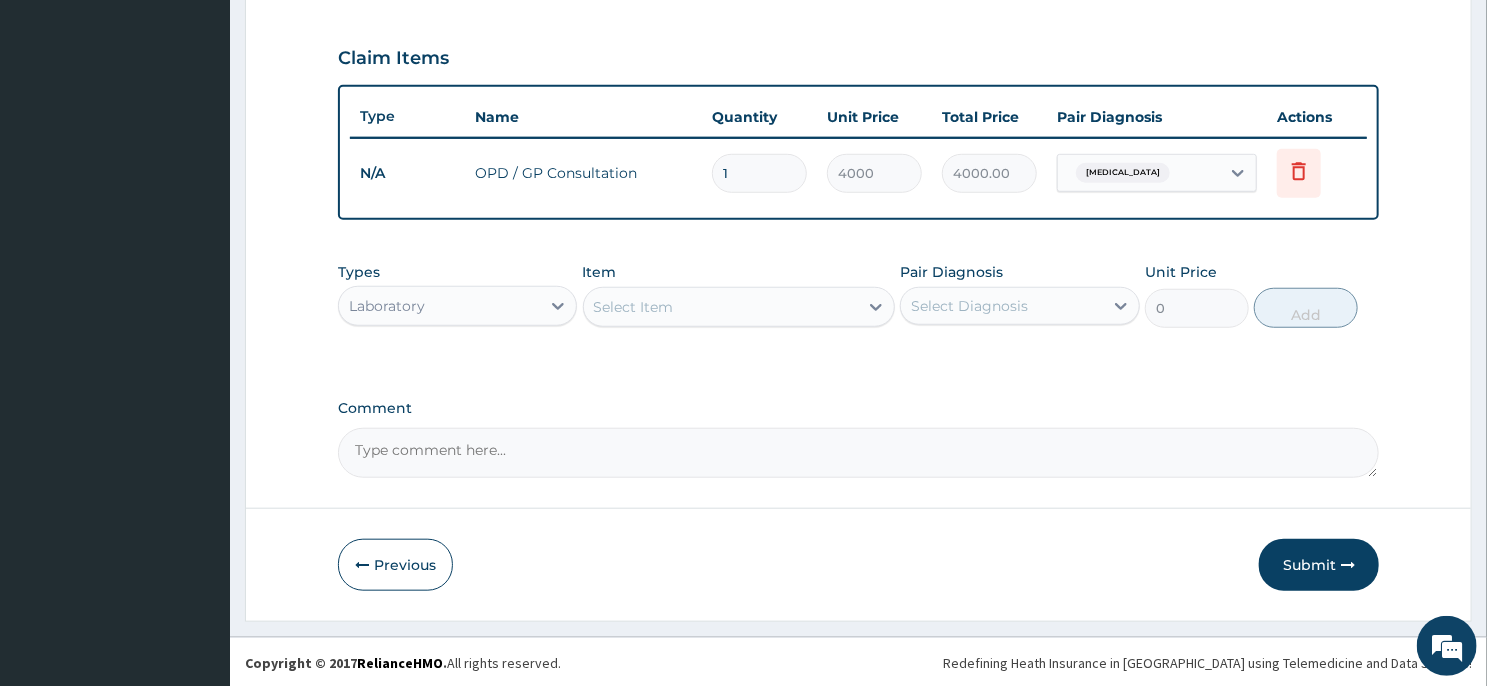 click on "Select Item" at bounding box center (721, 307) 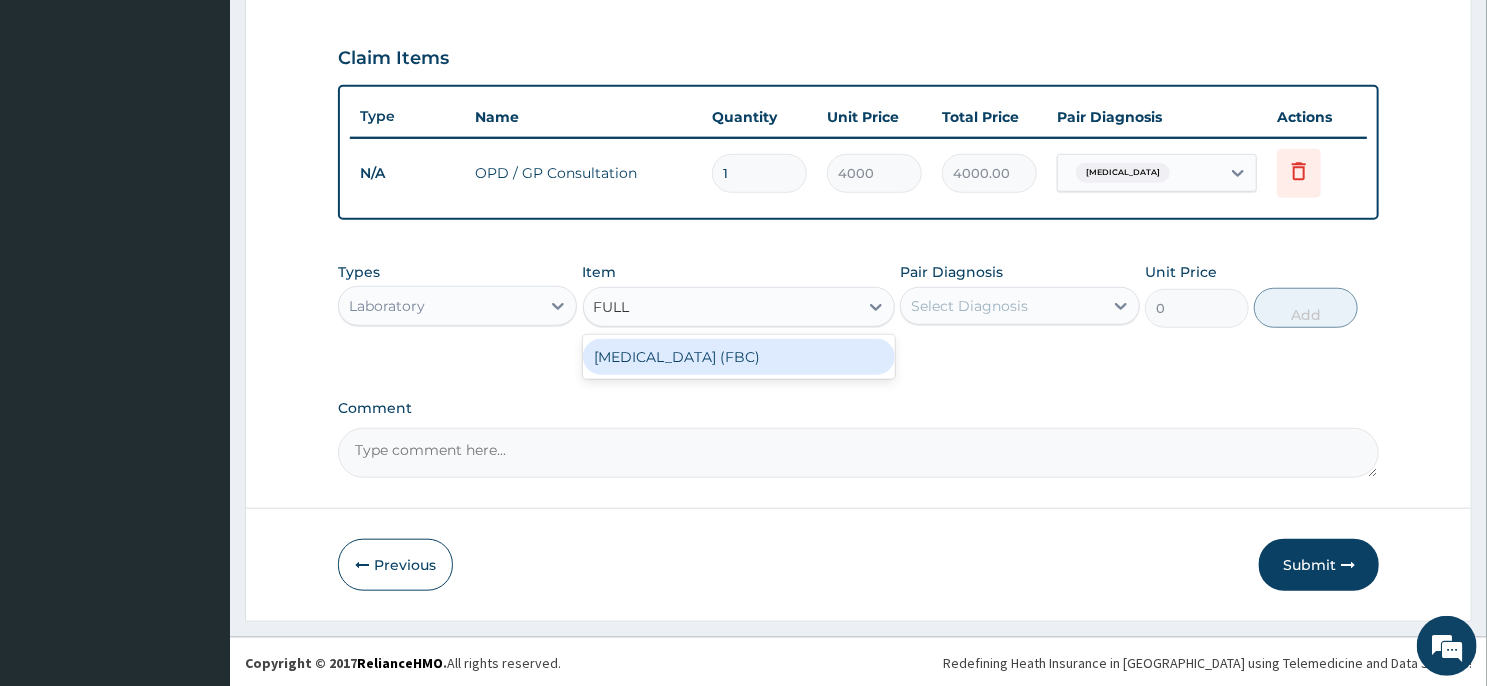 type on "FULL" 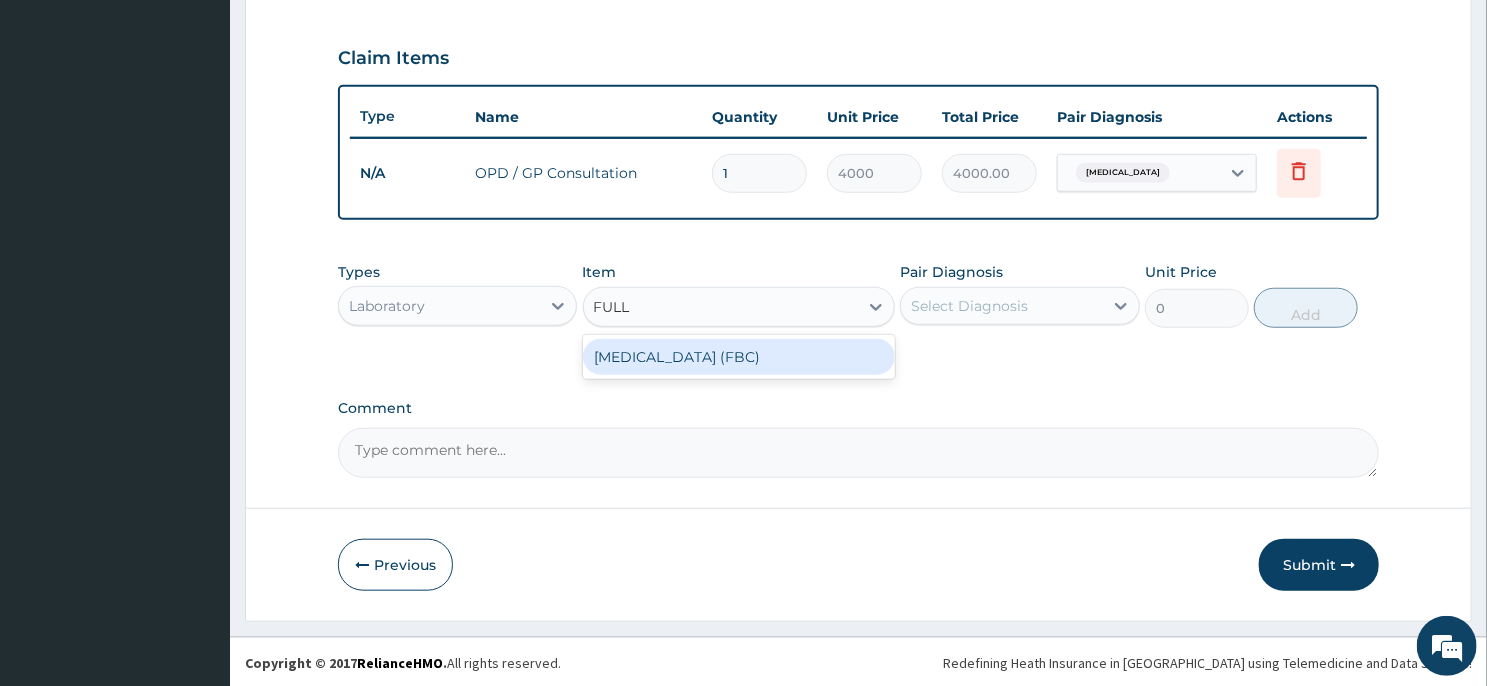type 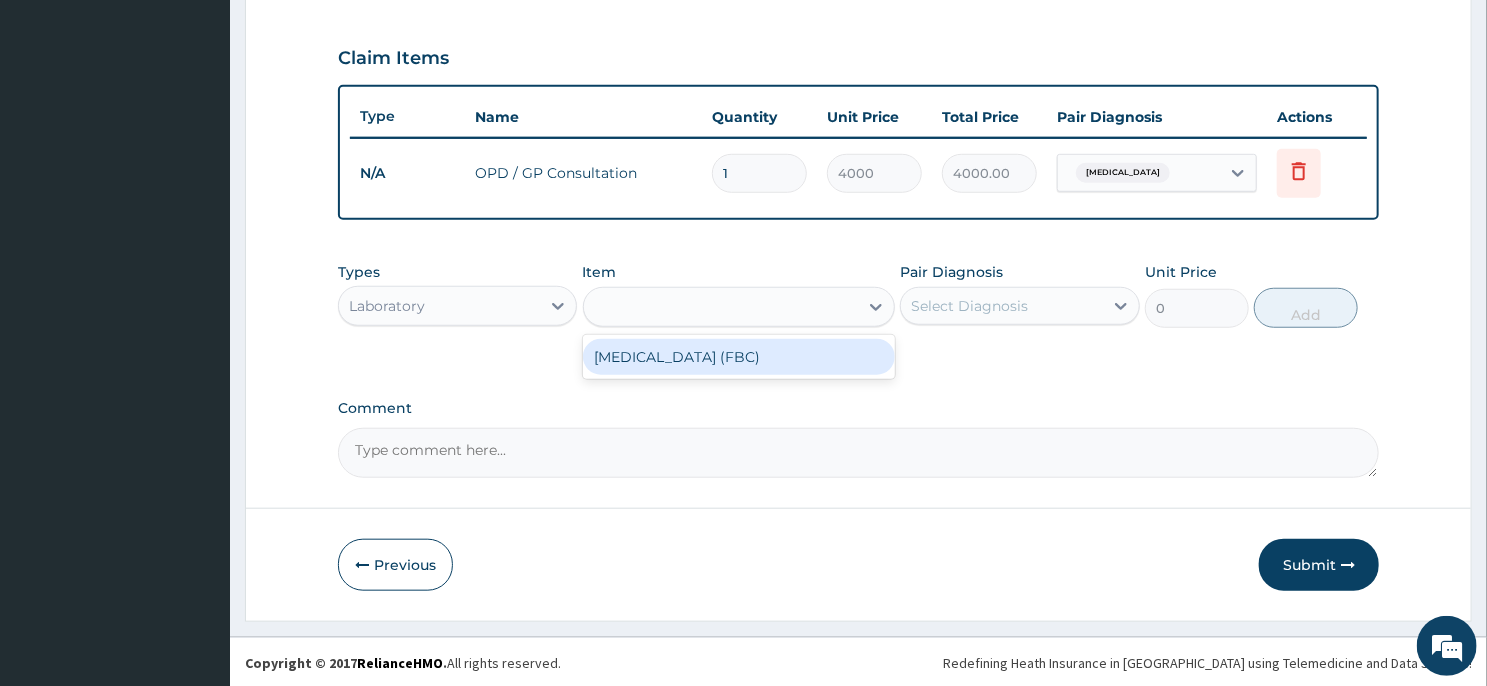type on "6000" 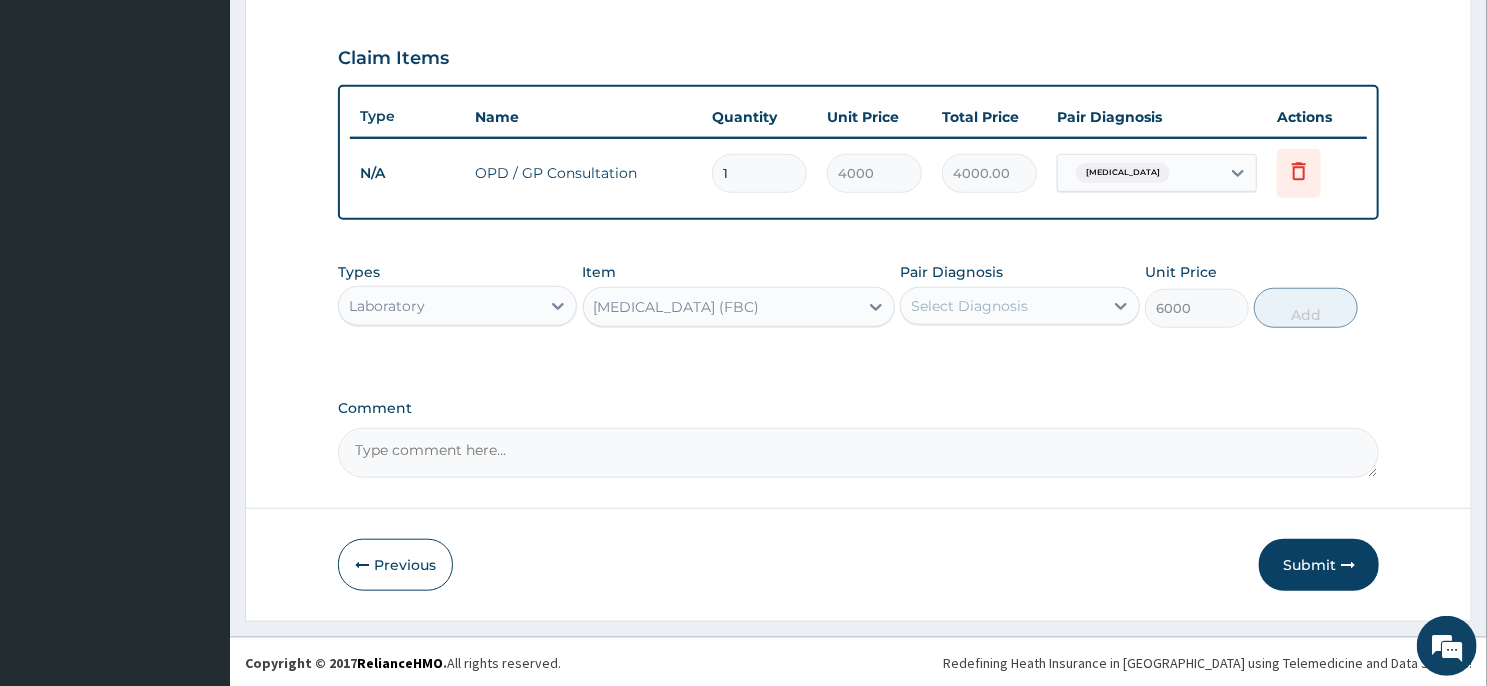 click on "Select Diagnosis" at bounding box center (1019, 306) 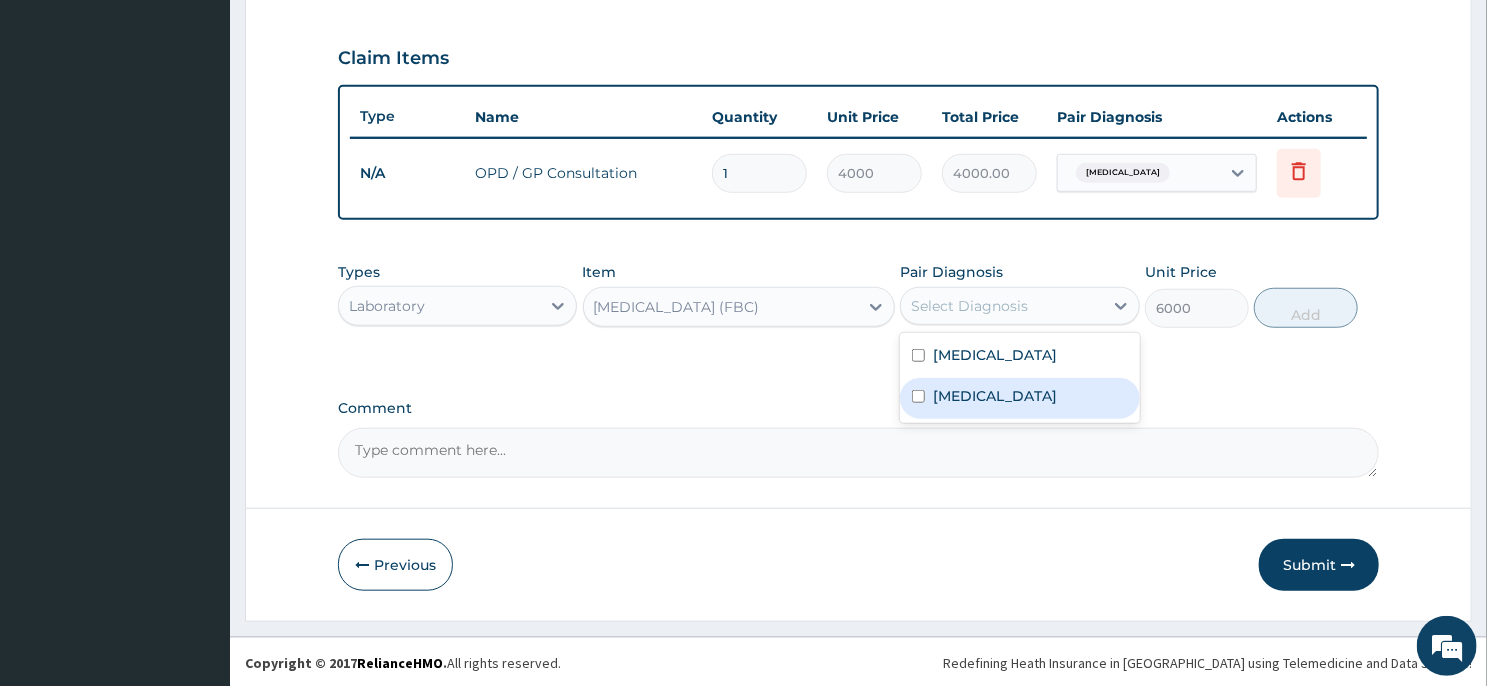click on "Sepsis" at bounding box center [1019, 398] 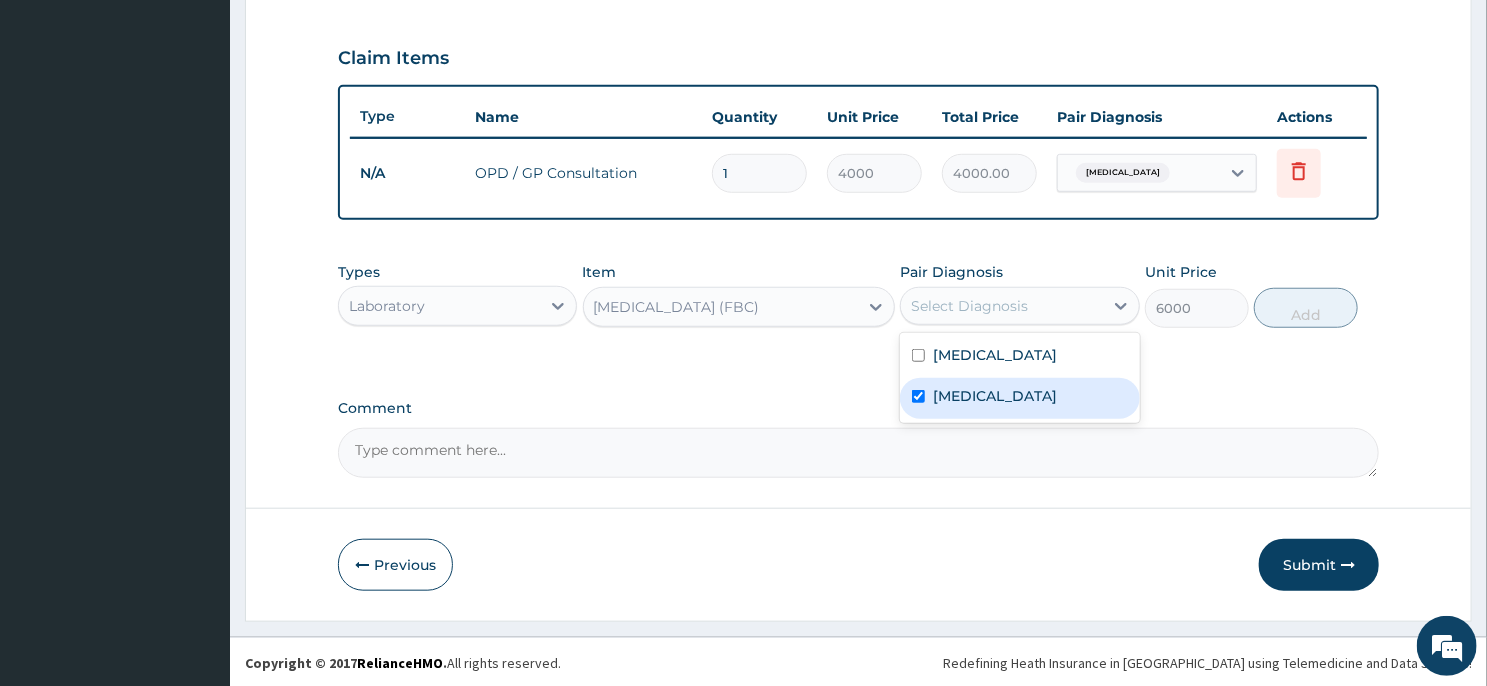checkbox on "true" 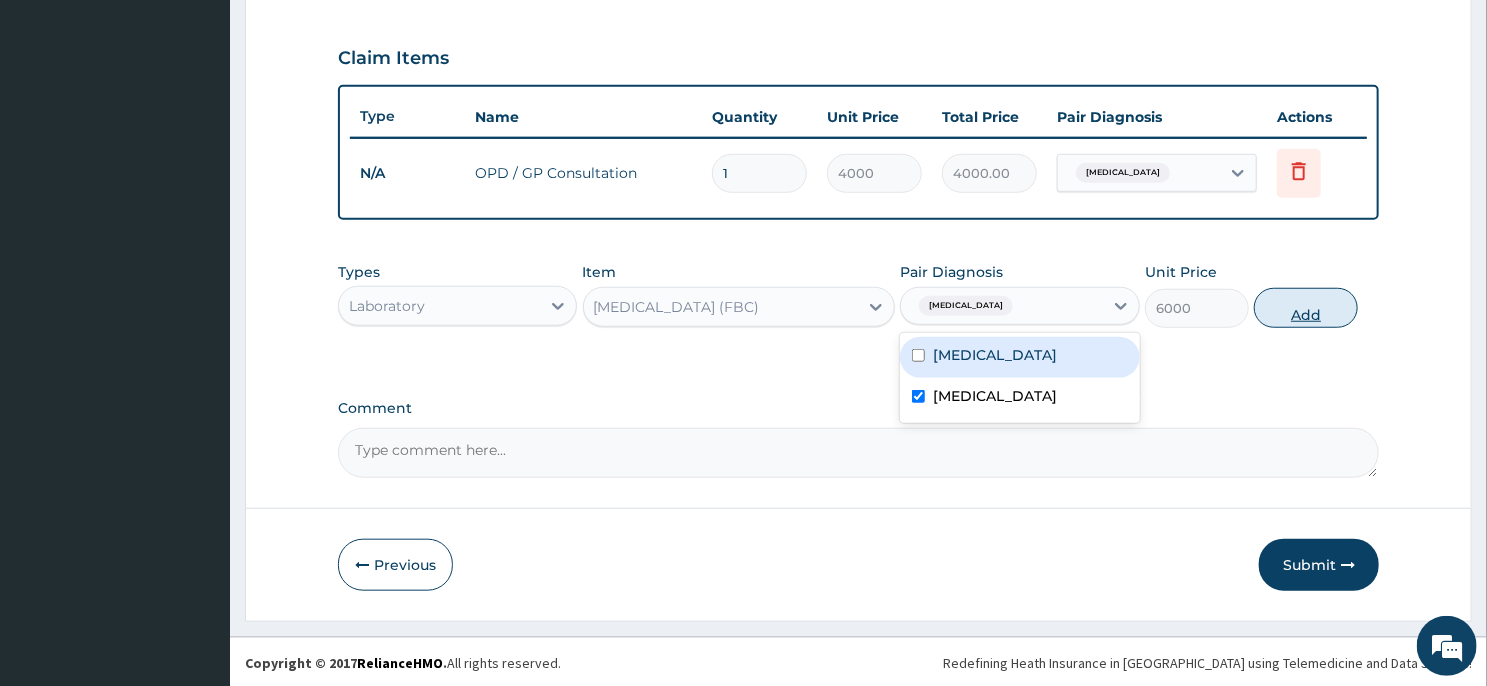 click on "Add" at bounding box center [1306, 308] 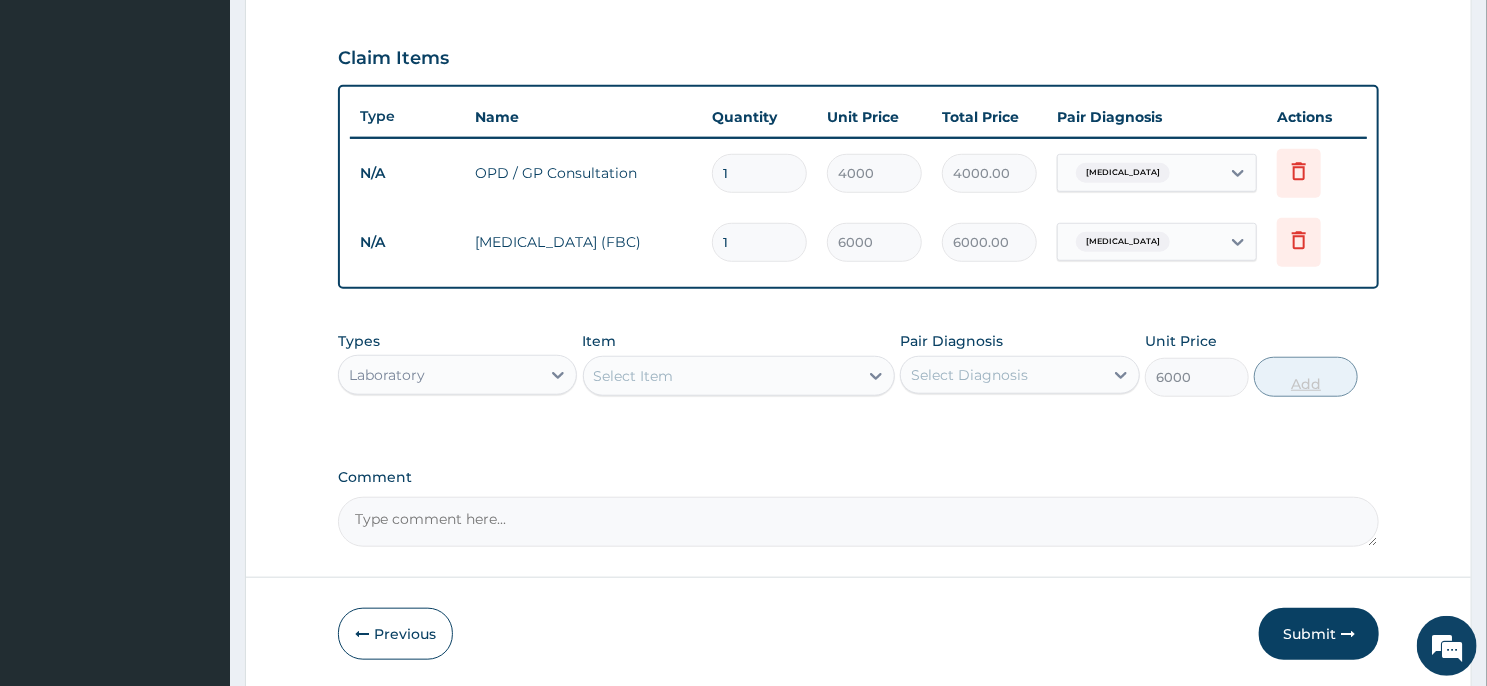 type on "0" 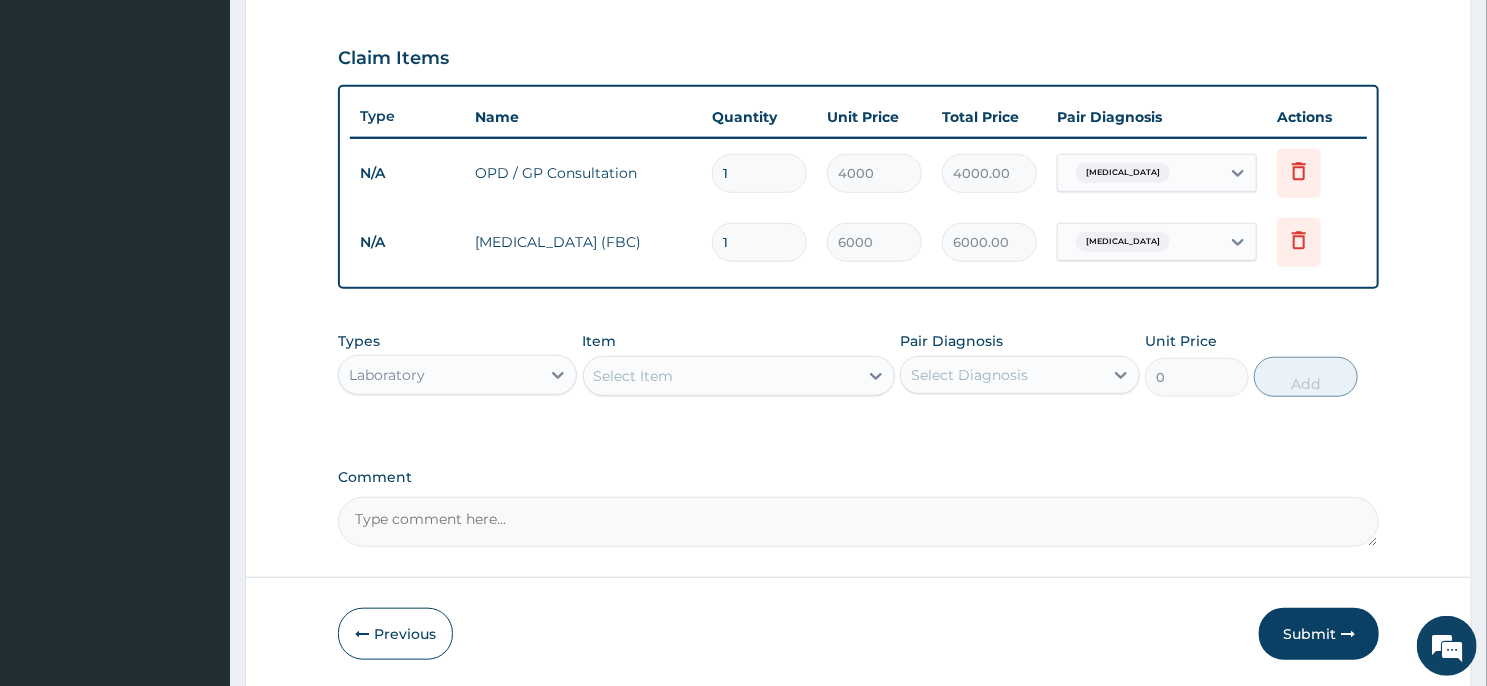 type 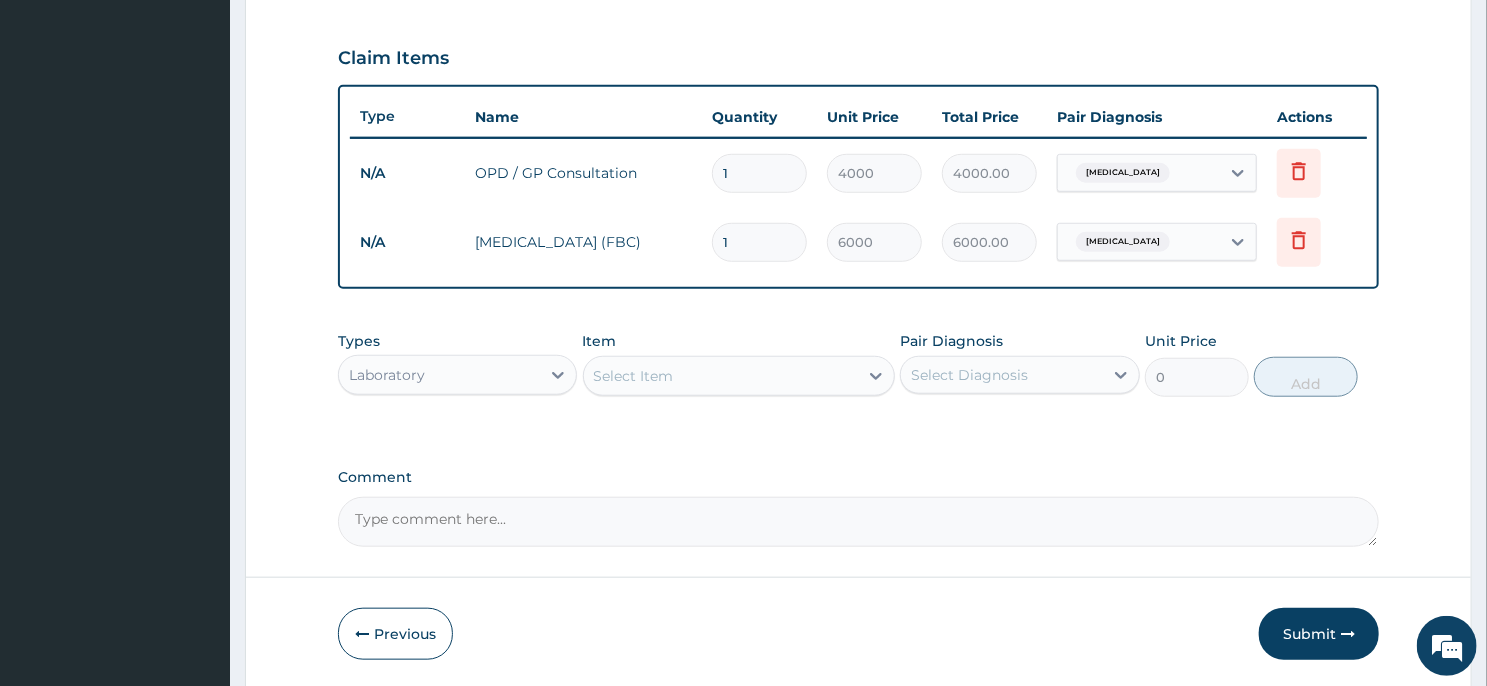 type on "0.00" 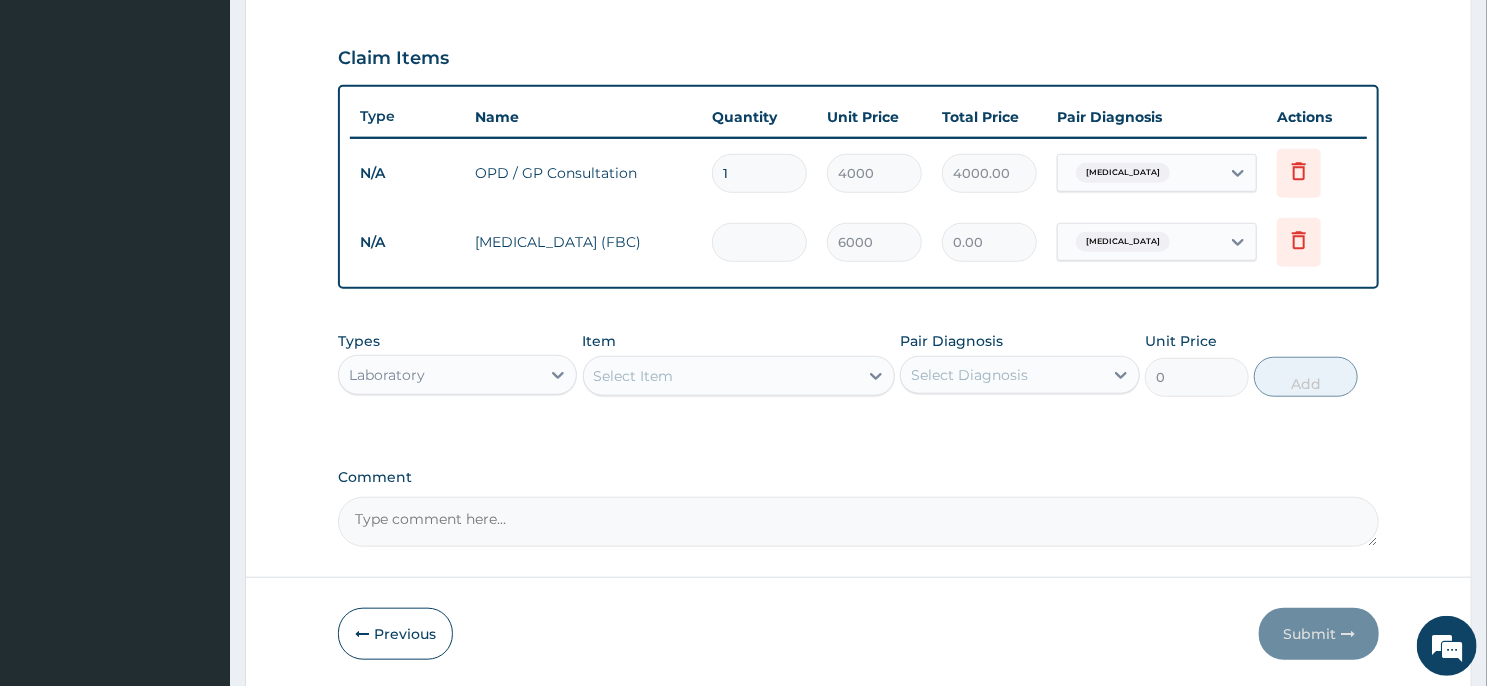 type on "1" 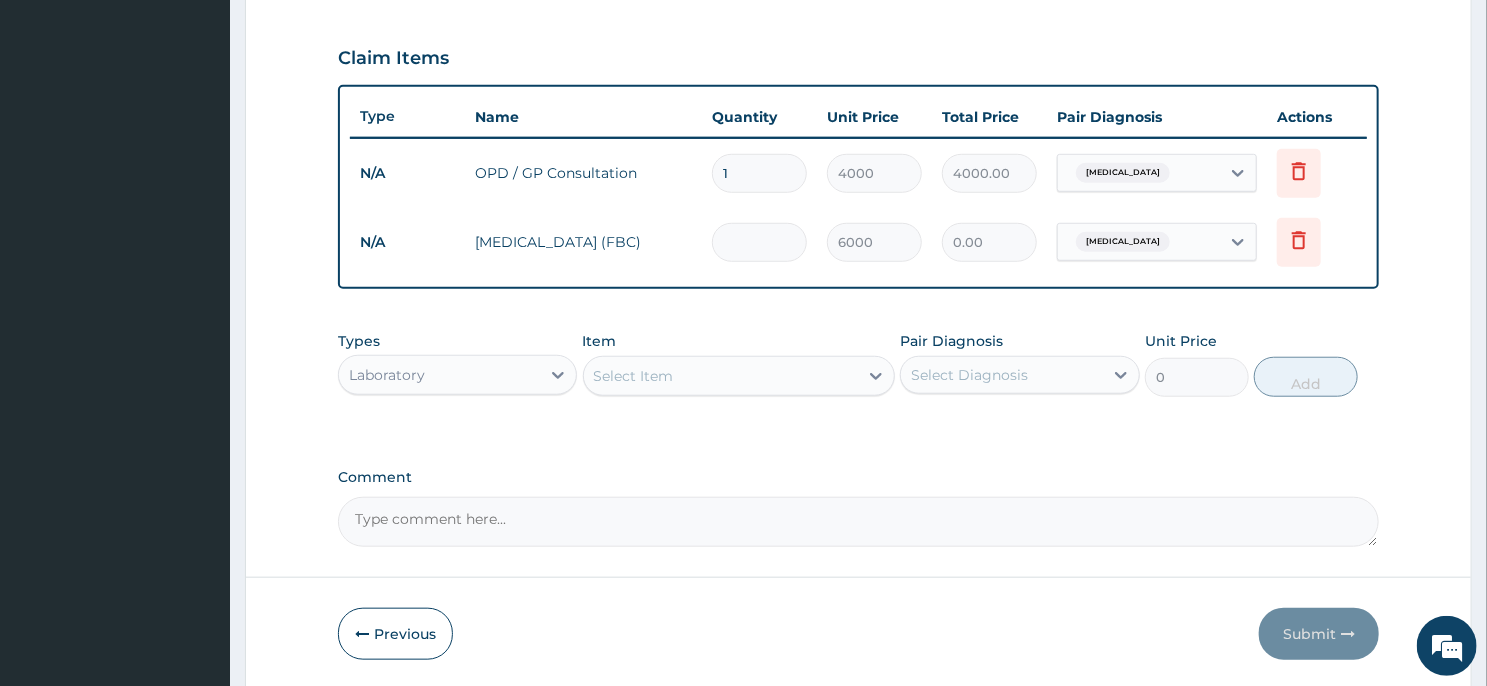type on "6000.00" 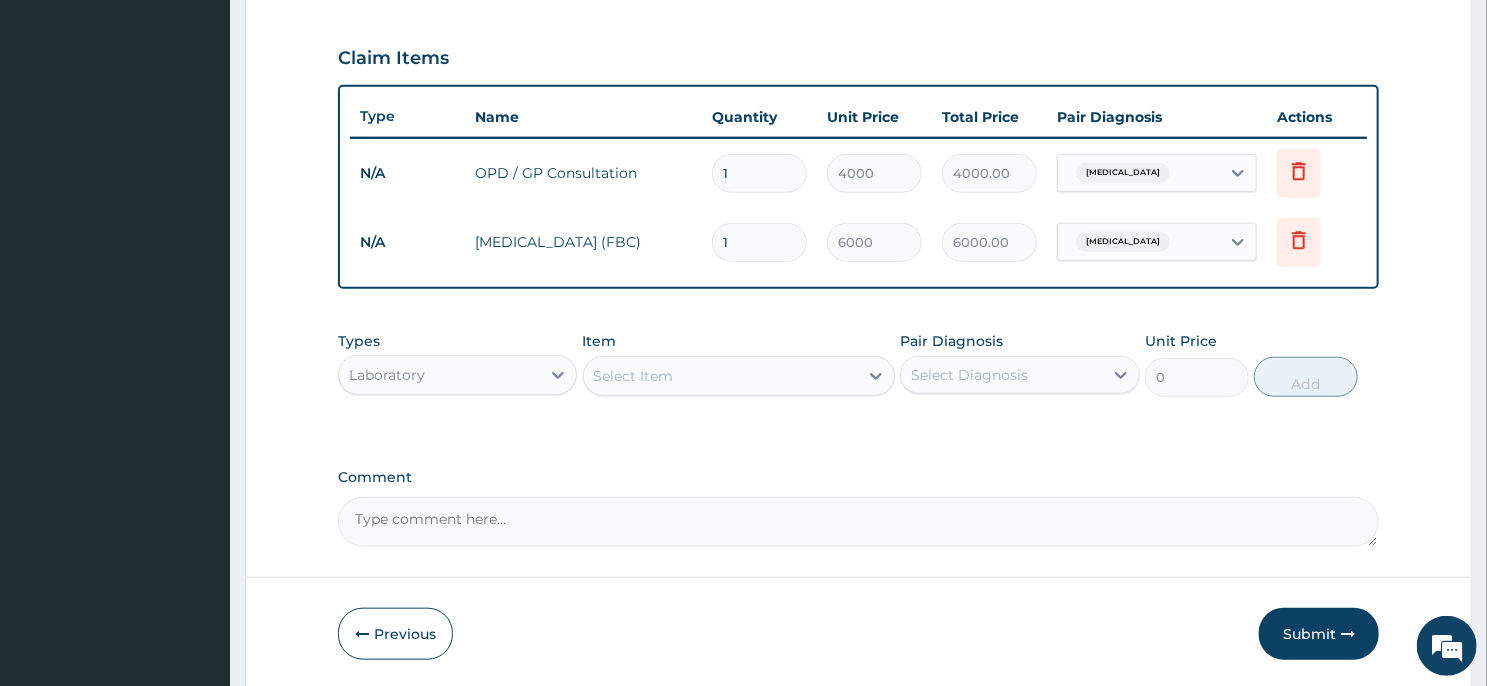 click on "Select Item" at bounding box center (721, 376) 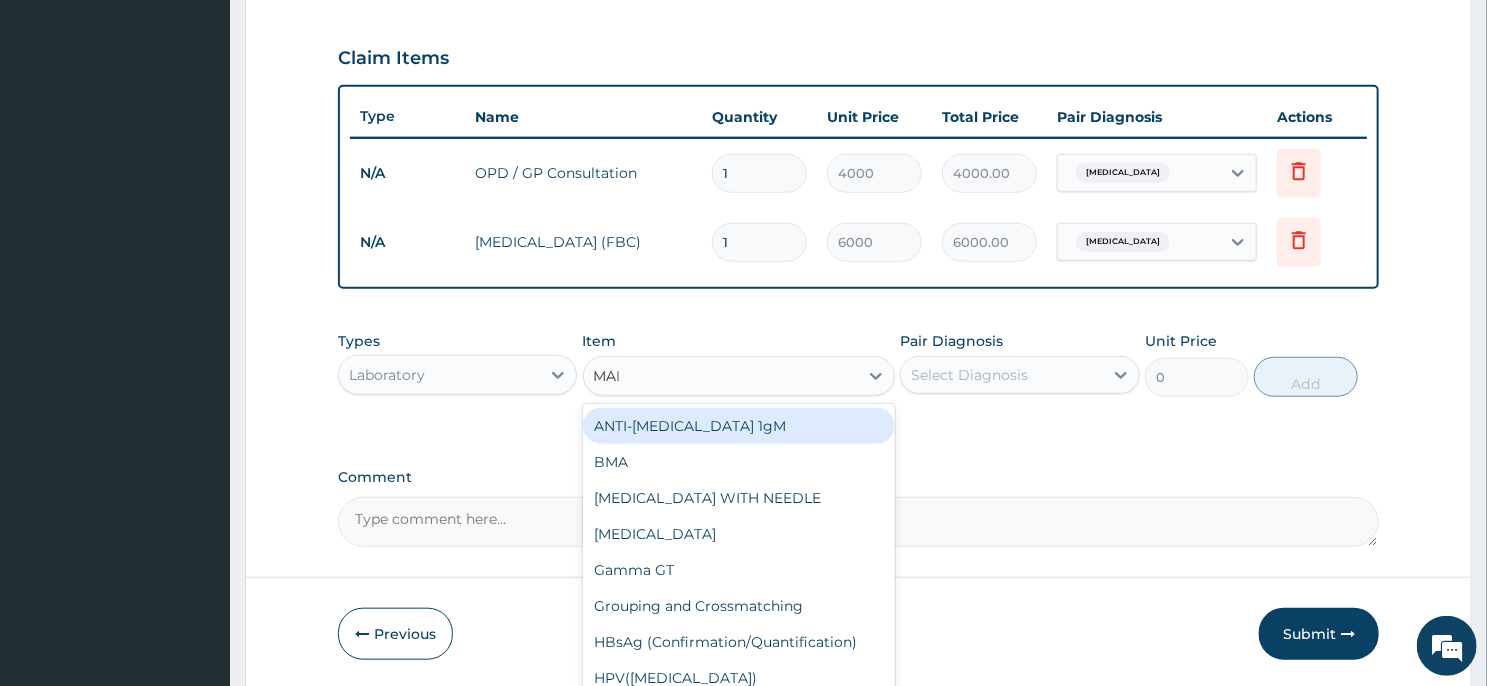 type on "MALA" 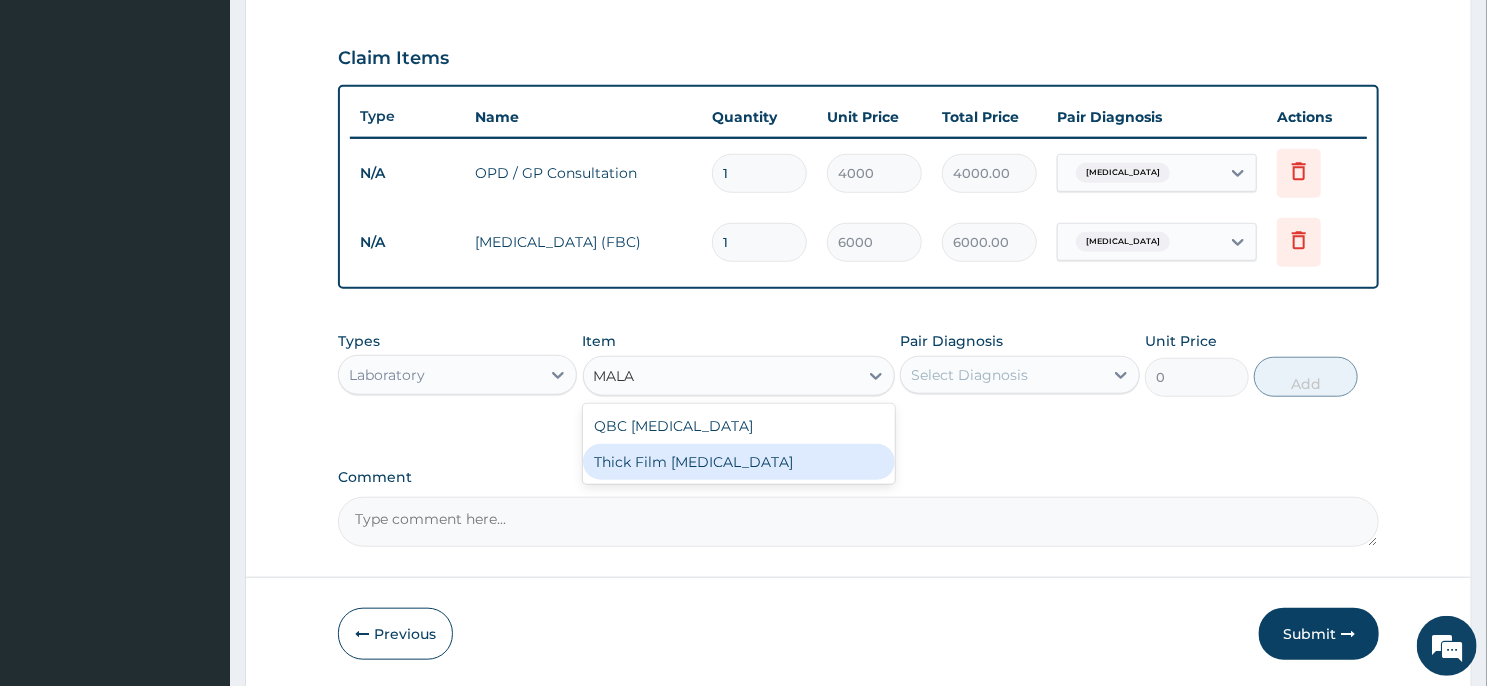 click on "Thick Film Malaria" at bounding box center (739, 462) 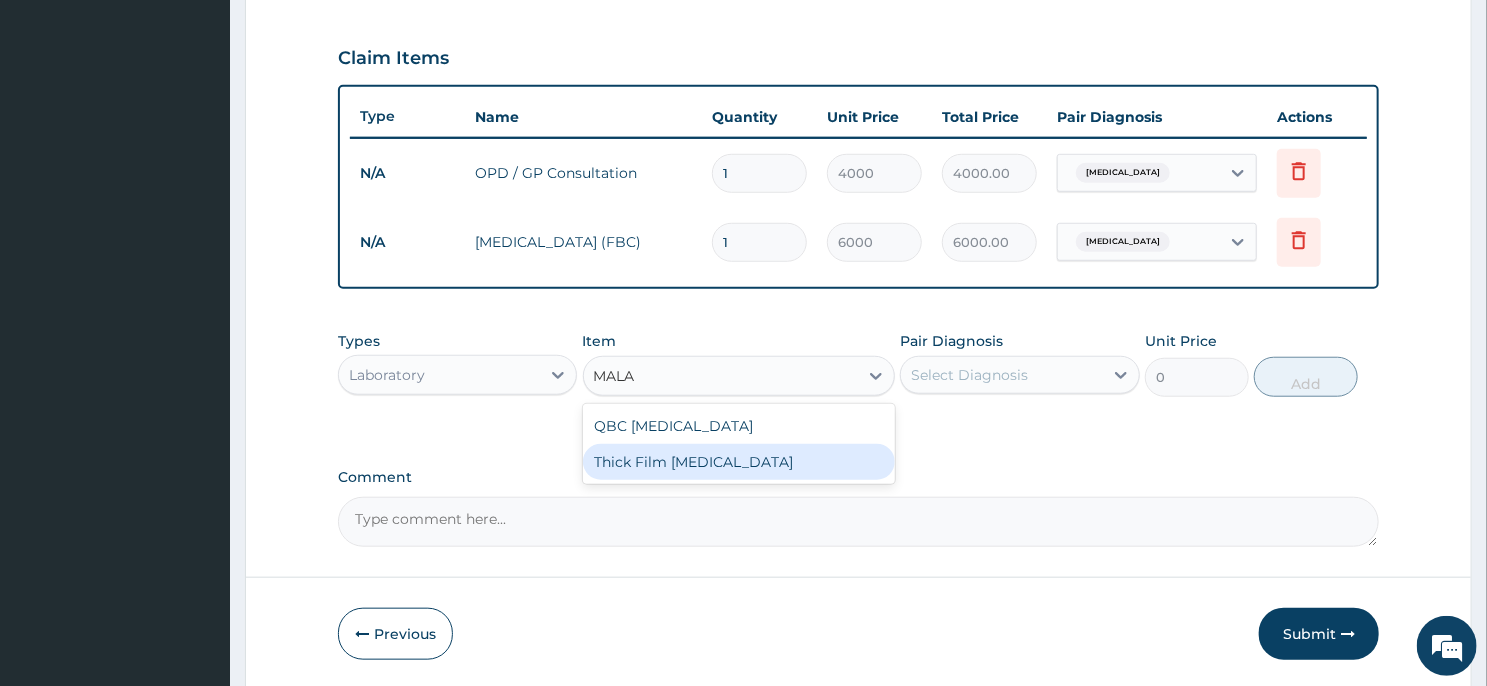 type 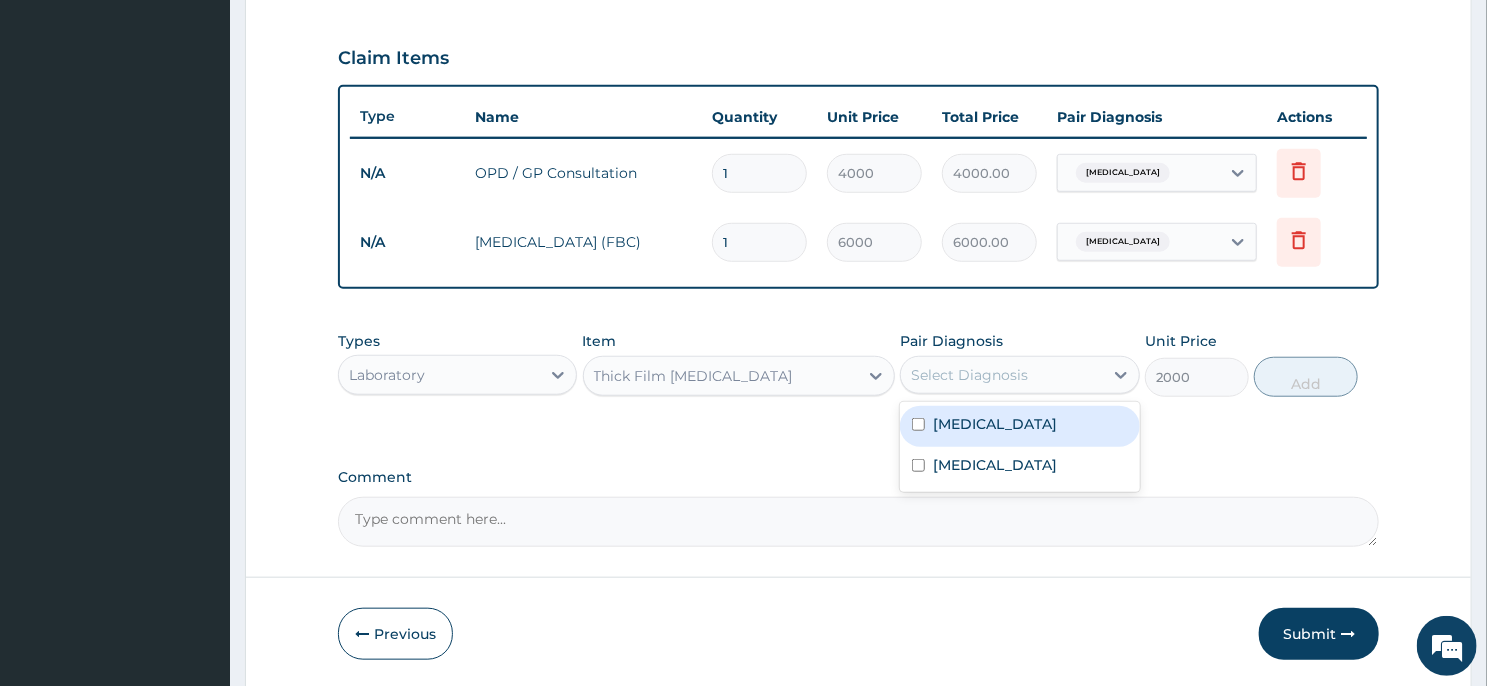 click on "Select Diagnosis" at bounding box center (1001, 375) 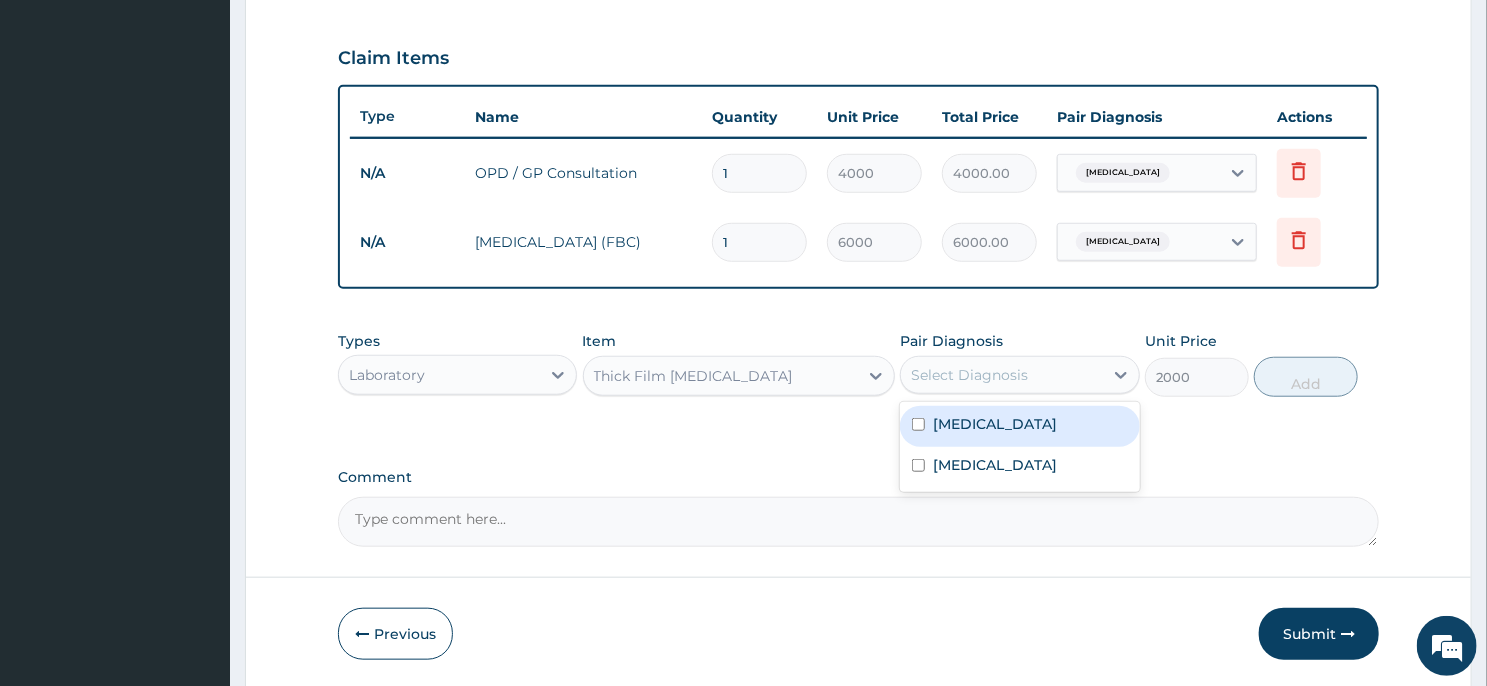 click on "Malaria" at bounding box center [1019, 426] 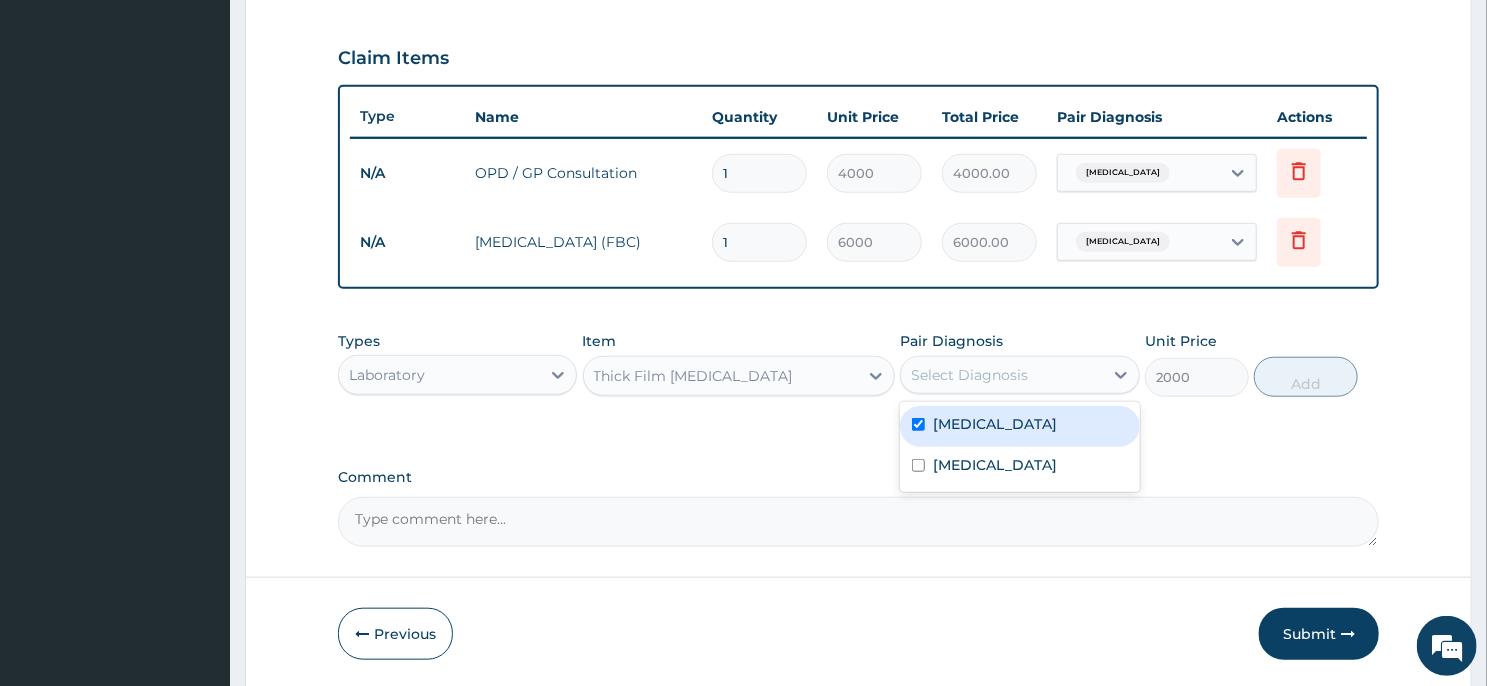 checkbox on "true" 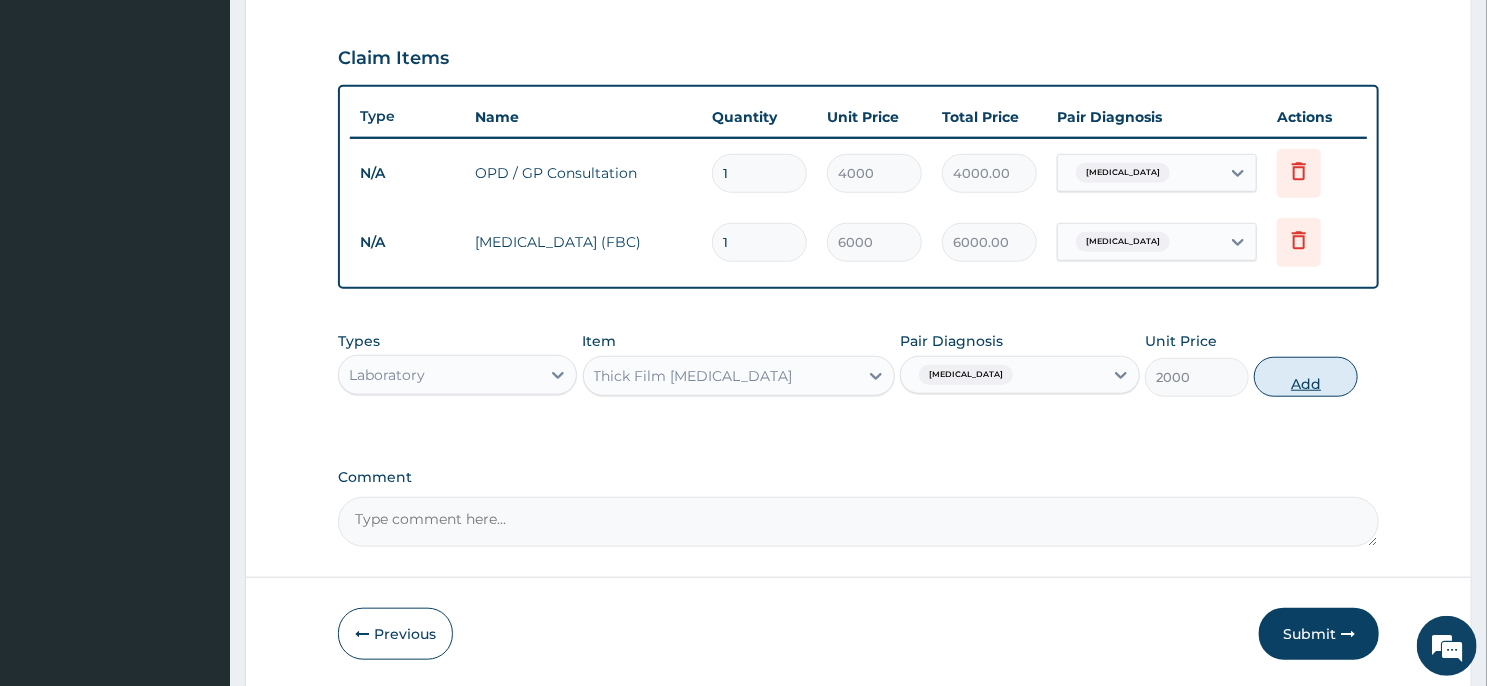 click on "Add" at bounding box center (1306, 377) 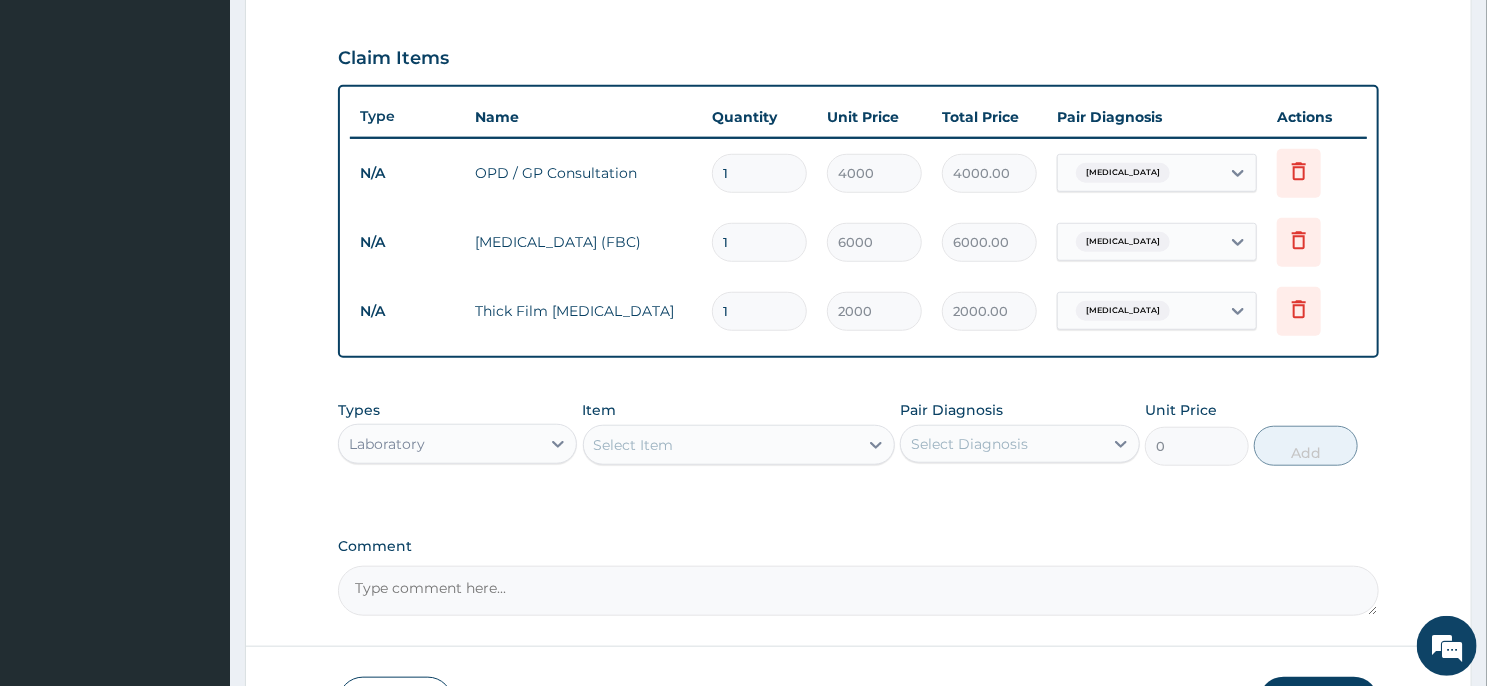 scroll, scrollTop: 10, scrollLeft: 0, axis: vertical 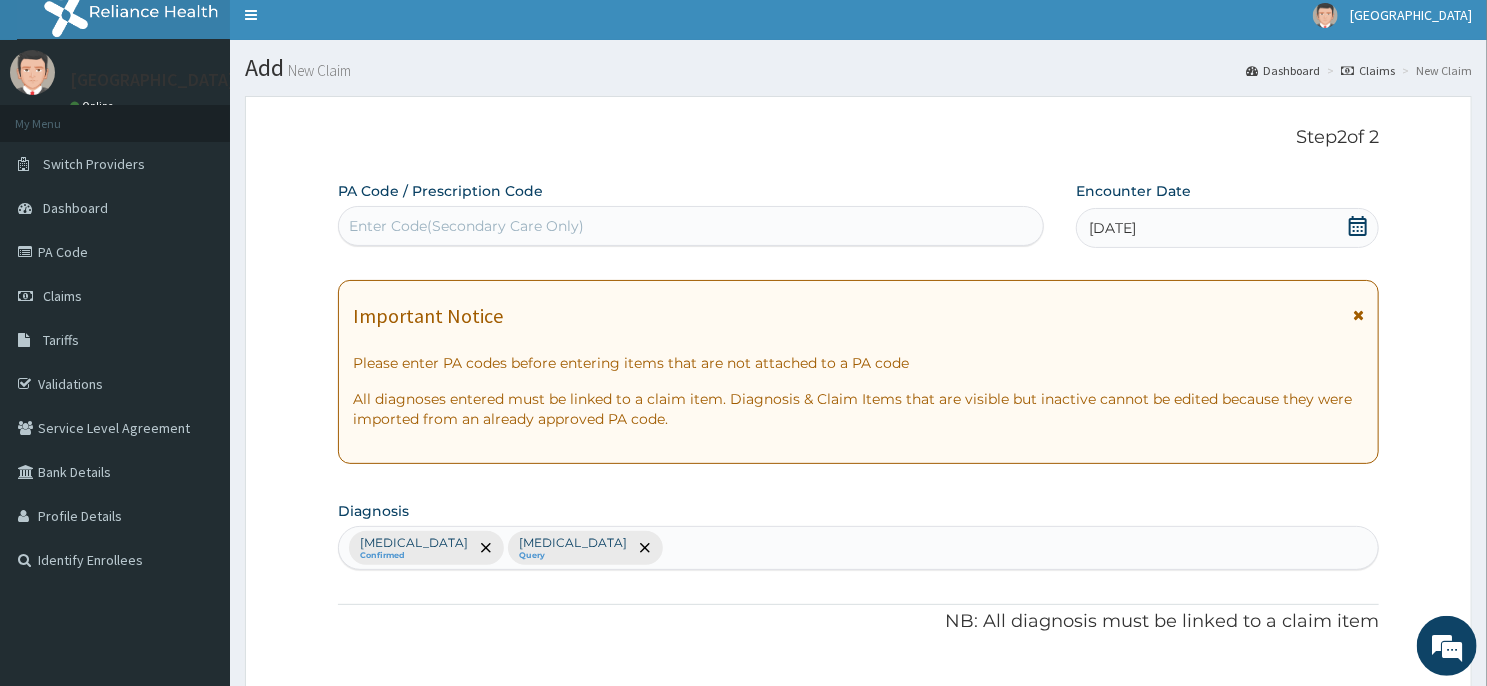 click on "Malaria Confirmed Sepsis Query" at bounding box center (858, 548) 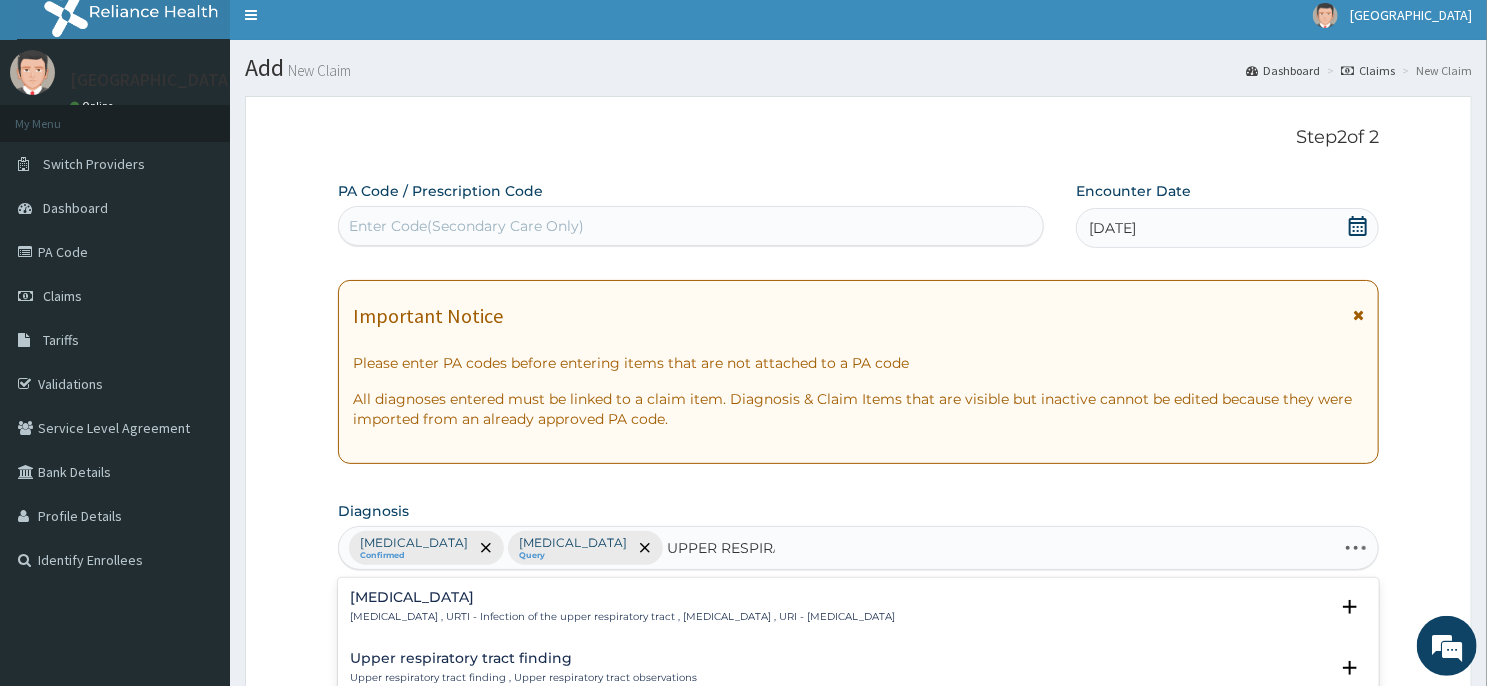 type on "UPPER RESPIRAT" 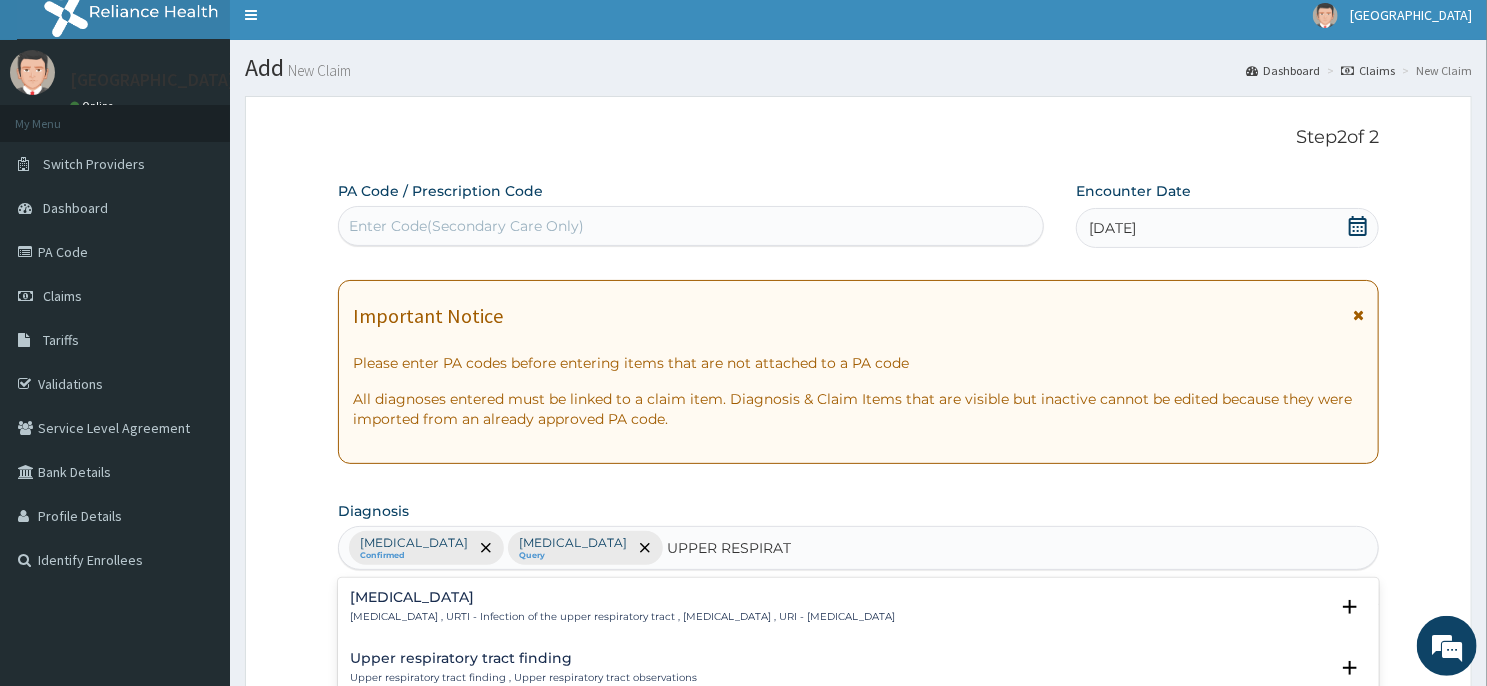 click on "Upper respiratory infection" at bounding box center (622, 597) 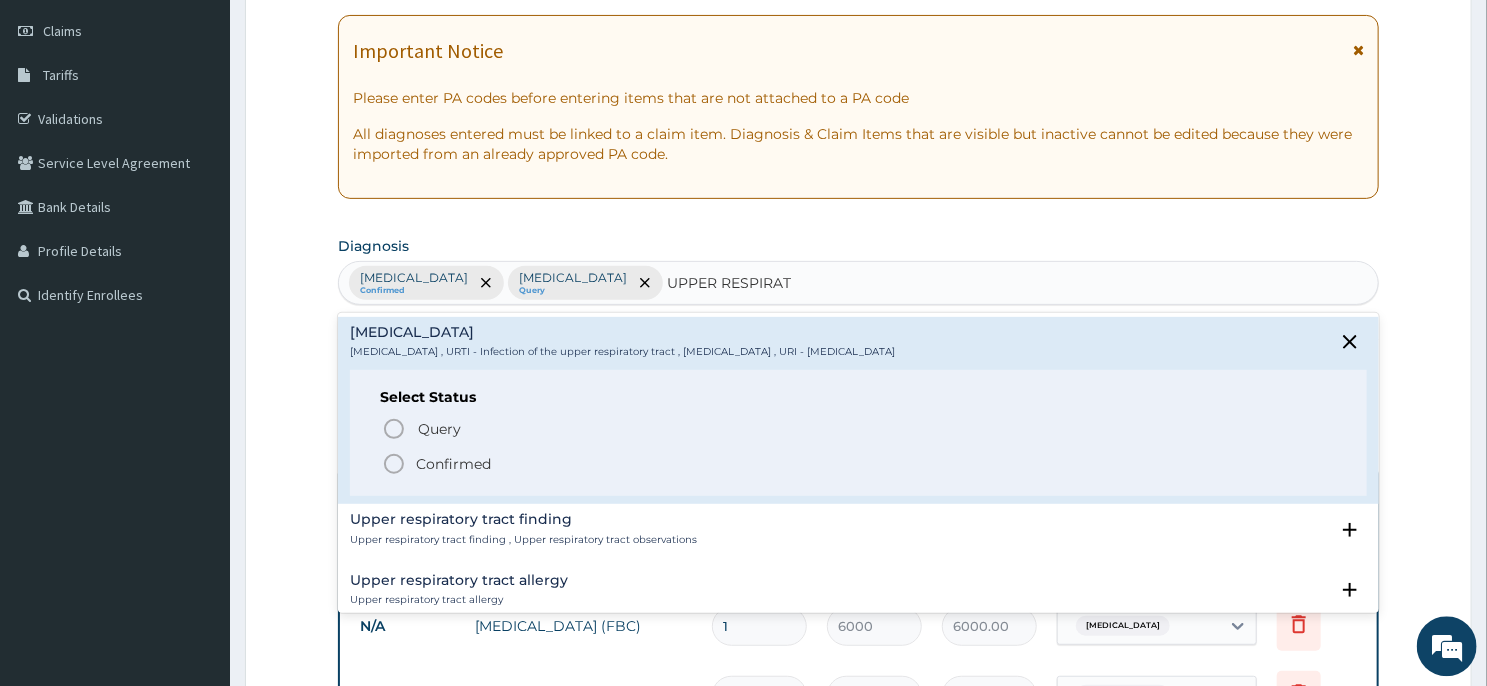 scroll, scrollTop: 278, scrollLeft: 0, axis: vertical 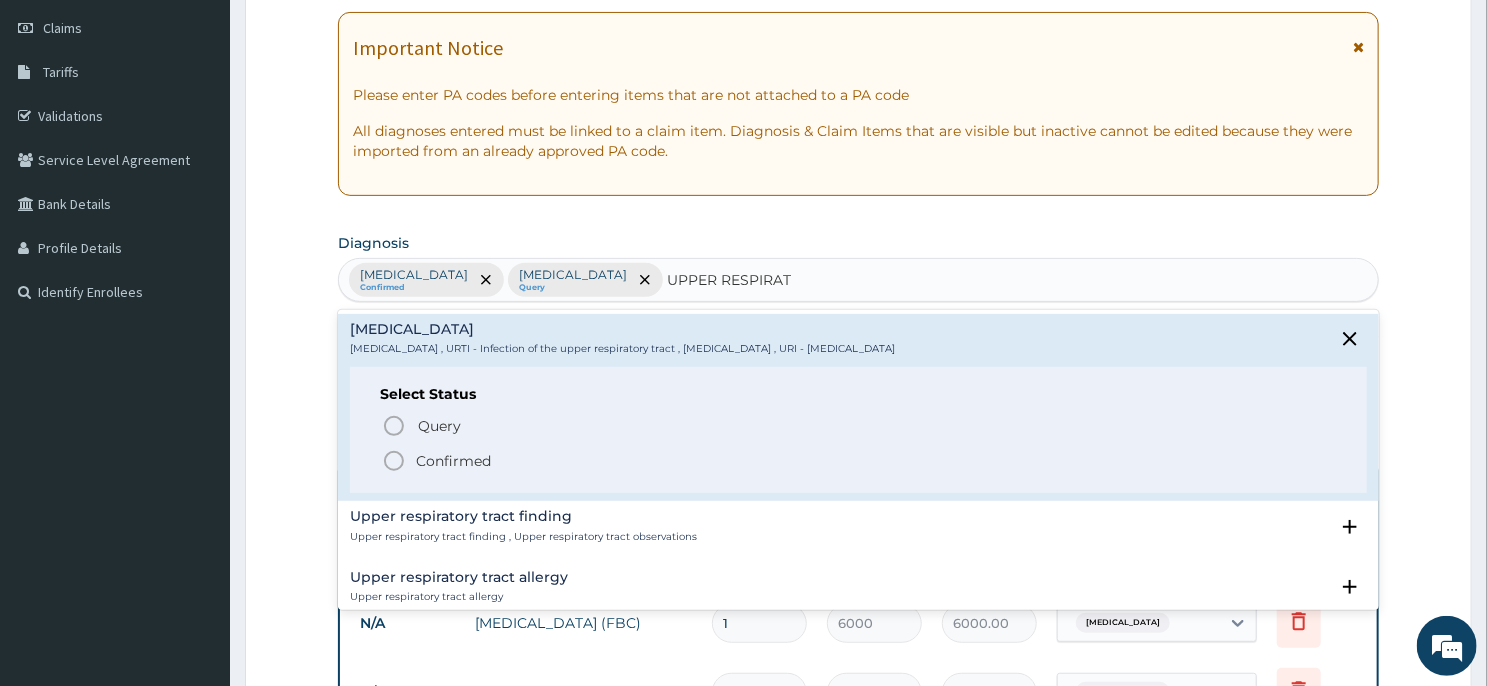 click 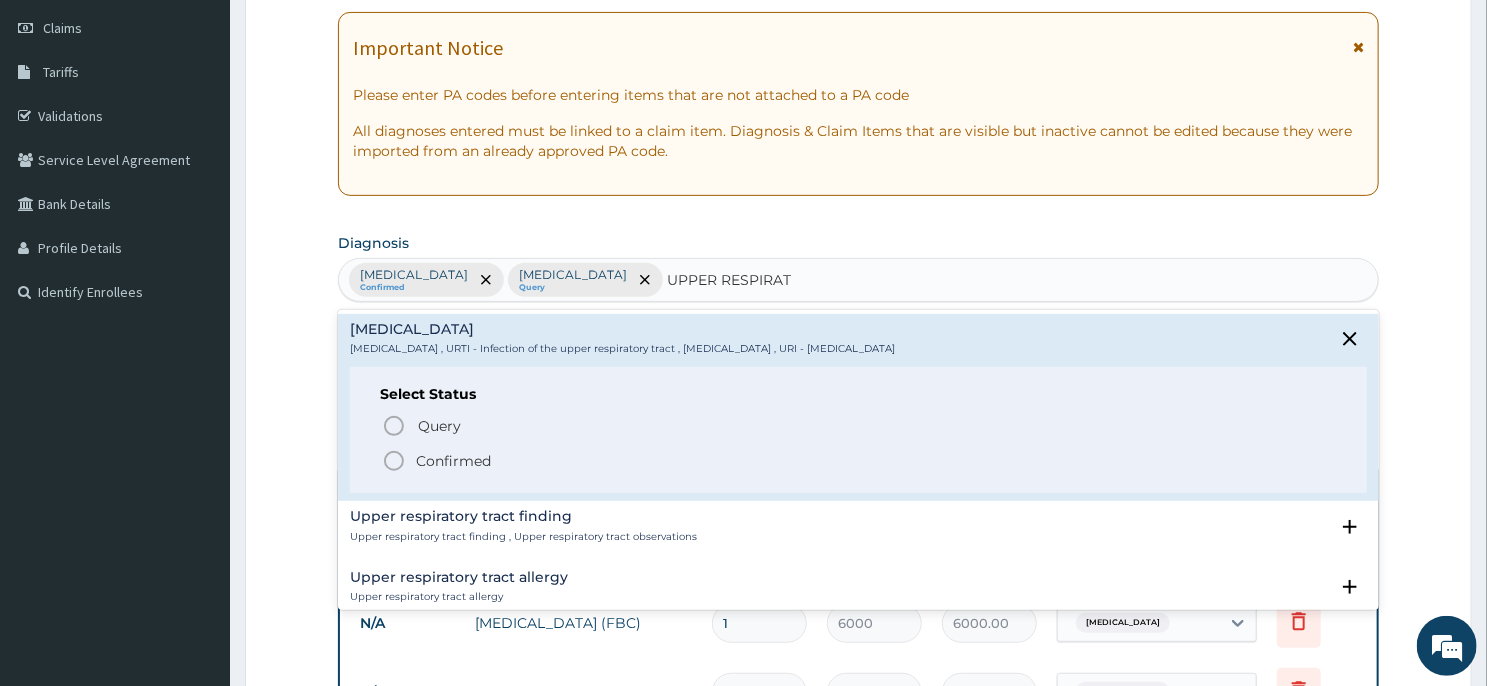 type 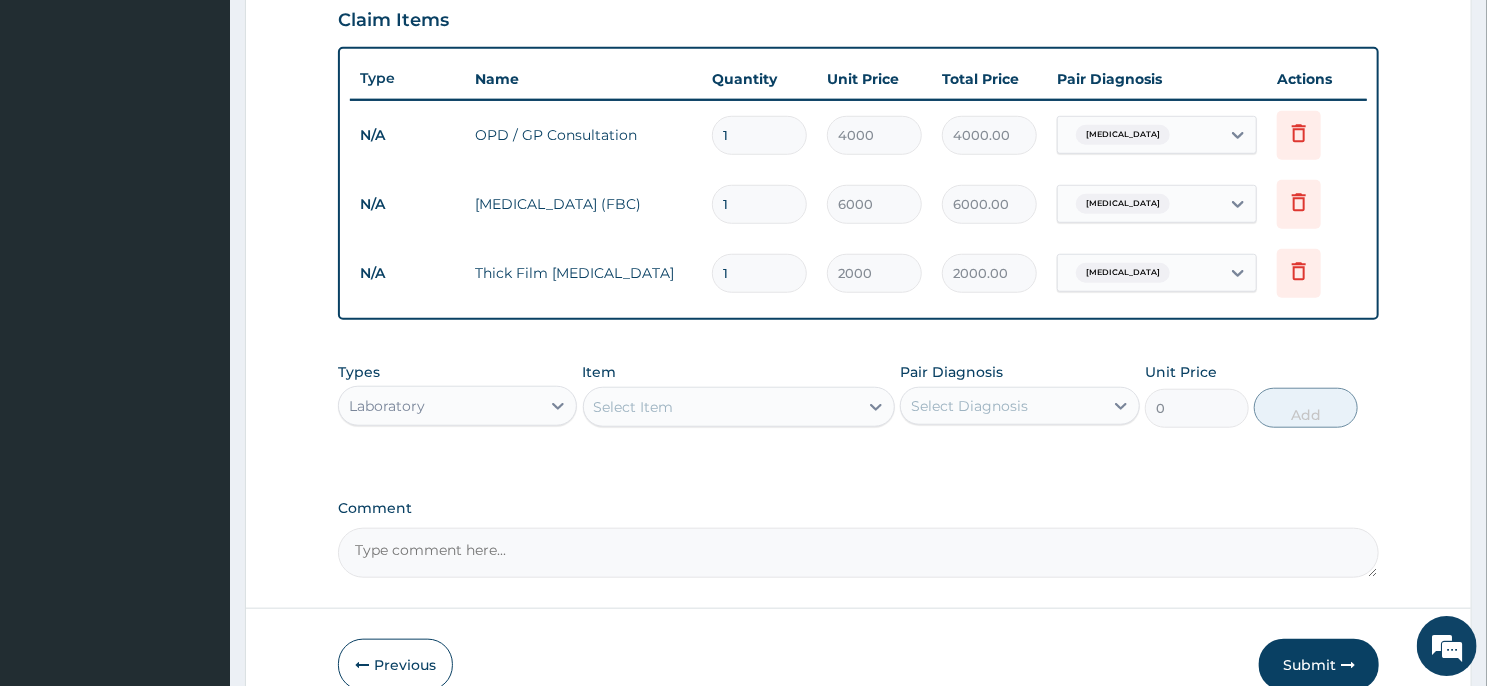 scroll, scrollTop: 797, scrollLeft: 0, axis: vertical 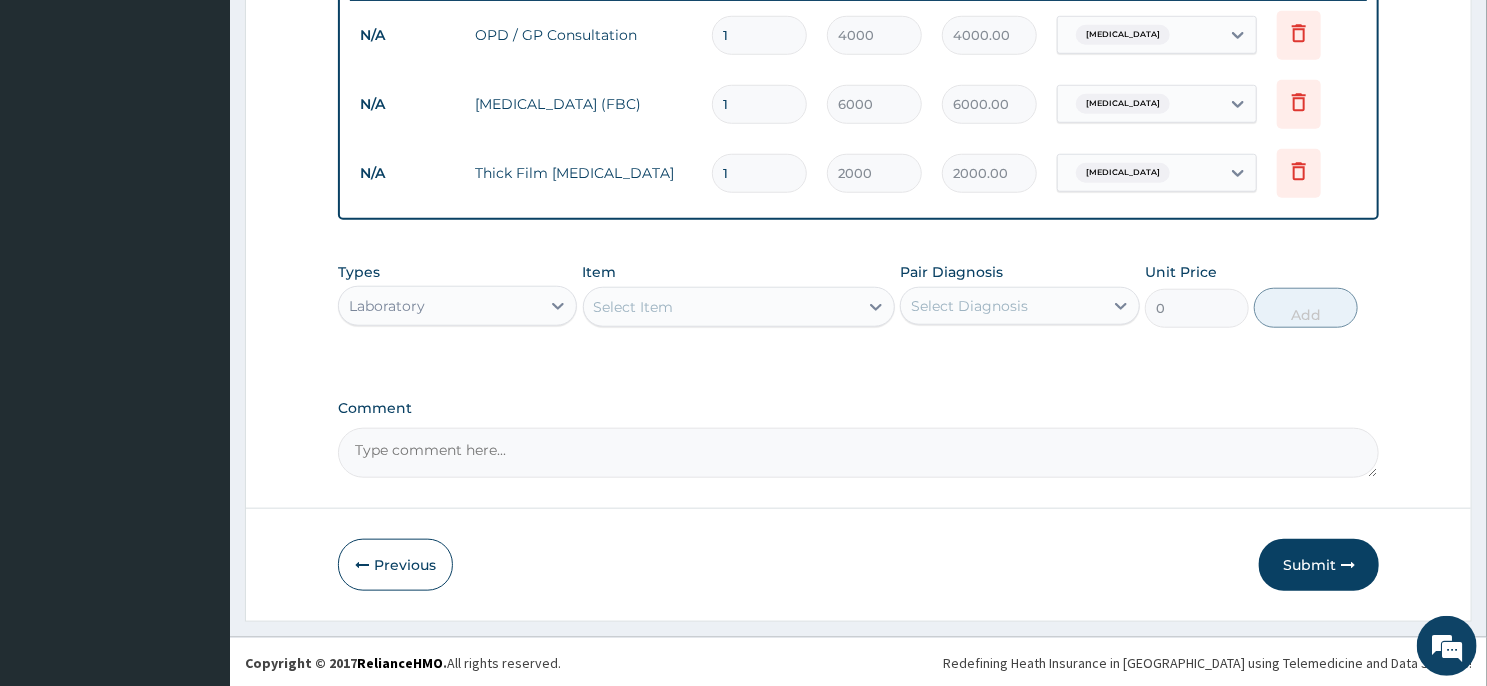 click on "Select Item" at bounding box center [721, 307] 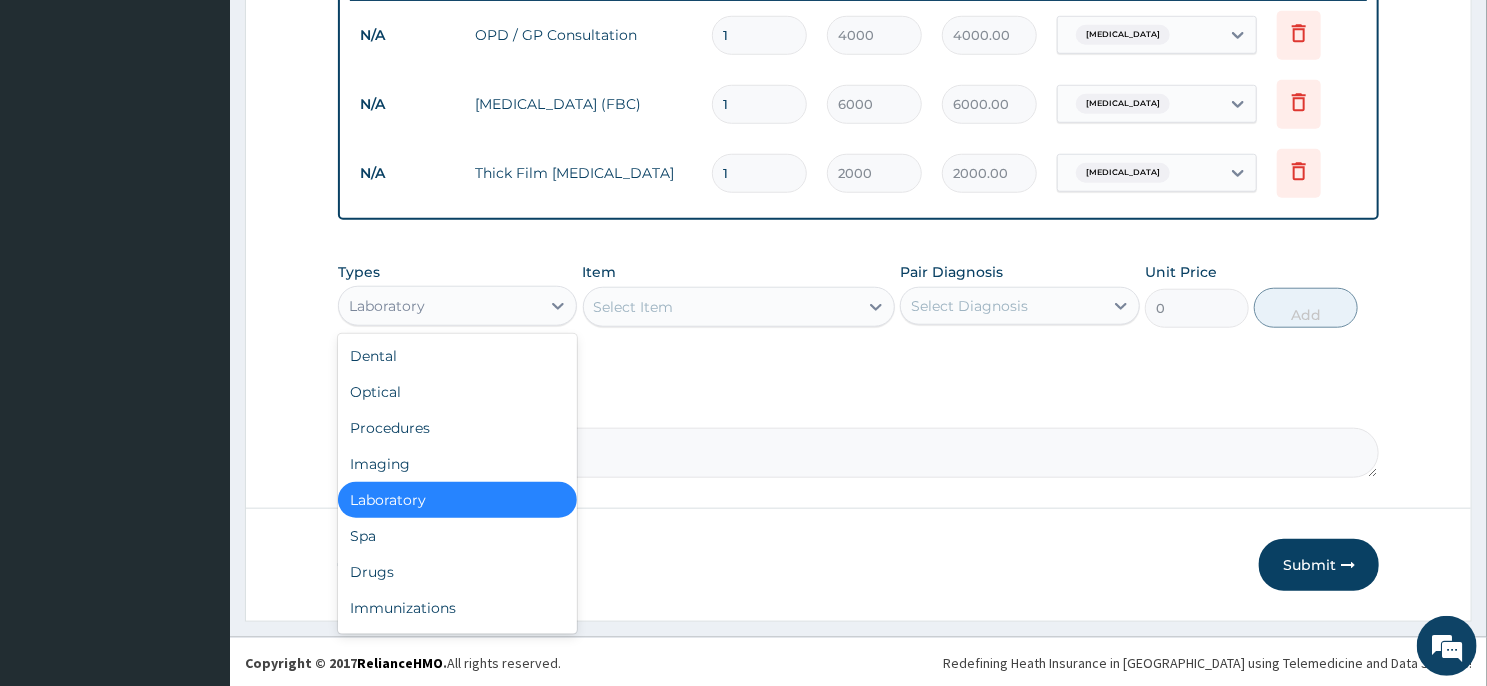 click on "Laboratory" at bounding box center [439, 306] 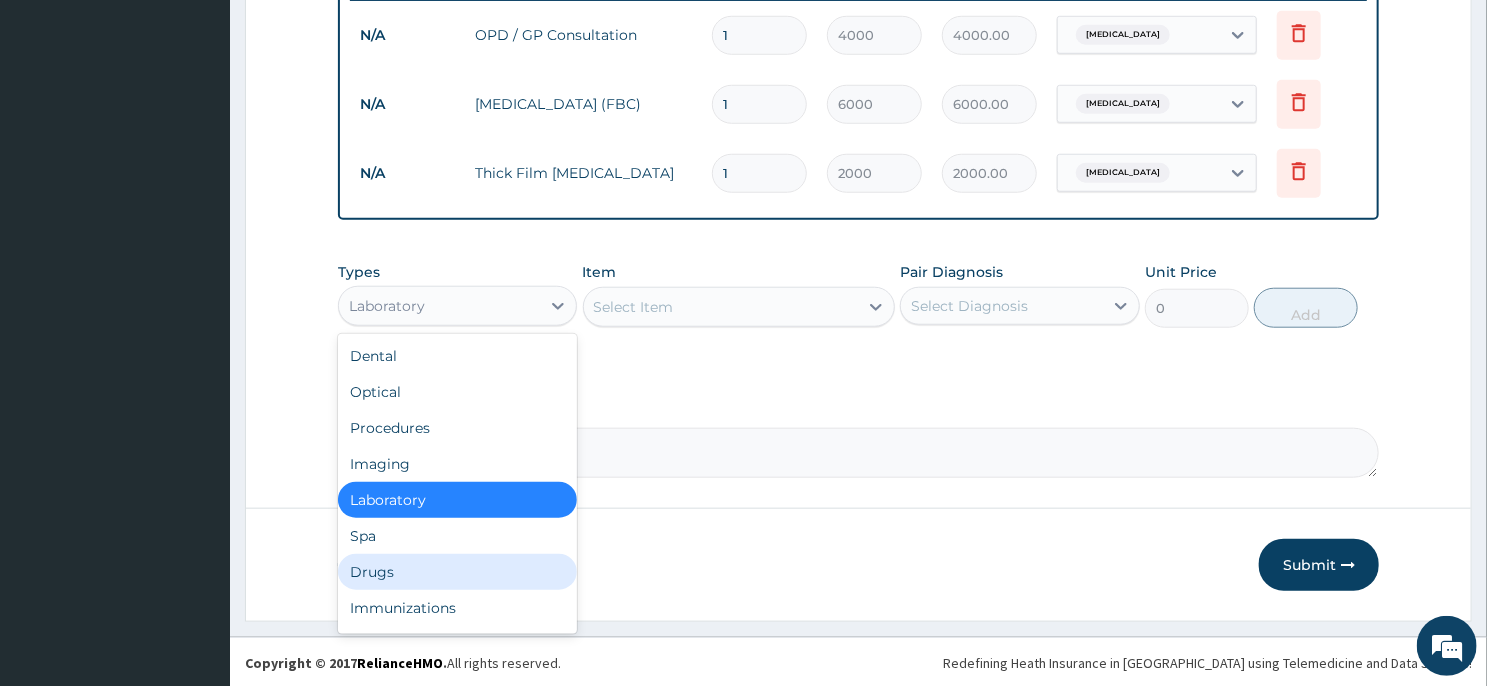 click on "Drugs" at bounding box center [457, 572] 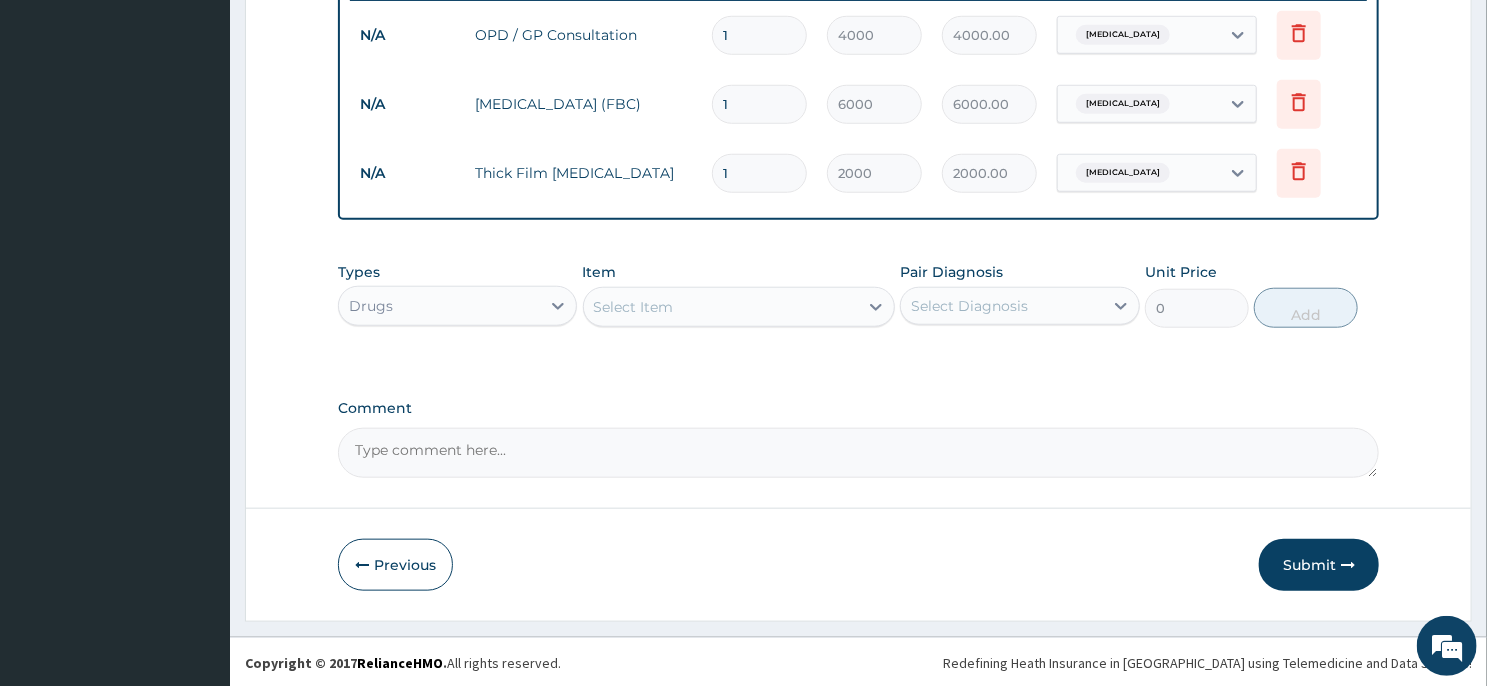click on "Select Item" at bounding box center [721, 307] 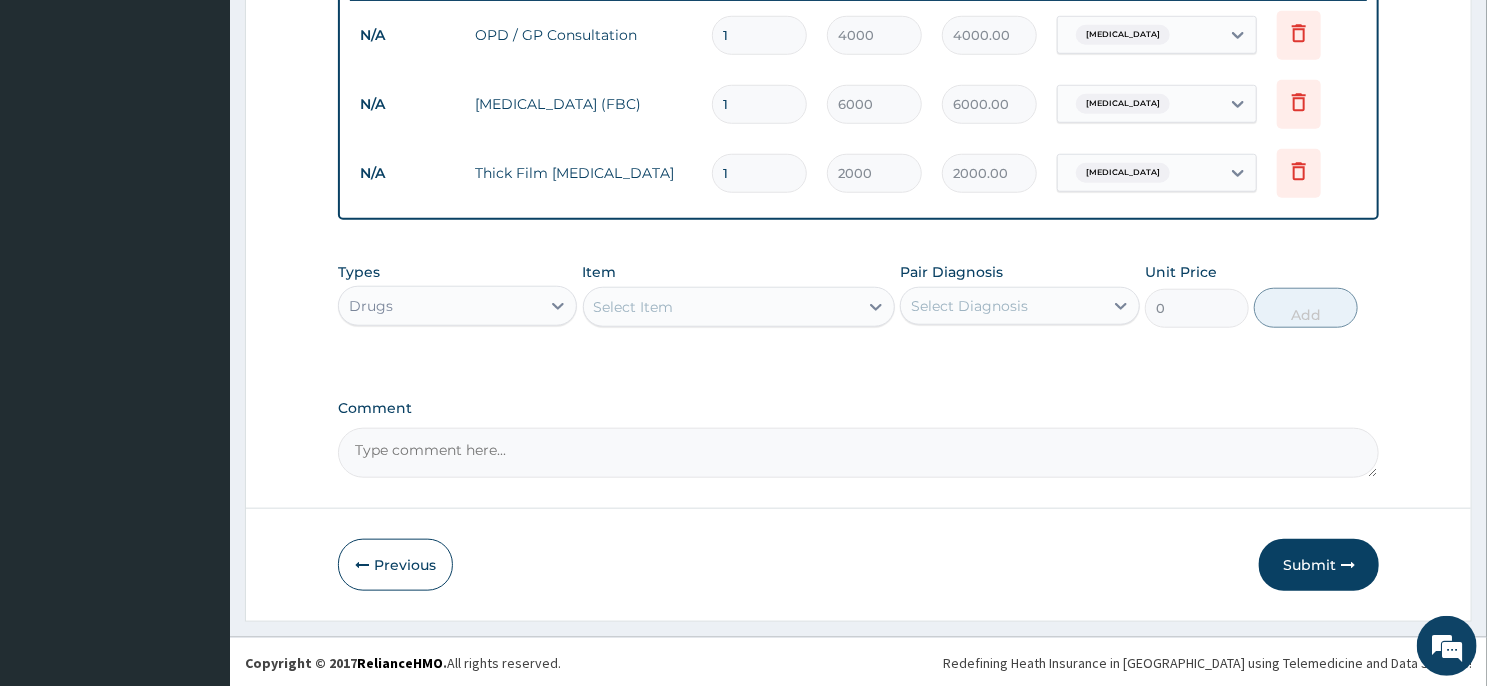 click on "Select Item" at bounding box center (721, 307) 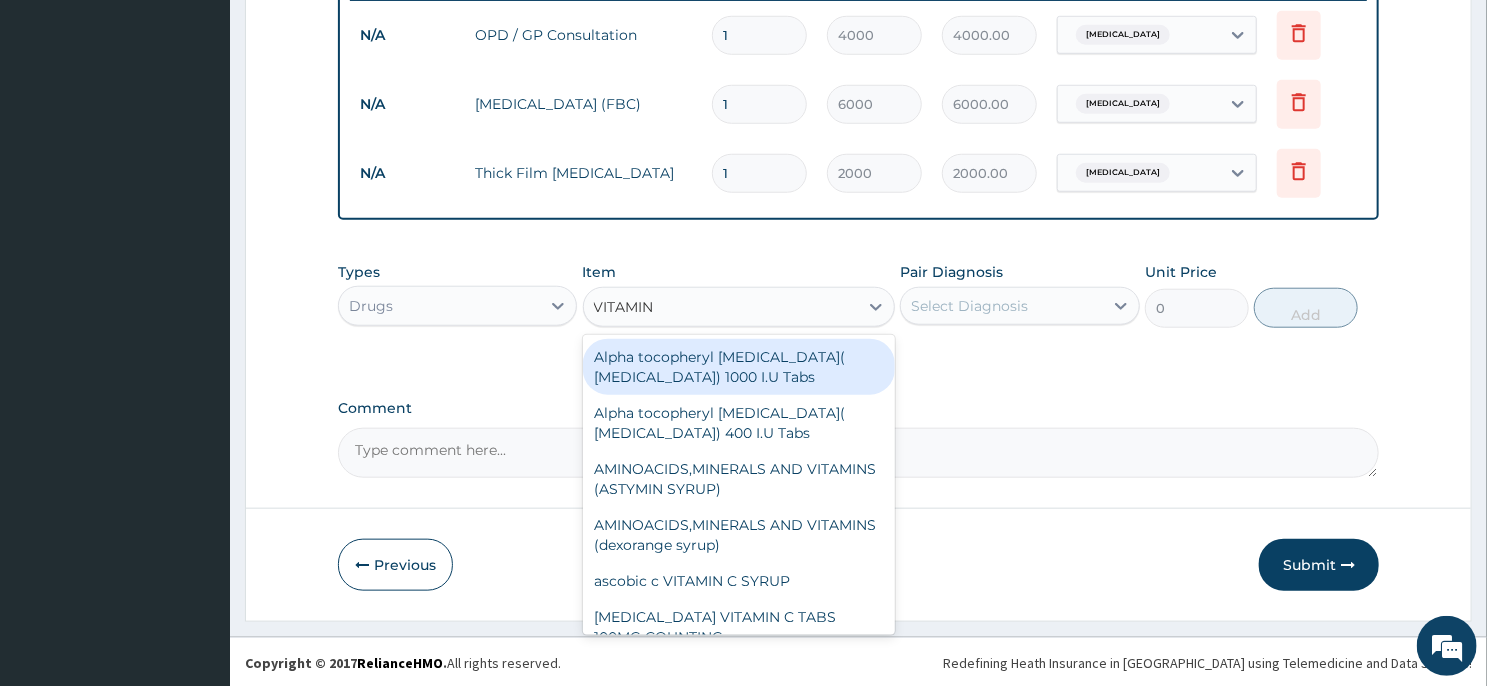 type on "VITAMIN C" 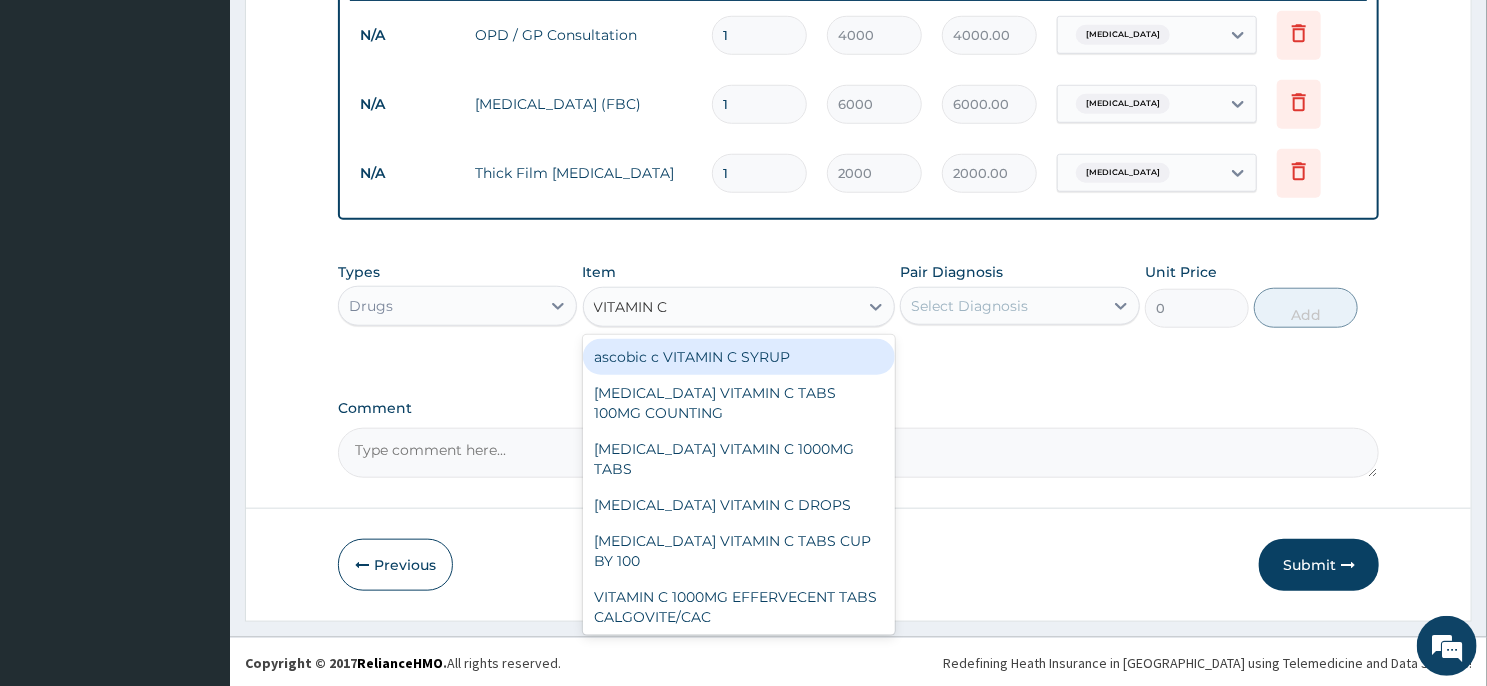 click on "ascobic c VITAMIN C SYRUP" at bounding box center (739, 357) 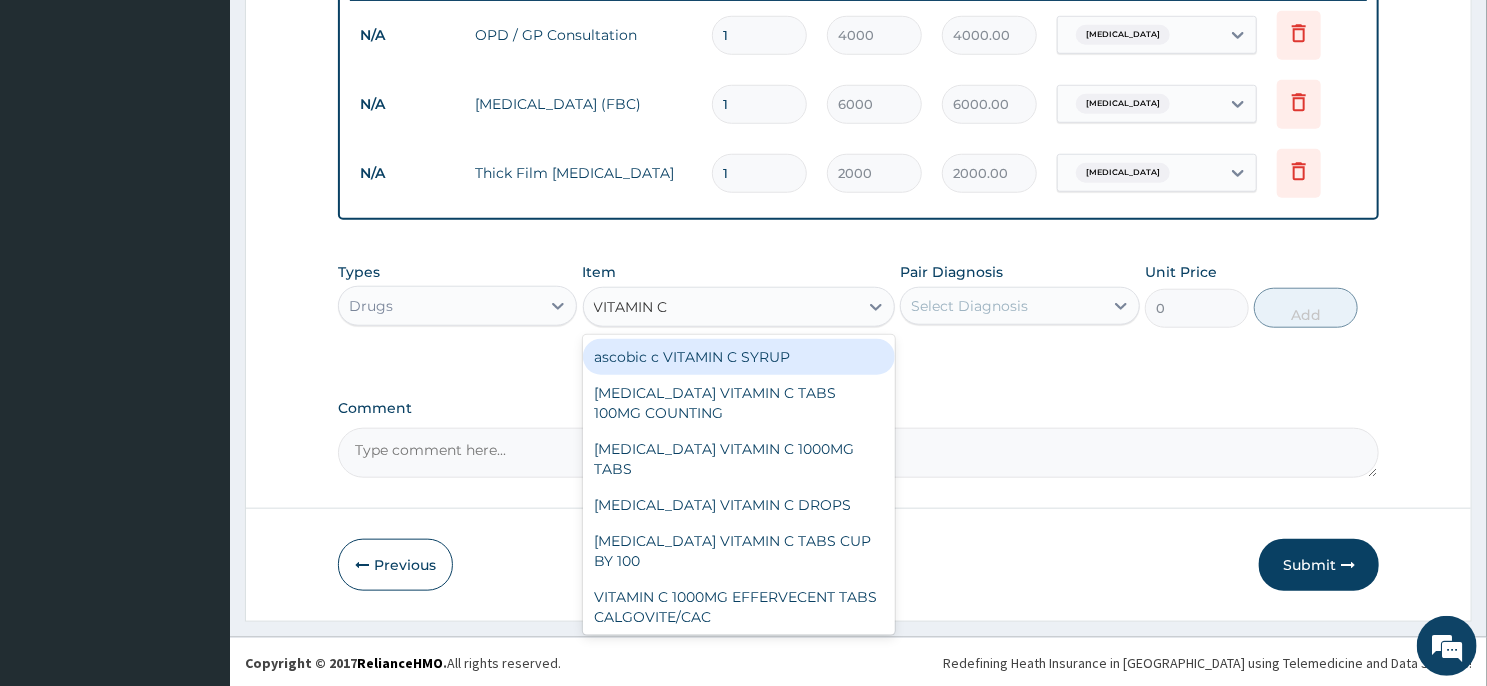 type 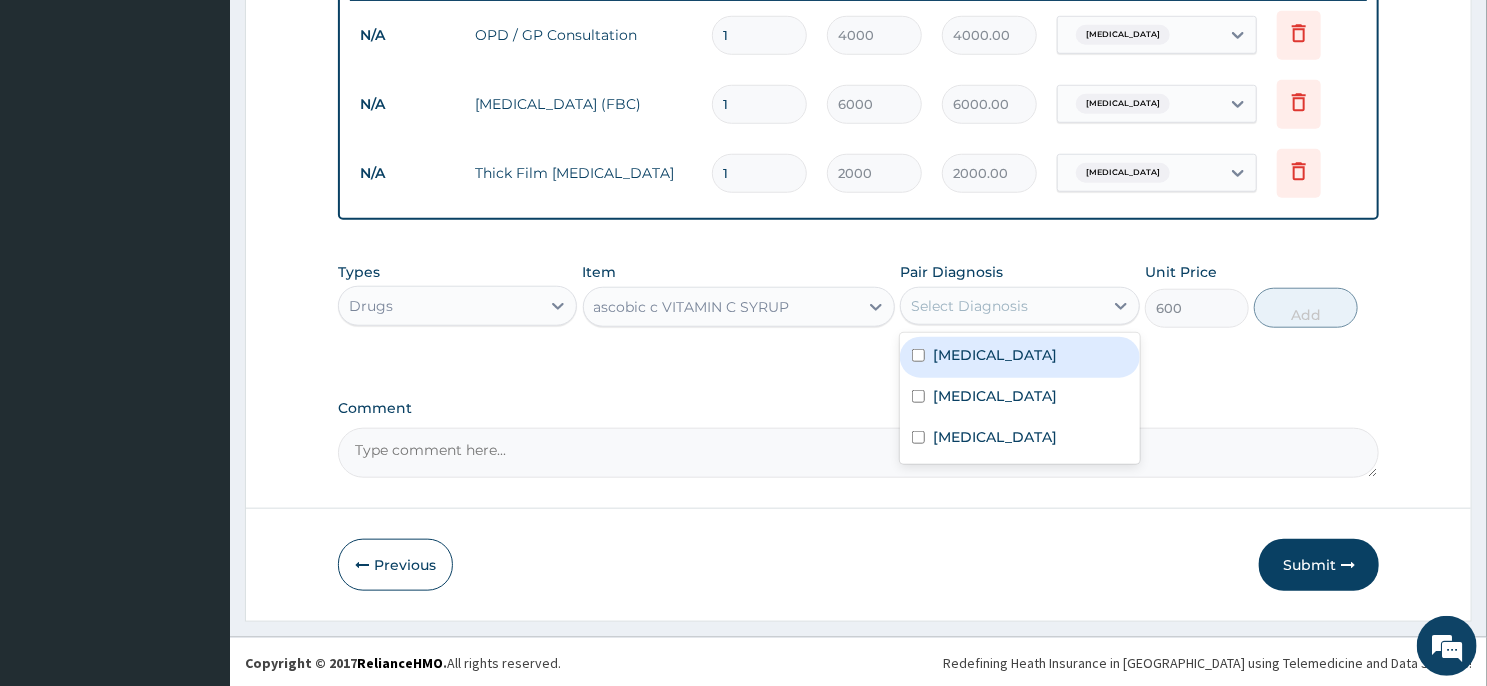 click on "Select Diagnosis" at bounding box center (1001, 306) 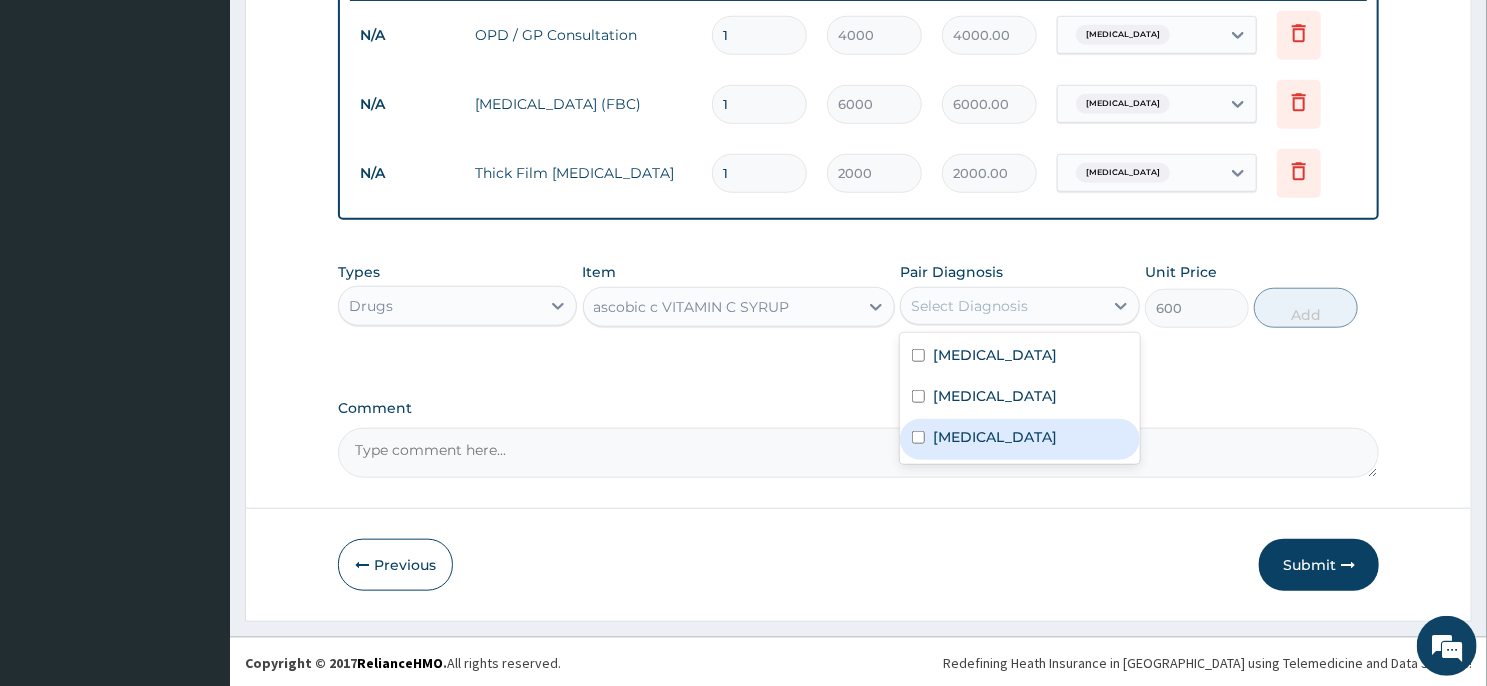 click on "Upper respiratory infection" at bounding box center (1019, 439) 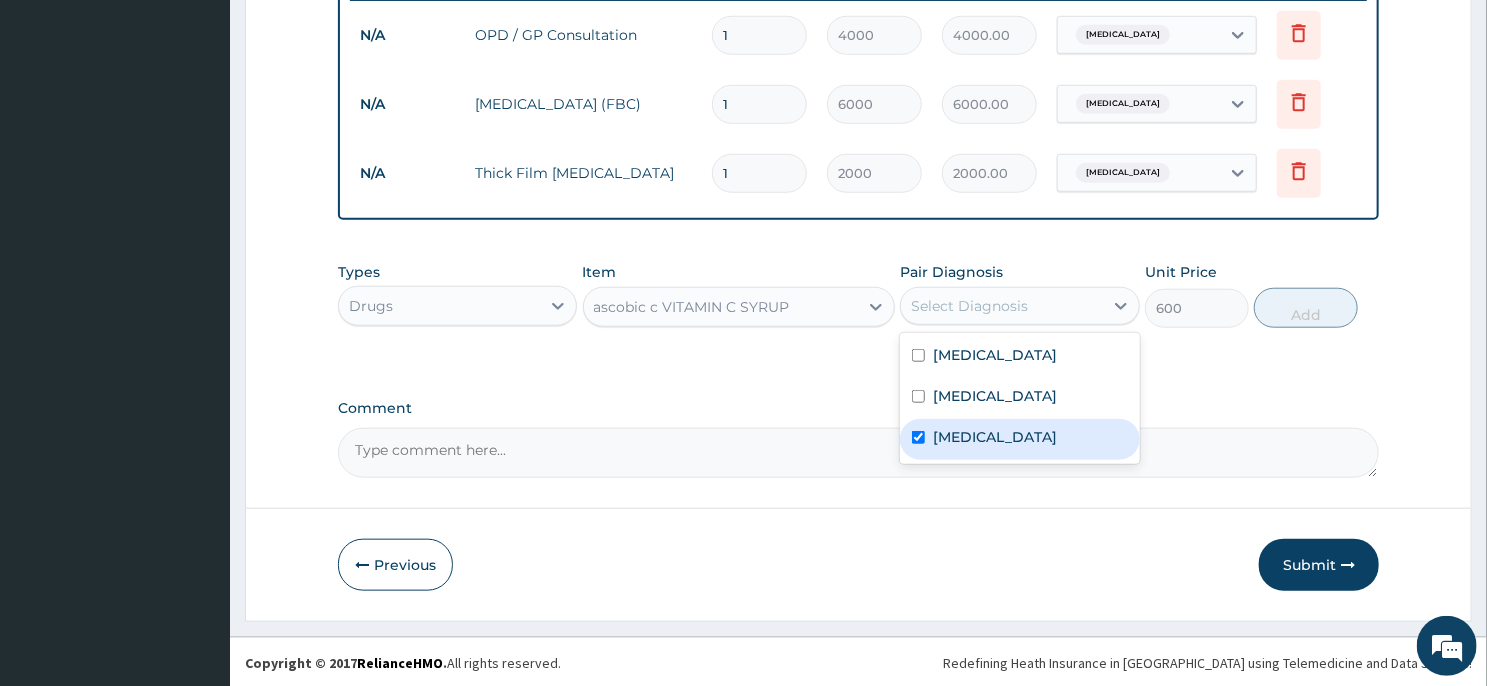 checkbox on "true" 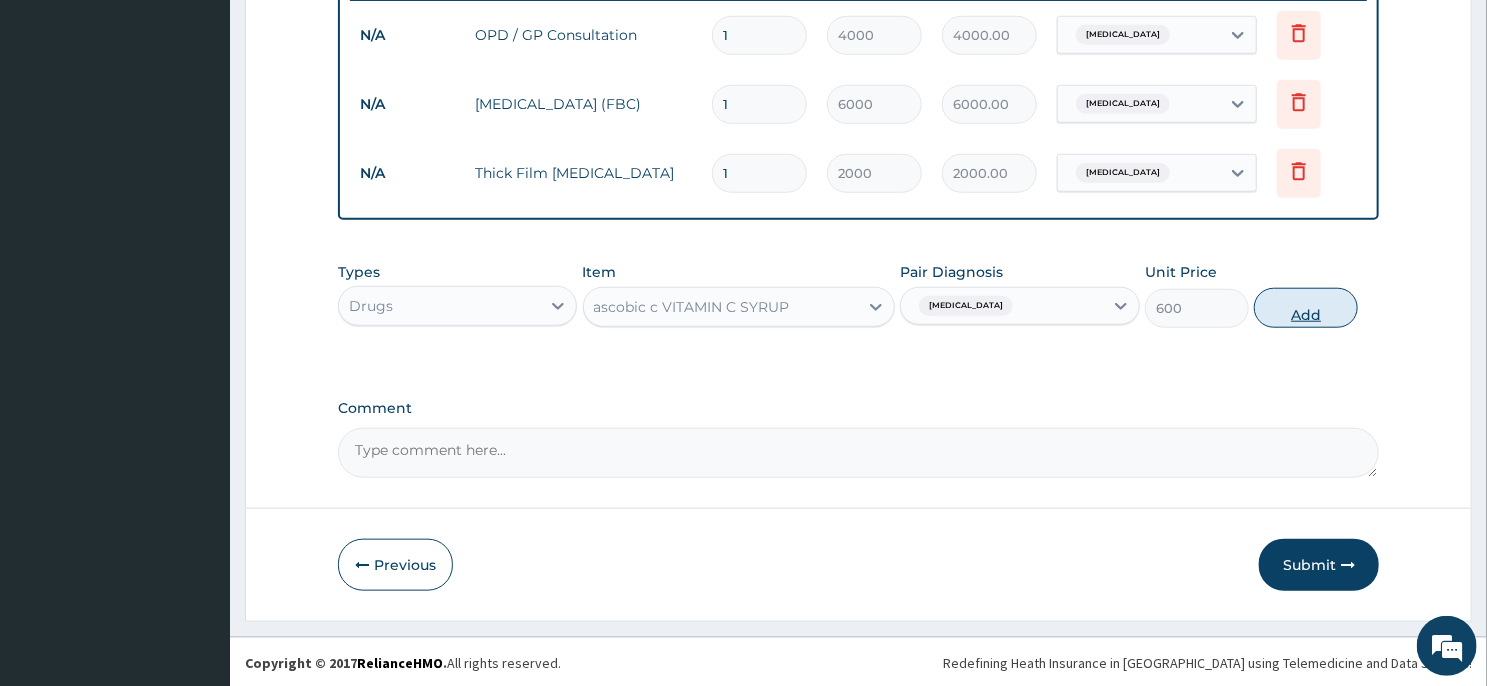 click on "Add" at bounding box center (1306, 308) 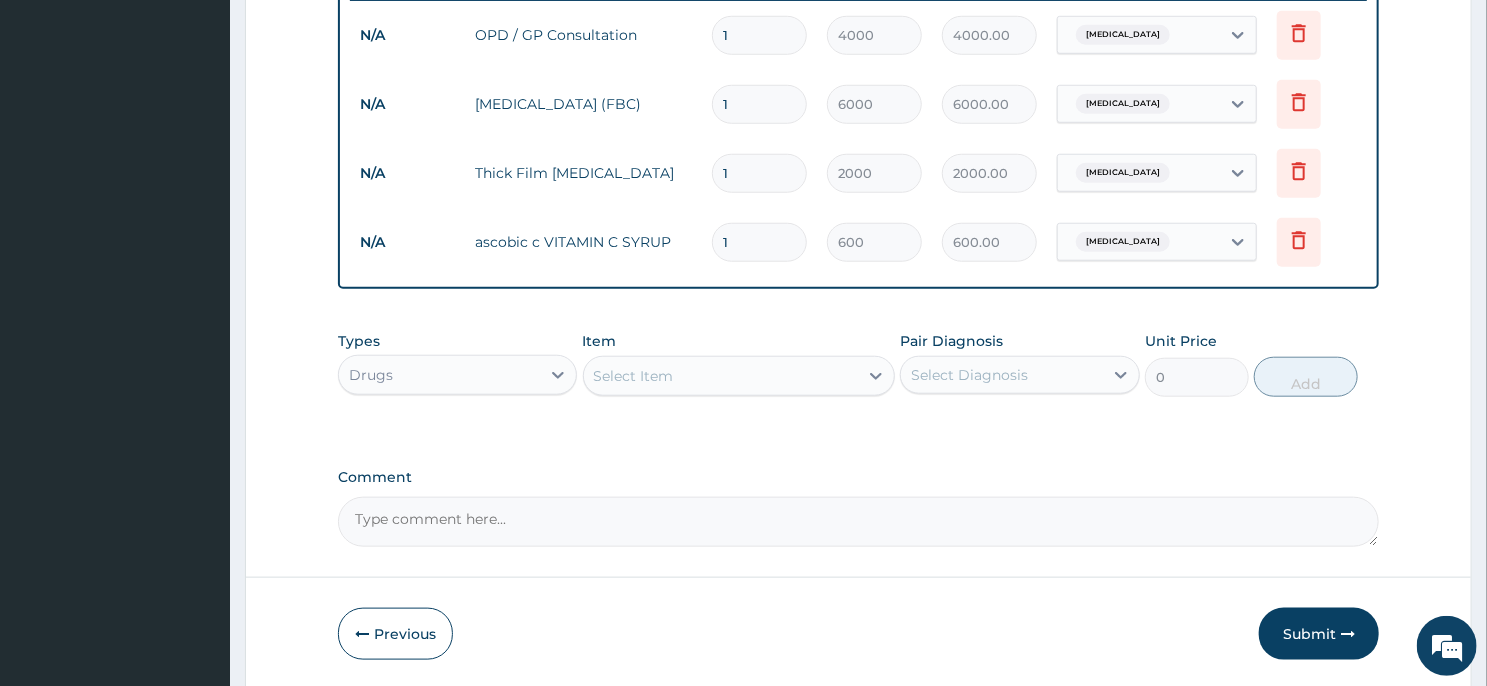 click on "Select Item" at bounding box center (721, 376) 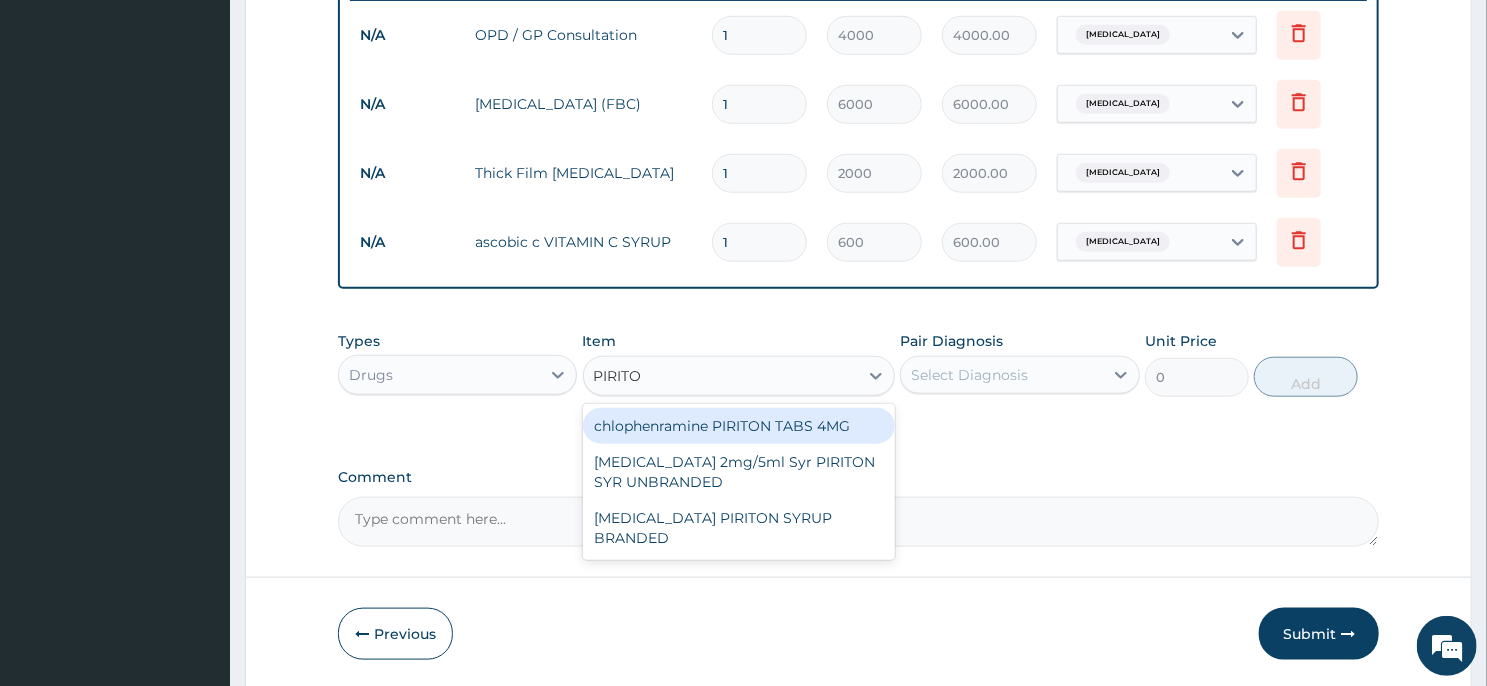 type on "PIRITON" 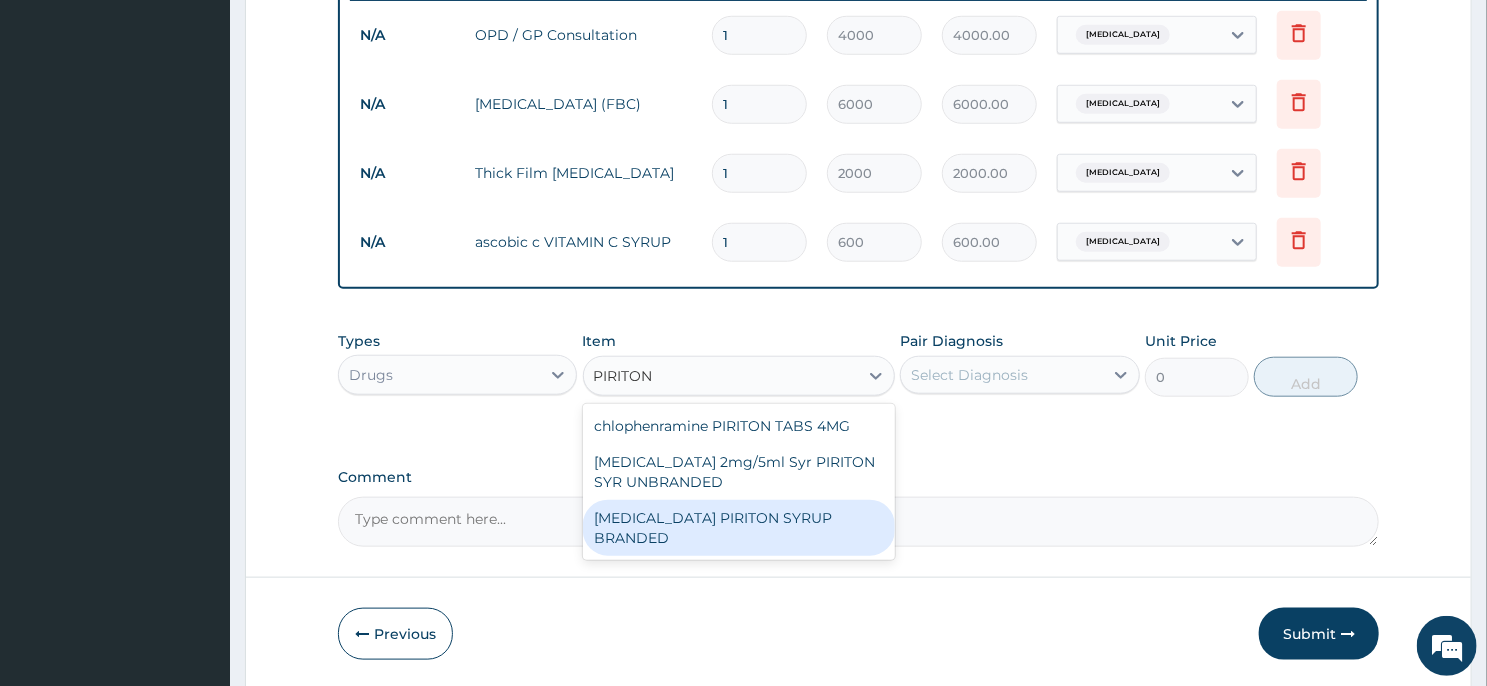 click on "CHLORPHENIRAMINE PIRITON SYRUP BRANDED" at bounding box center [739, 528] 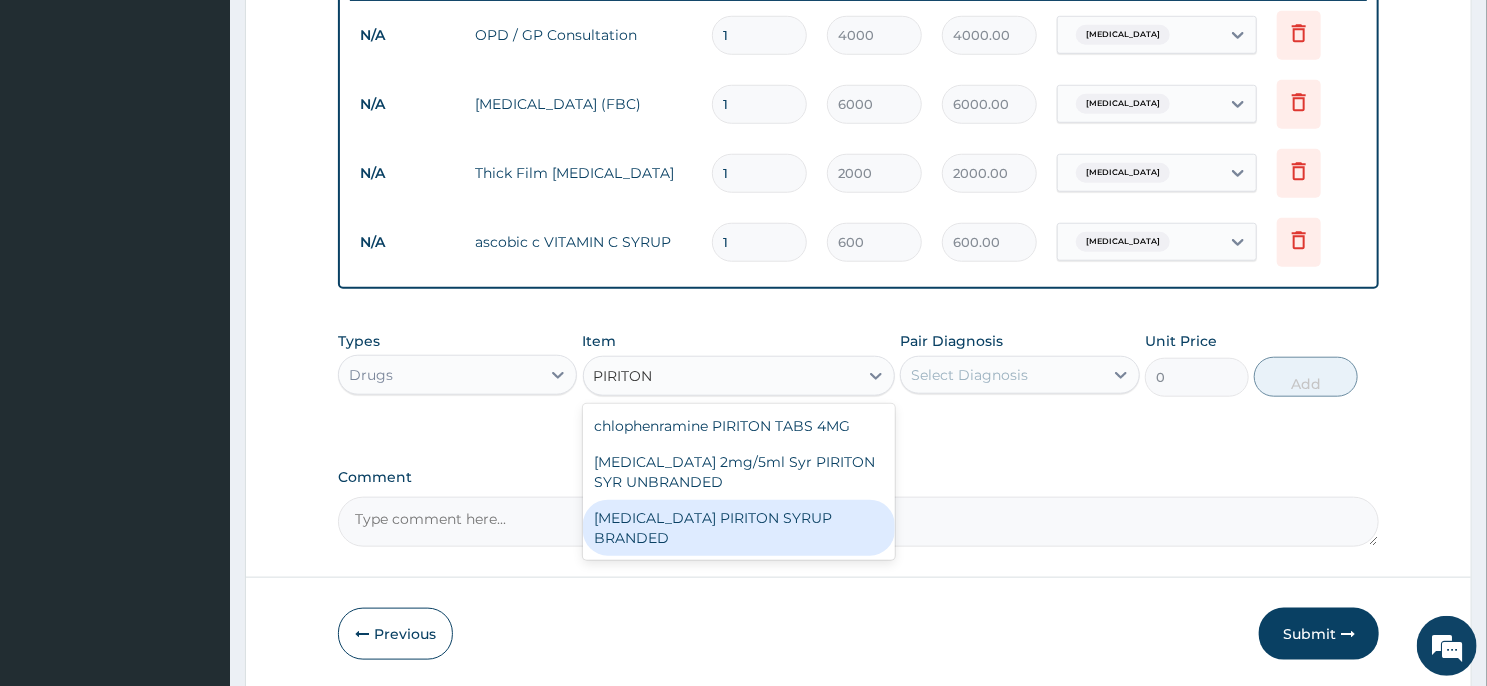 type 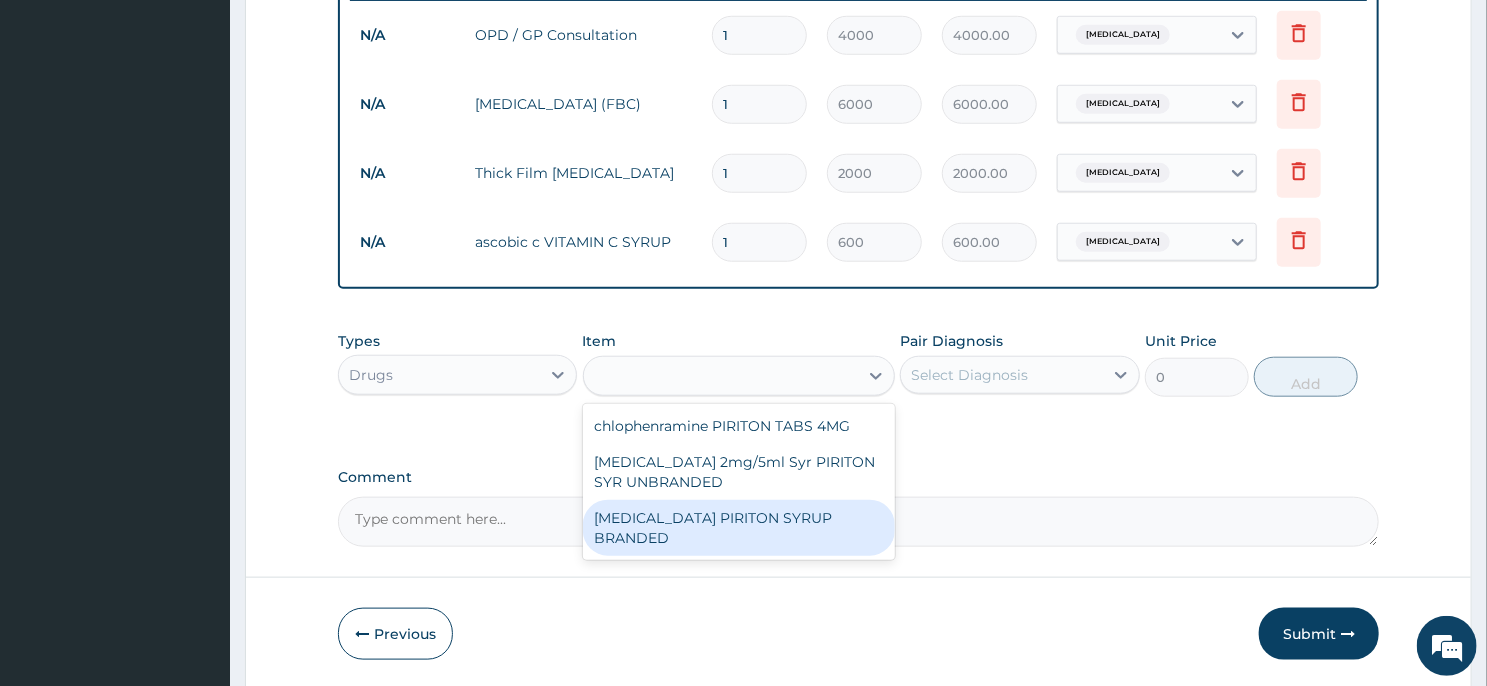 type on "1200" 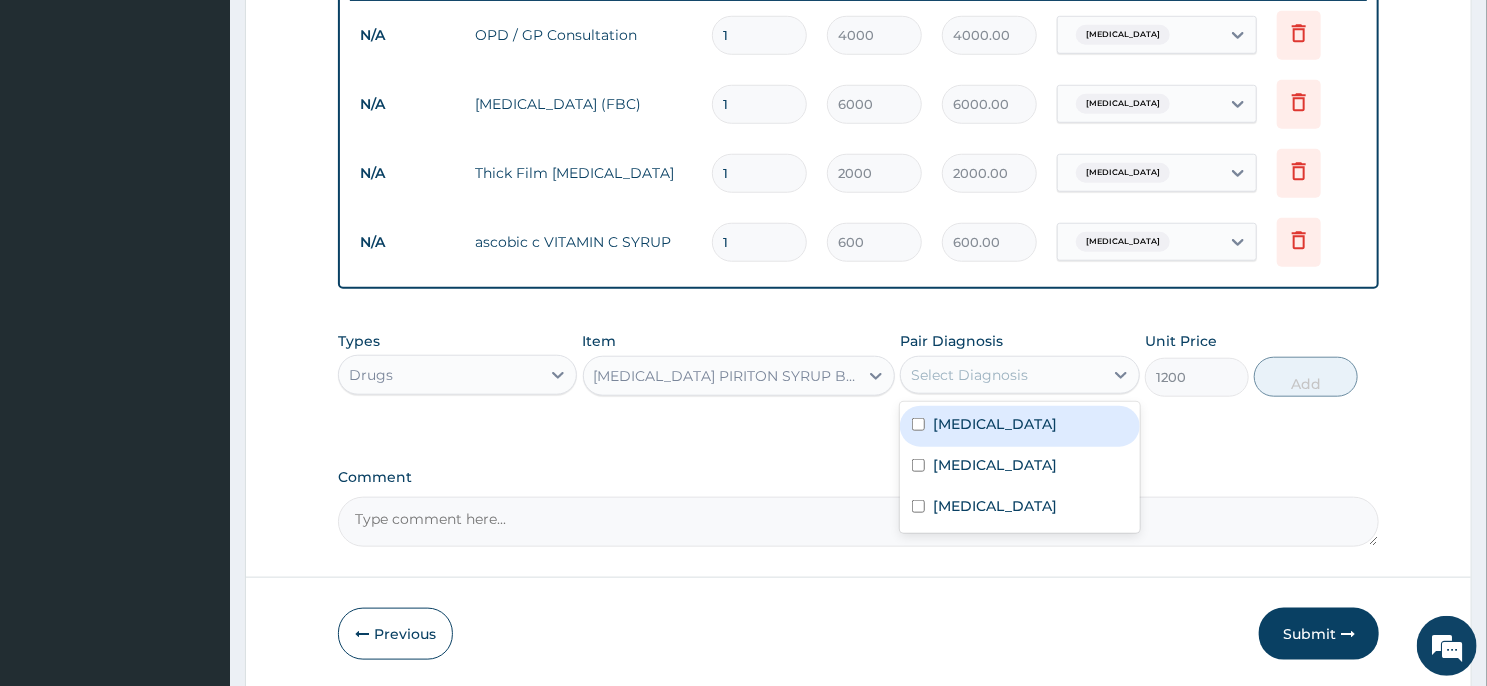 click on "Select Diagnosis" at bounding box center (1001, 375) 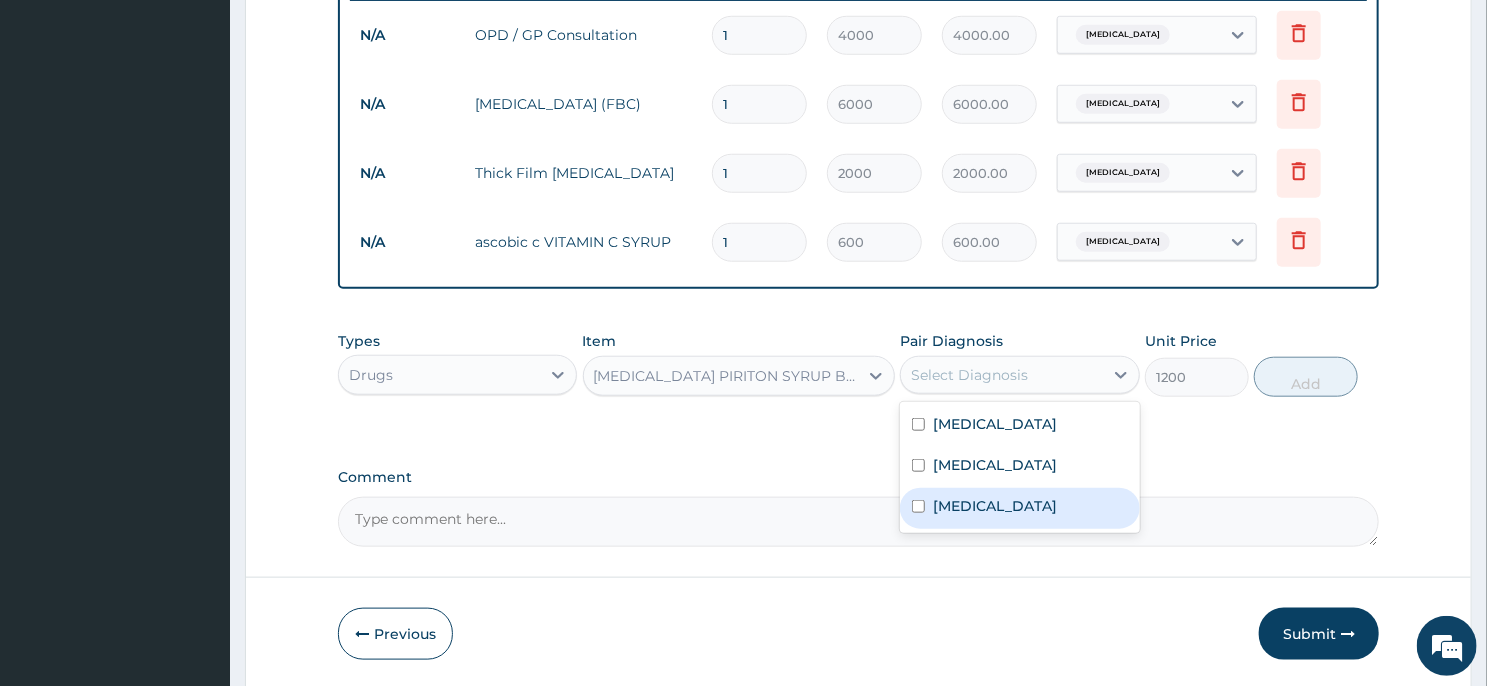 click on "Upper respiratory infection" at bounding box center [995, 506] 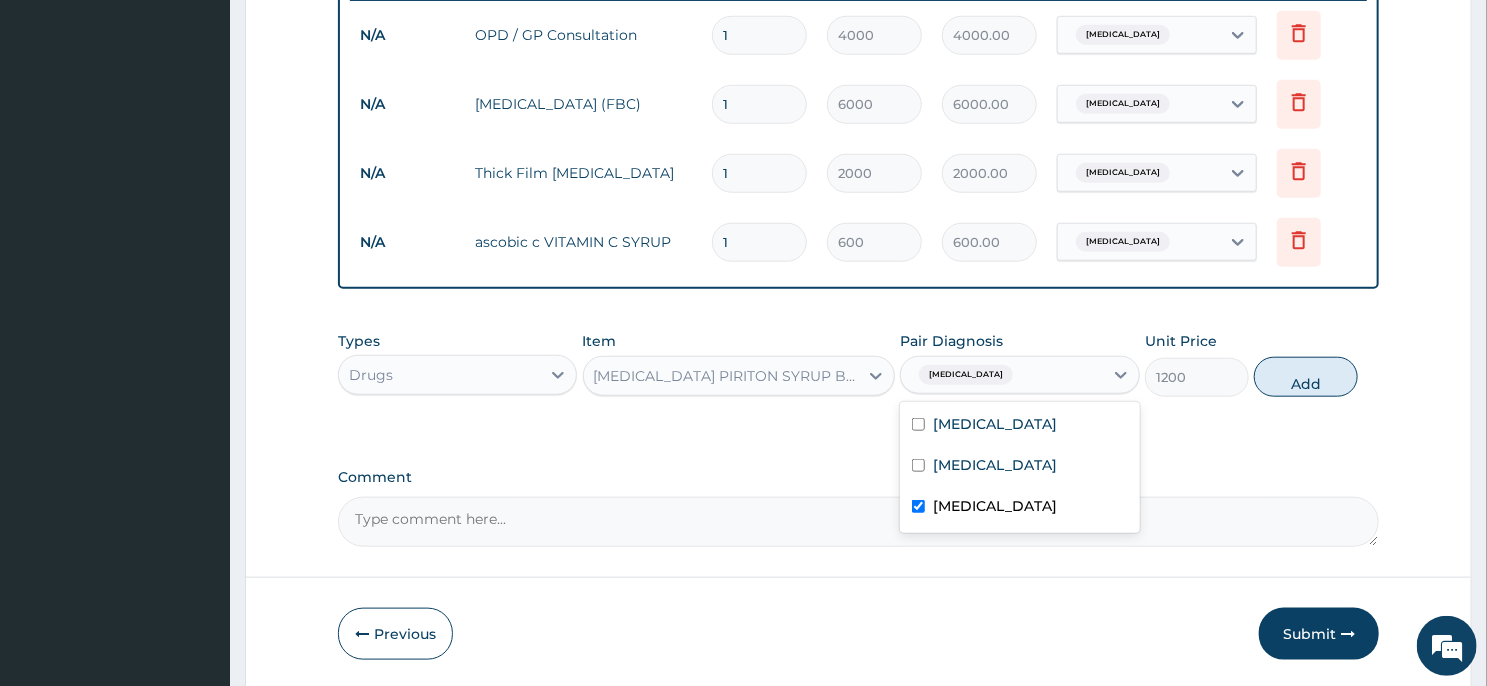 checkbox on "true" 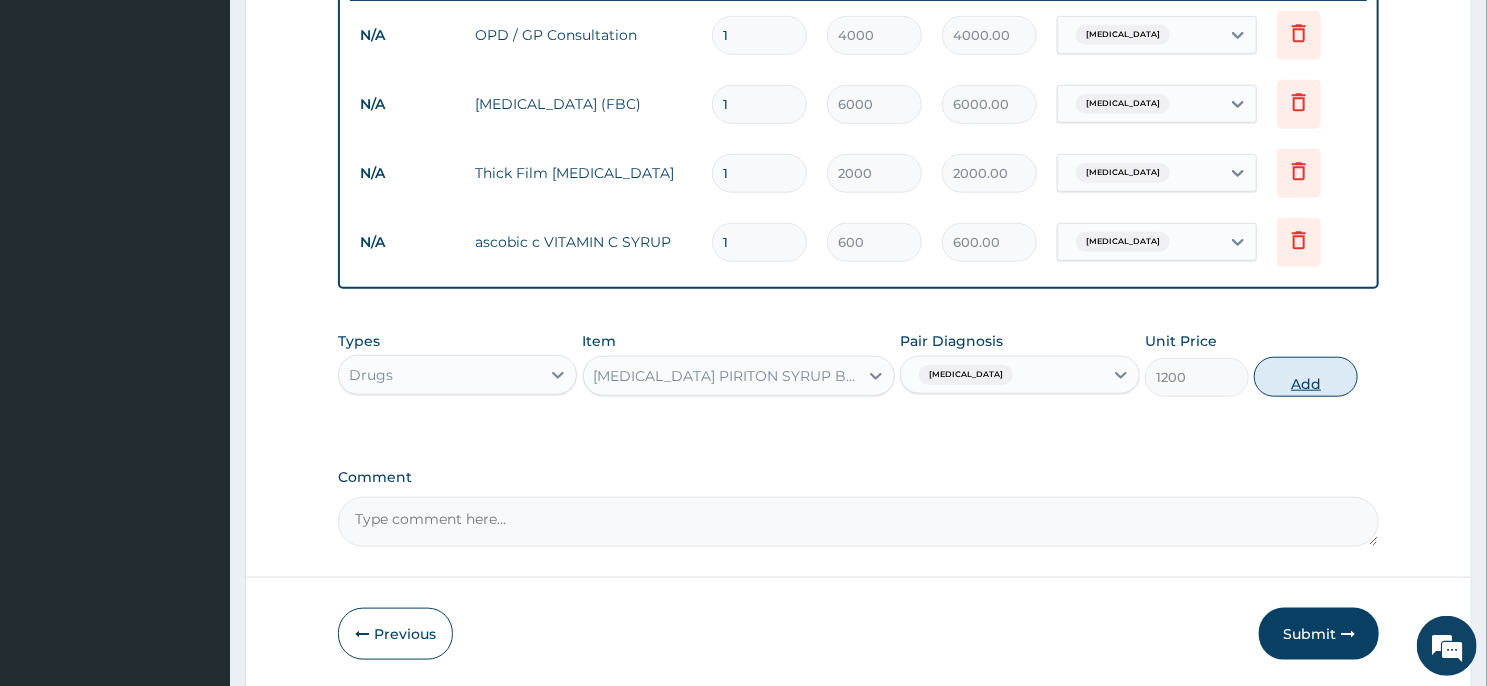 click on "Add" at bounding box center (1306, 377) 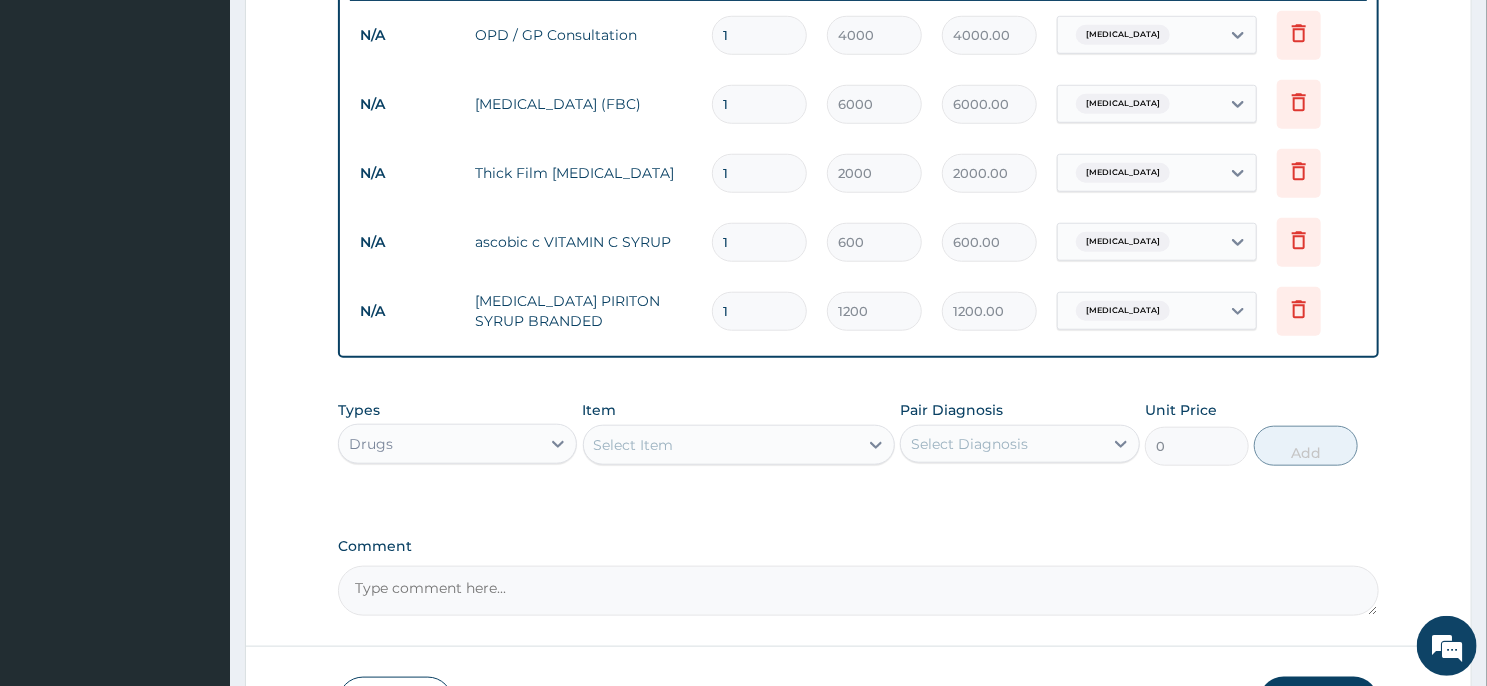 scroll, scrollTop: 935, scrollLeft: 0, axis: vertical 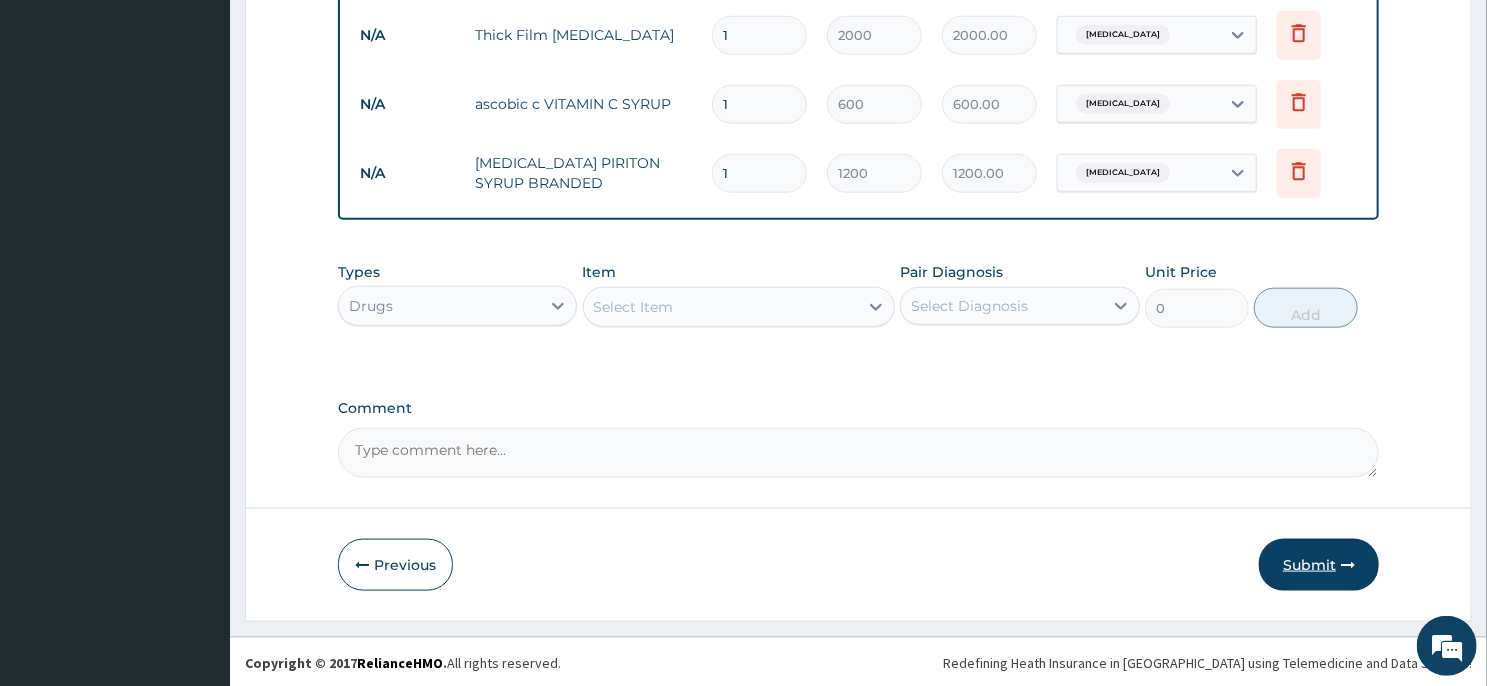 click on "Submit" at bounding box center [1319, 565] 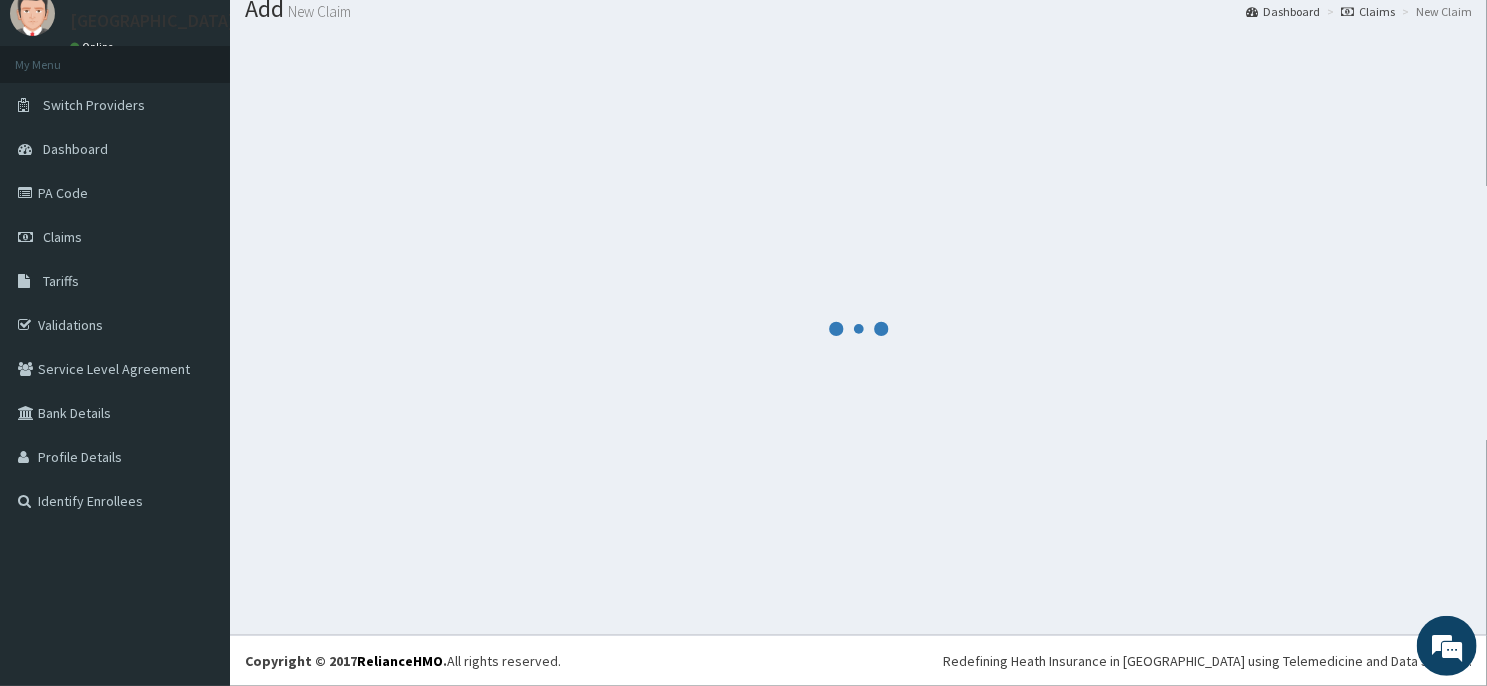 scroll, scrollTop: 69, scrollLeft: 0, axis: vertical 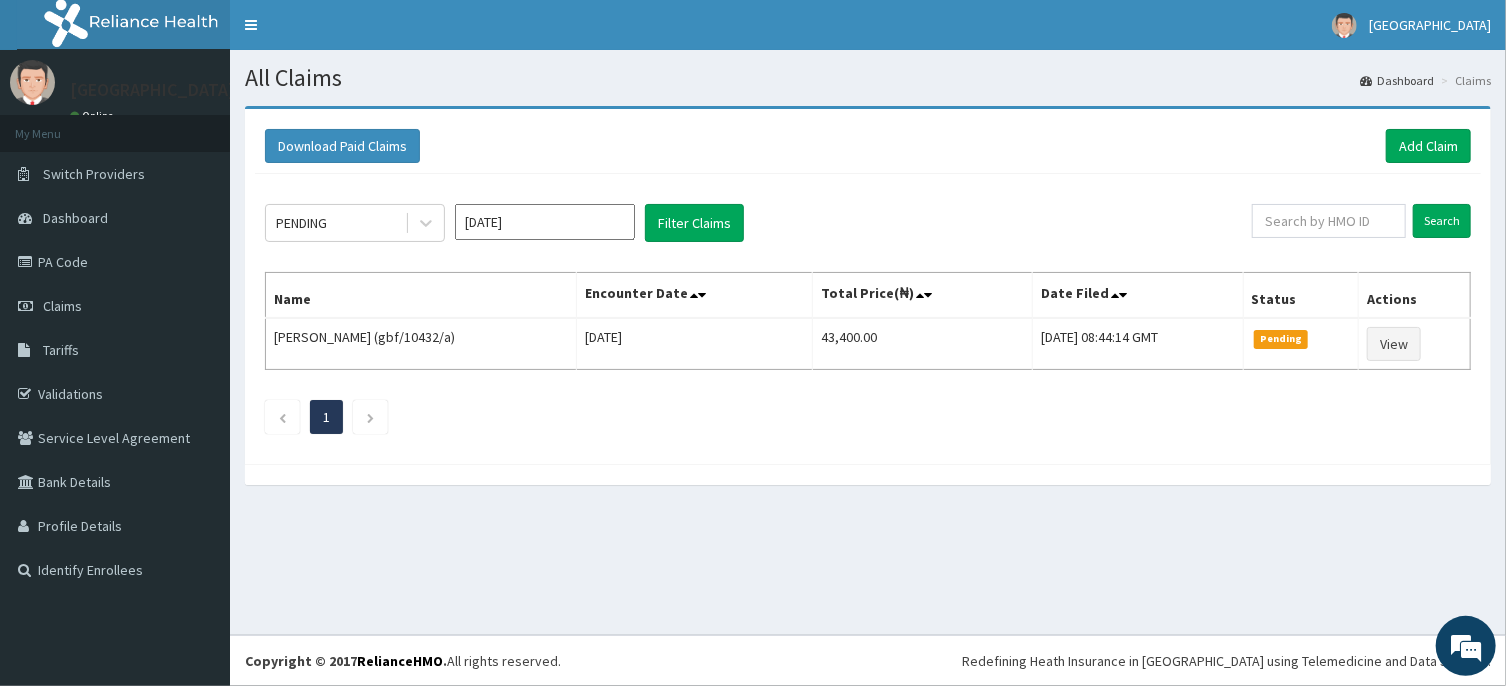 click on "[DATE]" at bounding box center [545, 222] 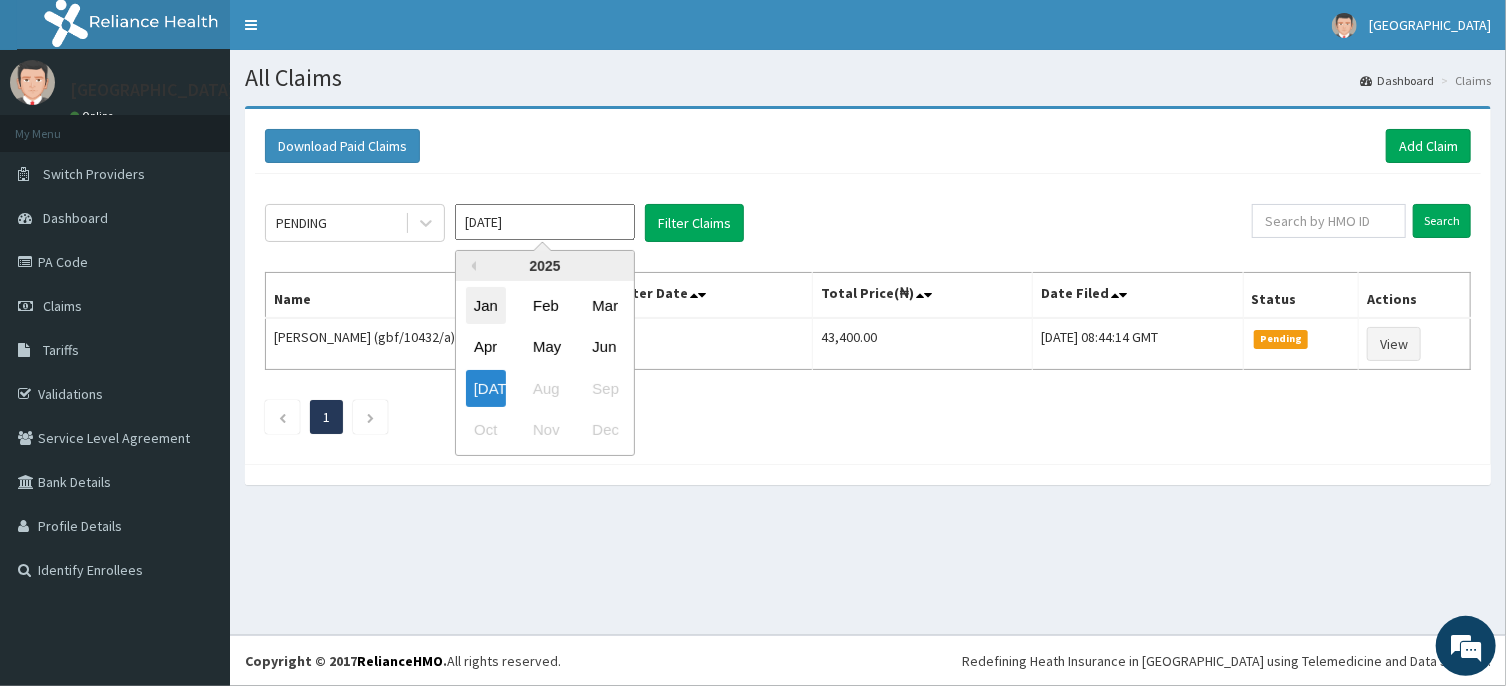 click on "Jan" at bounding box center (486, 305) 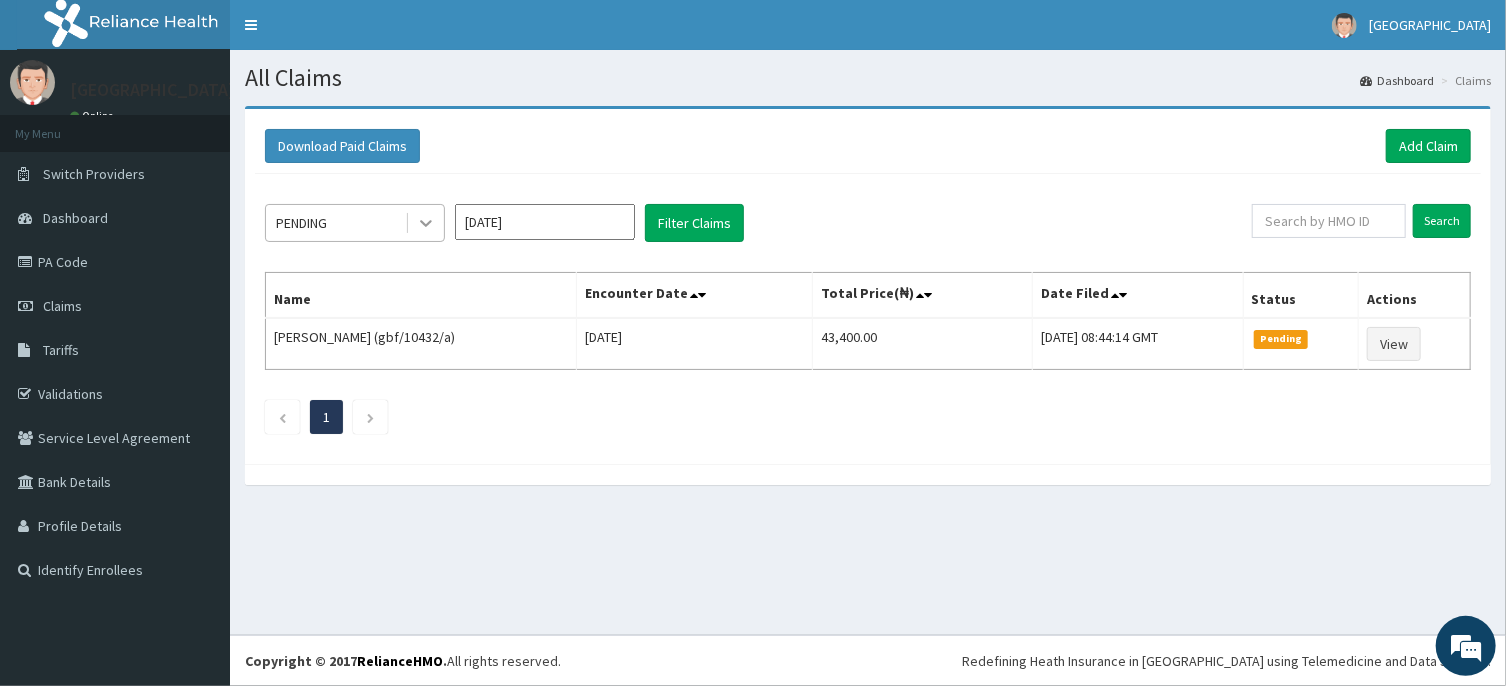click at bounding box center [426, 223] 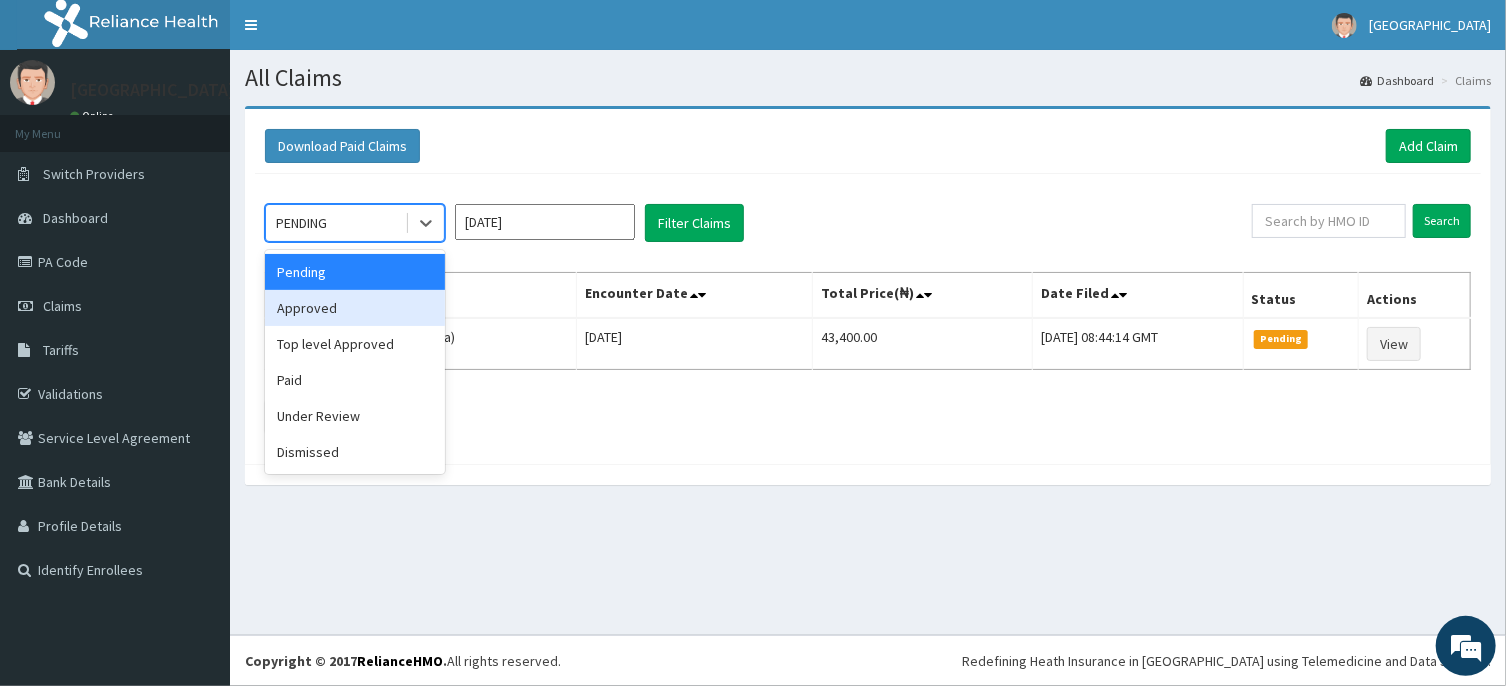 click on "Approved" at bounding box center [355, 308] 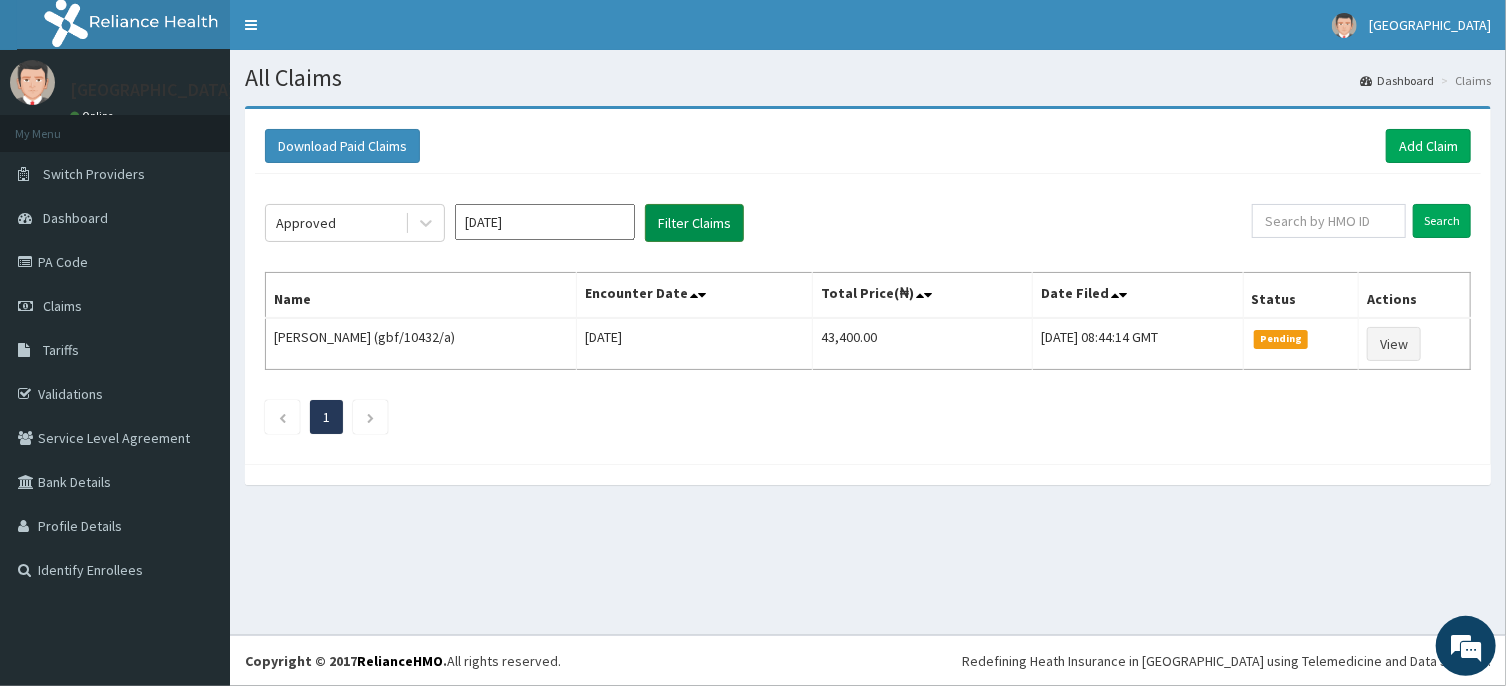 click on "Filter Claims" at bounding box center (694, 223) 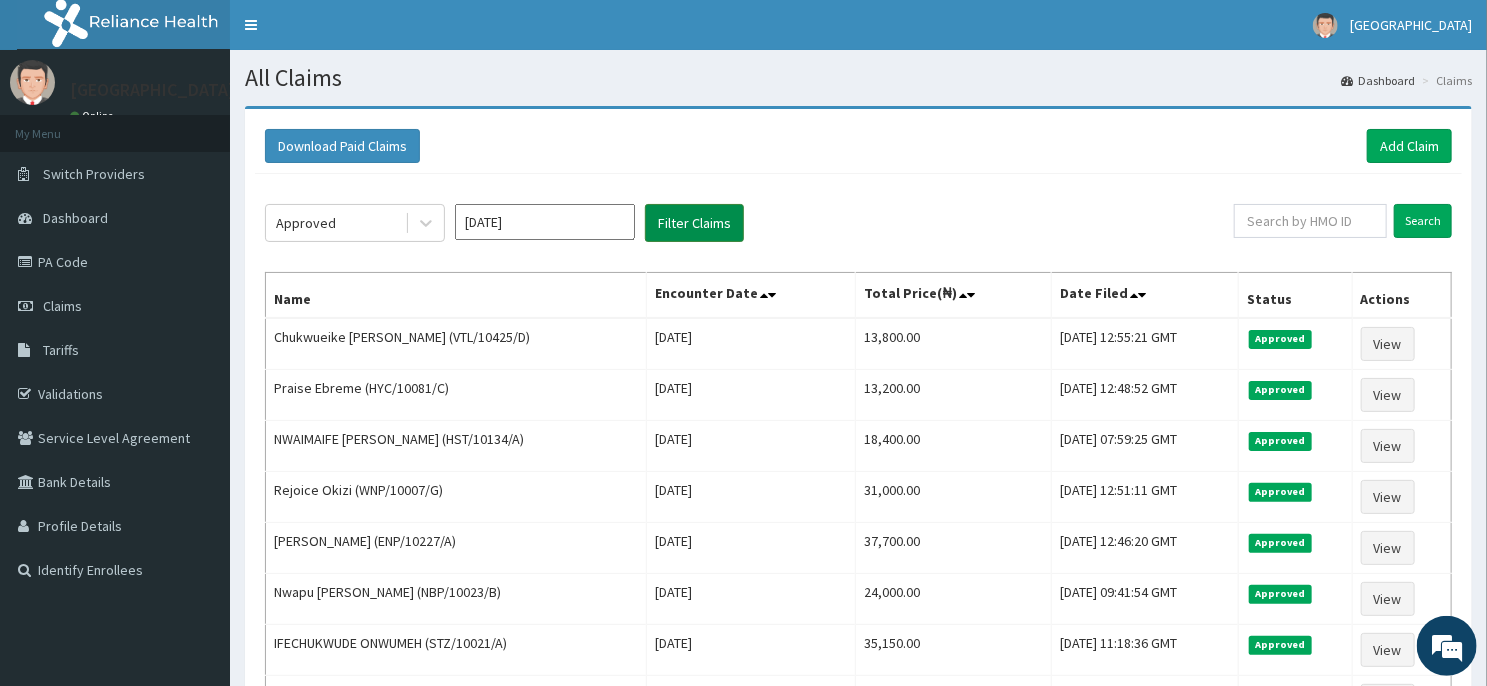 click on "Filter Claims" at bounding box center (694, 223) 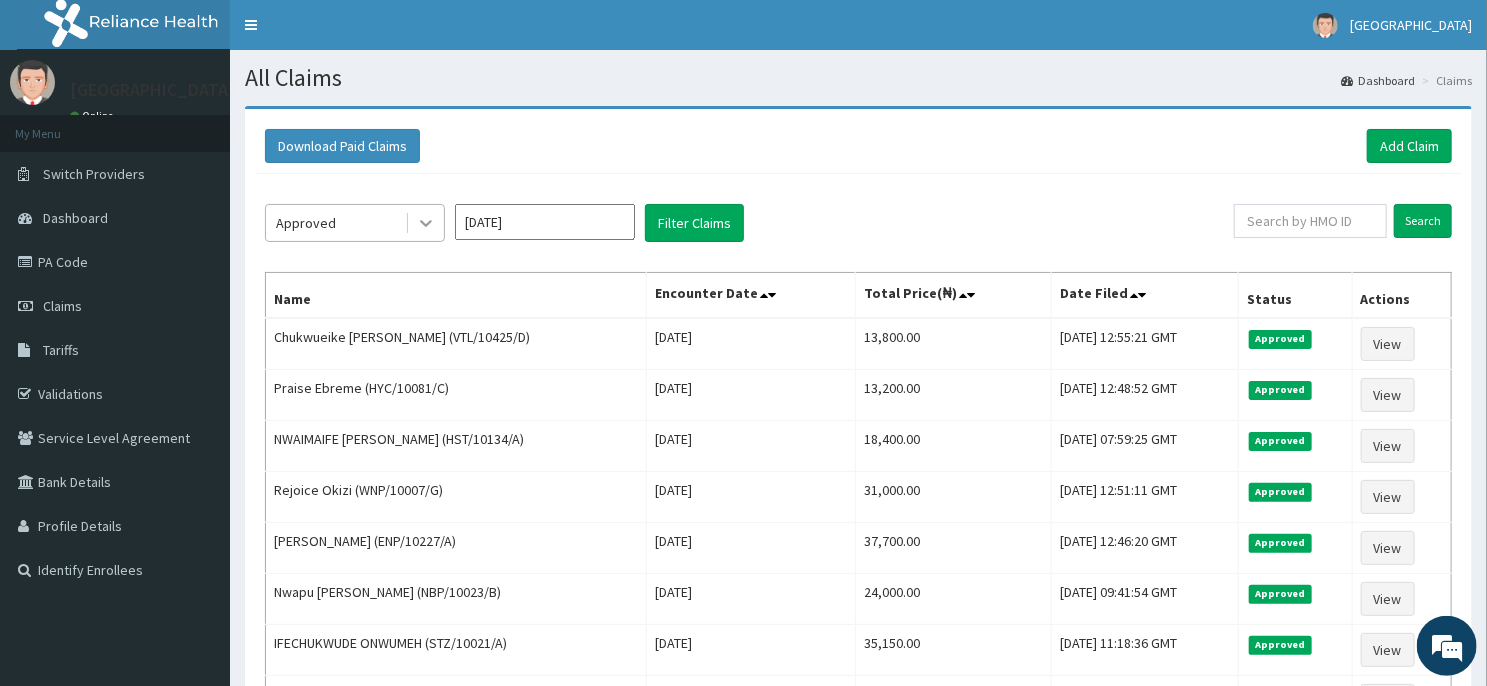 click 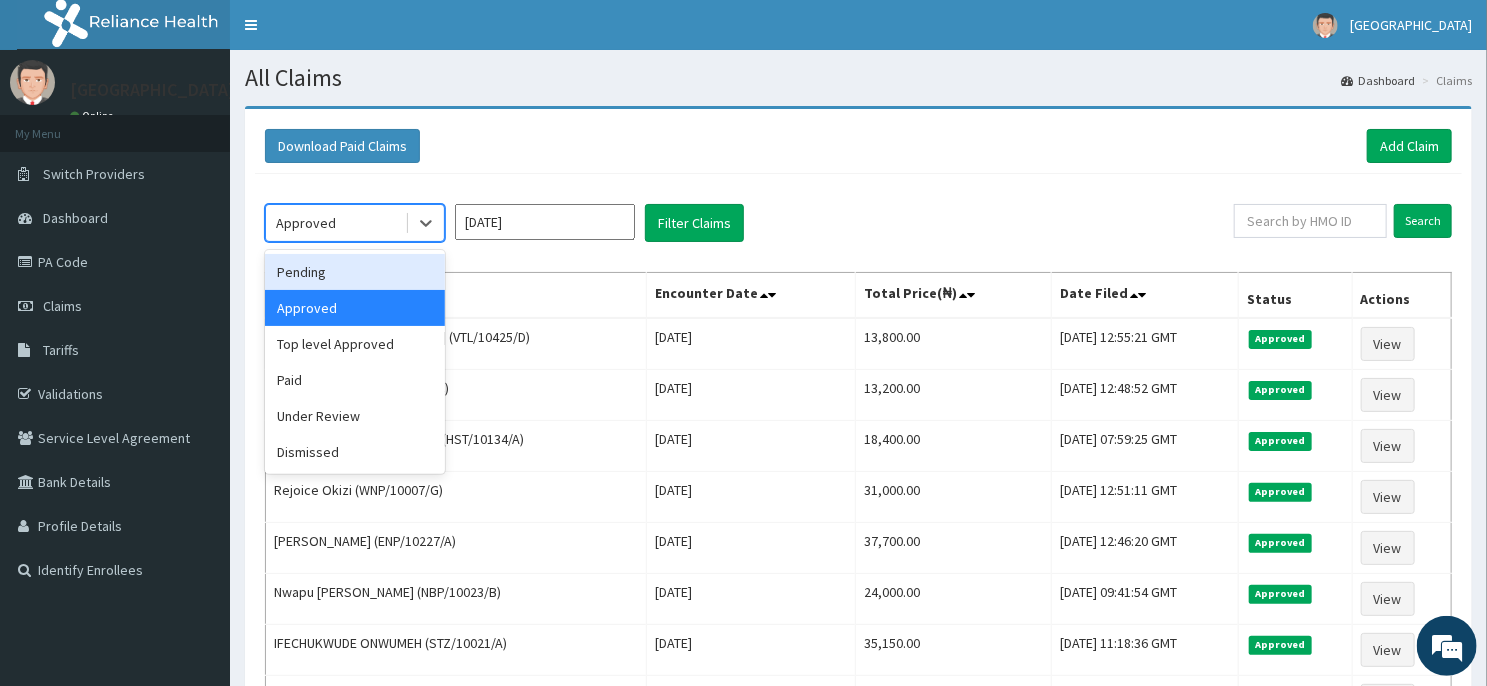 click on "option Approved, selected. option Pending focused, 1 of 6. 6 results available. Use Up and Down to choose options, press Enter to select the currently focused option, press Escape to exit the menu, press Tab to select the option and exit the menu. Approved Pending Approved Top level Approved Paid Under Review Dismissed Jan 2025 Filter Claims Search Name Encounter Date Total Price(₦) Date Filed Status Actions Chukwueike Michael Uchenebi (VTL/10425/D) Thu Jan 30 2025 13,800.00 Thu, 10 Jul 2025 12:55:21 GMT Approved View Praise Ebreme (HYC/10081/C) Wed Jan 29 2025 13,200.00 Thu, 10 Jul 2025 12:48:52 GMT Approved View NWAIMAIFE JOY AMAECHI (HST/10134/A) Fri Jan 03 2025 18,400.00 Thu, 10 Jul 2025 07:59:25 GMT Approved View Rejoice Okizi (WNP/10007/G) Wed Jan 22 2025 31,000.00 Wed, 09 Jul 2025 12:51:11 GMT Approved View TOCHUKWU UKPABIA (ENP/10227/A) Thu Jan 23 2025 37,700.00 Wed, 09 Jul 2025 12:46:20 GMT Approved View Nwapu Eunice (NBP/10023/B) Thu Jan 16 2025 24,000.00 Wed, 09 Jul 2025 09:41:54 GMT Approved 1" 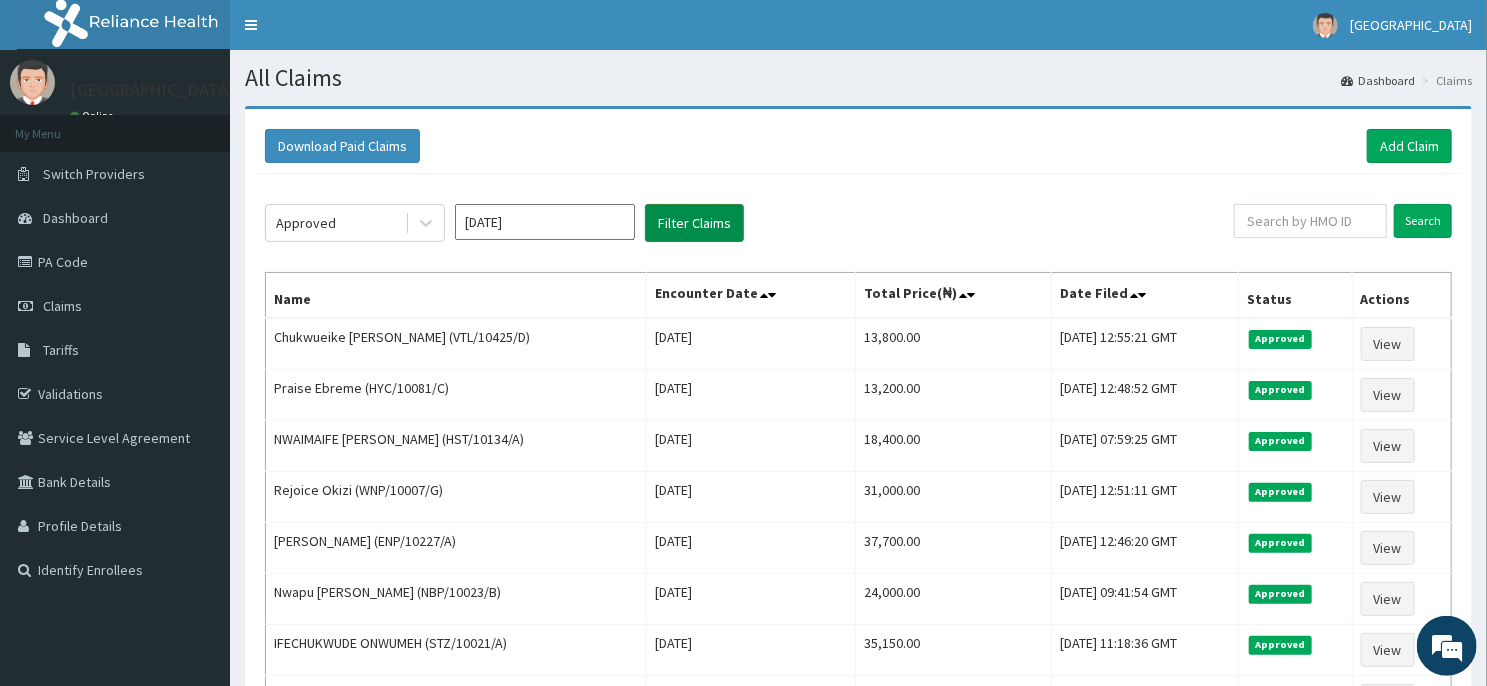 click on "Filter Claims" at bounding box center (694, 223) 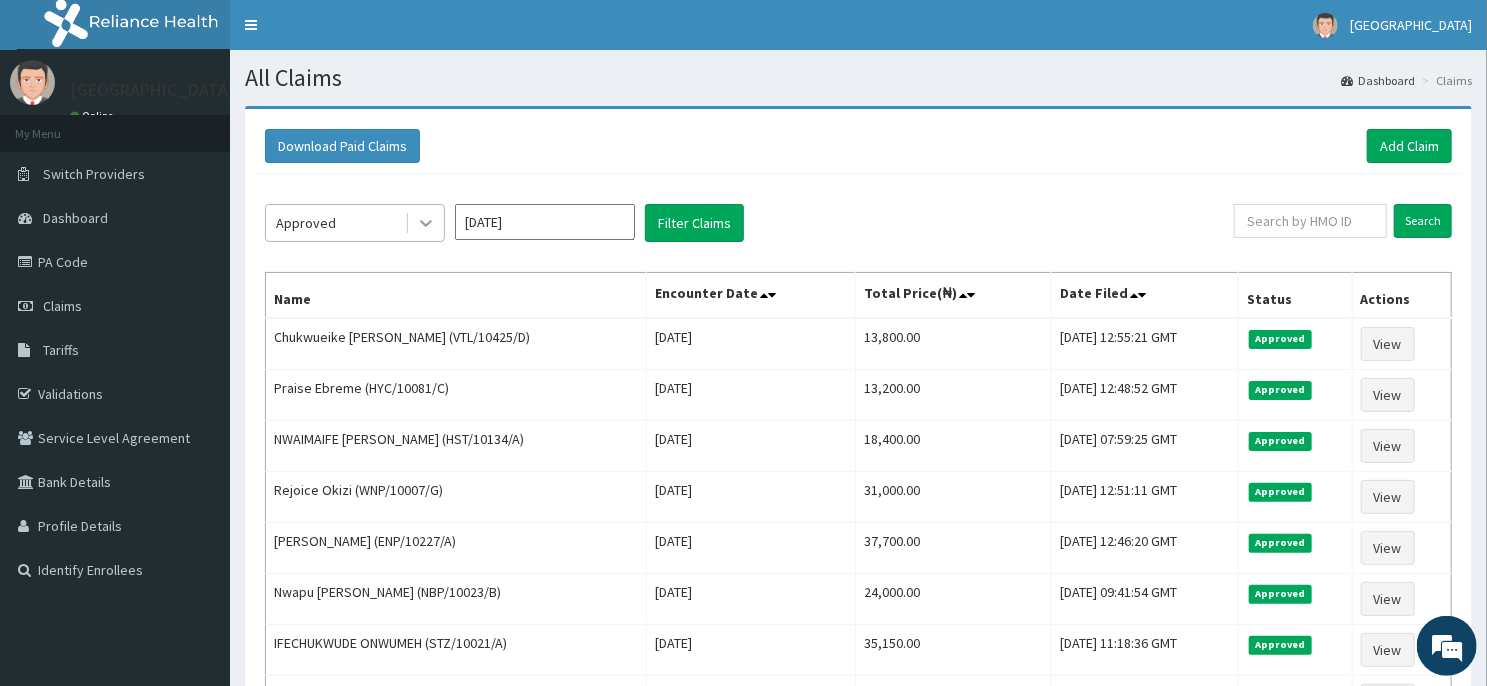click 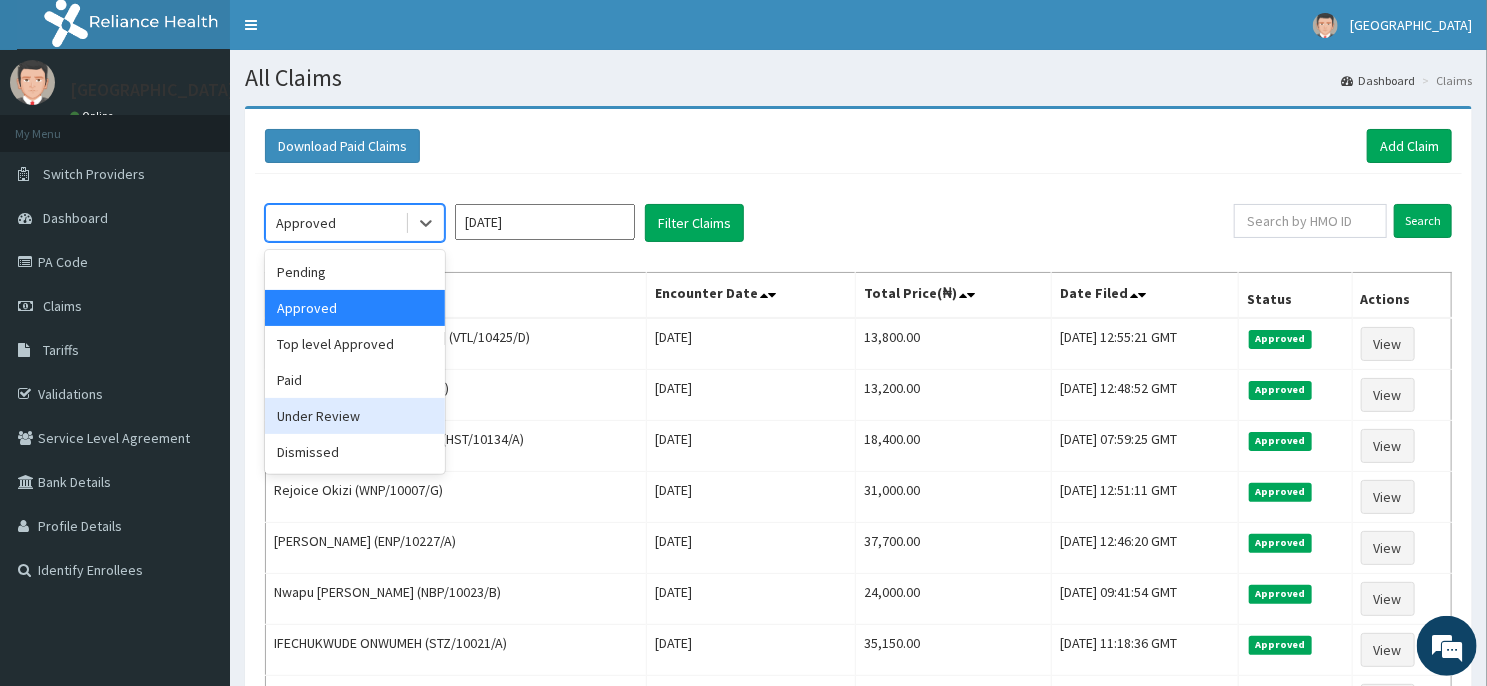 click on "Under Review" at bounding box center (355, 416) 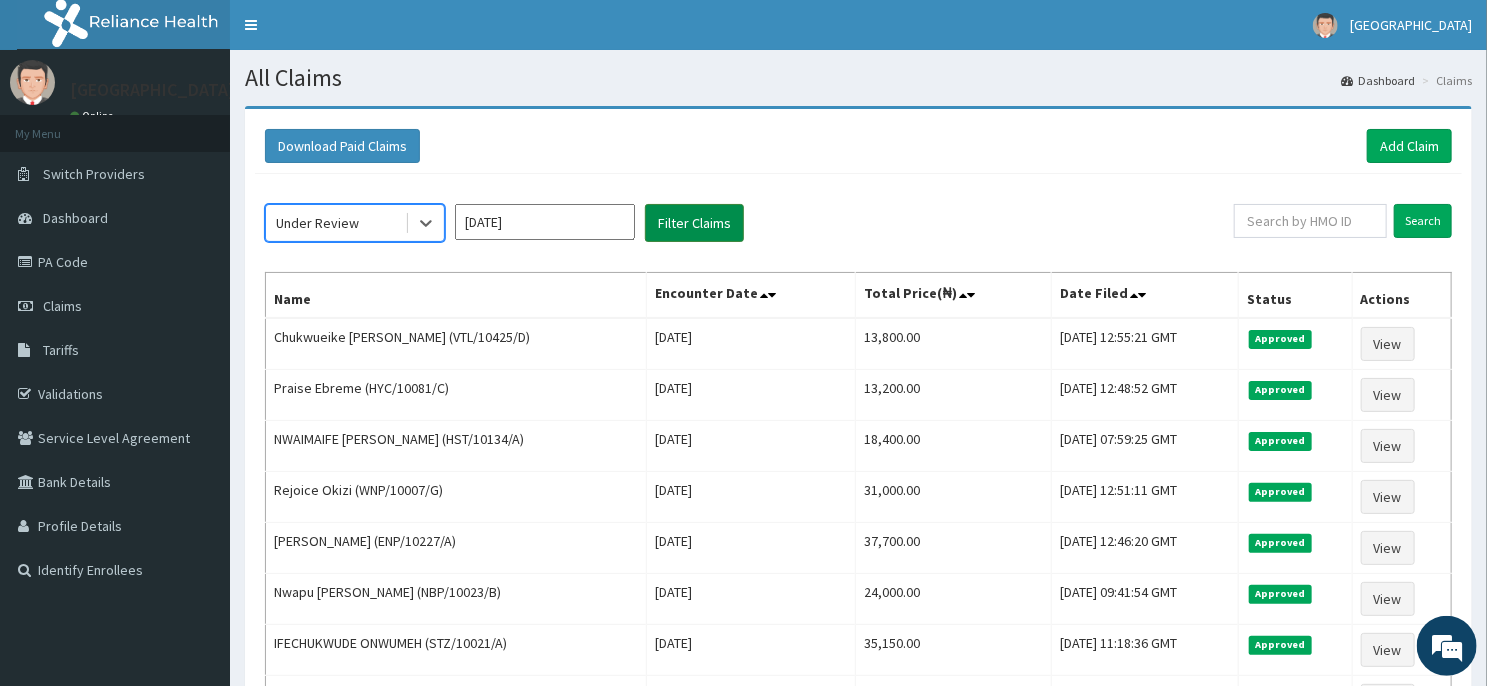 click on "Filter Claims" at bounding box center [694, 223] 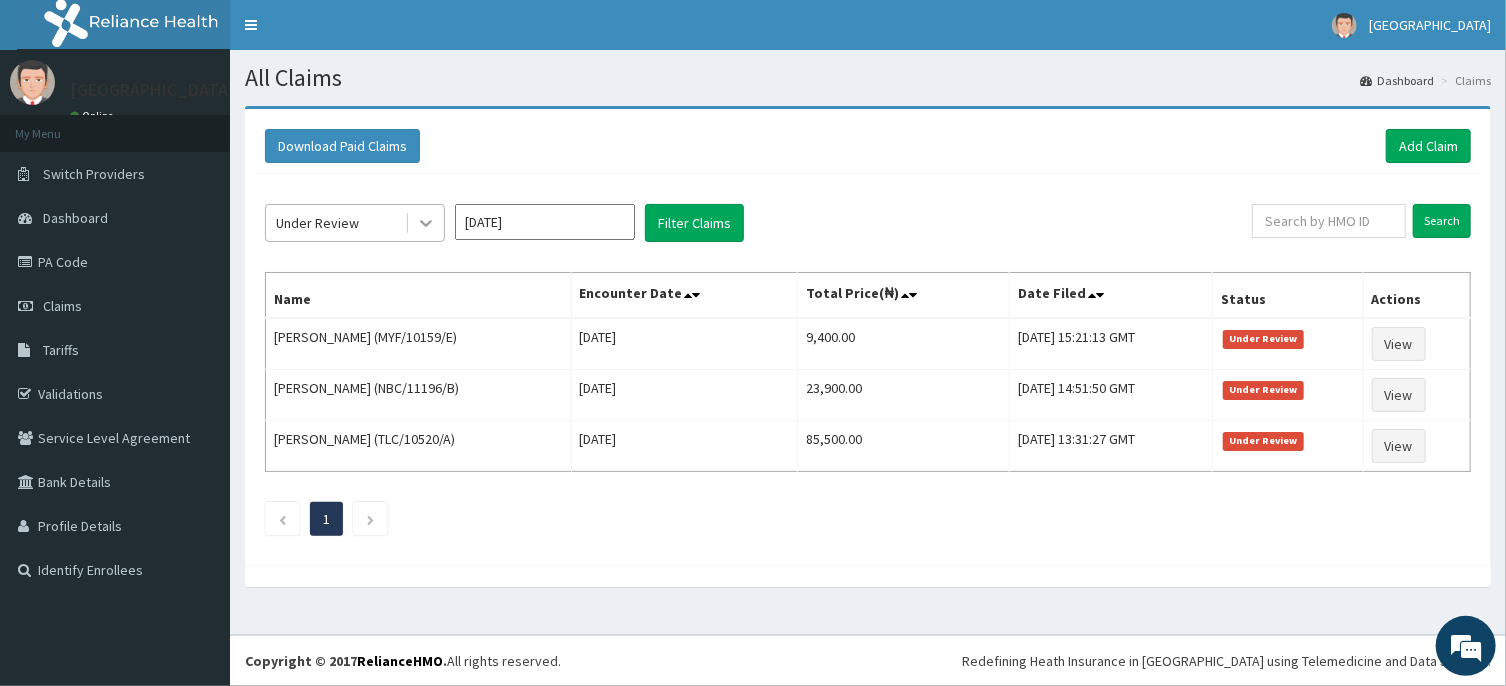 click 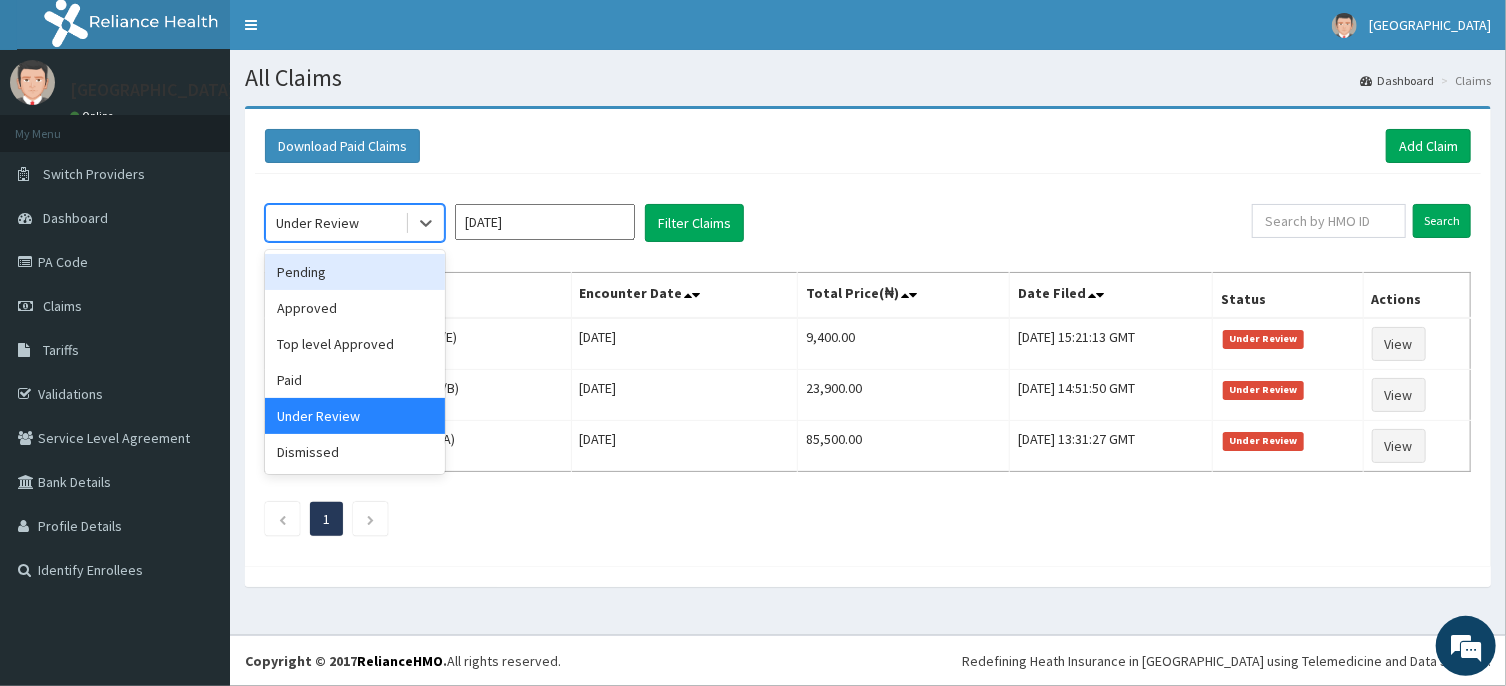 click on "Pending" at bounding box center (355, 272) 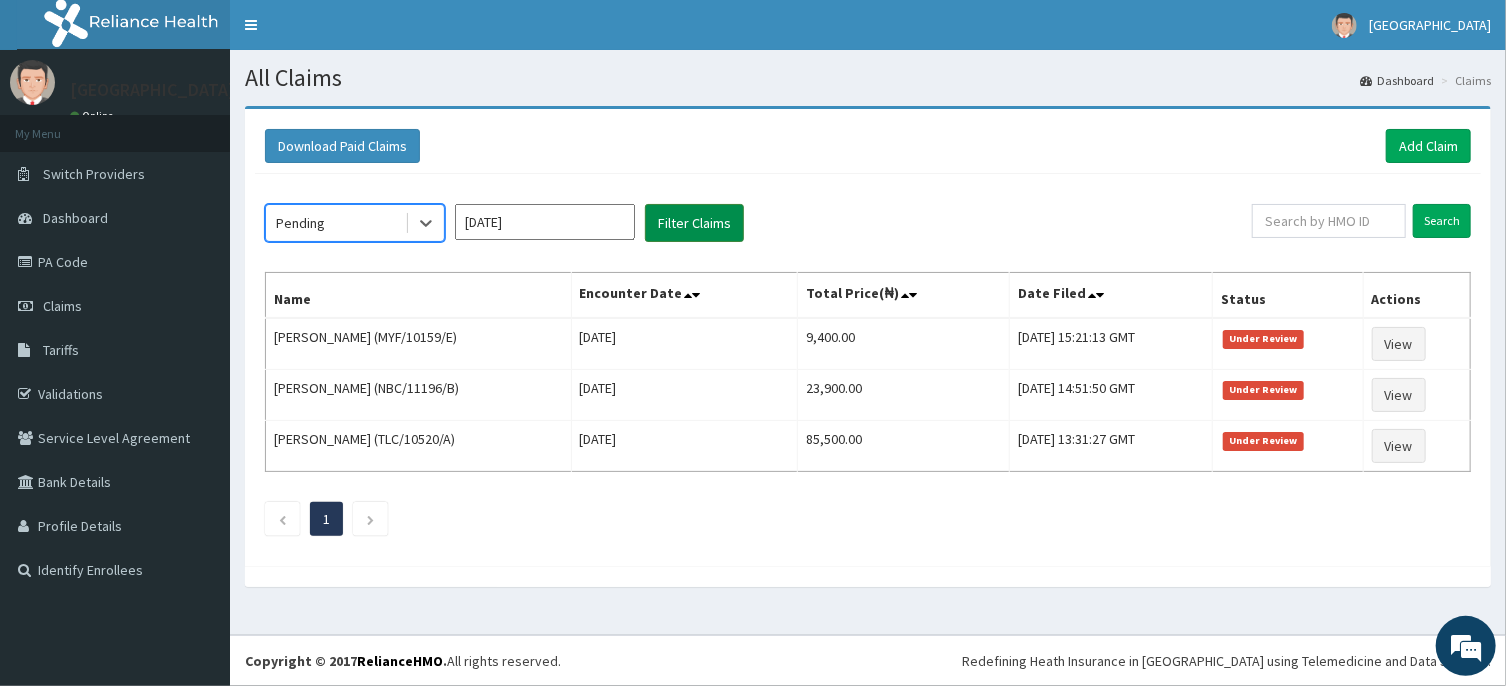 click on "Filter Claims" at bounding box center [694, 223] 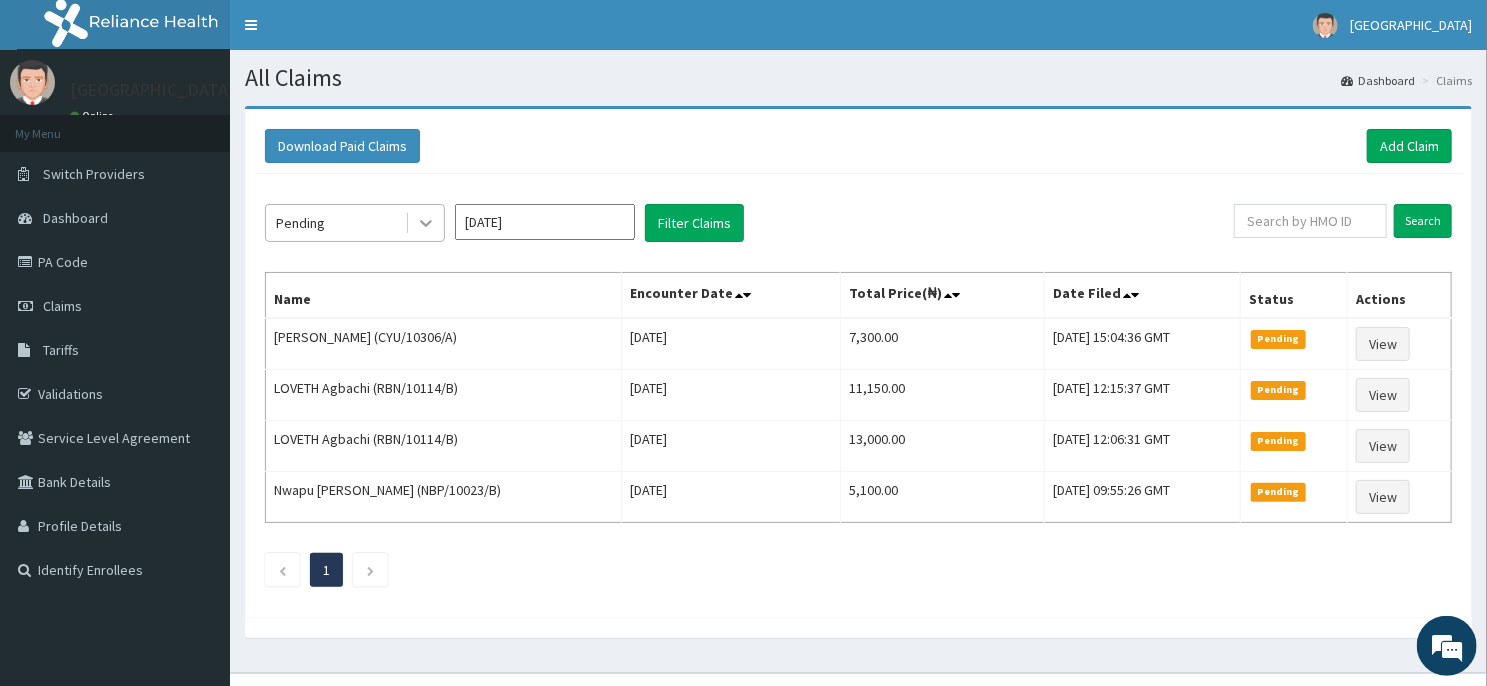click 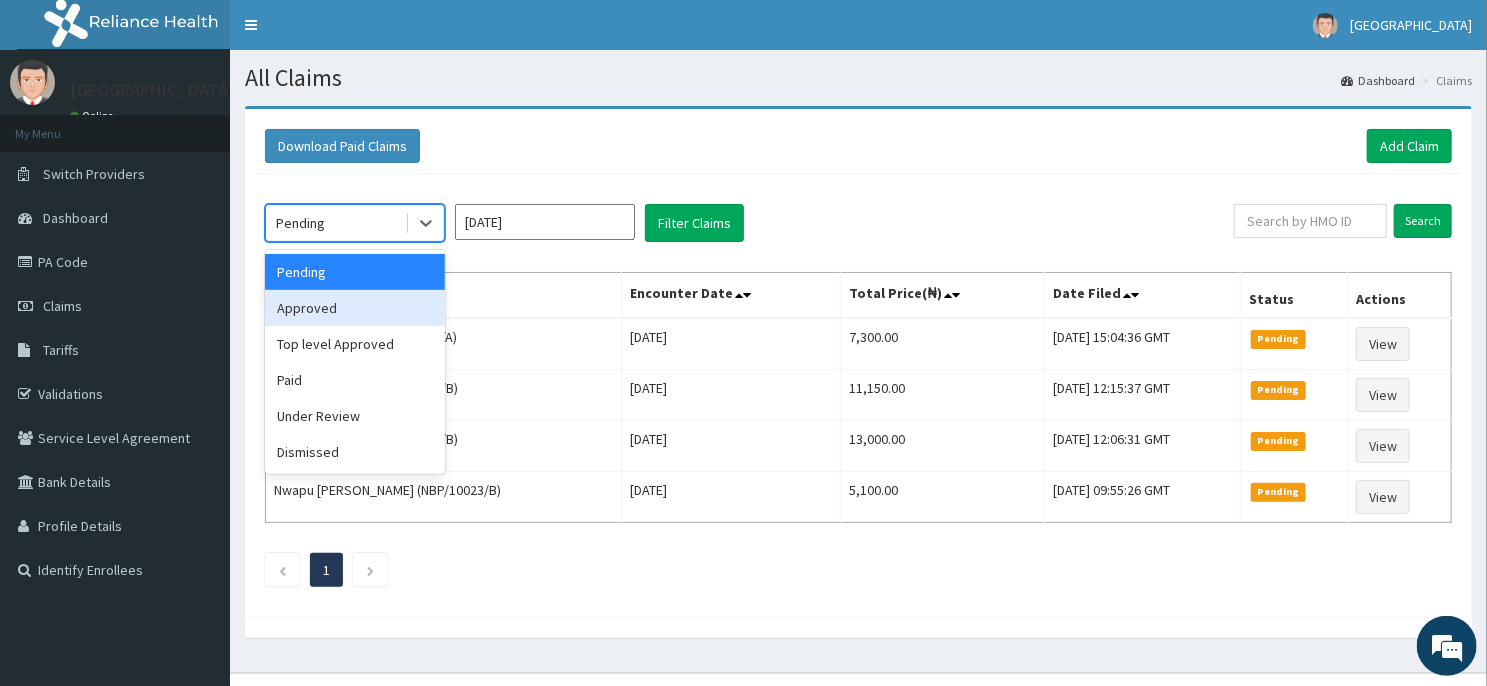 click on "Approved" at bounding box center (355, 308) 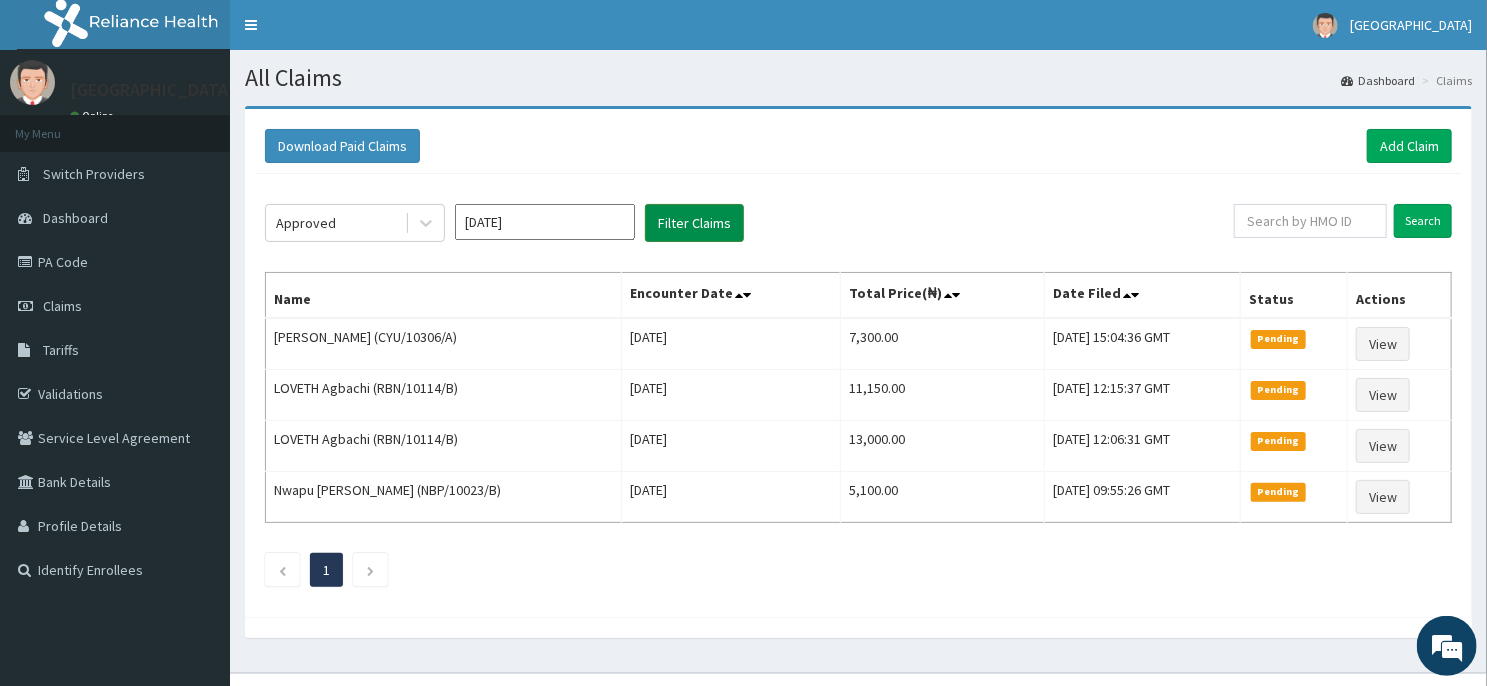 click on "Filter Claims" at bounding box center [694, 223] 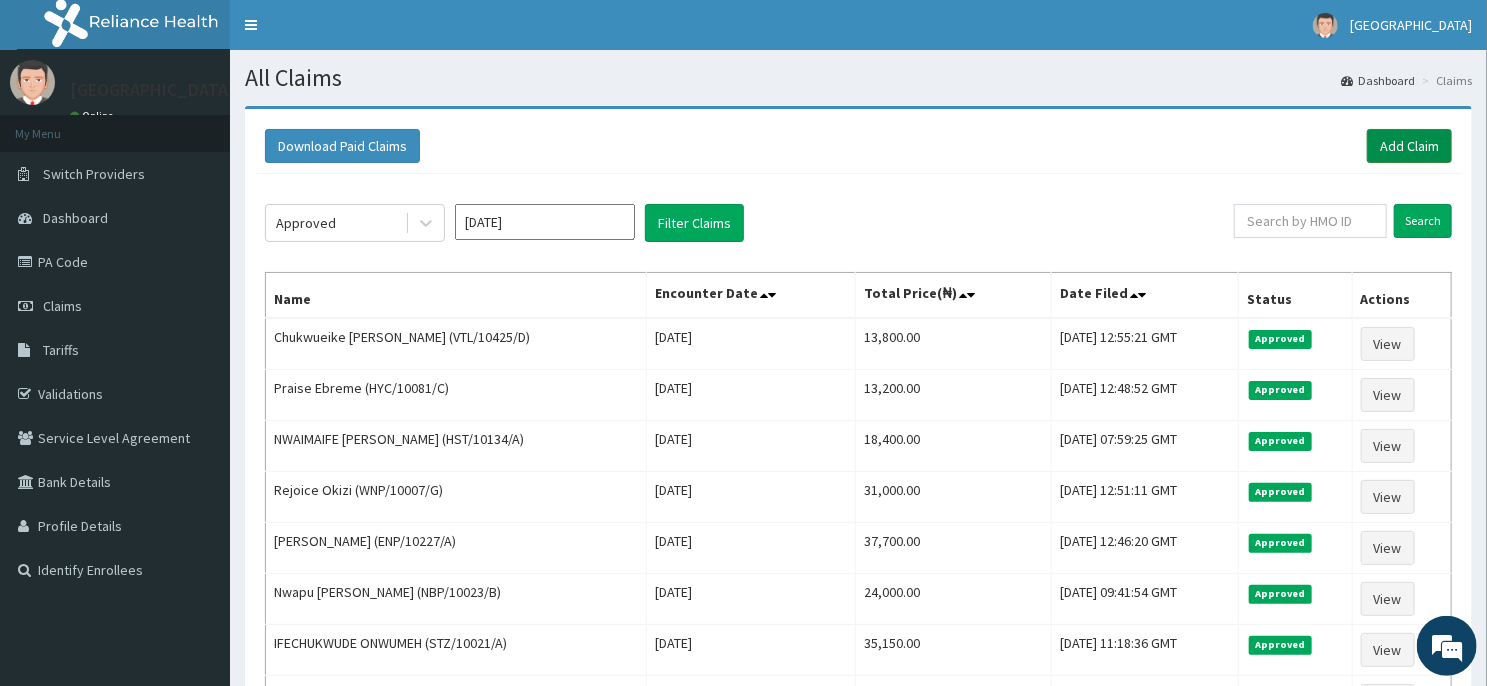 click on "Add Claim" at bounding box center (1409, 146) 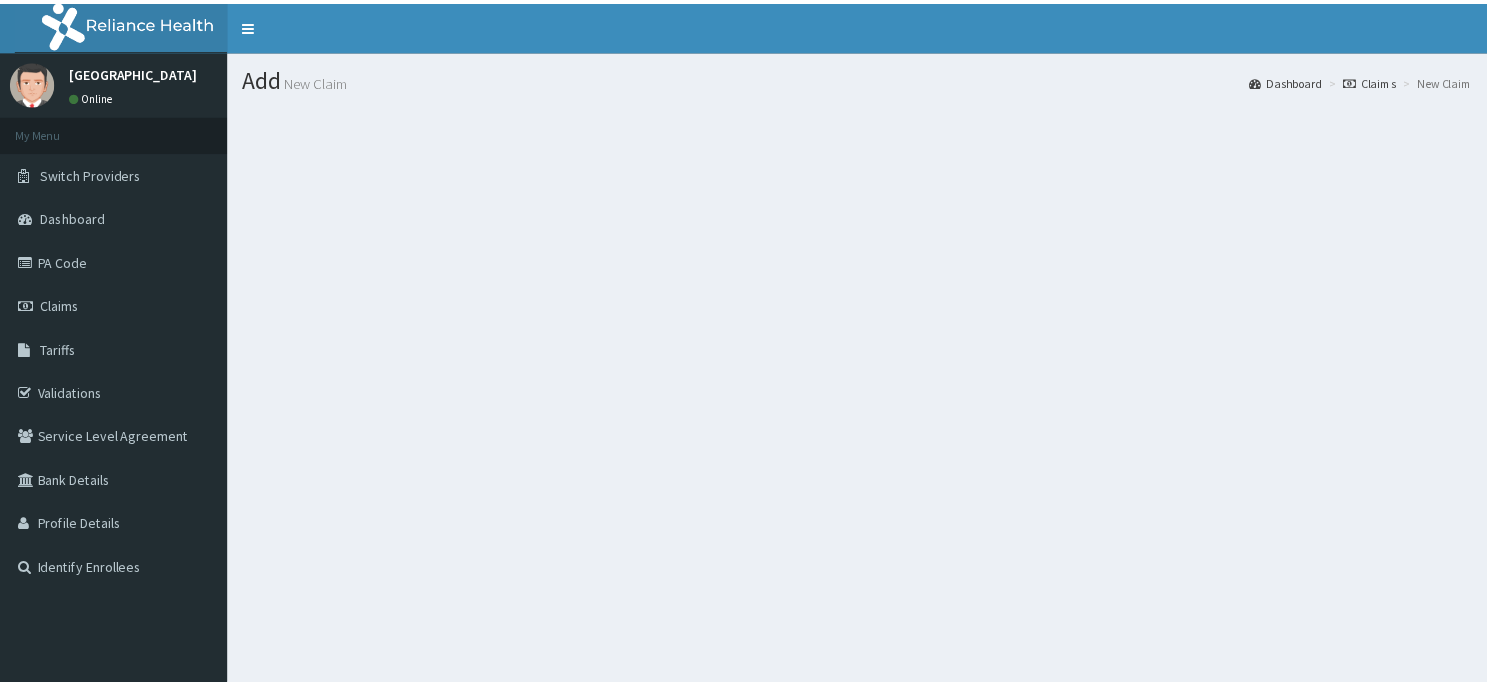 scroll, scrollTop: 0, scrollLeft: 0, axis: both 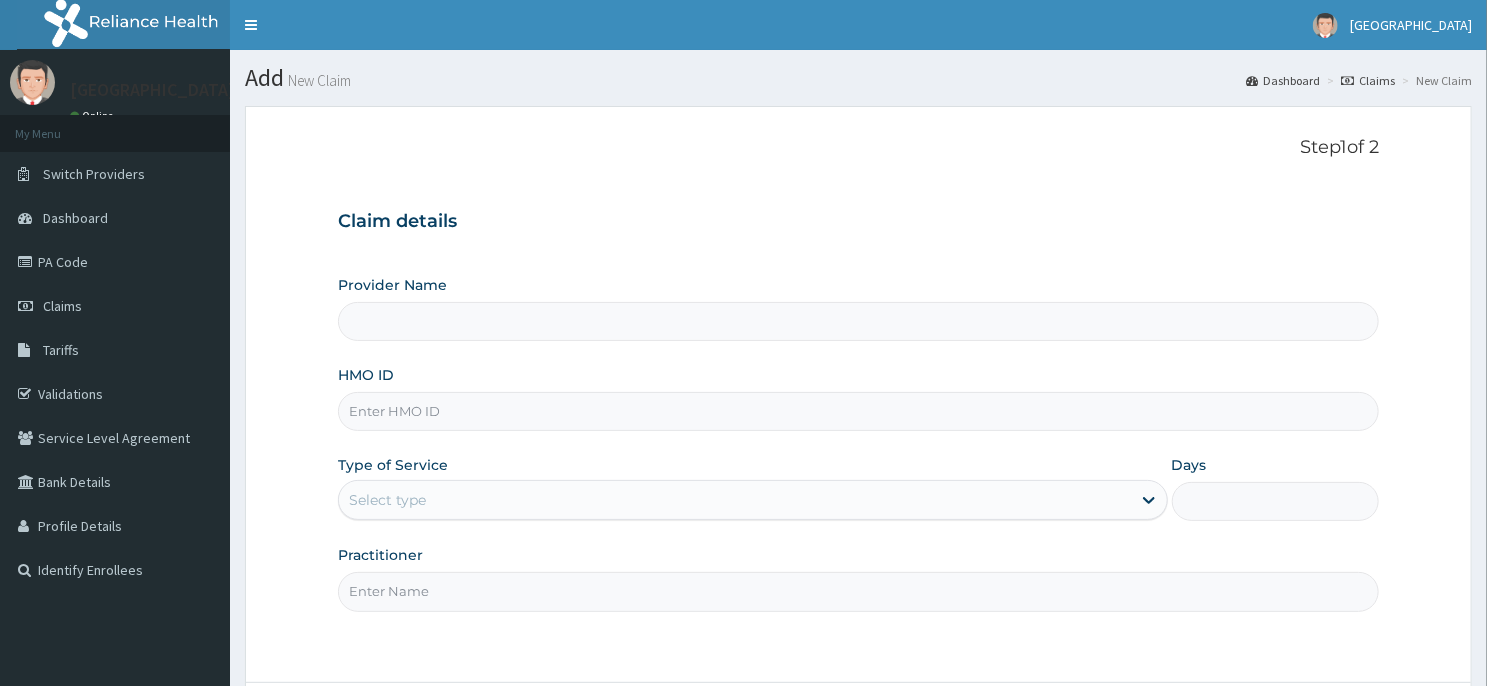 type on "[GEOGRAPHIC_DATA] -ASABA" 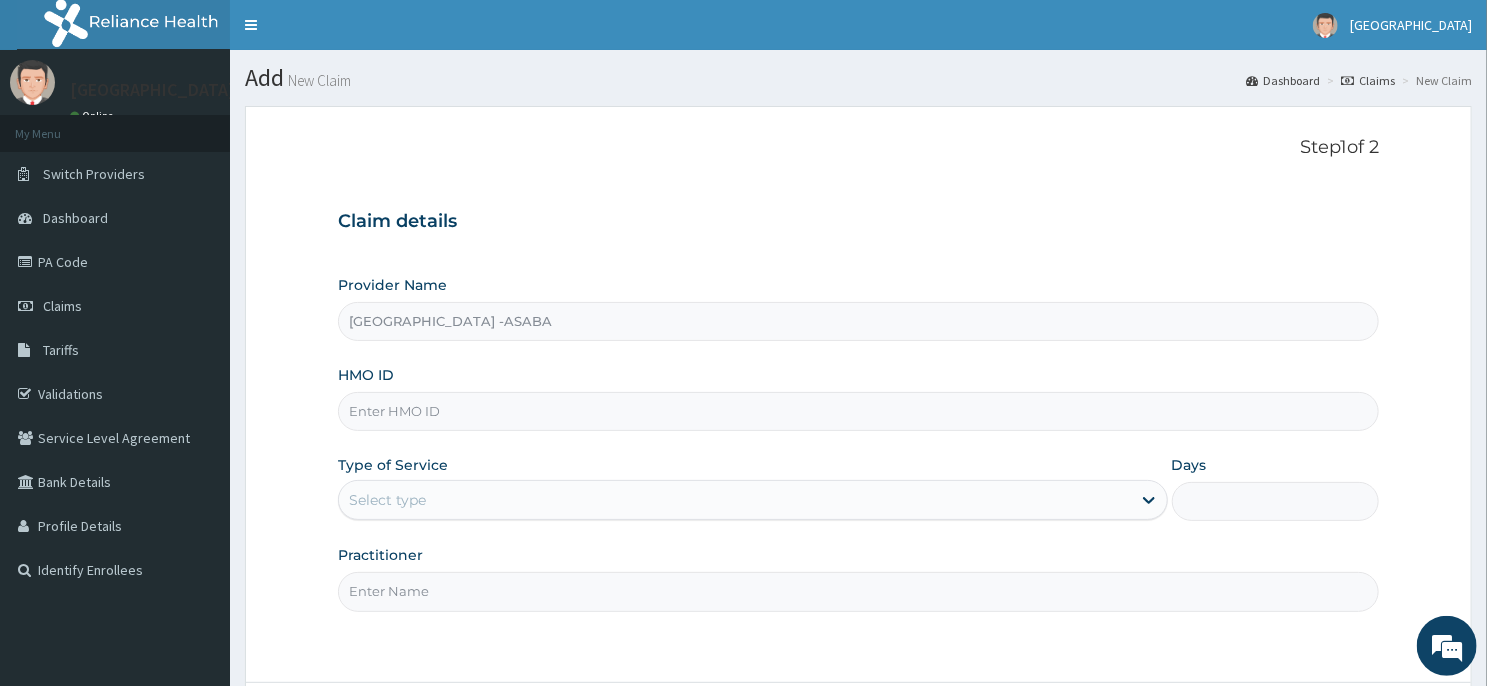 scroll, scrollTop: 0, scrollLeft: 0, axis: both 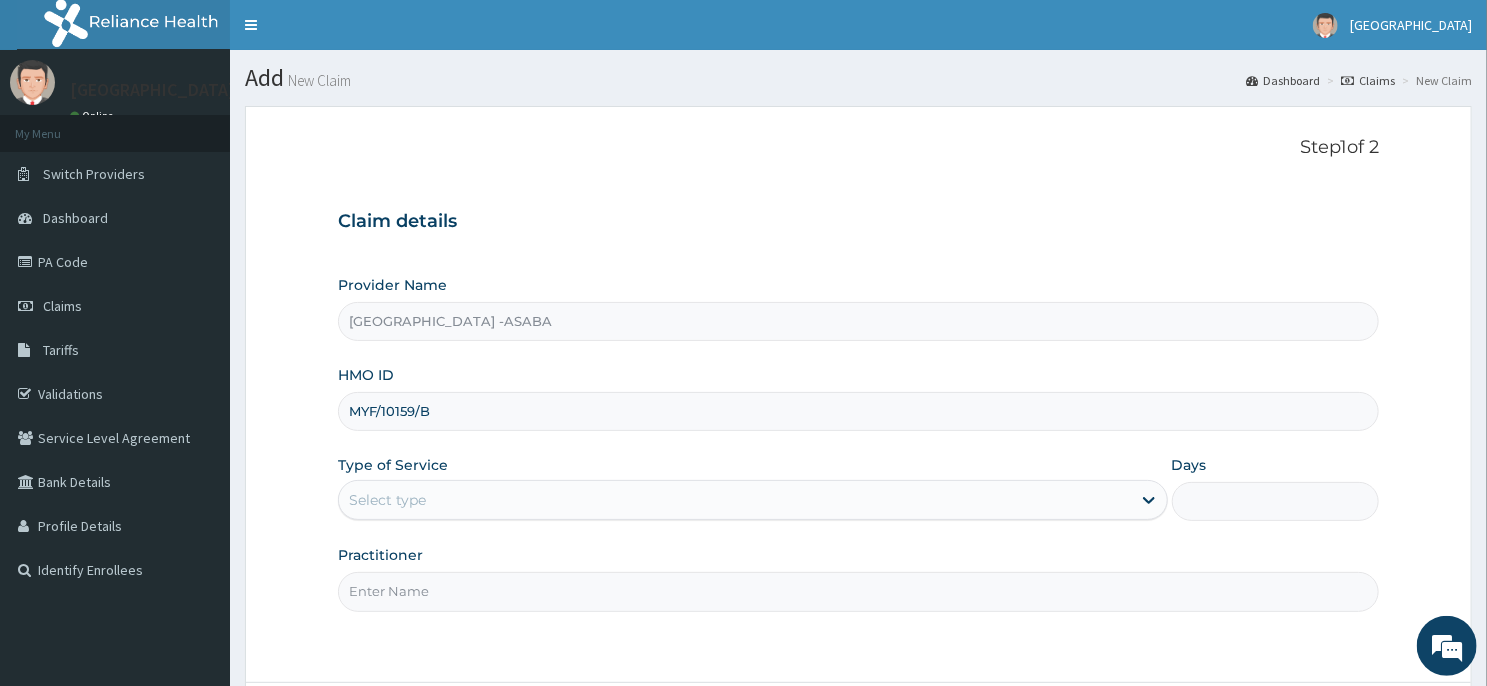 type on "MYF/10159/B" 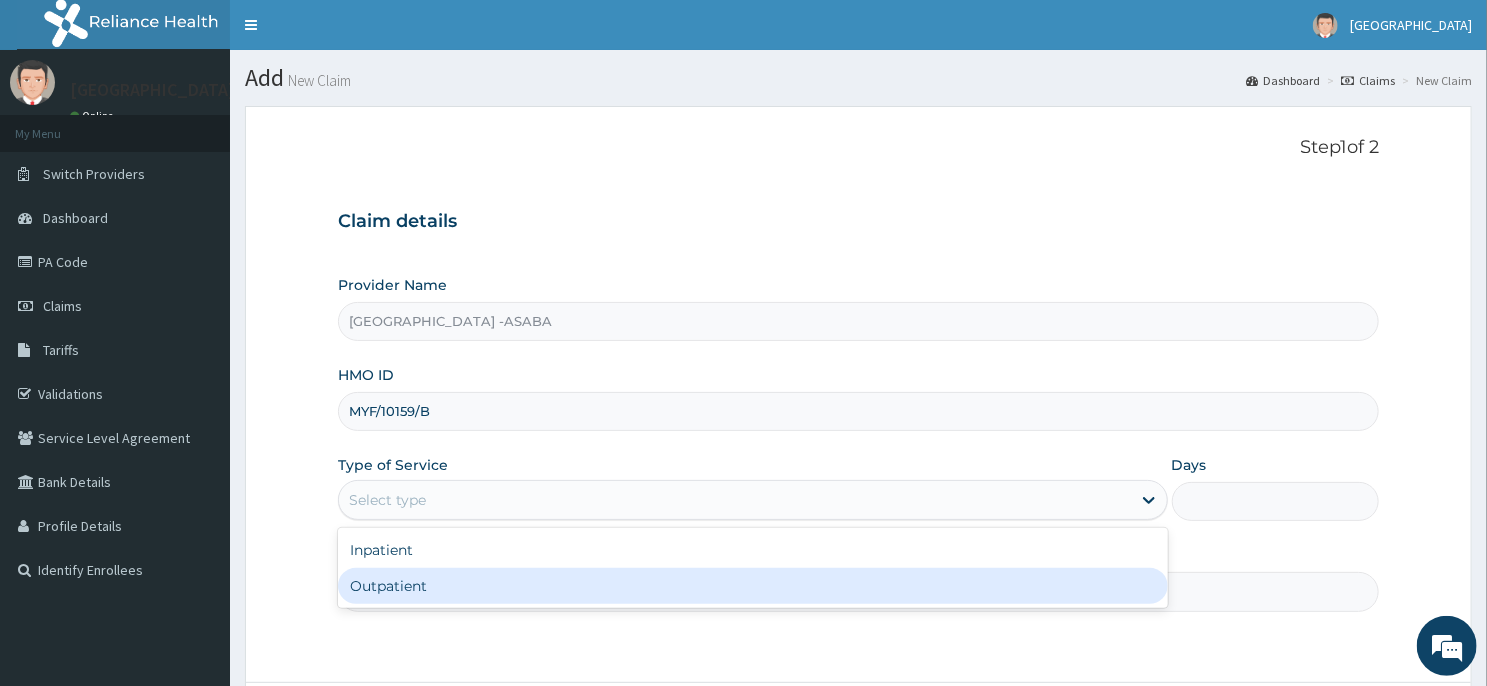click on "Outpatient" at bounding box center [753, 586] 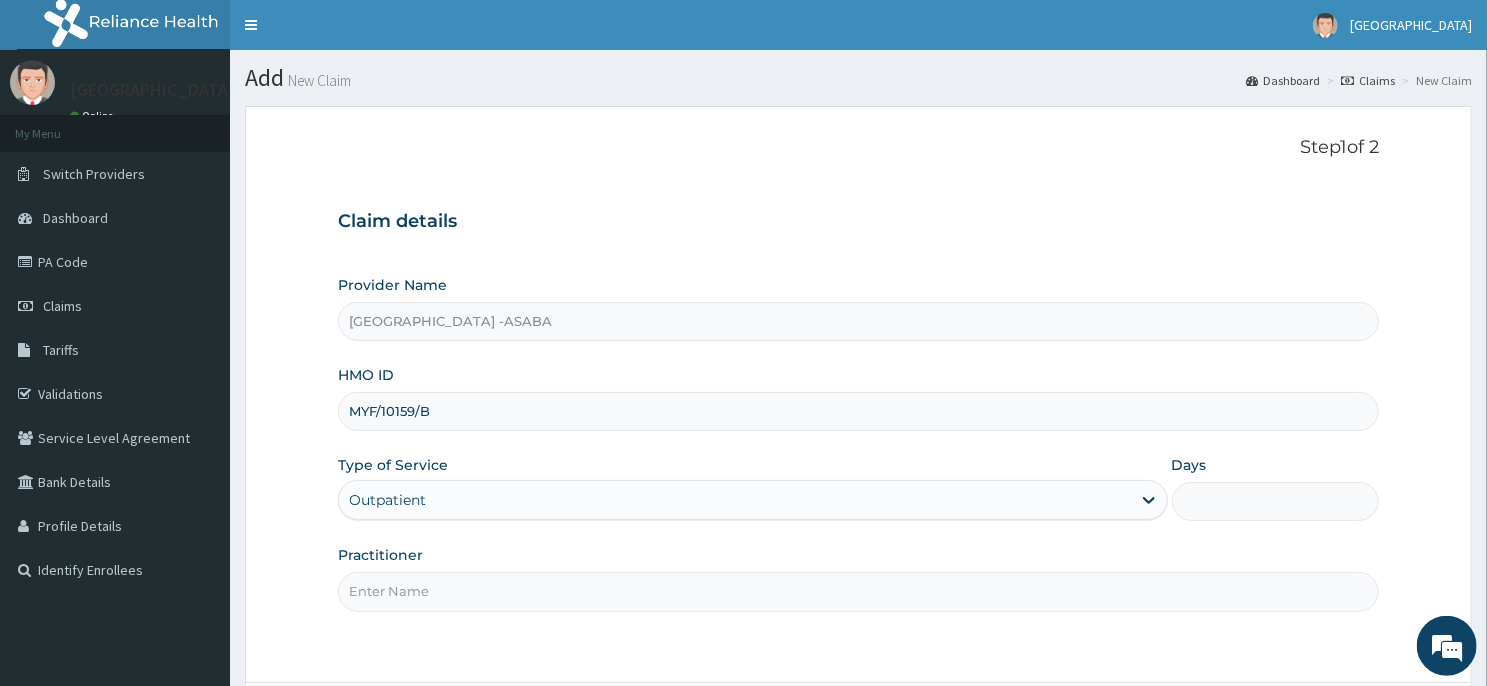 type on "1" 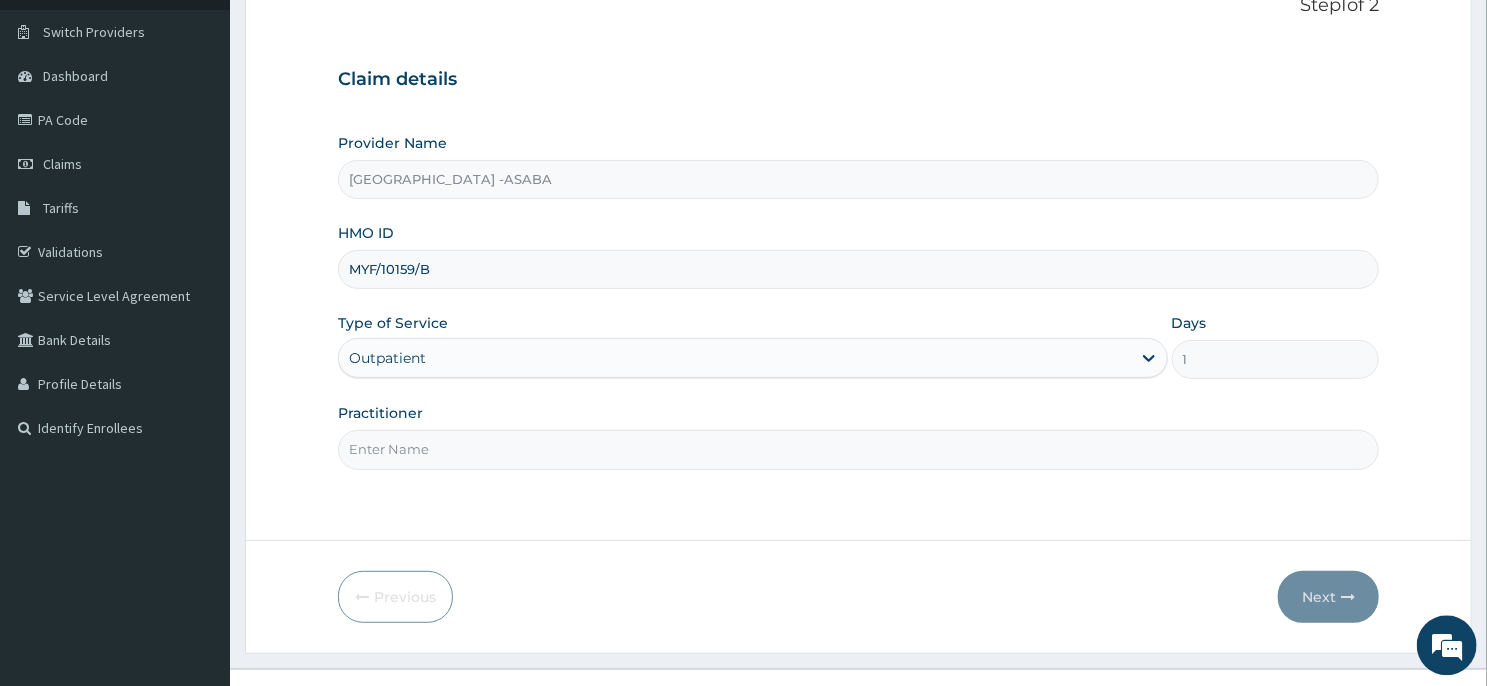 scroll, scrollTop: 176, scrollLeft: 0, axis: vertical 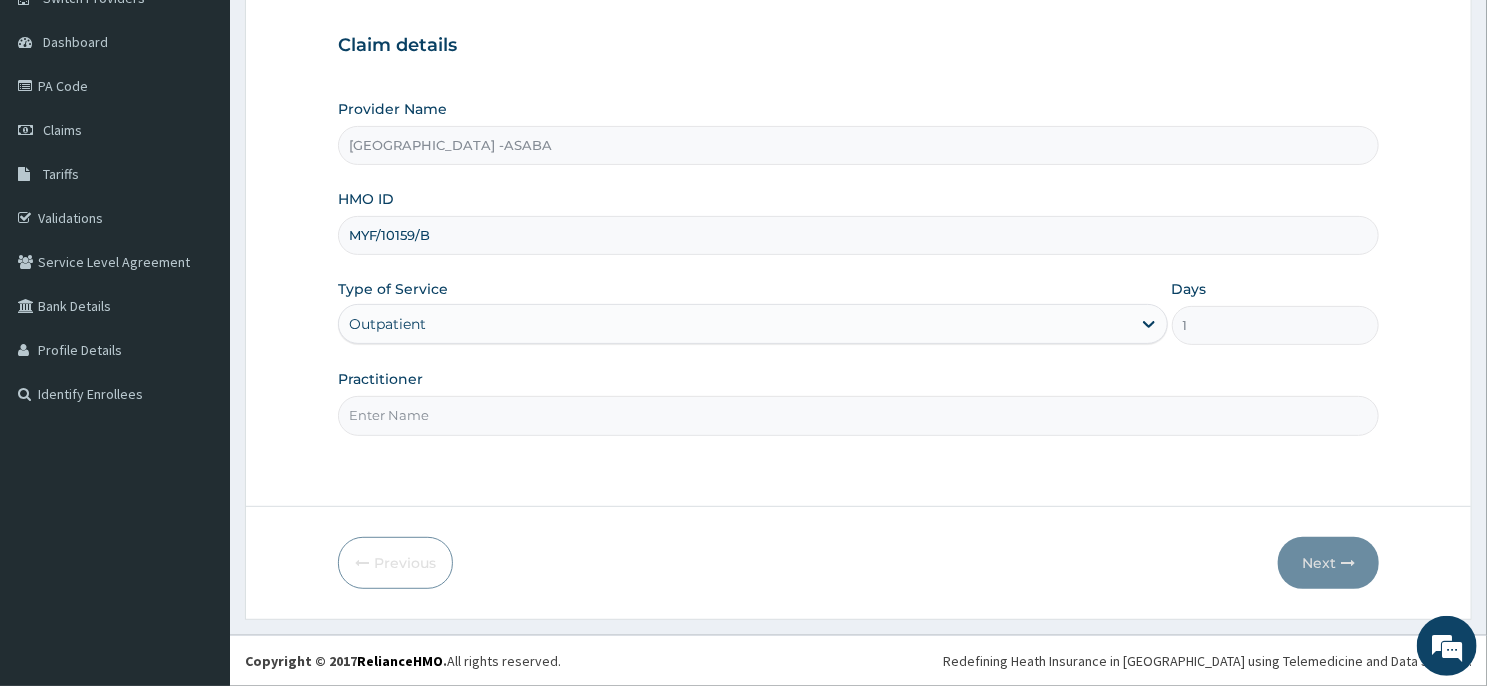 click on "Practitioner" at bounding box center (858, 415) 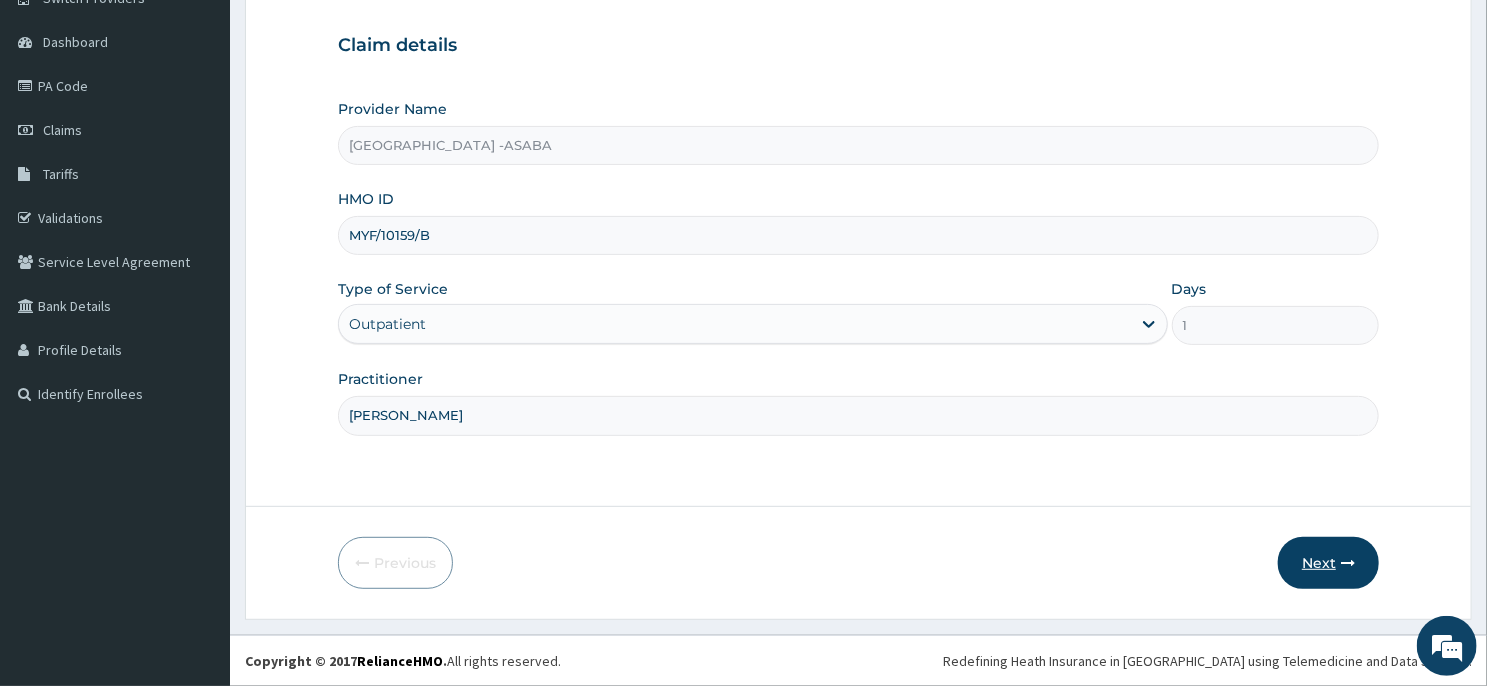 type on "[PERSON_NAME]" 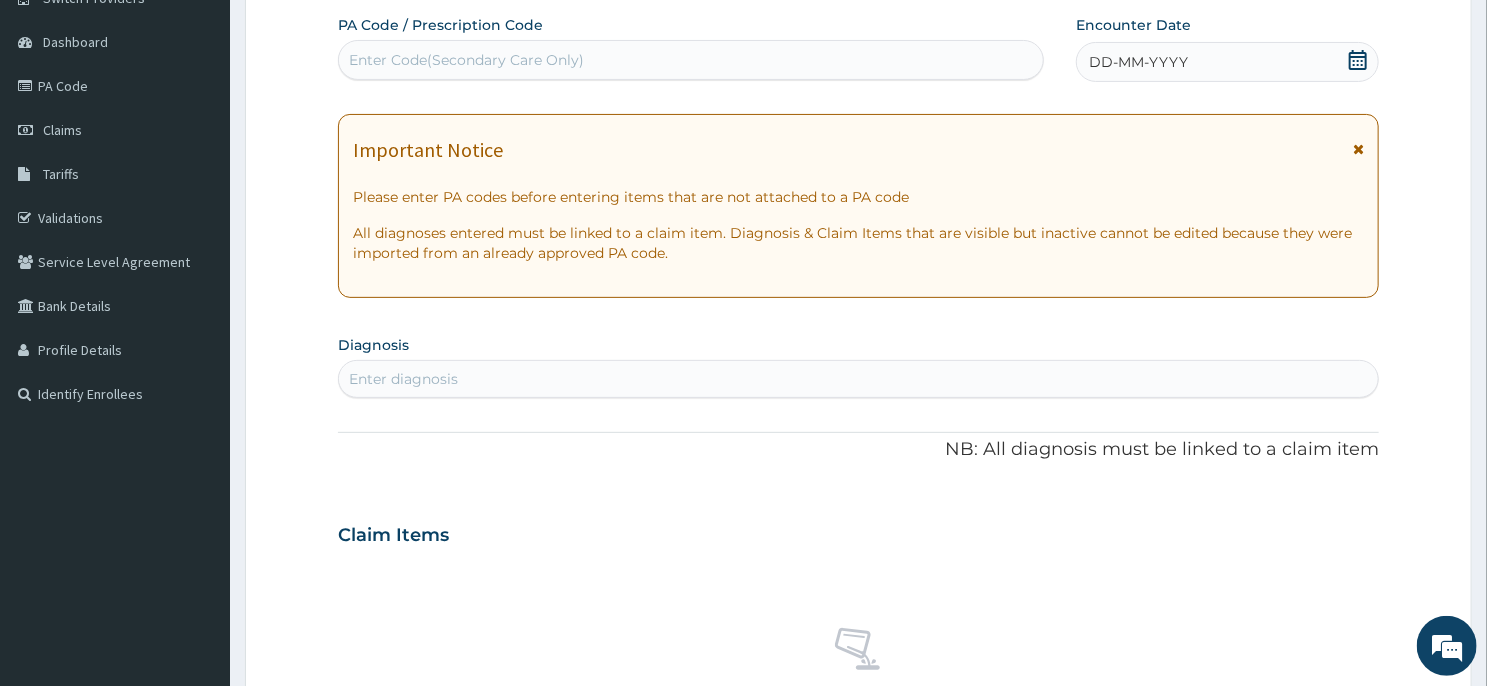 click on "DD-MM-YYYY" at bounding box center (1227, 62) 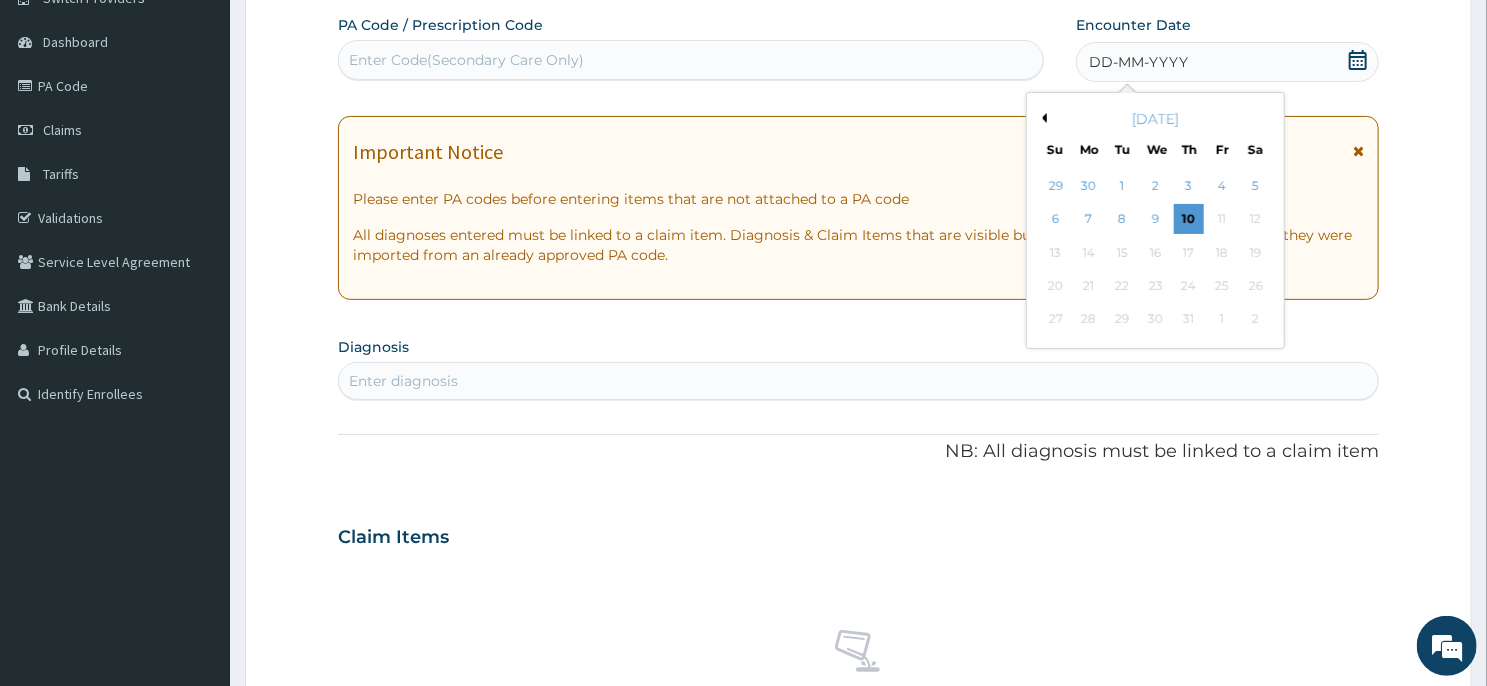 click on "Previous Month" at bounding box center (1042, 118) 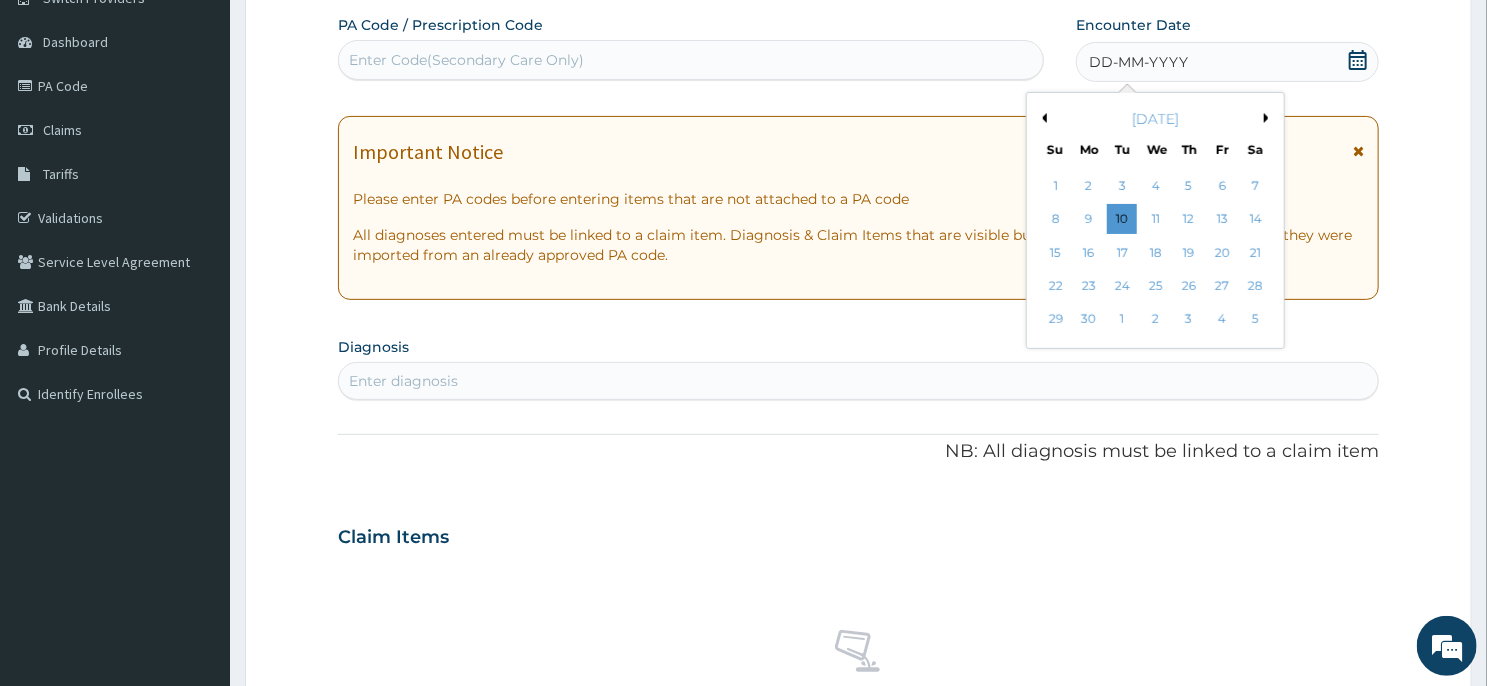 click on "Previous Month" at bounding box center [1042, 118] 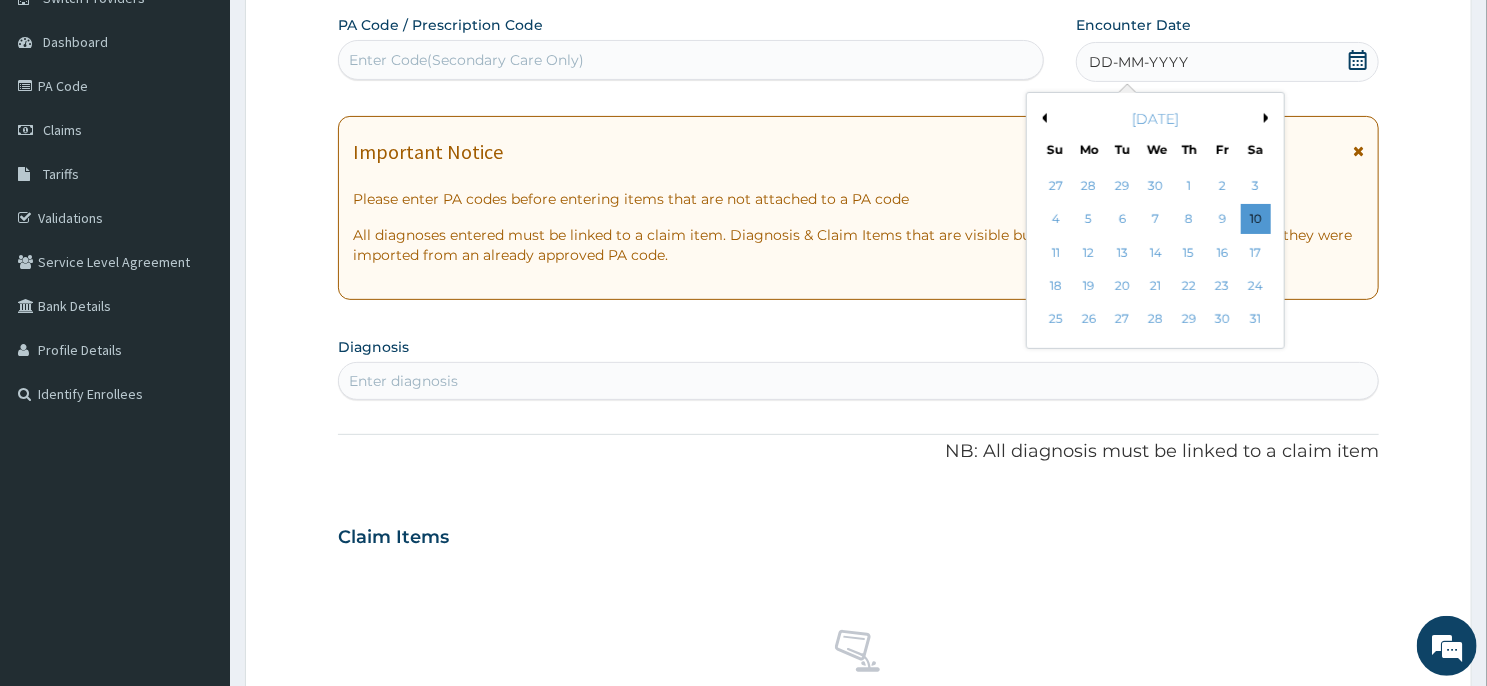 click on "Previous Month" at bounding box center [1042, 118] 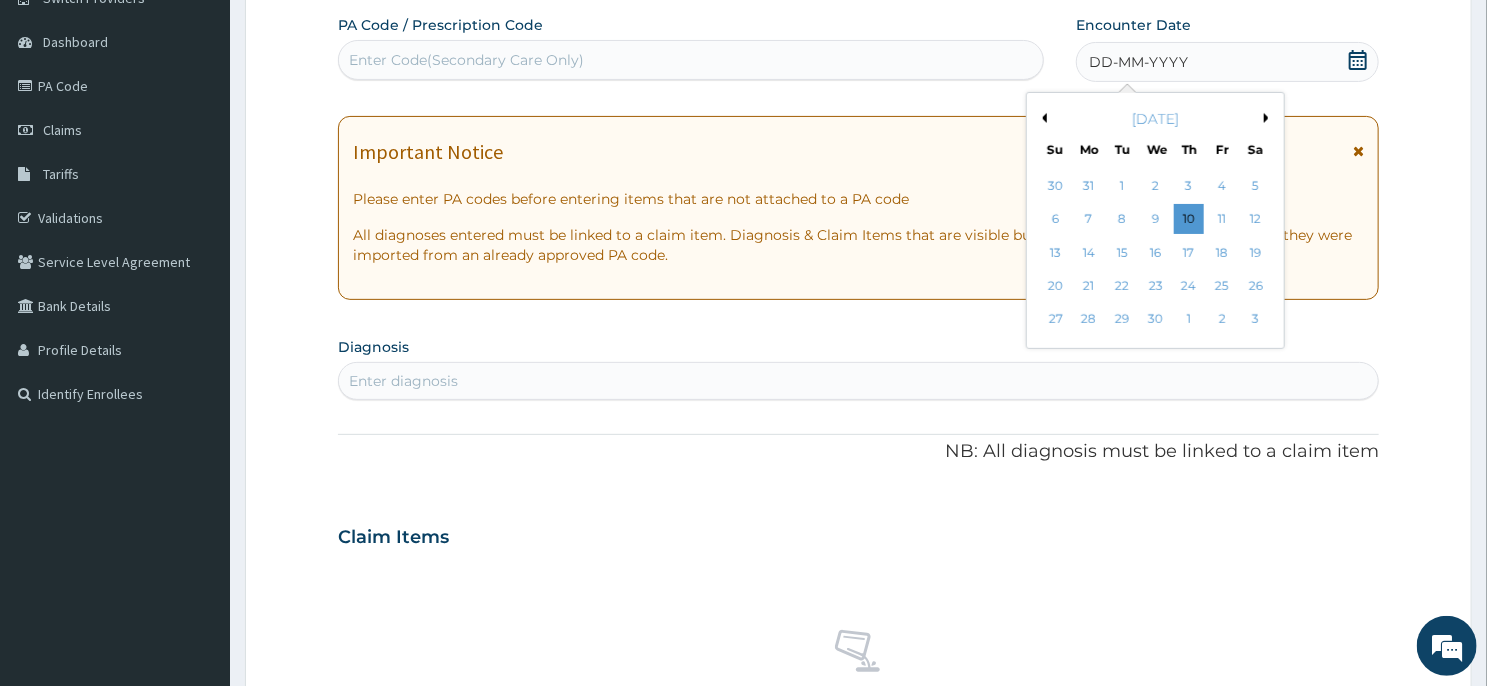 click on "Previous Month" at bounding box center [1042, 118] 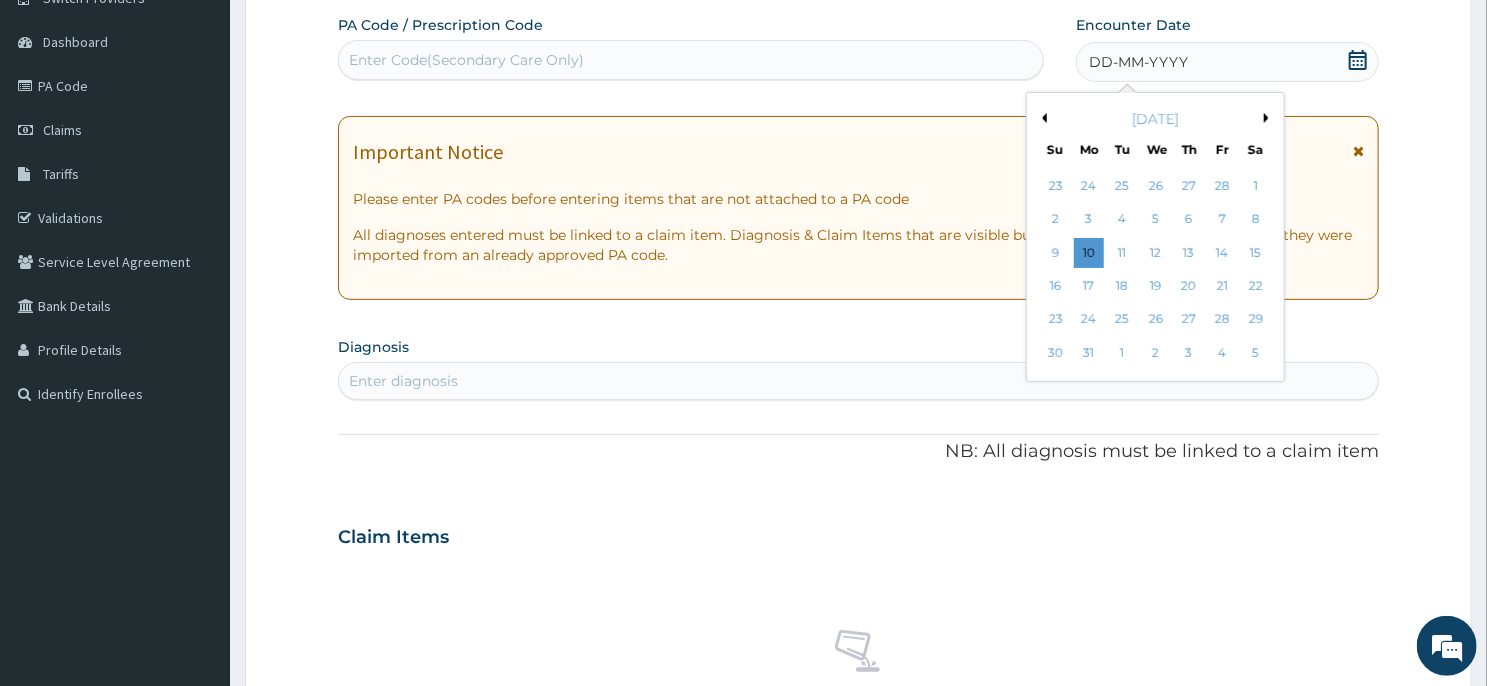 click on "Previous Month" at bounding box center (1042, 118) 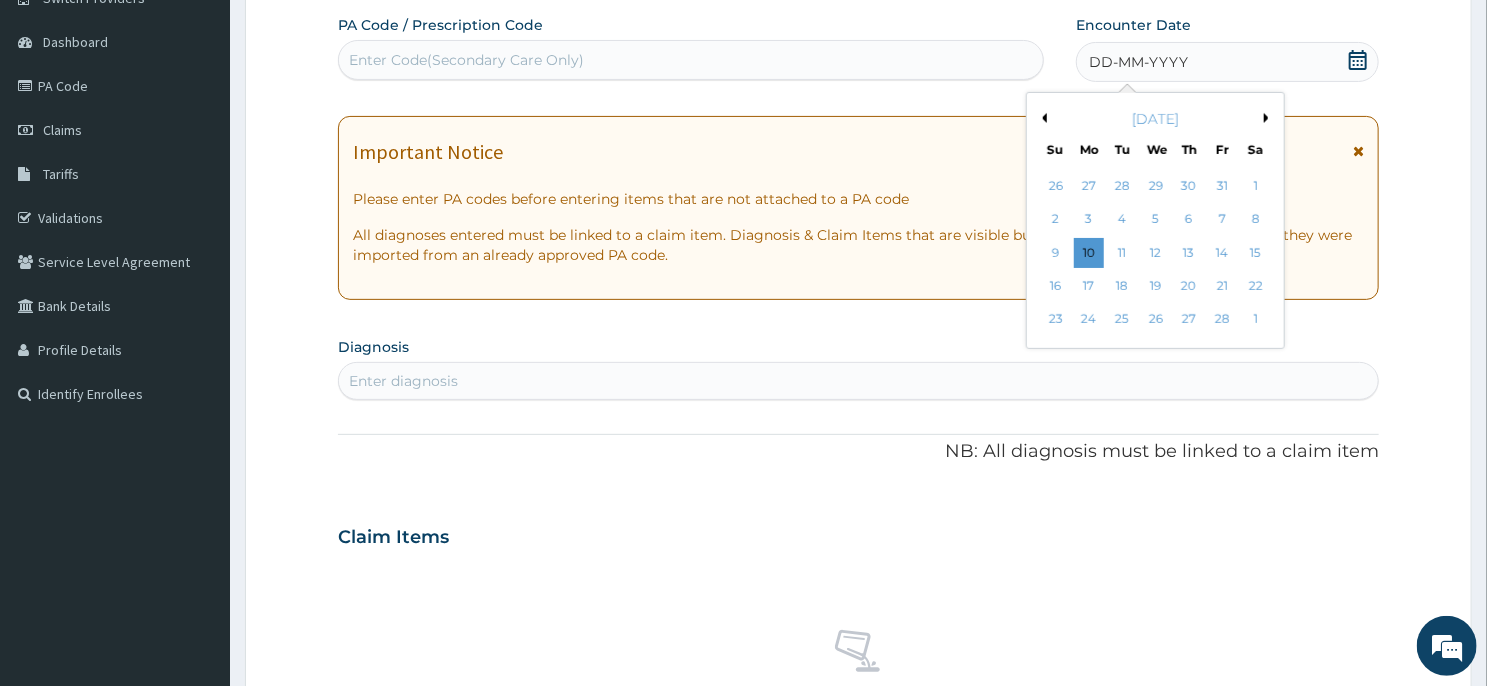 click on "Previous Month" at bounding box center (1042, 118) 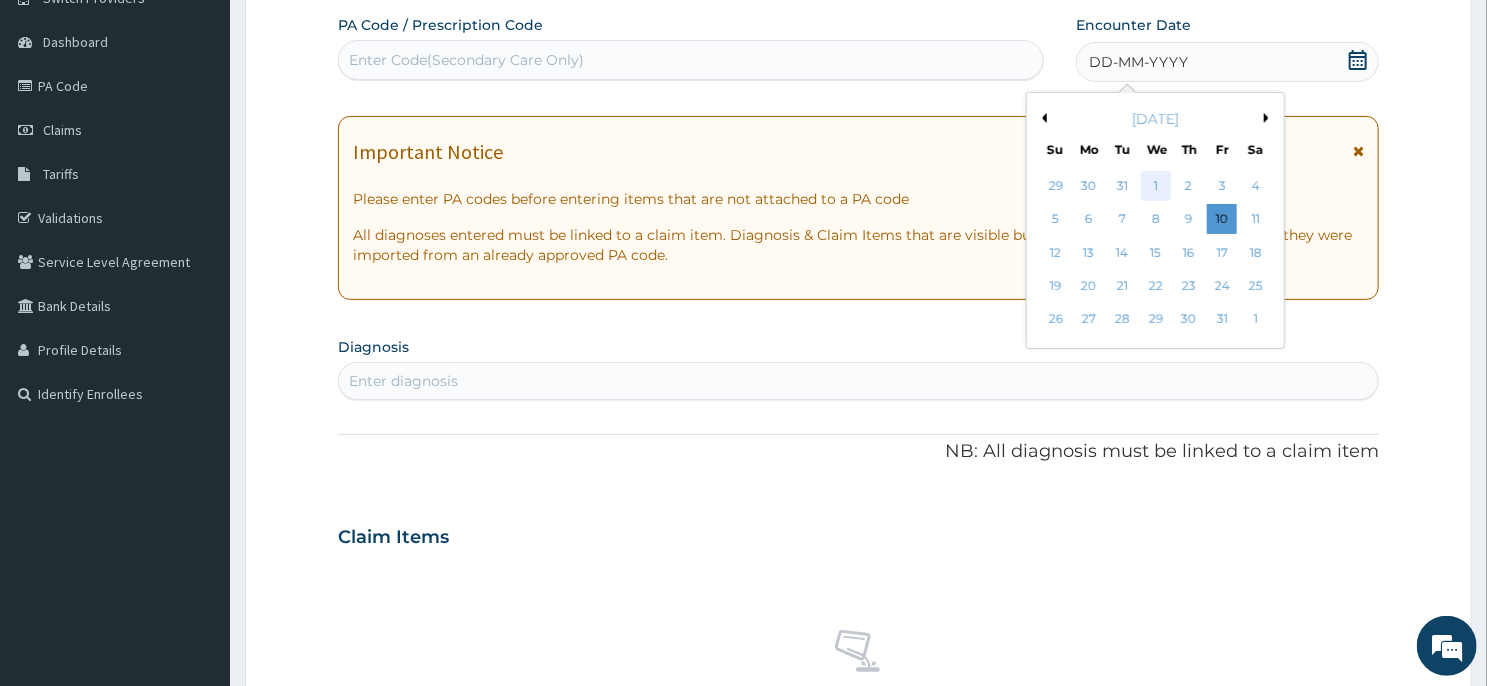 click on "1" at bounding box center [1156, 186] 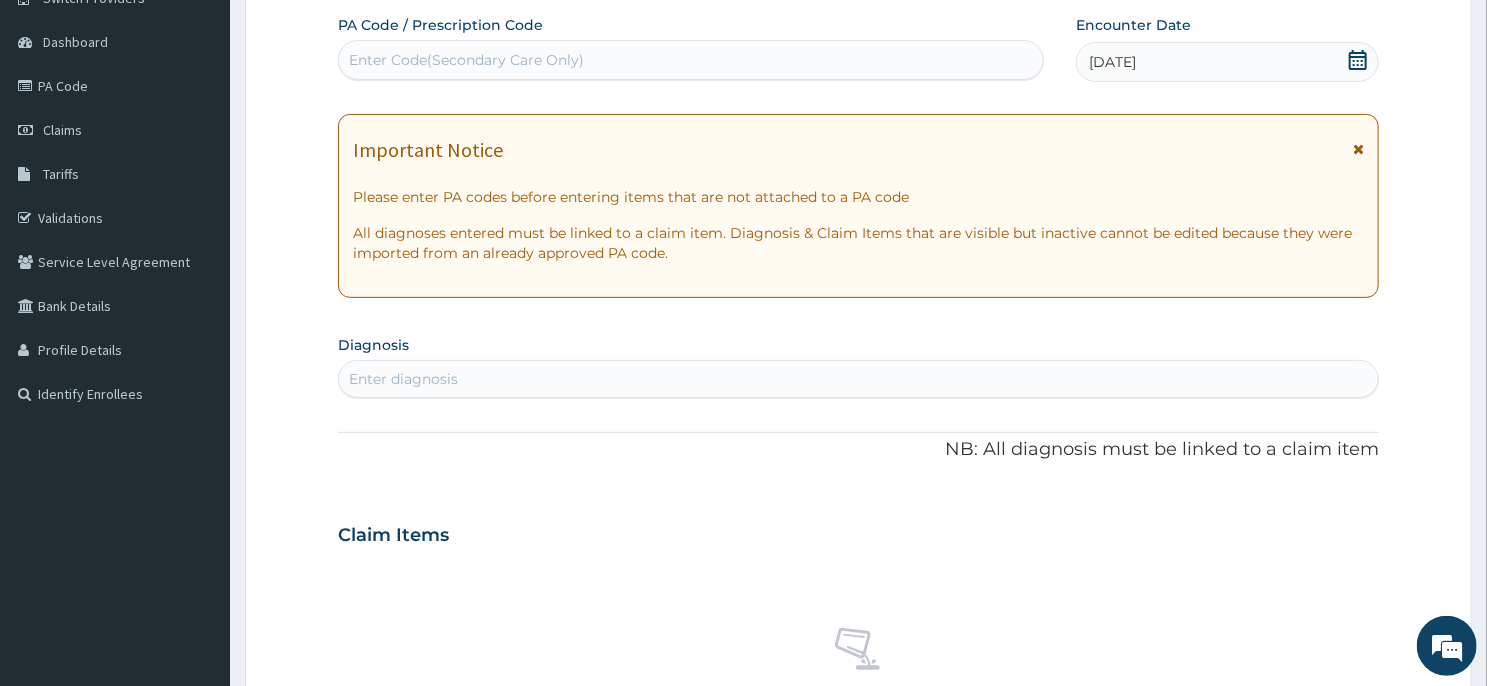 click on "Enter diagnosis" at bounding box center (858, 379) 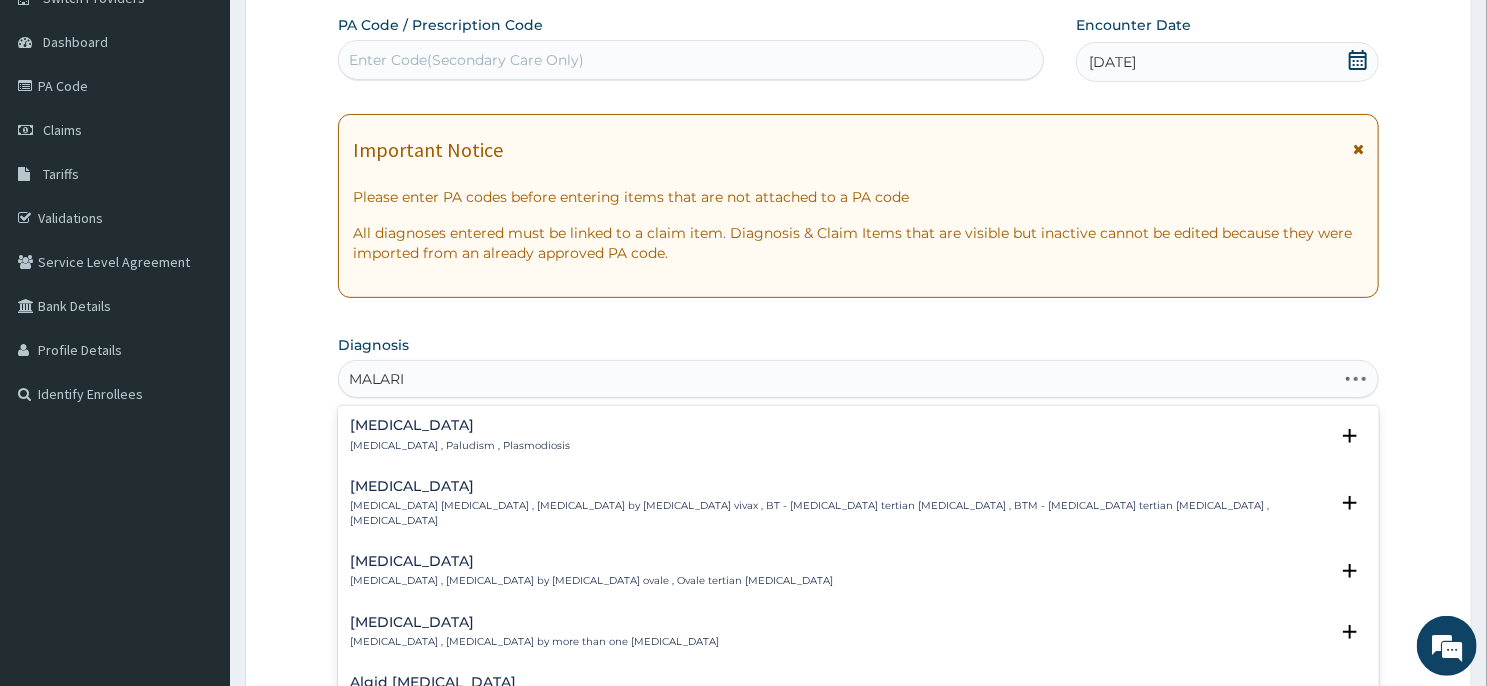 type on "[MEDICAL_DATA]" 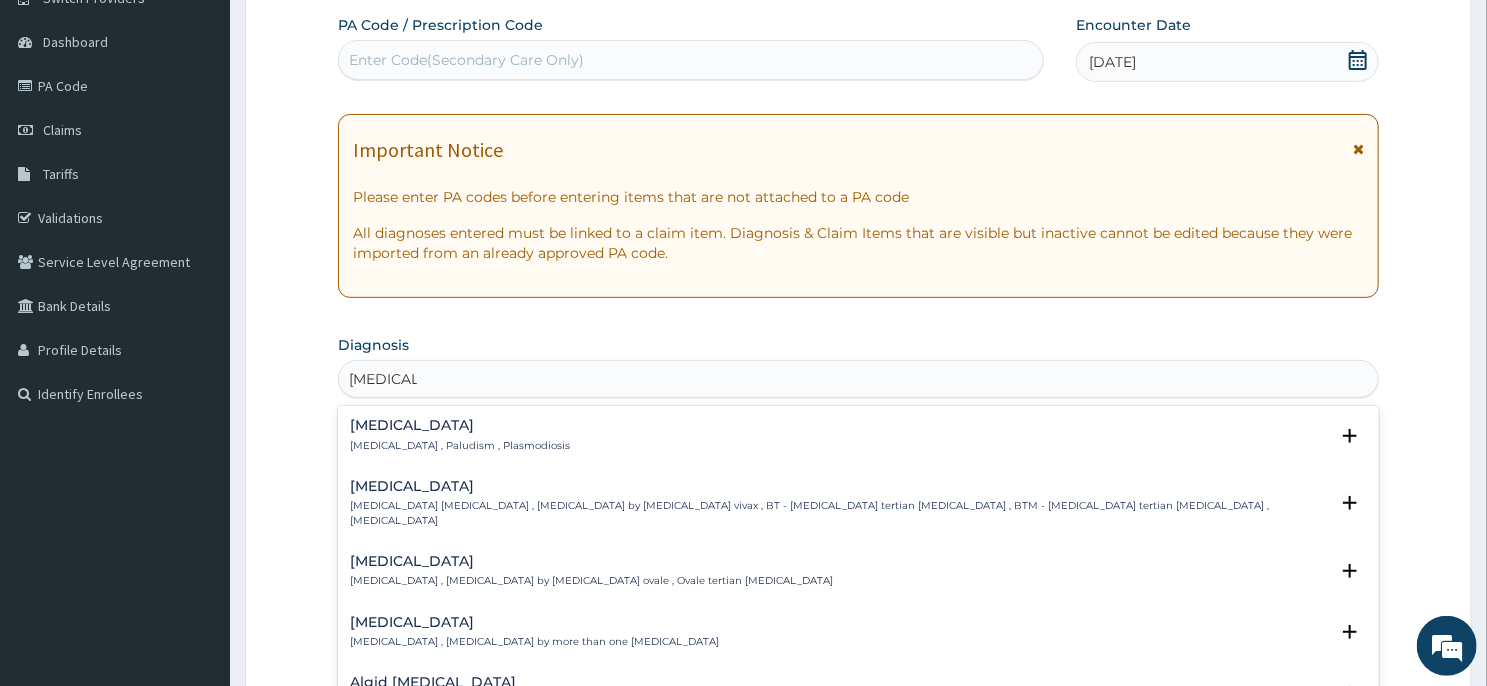 click on "[MEDICAL_DATA]" at bounding box center (460, 425) 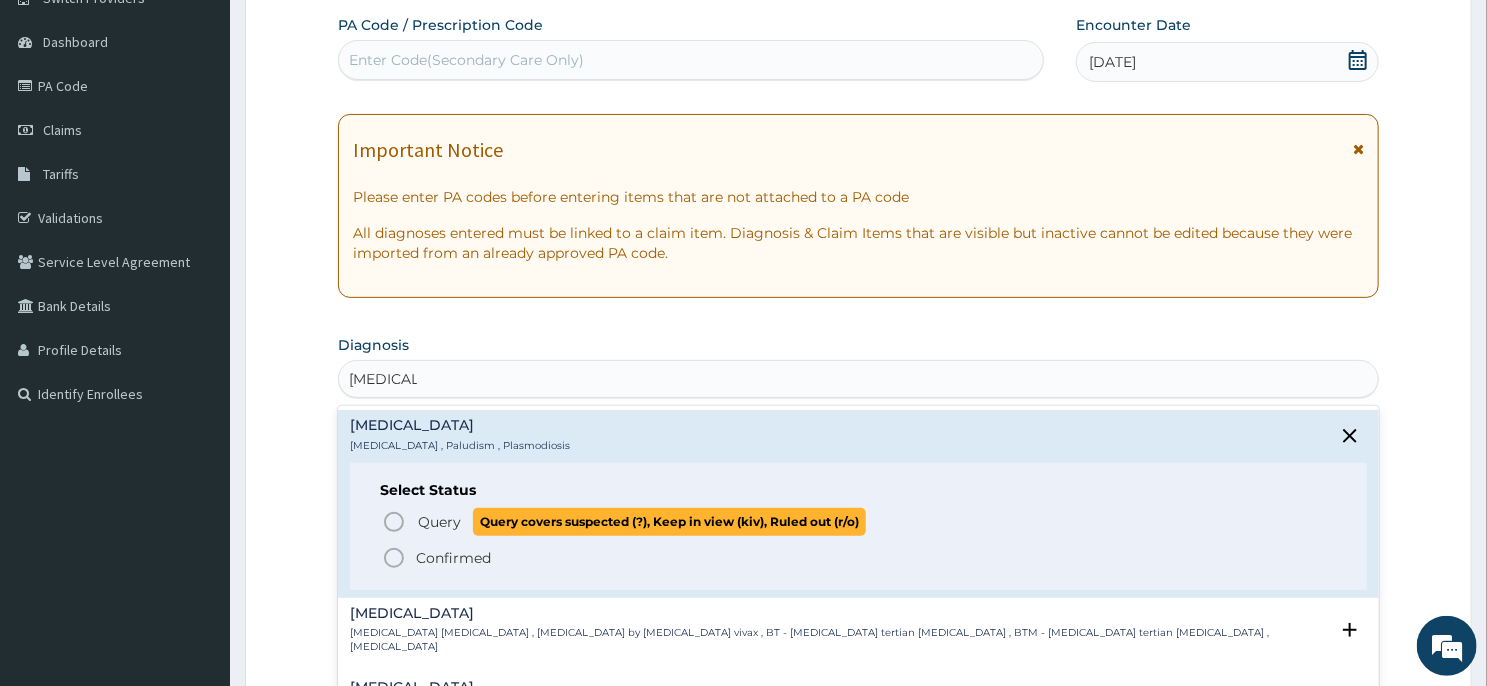 click 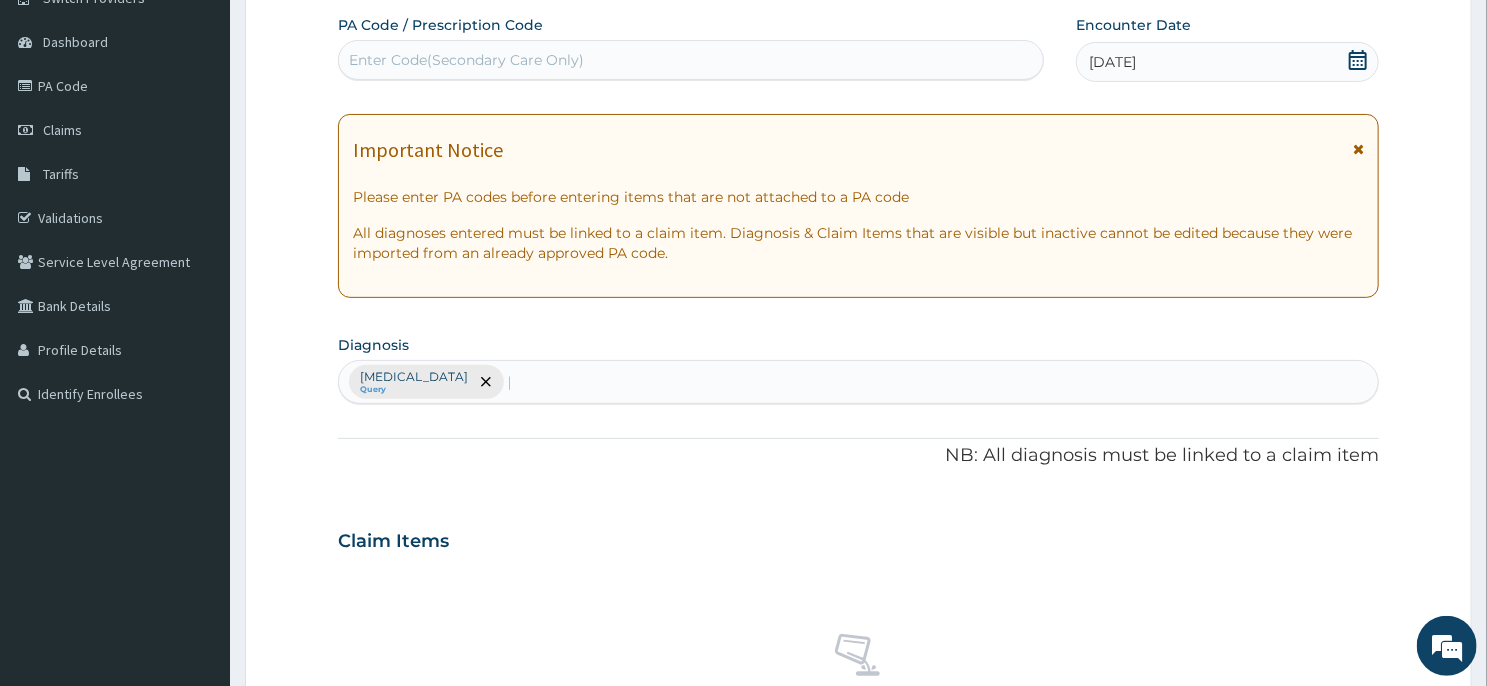 type 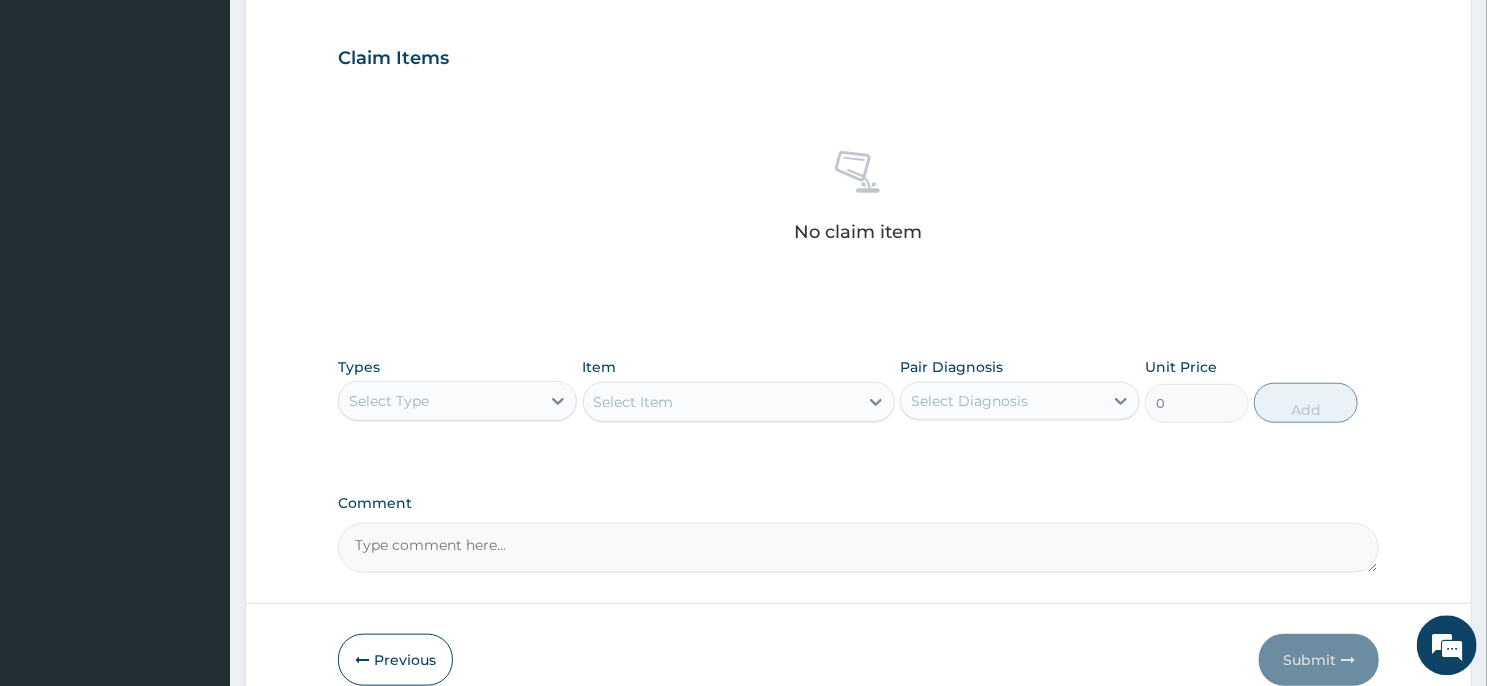 scroll, scrollTop: 757, scrollLeft: 0, axis: vertical 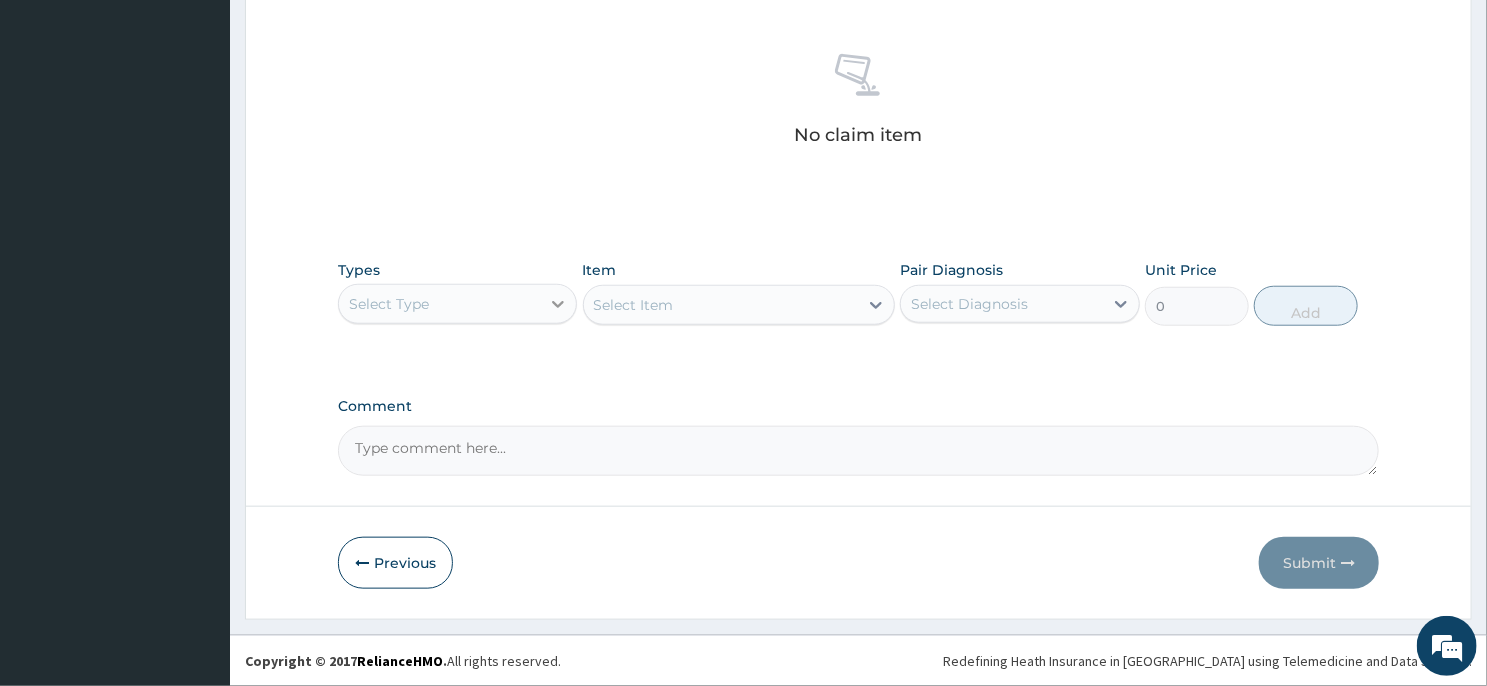 click 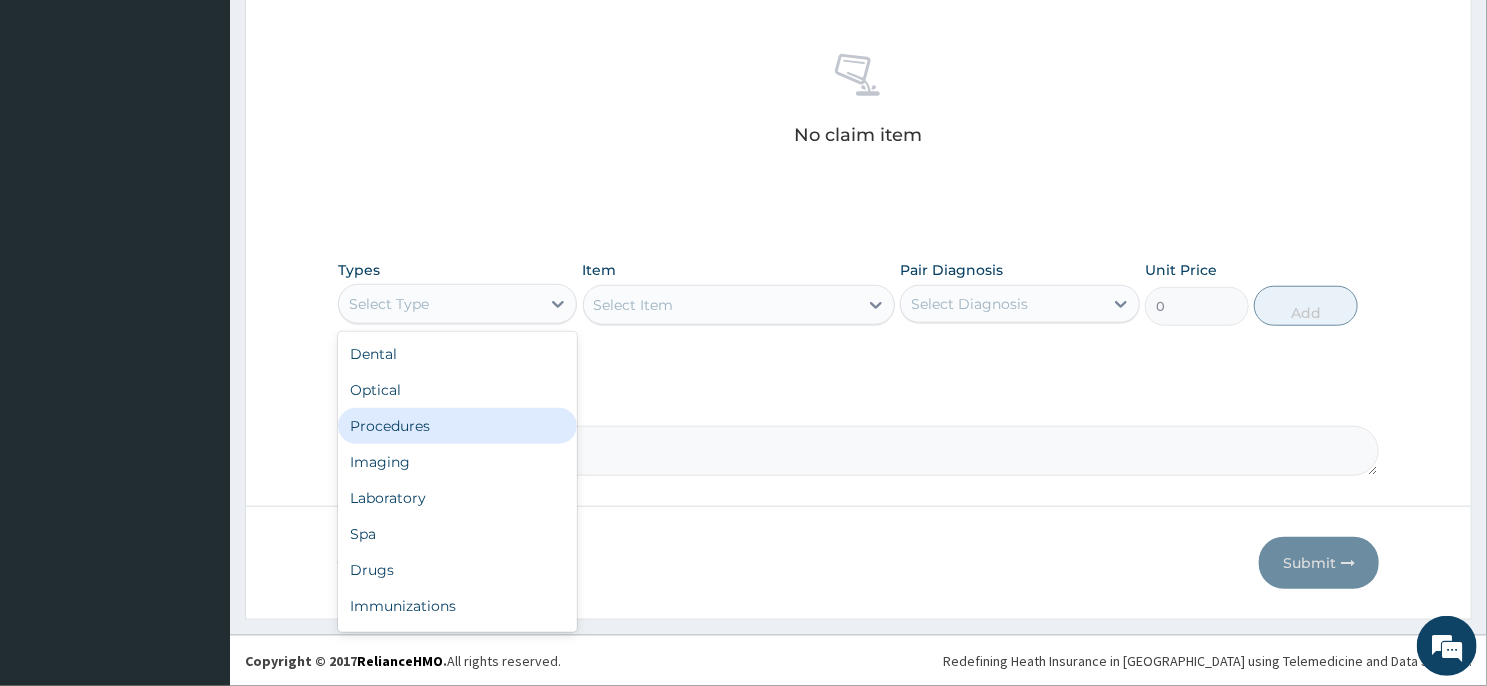 click on "Procedures" at bounding box center (457, 426) 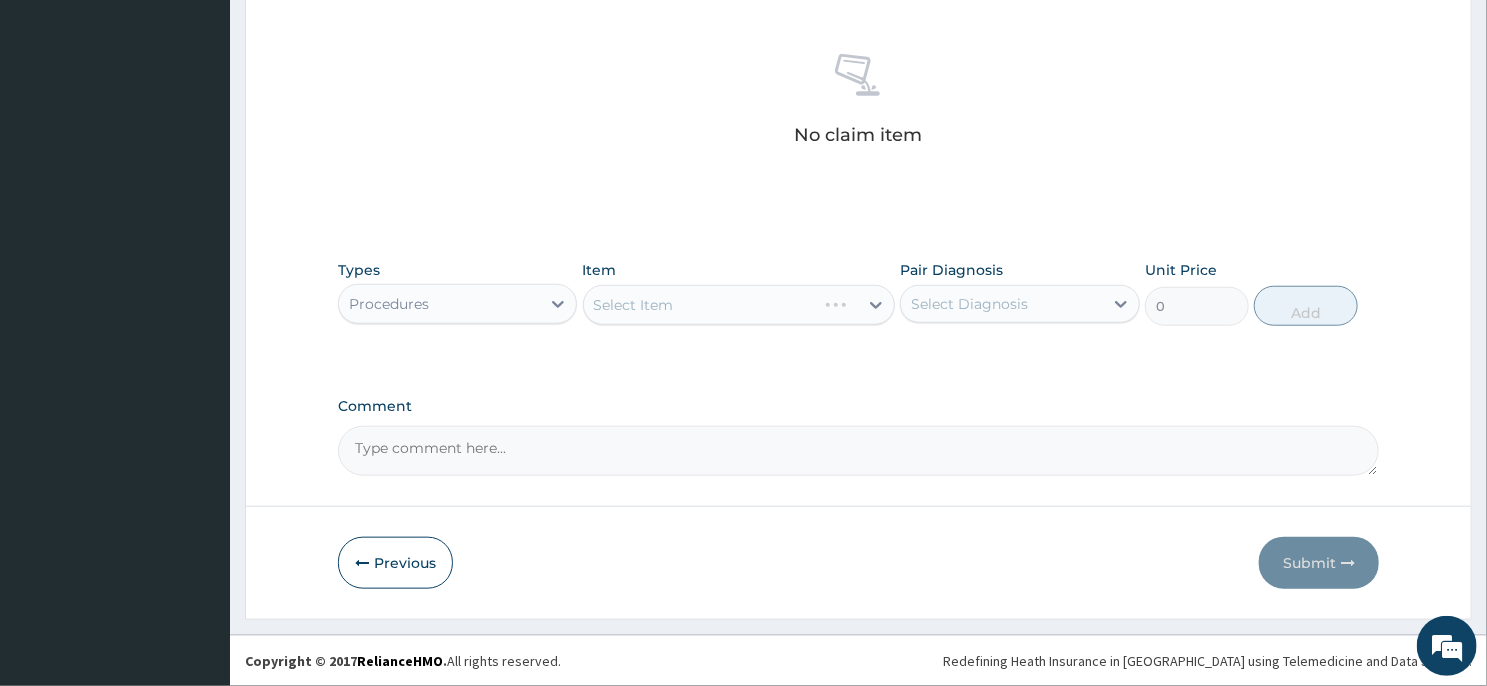 click on "Select Item" at bounding box center [739, 305] 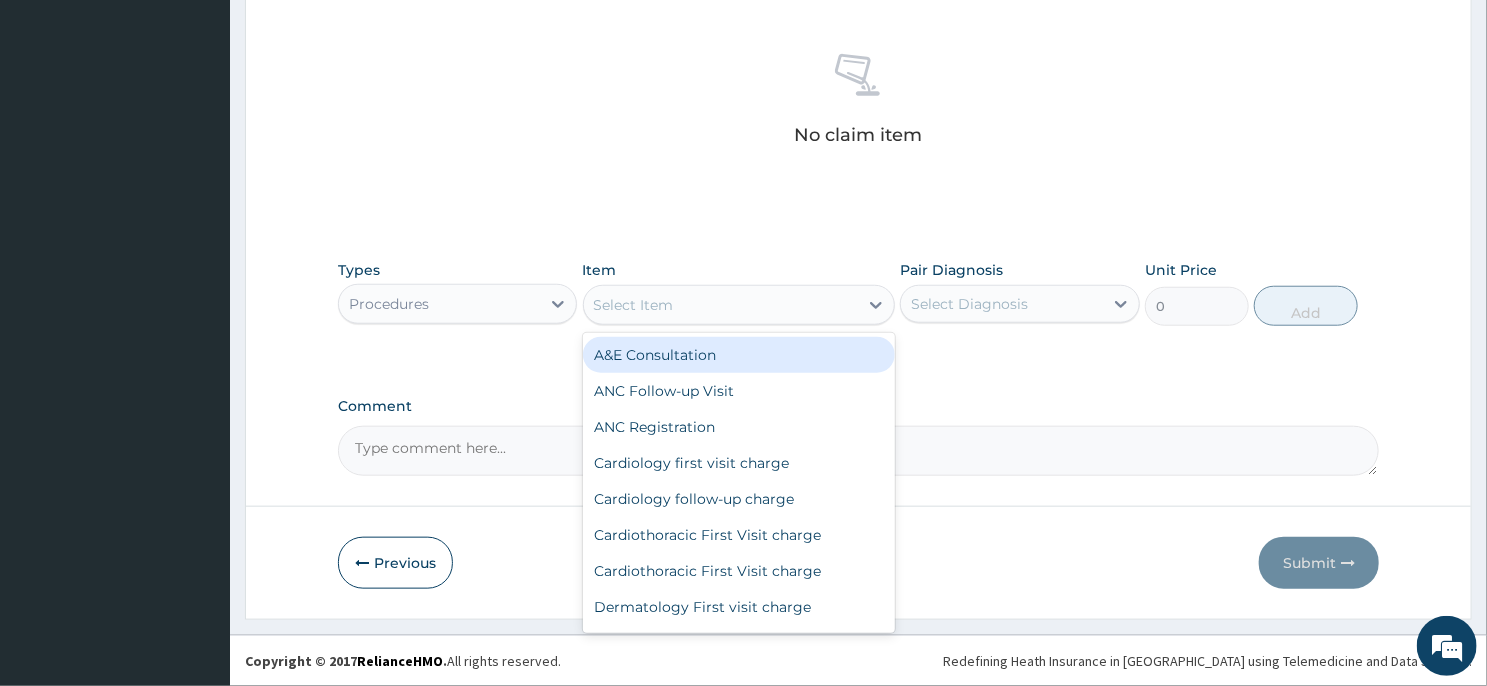 click on "Select Item" at bounding box center [721, 305] 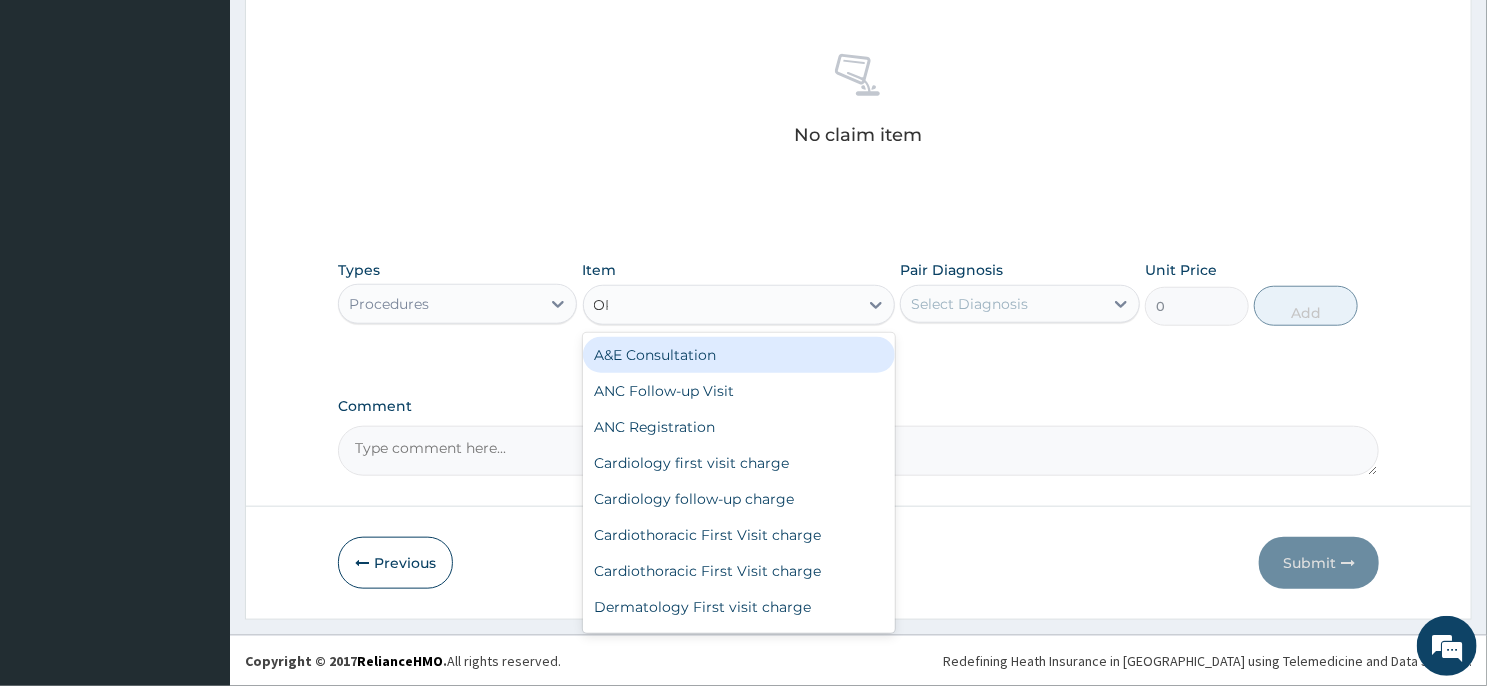 type on "OPD" 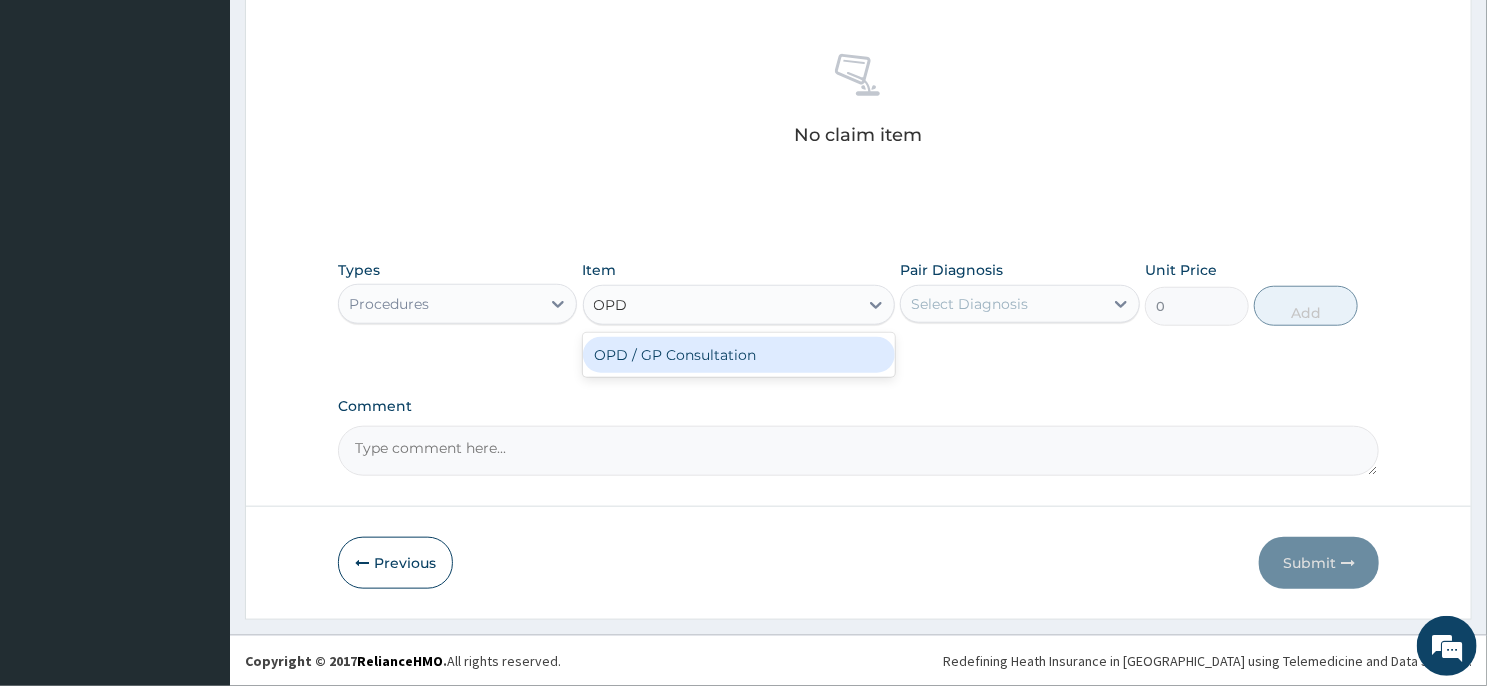 click on "OPD / GP Consultation" at bounding box center [739, 355] 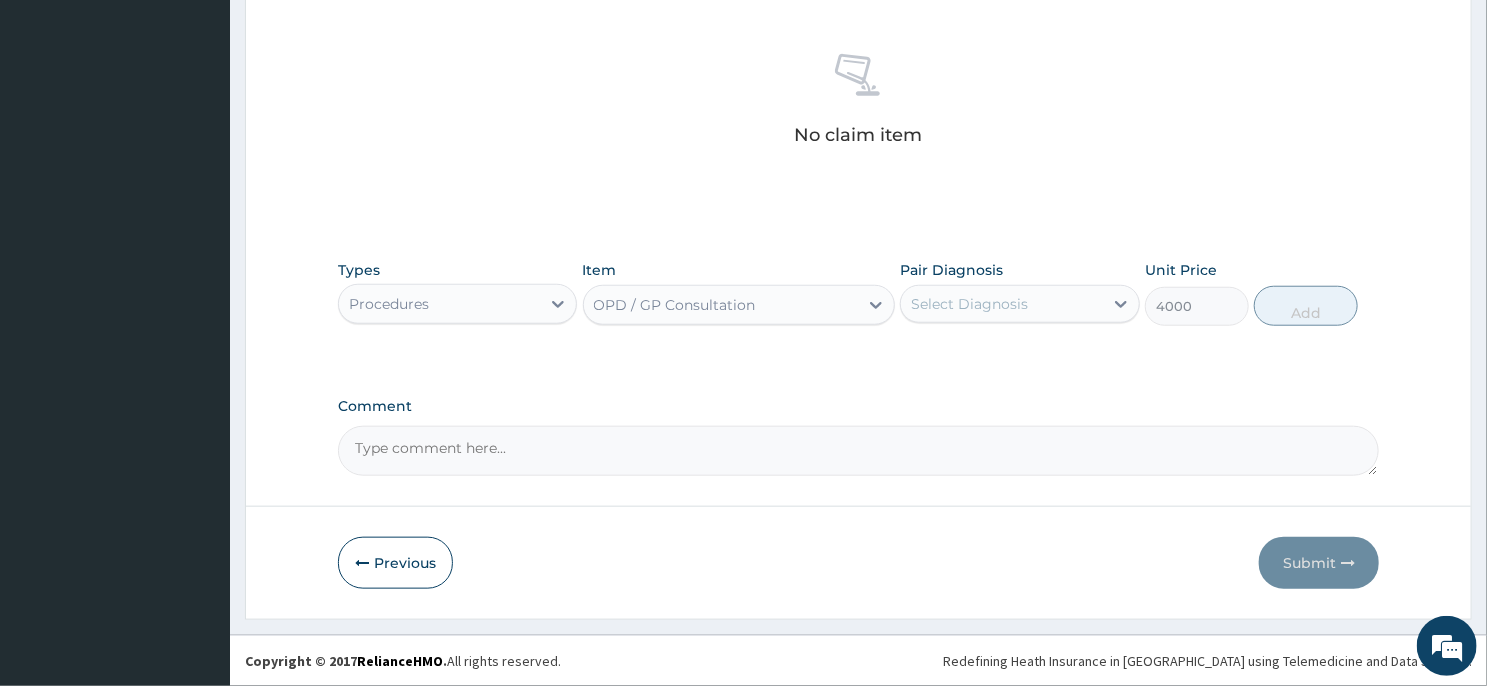 type 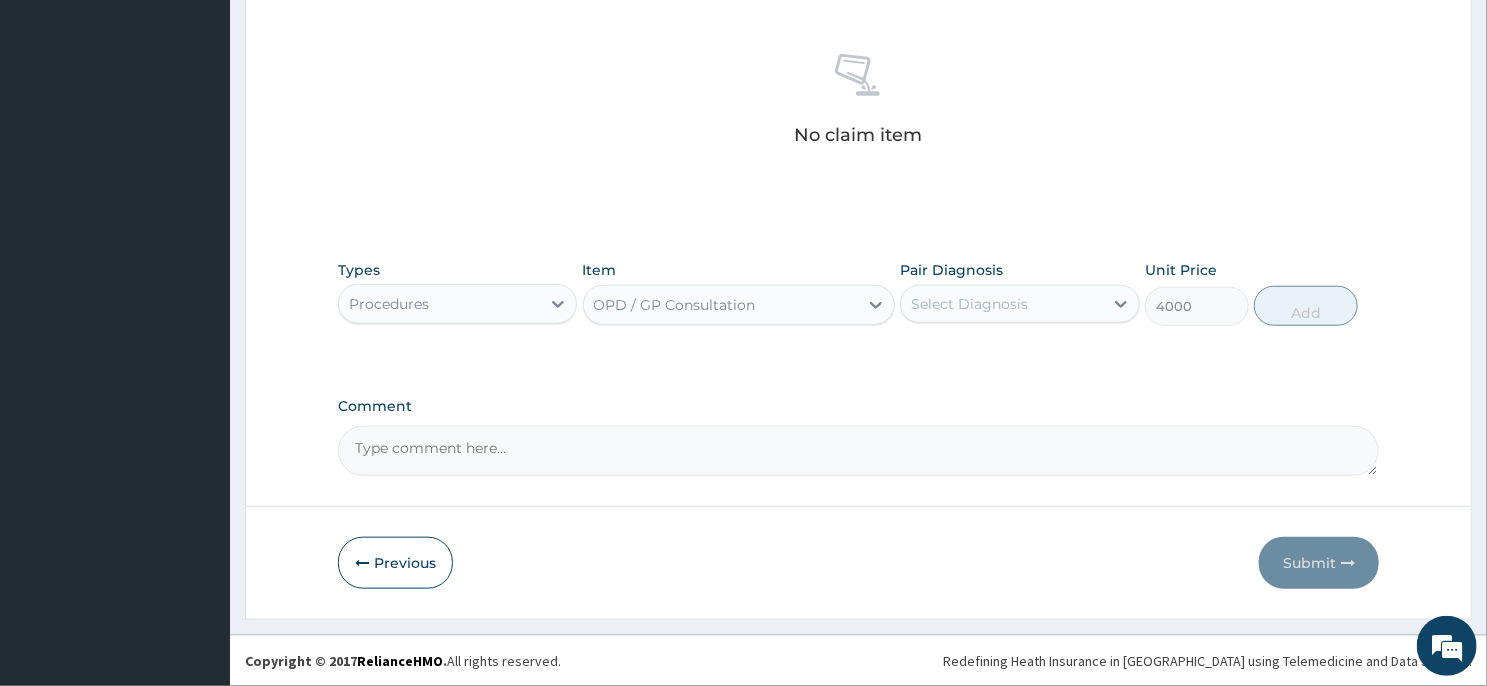 click on "Select Diagnosis" at bounding box center (969, 304) 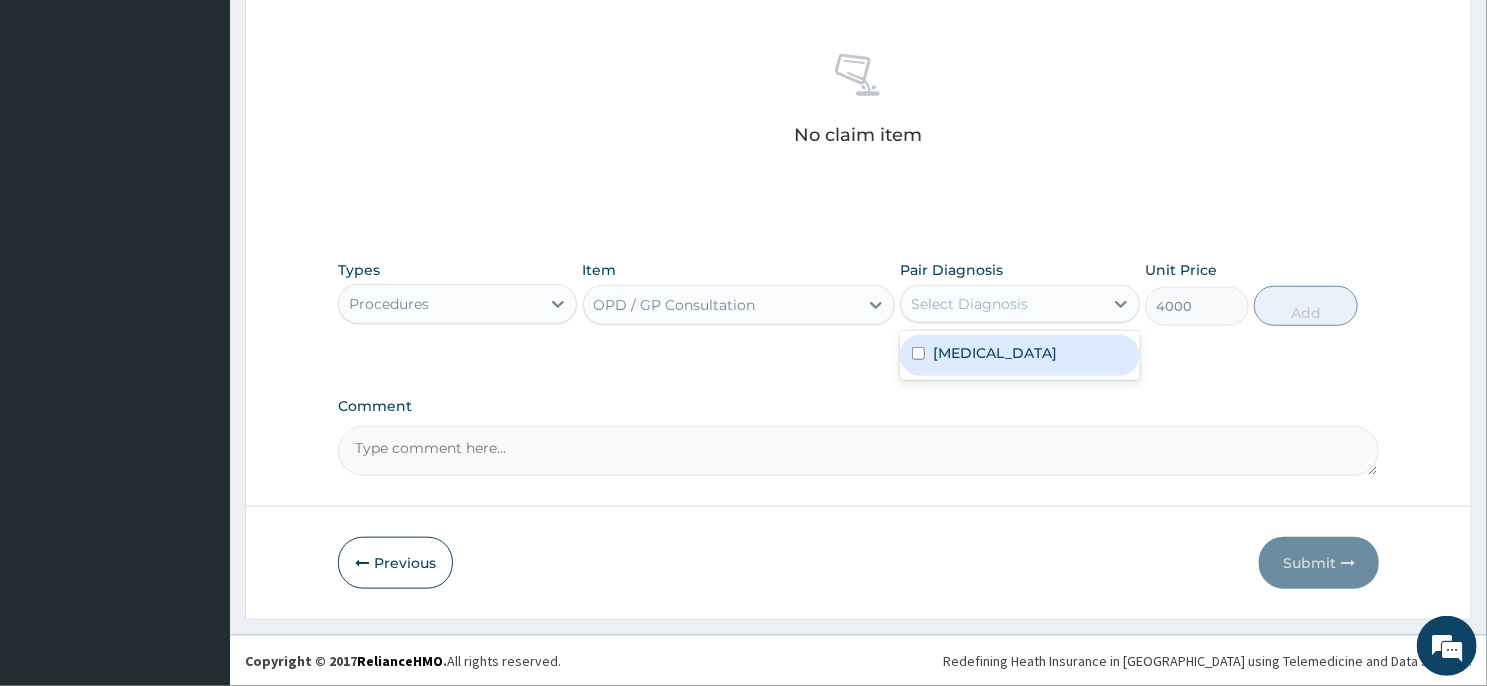 click on "Malaria" at bounding box center [1019, 355] 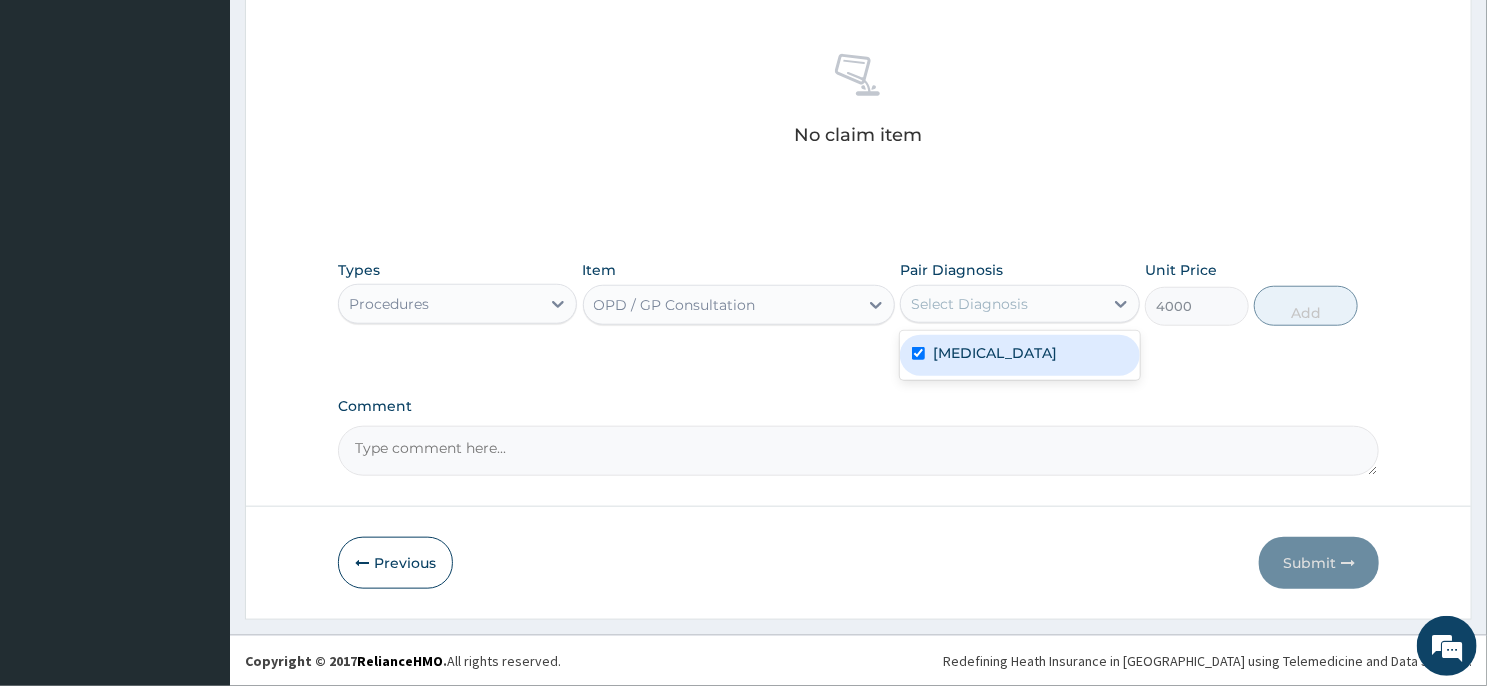 checkbox on "true" 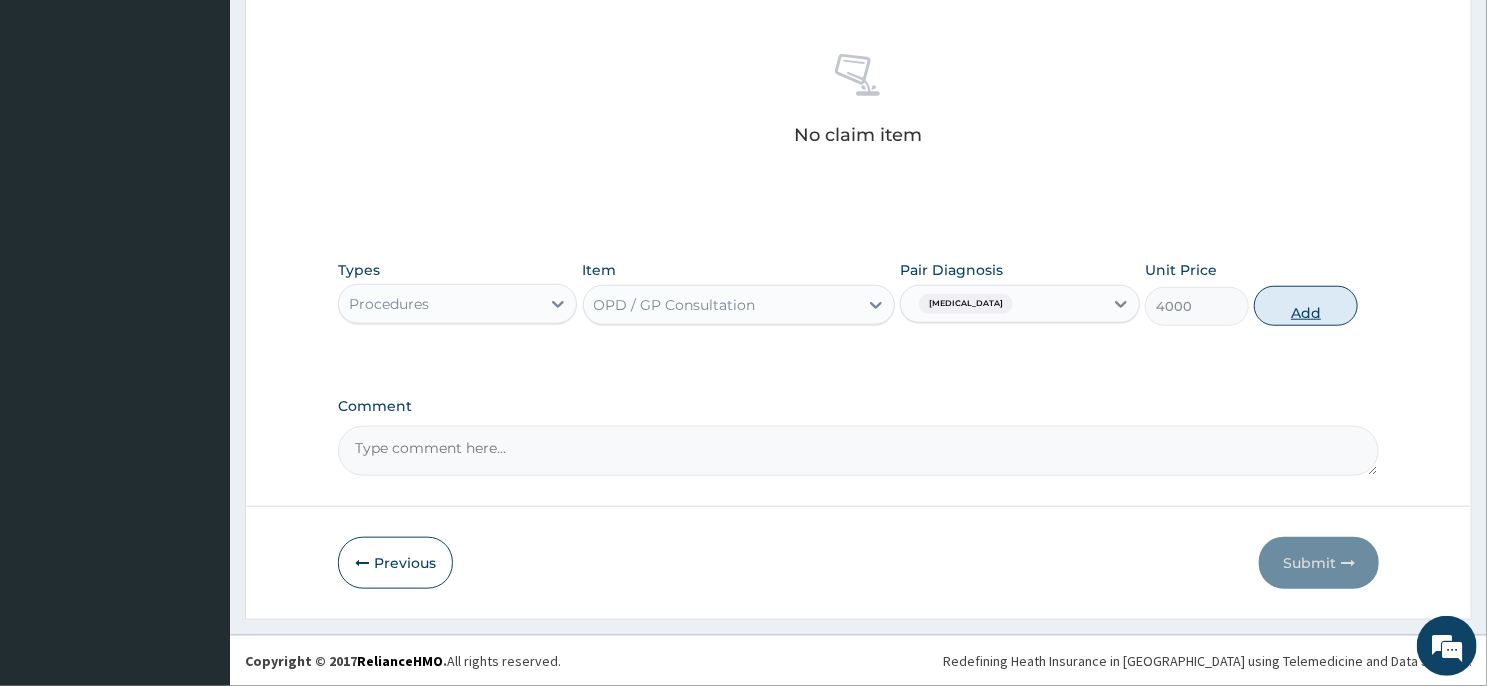click on "Add" at bounding box center [1306, 306] 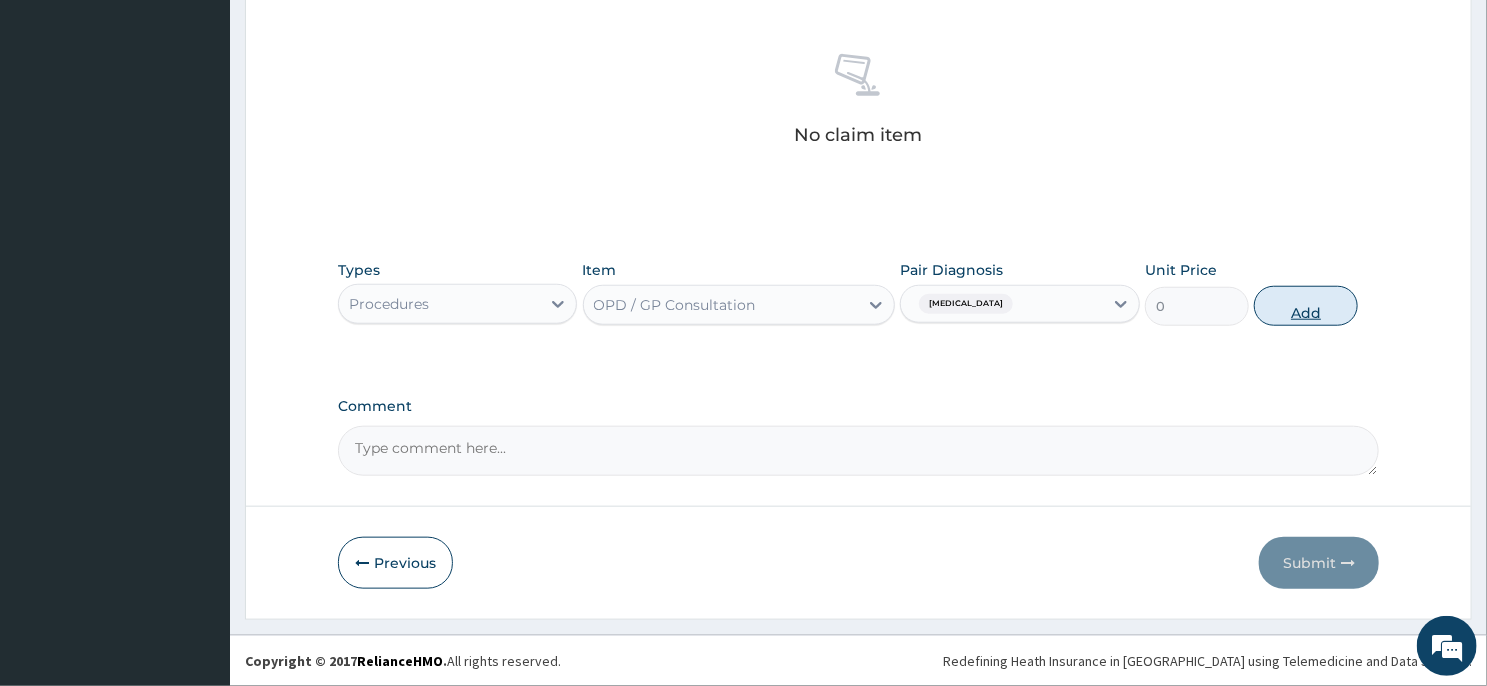 scroll, scrollTop: 659, scrollLeft: 0, axis: vertical 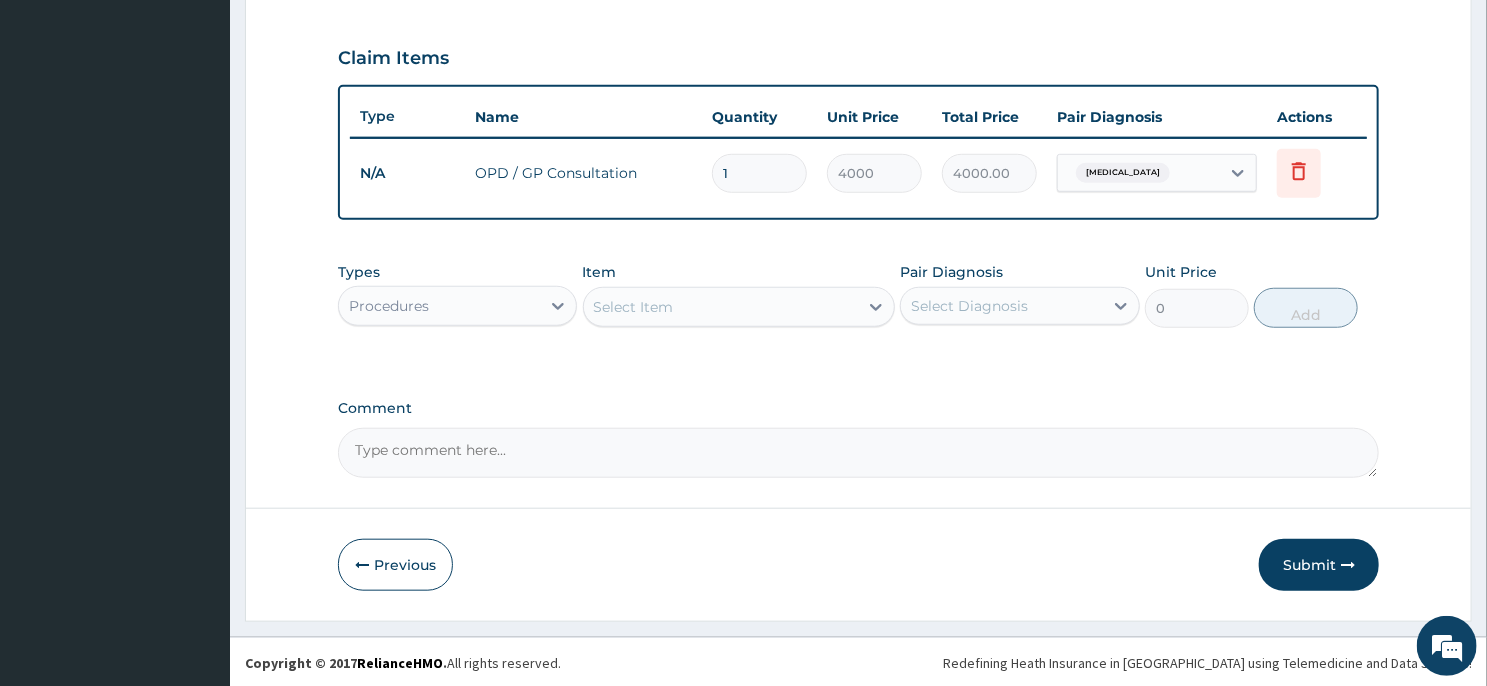 click on "Procedures" at bounding box center [439, 306] 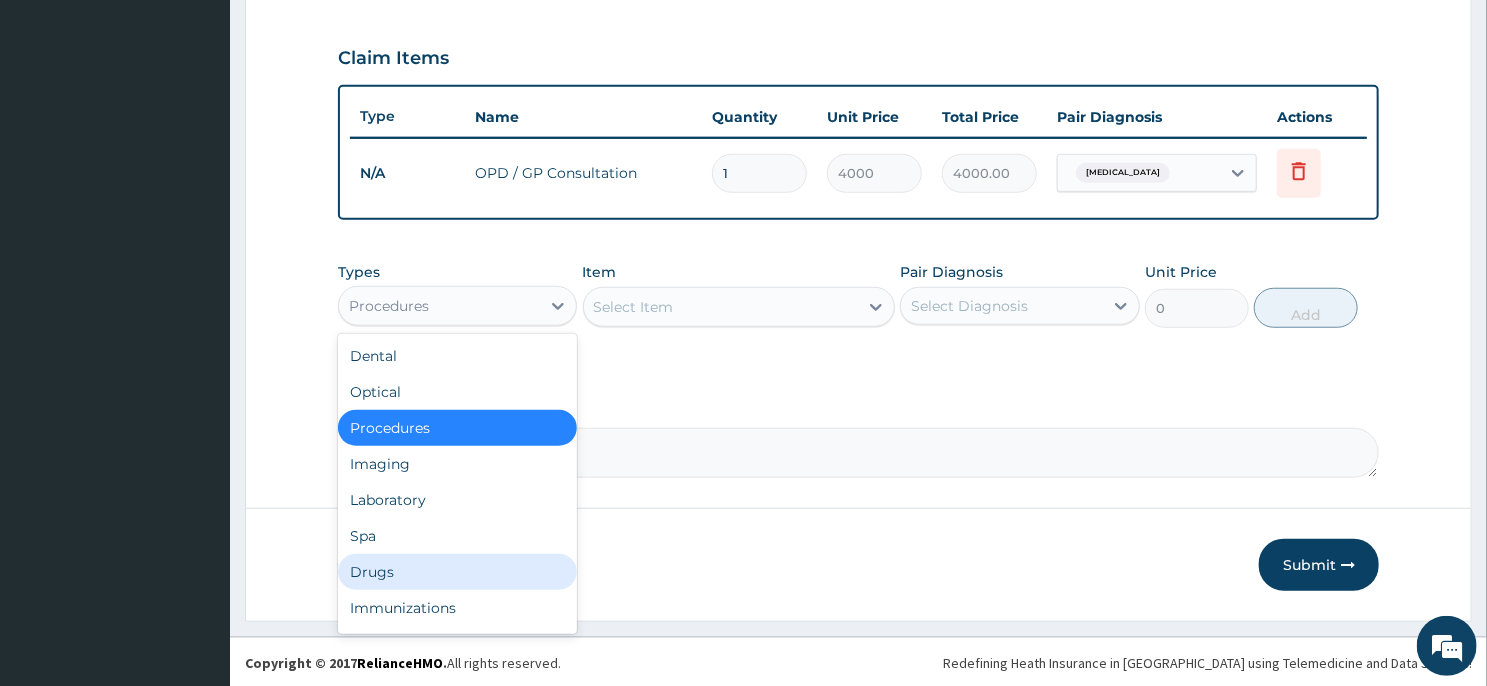 click on "Drugs" at bounding box center [457, 572] 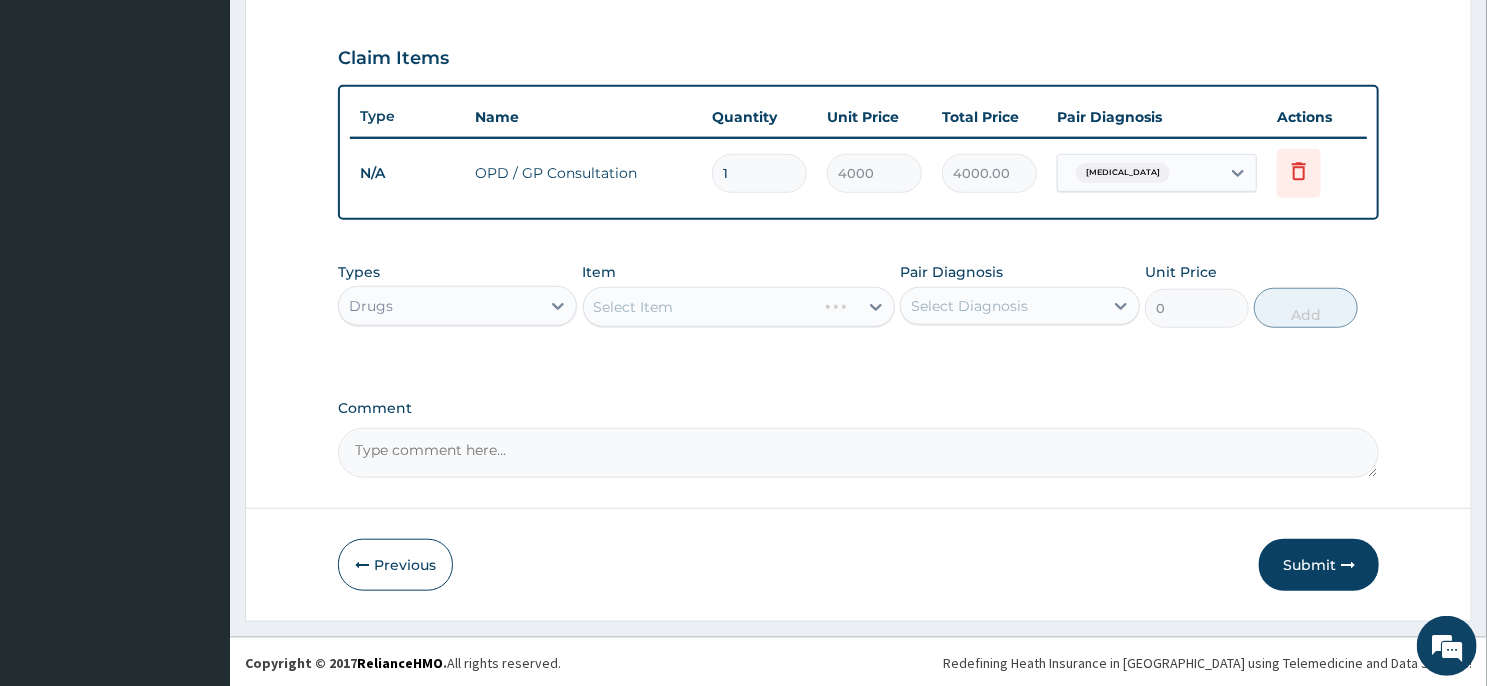 click on "Select Item" at bounding box center [739, 307] 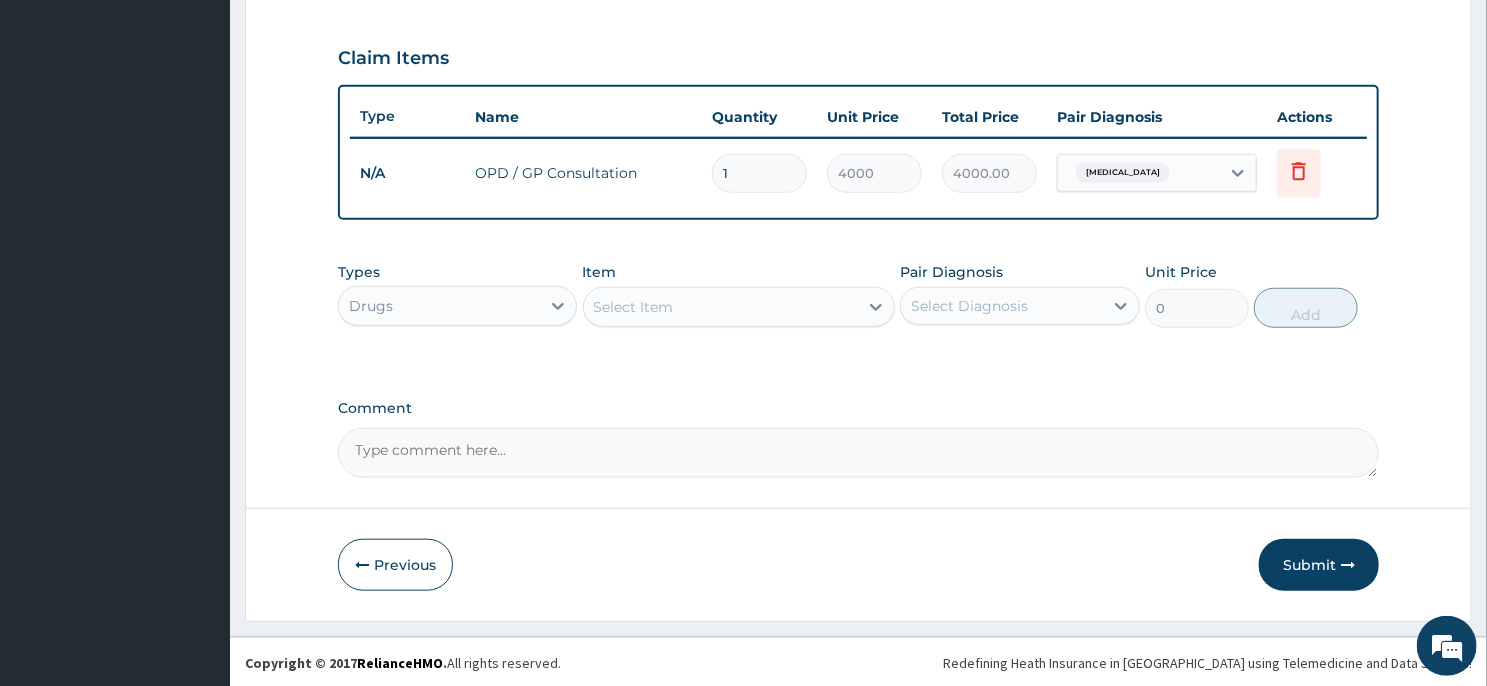 click on "Select Item" at bounding box center (721, 307) 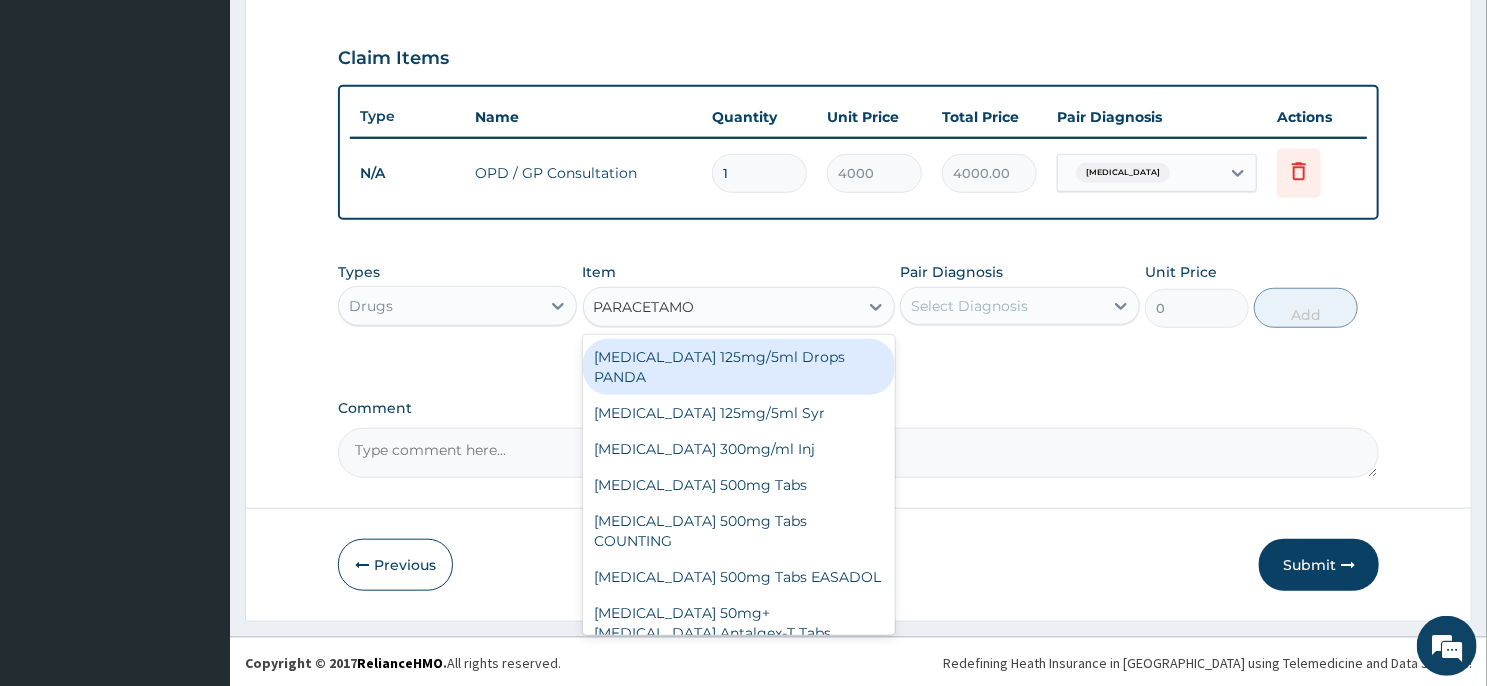 type on "PARACETAMOL" 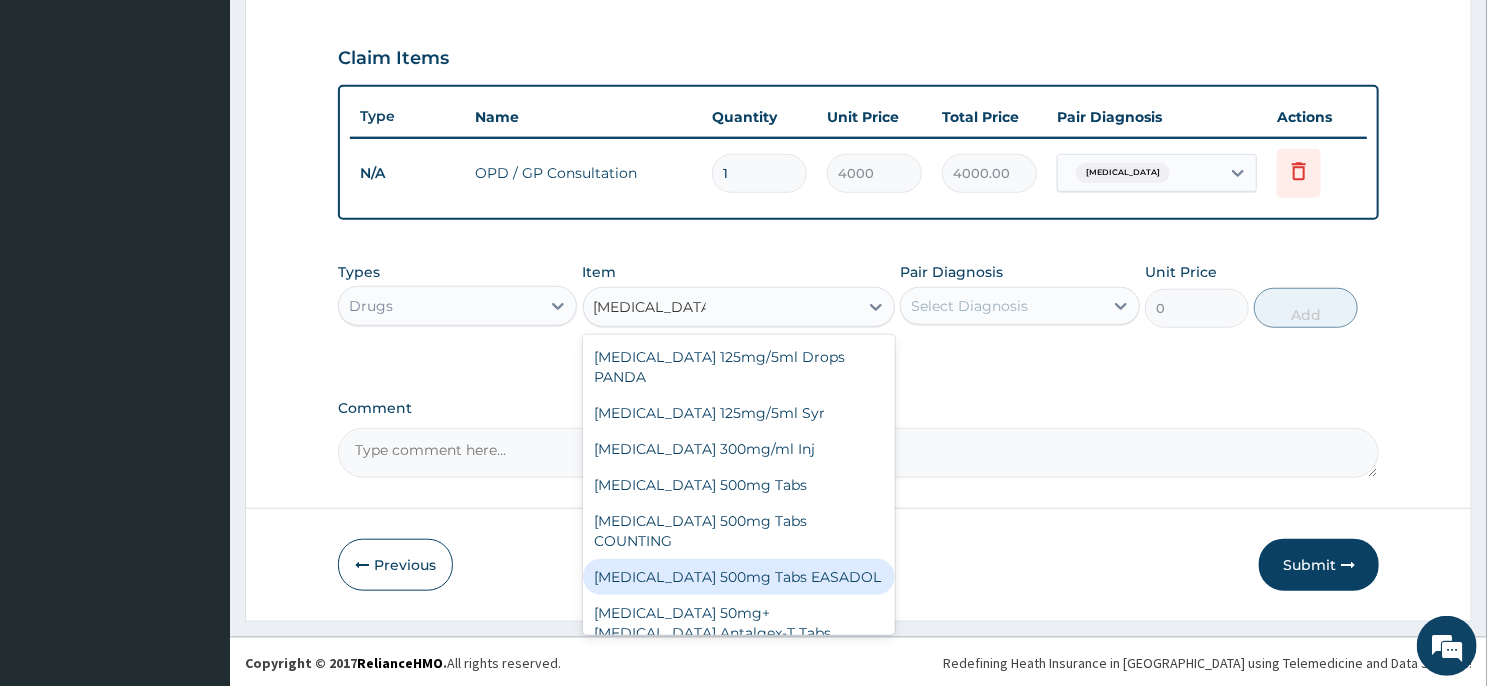 click on "Paracetamol 500mg Tabs EASADOL" at bounding box center (739, 577) 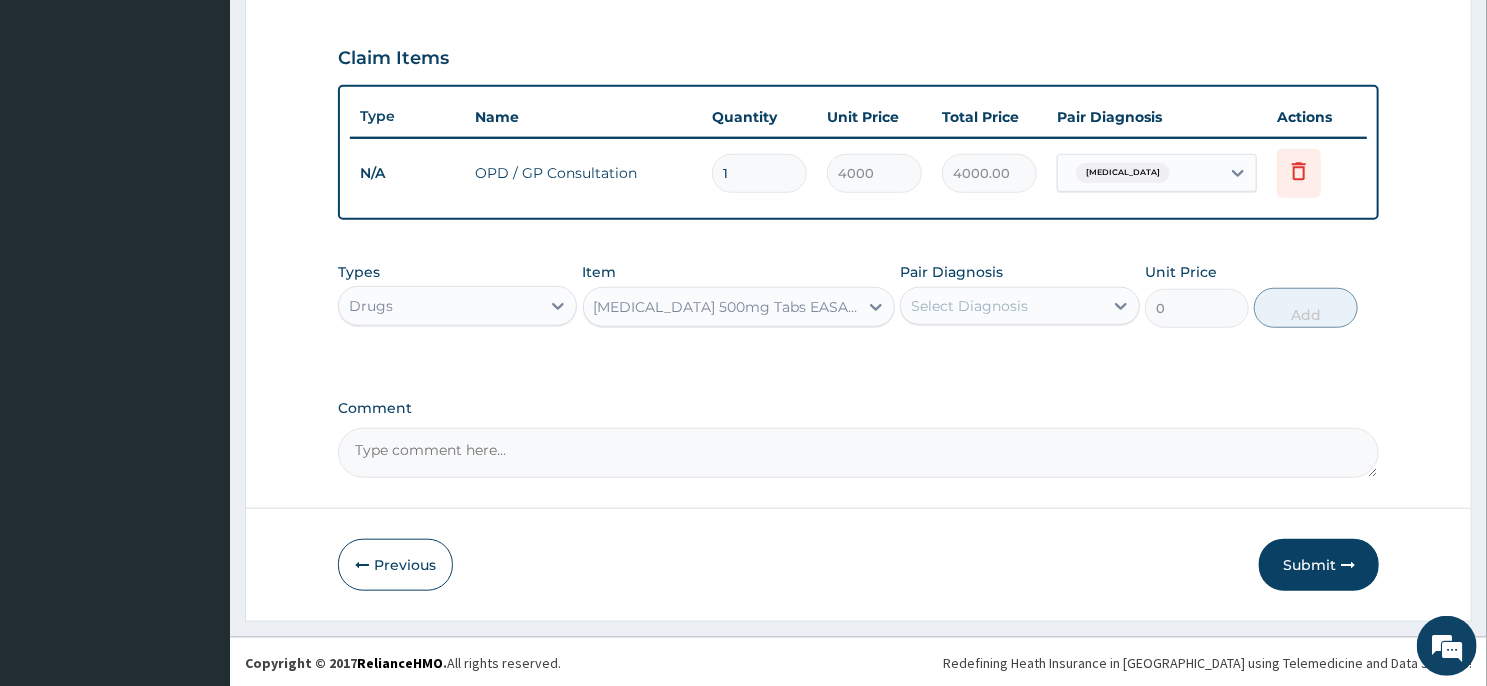 type 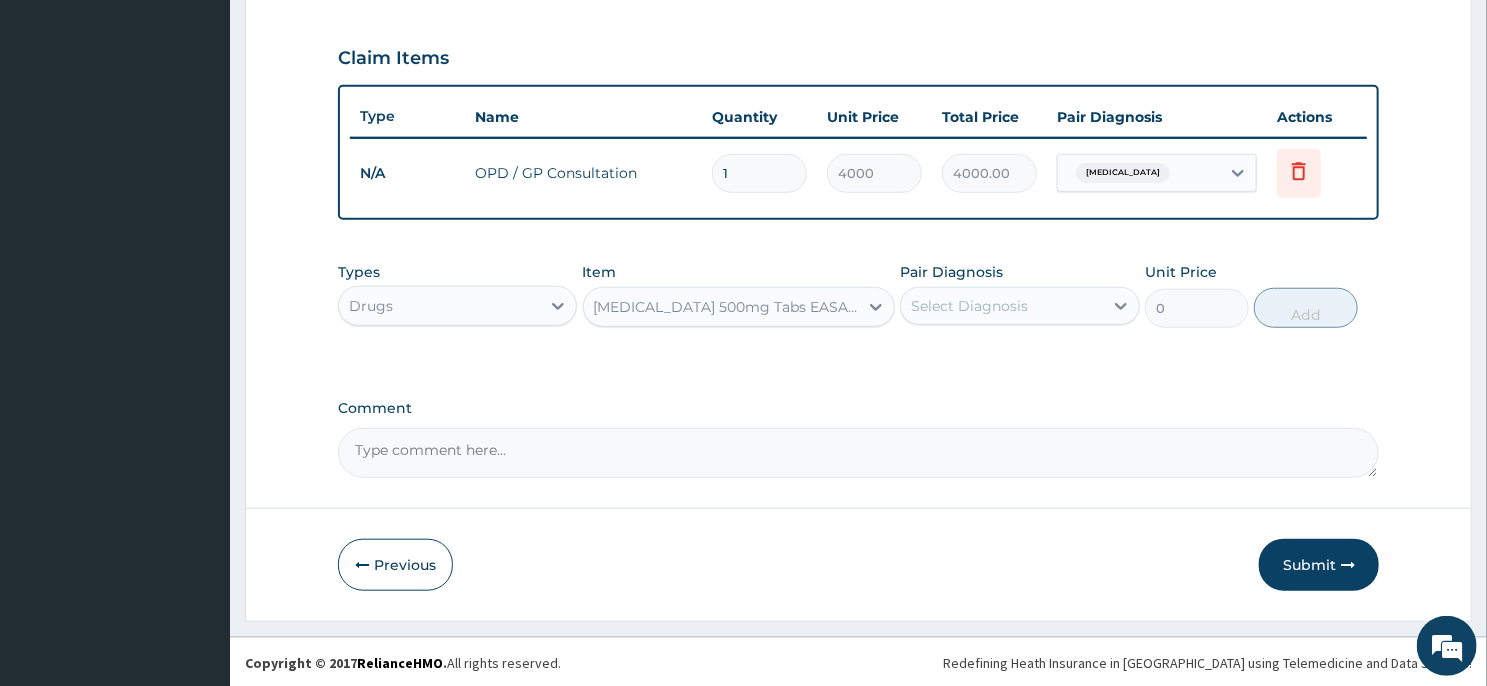 type on "20" 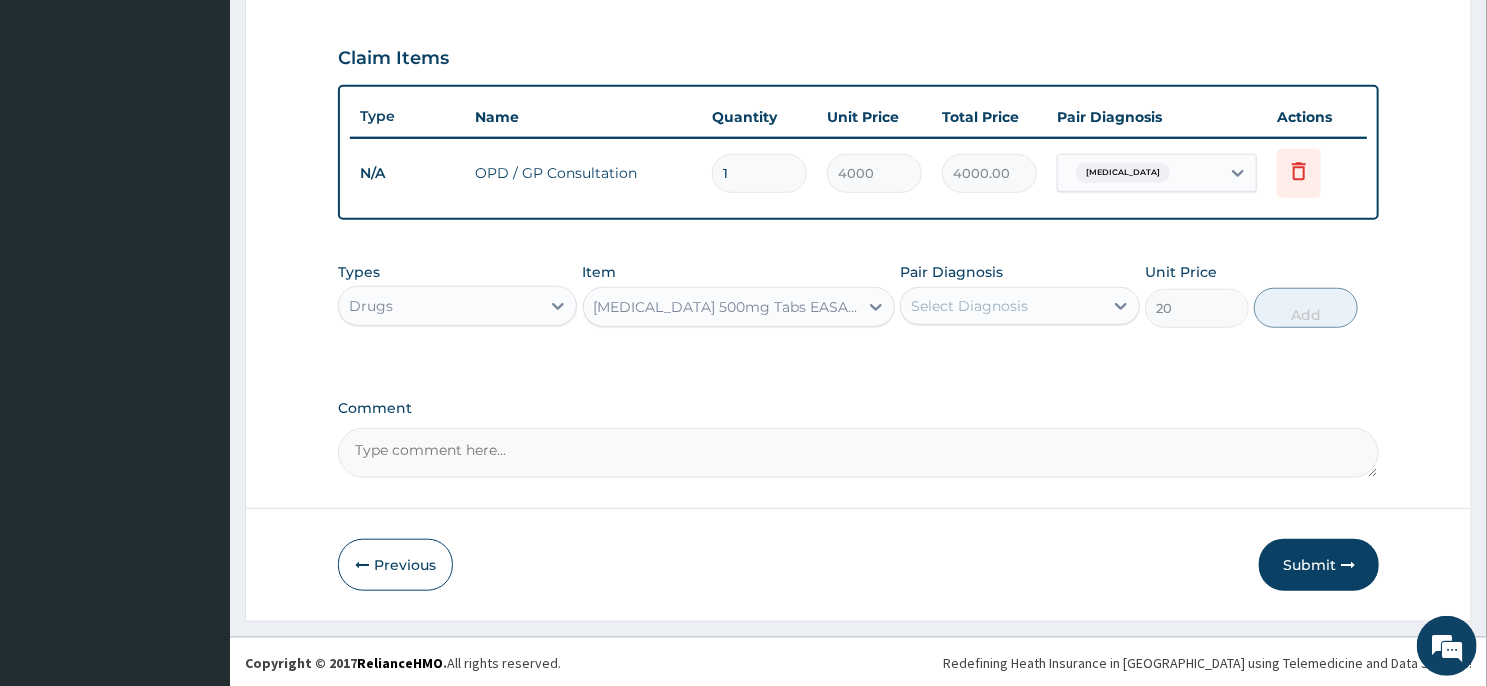 click on "Select Diagnosis" at bounding box center [1001, 306] 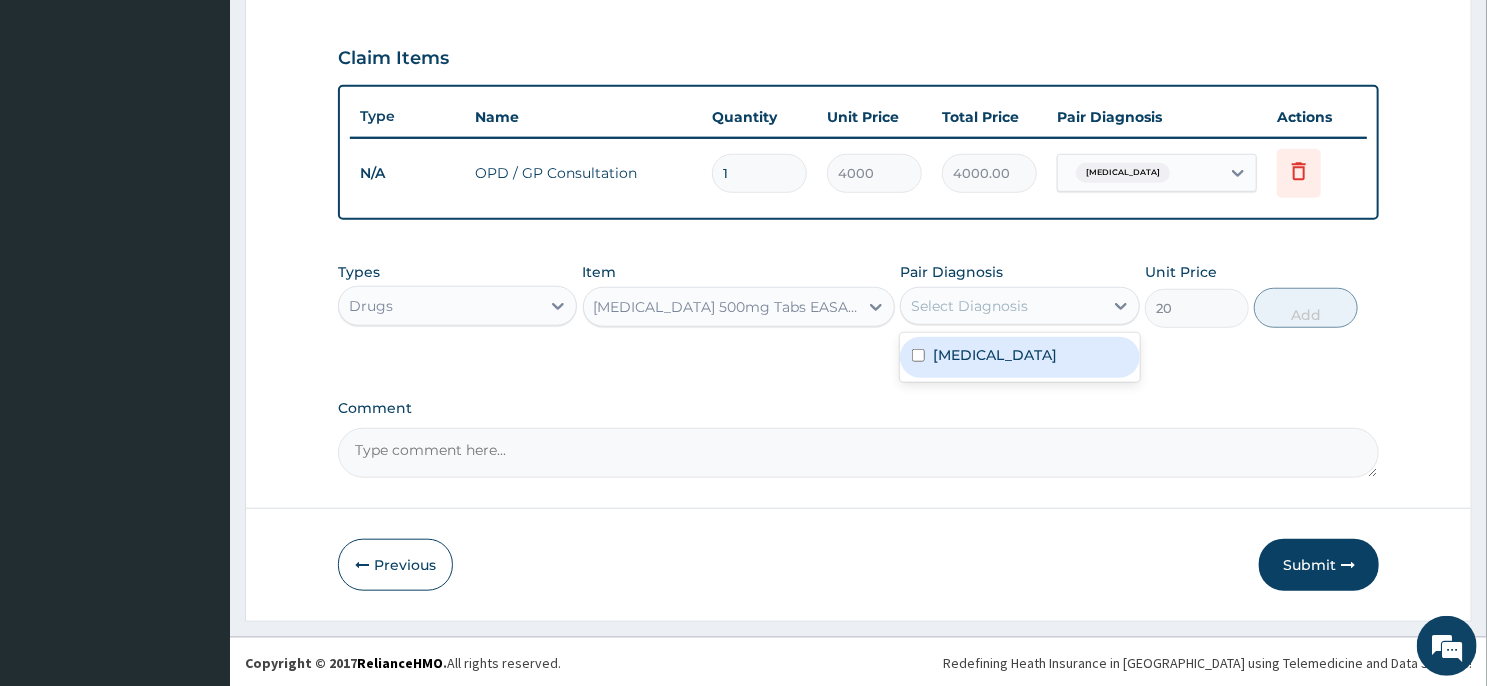 click on "Malaria" at bounding box center [1019, 357] 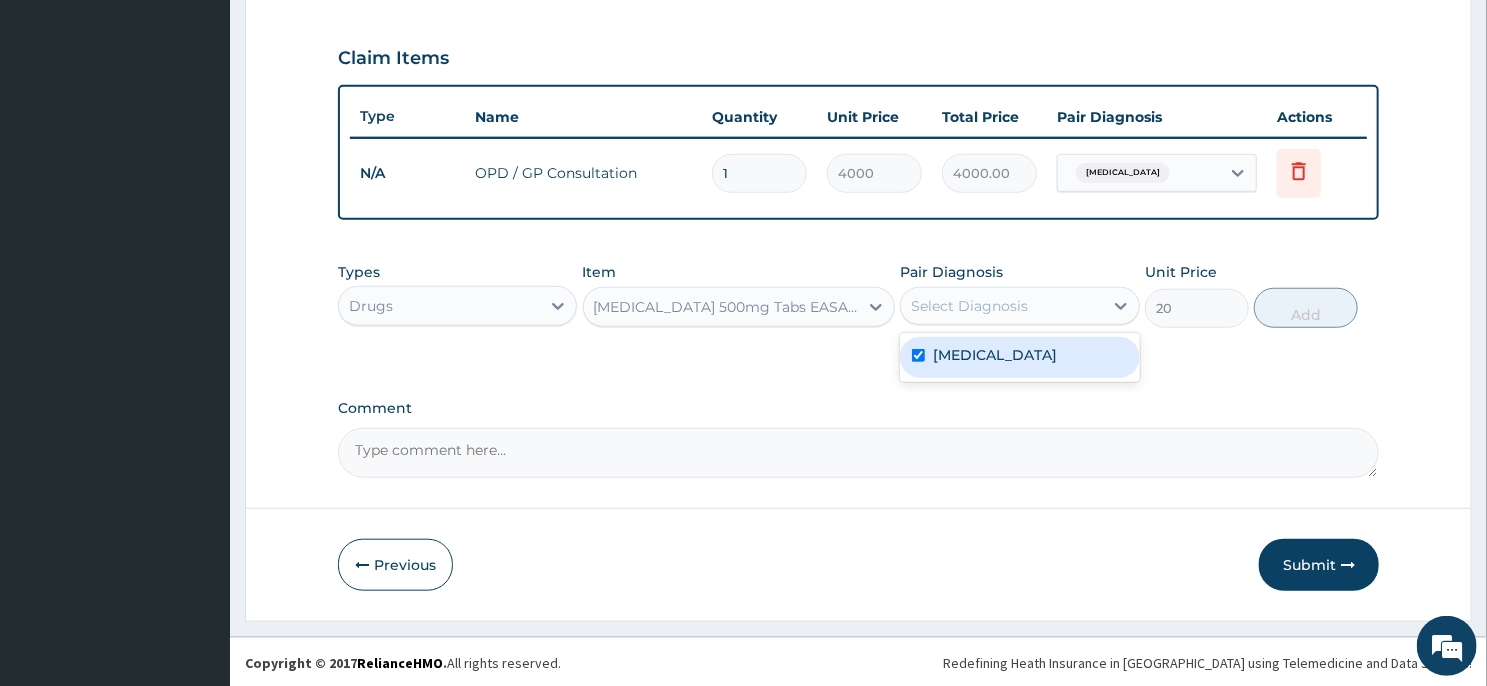 checkbox on "true" 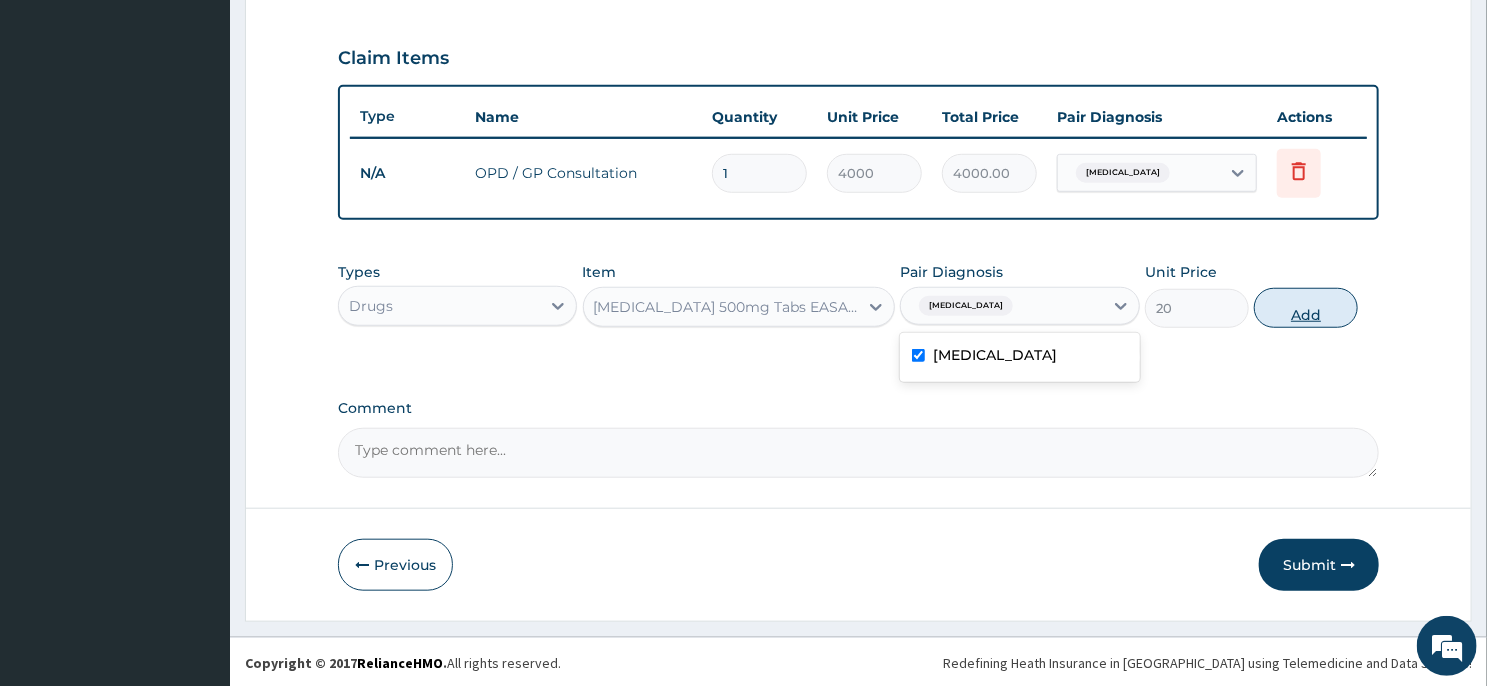 click on "Add" at bounding box center (1306, 308) 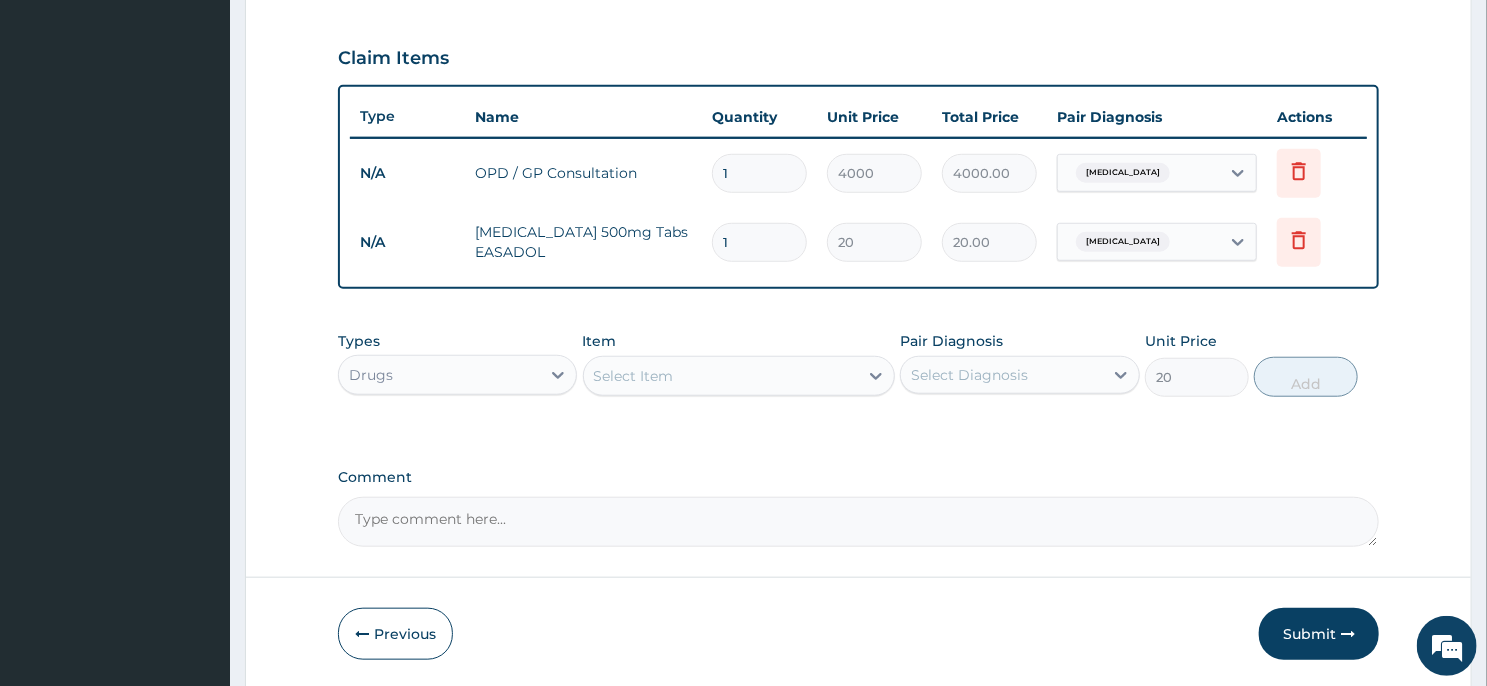 type on "0" 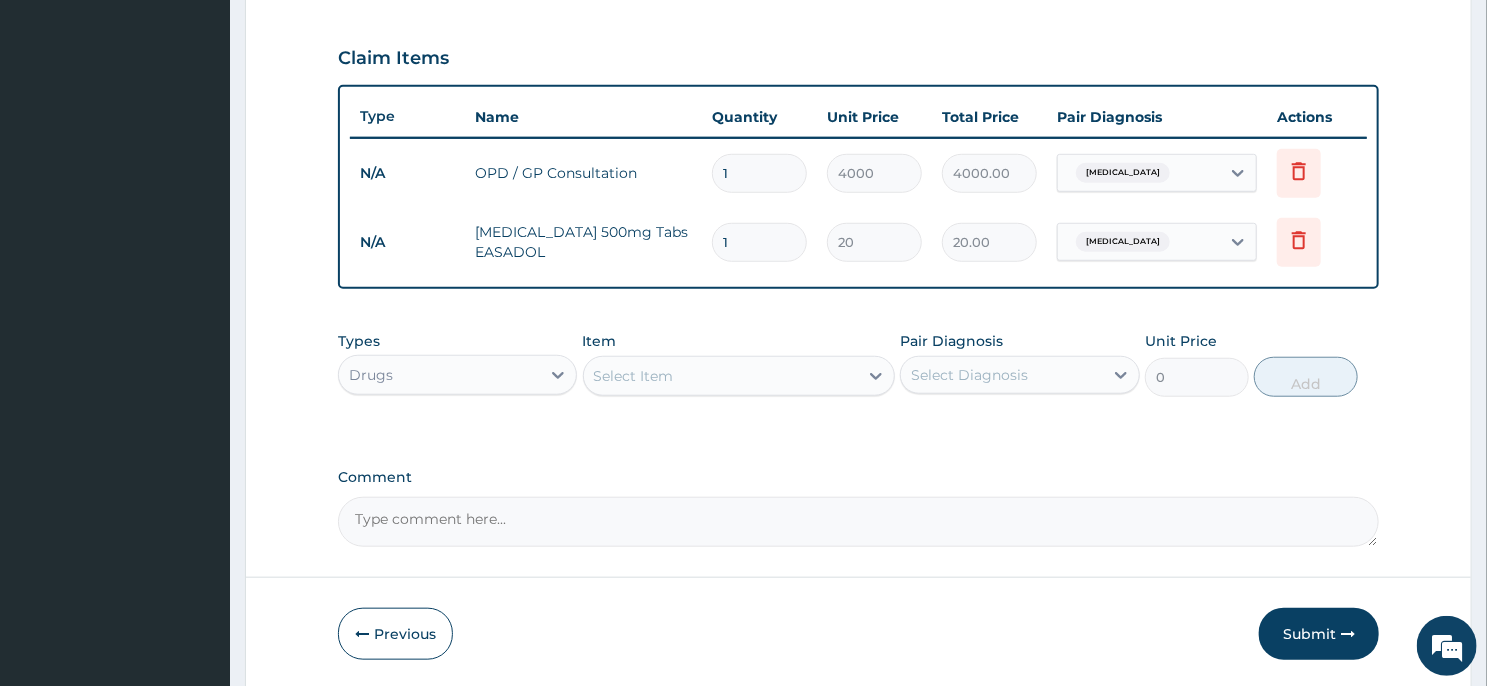 click on "1" at bounding box center [759, 242] 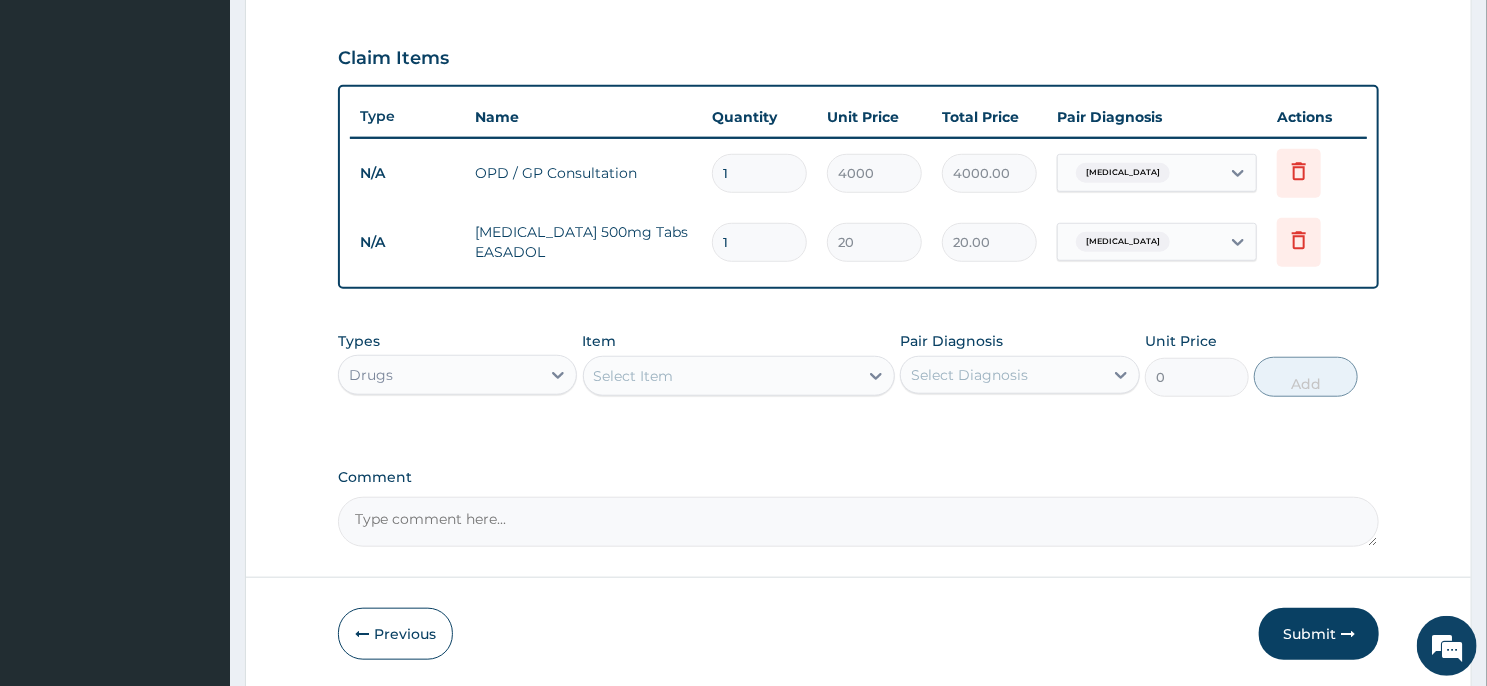 type 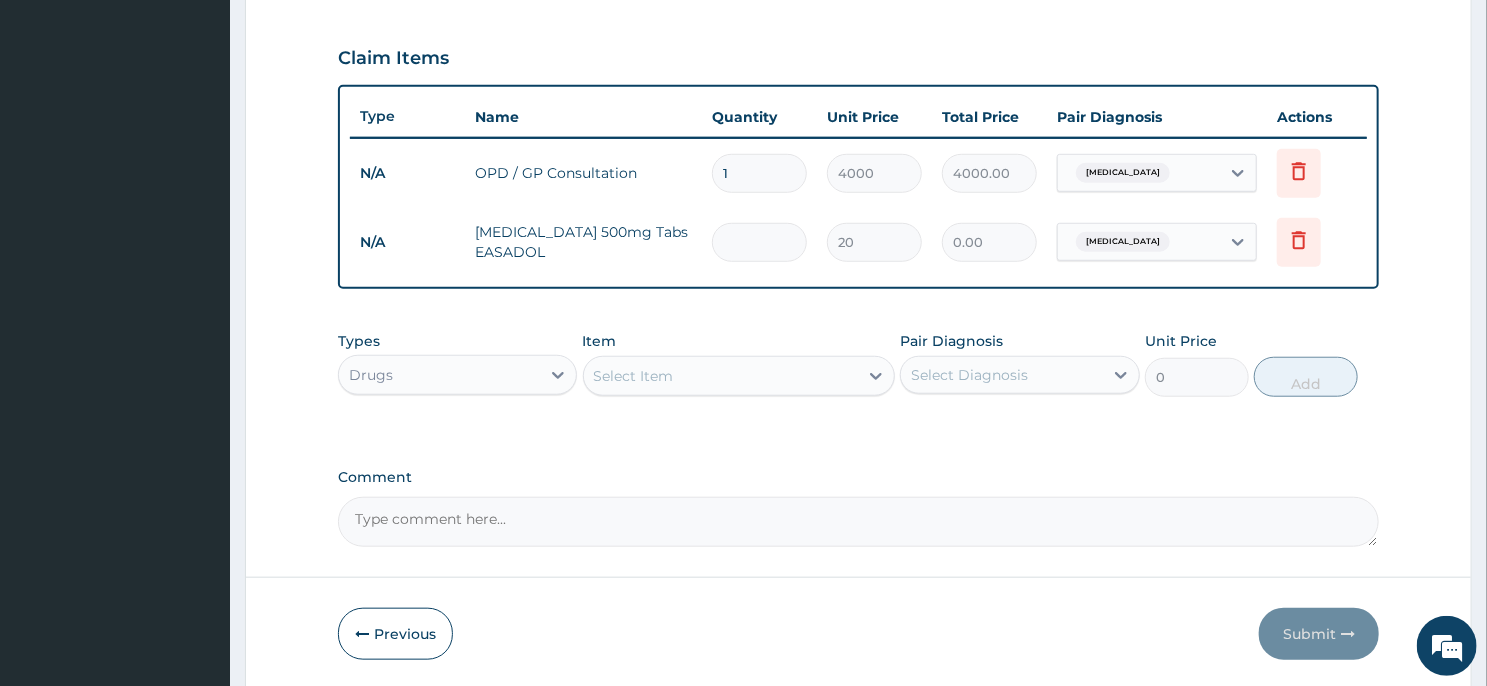 type on "2" 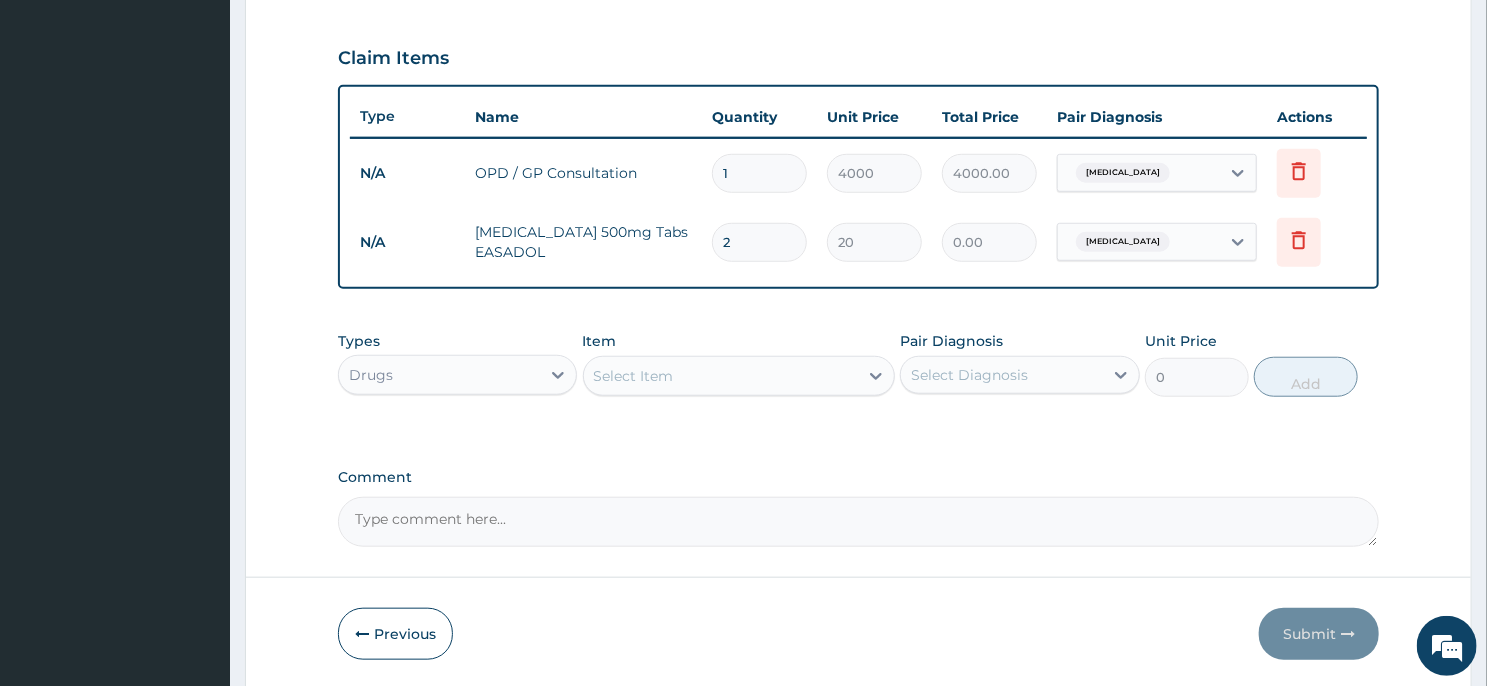 type on "40.00" 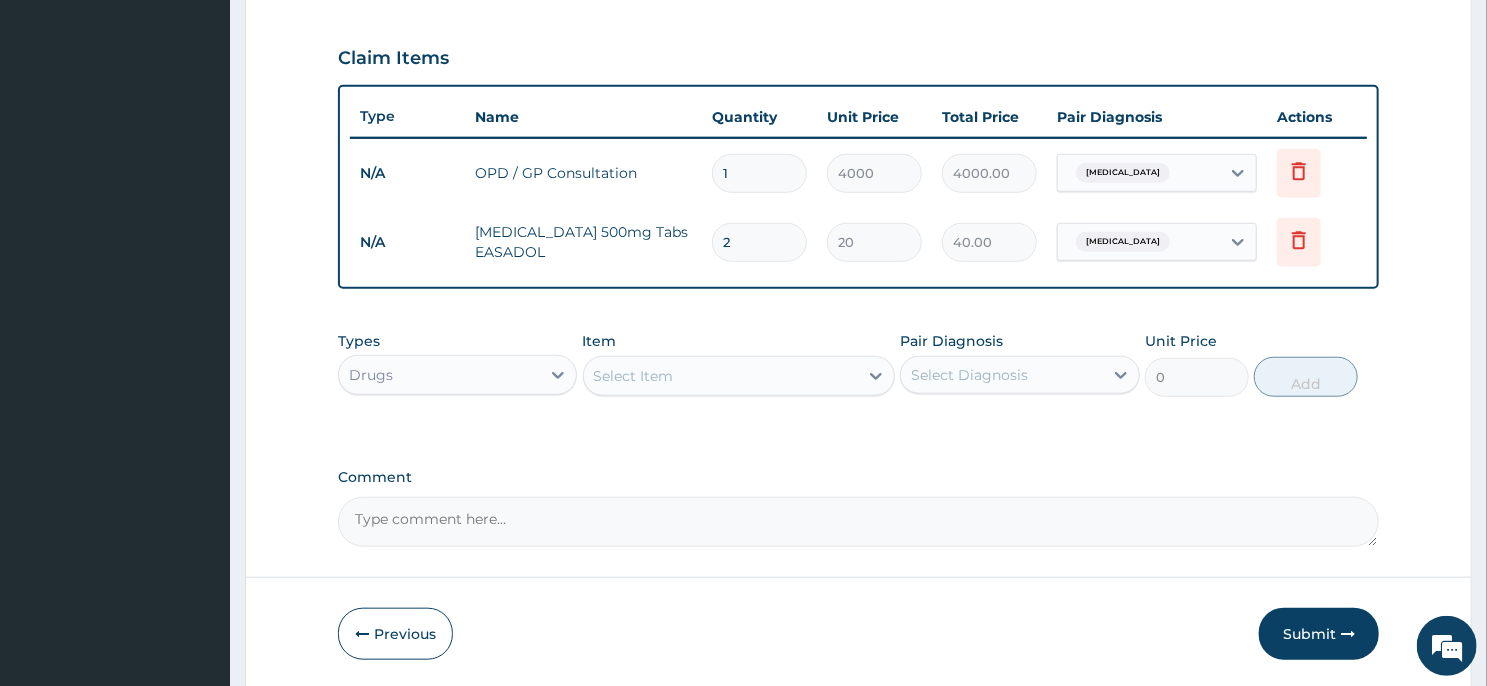 type on "20" 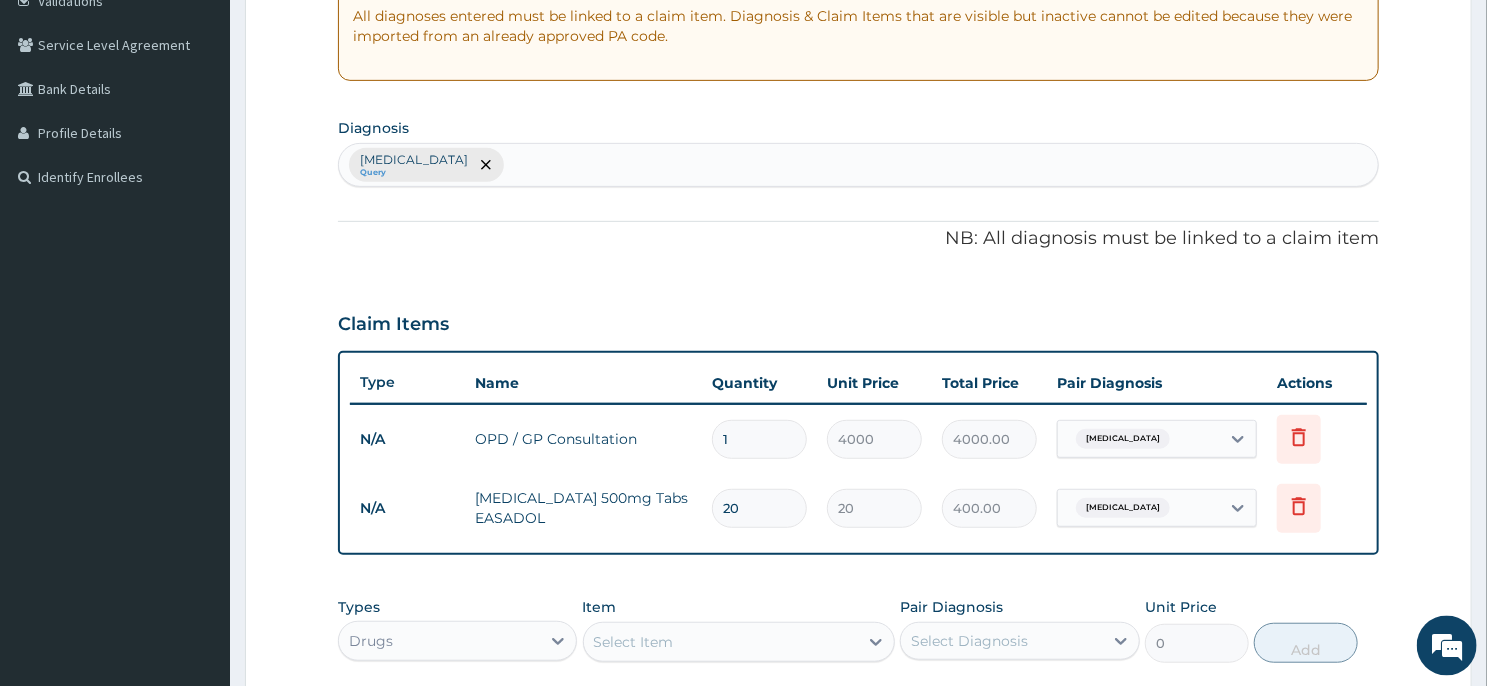scroll, scrollTop: 338, scrollLeft: 0, axis: vertical 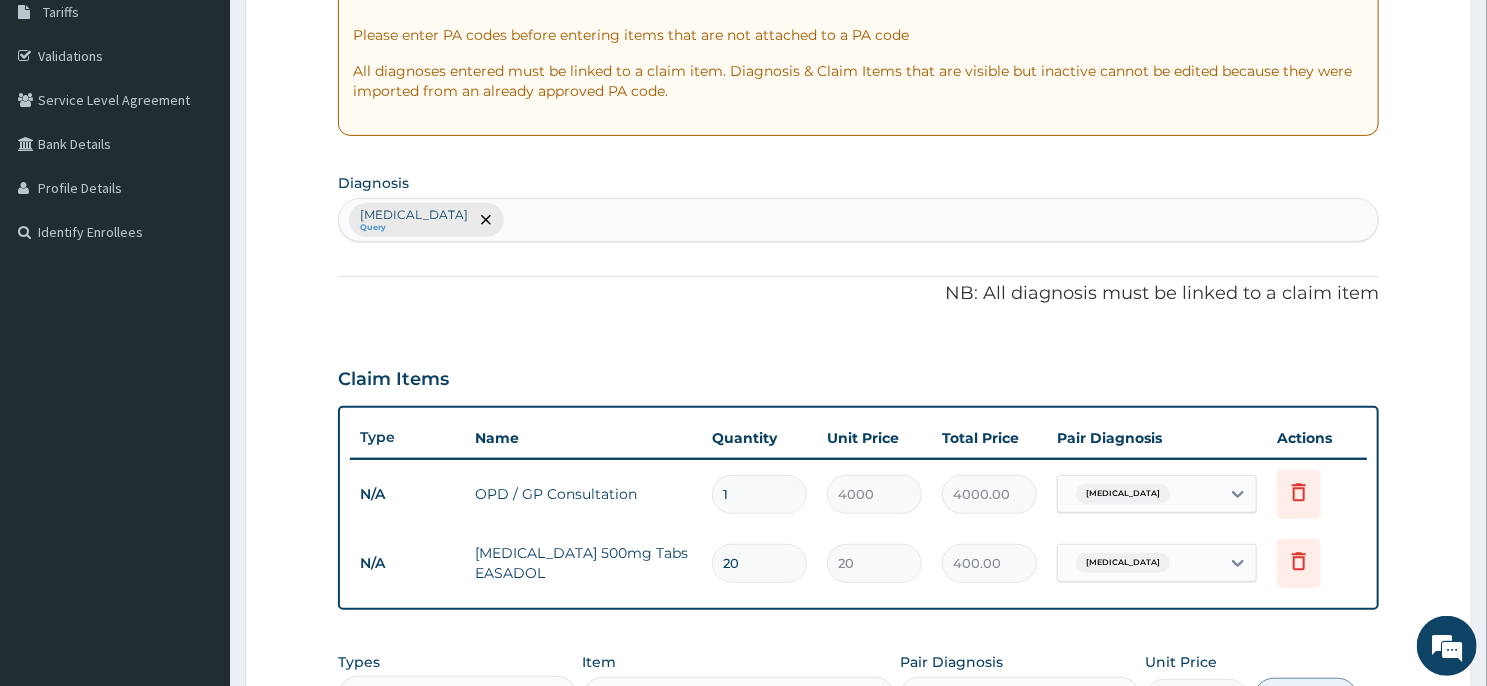 type on "20" 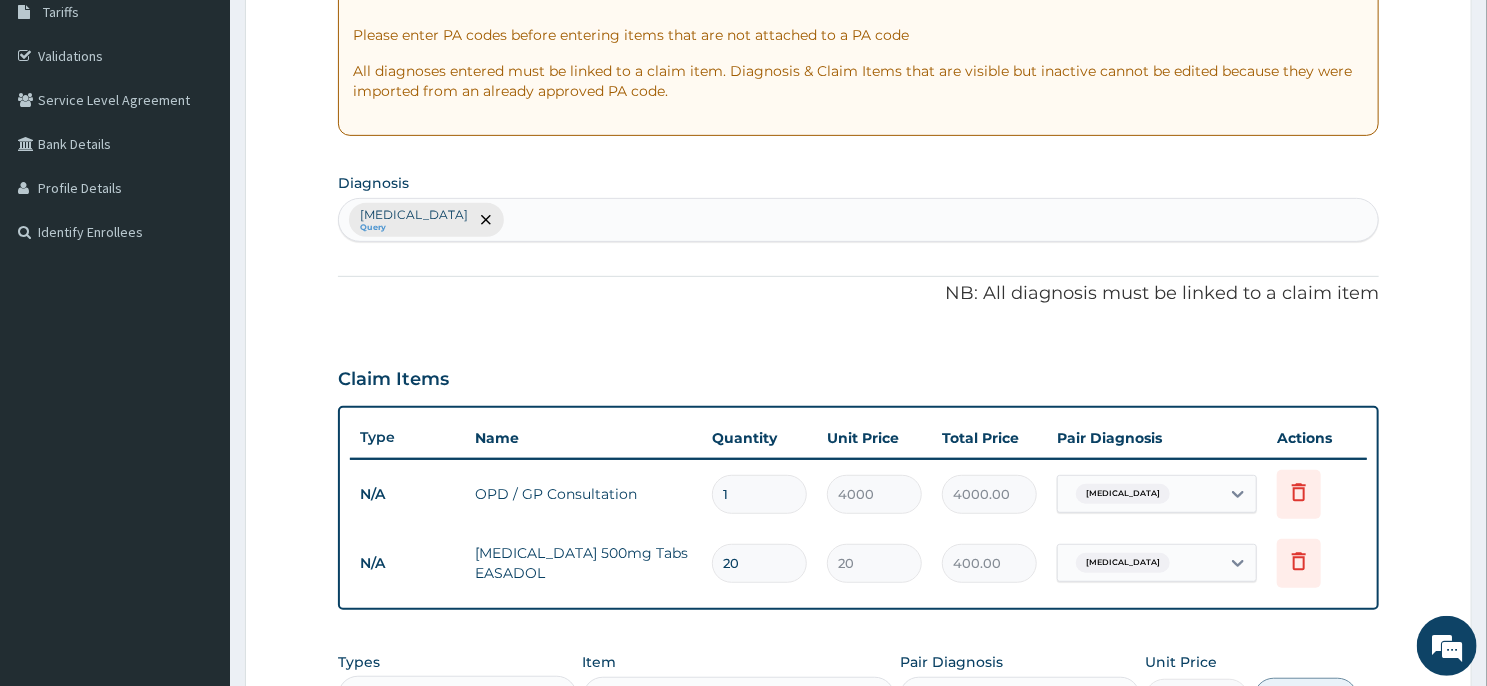 click on "Malaria Query" at bounding box center [858, 220] 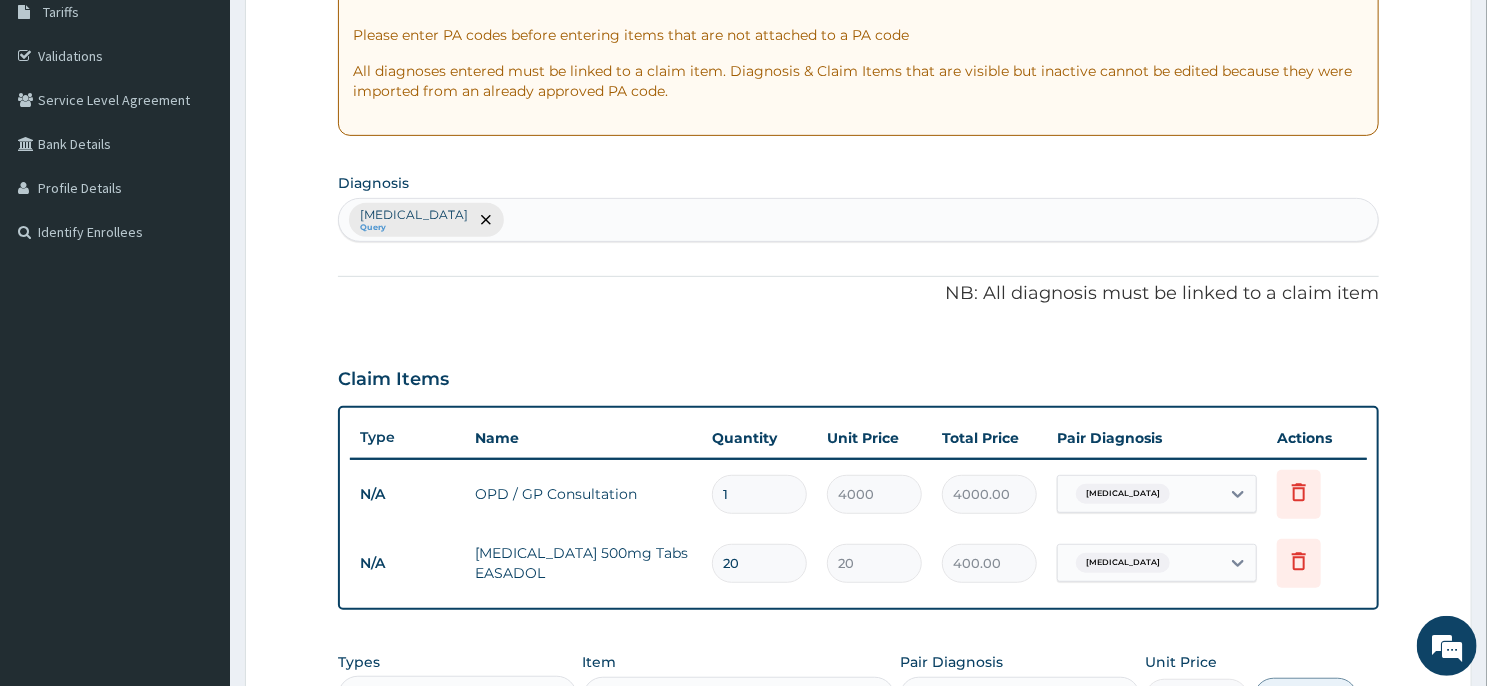 click on "Malaria Query" at bounding box center [858, 220] 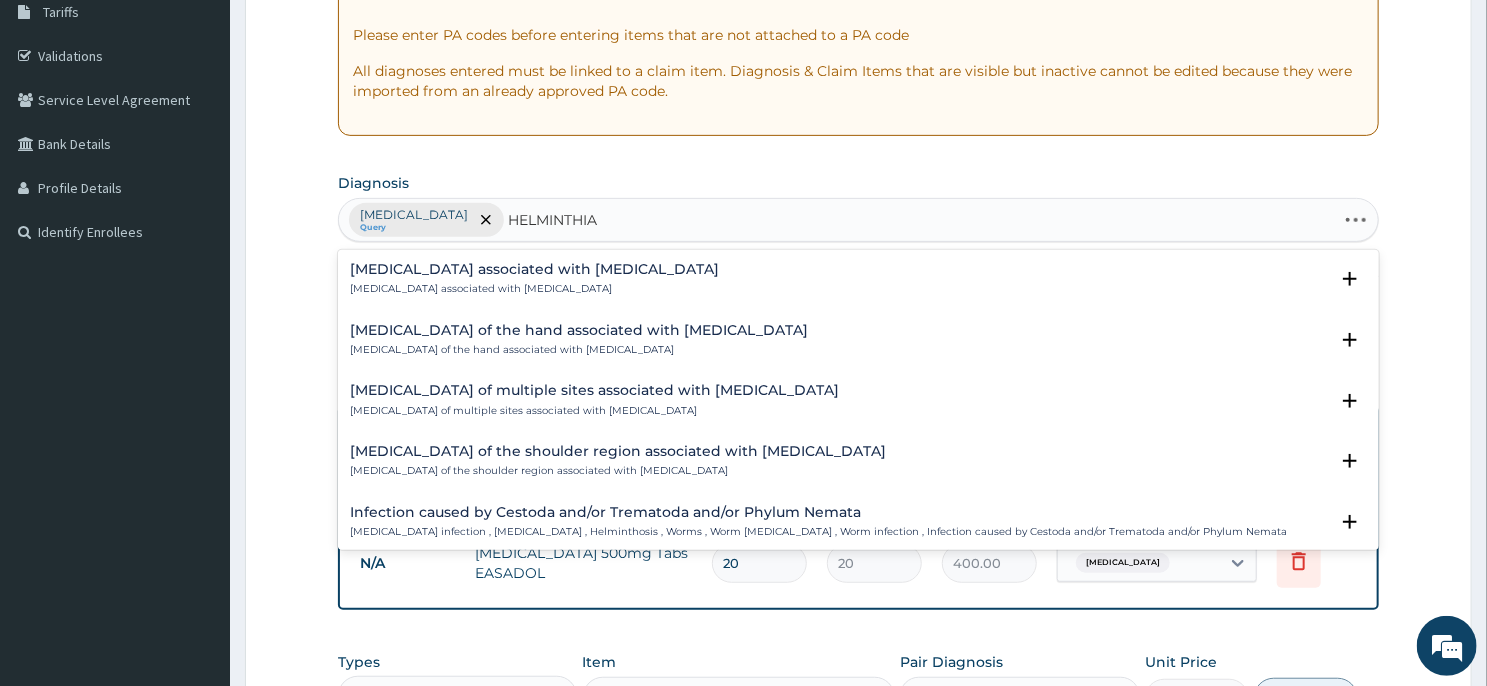 type on "HELMINTHIAS" 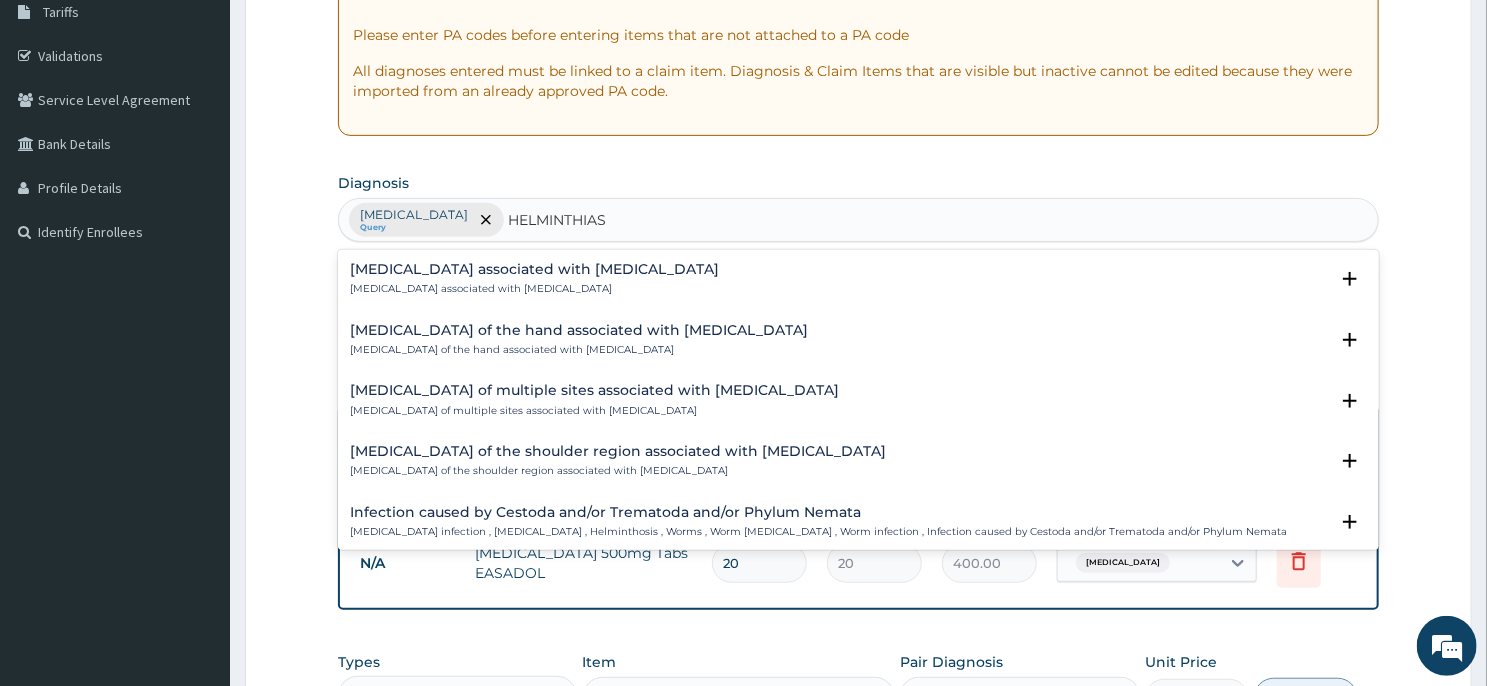 click on "Infection caused by Cestoda and/or Trematoda and/or Phylum Nemata Helminth infection , Helminthiasis , Helminthosis , Worms , Worm infestation , Worm infection , Infection caused by Cestoda and/or Trematoda and/or Phylum Nemata" at bounding box center (818, 522) 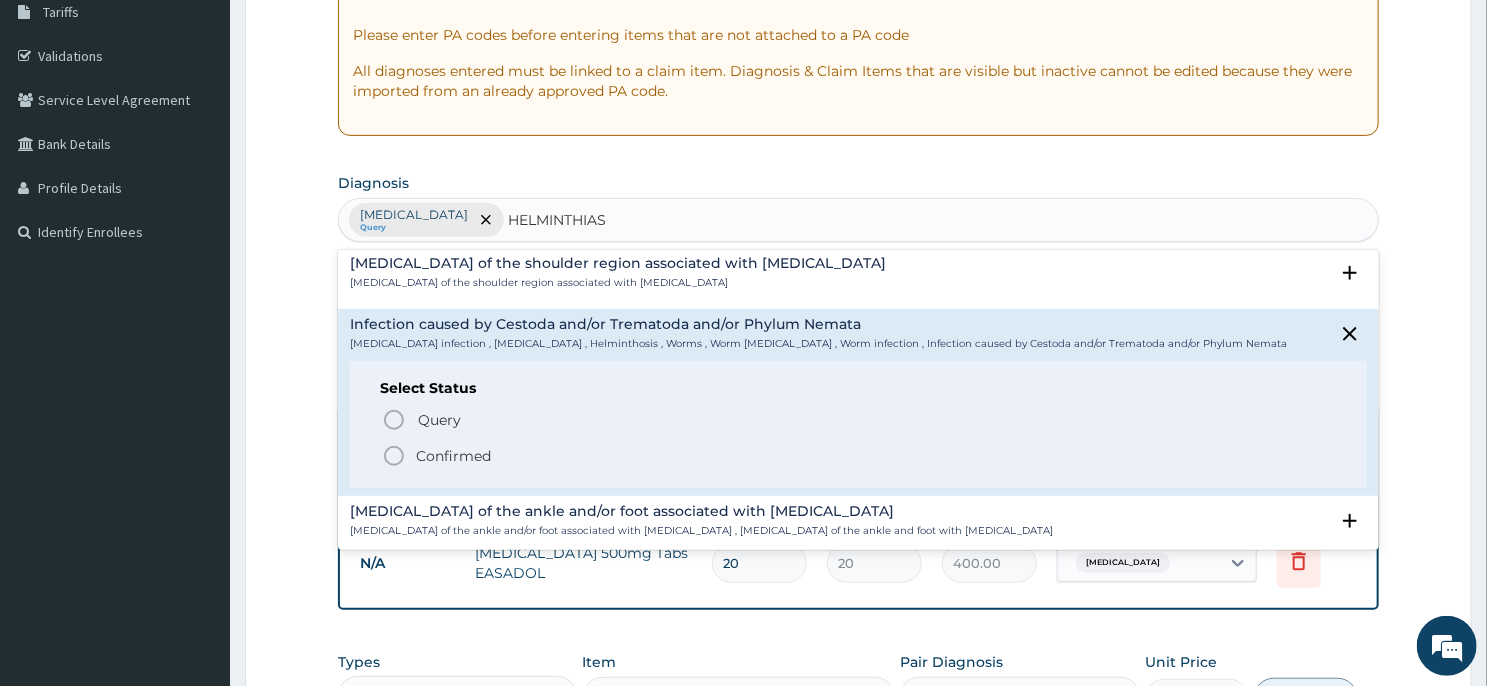scroll, scrollTop: 201, scrollLeft: 0, axis: vertical 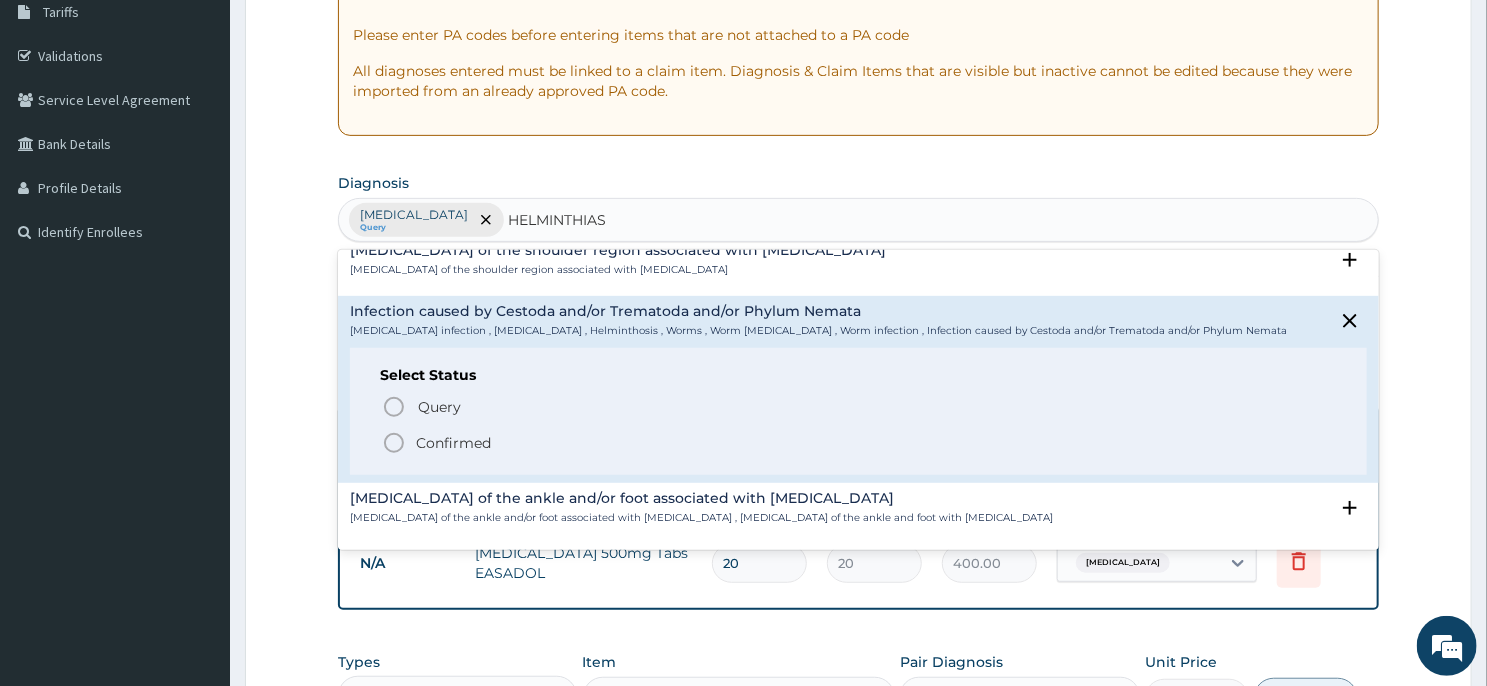 click 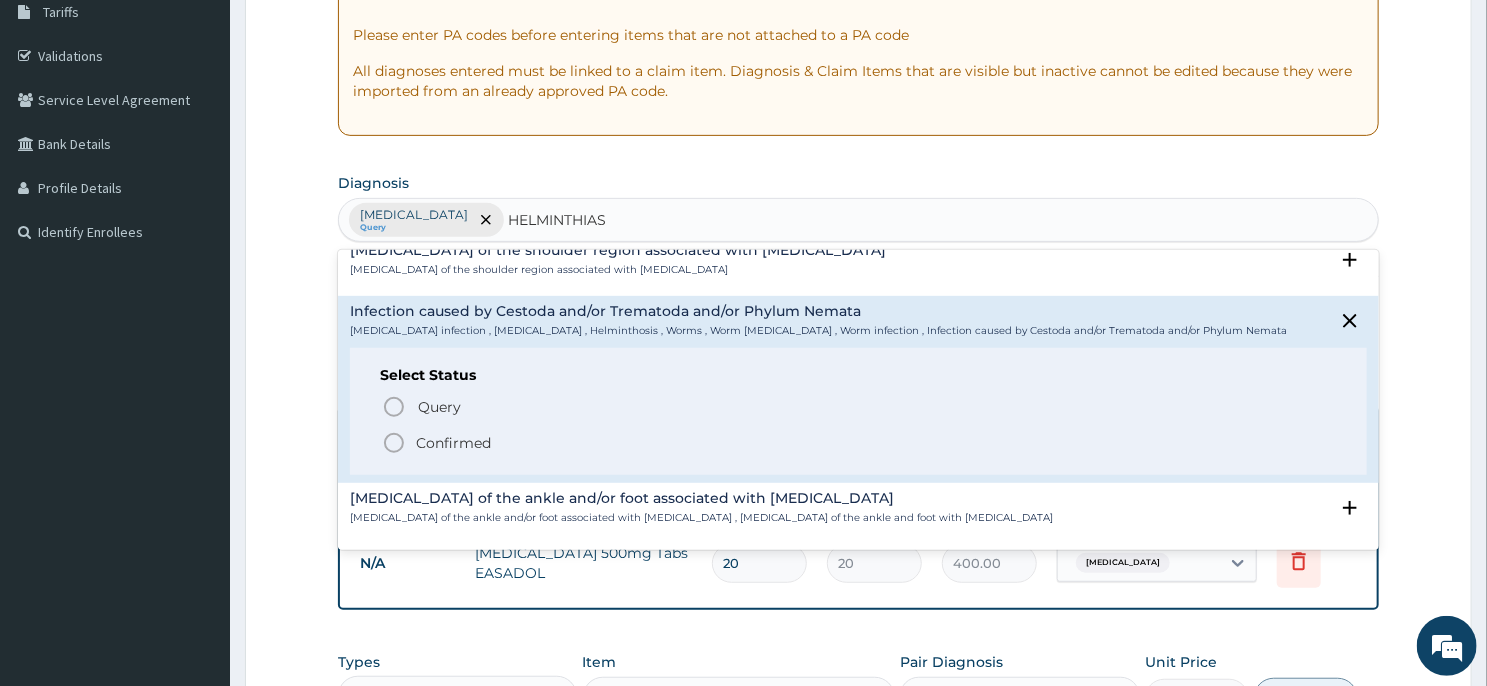 type 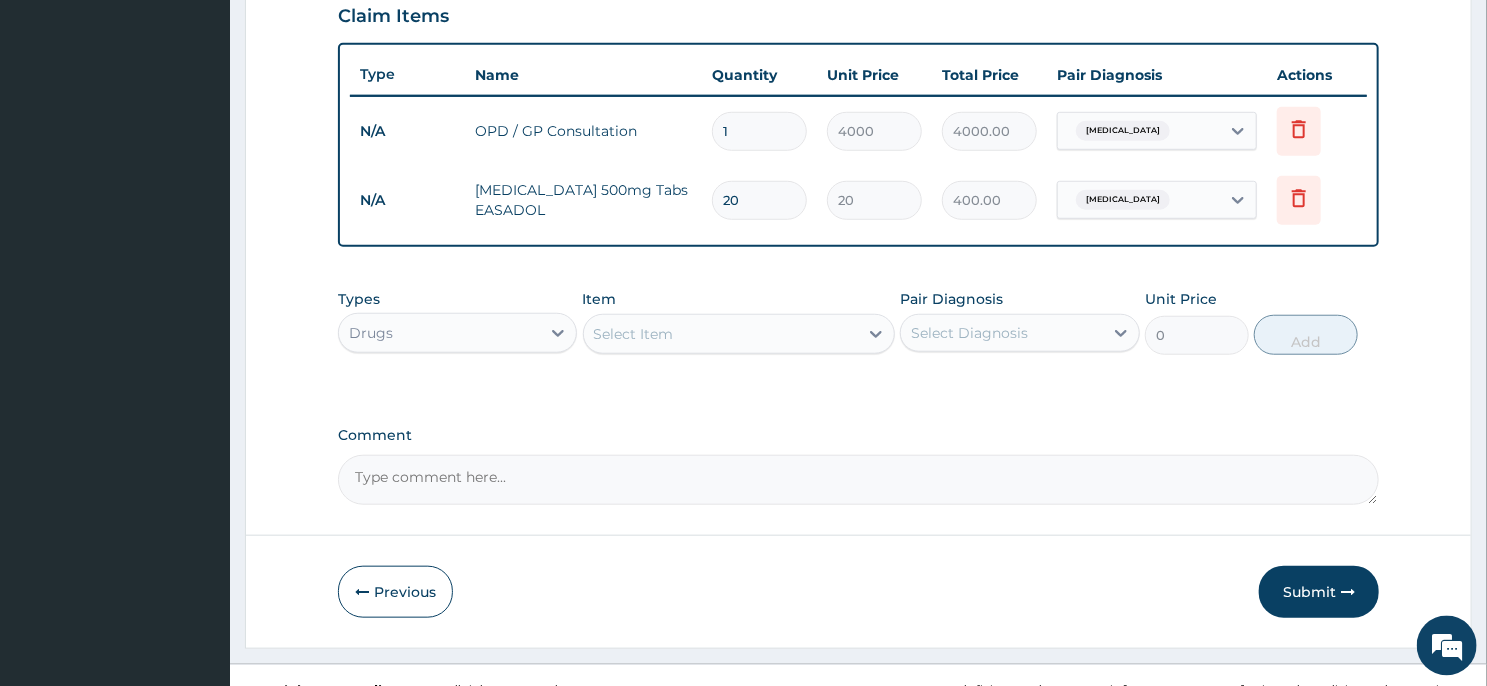 scroll, scrollTop: 728, scrollLeft: 0, axis: vertical 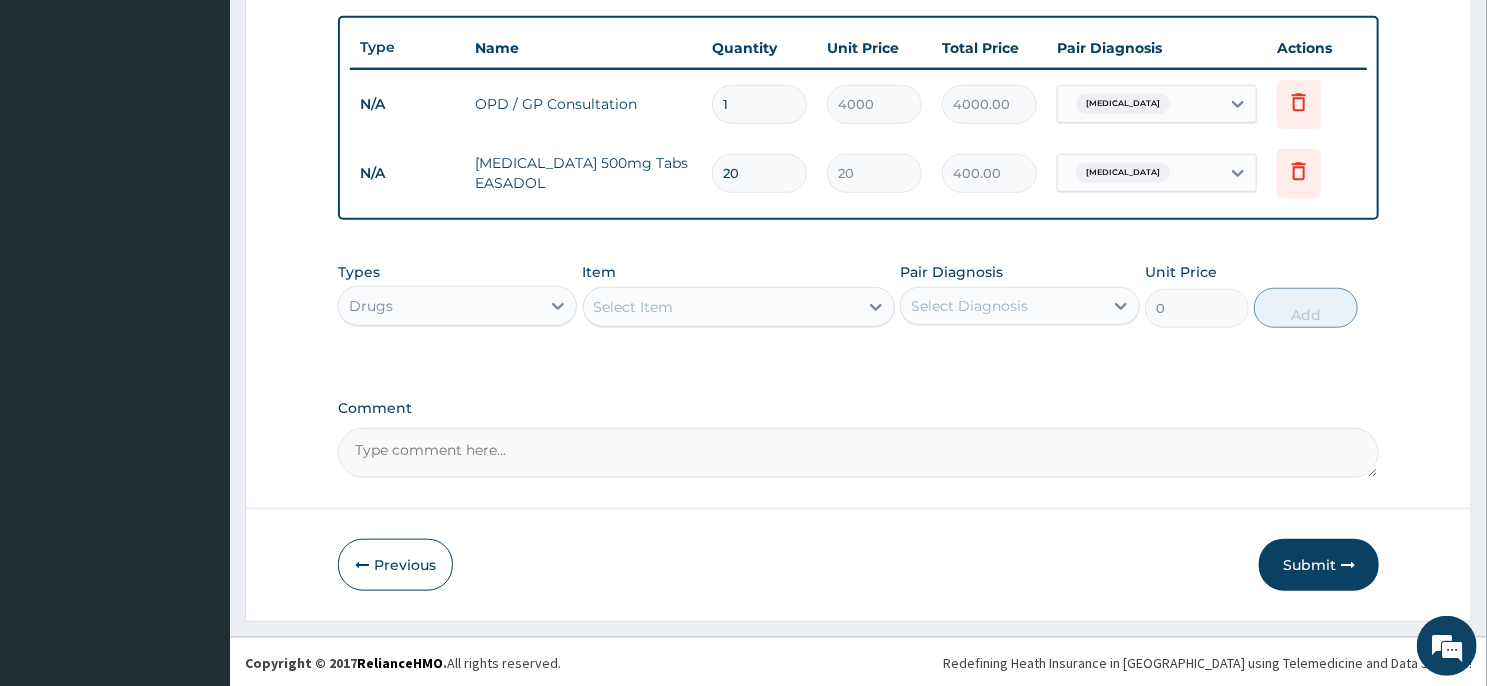 click on "Select Item" at bounding box center [721, 307] 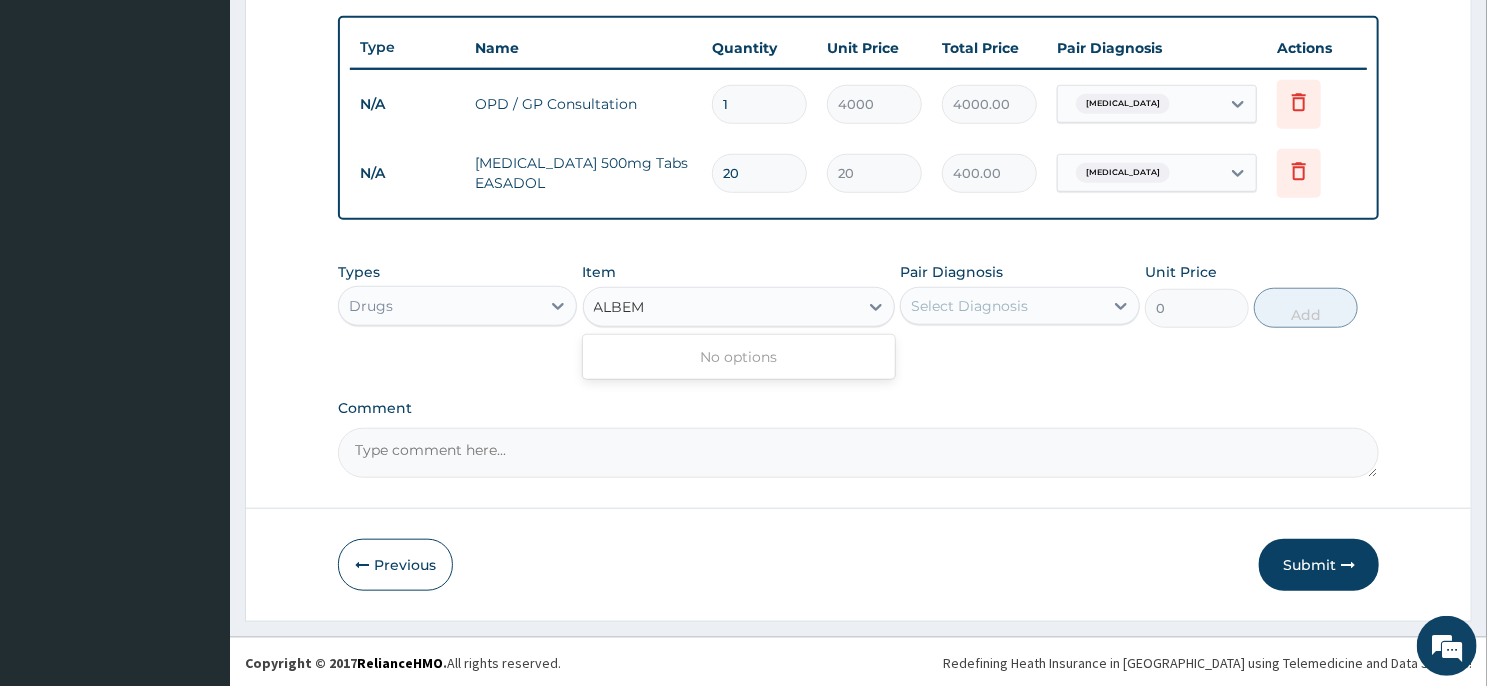 type on "ALBE" 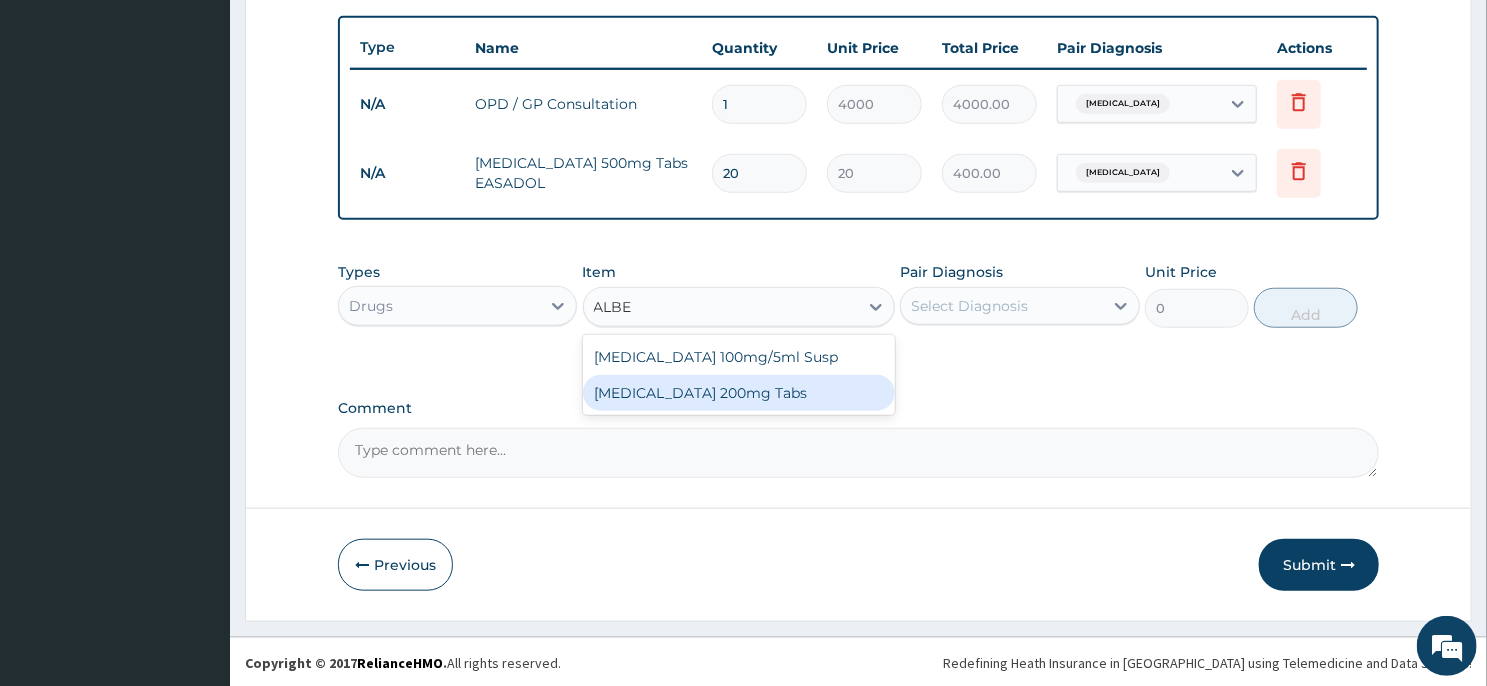 click on "Albendazole 200mg Tabs" at bounding box center [739, 393] 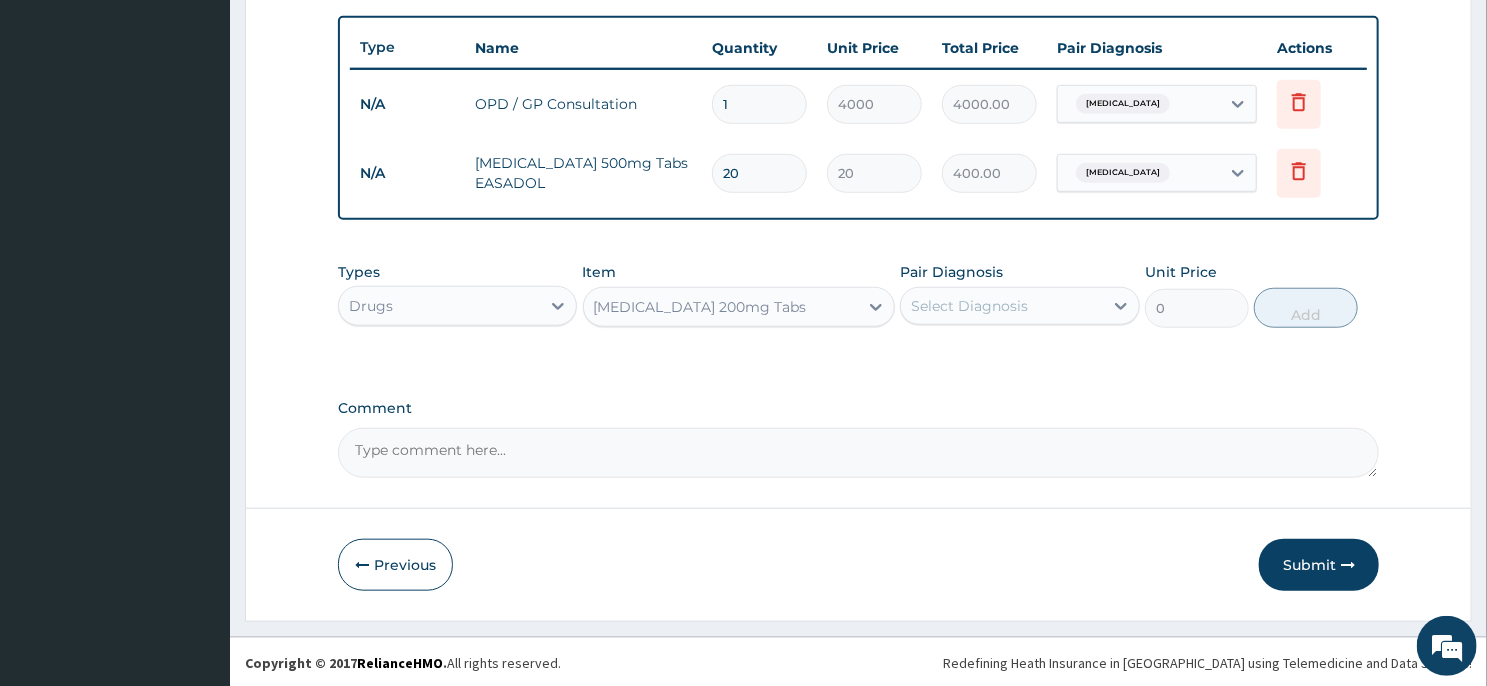 type 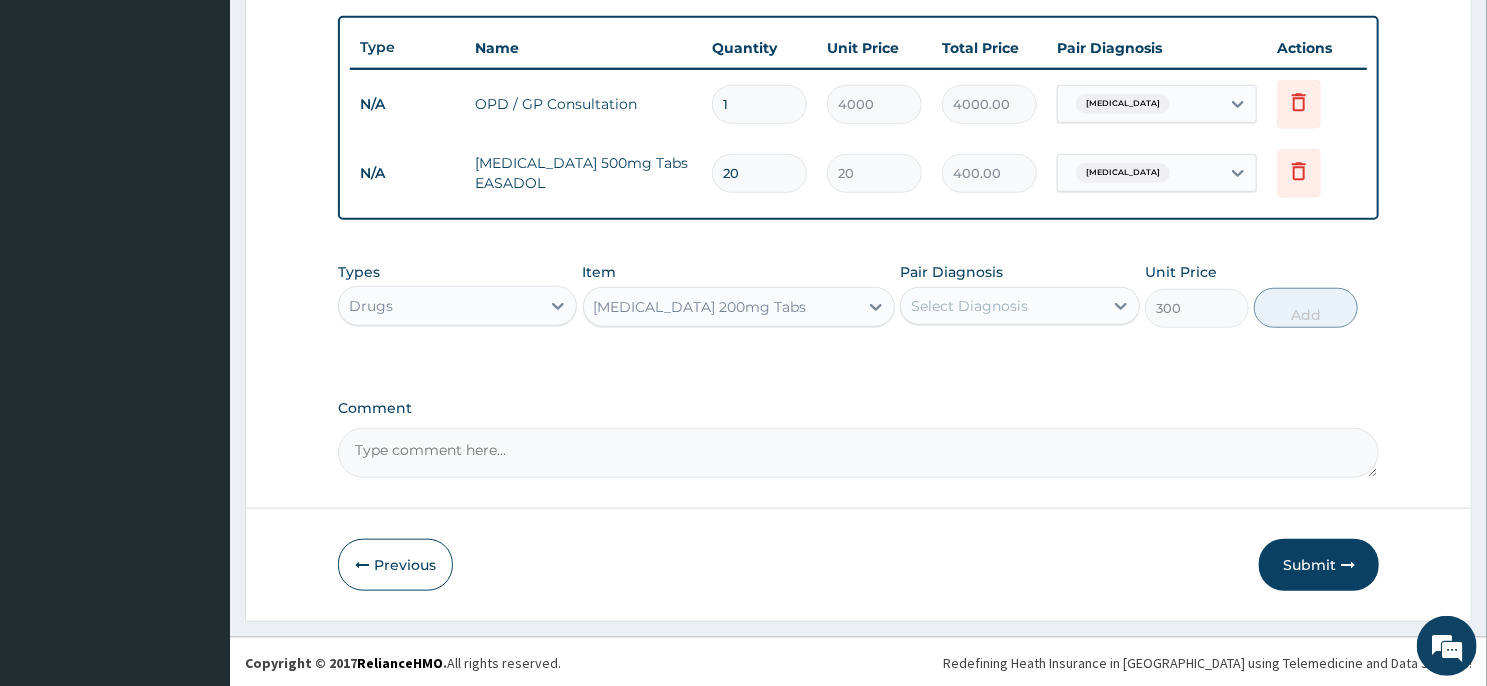 click on "Select Diagnosis" at bounding box center (969, 306) 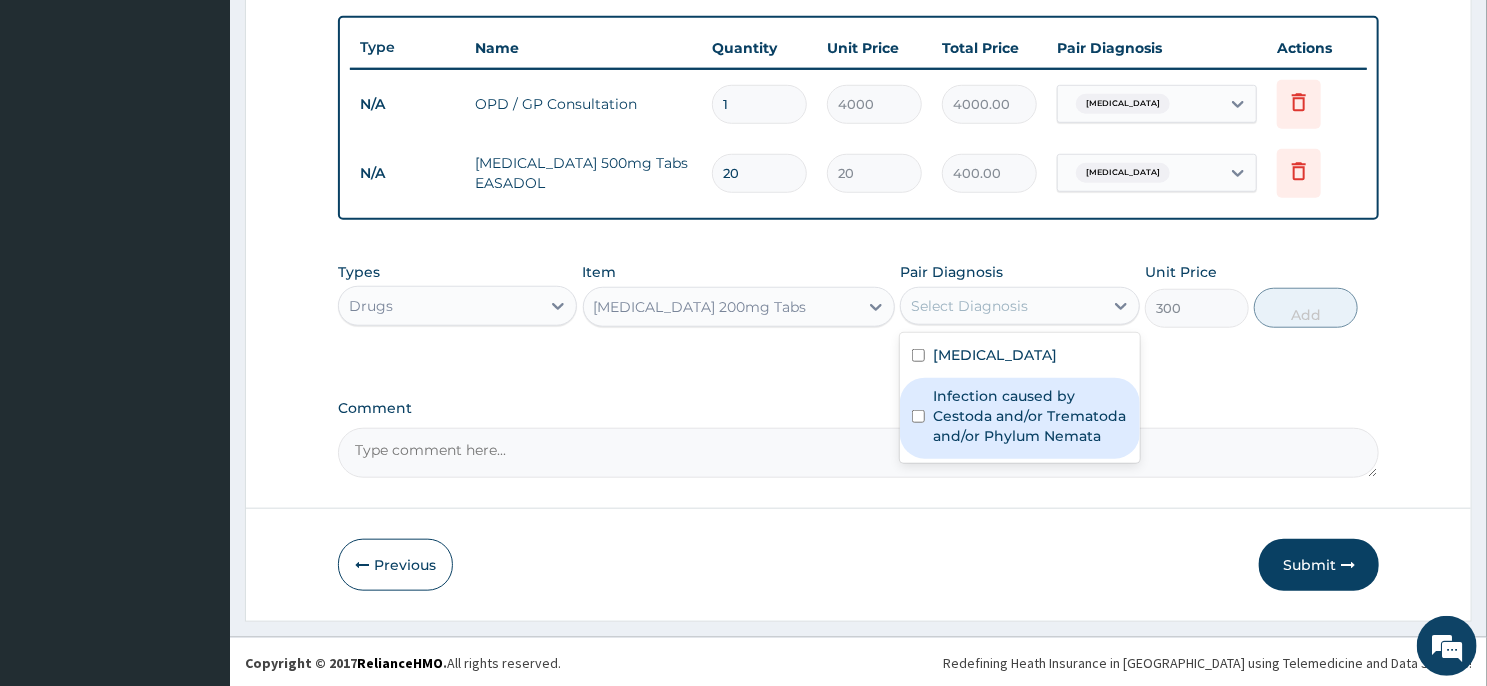 click on "Infection caused by Cestoda and/or Trematoda and/or Phylum Nemata" at bounding box center (1030, 416) 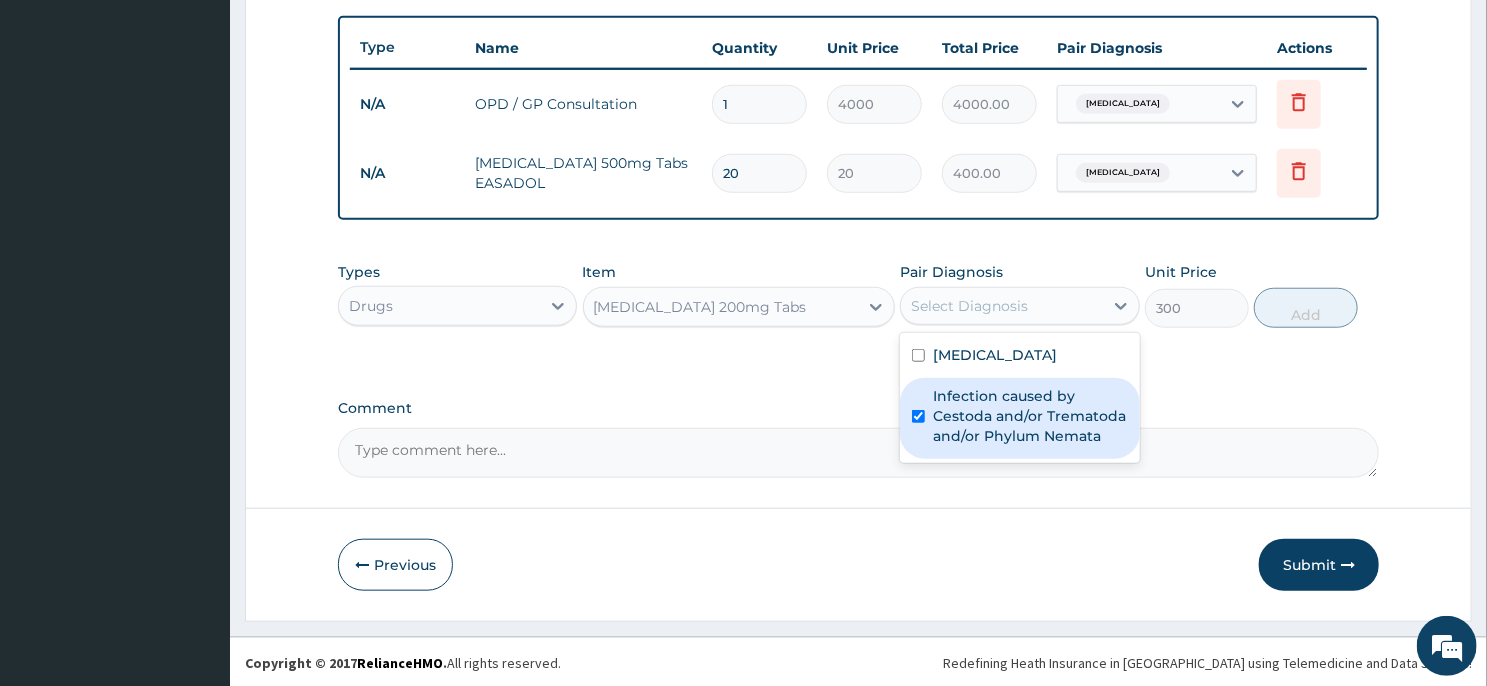 checkbox on "true" 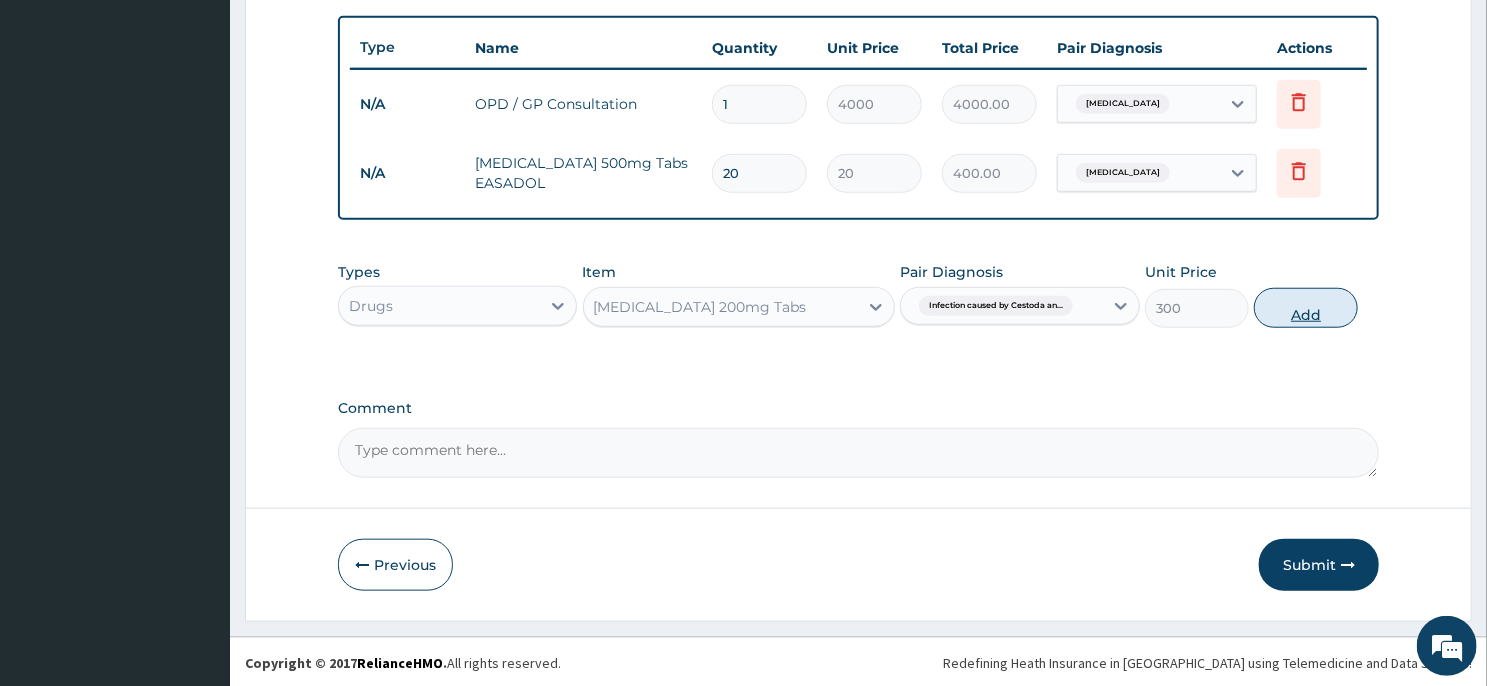 click on "Add" at bounding box center [1306, 308] 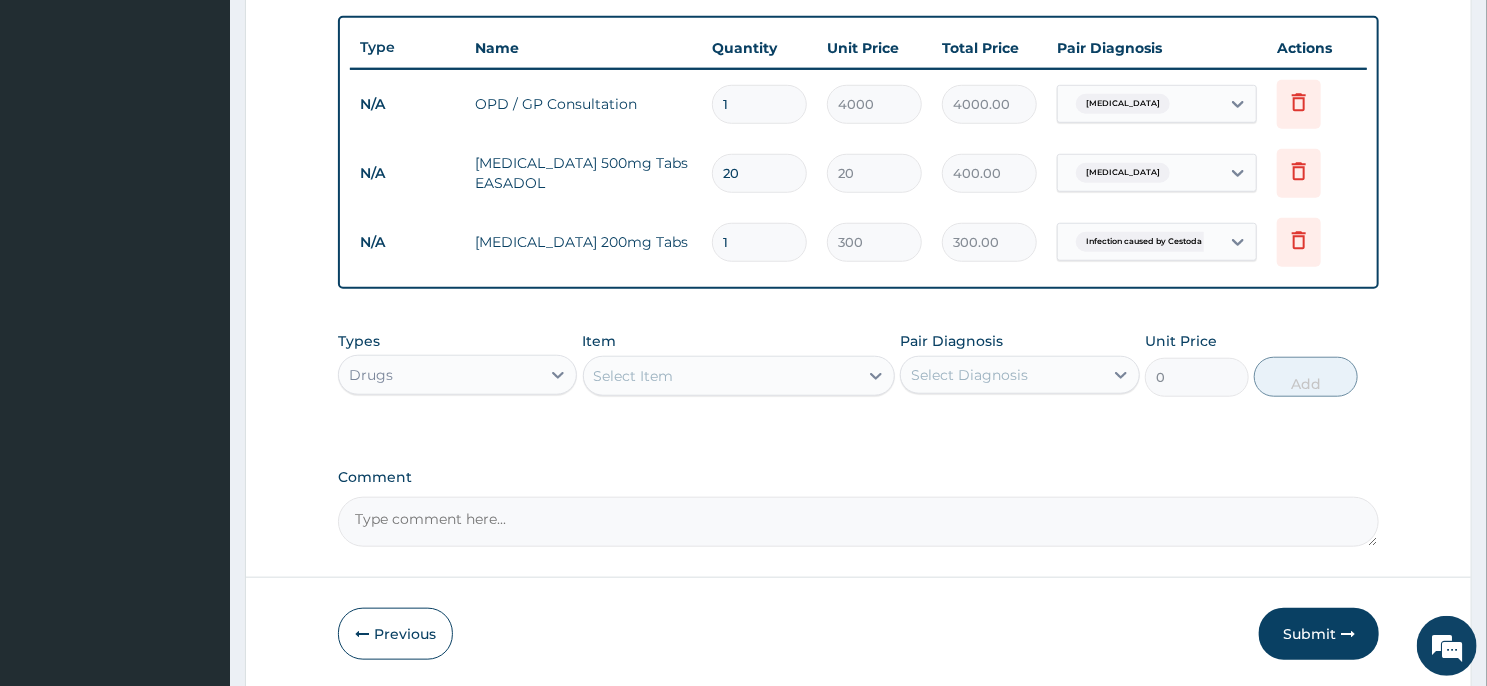 click on "1" at bounding box center [759, 242] 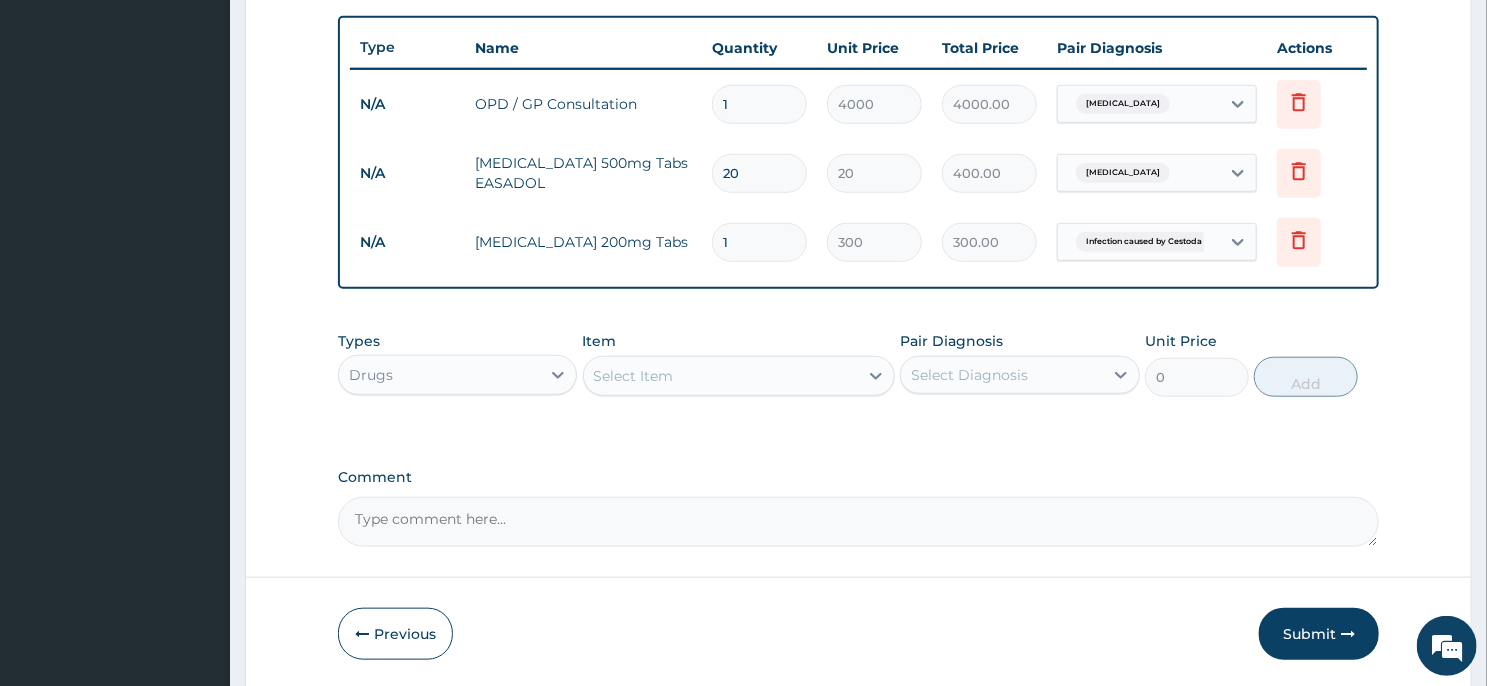 type 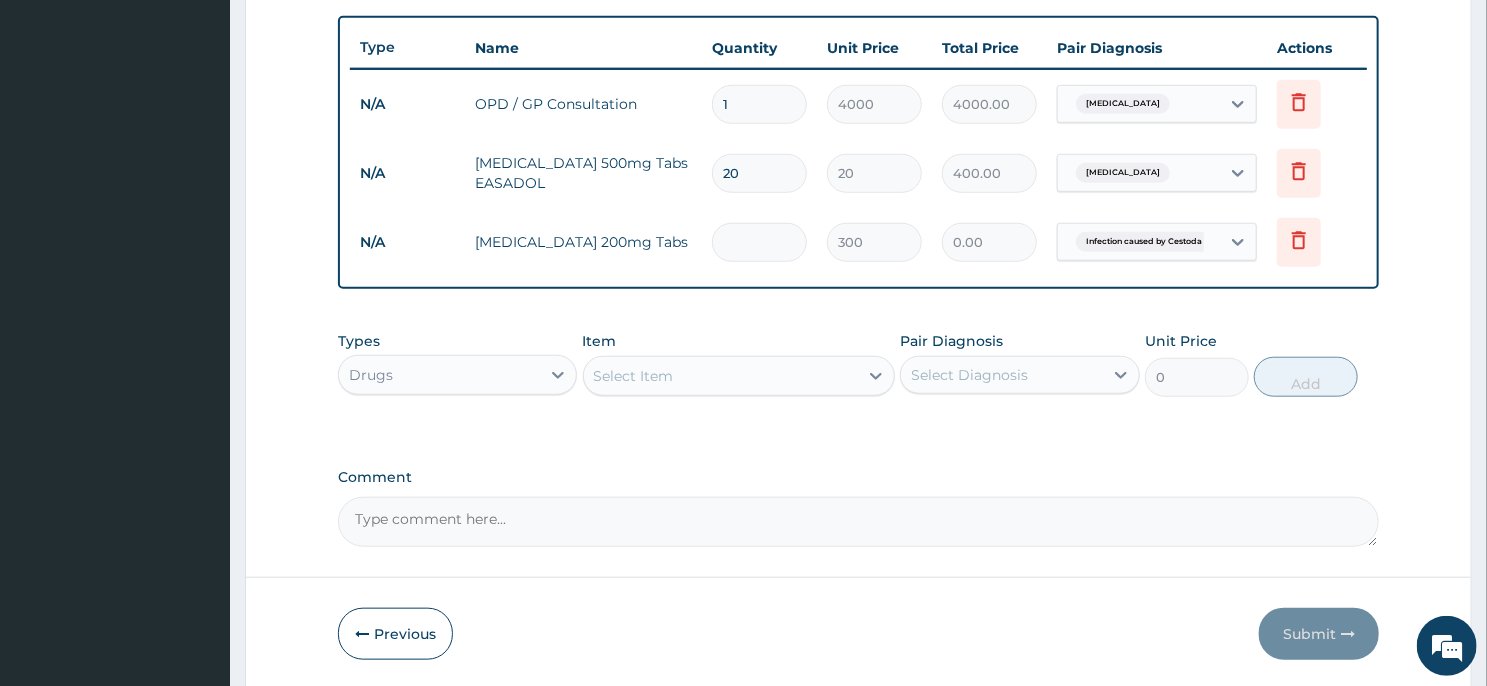 type on "4" 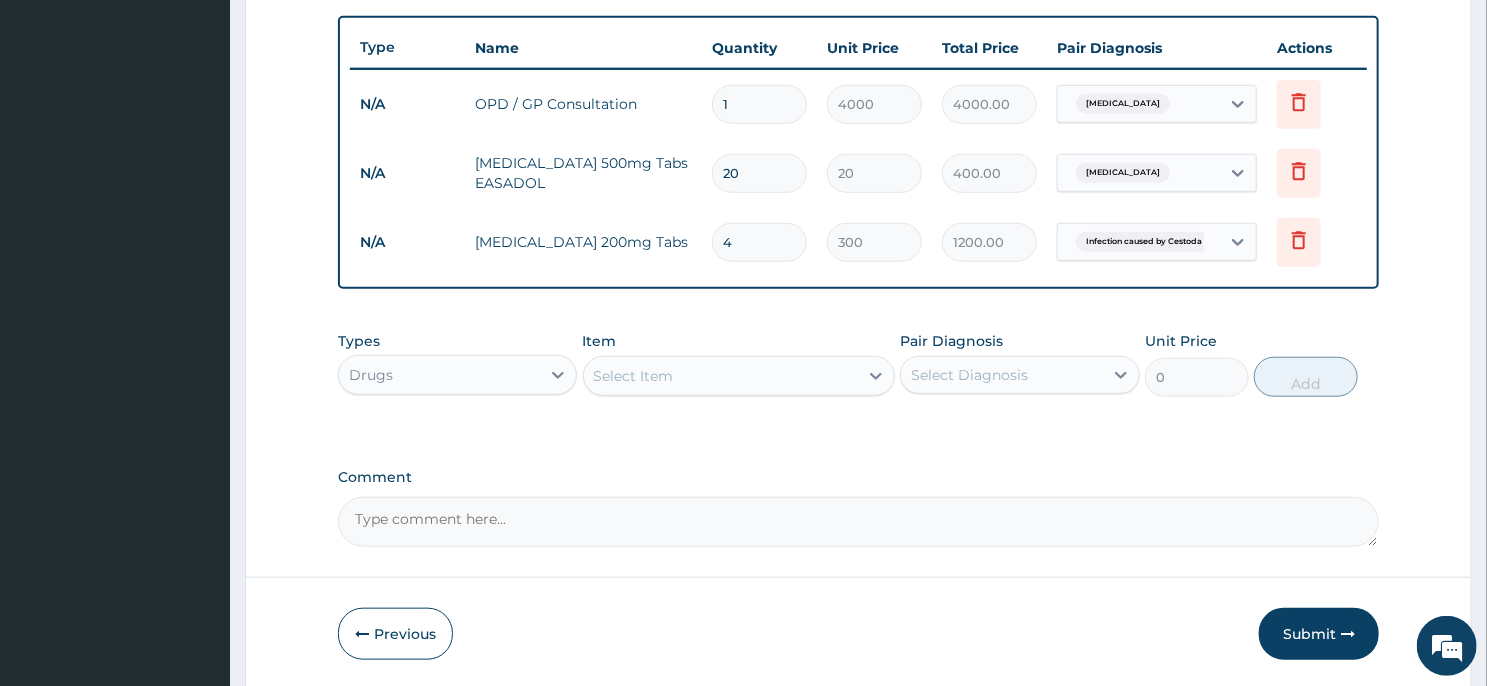 type on "4" 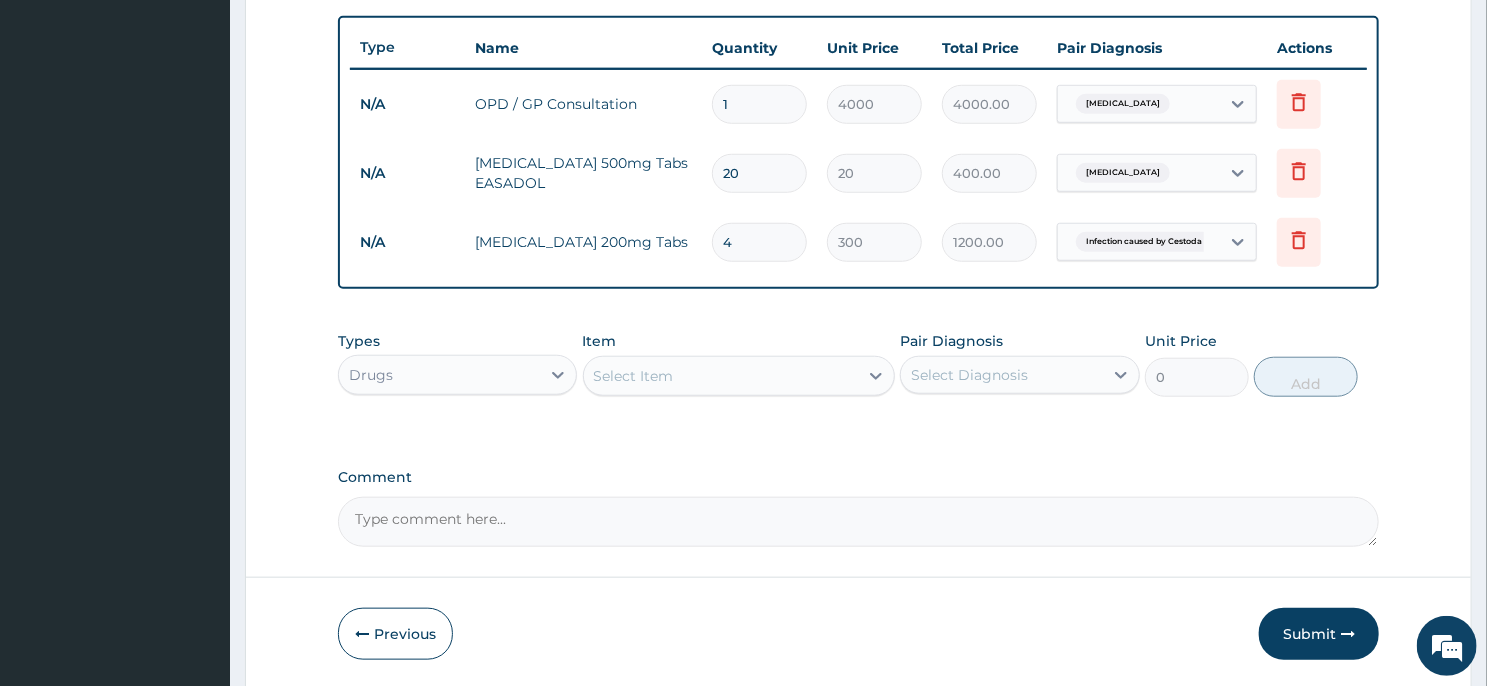 click on "Select Item" at bounding box center [634, 376] 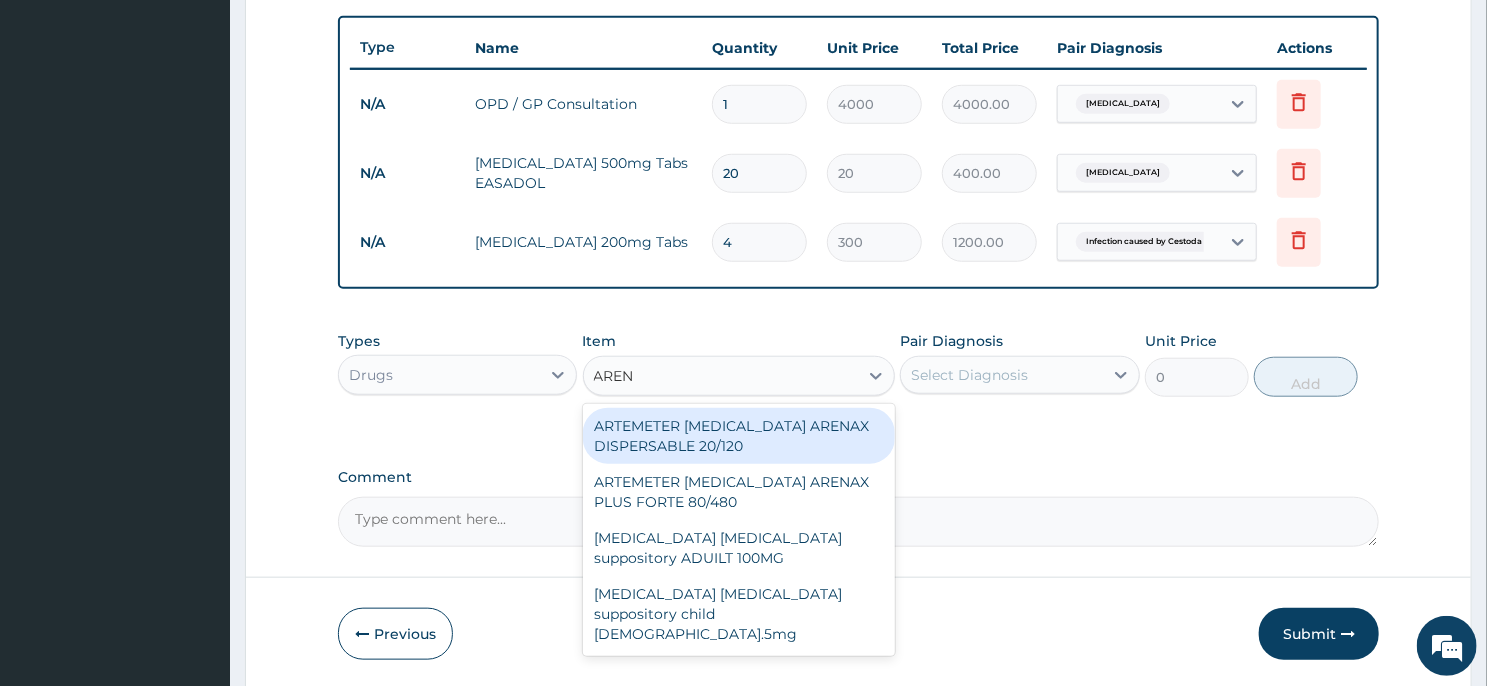 type on "ARENA" 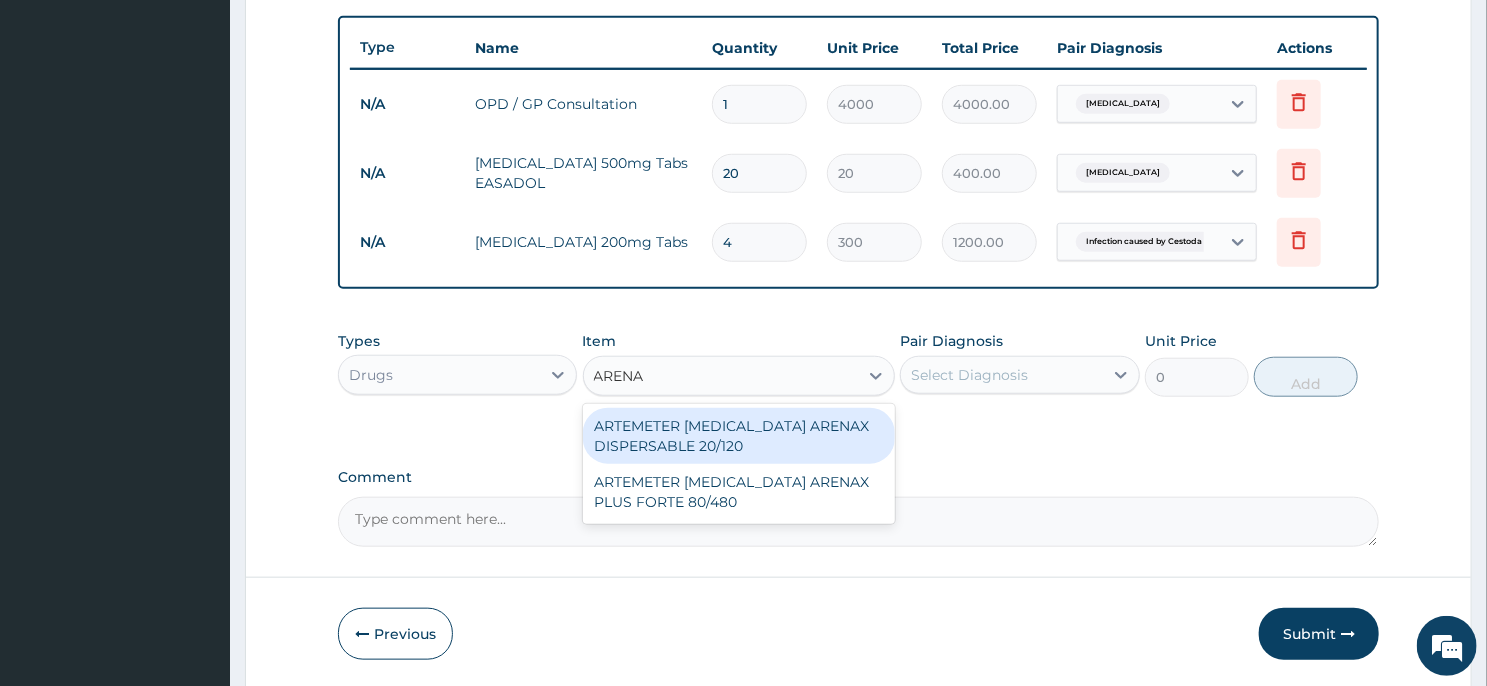 click on "ARTEMETER LUMEFANTRINE ARENAX DISPERSABLE 20/120" at bounding box center (739, 436) 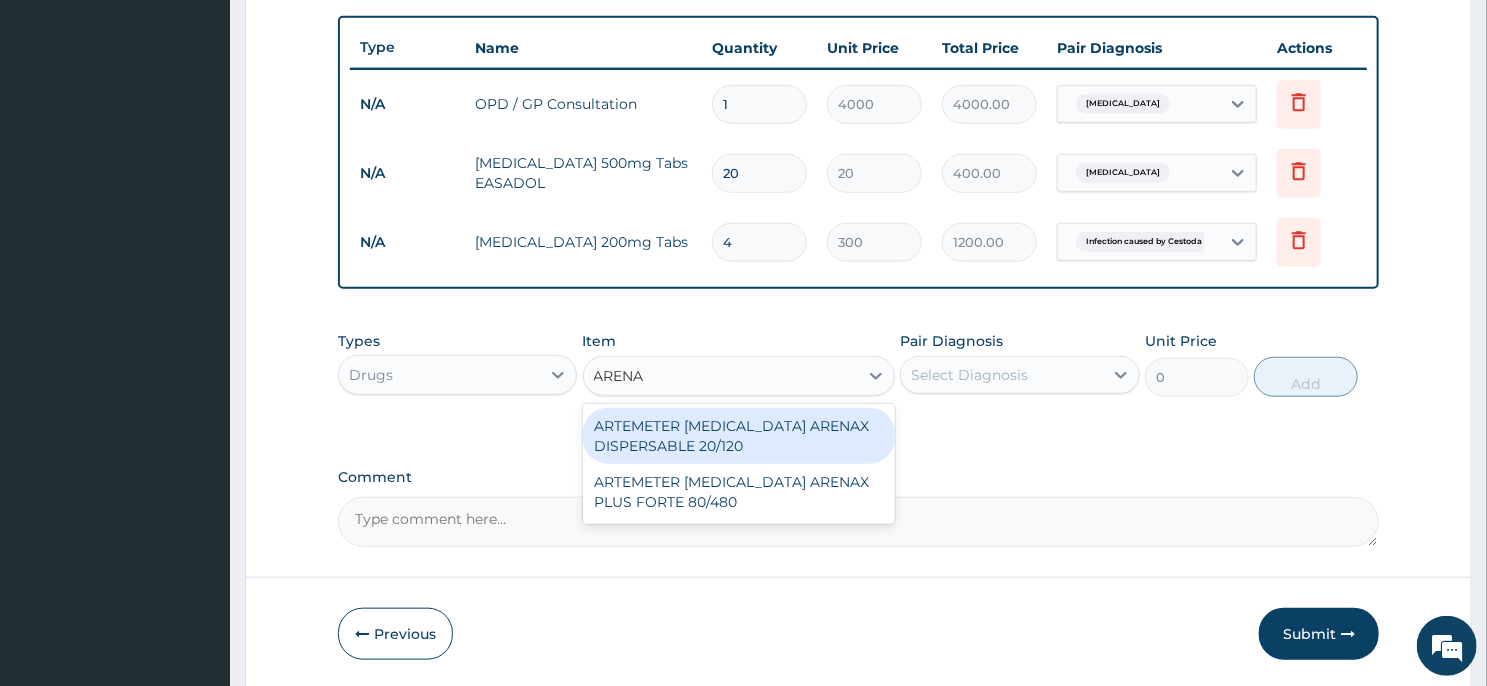 type 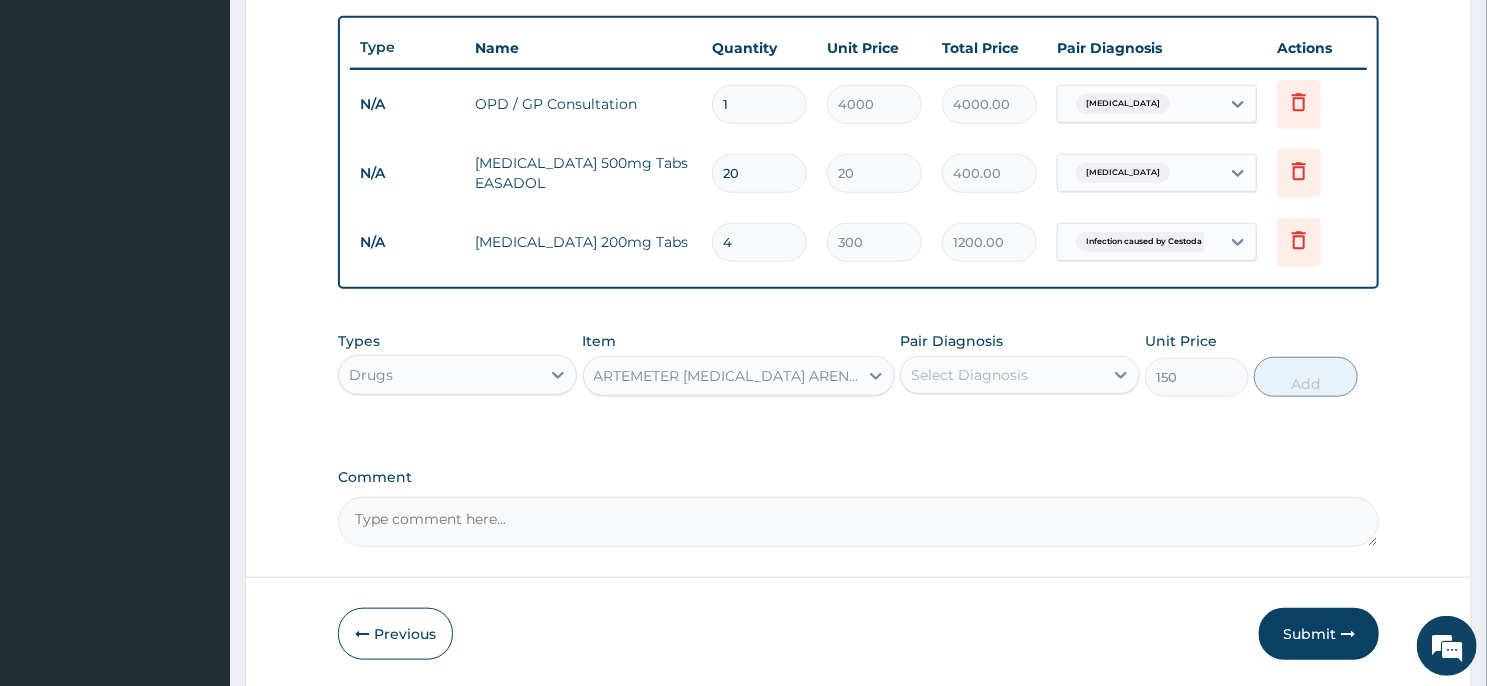 click on "Select Diagnosis" at bounding box center [969, 375] 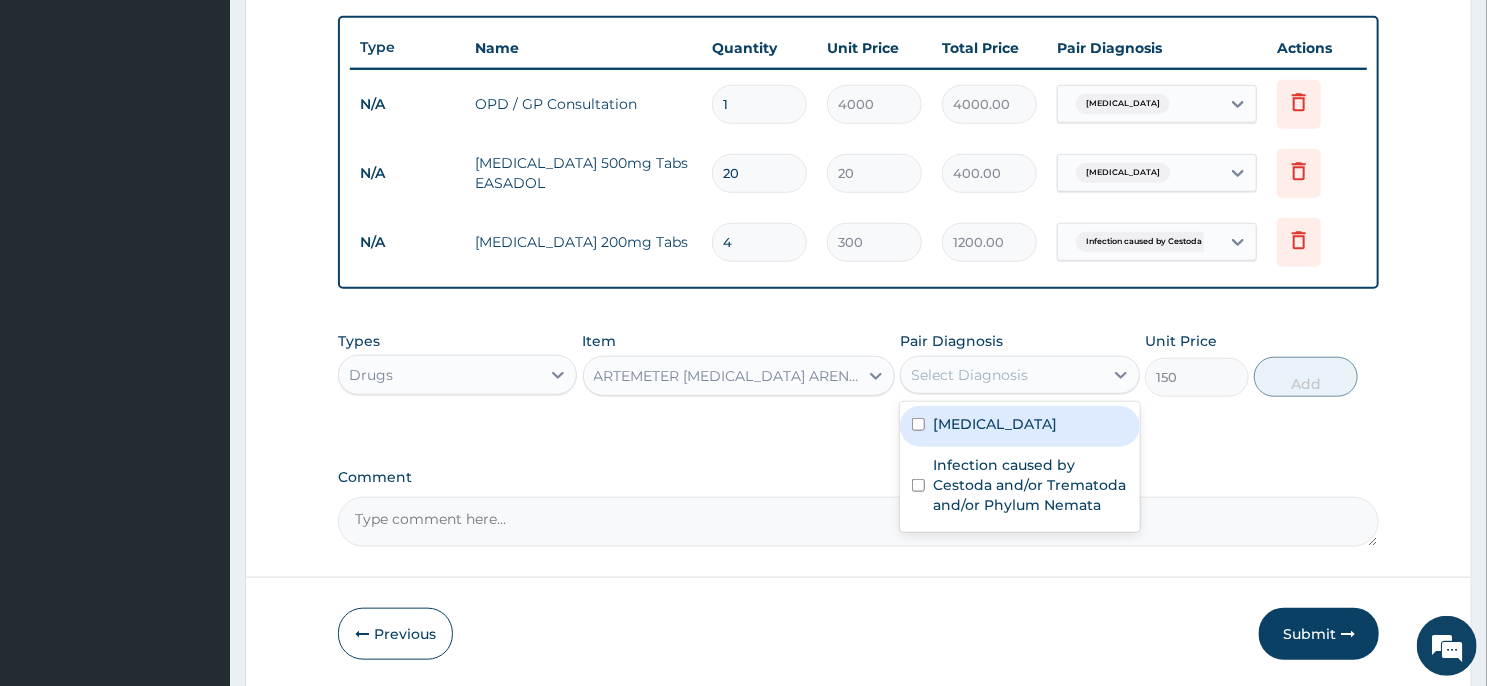 click on "[MEDICAL_DATA]" at bounding box center (1019, 426) 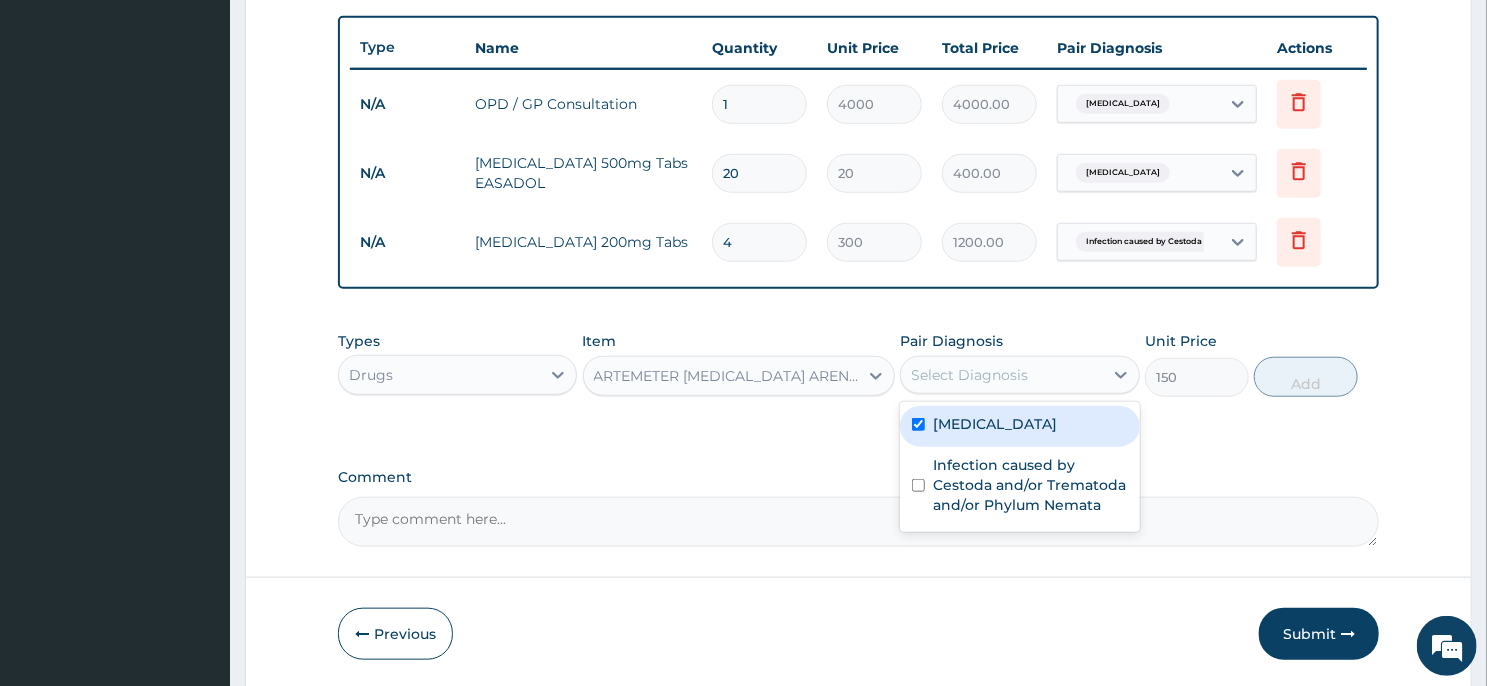 checkbox on "true" 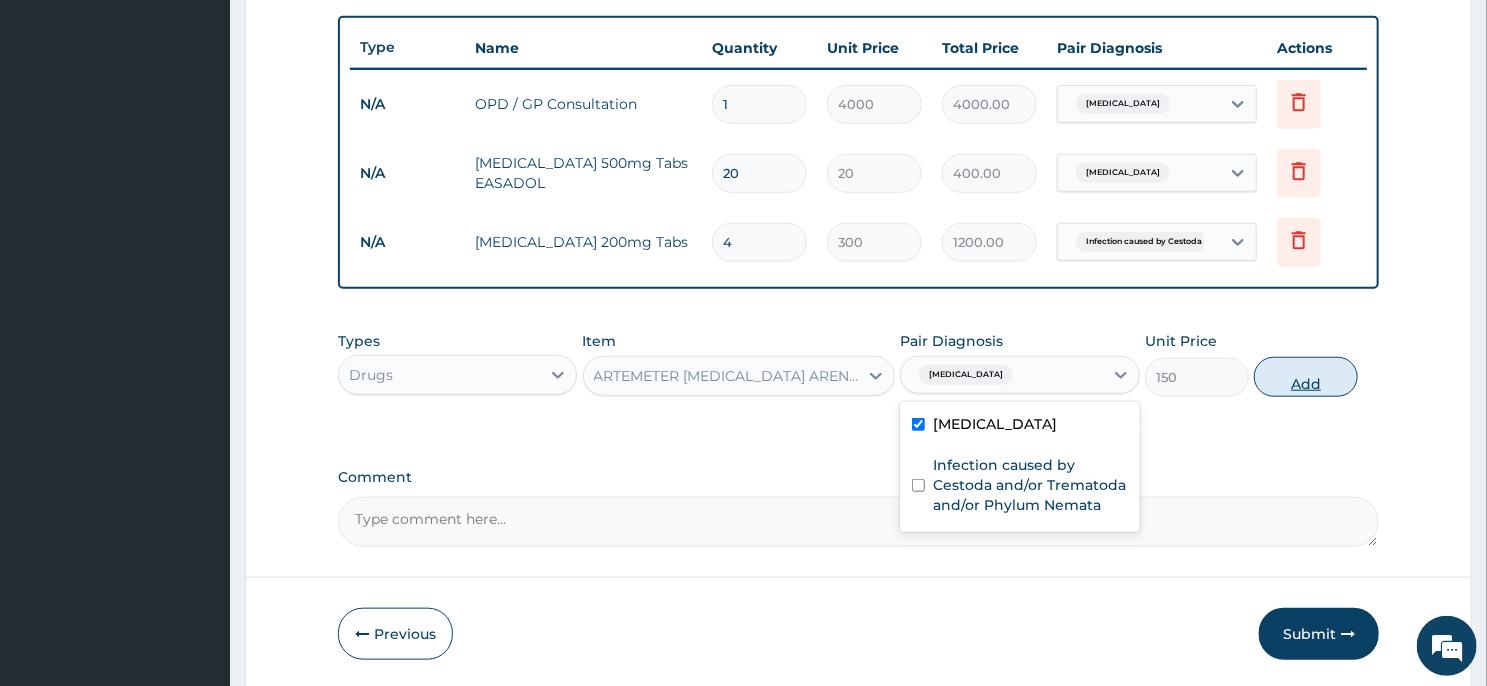 click on "Add" at bounding box center (1306, 377) 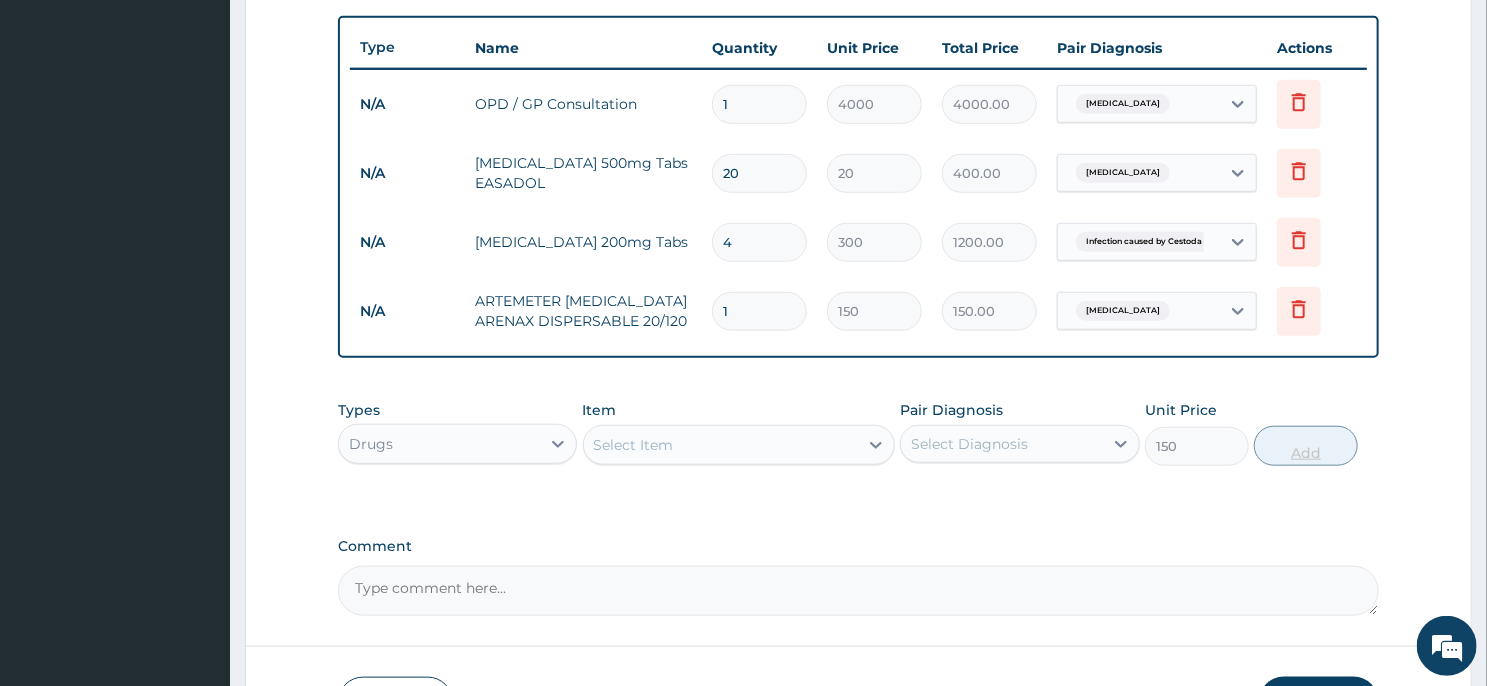 type on "0" 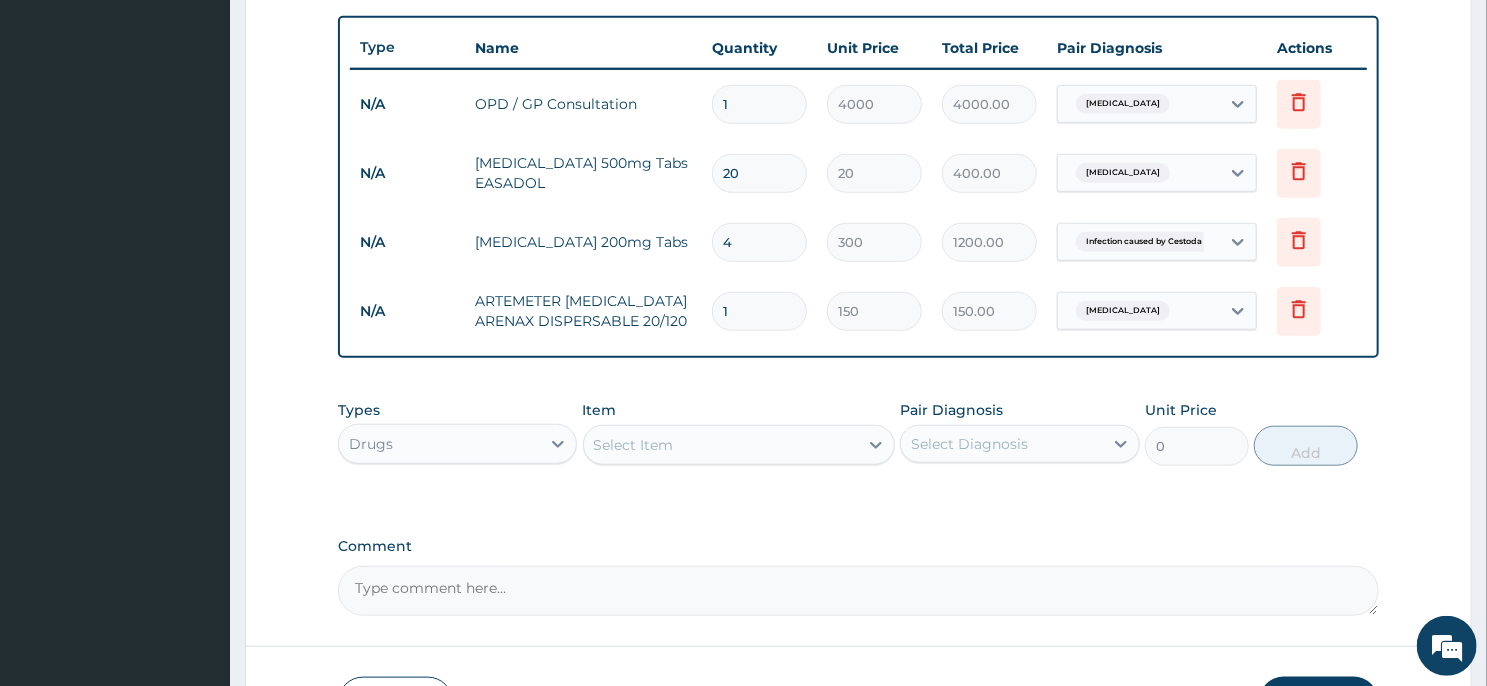 click on "1" at bounding box center (759, 311) 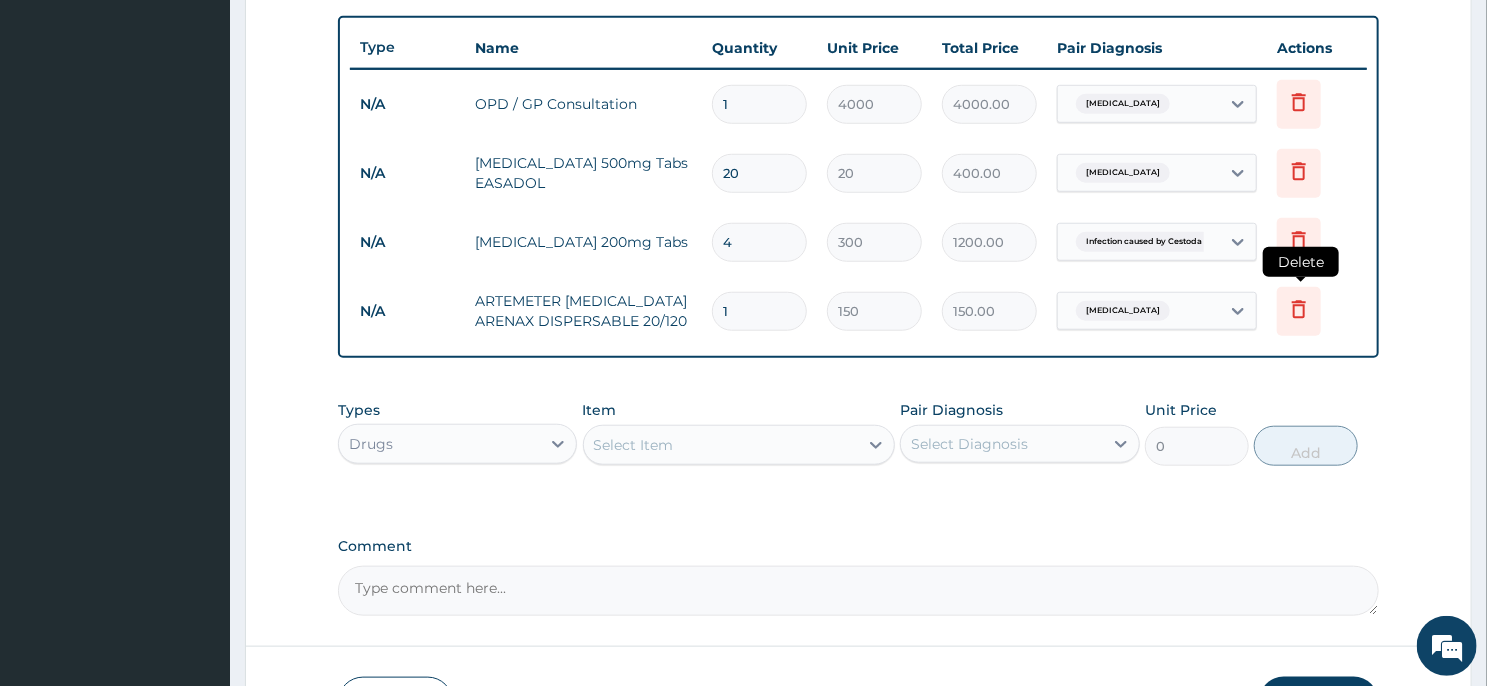 click 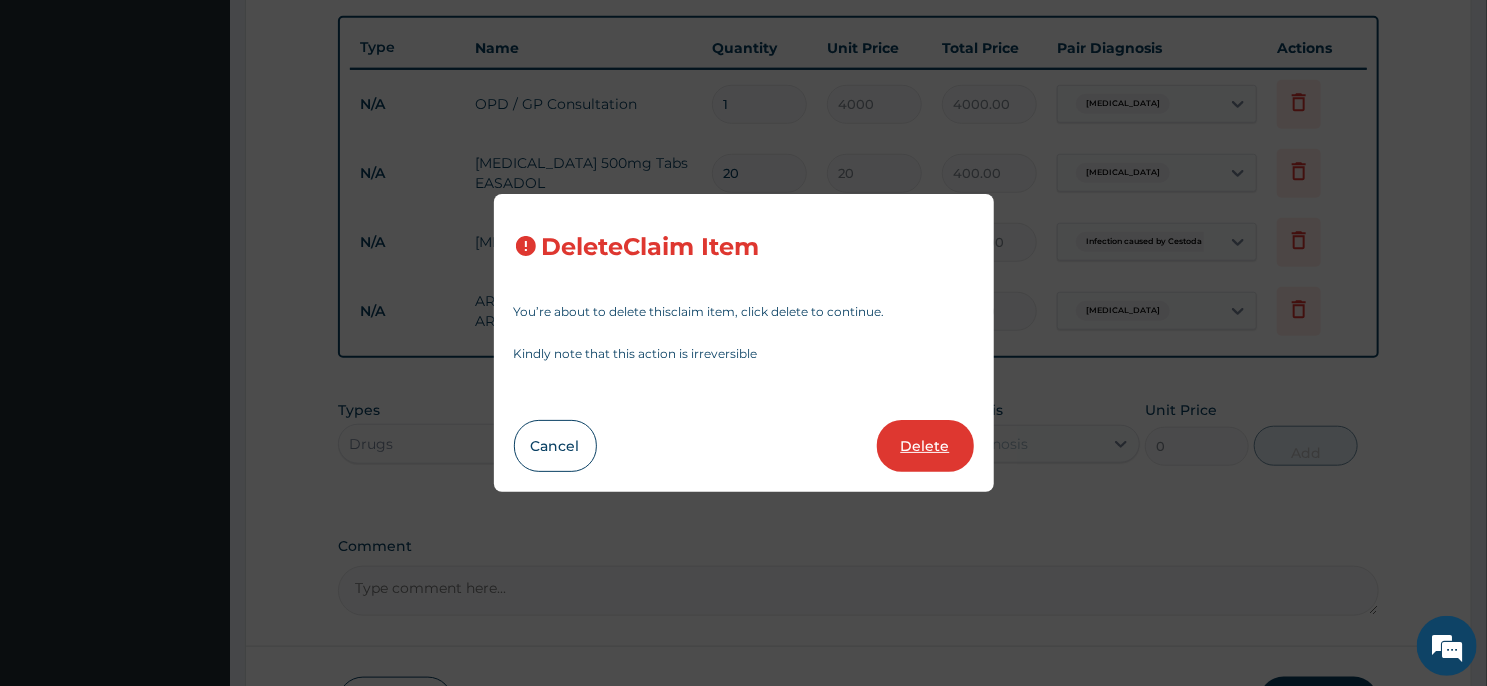 click on "Delete" at bounding box center [925, 446] 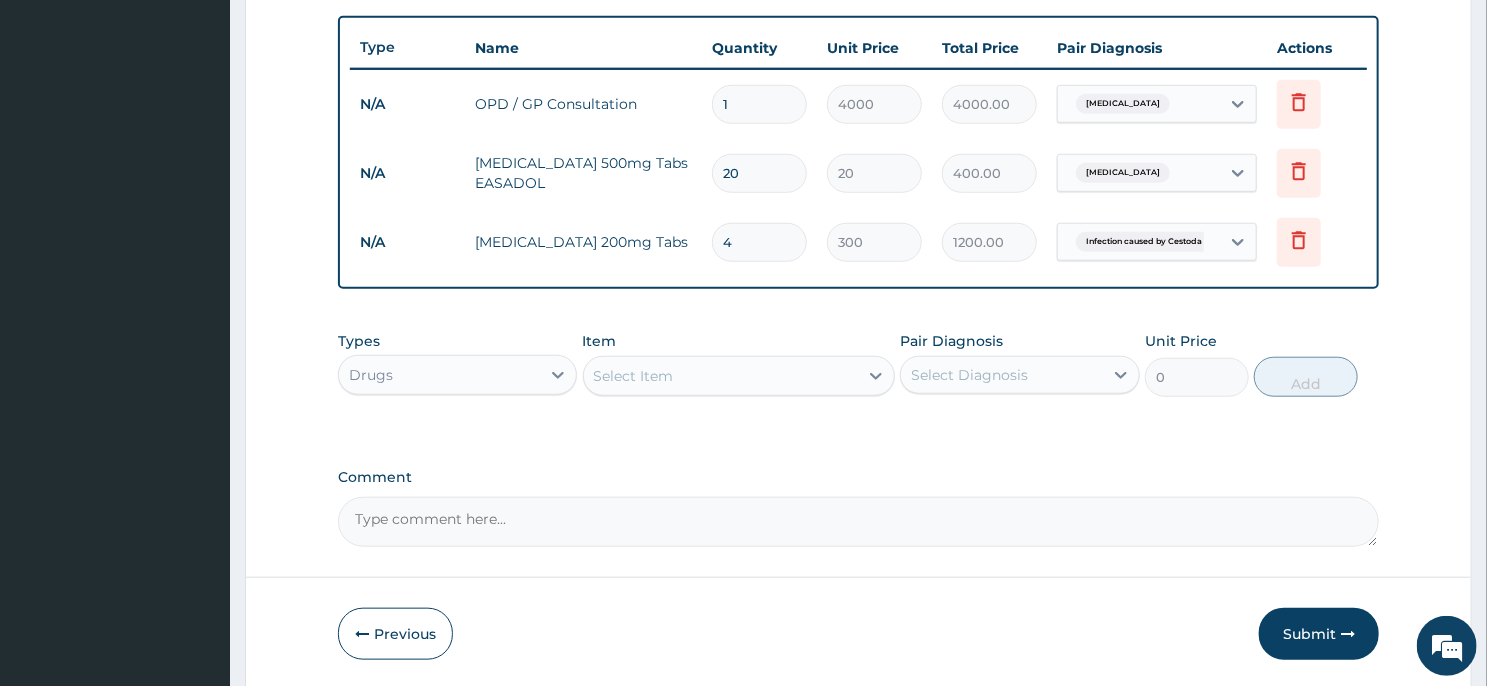 click on "Select Item" at bounding box center [721, 376] 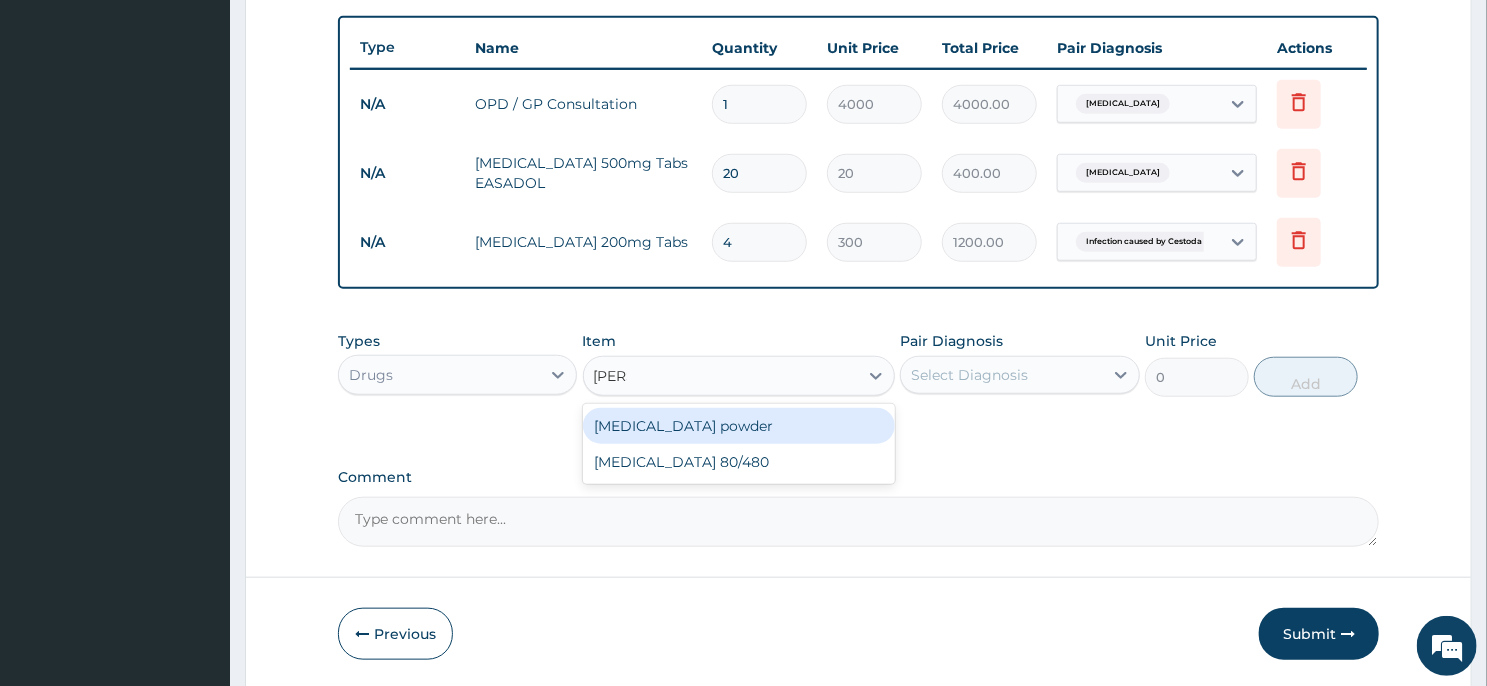 type on "COART" 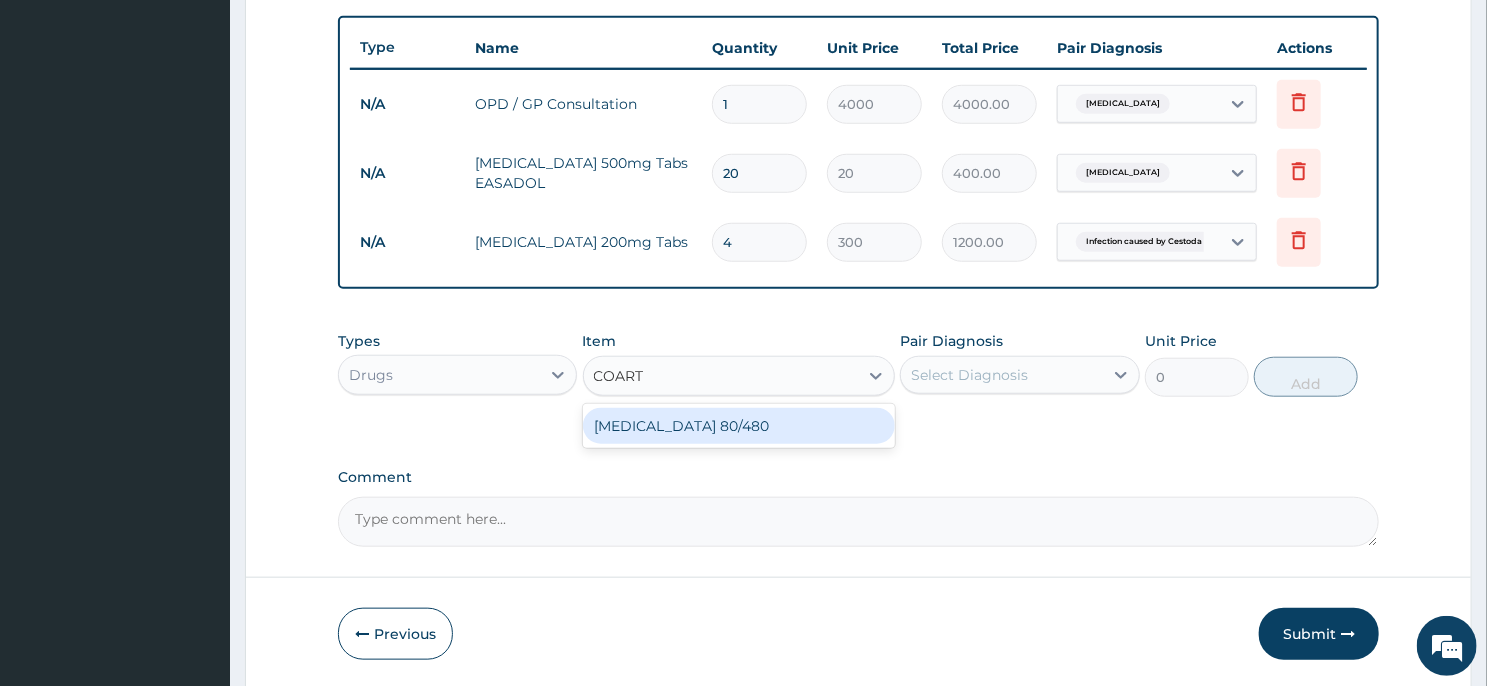 click on "[MEDICAL_DATA] 80/480" at bounding box center [739, 426] 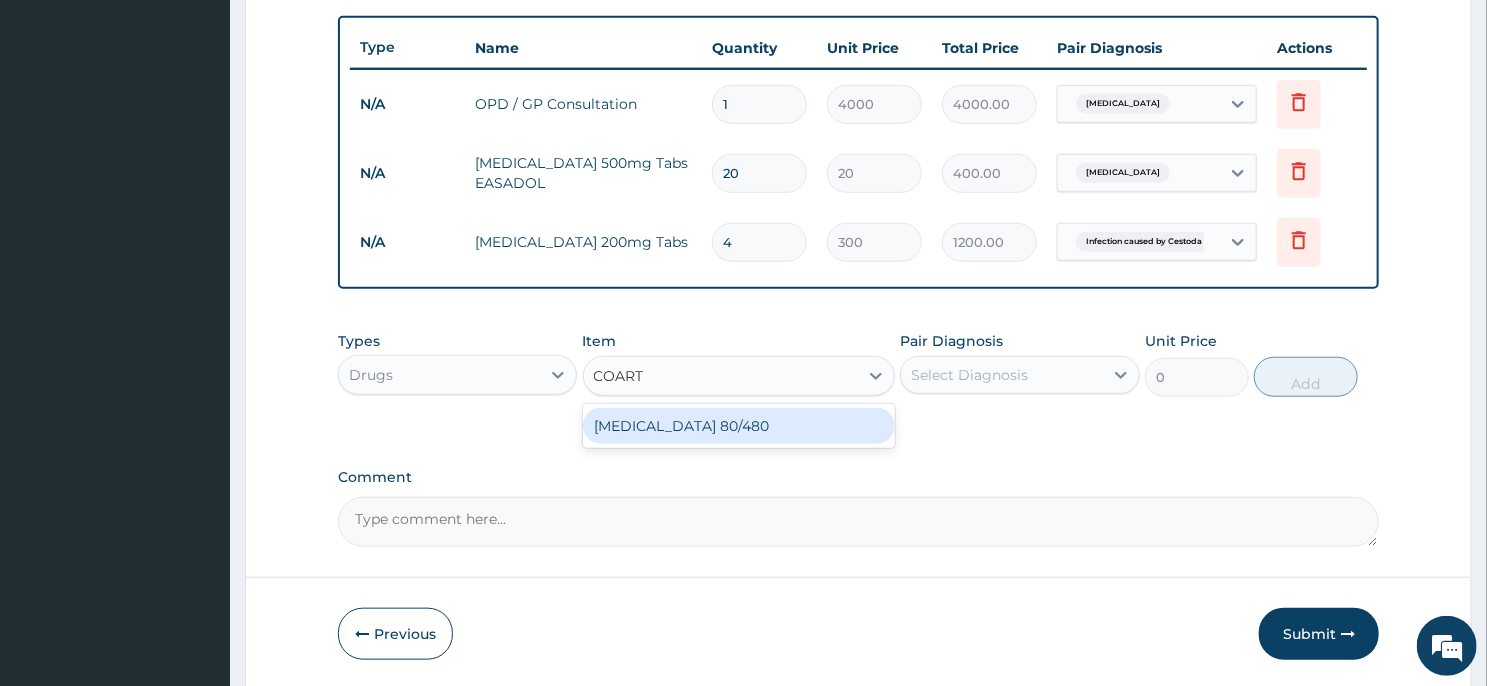 type 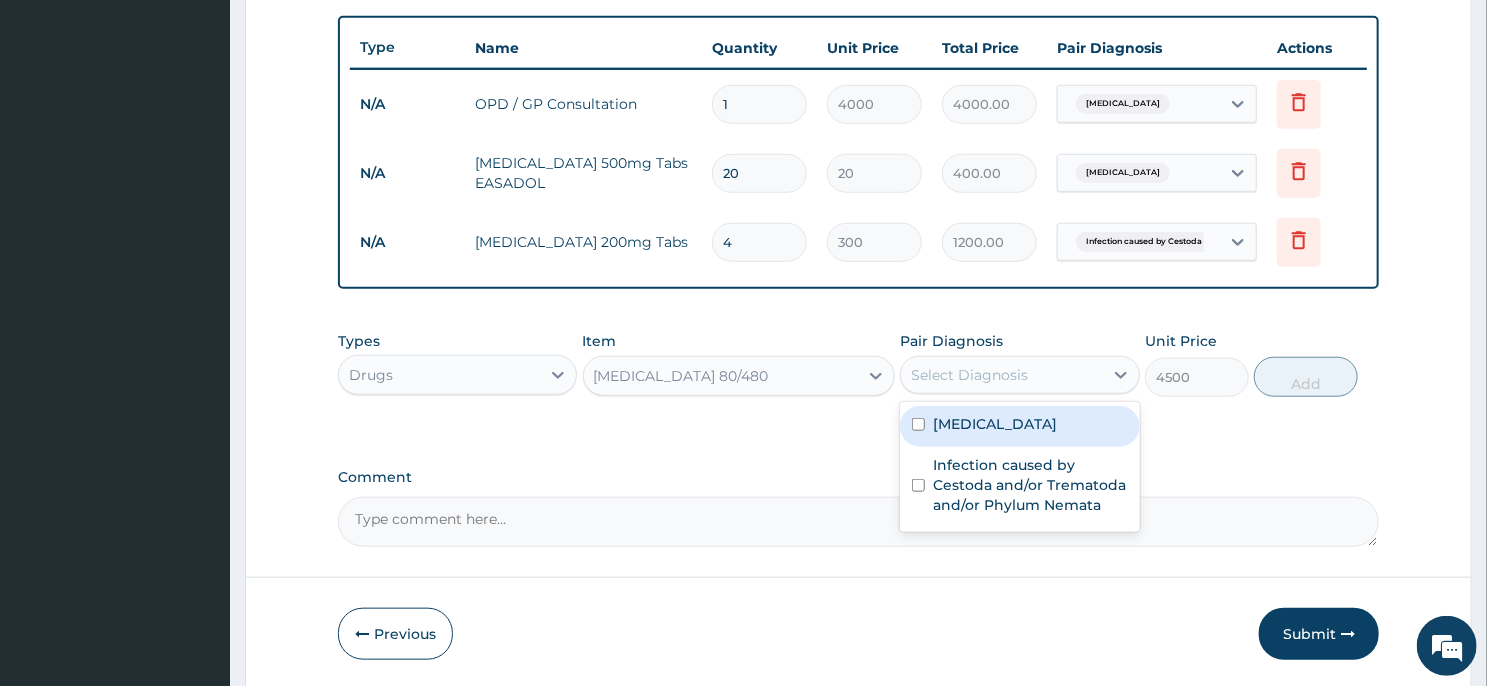 click on "Select Diagnosis" at bounding box center (1001, 375) 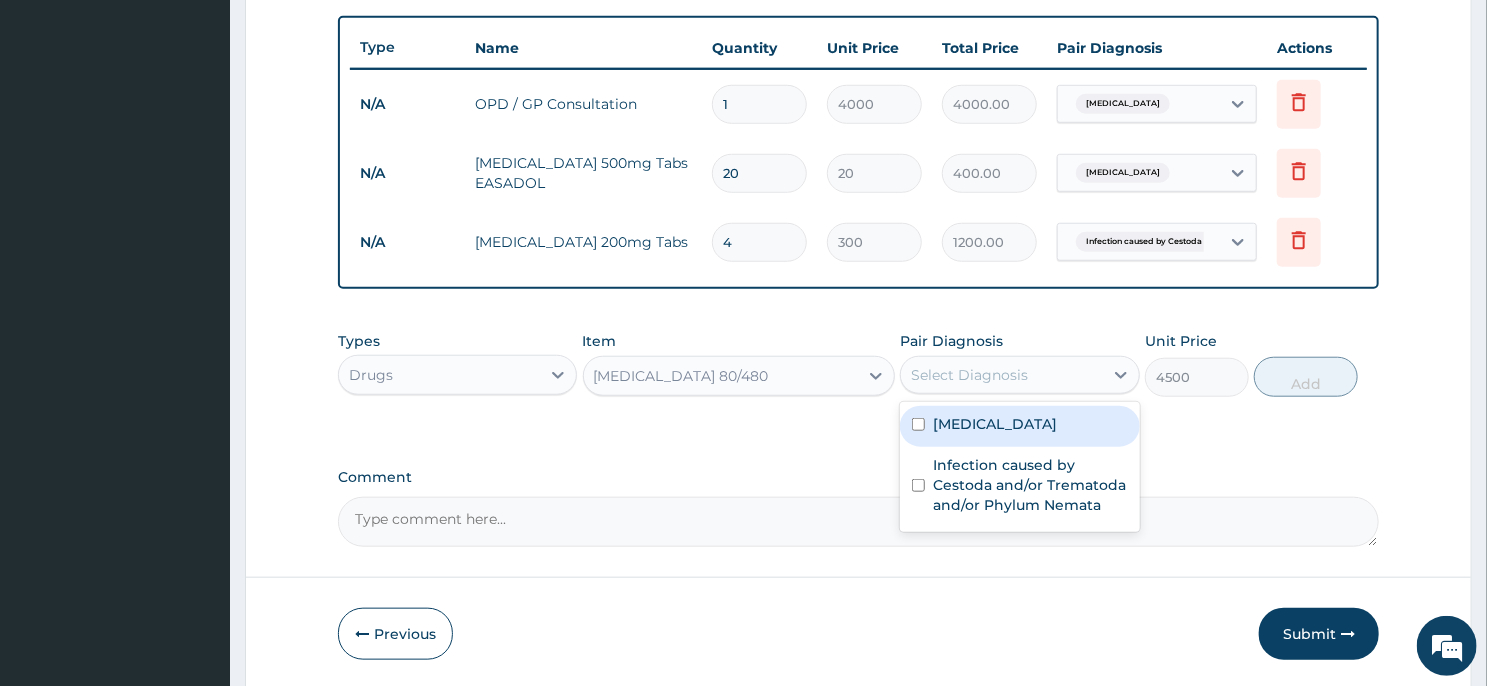 click on "[MEDICAL_DATA]" at bounding box center (1019, 426) 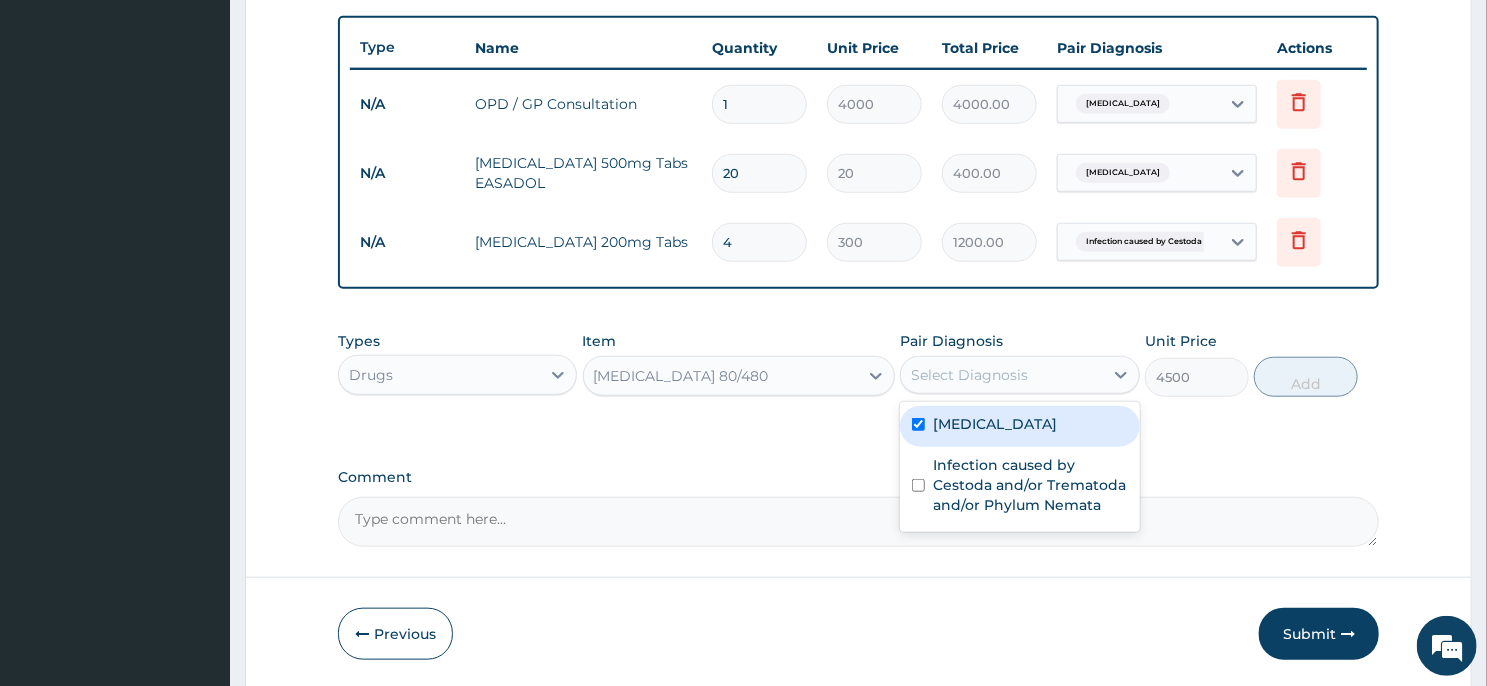checkbox on "true" 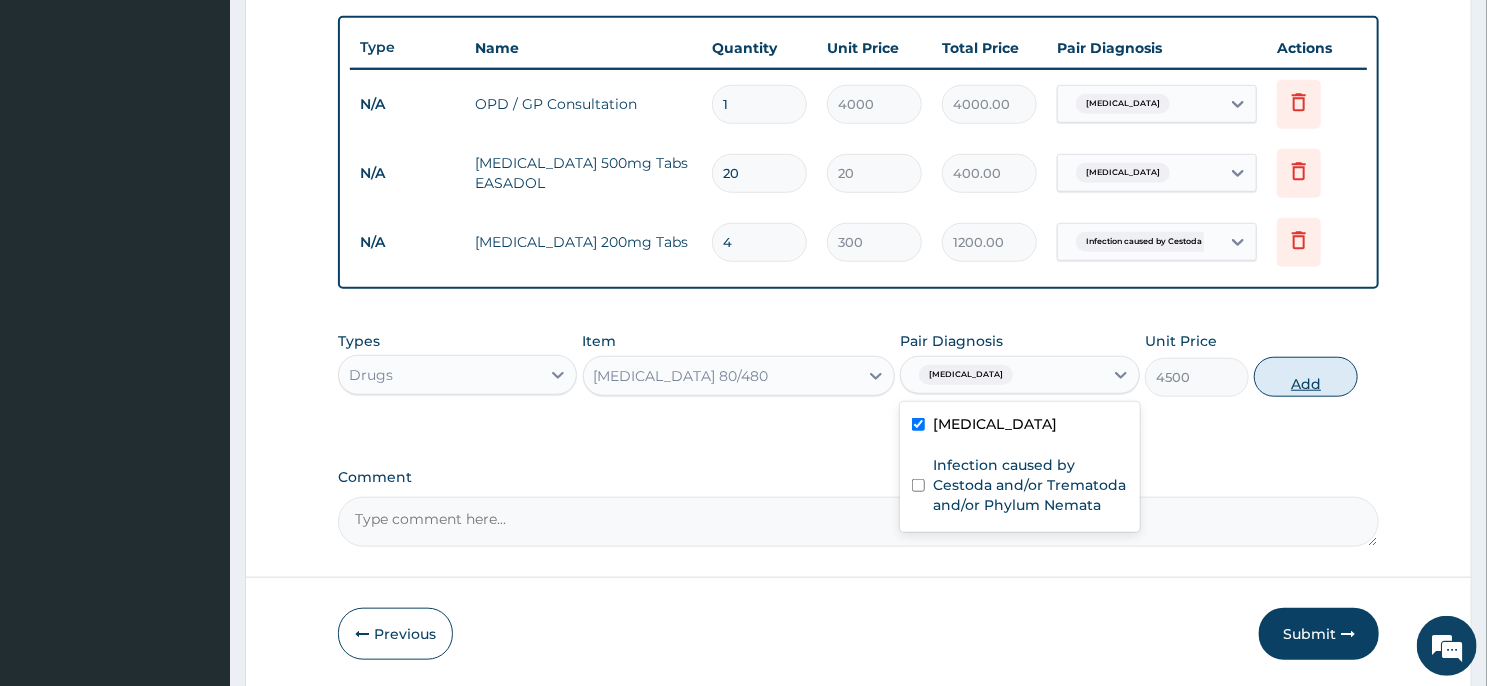 click on "Add" at bounding box center [1306, 377] 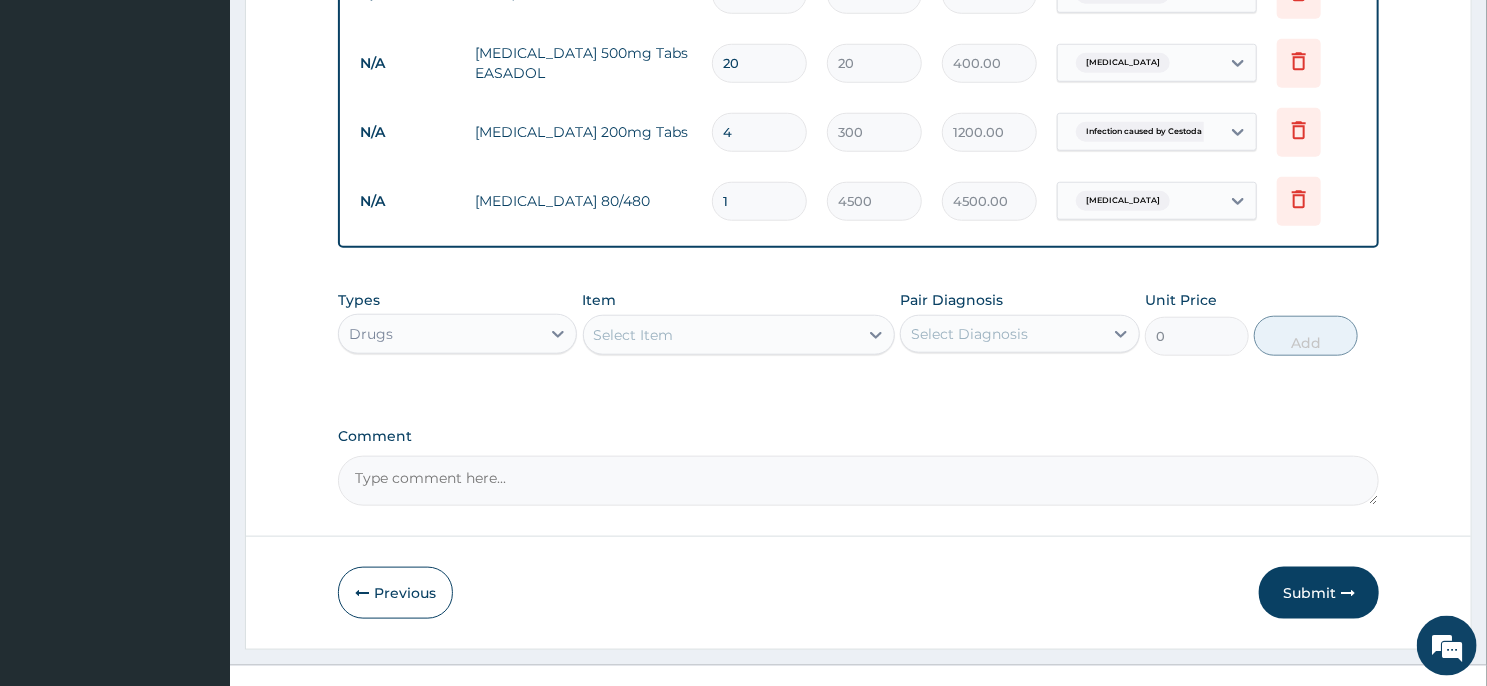 scroll, scrollTop: 866, scrollLeft: 0, axis: vertical 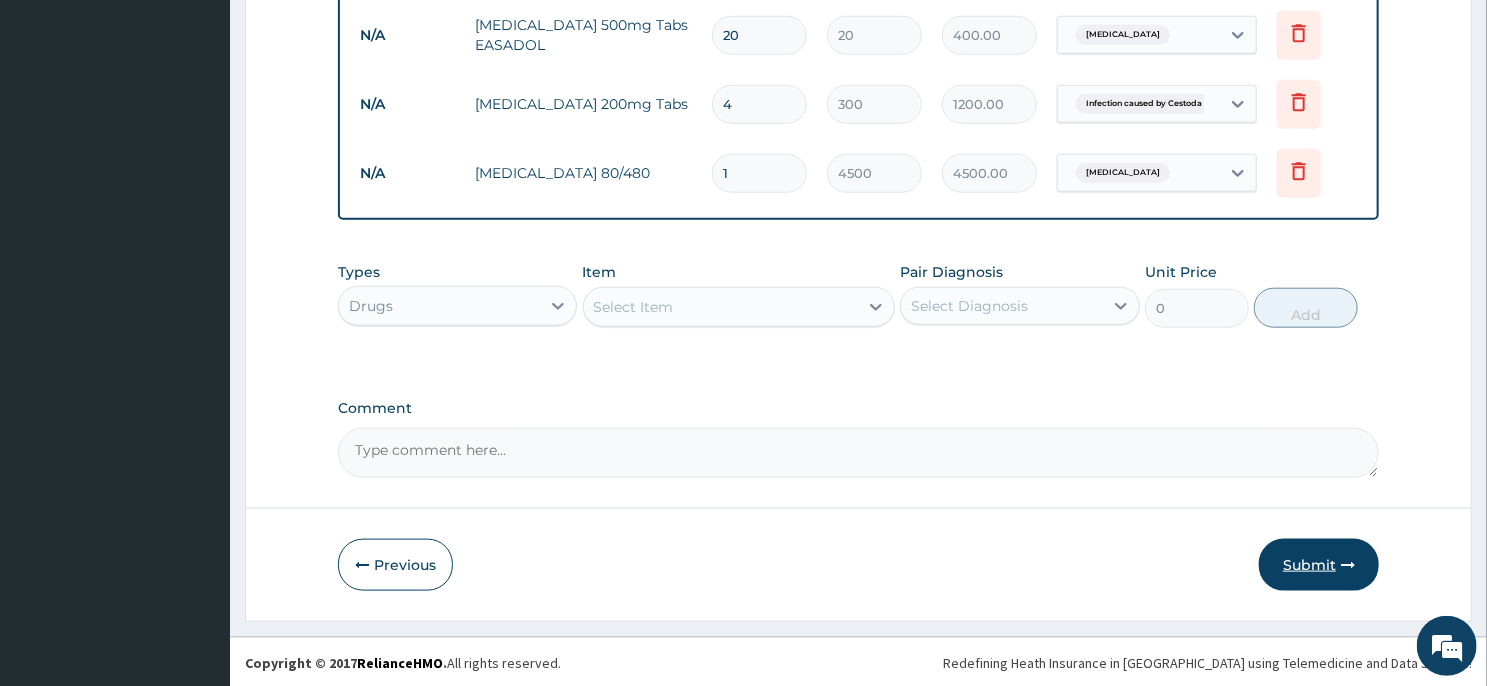 click on "Submit" at bounding box center [1319, 565] 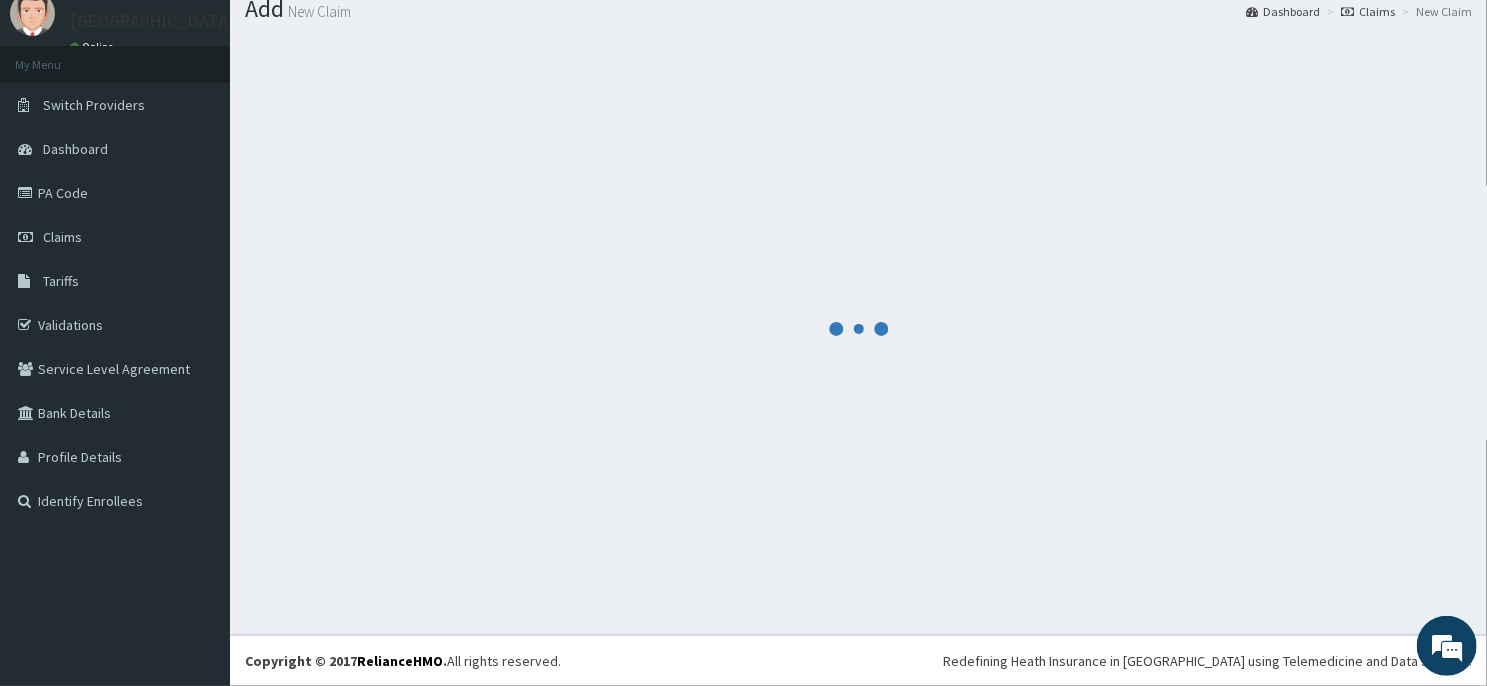 scroll, scrollTop: 69, scrollLeft: 0, axis: vertical 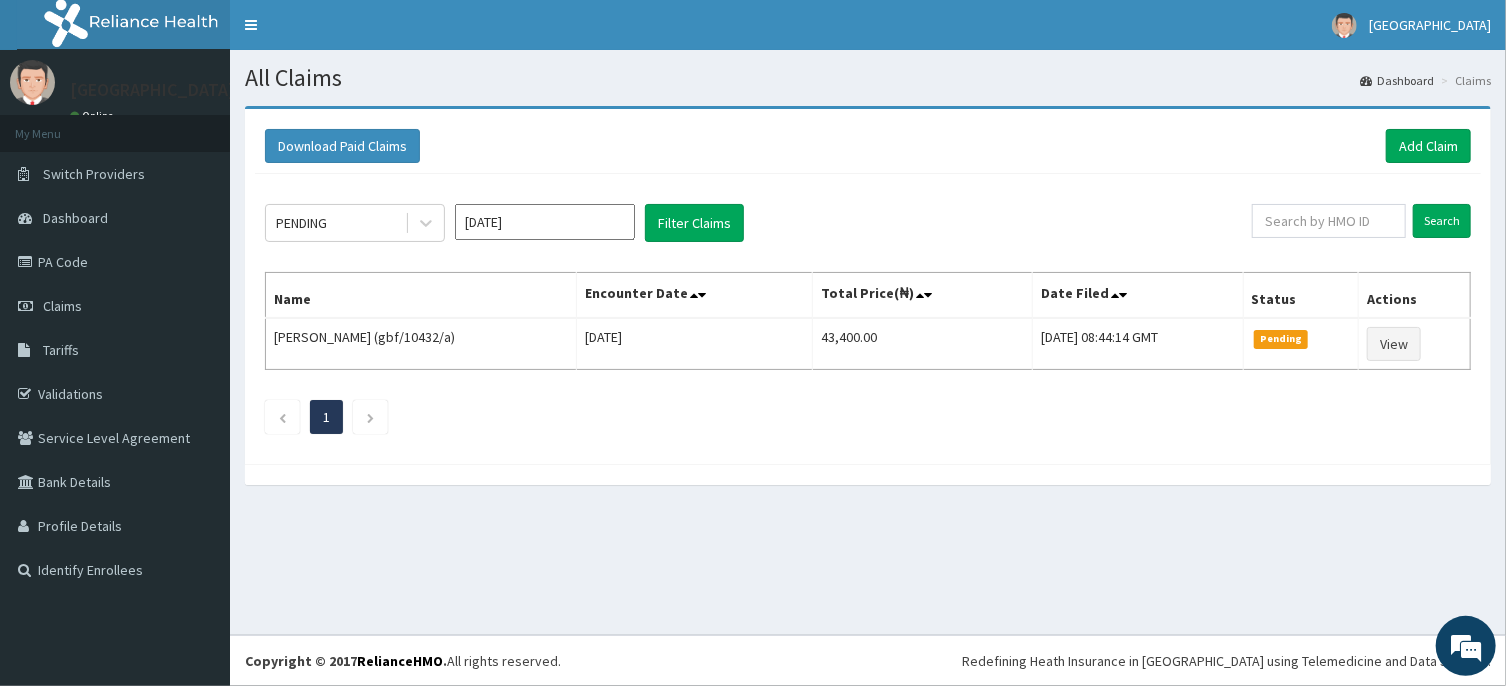 click on "[DATE]" at bounding box center (545, 222) 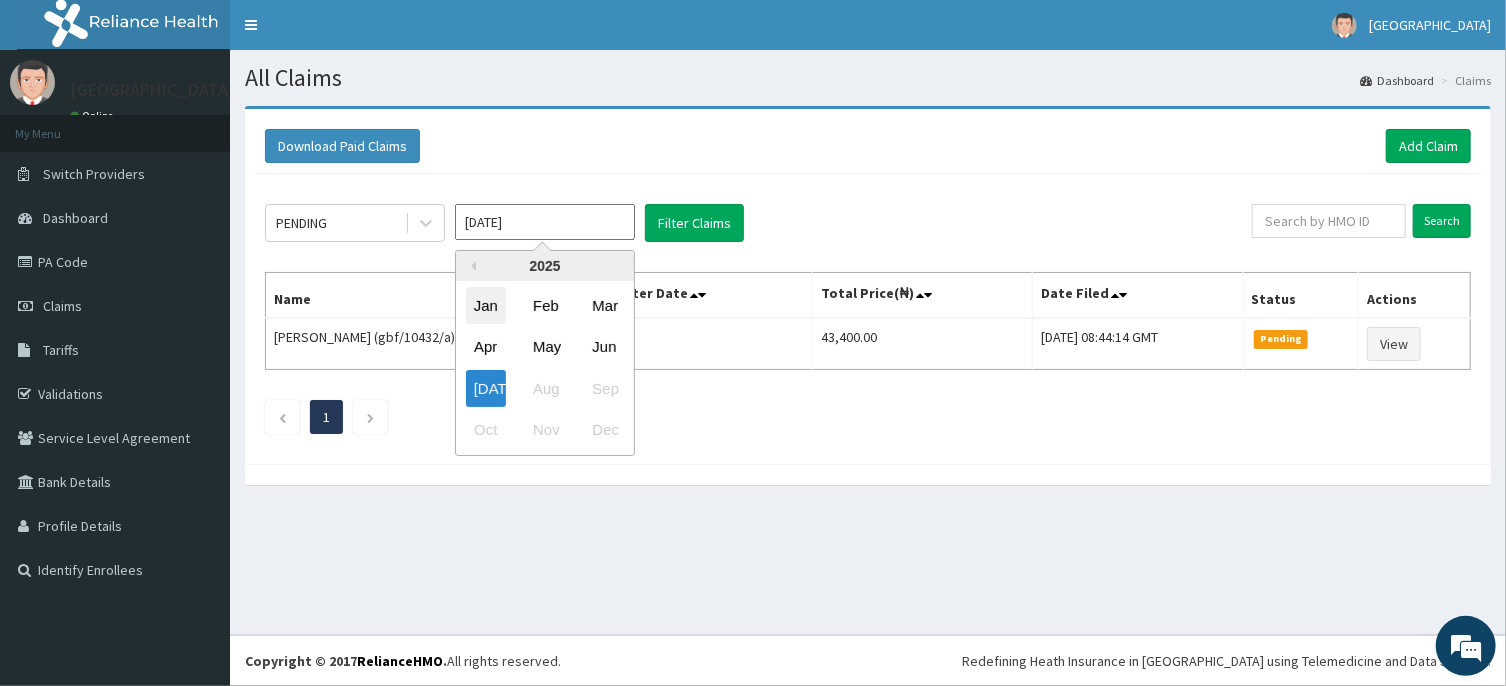click on "Jan" at bounding box center (486, 305) 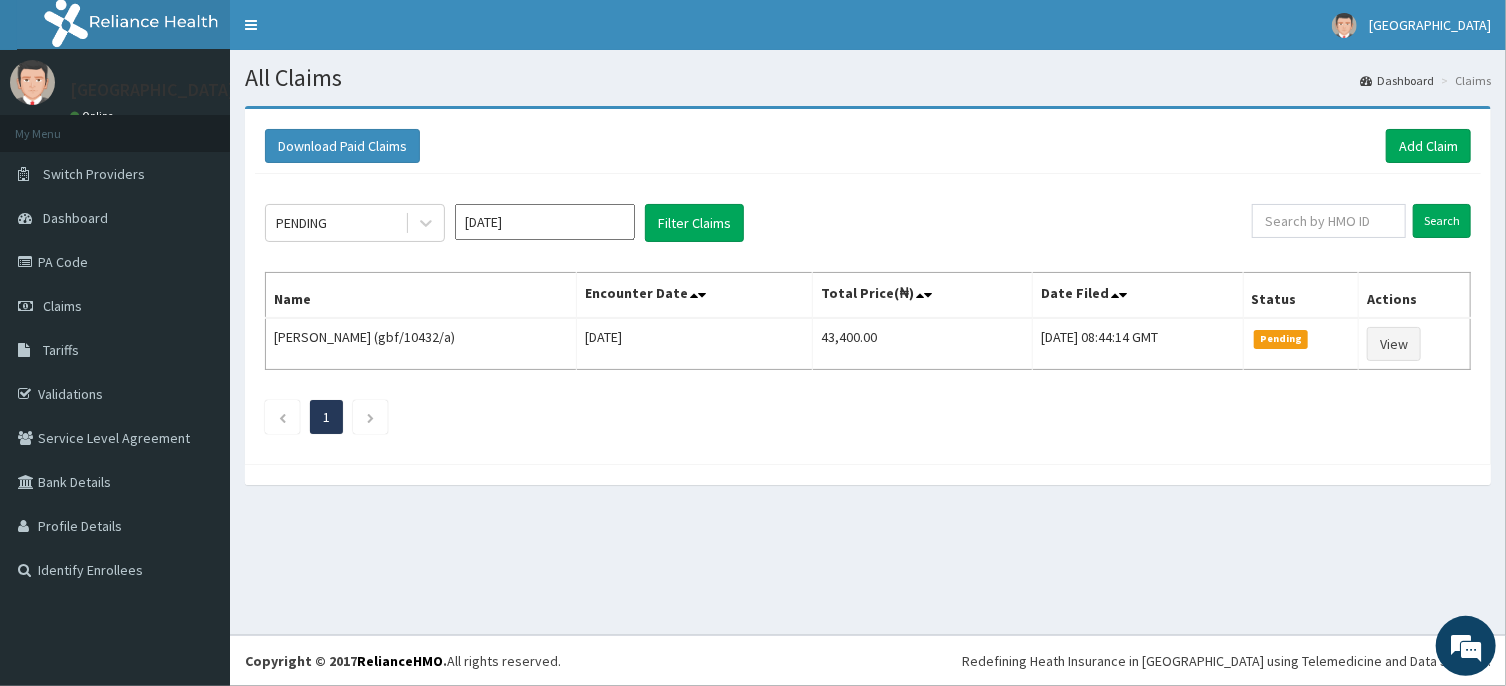 type on "[DATE]" 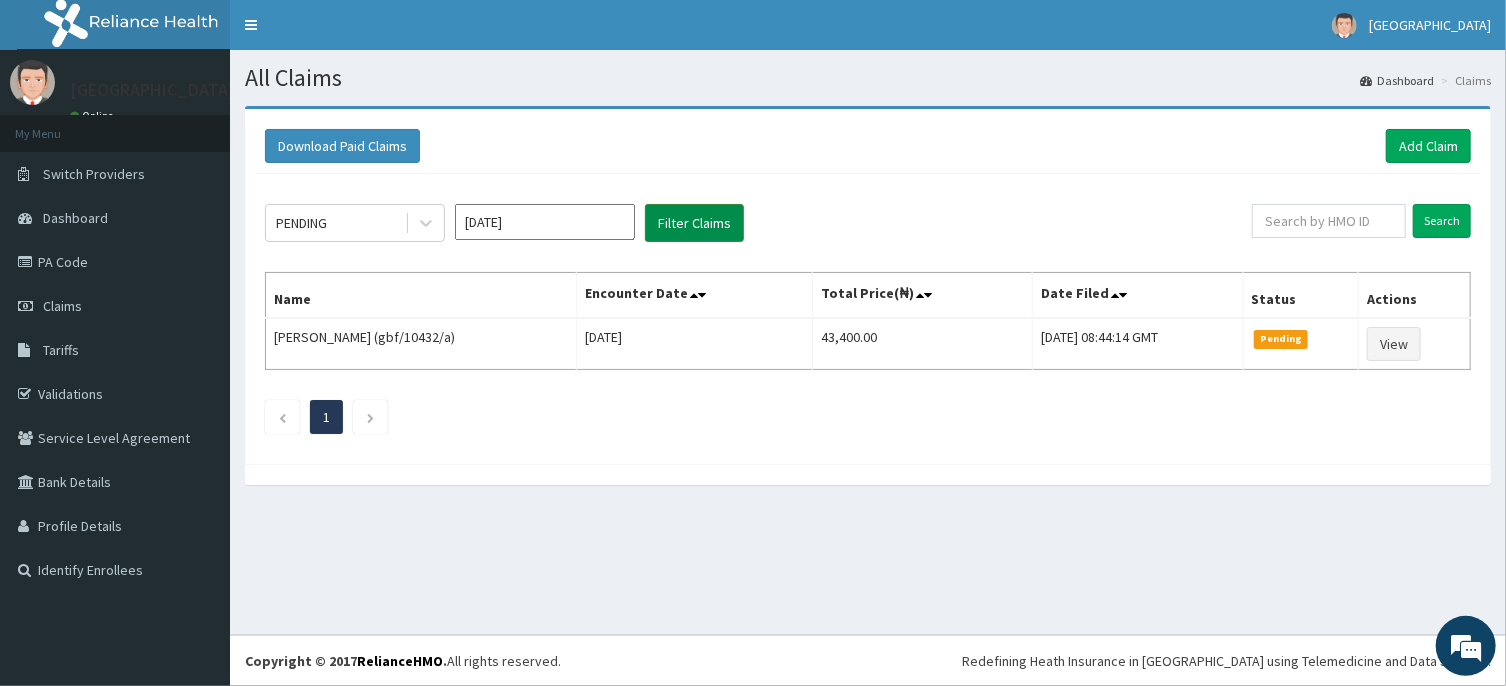 click on "Filter Claims" at bounding box center [694, 223] 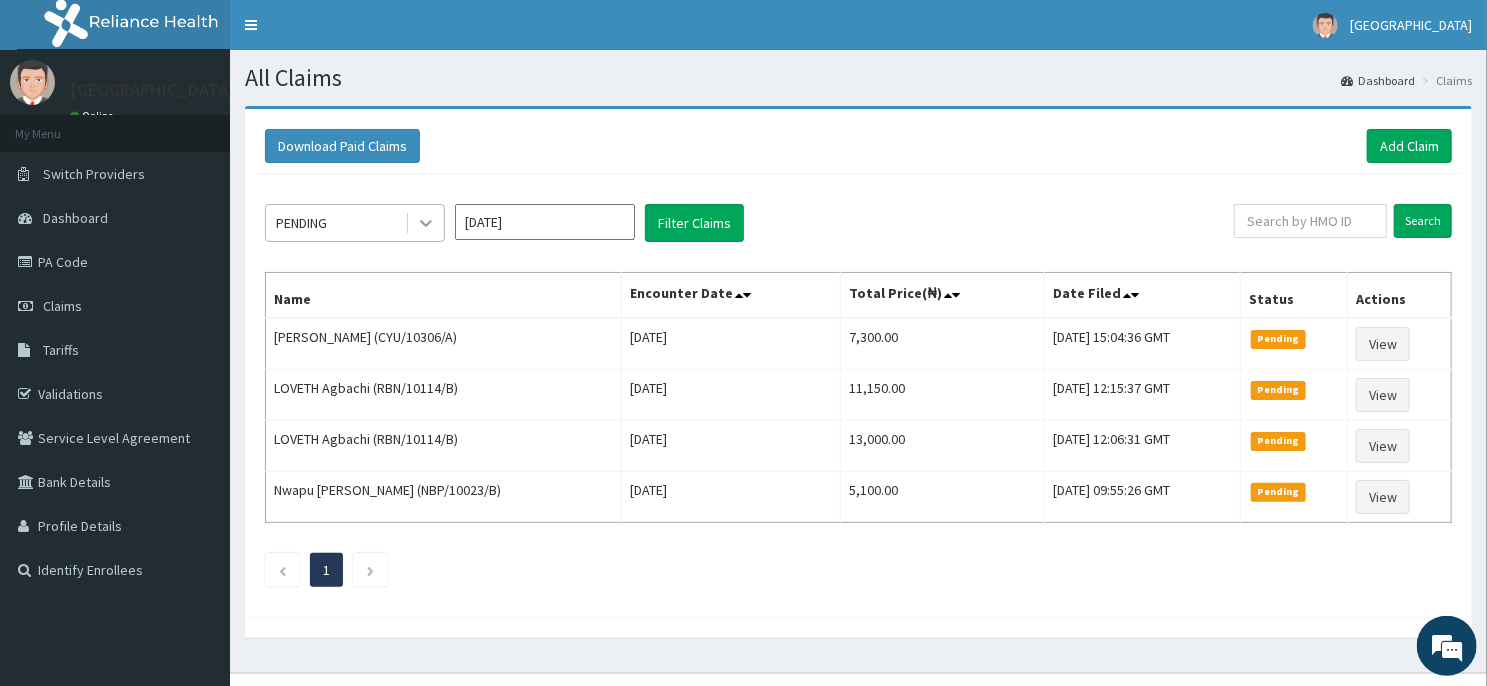 click 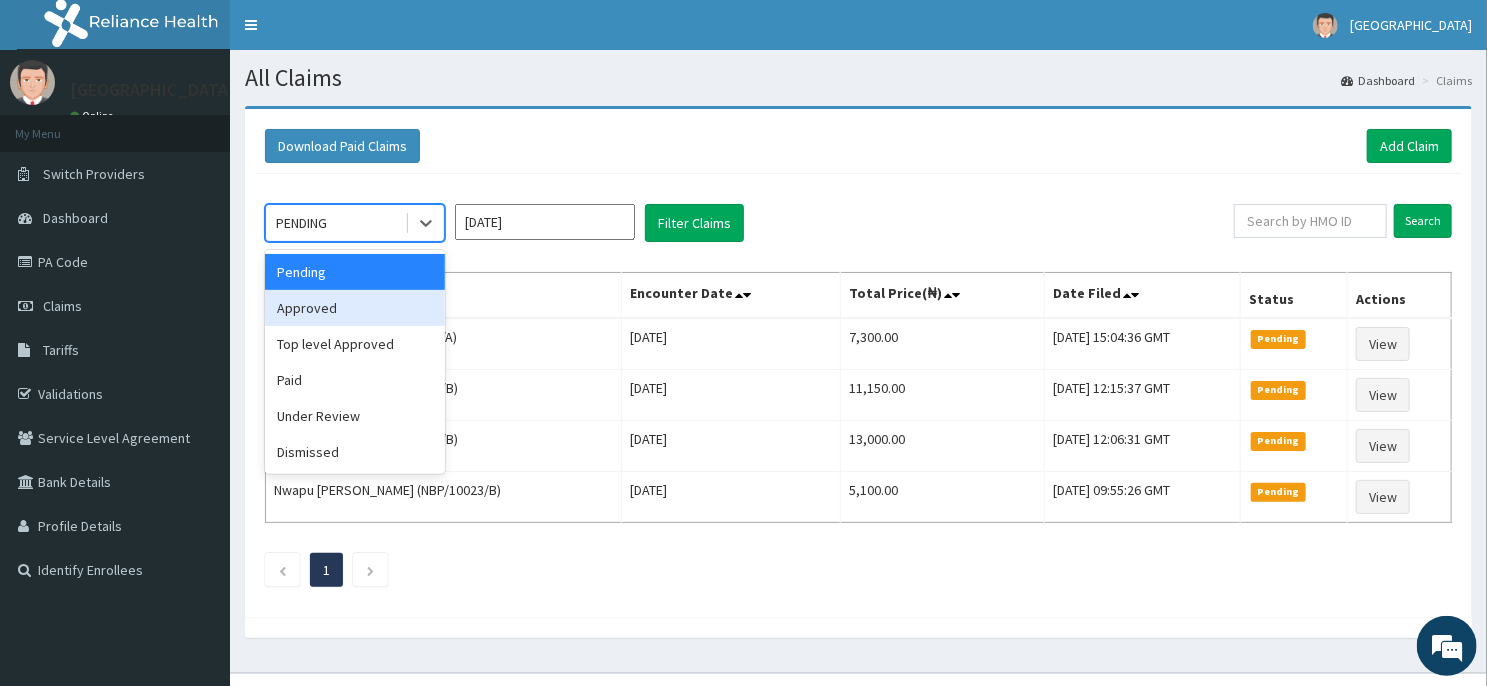 click on "Approved" at bounding box center [355, 308] 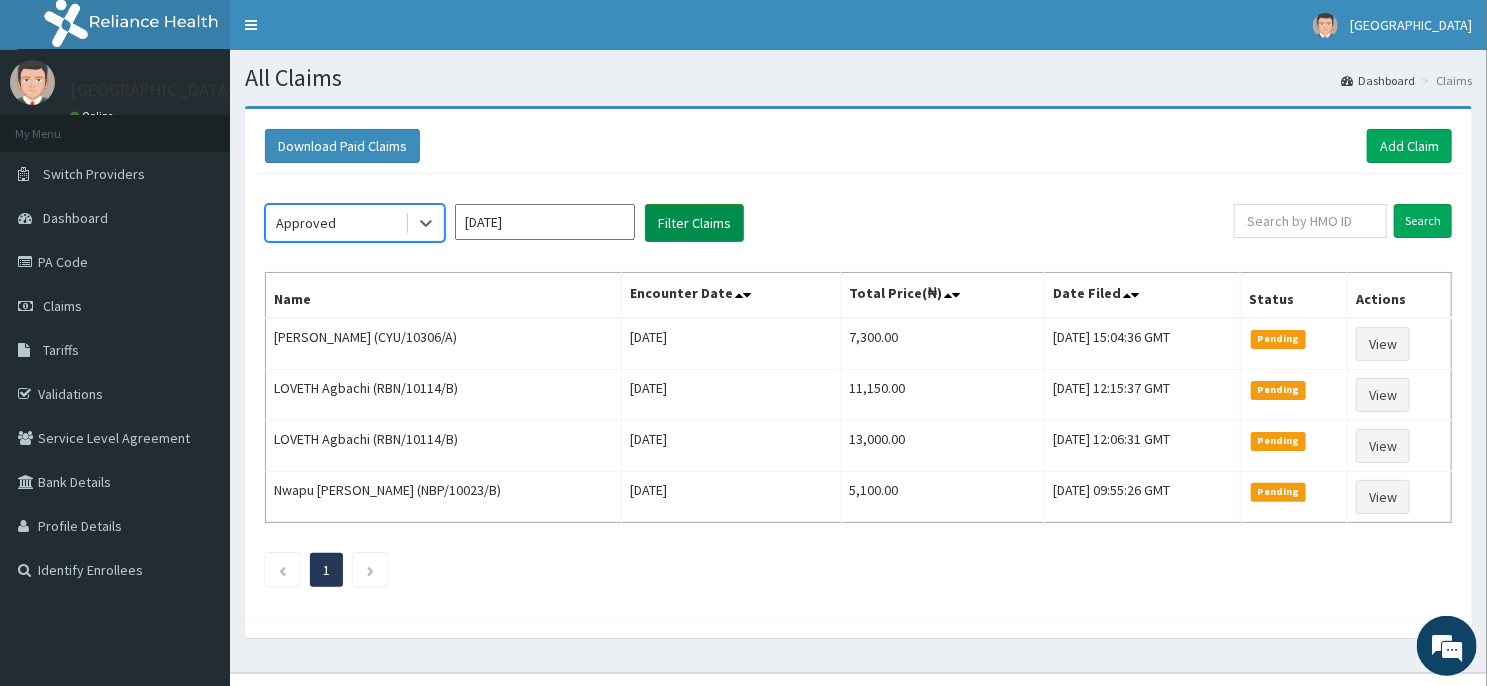 click on "Filter Claims" at bounding box center [694, 223] 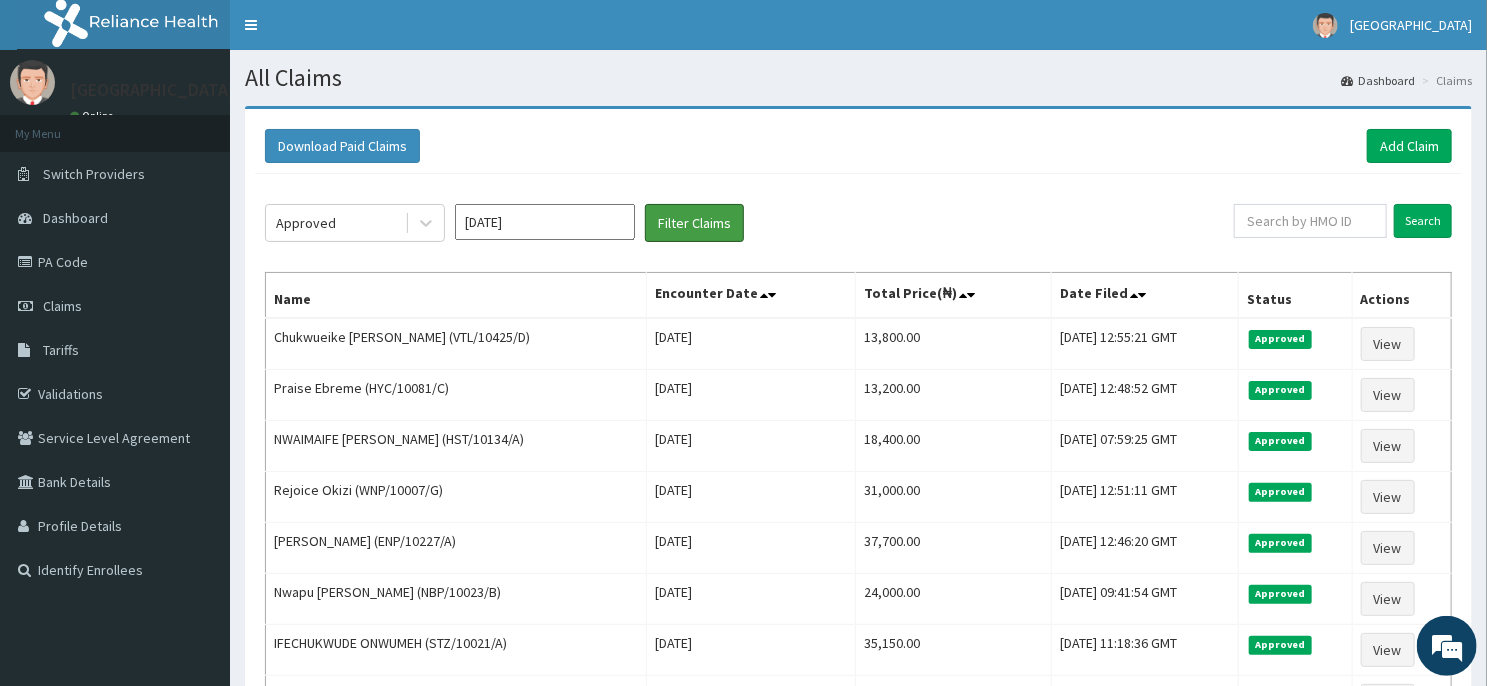 scroll, scrollTop: 0, scrollLeft: 0, axis: both 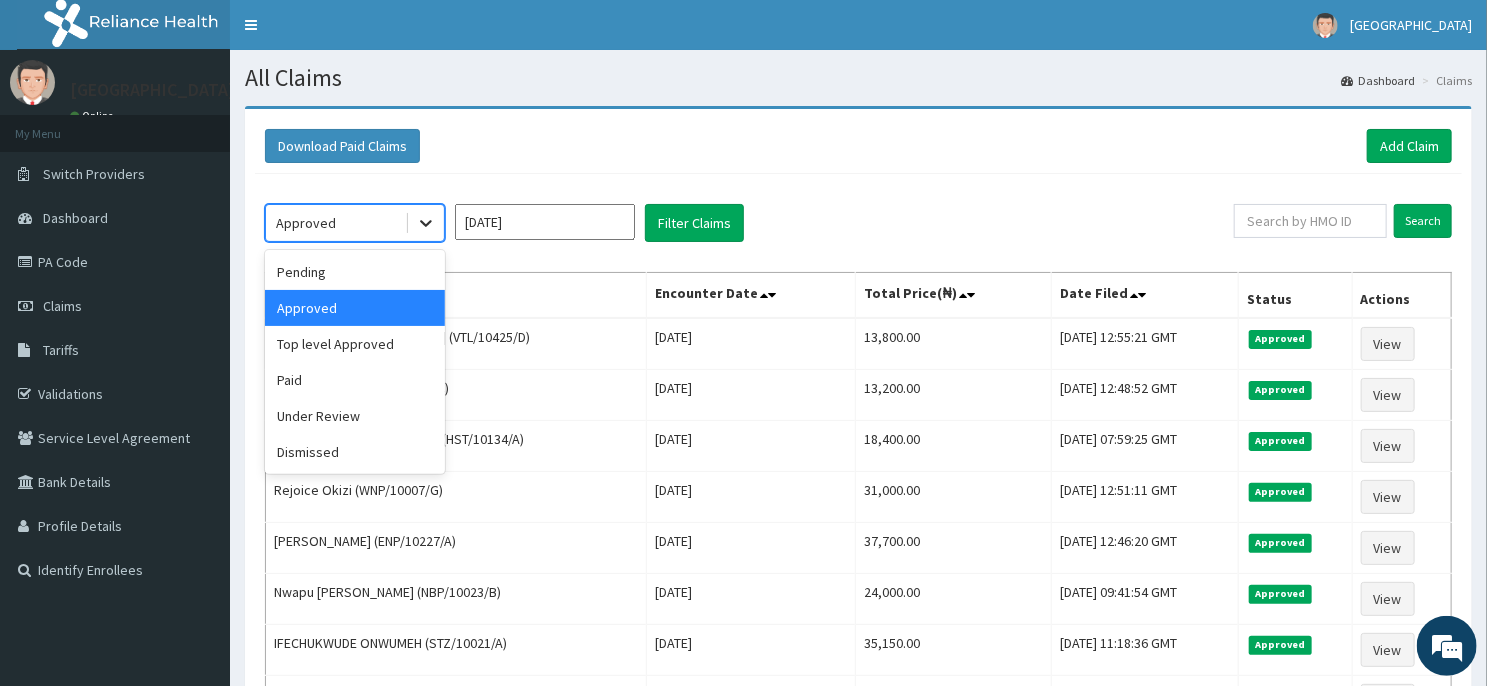 click 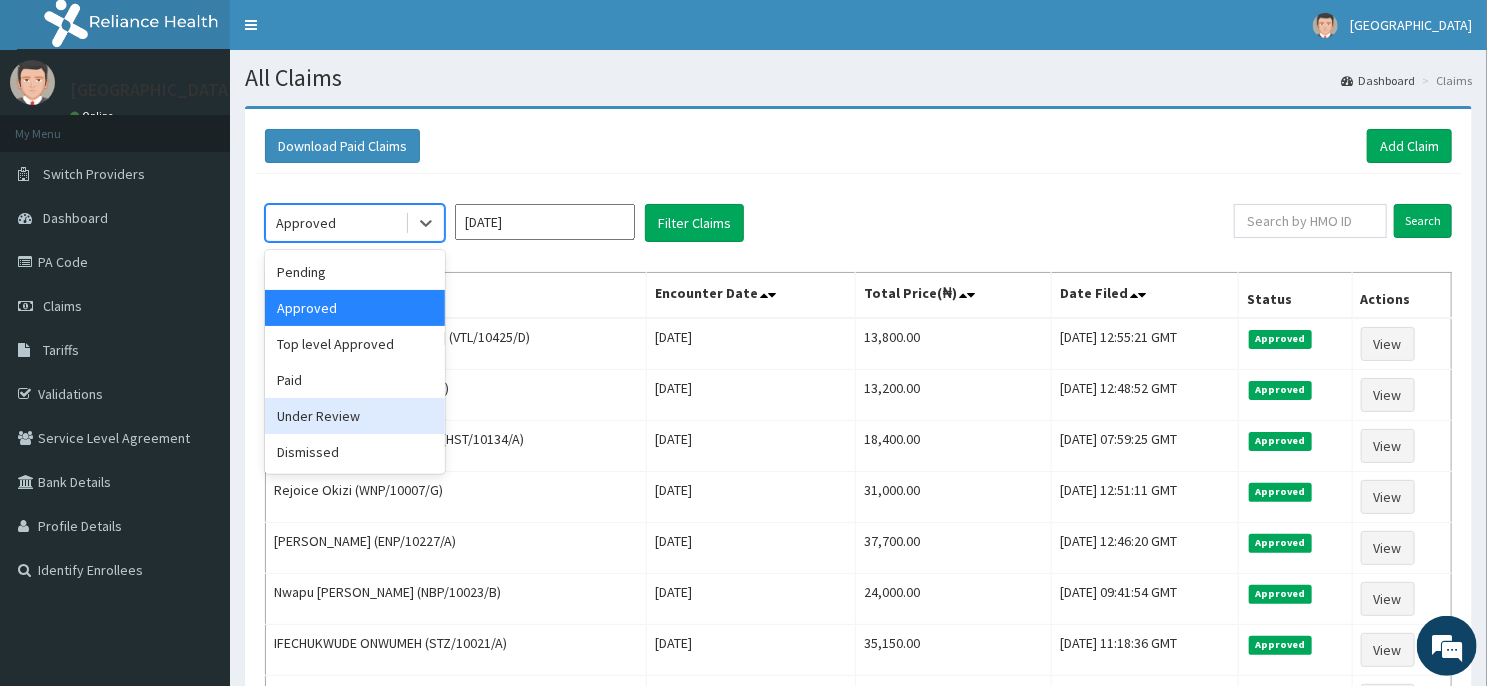 click on "Under Review" at bounding box center (355, 416) 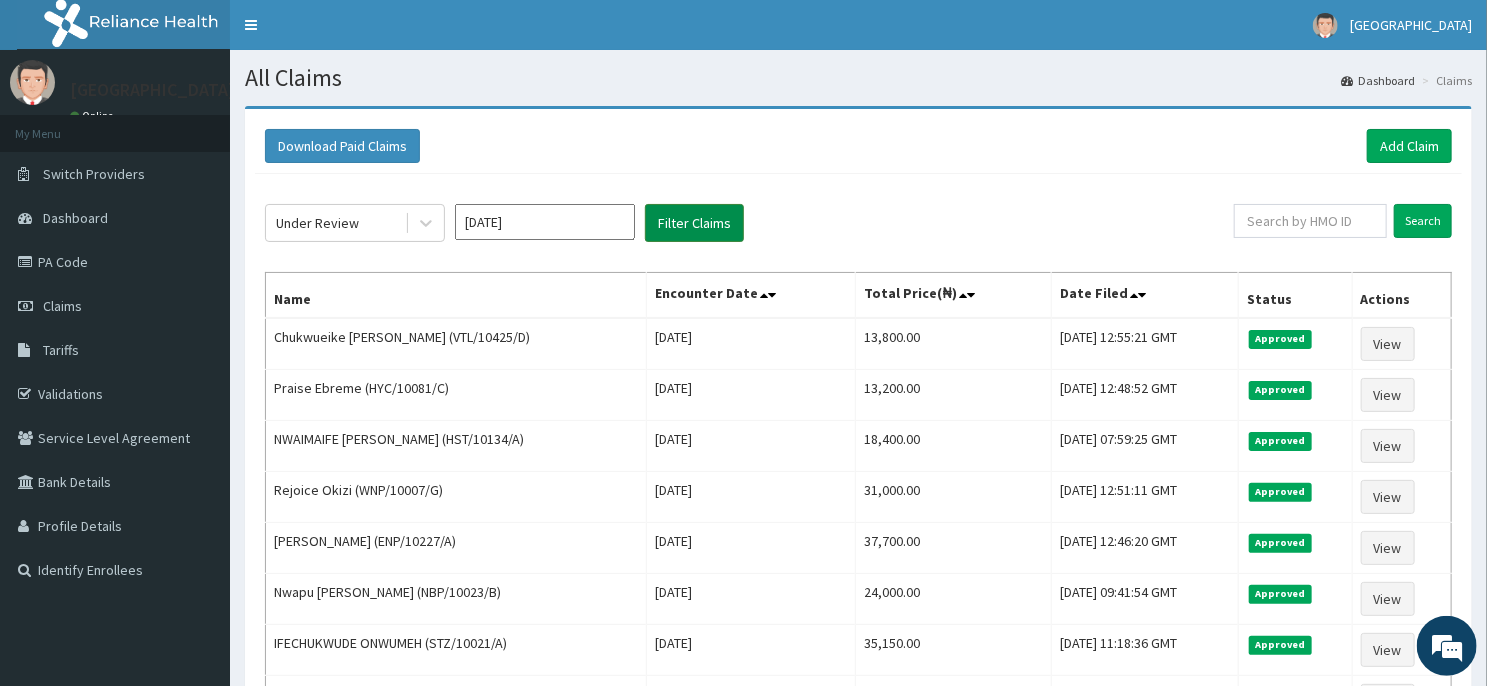 click on "Filter Claims" at bounding box center (694, 223) 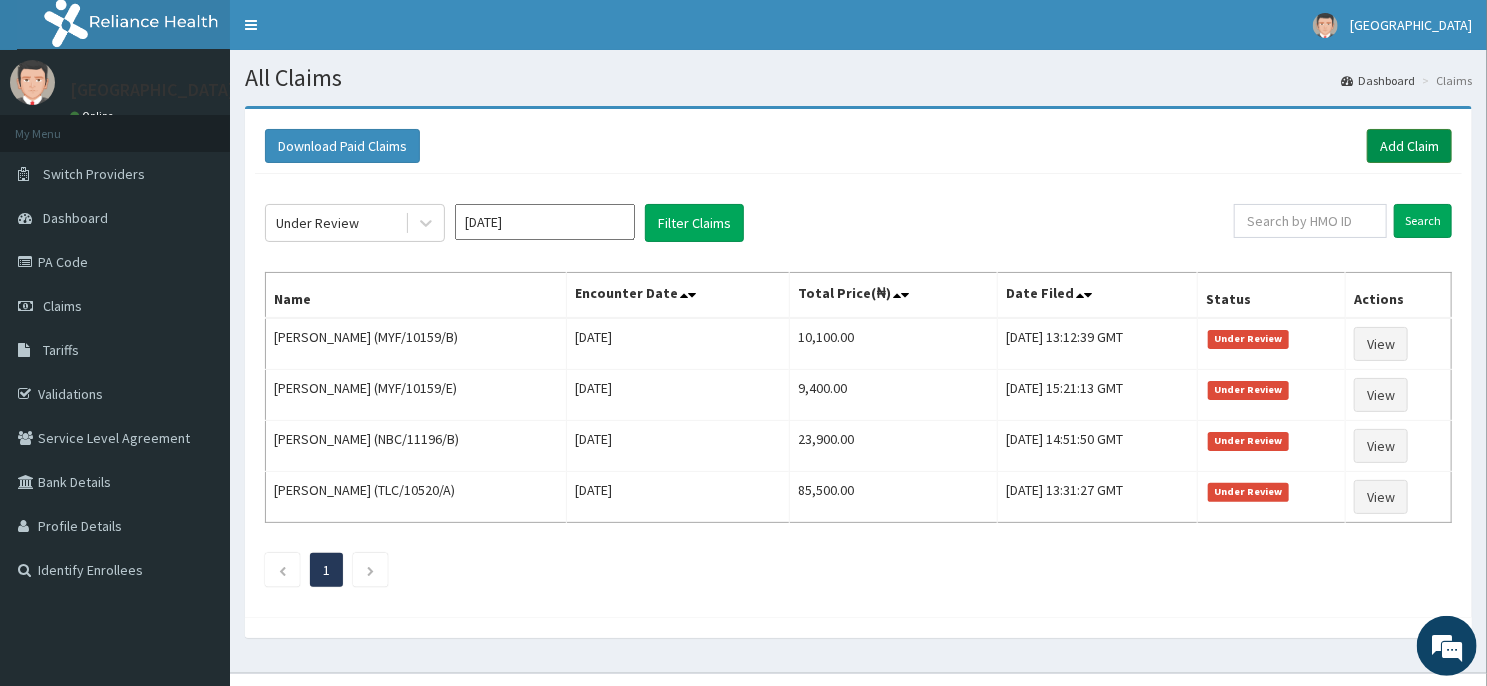 click on "Add Claim" at bounding box center [1409, 146] 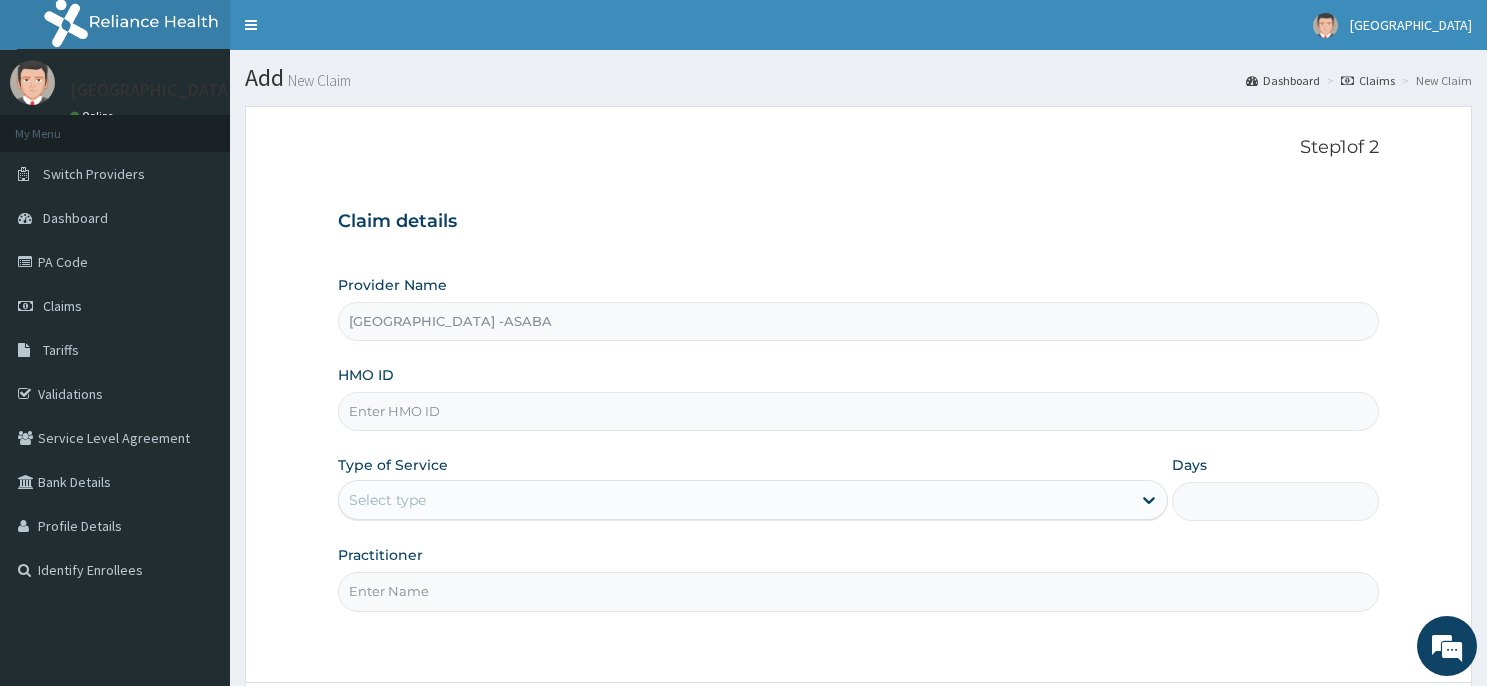 scroll, scrollTop: 0, scrollLeft: 0, axis: both 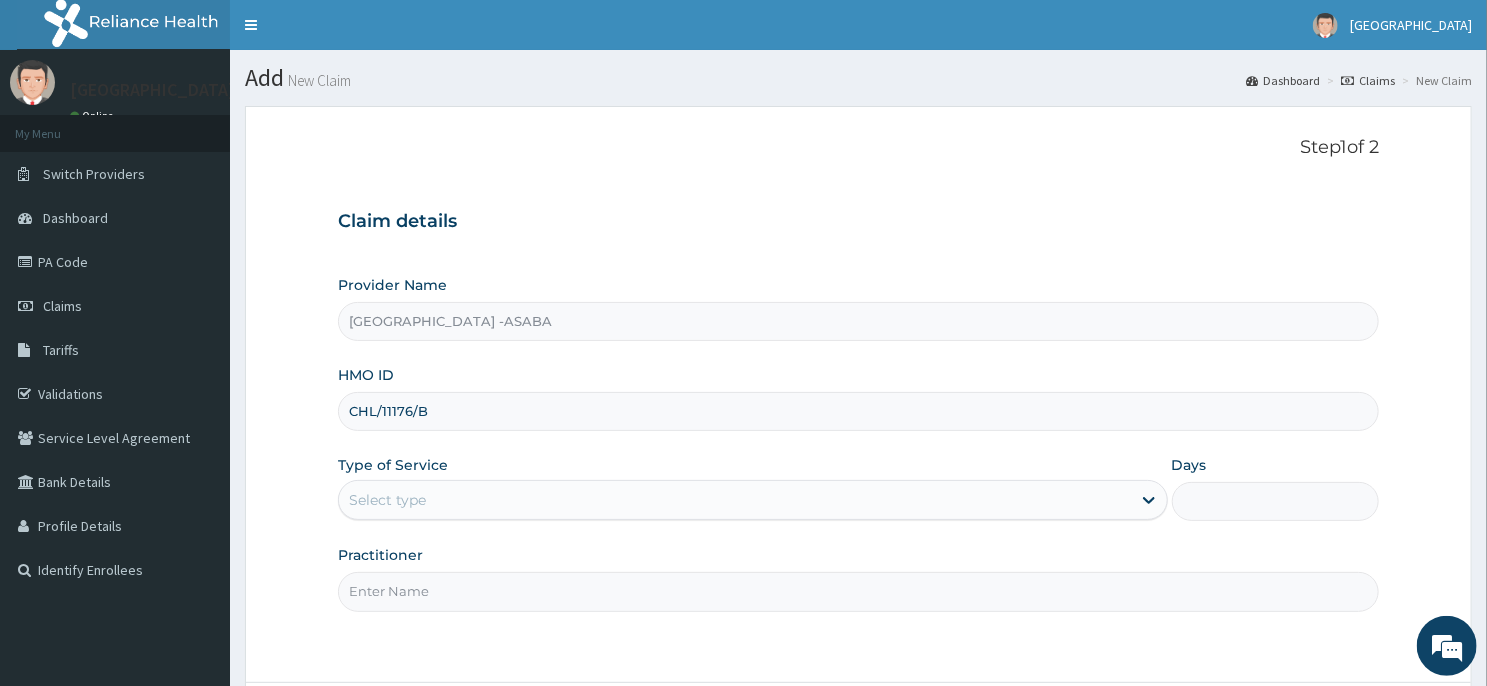 type on "CHL/11176/B" 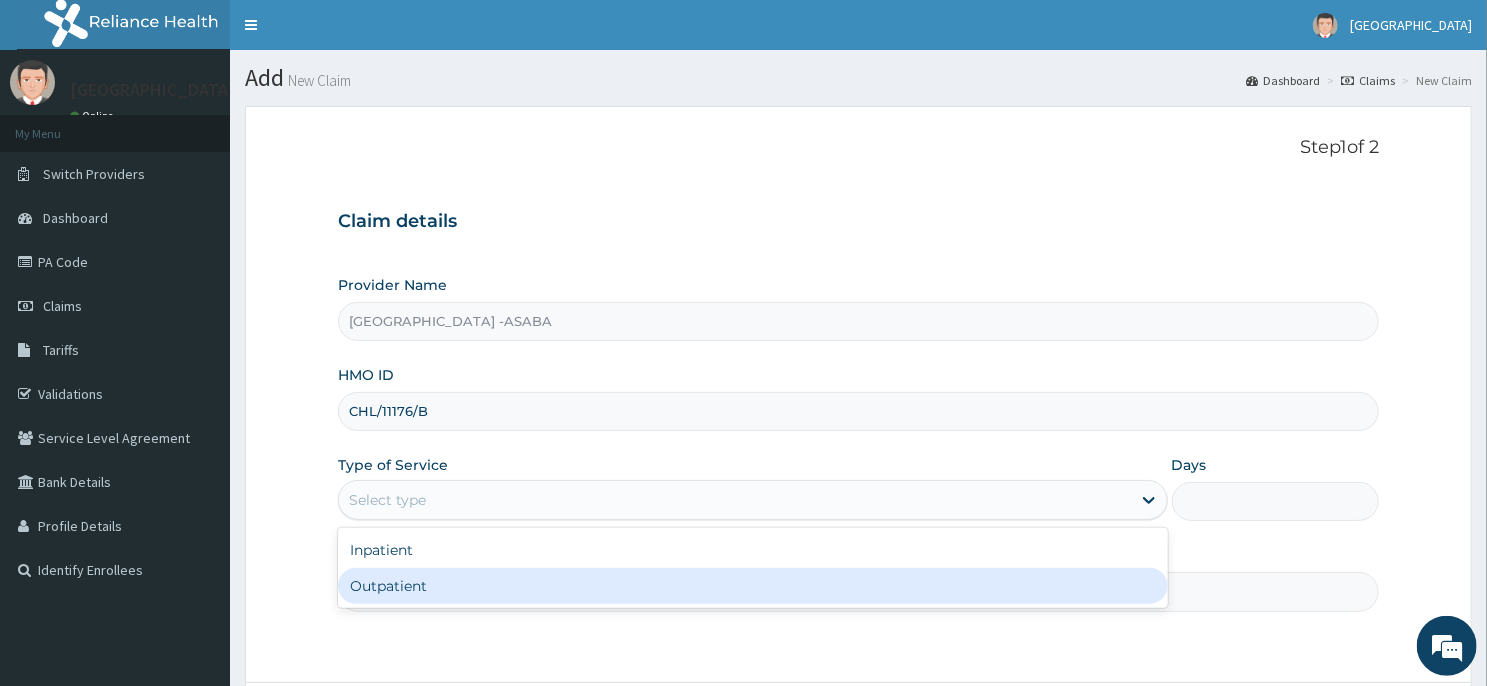 click on "Outpatient" at bounding box center (753, 586) 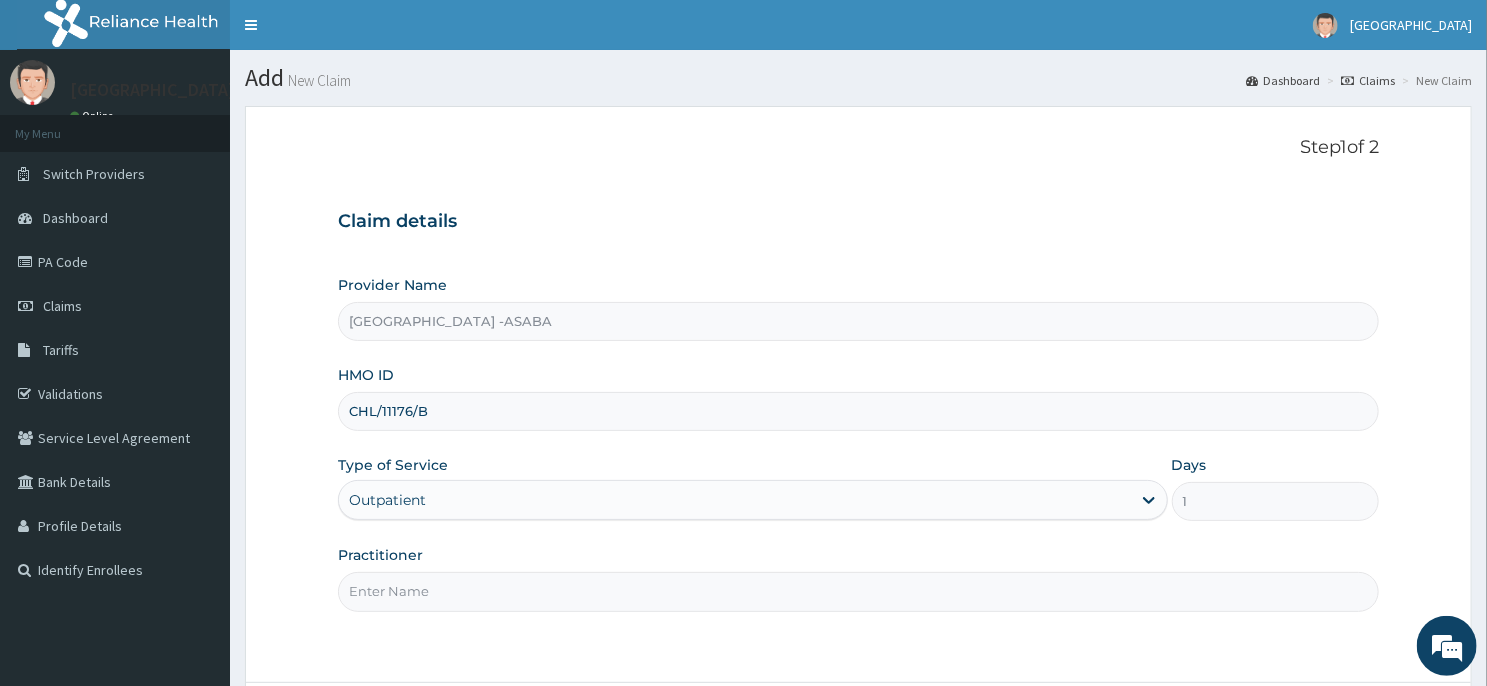 click on "Practitioner" at bounding box center [858, 591] 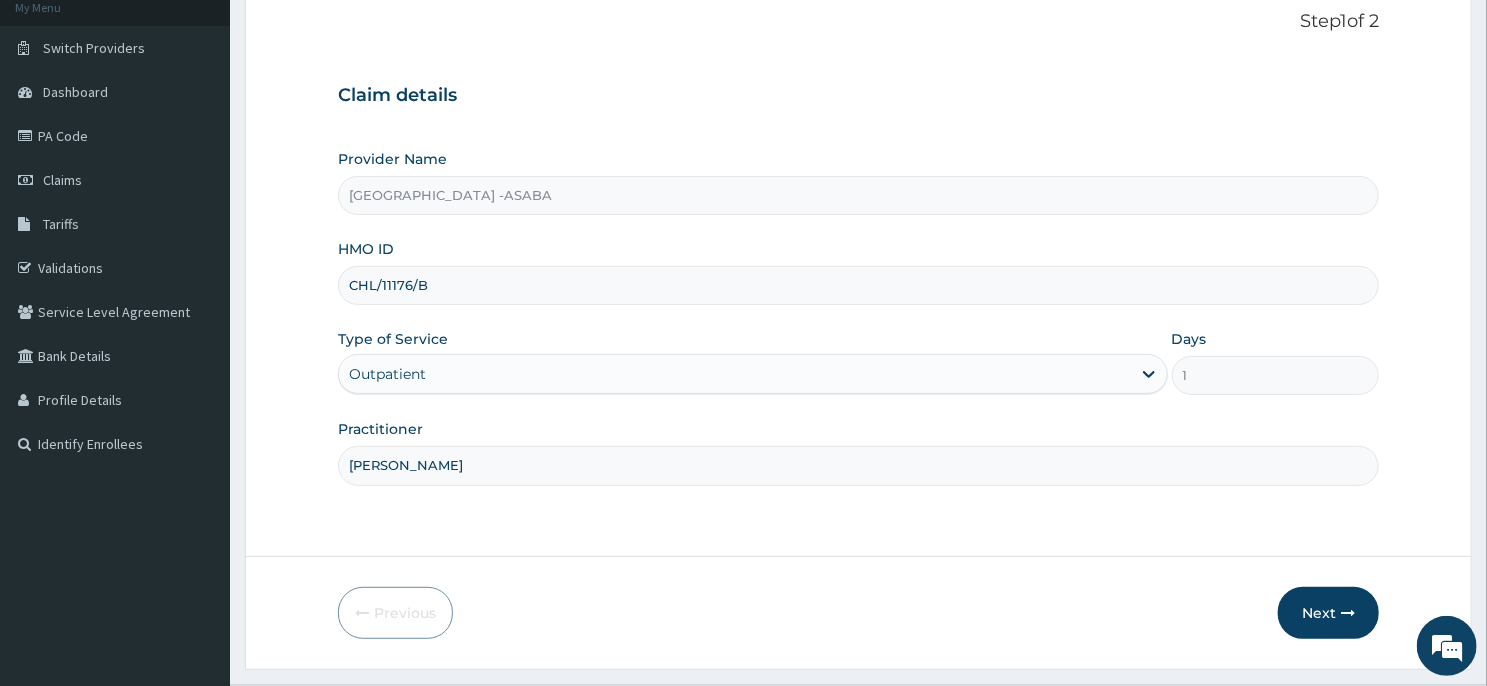 scroll, scrollTop: 174, scrollLeft: 0, axis: vertical 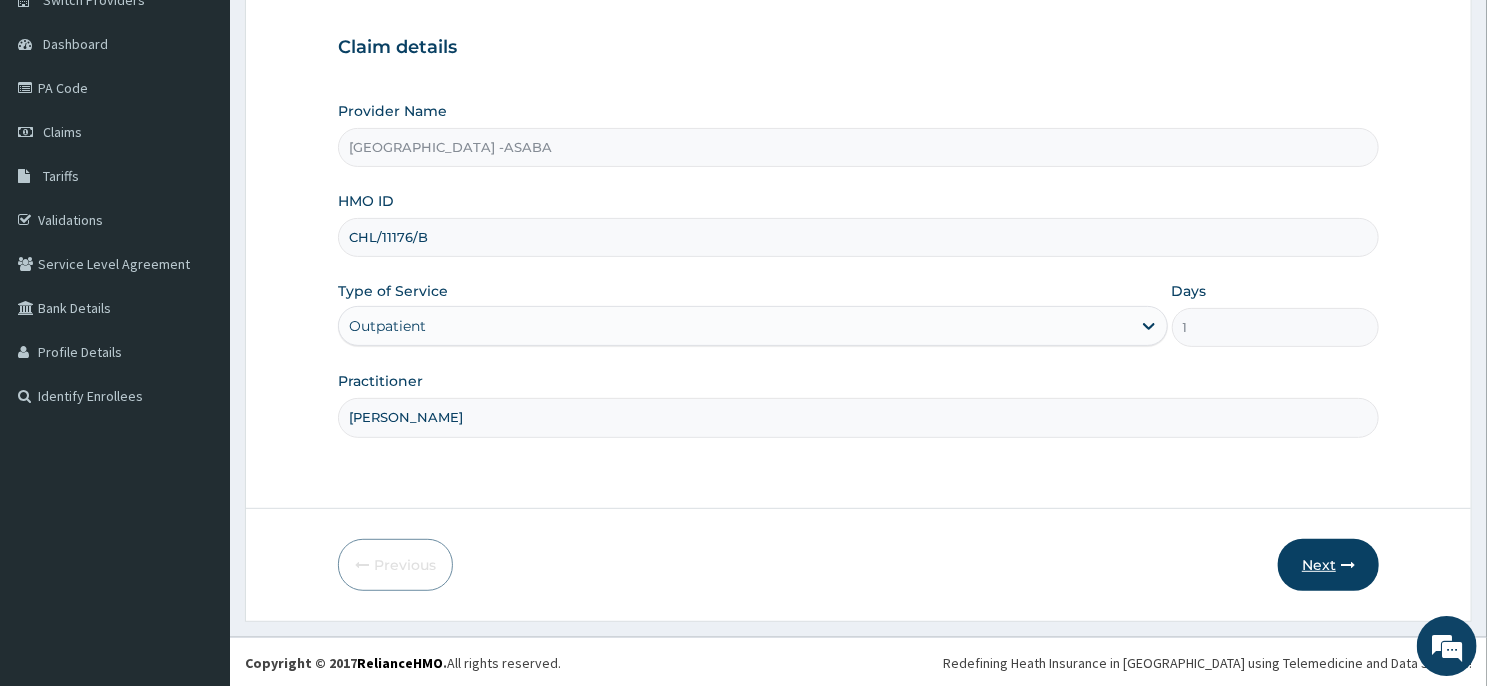 type on "DR BRUNO" 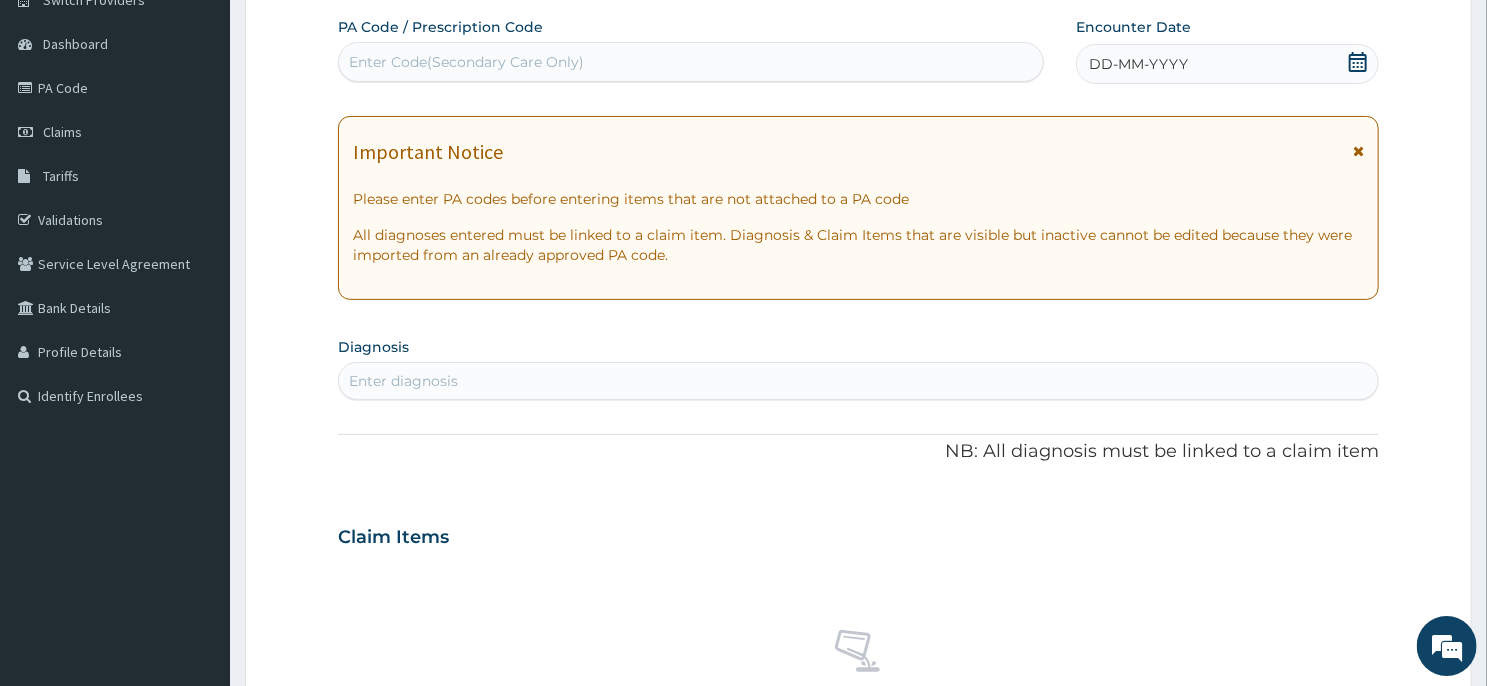 click on "Enter Code(Secondary Care Only)" at bounding box center [691, 62] 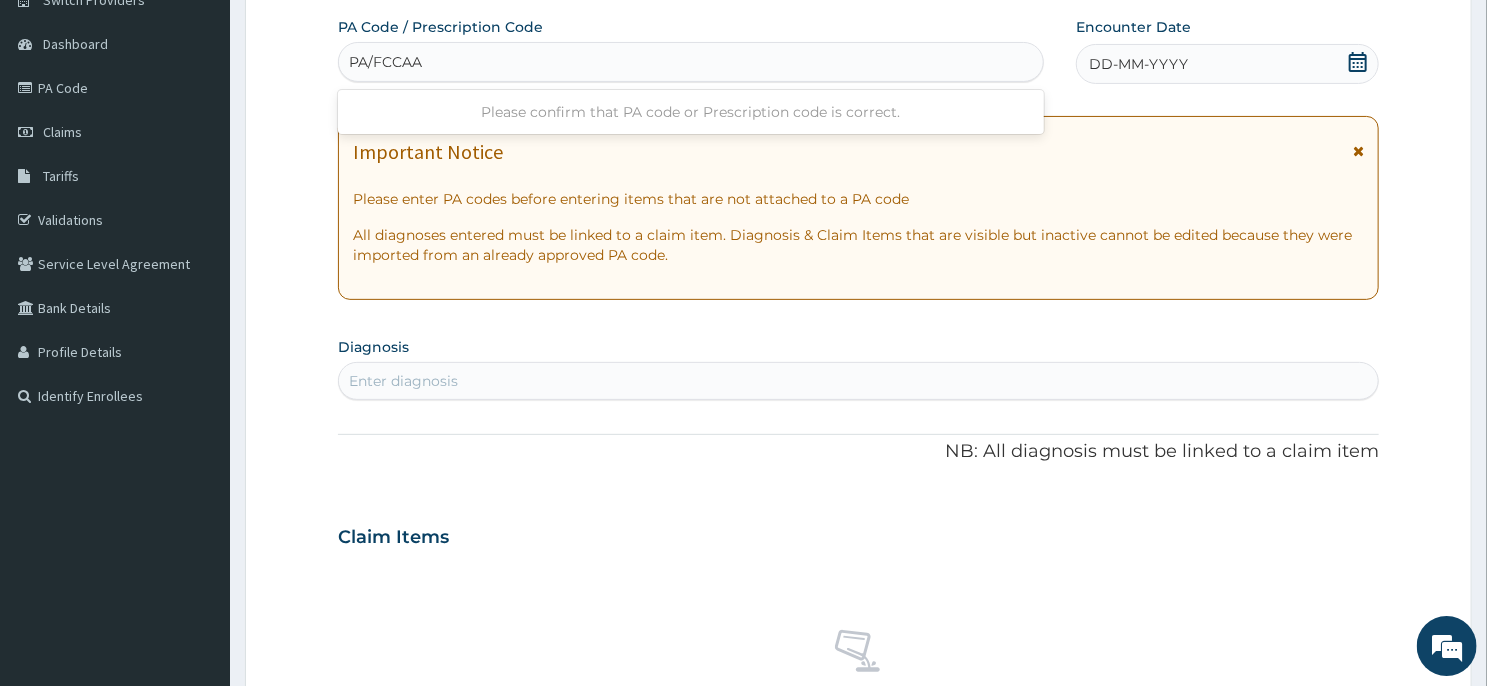type on "PA/FCCAAE" 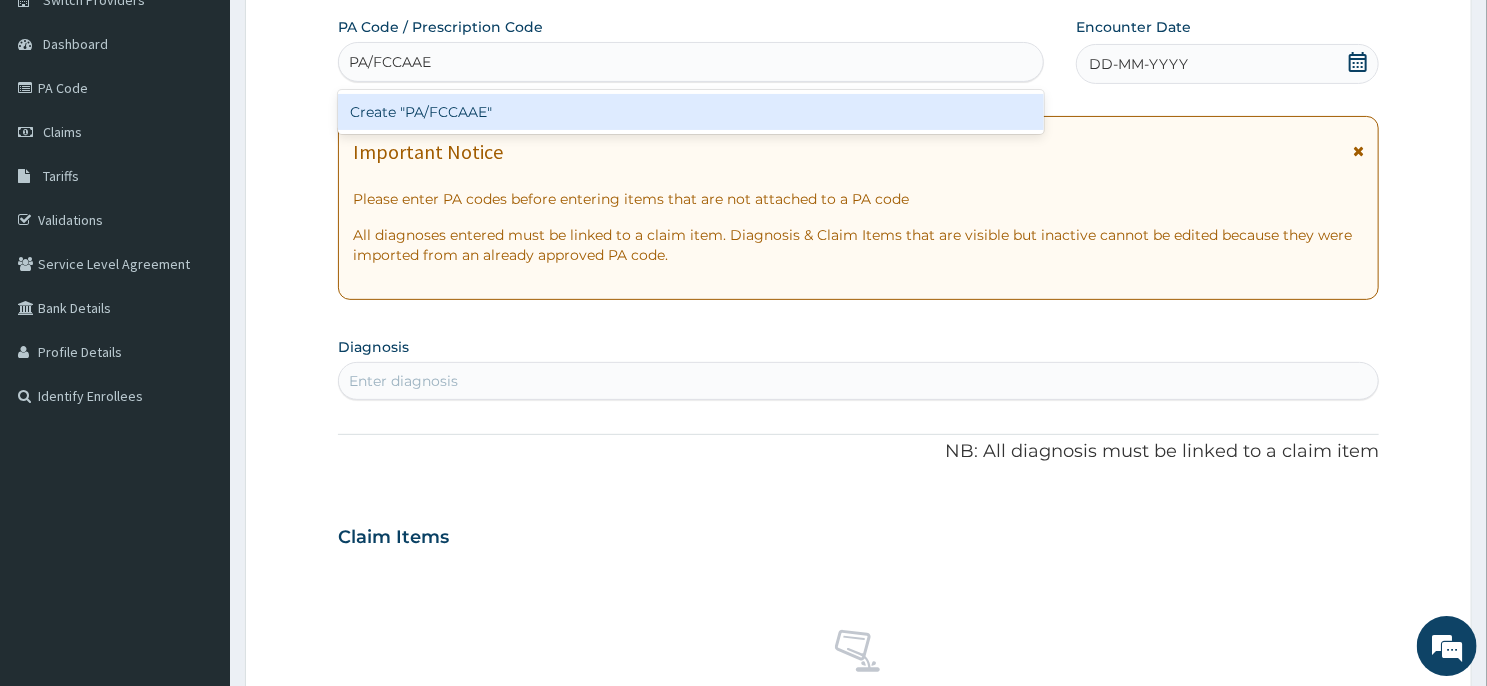 click on "Create "PA/FCCAAE"" at bounding box center [691, 112] 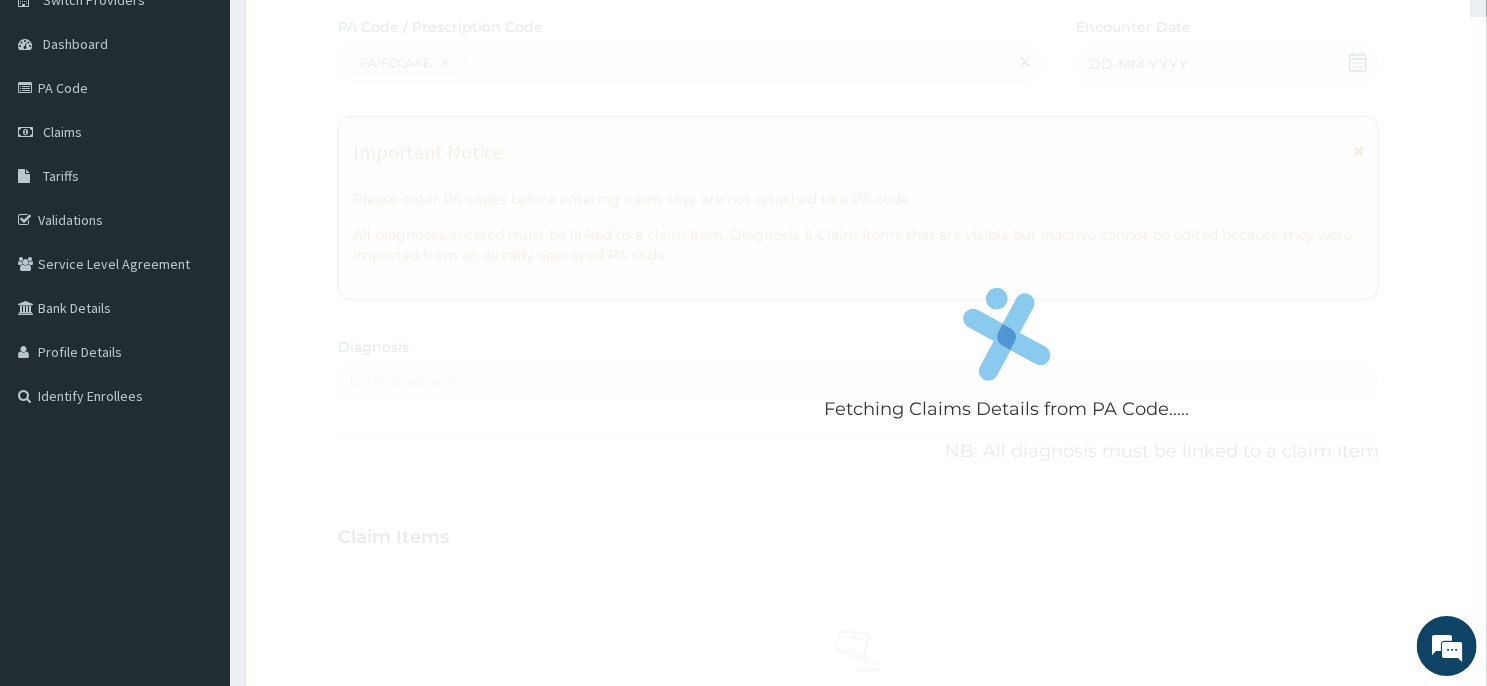 type 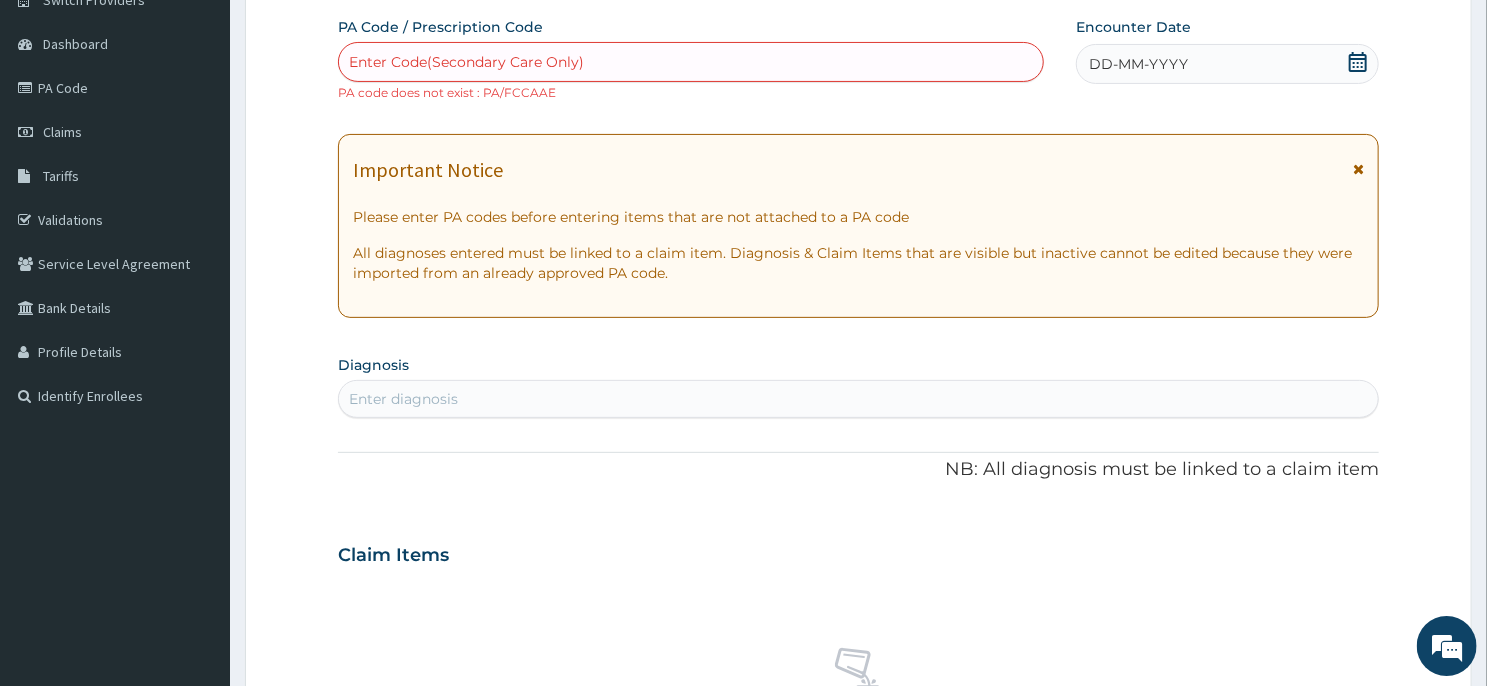 click on "DD-MM-YYYY" at bounding box center [1227, 64] 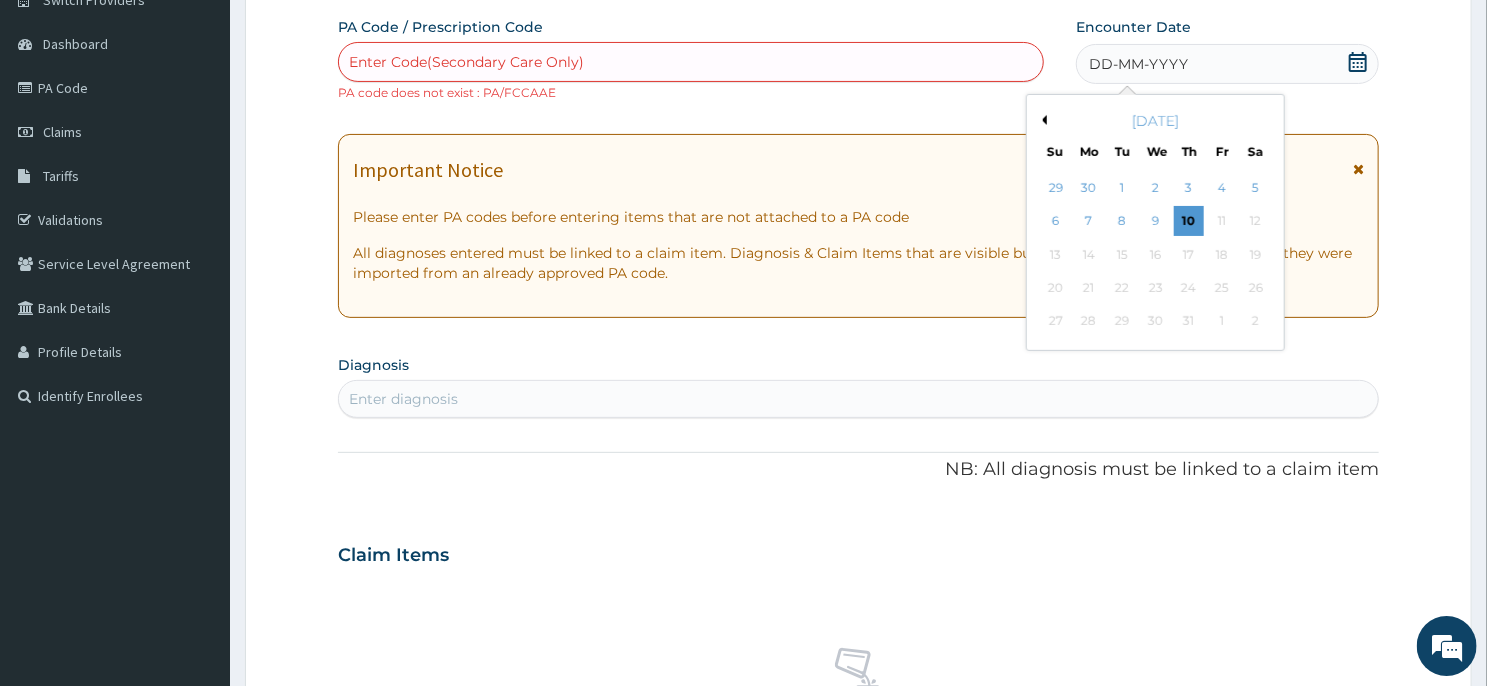 click on "Previous Month" at bounding box center [1042, 120] 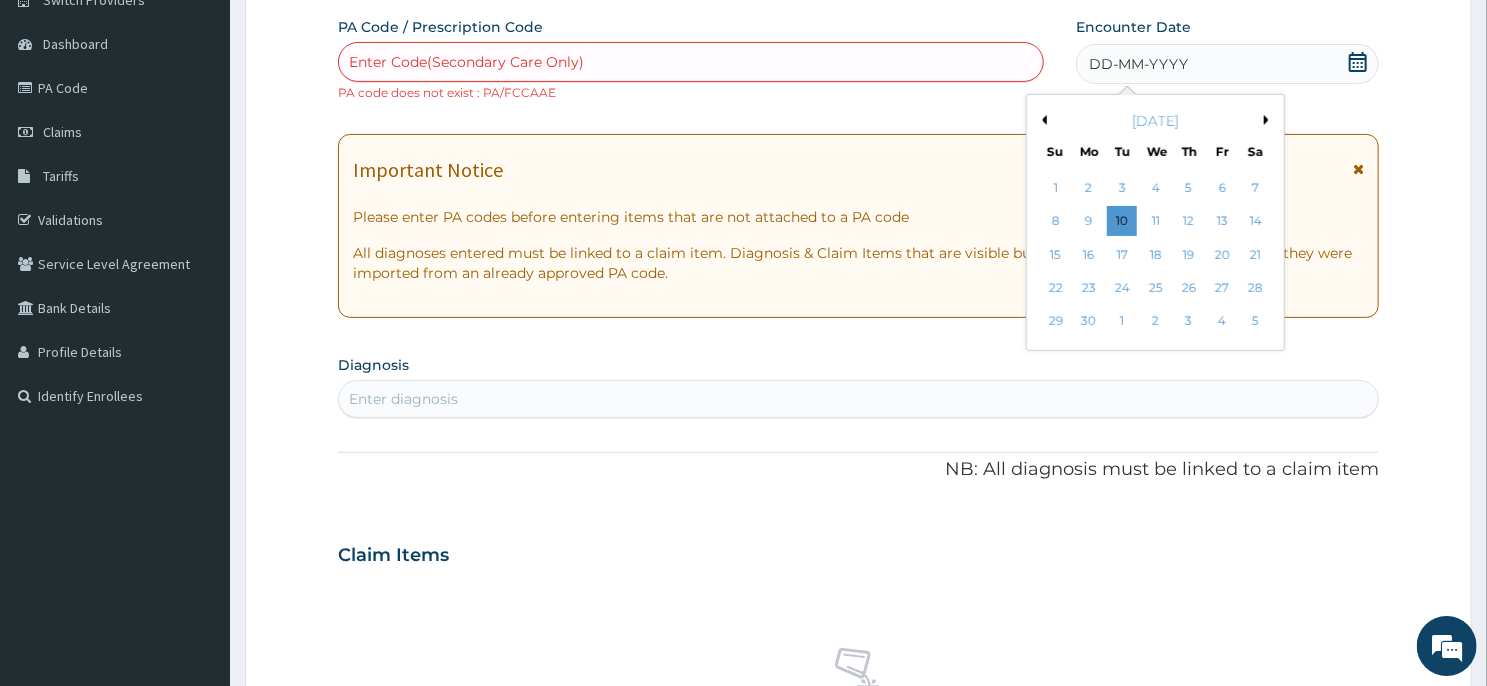 click on "Previous Month" at bounding box center [1042, 120] 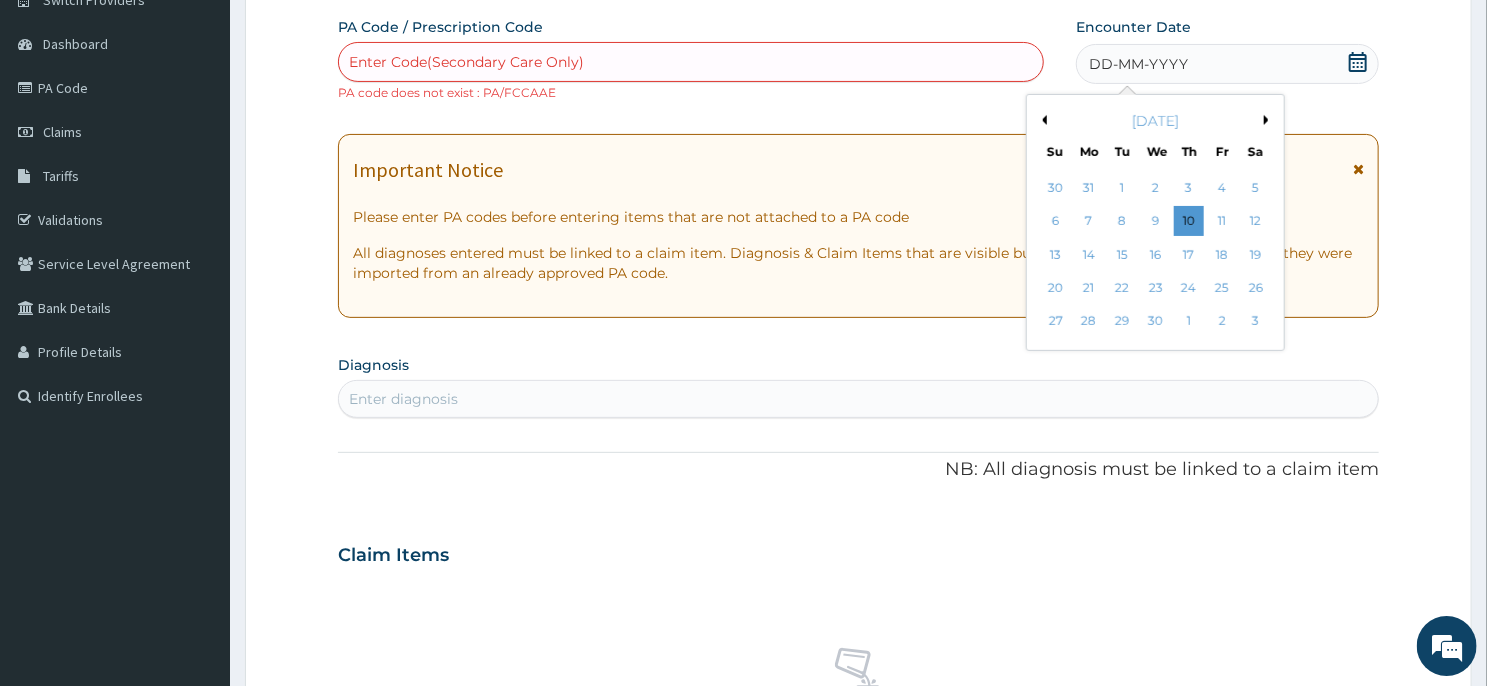 click on "Previous Month" at bounding box center [1042, 120] 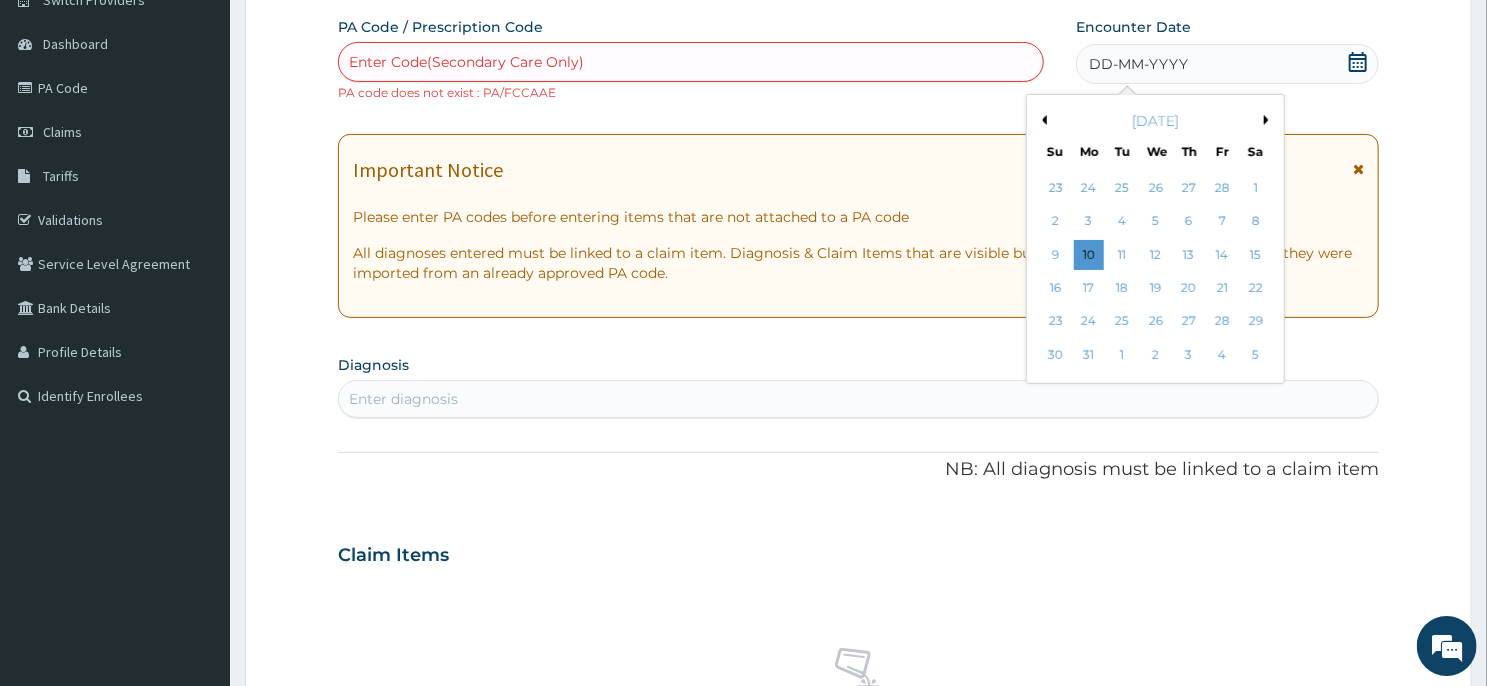 click on "Previous Month" at bounding box center (1042, 120) 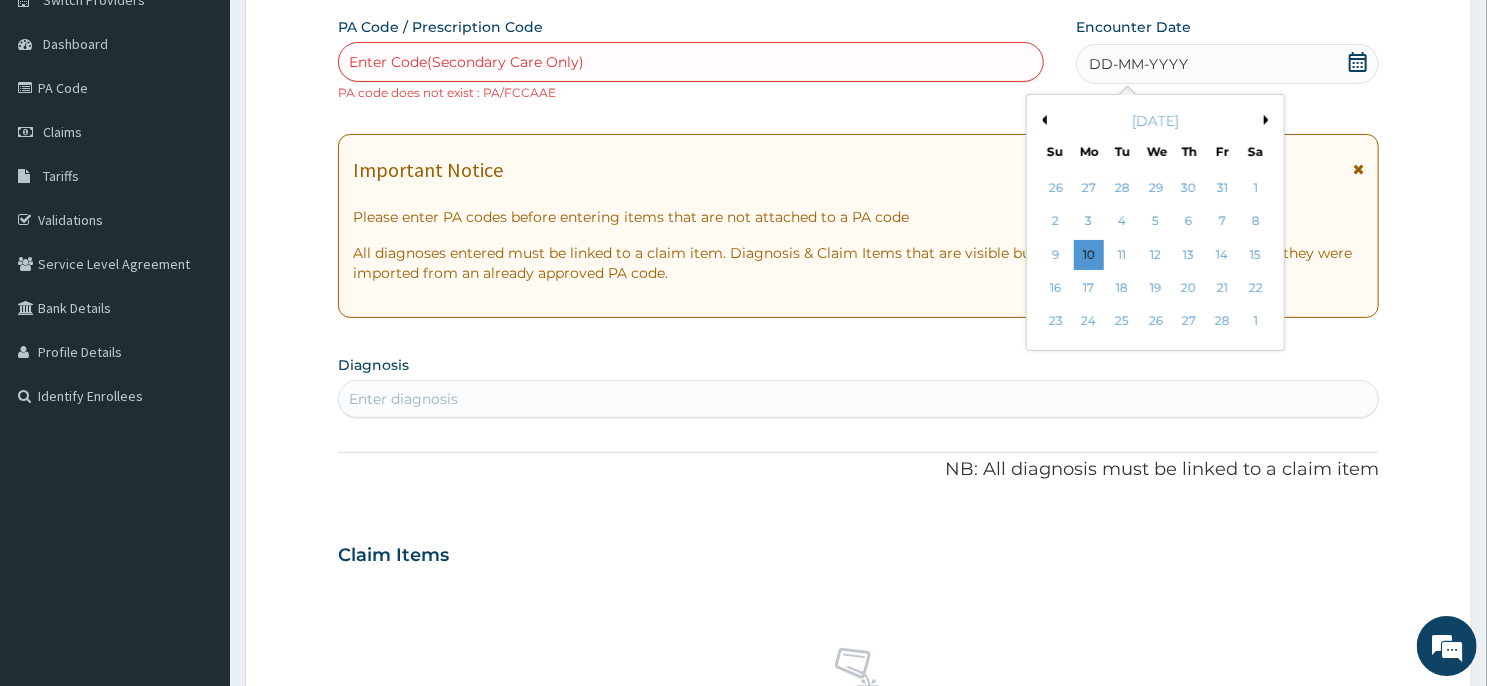 click on "Previous Month" at bounding box center (1042, 120) 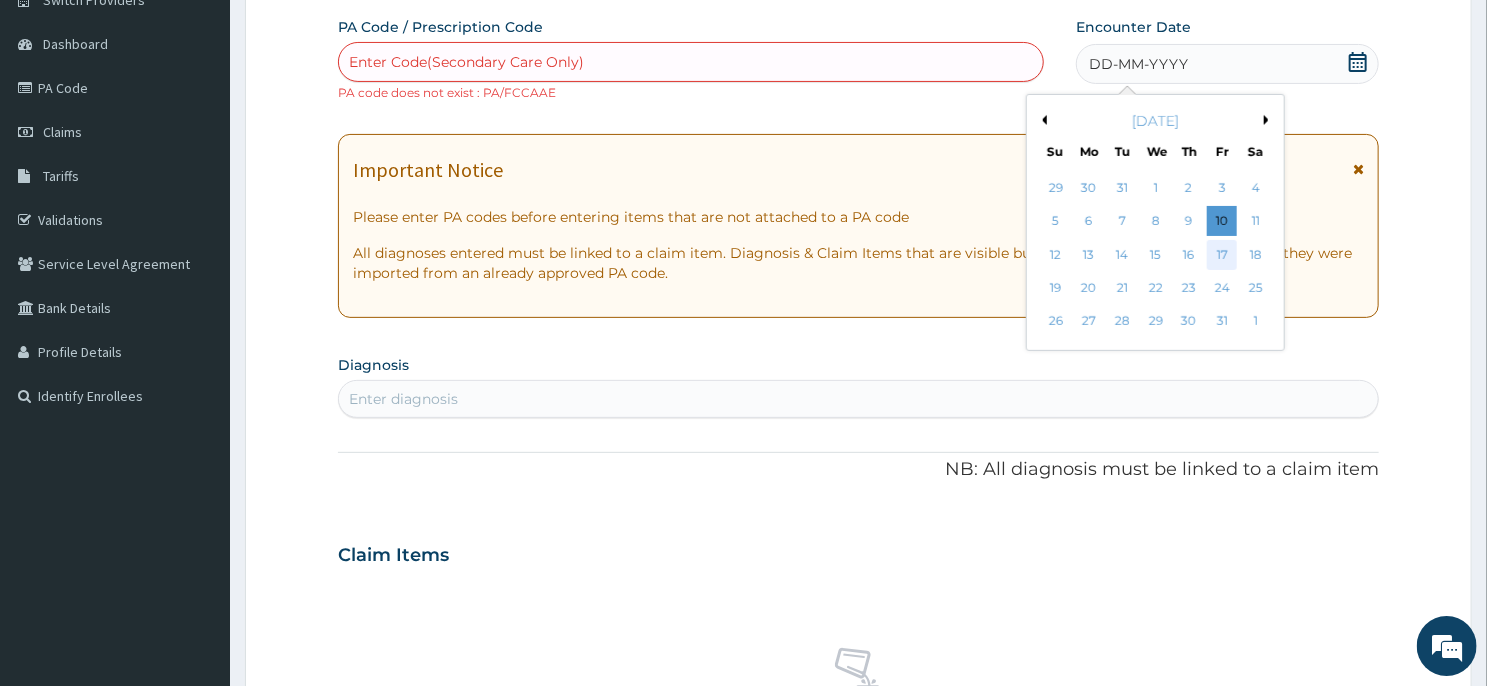 click on "17" at bounding box center [1223, 255] 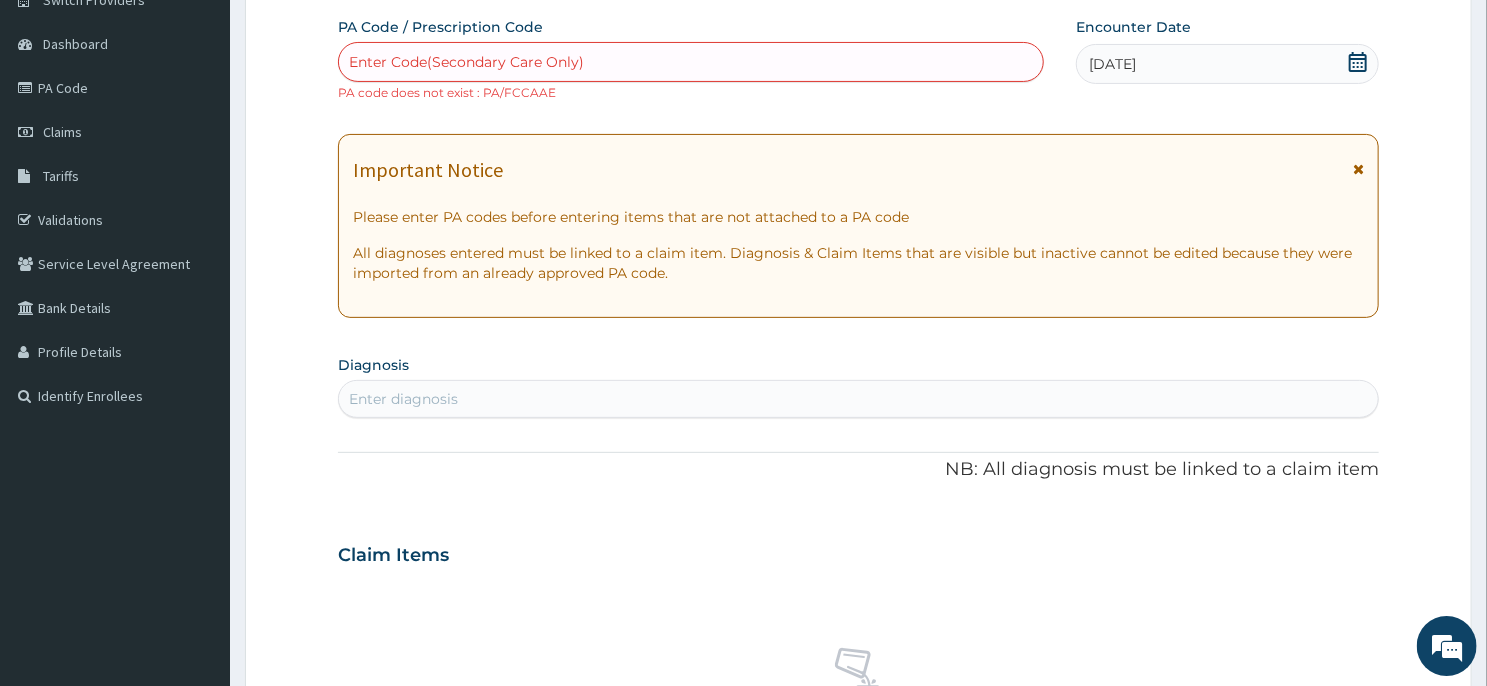 click on "Enter diagnosis" at bounding box center [858, 399] 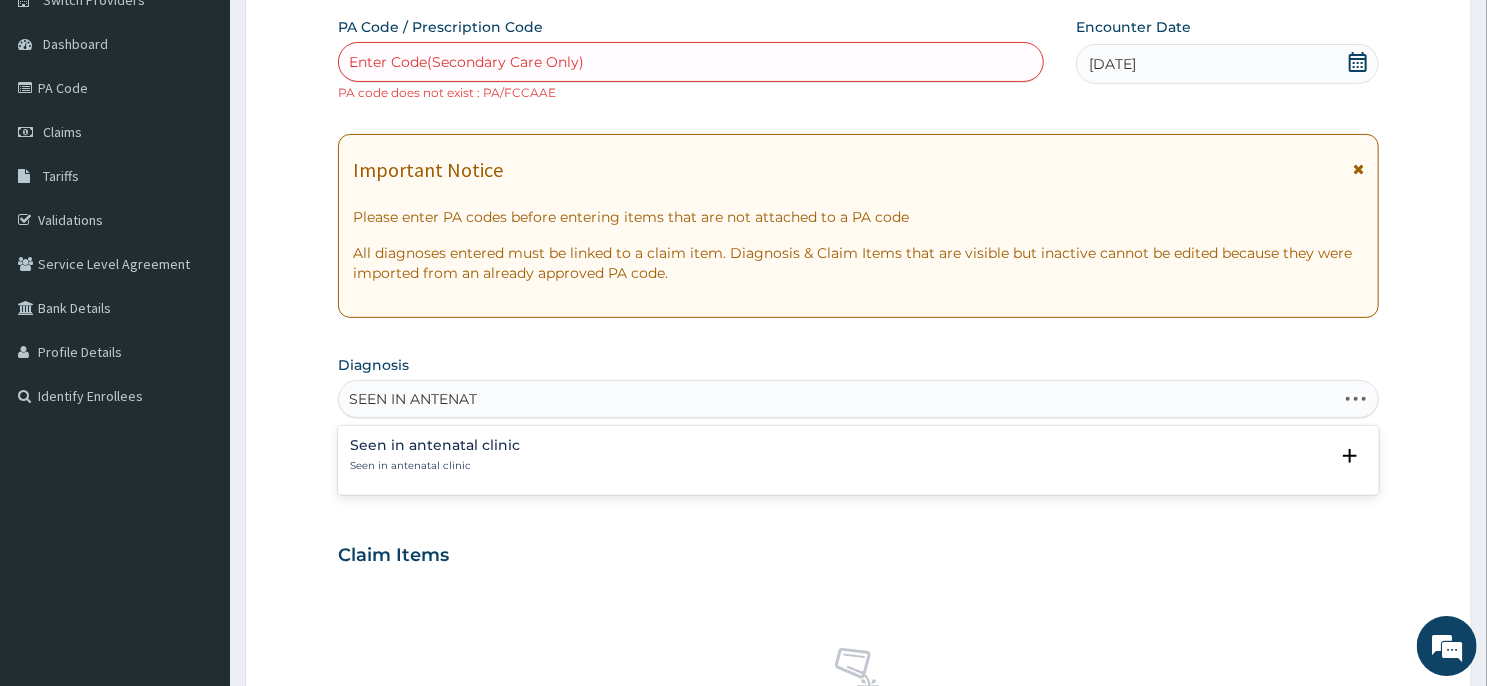type on "SEEN IN ANTENATA" 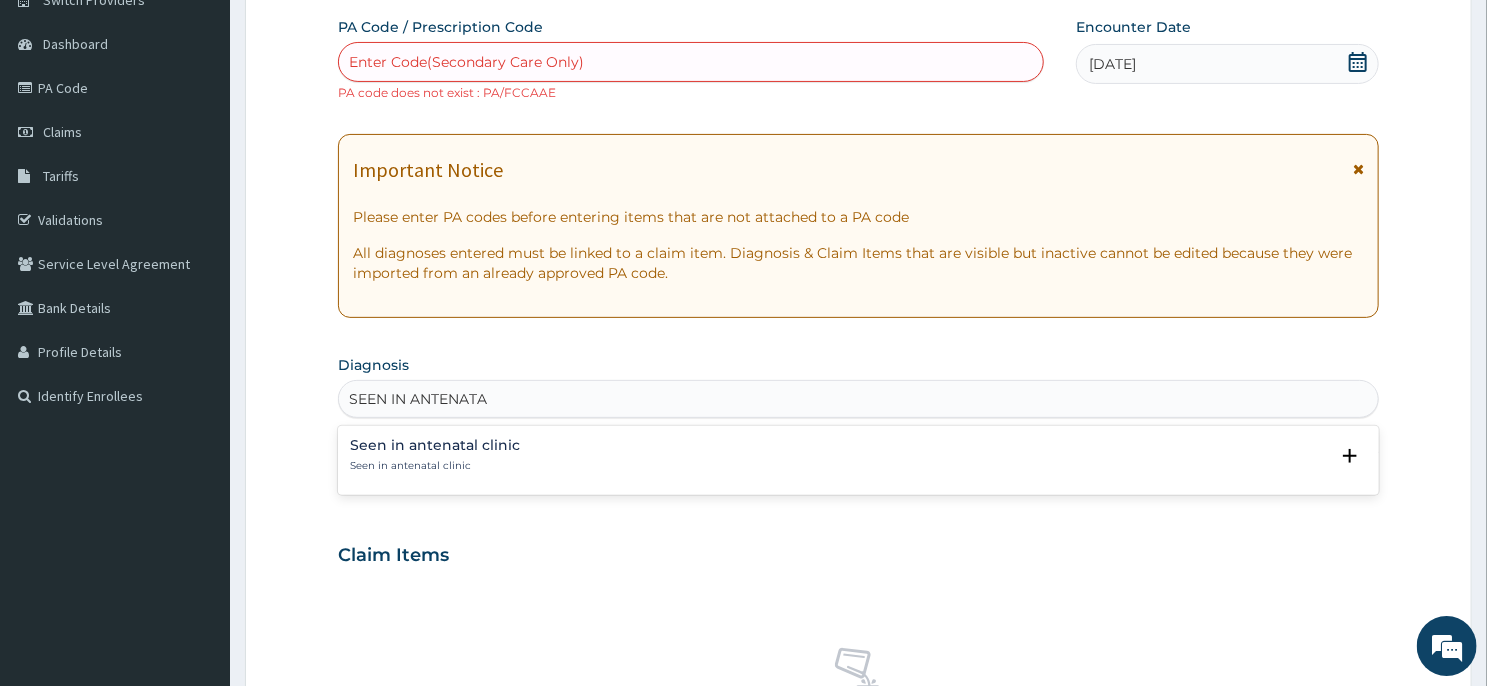 click on "Seen in antenatal clinic Seen in antenatal clinic Select Status Query Query covers suspected (?), Keep in view (kiv), Ruled out (r/o) Confirmed" at bounding box center [858, 460] 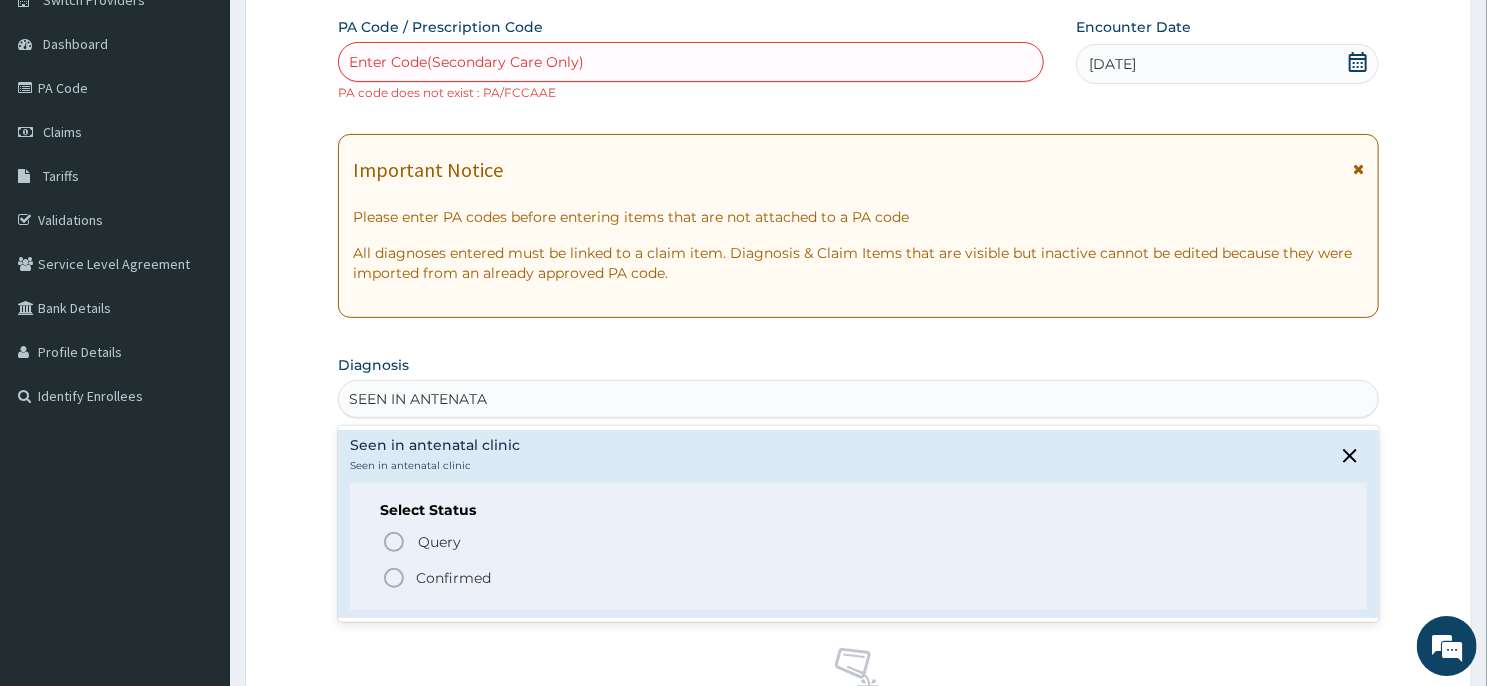 click 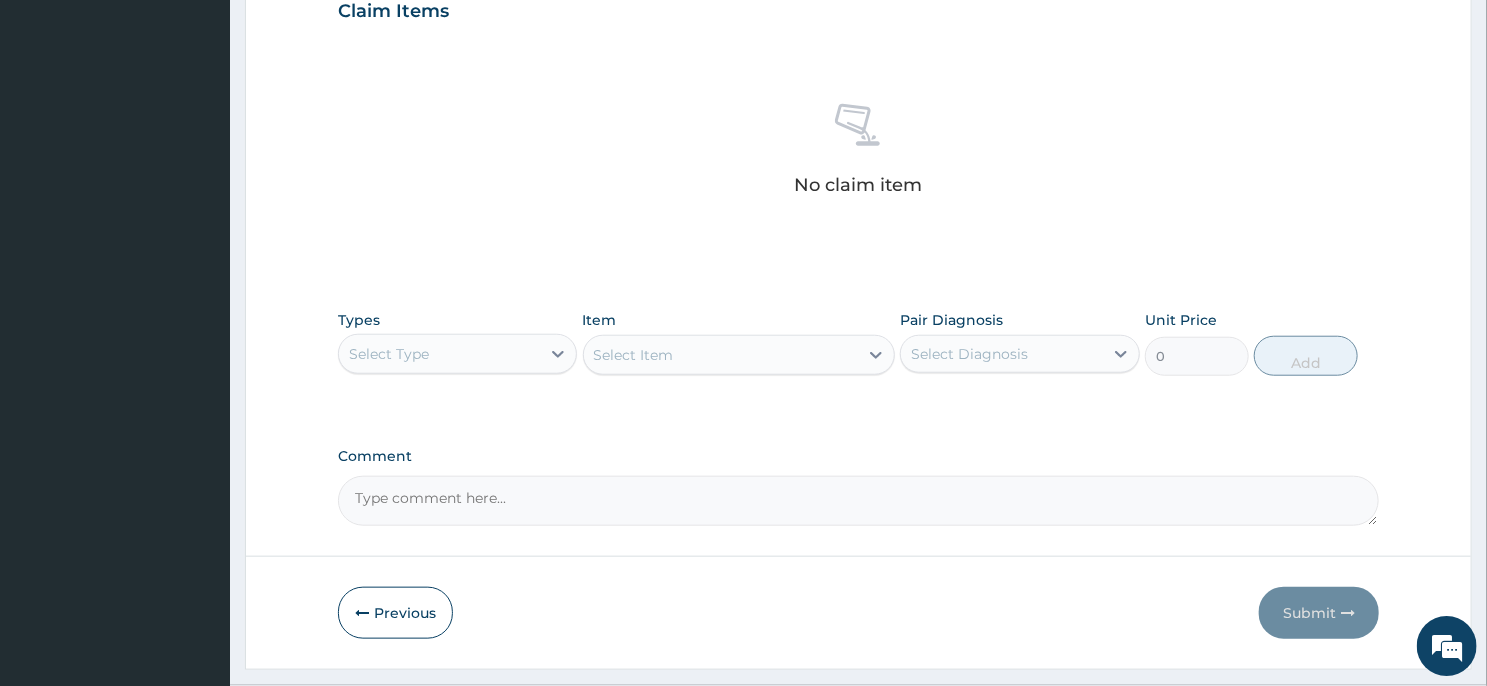 scroll, scrollTop: 774, scrollLeft: 0, axis: vertical 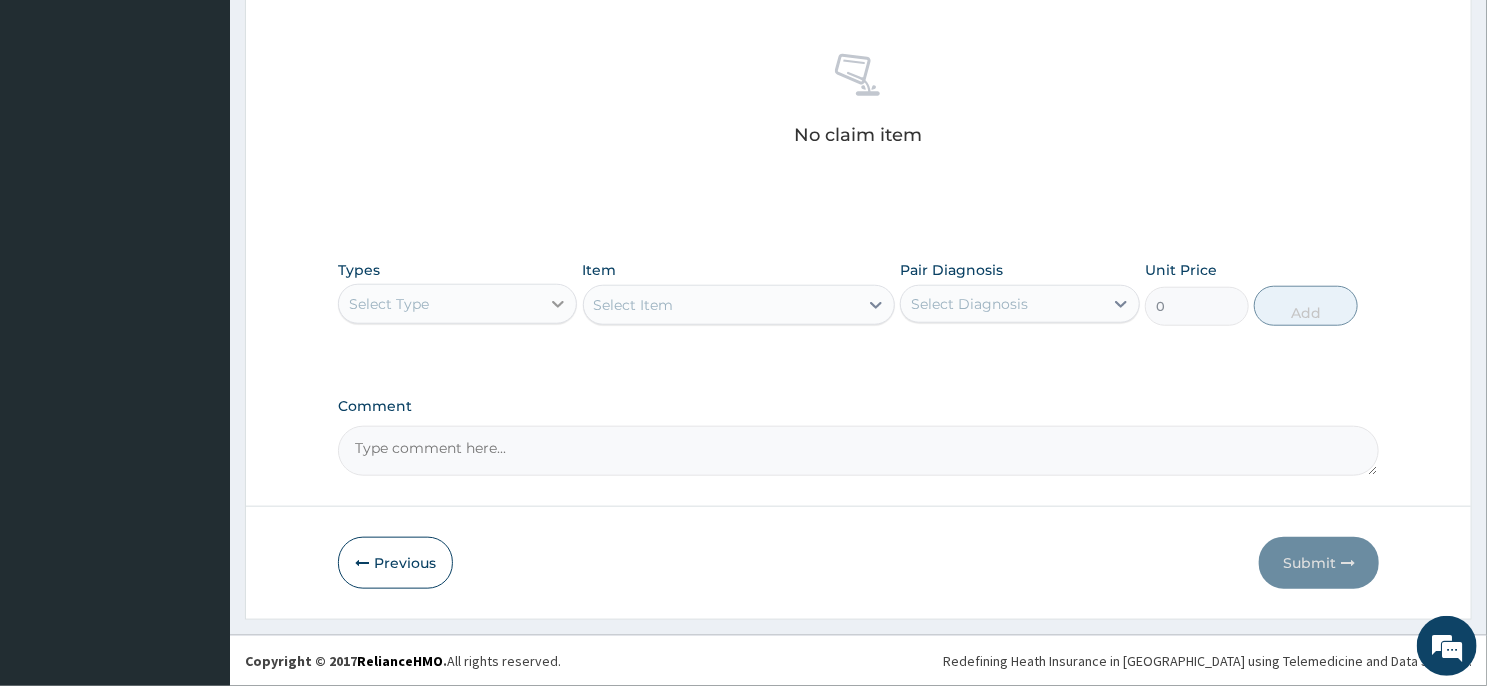click 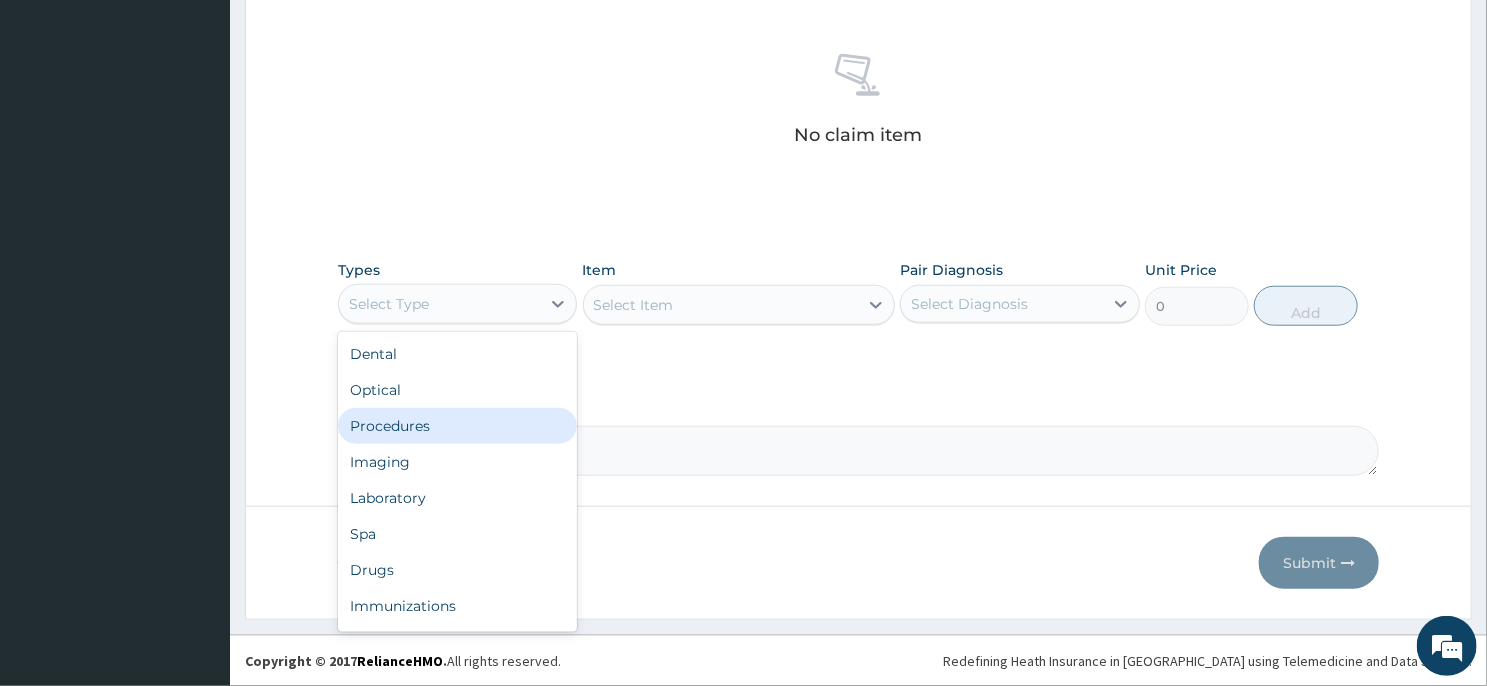 click on "Procedures" at bounding box center [457, 426] 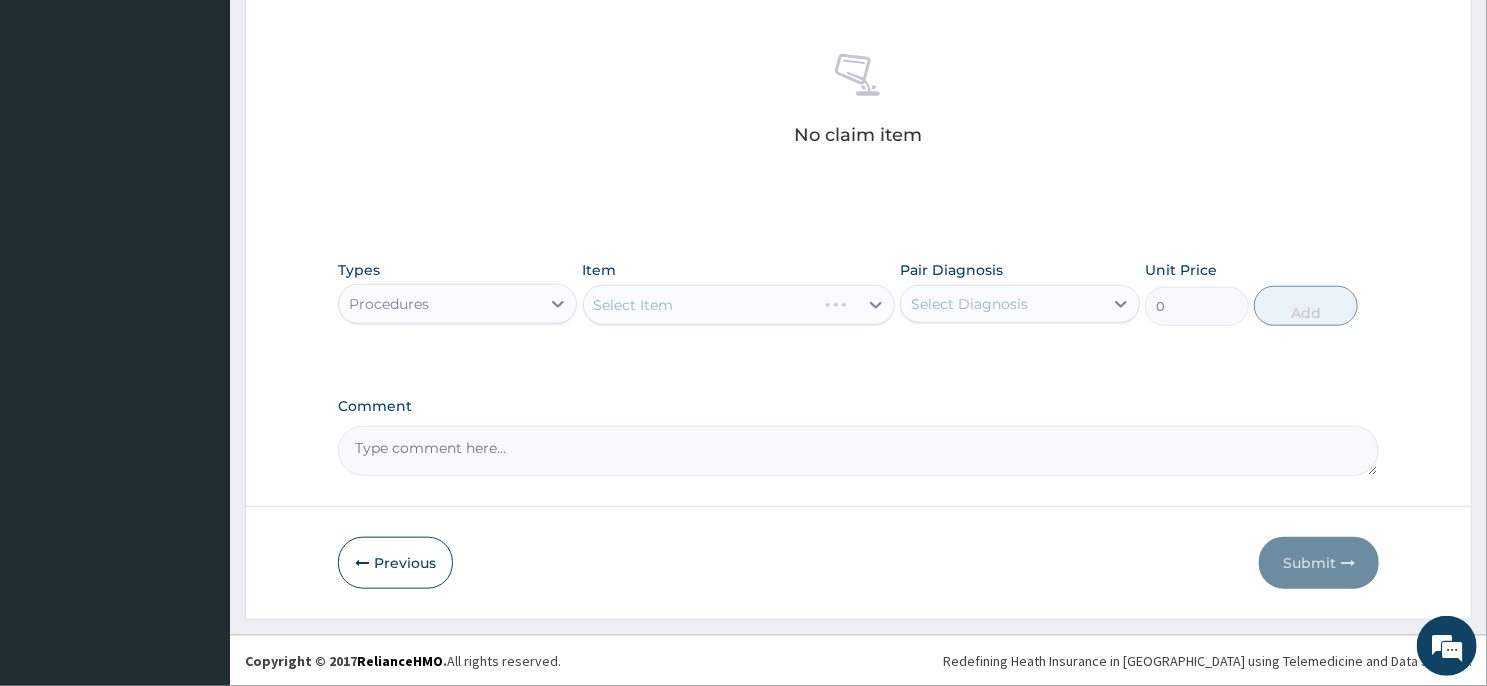 click on "Select Item" at bounding box center (739, 305) 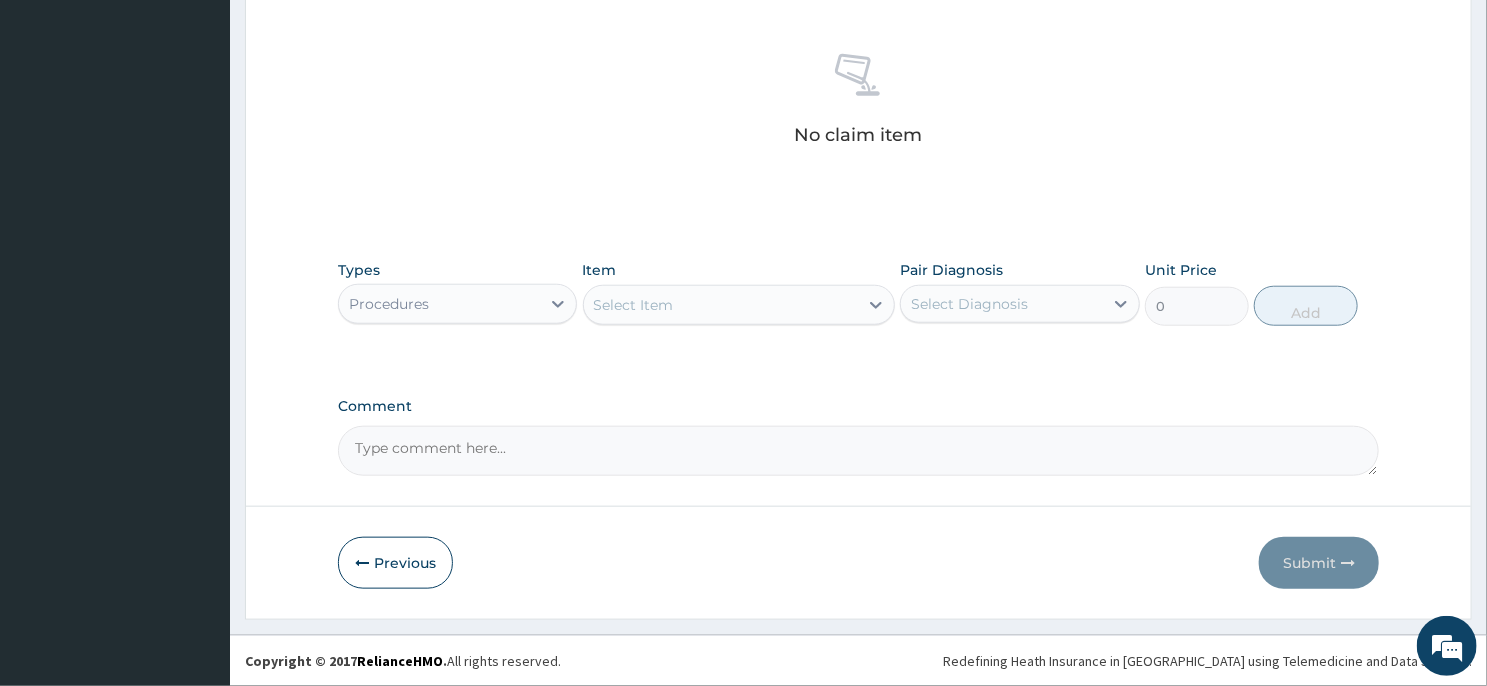 click on "Select Item" at bounding box center [721, 305] 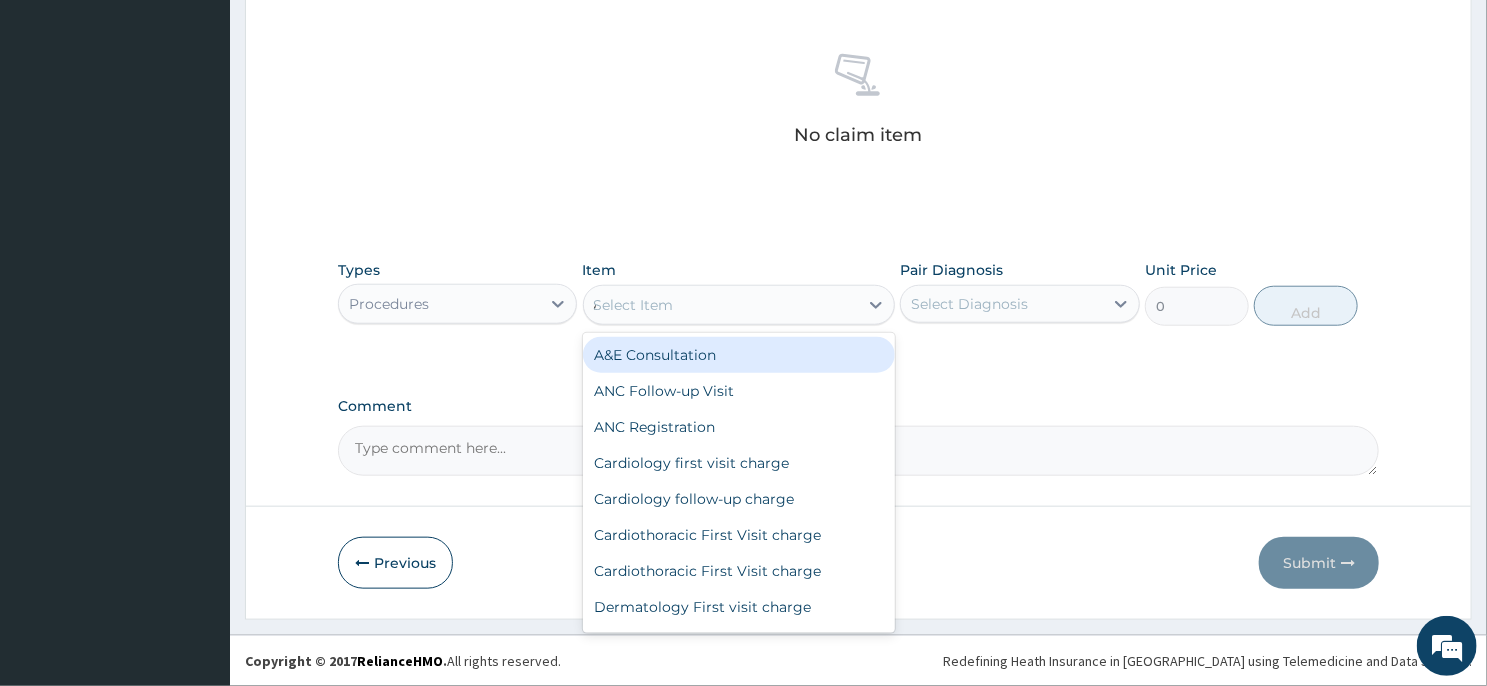 type on "AN" 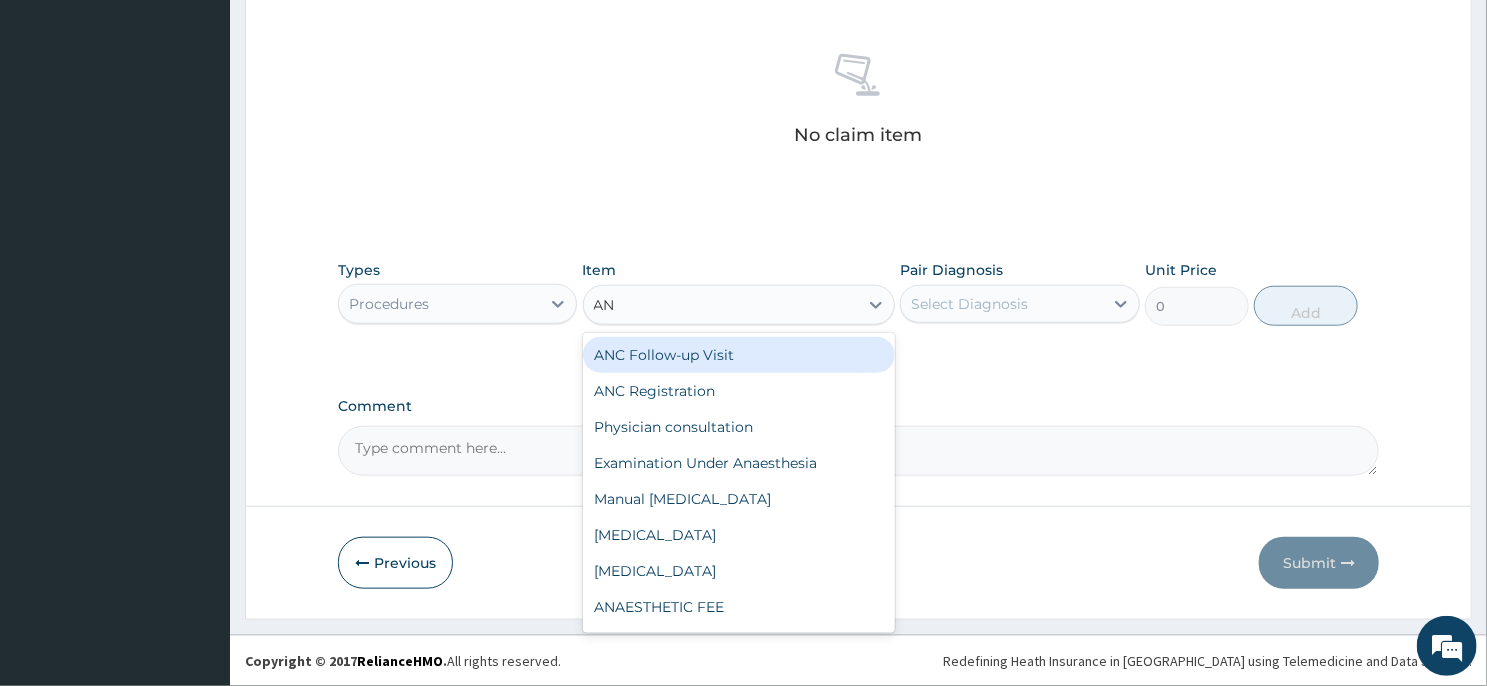 click on "ANC Follow-up Visit" at bounding box center [739, 355] 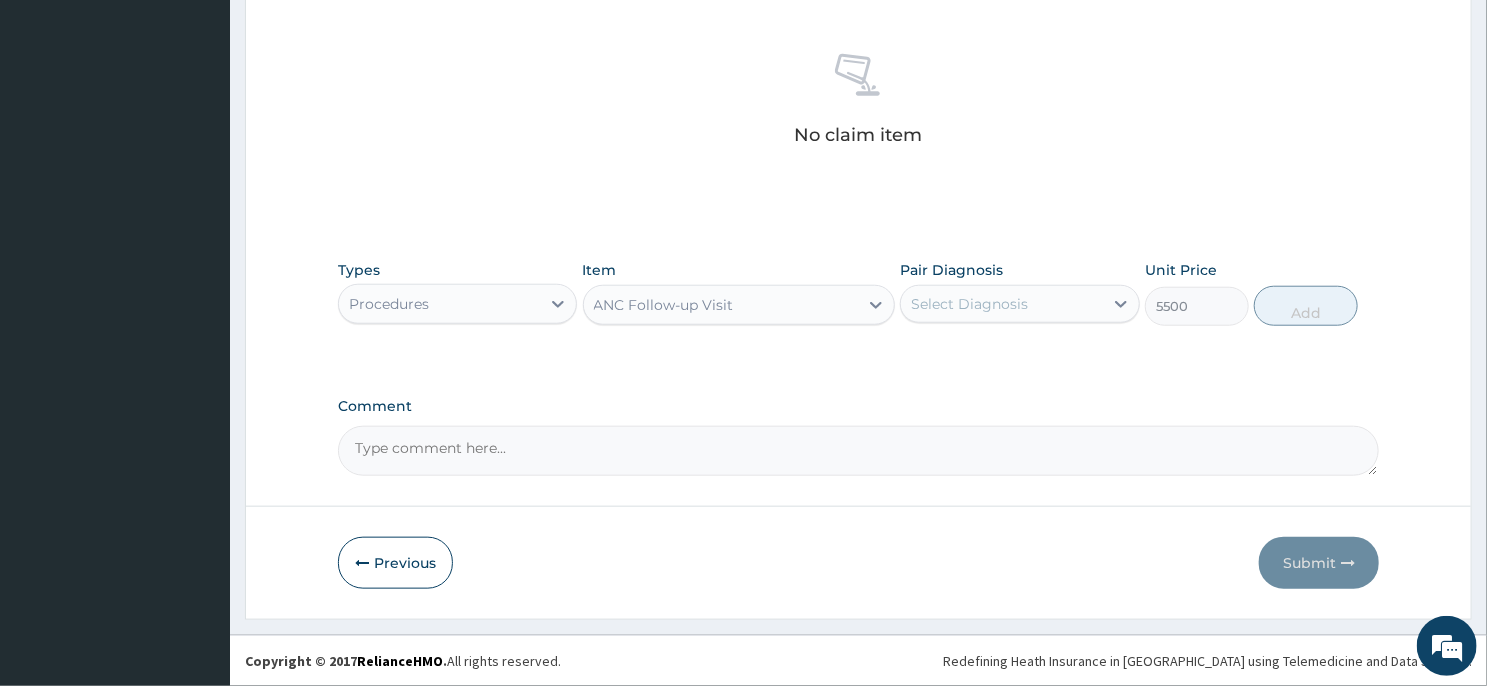 type 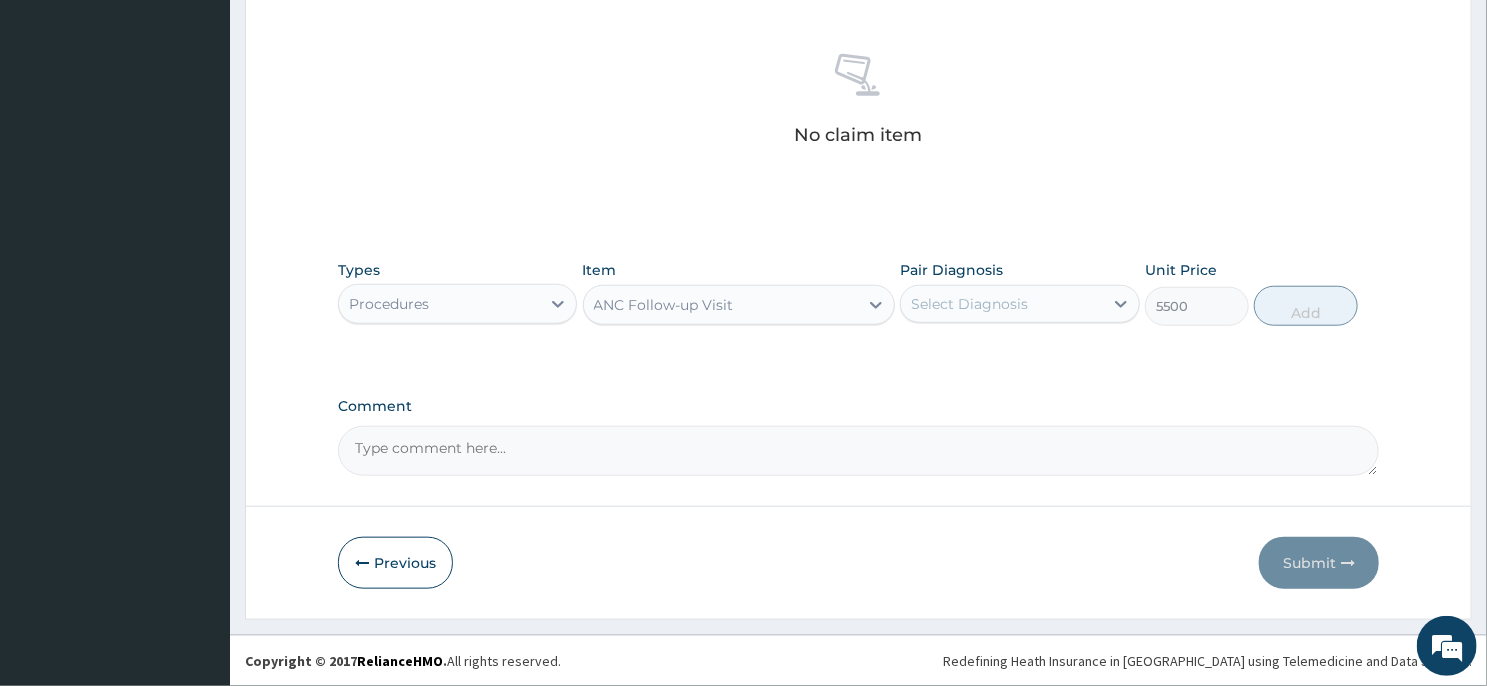 click on "Select Diagnosis" at bounding box center [969, 304] 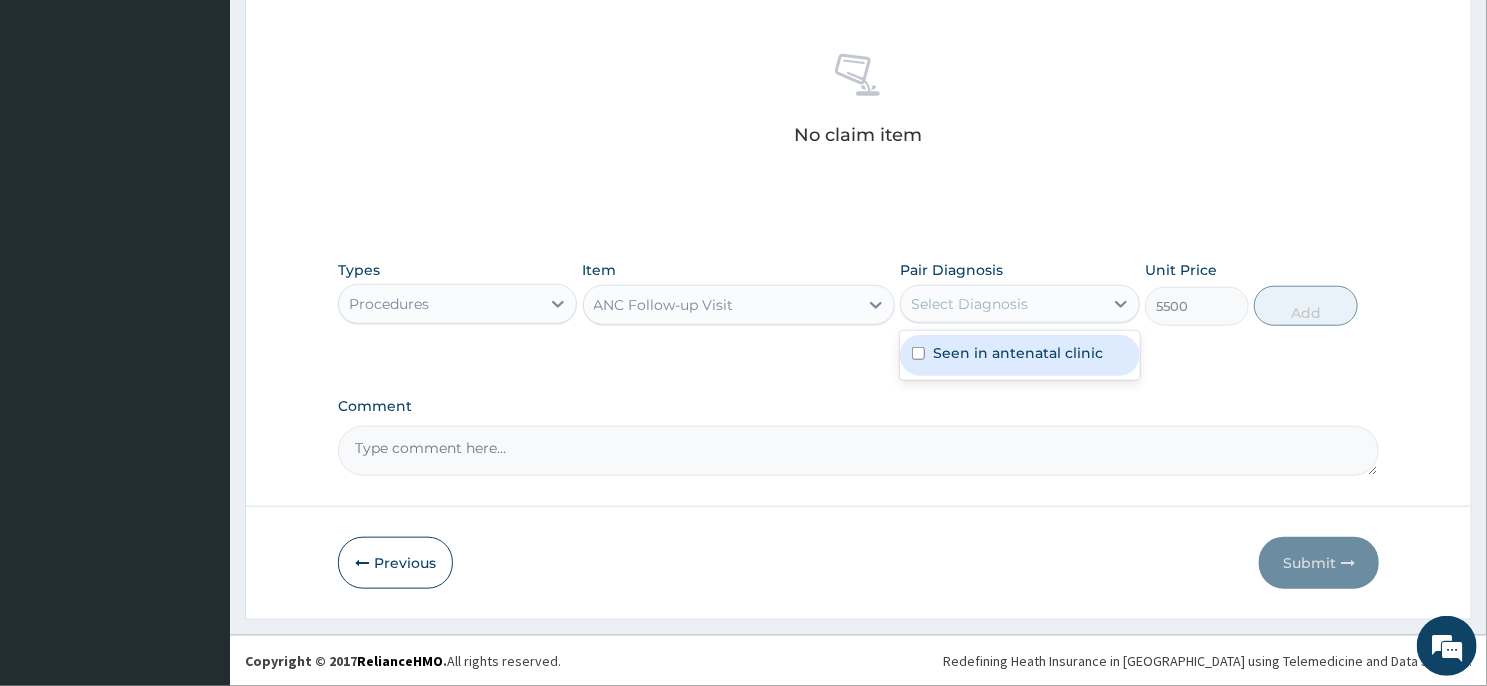 click on "Seen in antenatal clinic" at bounding box center (1018, 353) 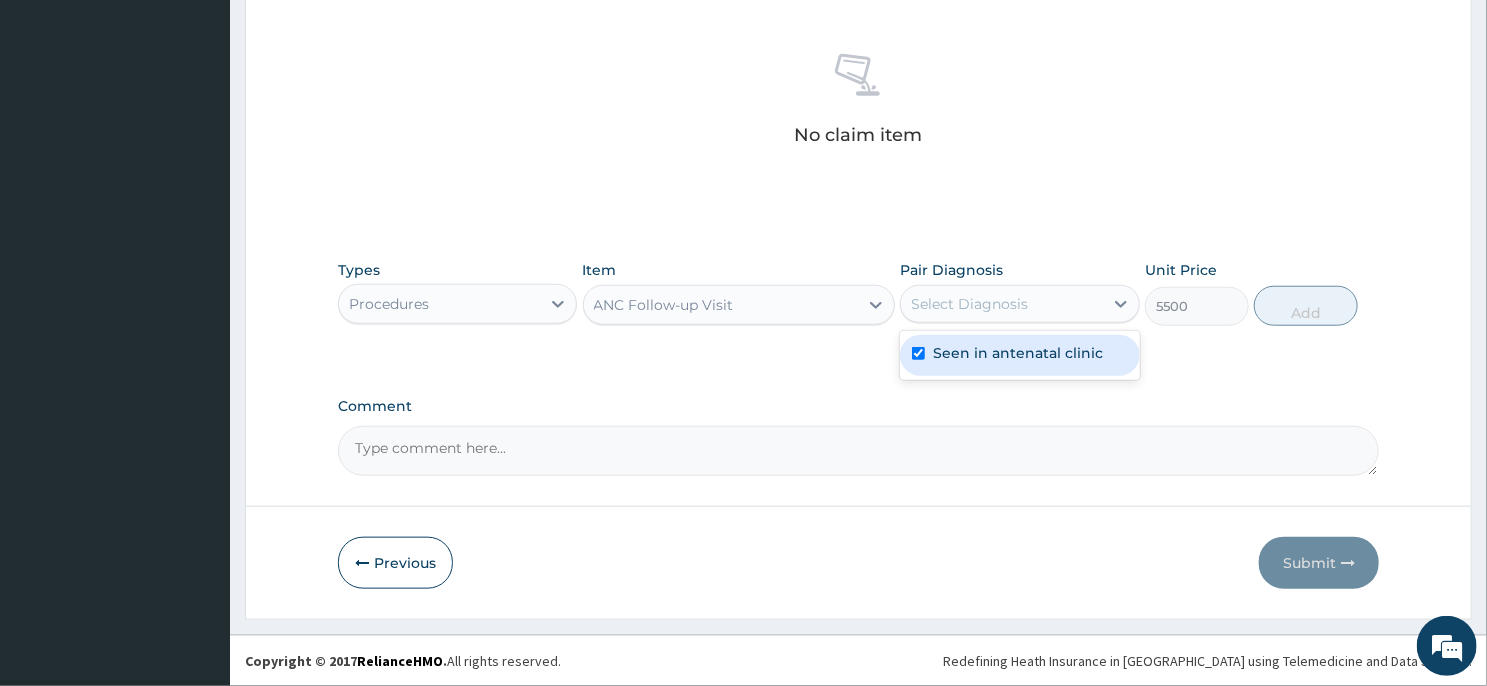 checkbox on "true" 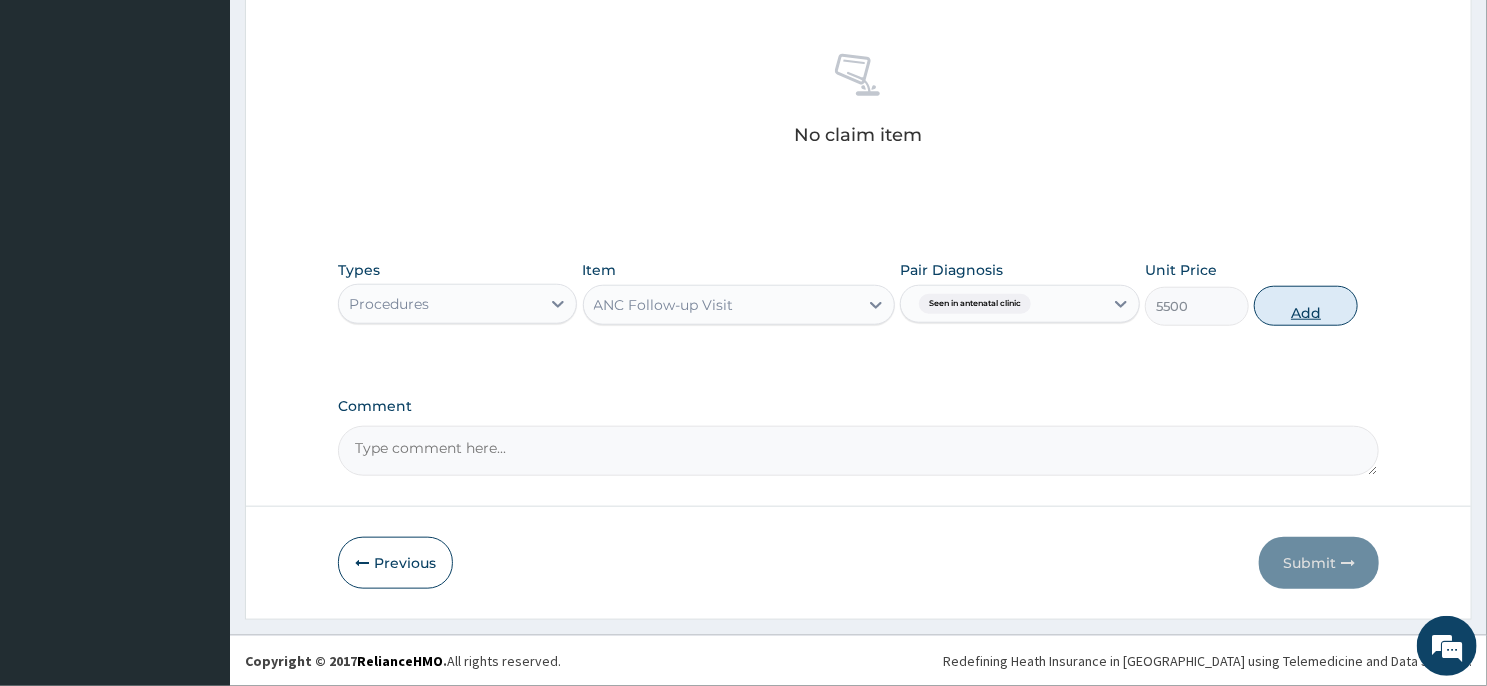 click on "Add" at bounding box center (1306, 306) 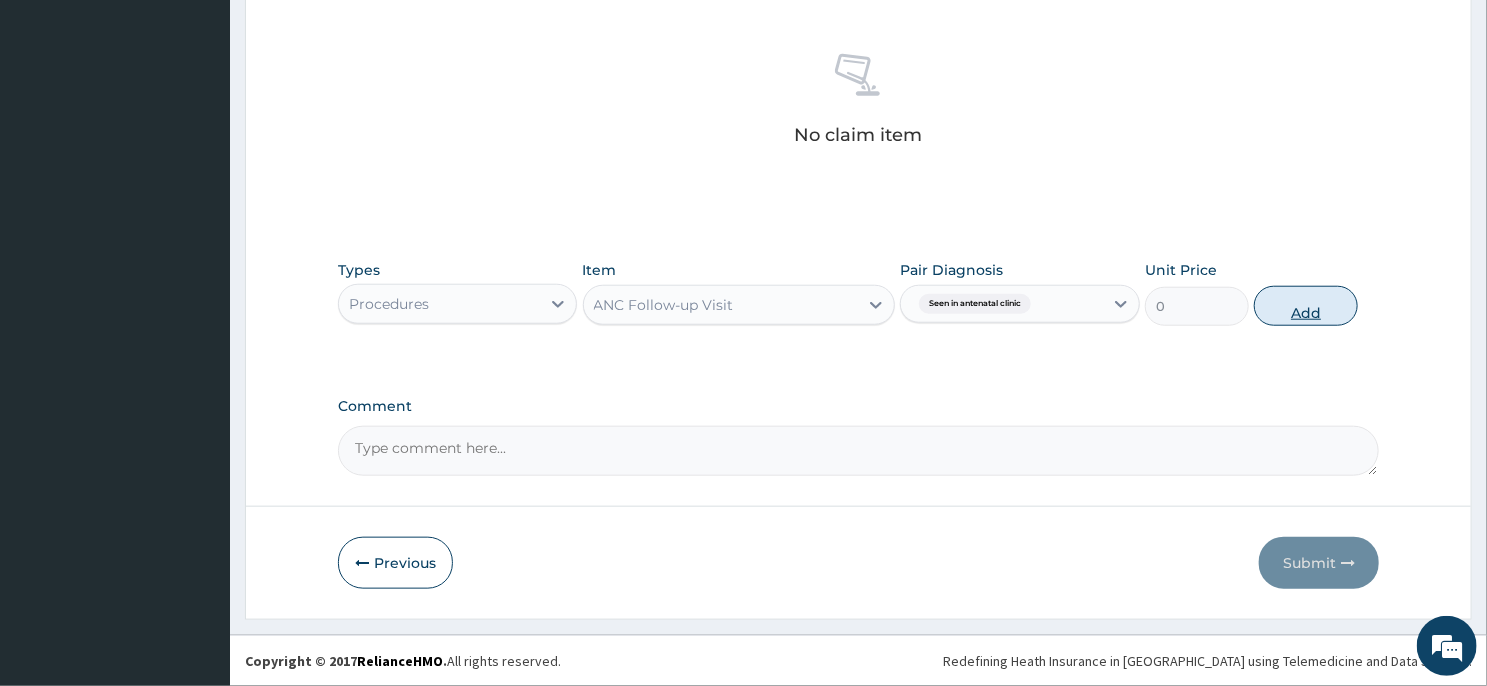 scroll, scrollTop: 677, scrollLeft: 0, axis: vertical 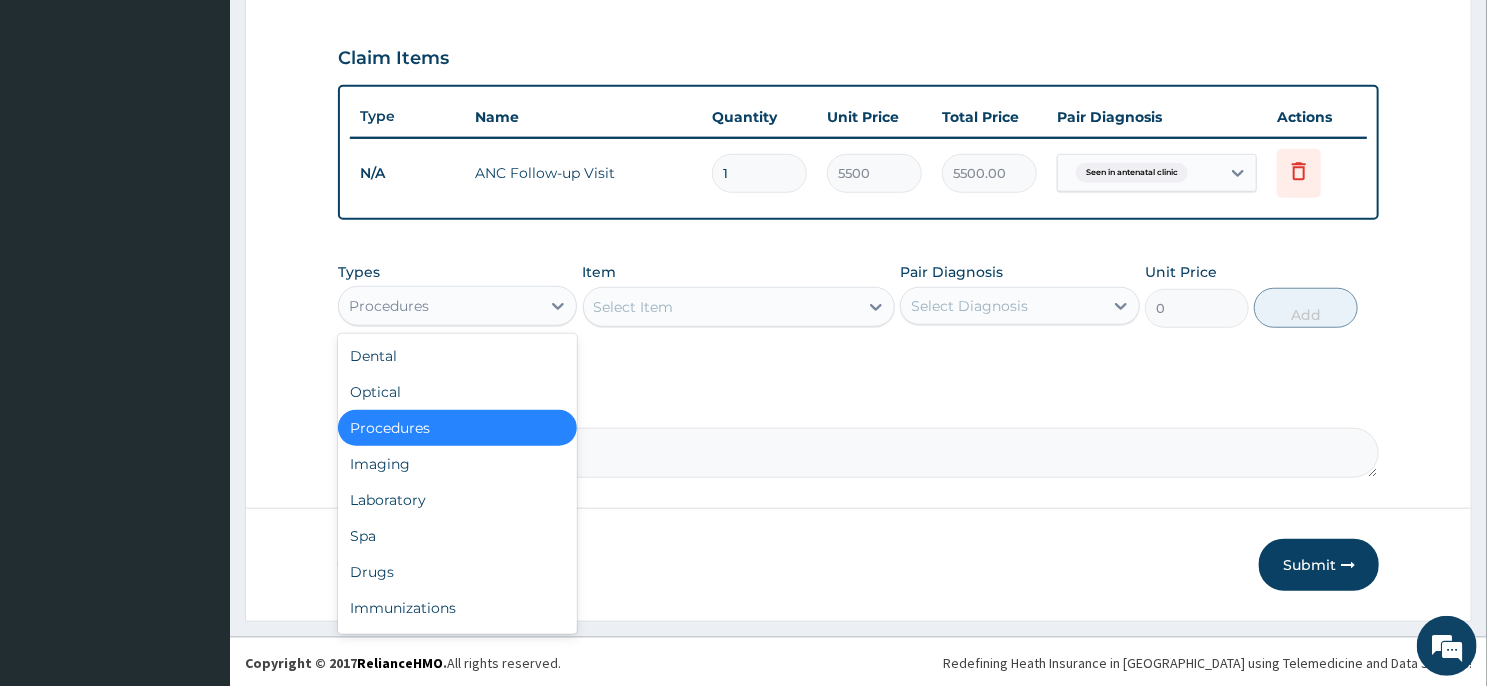 click on "Procedures" at bounding box center (439, 306) 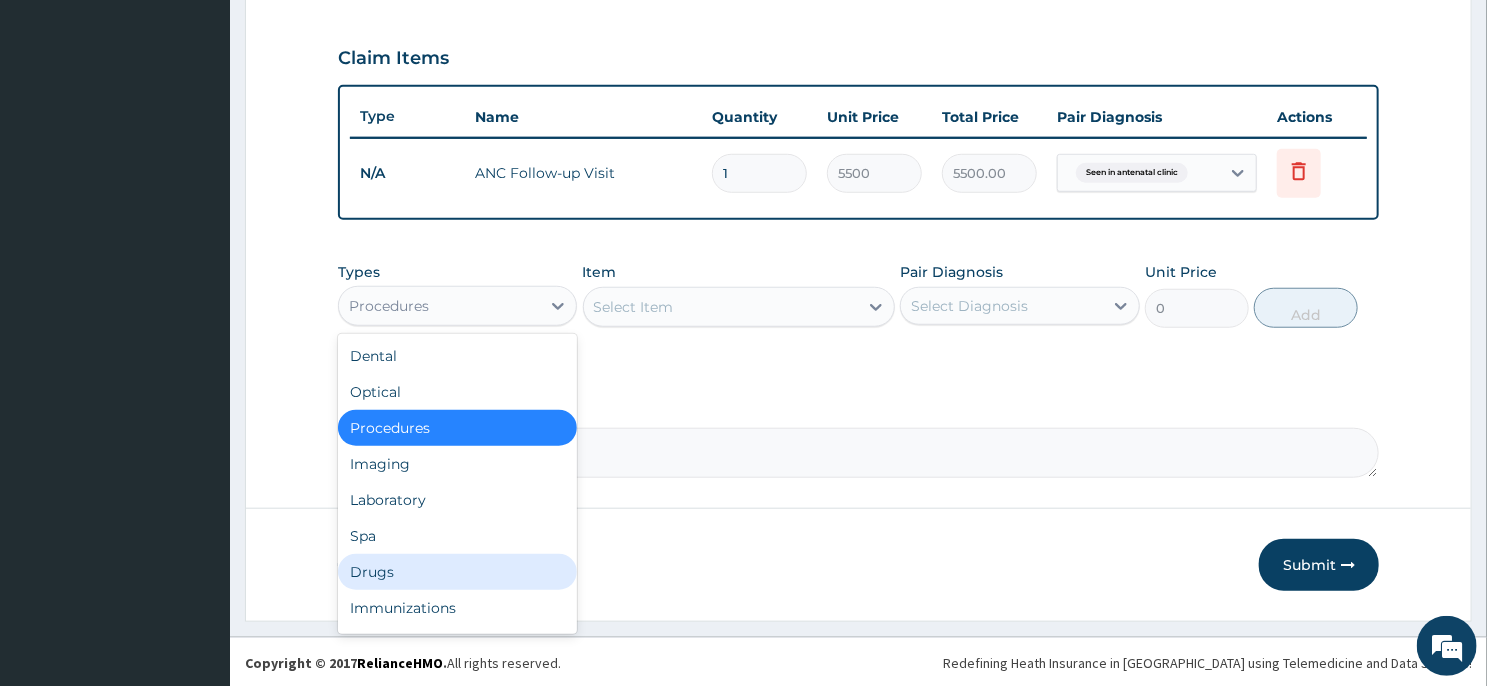 click on "Drugs" at bounding box center (457, 572) 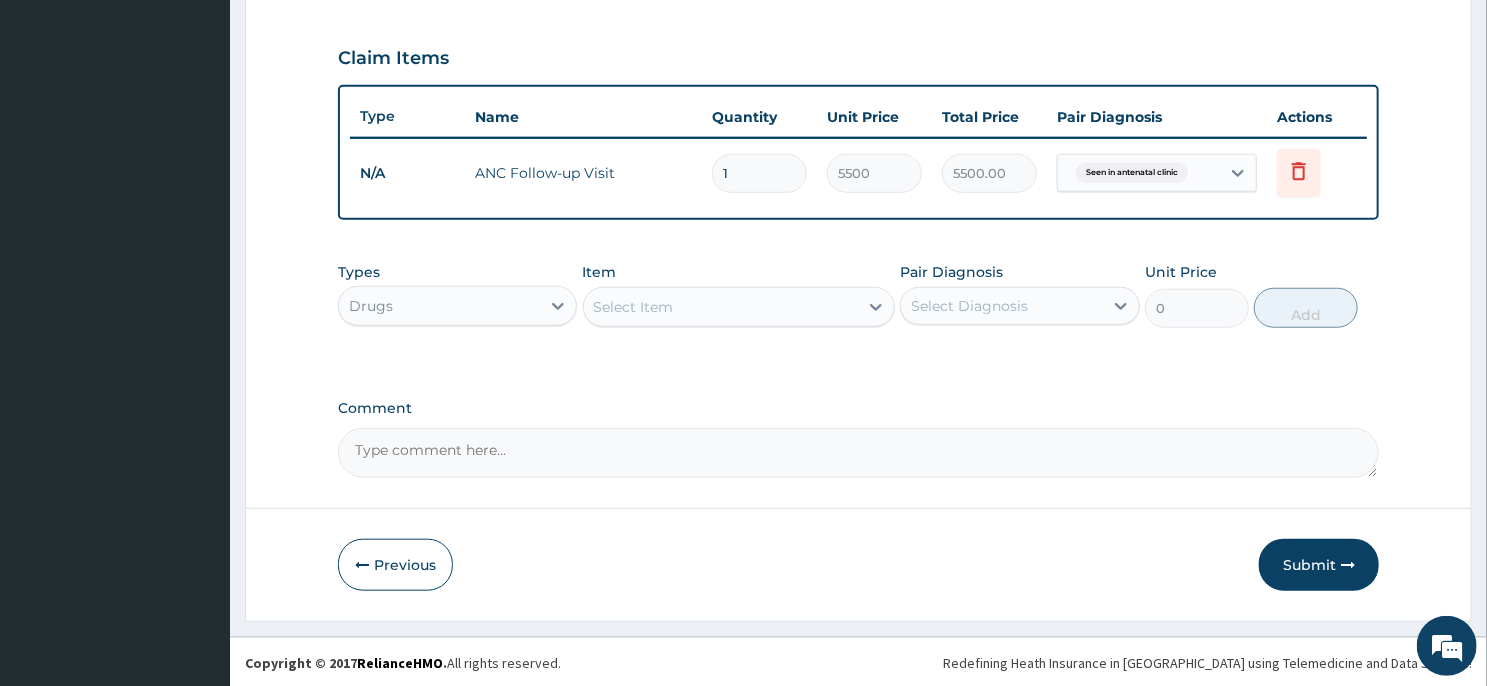 click on "Select Item" at bounding box center [721, 307] 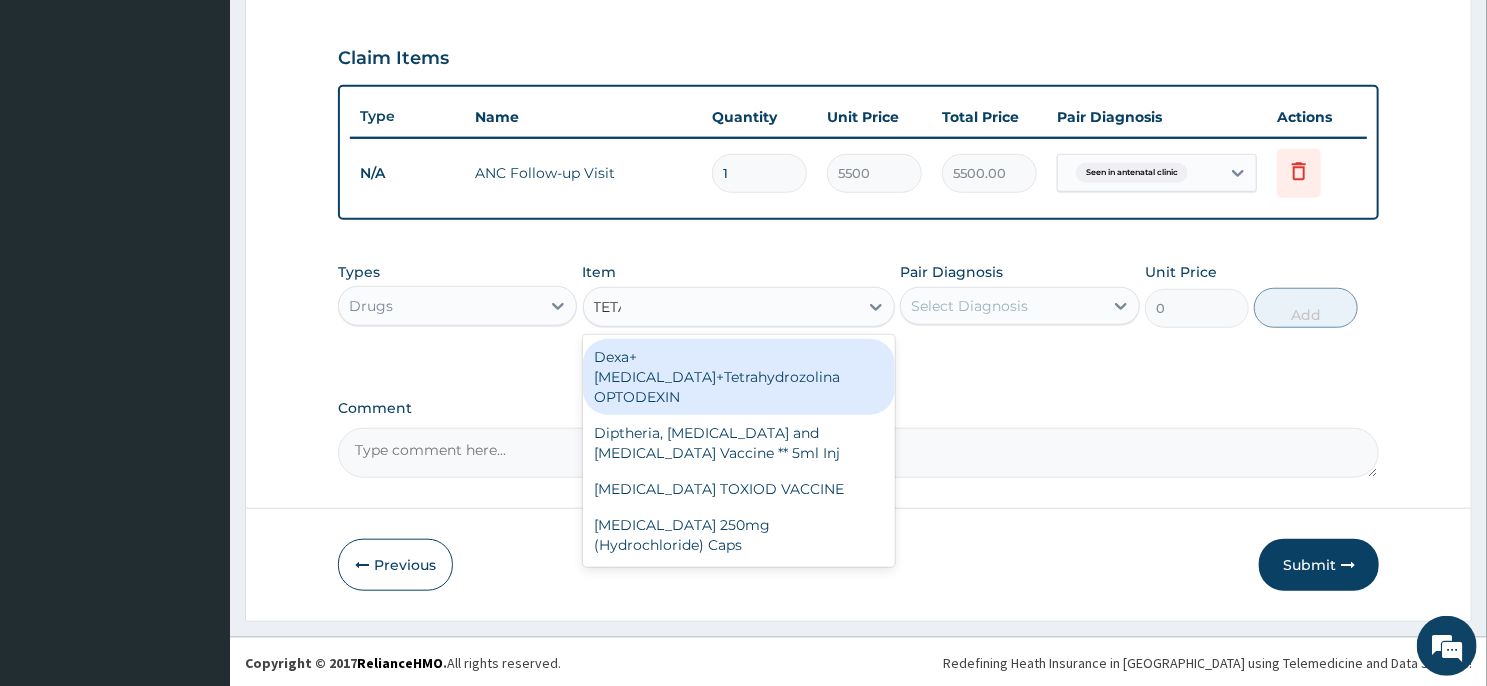 type on "TETAN" 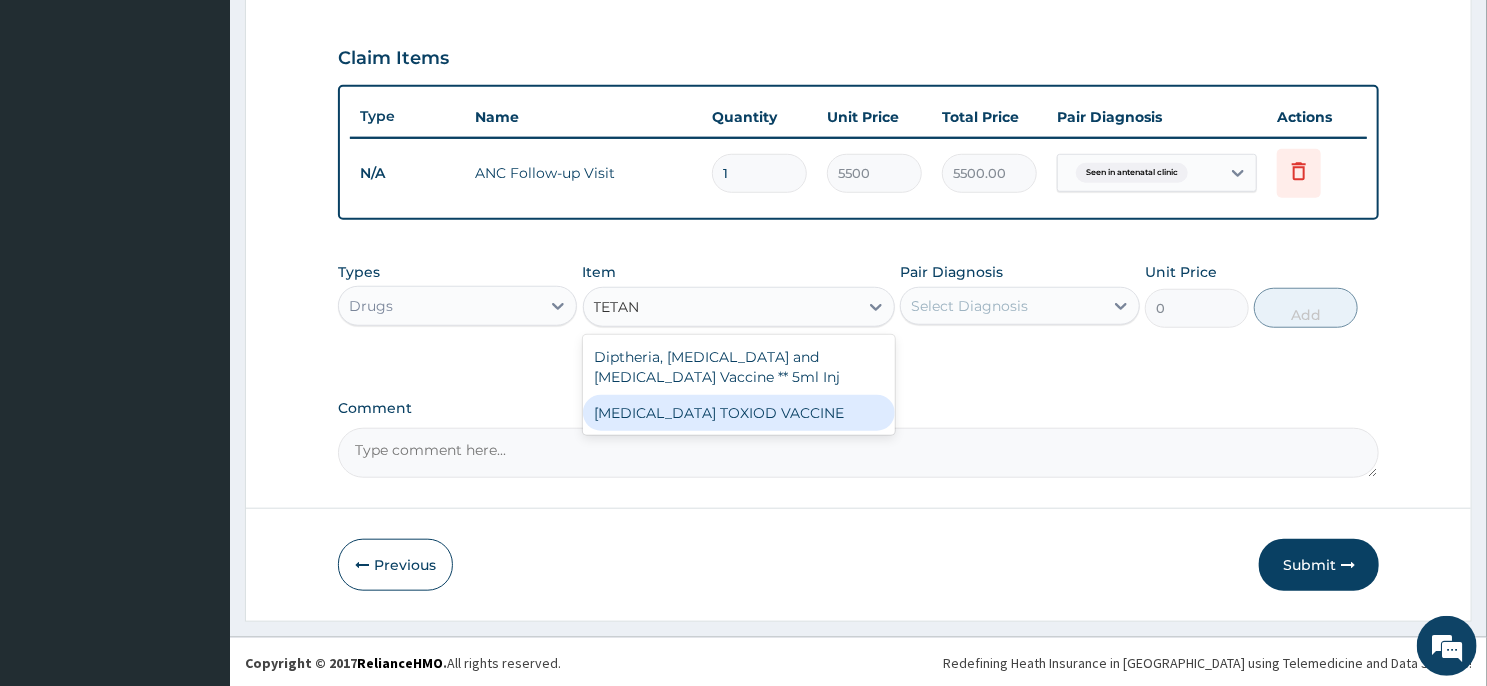 click on "TETANUS TOXIOD VACCINE" at bounding box center (739, 413) 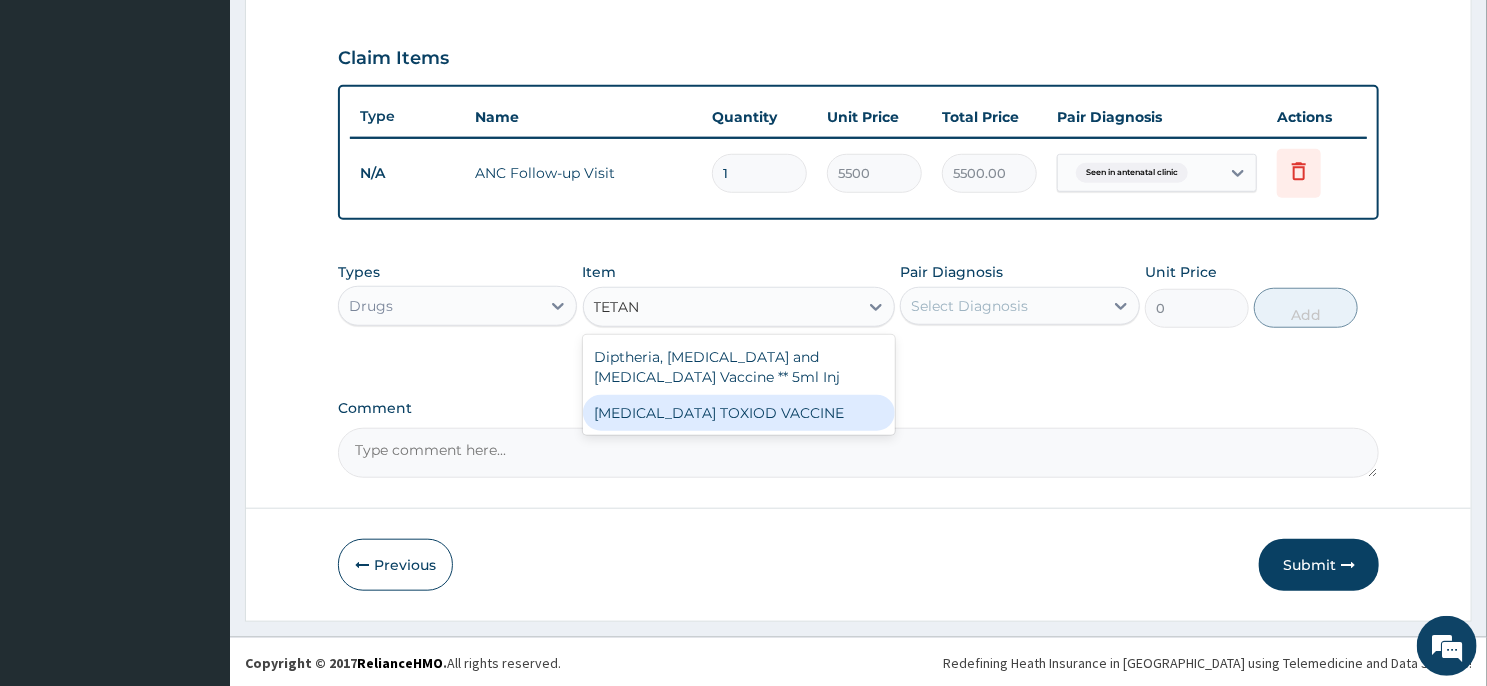 type 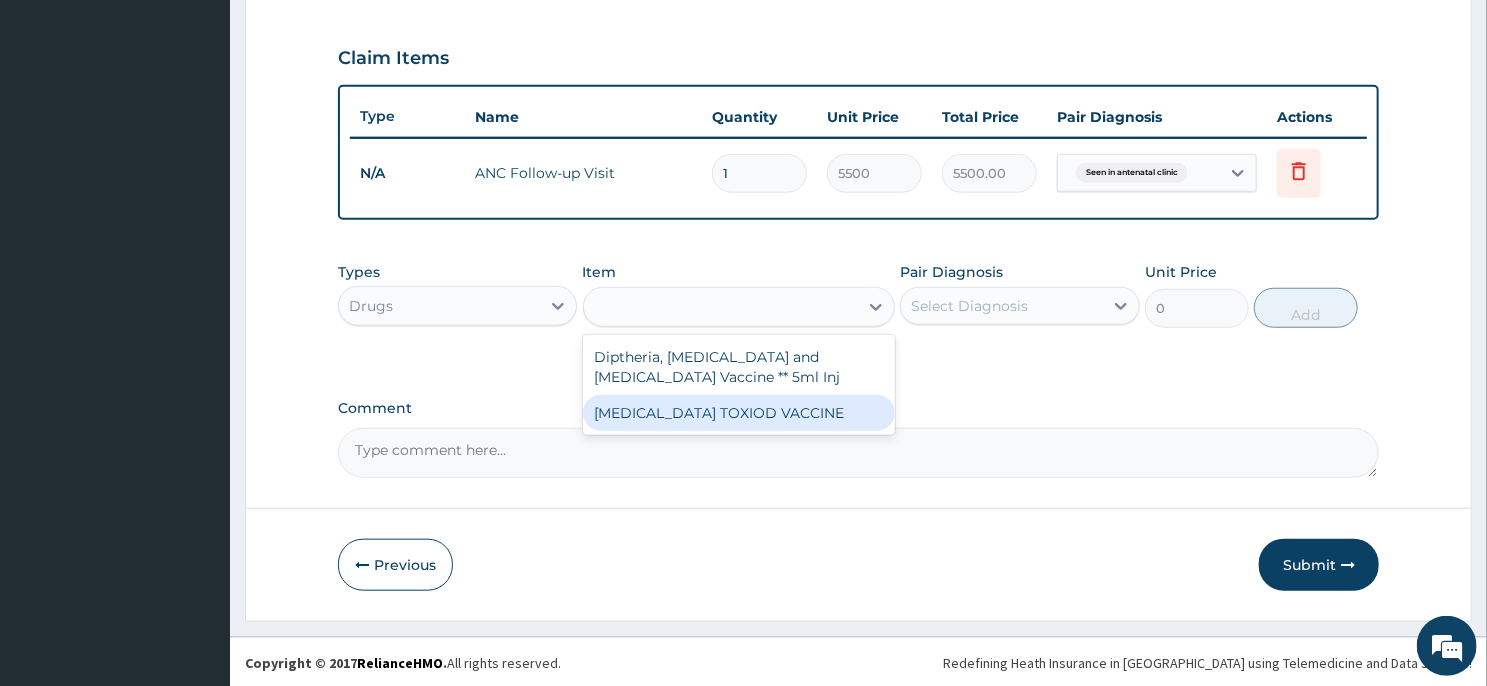 type on "1000" 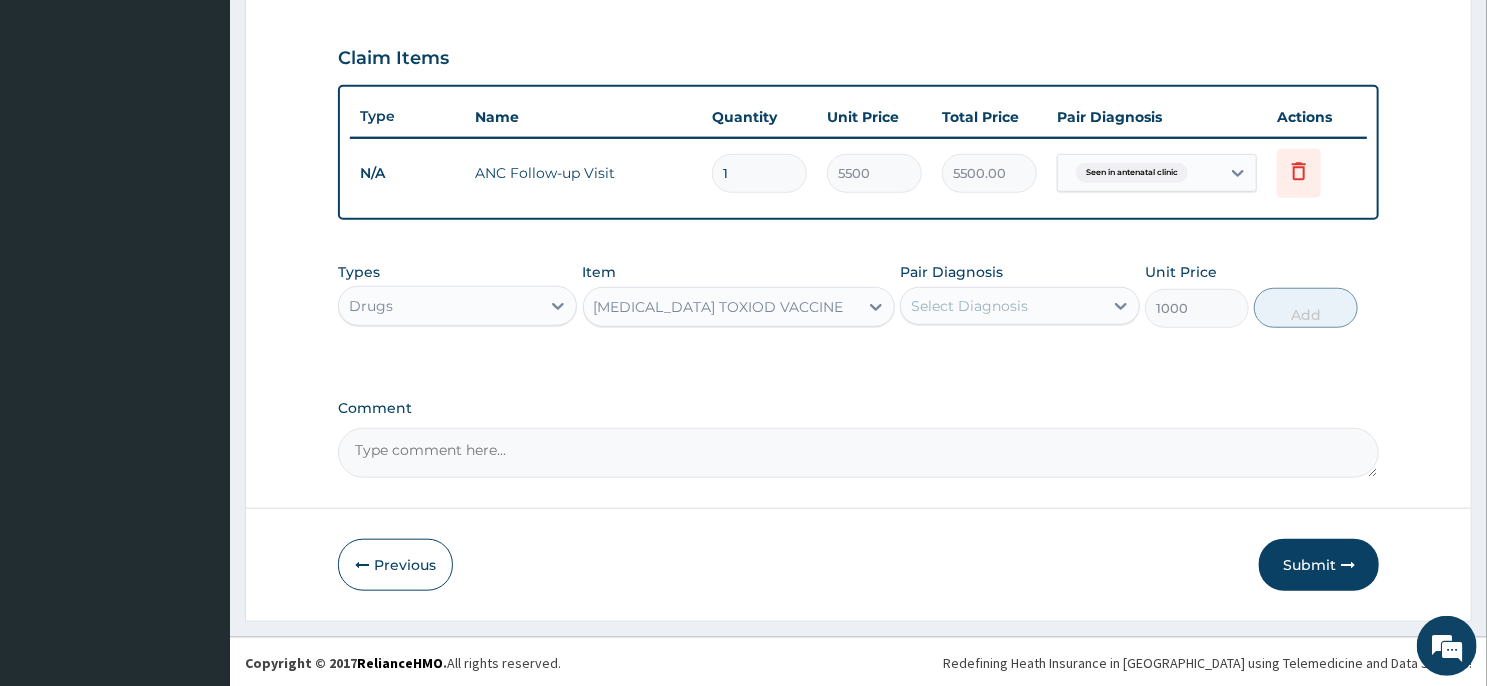 click on "Select Diagnosis" at bounding box center [969, 306] 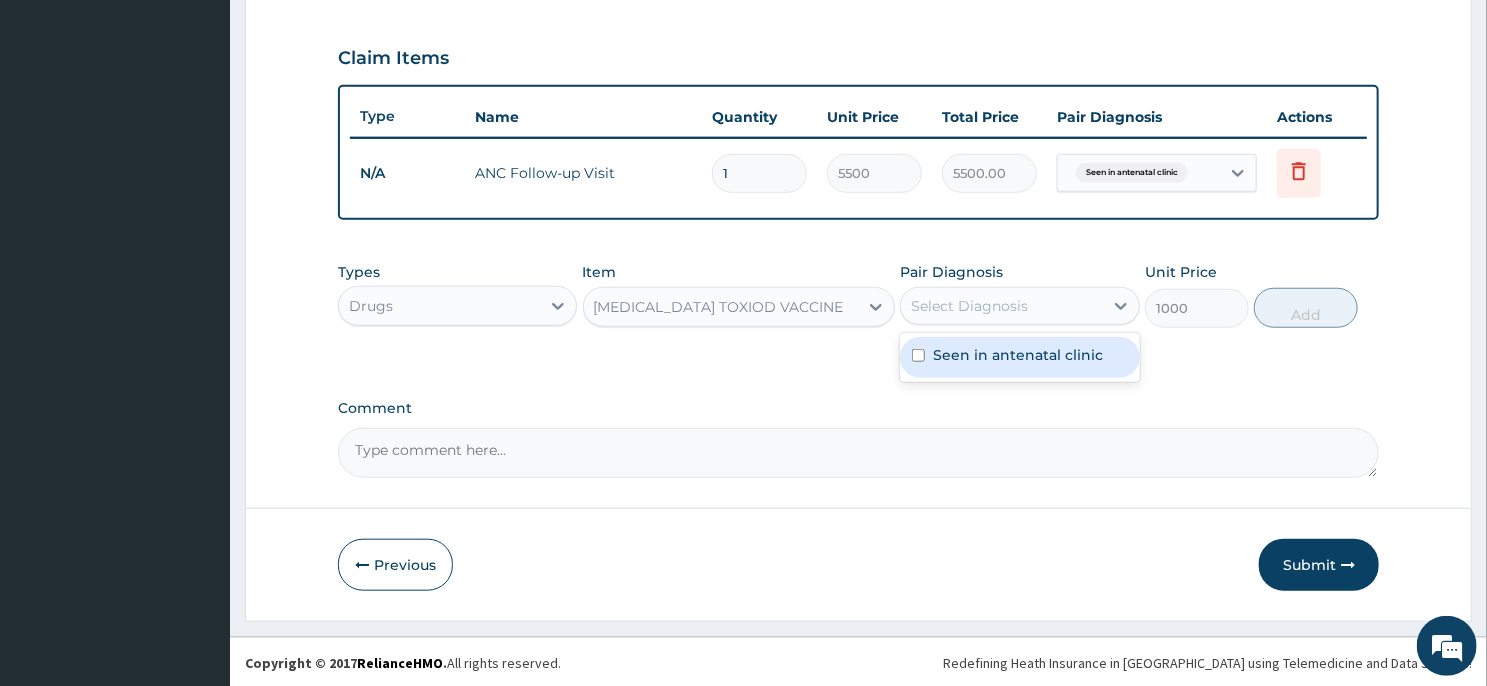 click on "Seen in antenatal clinic" at bounding box center (1019, 357) 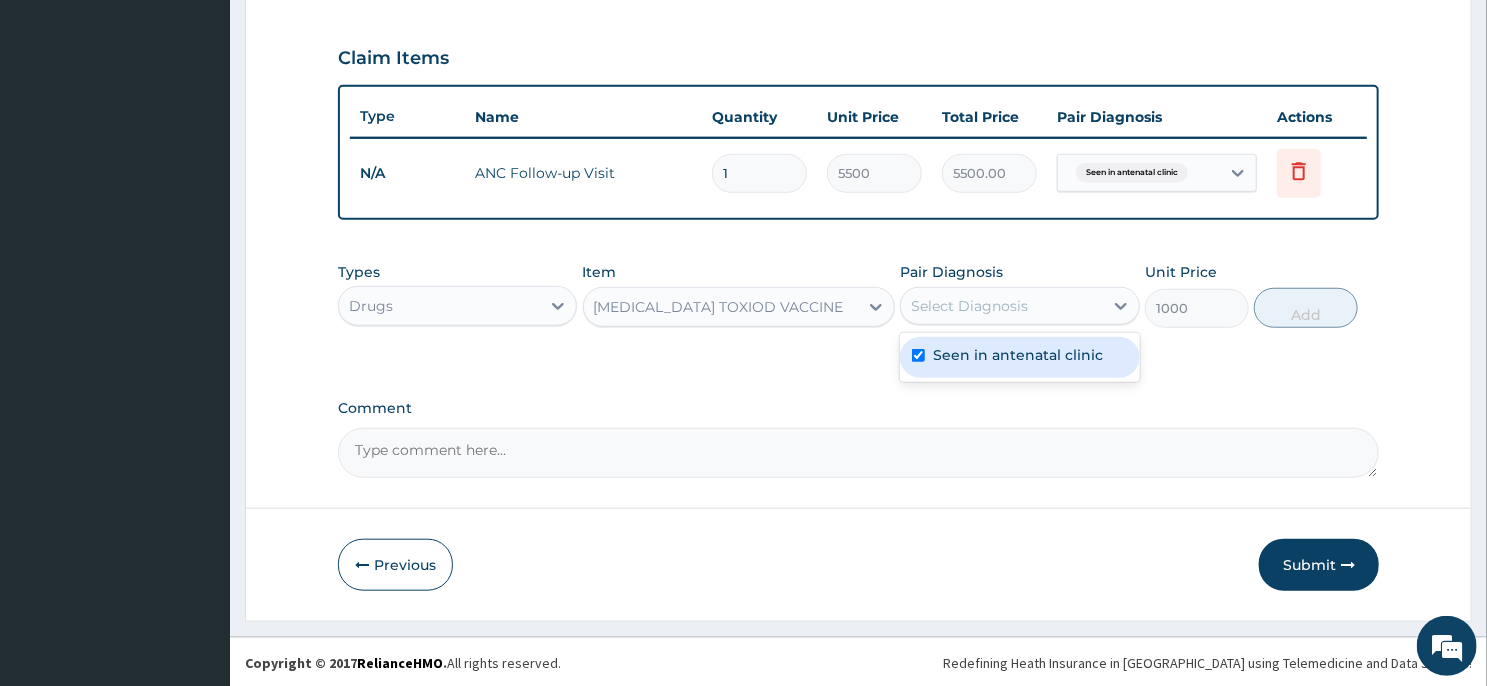 checkbox on "true" 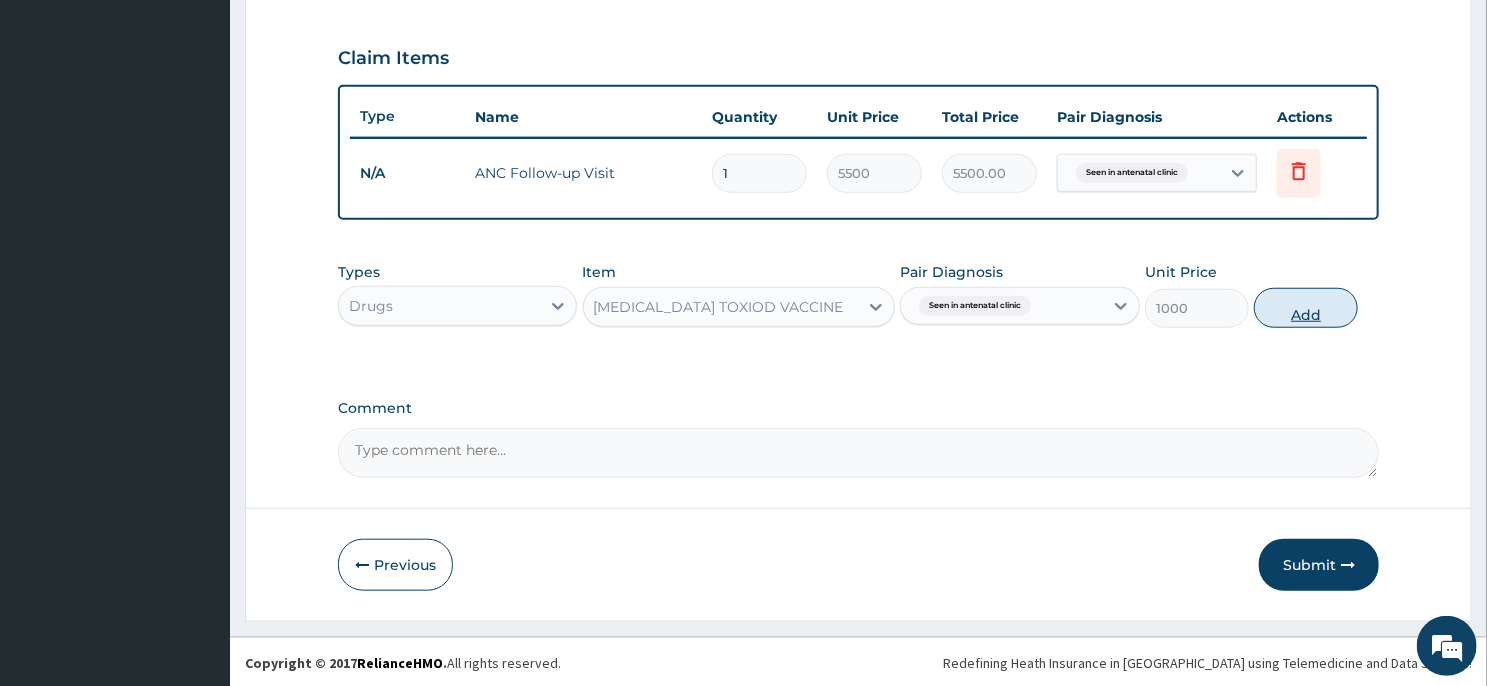 click on "Add" at bounding box center [1306, 308] 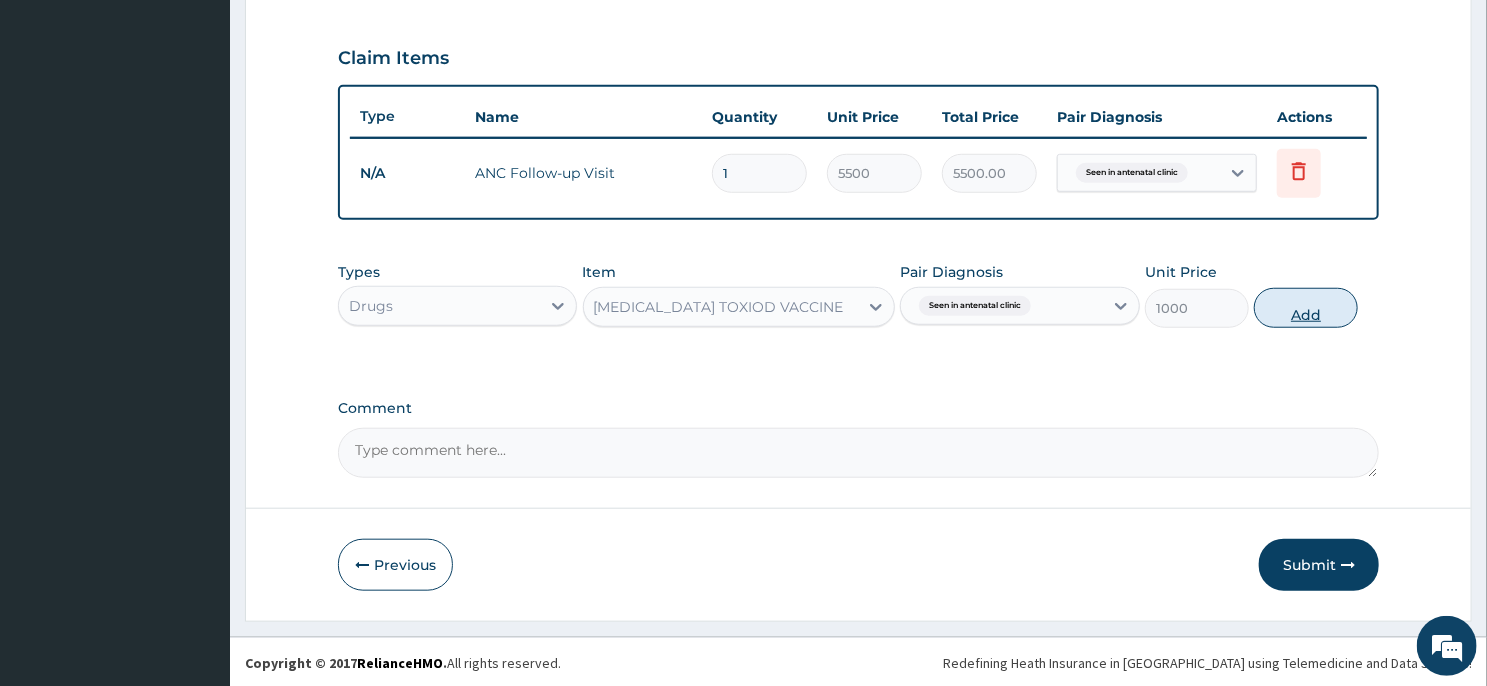 type on "0" 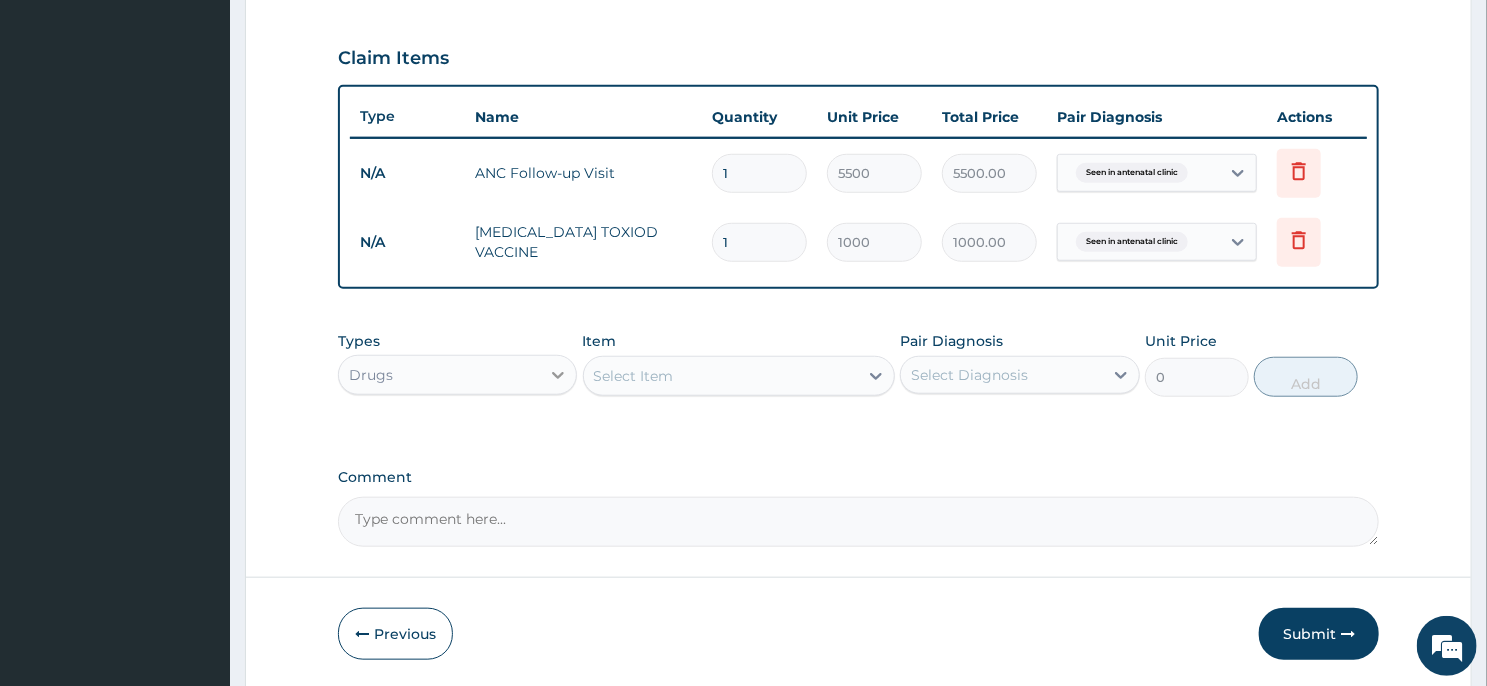 click 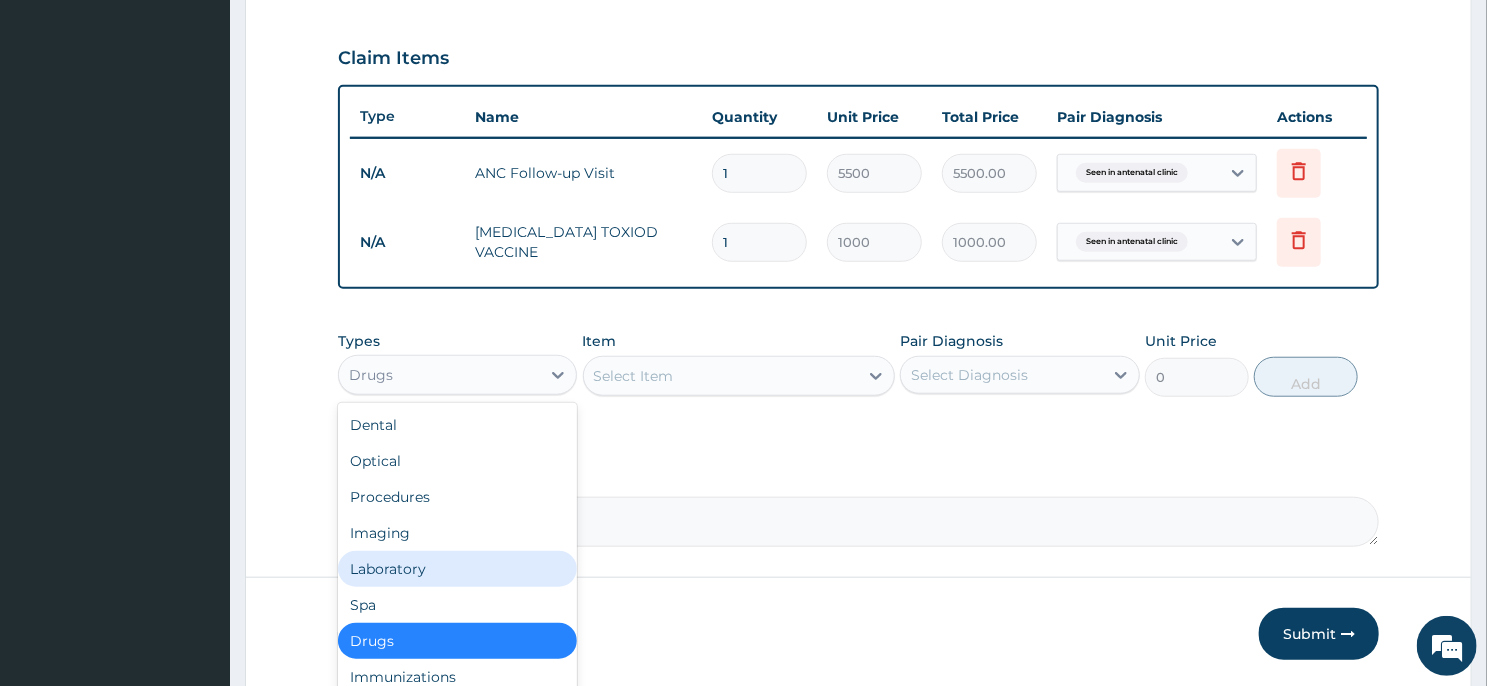 click on "Laboratory" at bounding box center (457, 569) 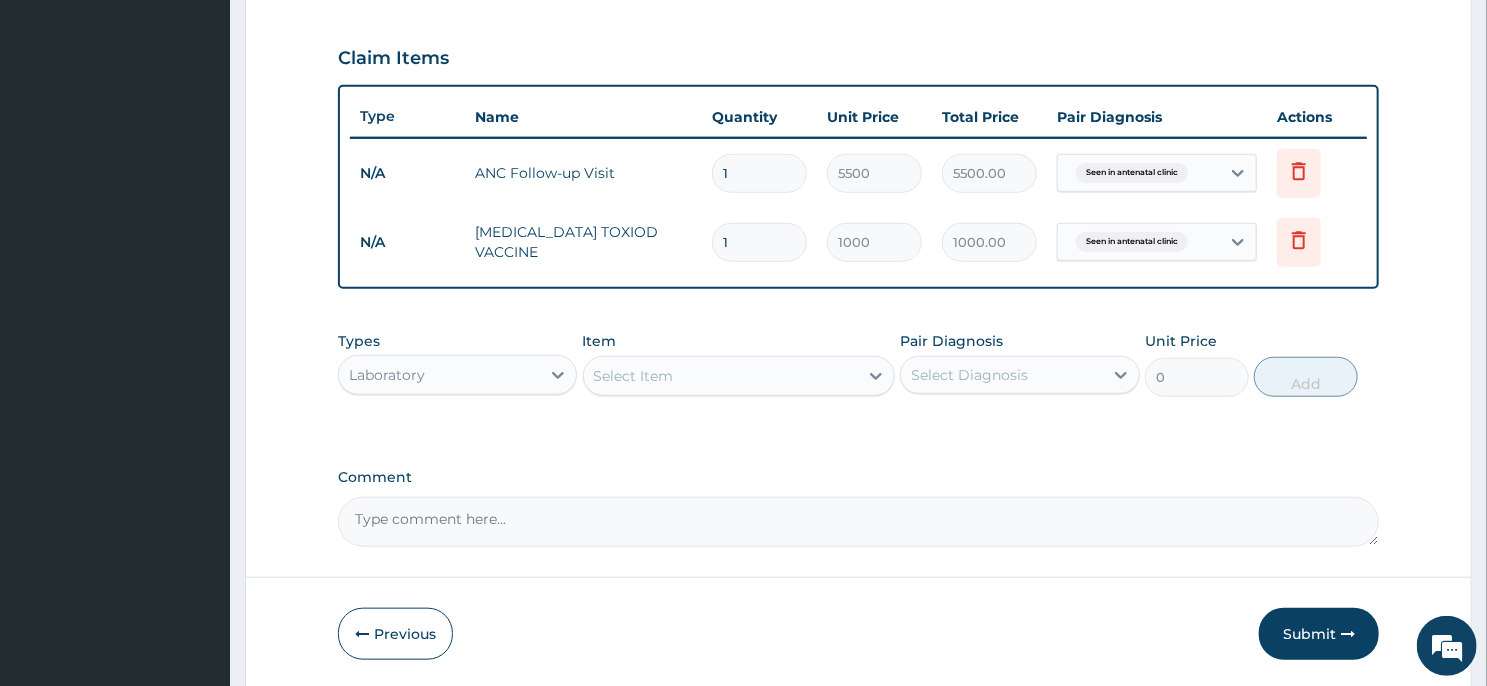 click on "Select Item" at bounding box center (721, 376) 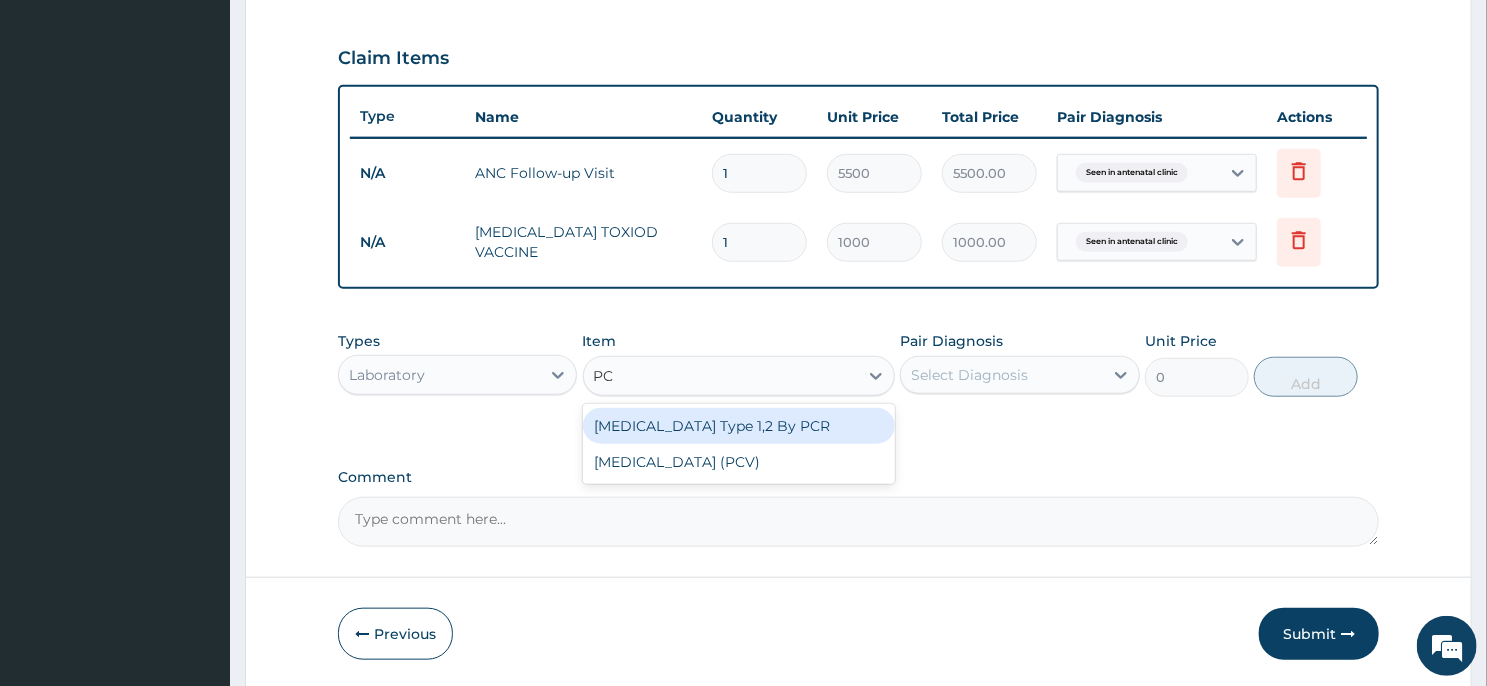 type on "PCV" 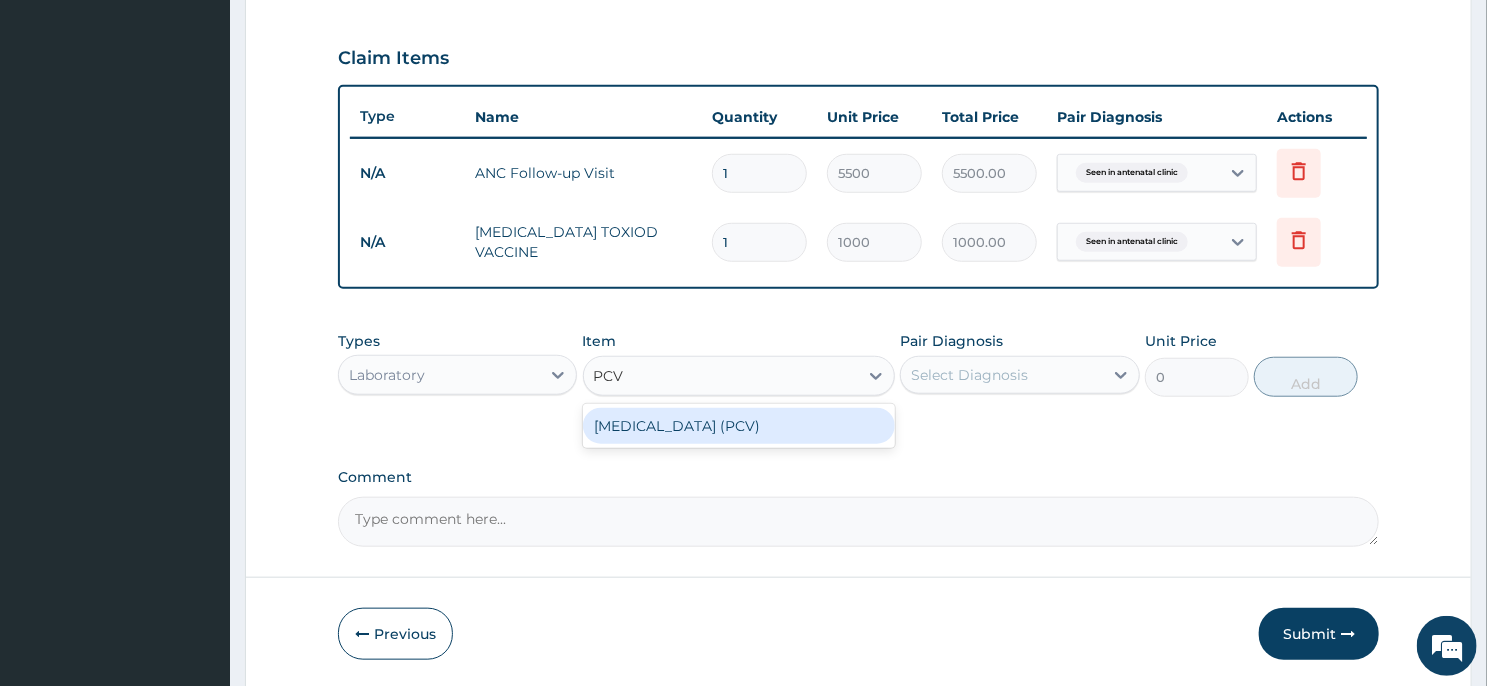 click on "Packed Cell Volume (PCV)" at bounding box center (739, 426) 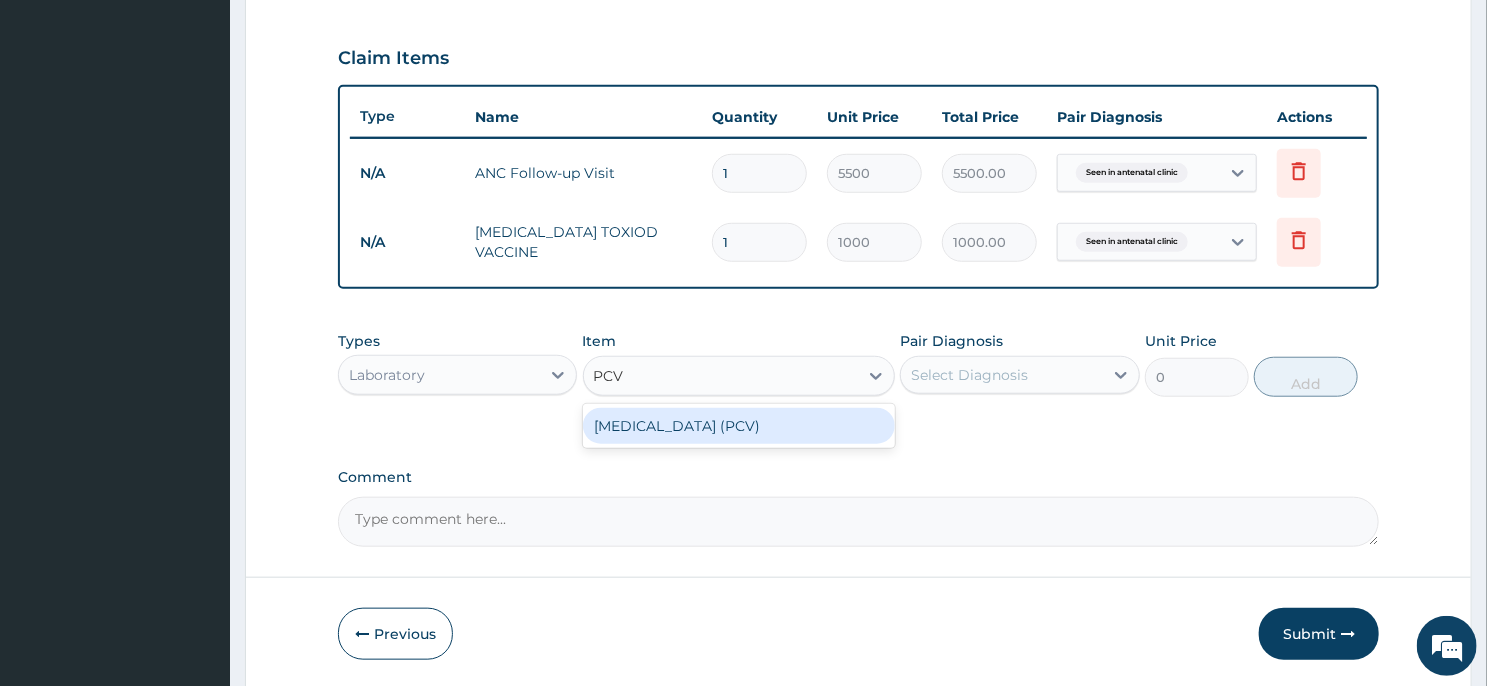 type 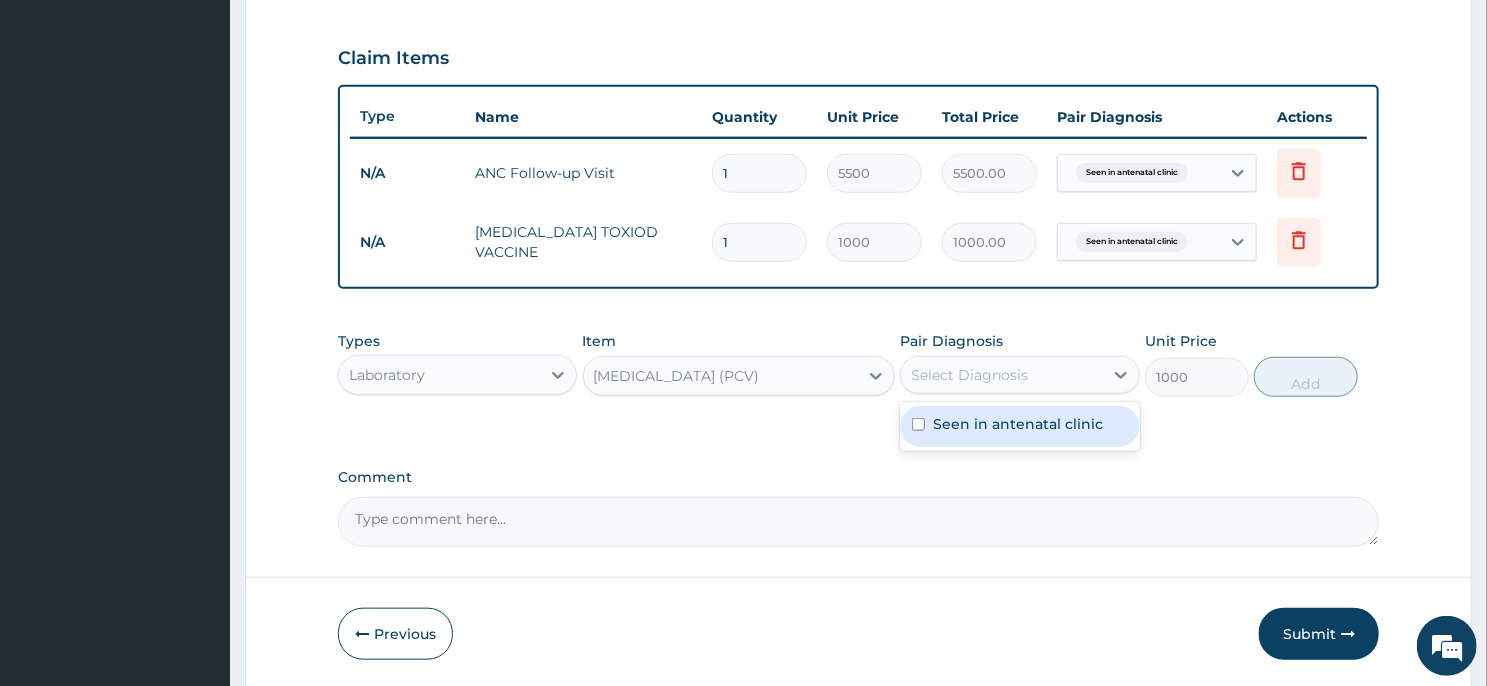 click on "Select Diagnosis" at bounding box center [1001, 375] 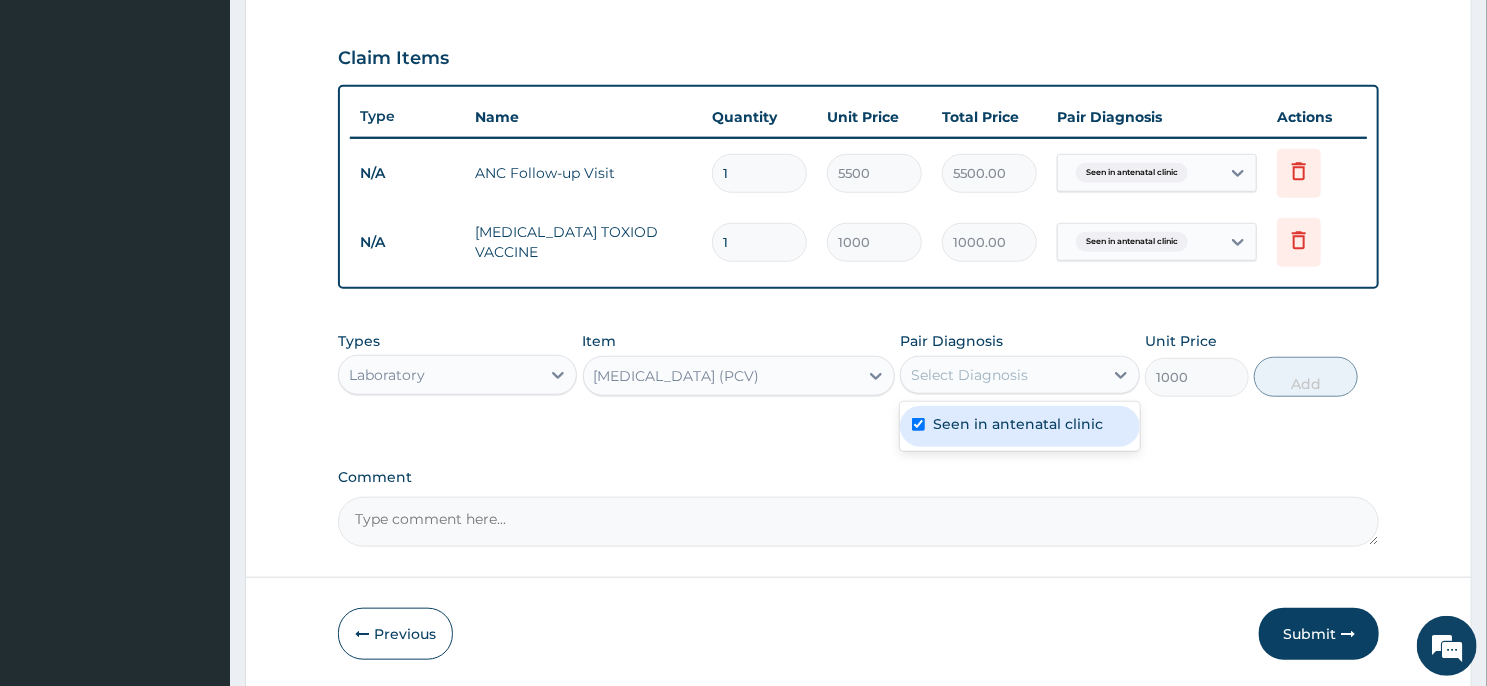 checkbox on "true" 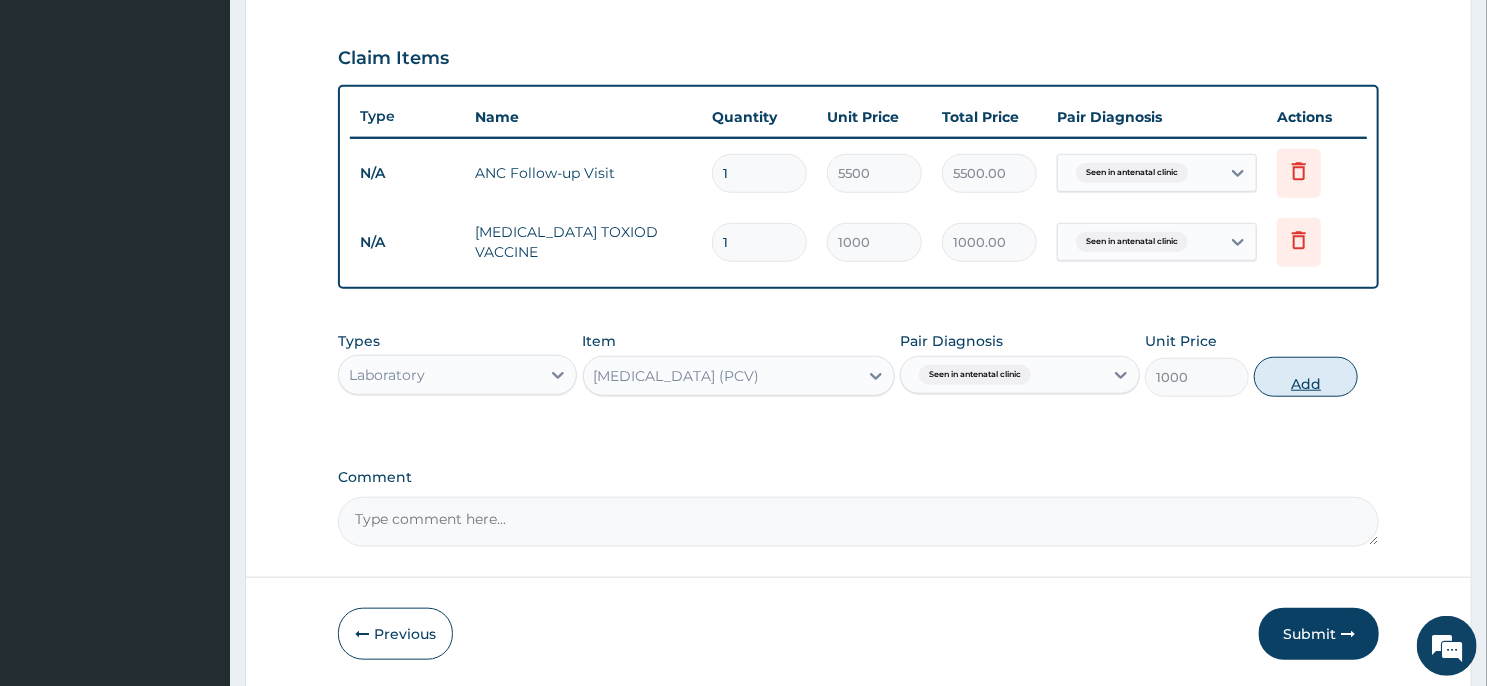 click on "Add" at bounding box center (1306, 377) 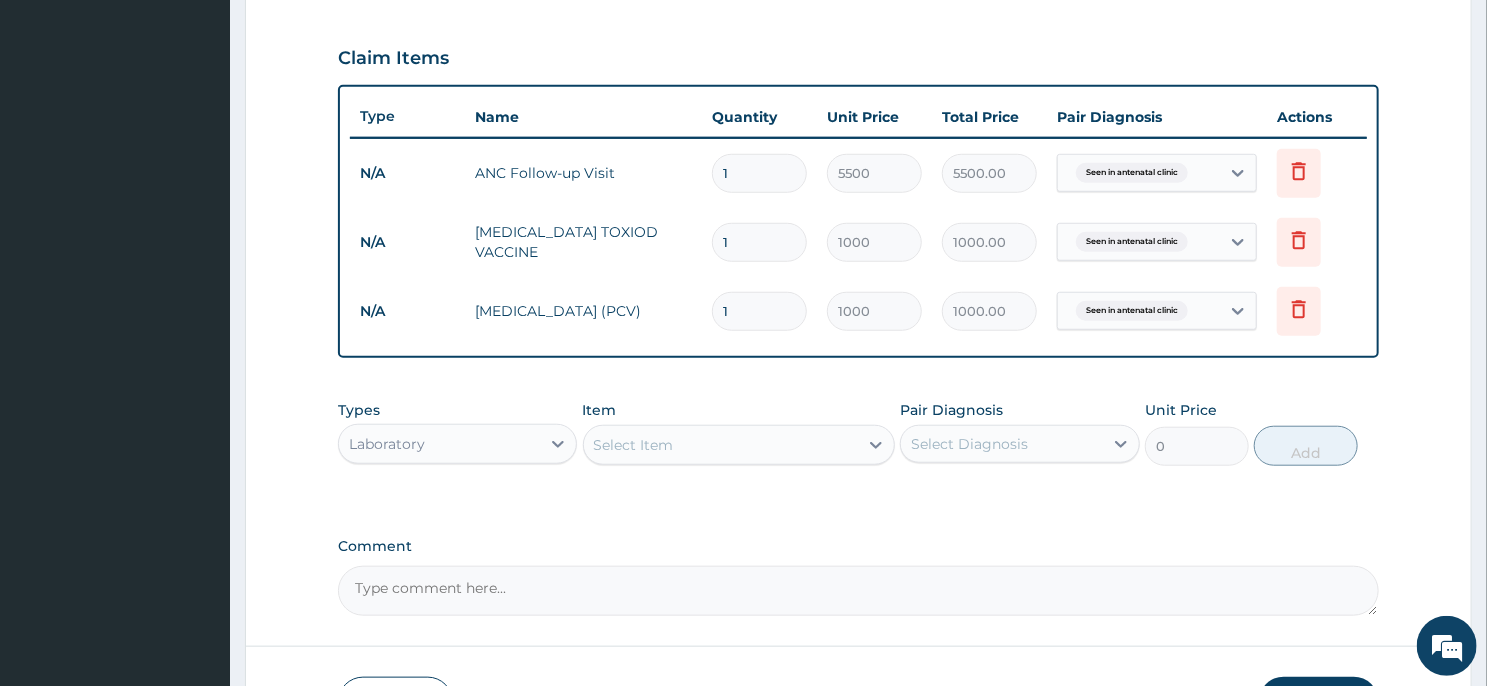 click on "Select Item" at bounding box center [721, 445] 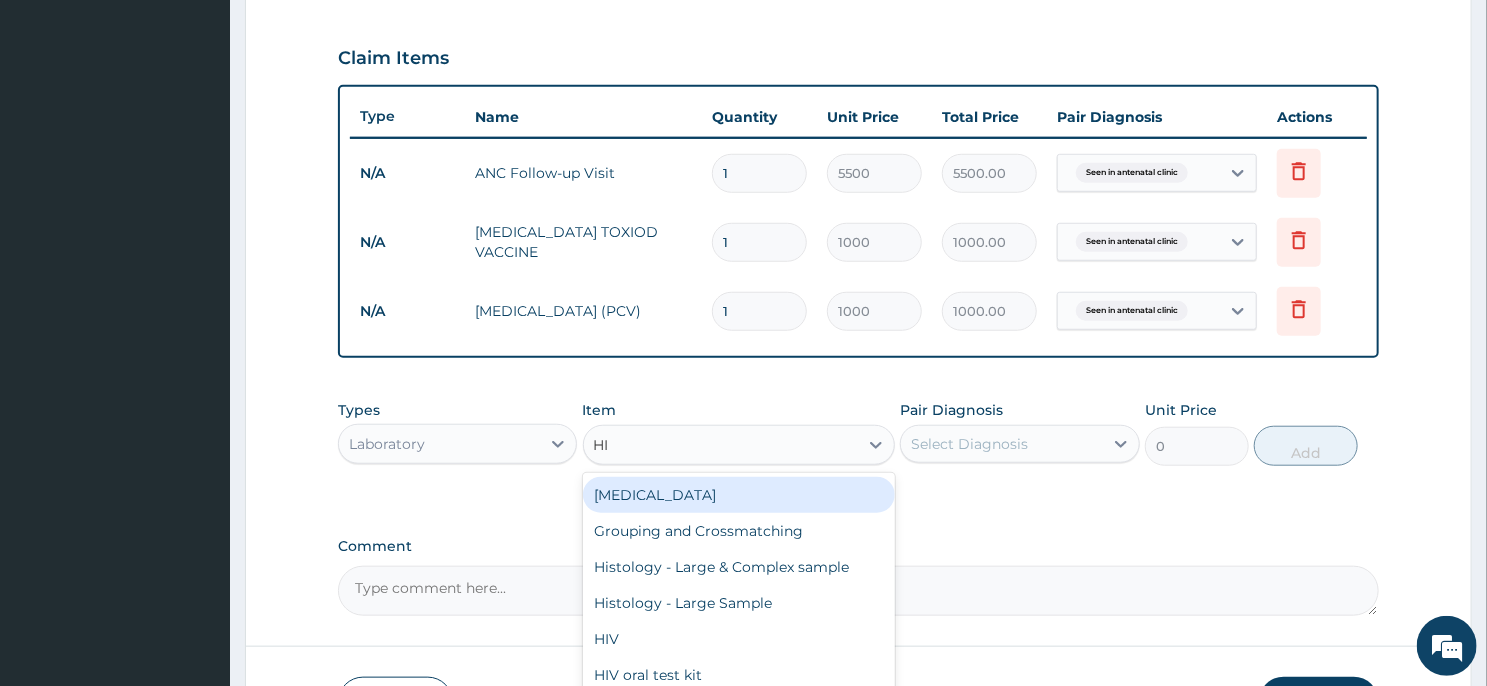 type on "HIV" 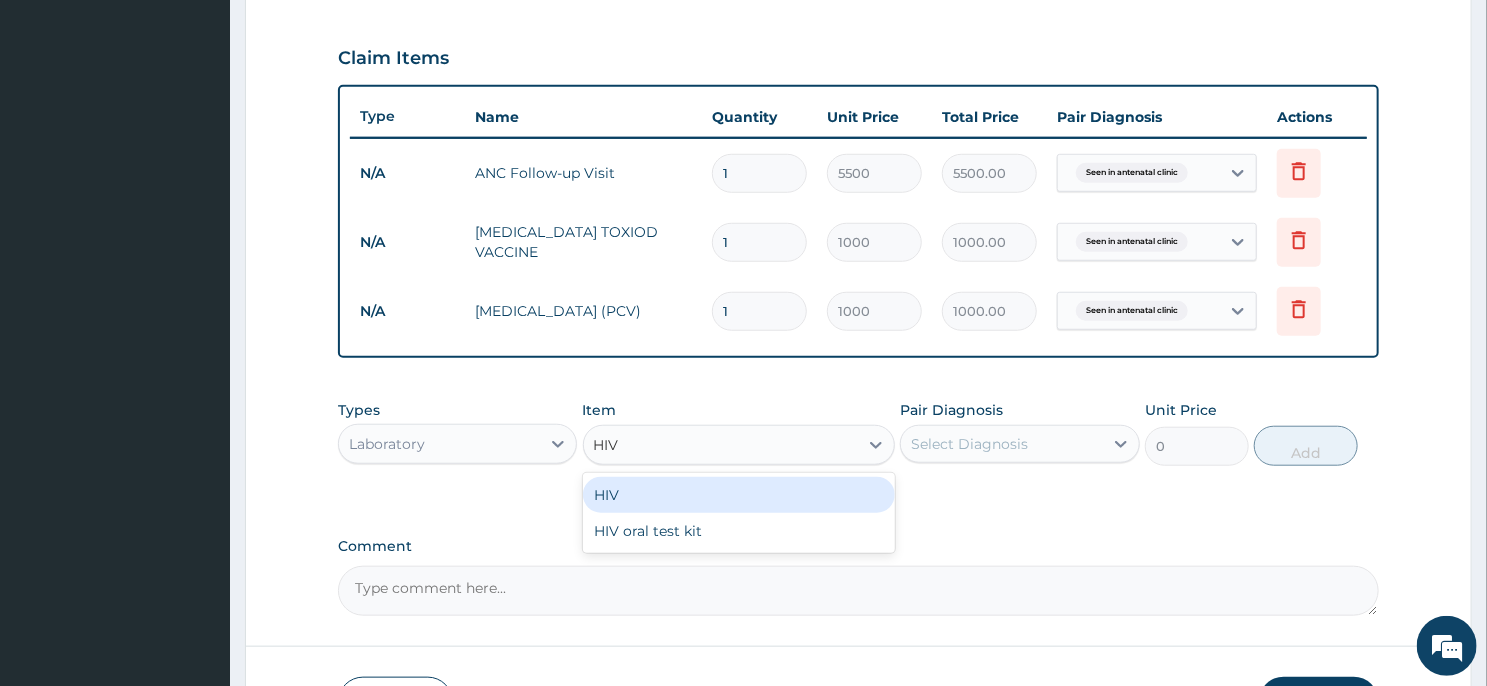 click on "HIV" at bounding box center (739, 495) 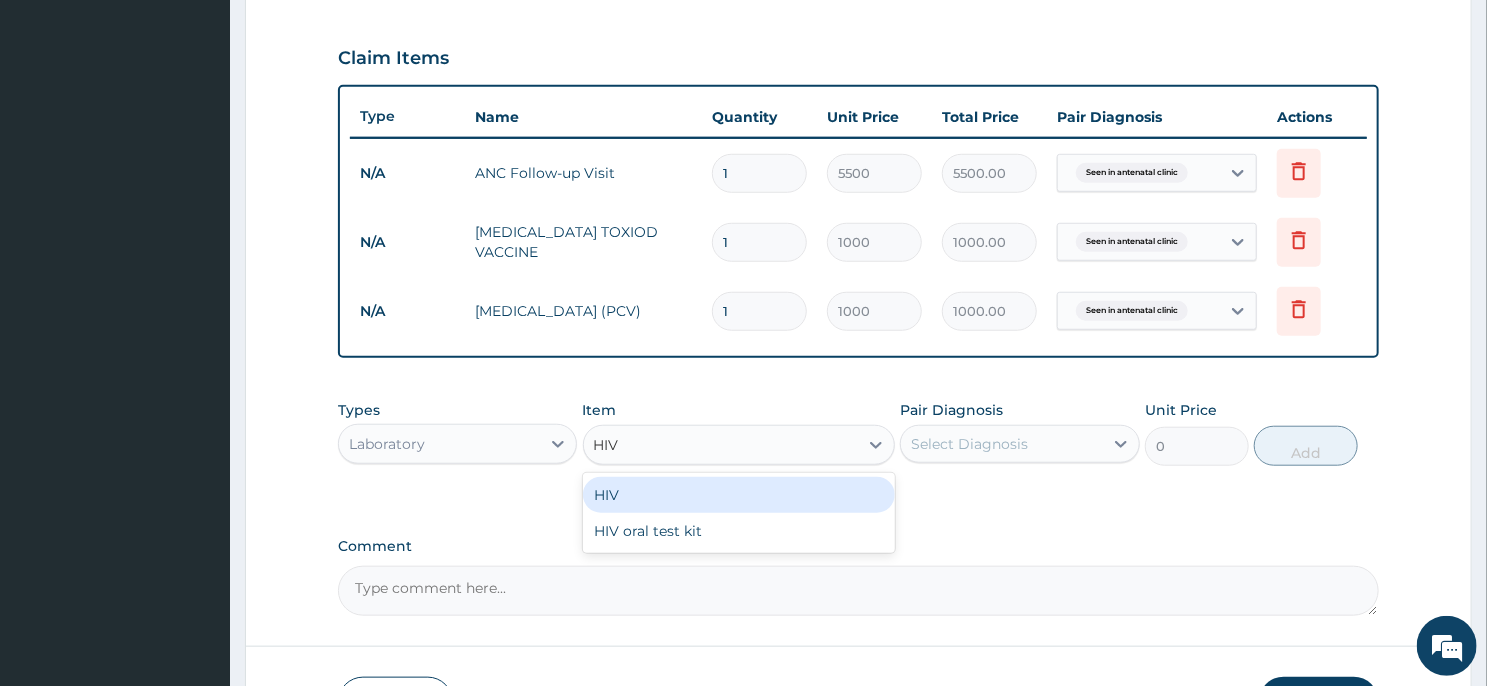 type 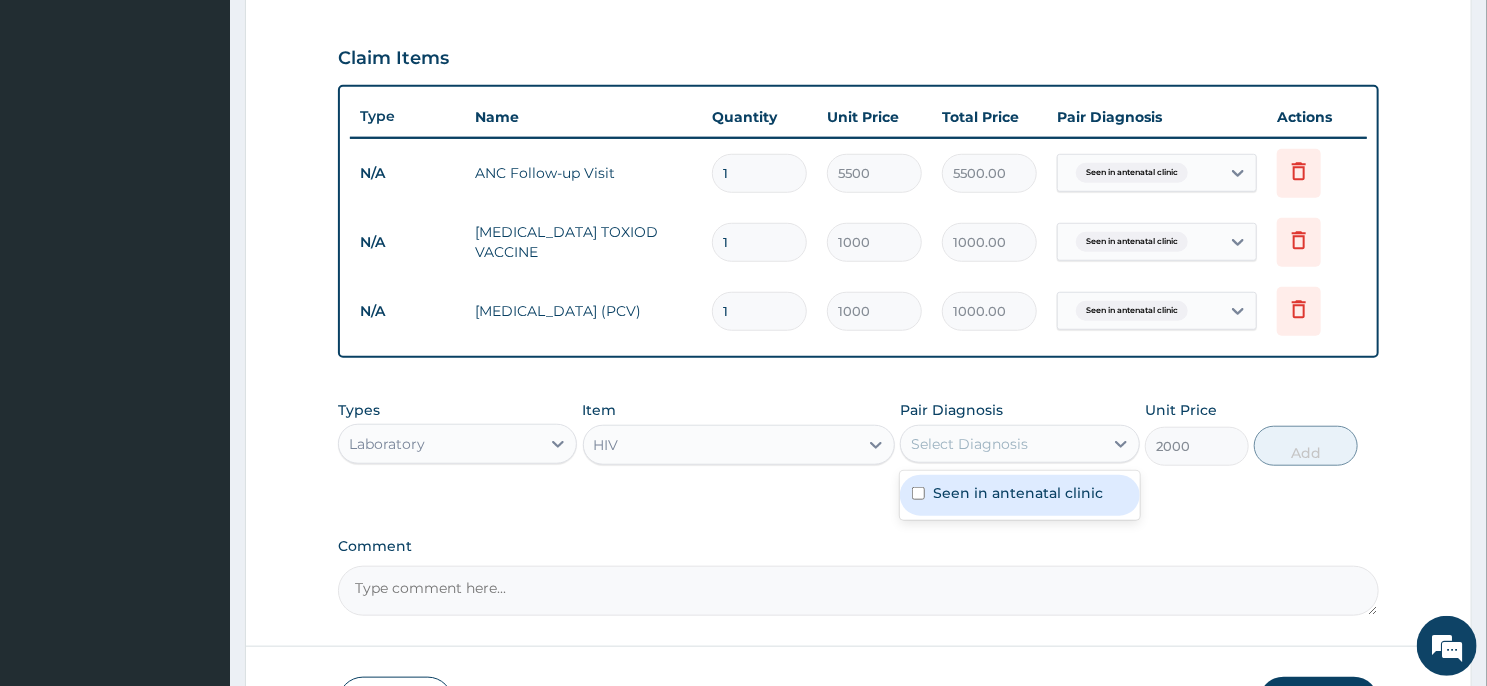 click on "Select Diagnosis" at bounding box center [1001, 444] 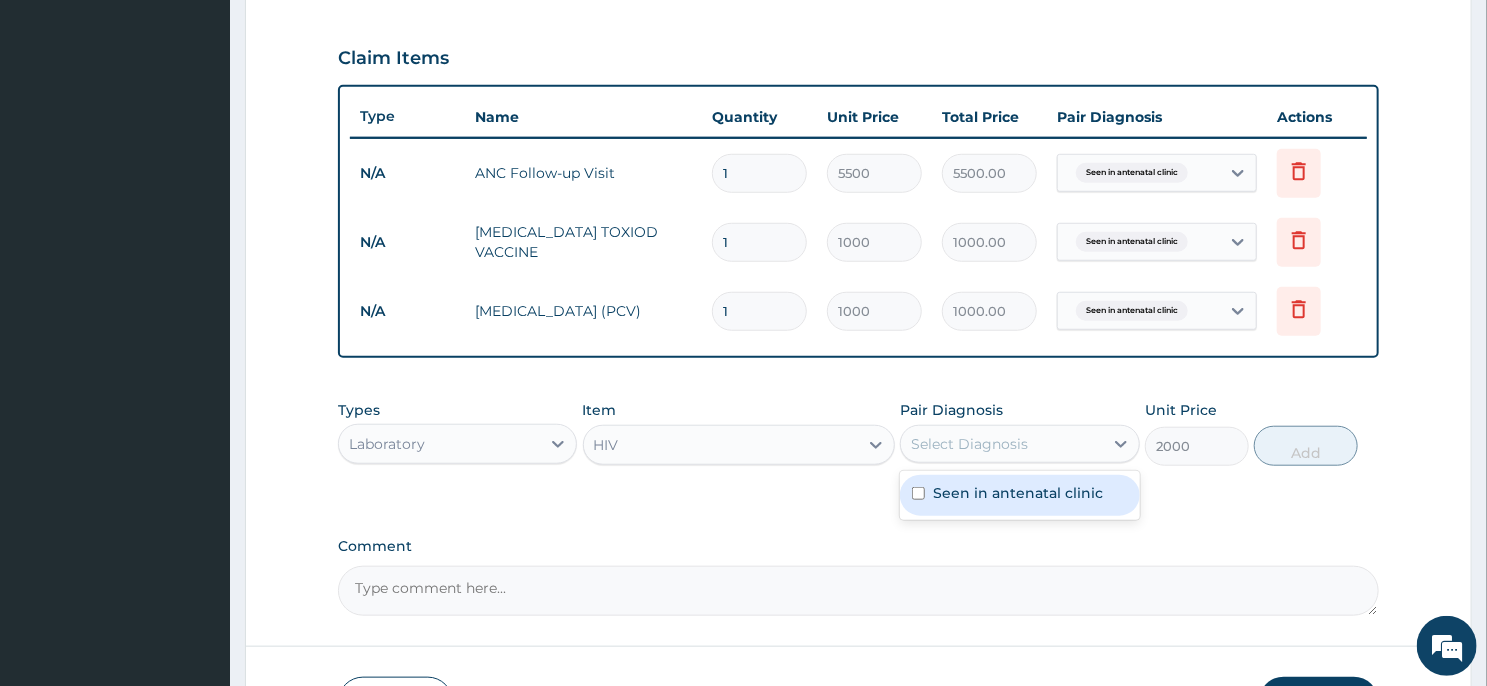 click on "Seen in antenatal clinic" at bounding box center (1018, 493) 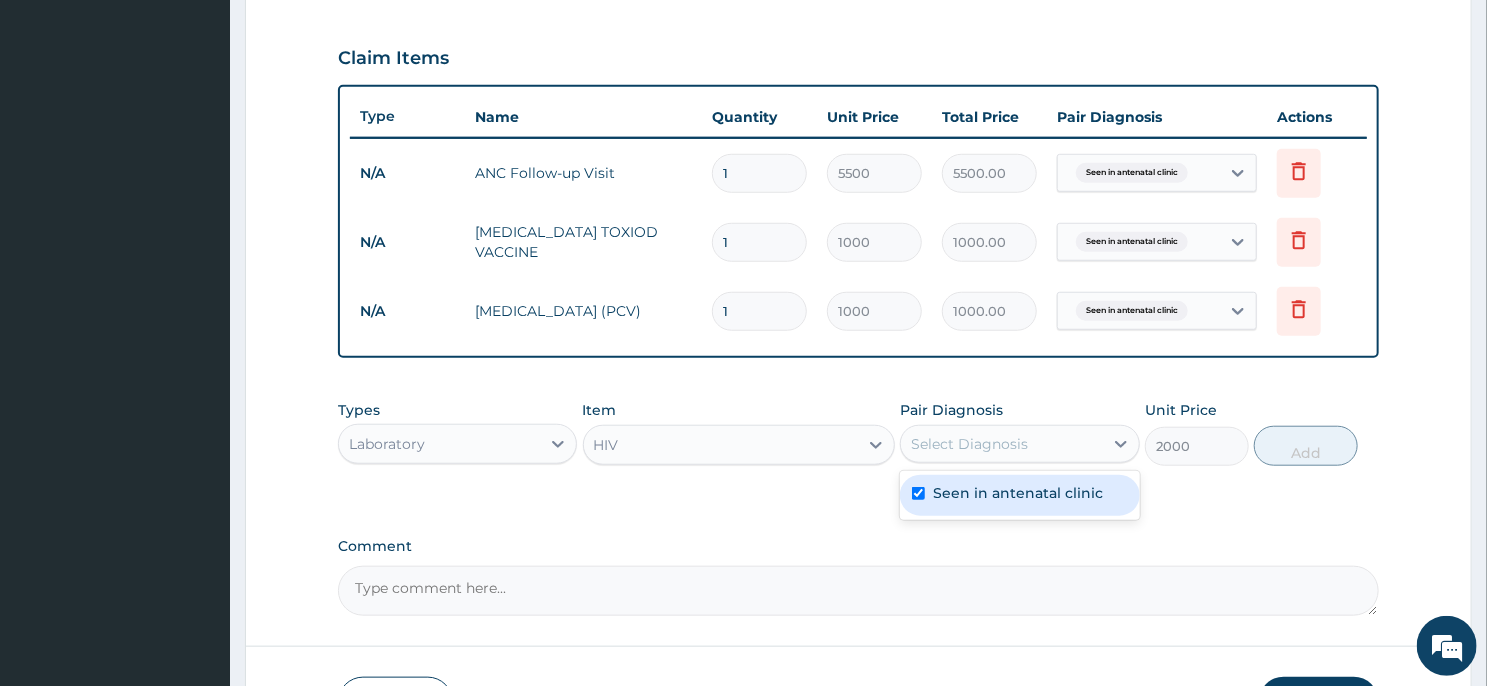 checkbox on "true" 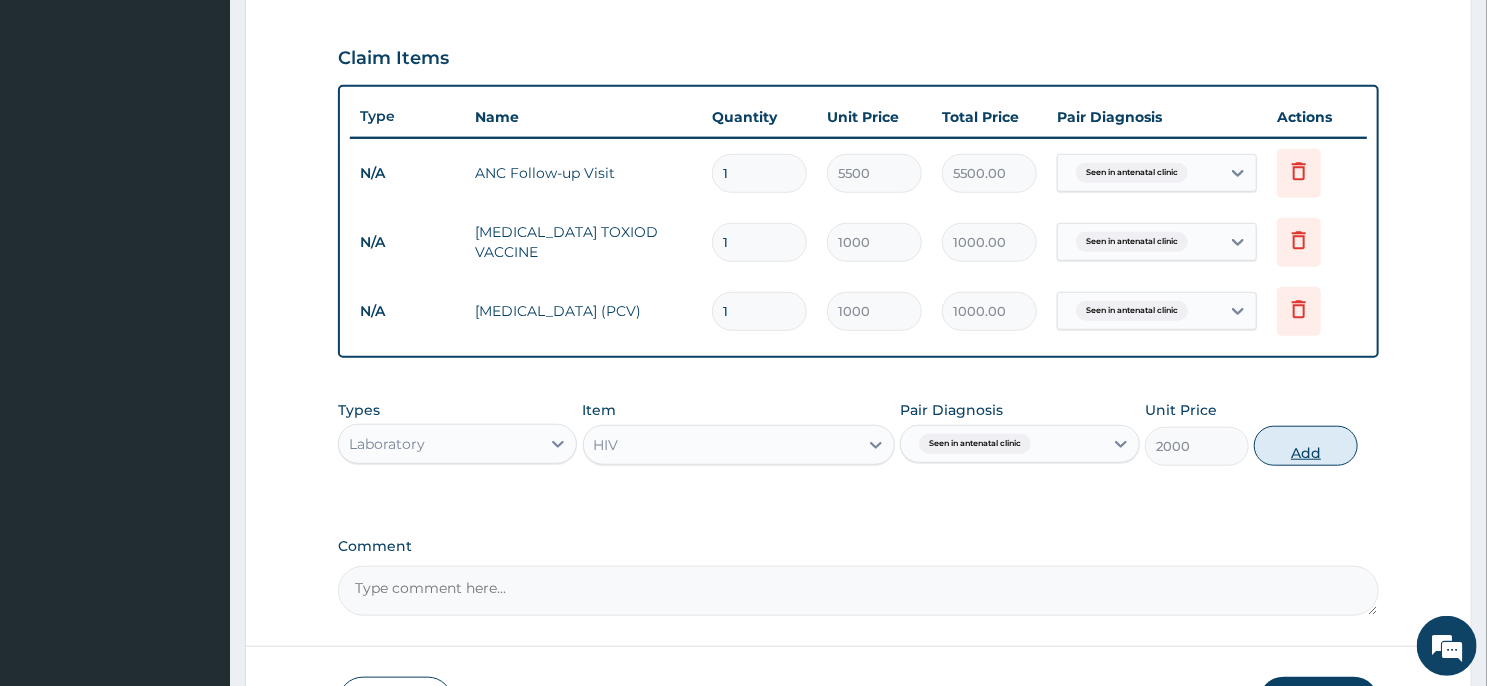click on "Add" at bounding box center (1306, 446) 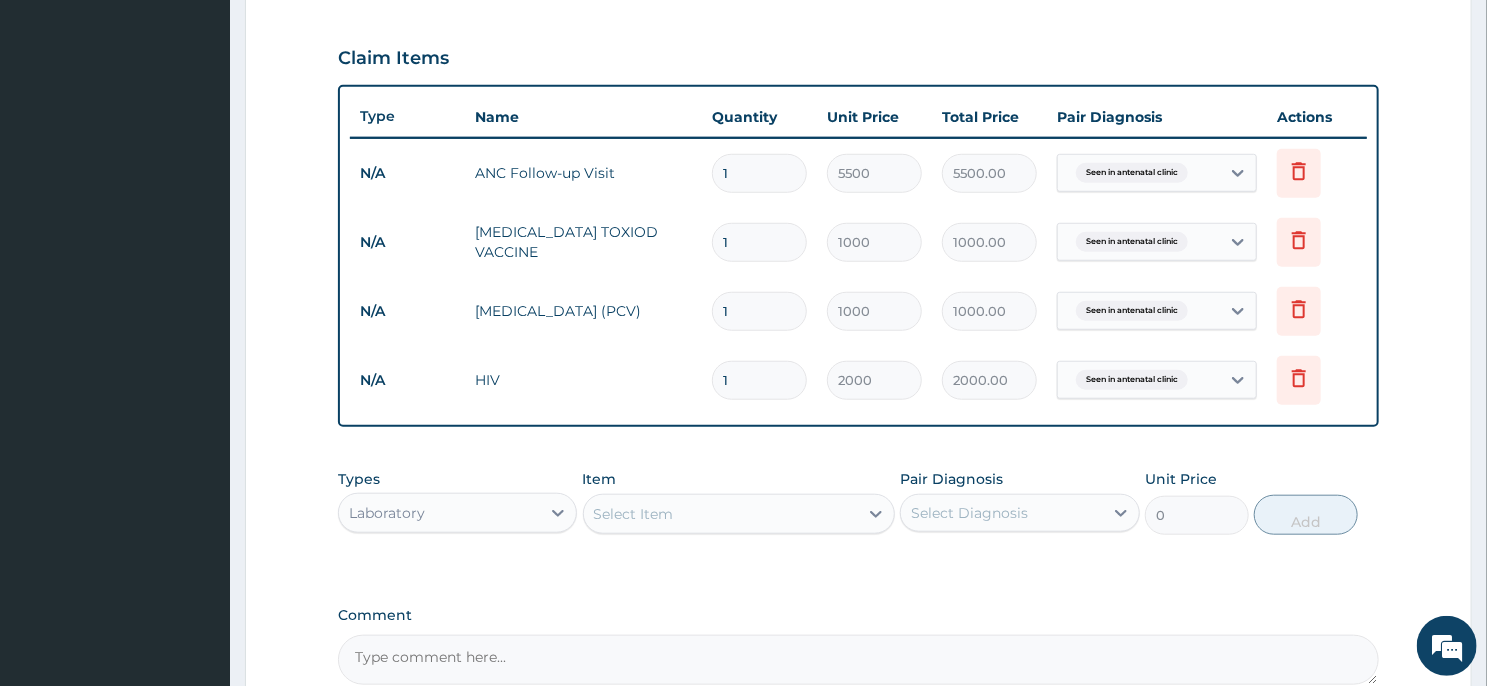 scroll, scrollTop: 884, scrollLeft: 0, axis: vertical 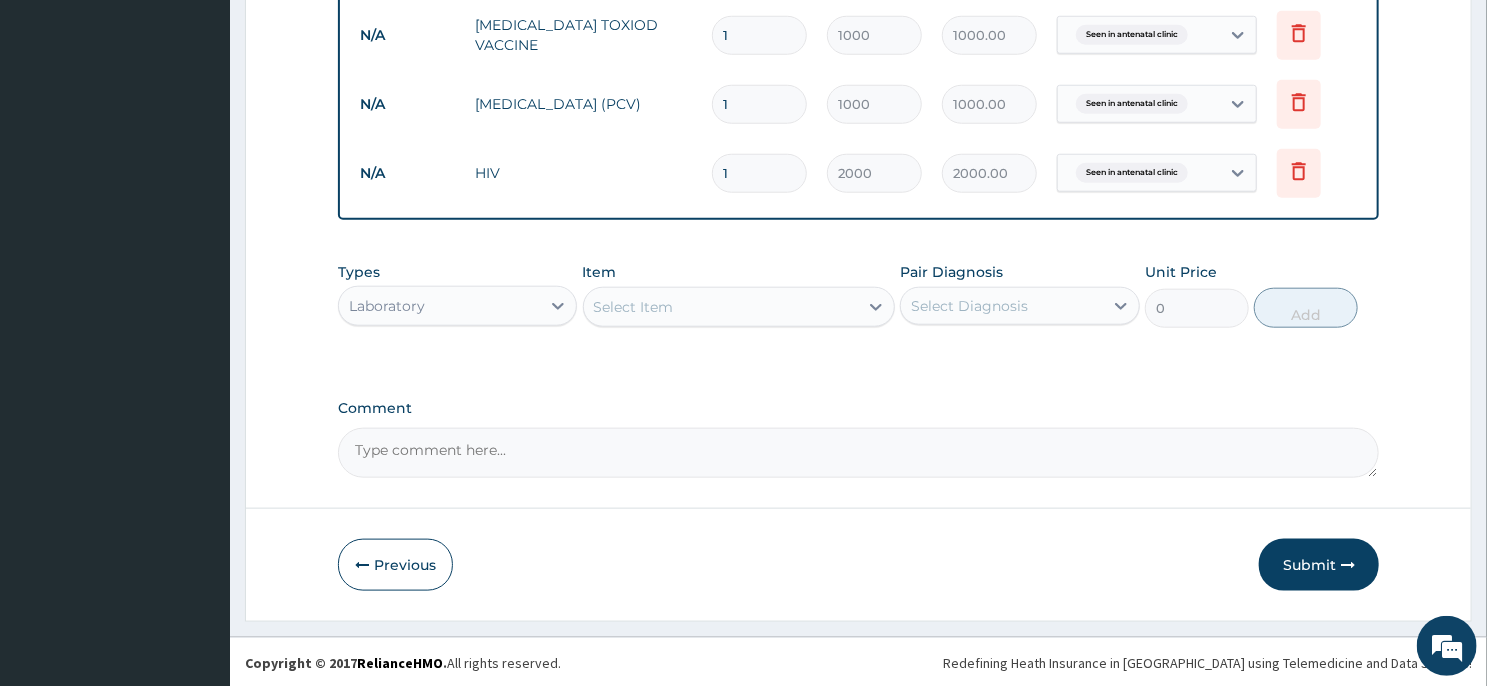 type 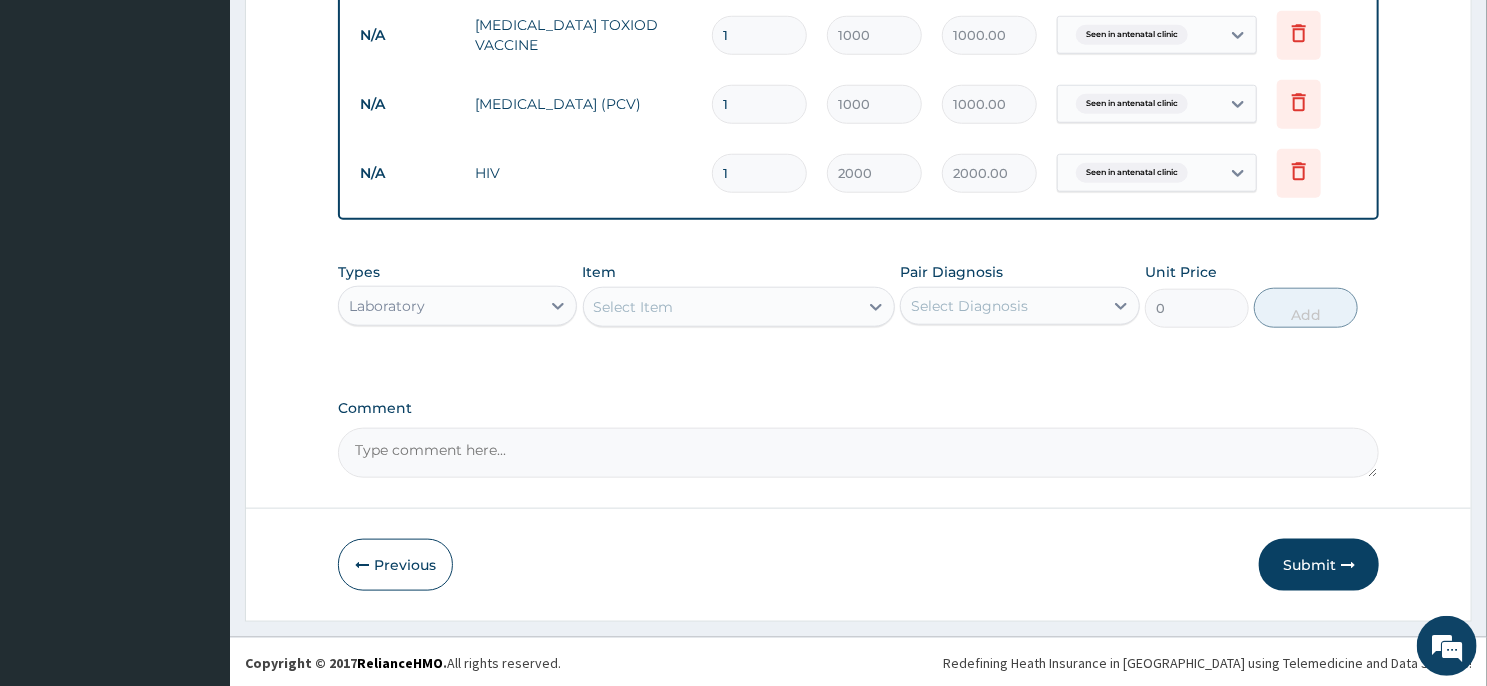 type on "0.00" 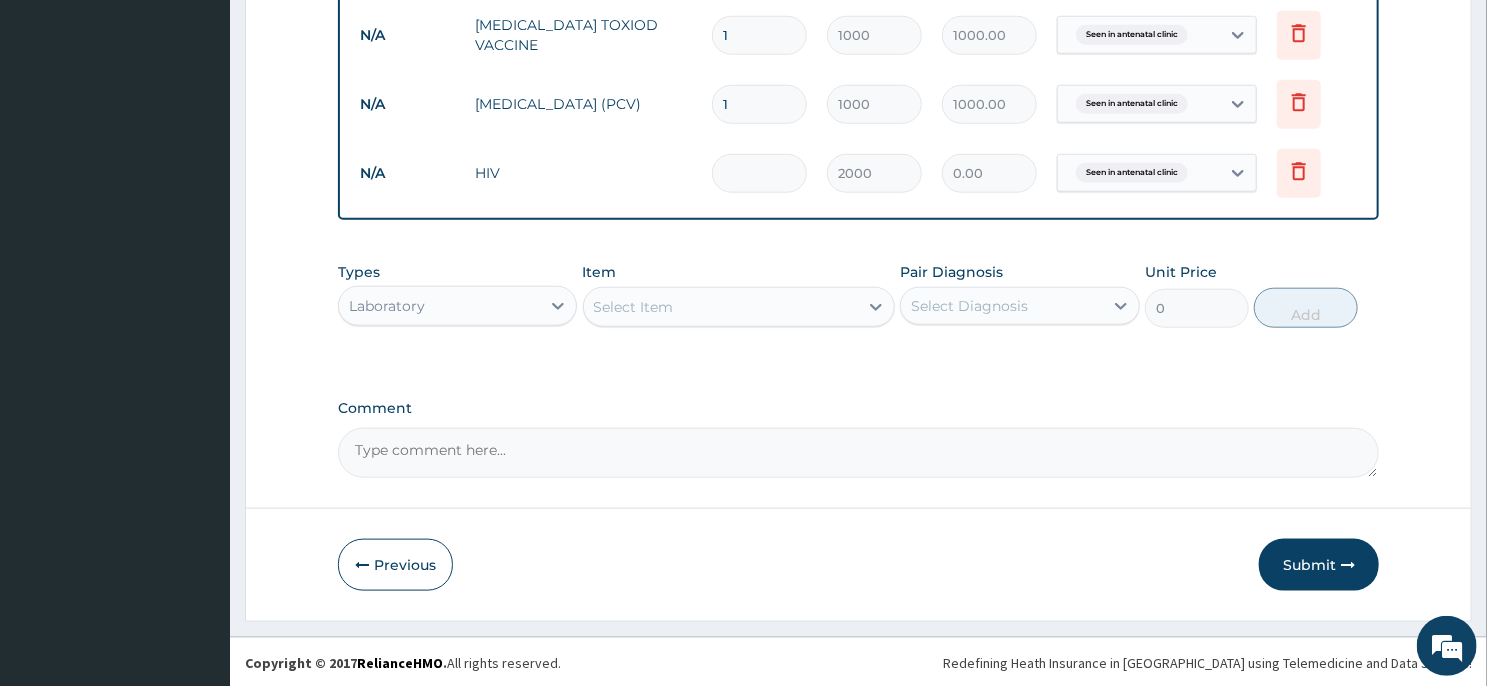 type on "1" 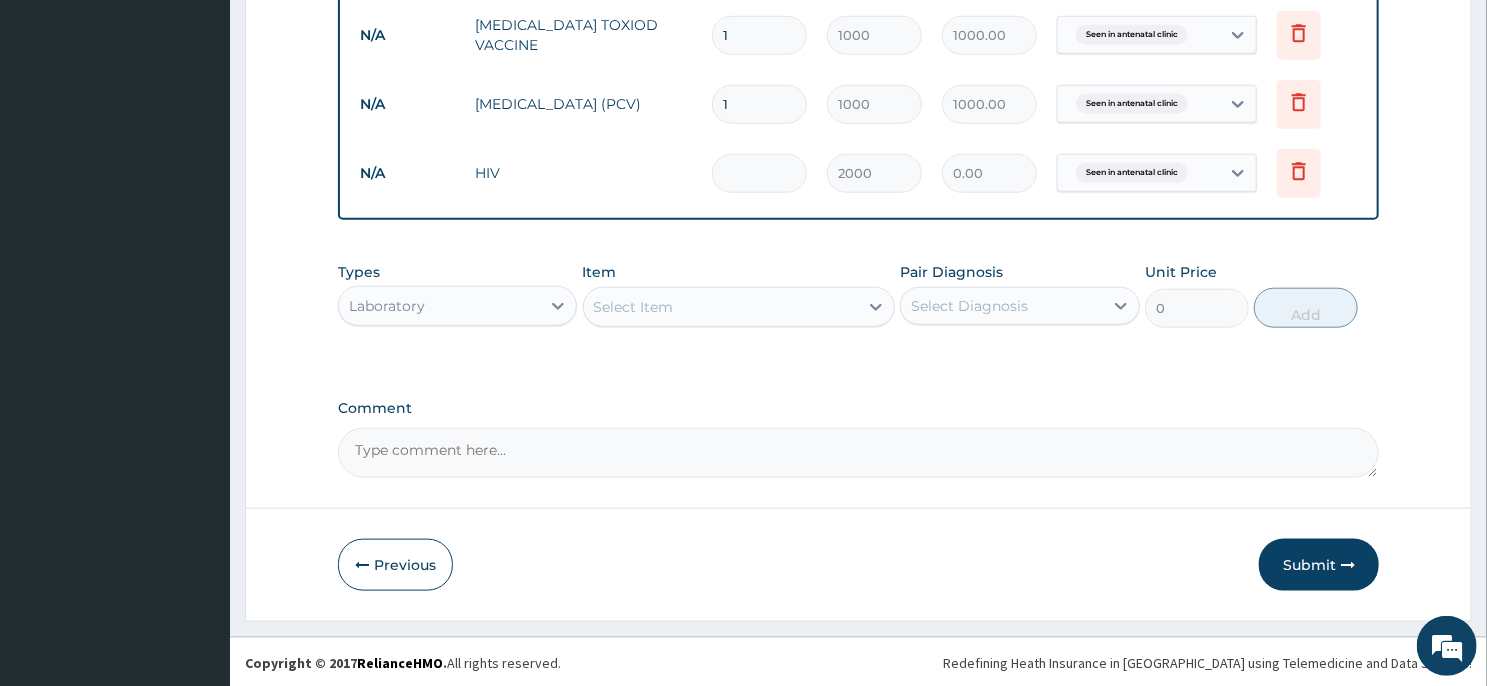 type on "2000.00" 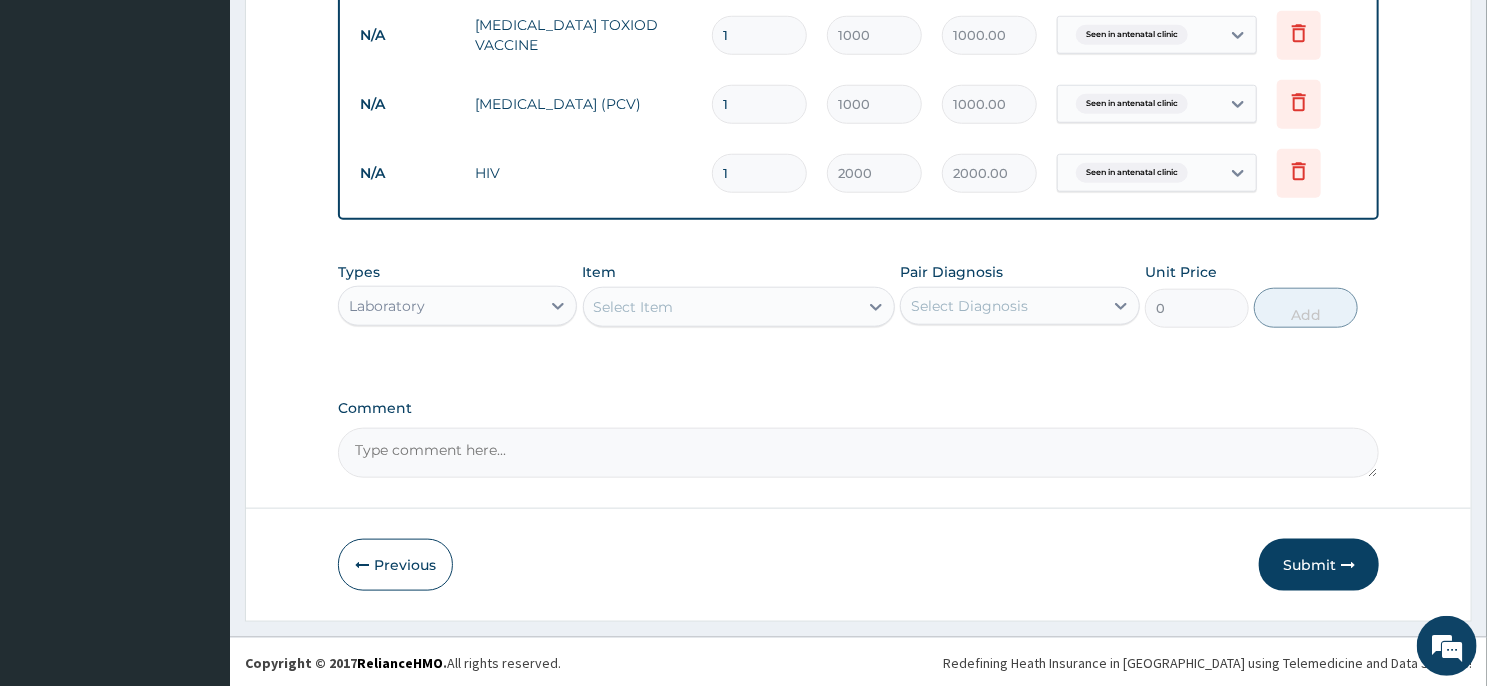 click on "Select Item" at bounding box center (721, 307) 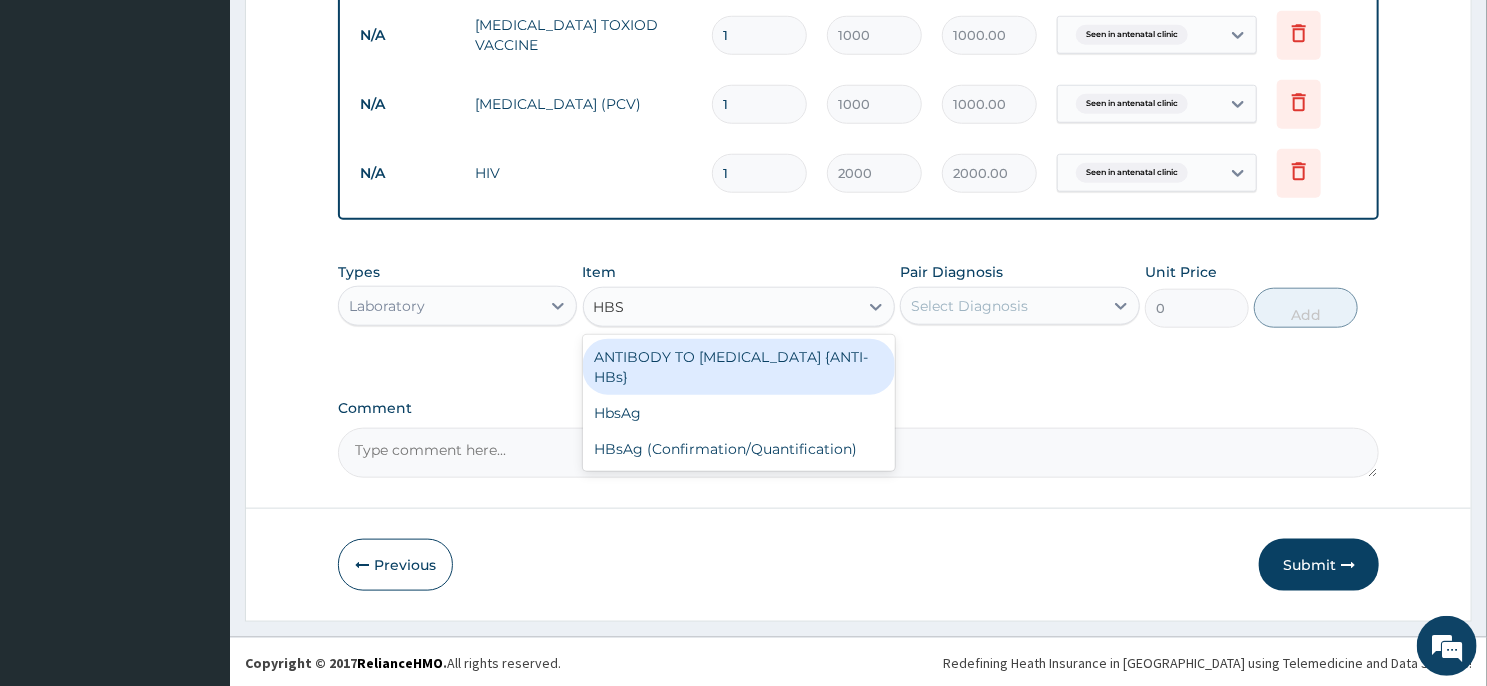 type on "HBSA" 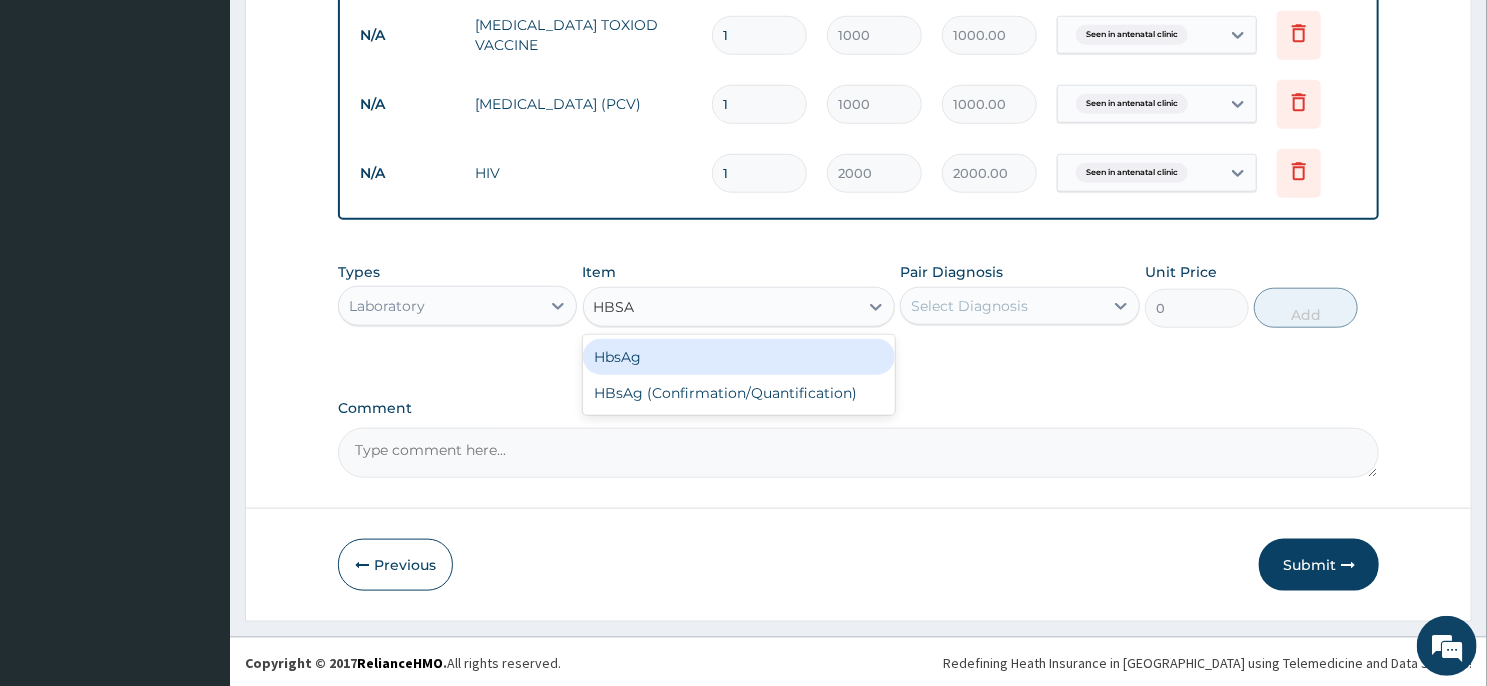 click on "HbsAg" at bounding box center [739, 357] 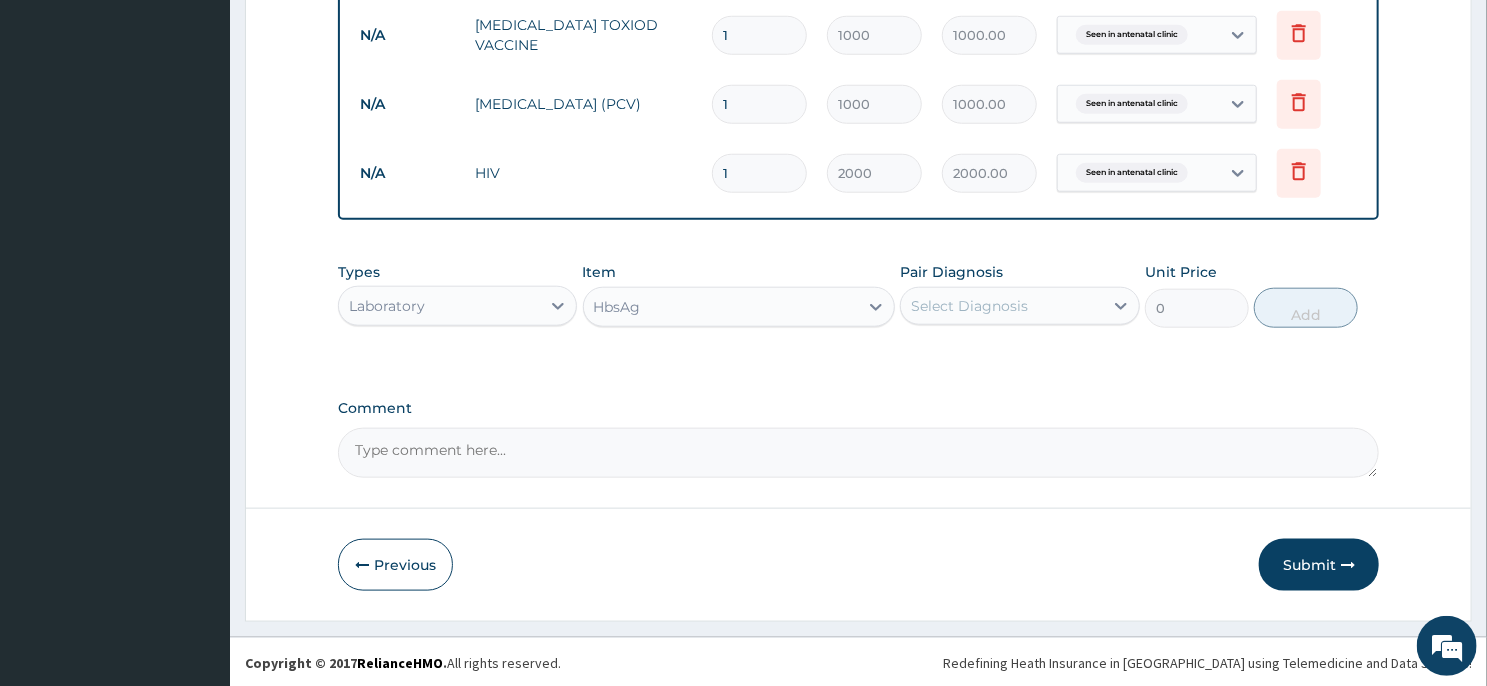 type 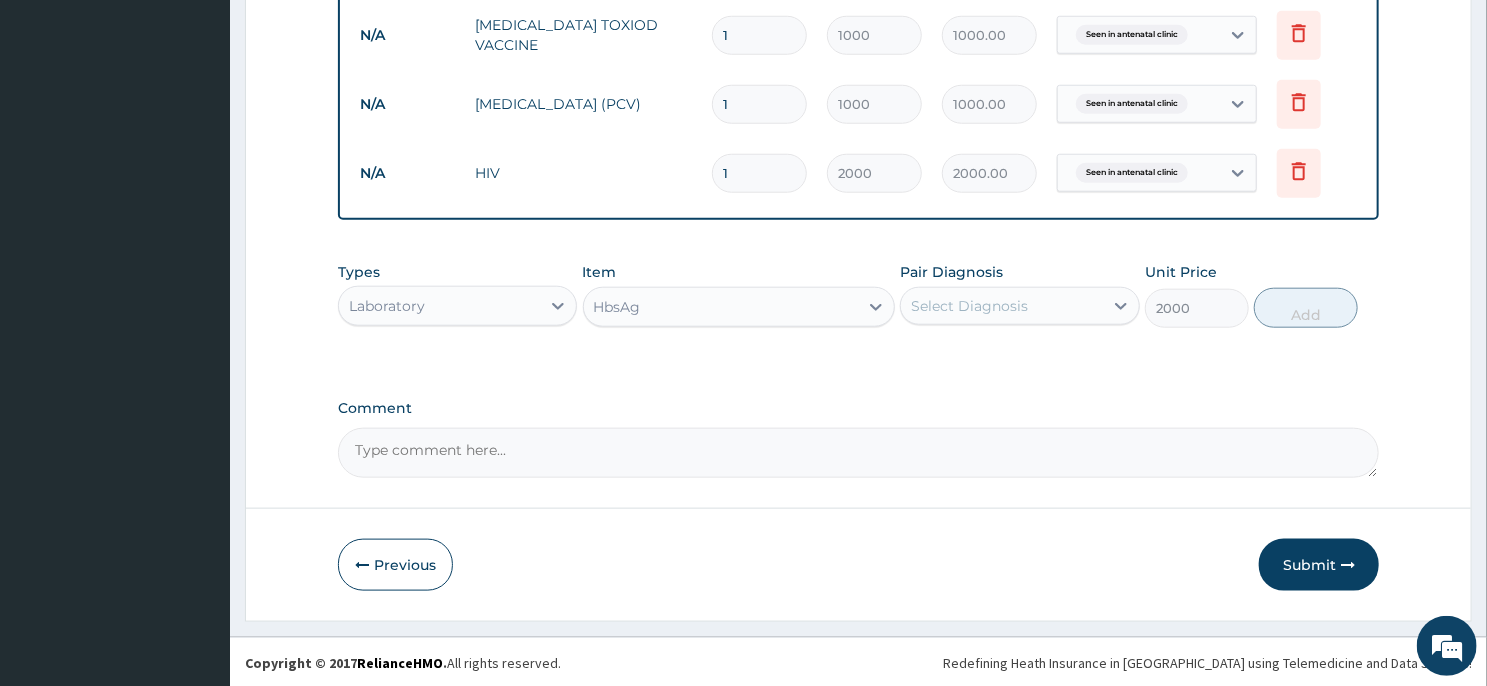click on "Select Diagnosis" at bounding box center (969, 306) 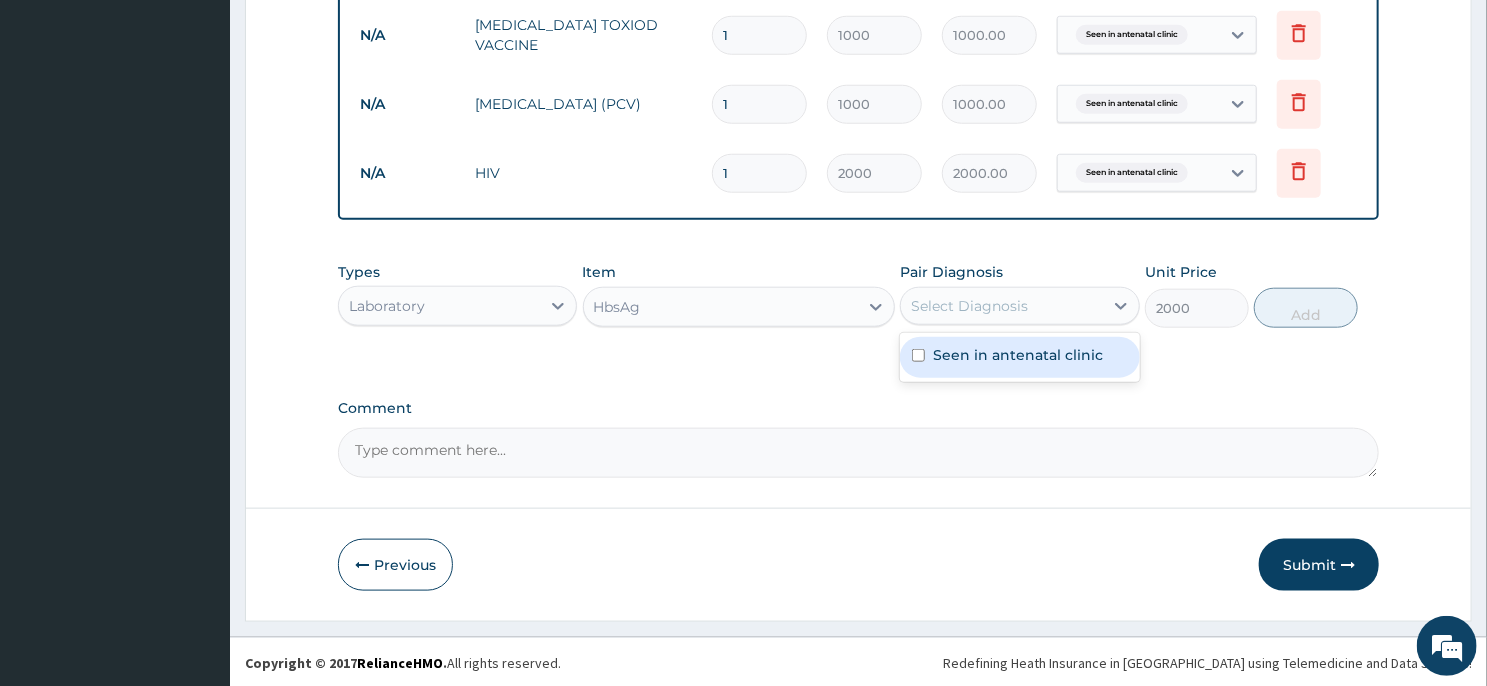 click on "HbsAg" at bounding box center (721, 307) 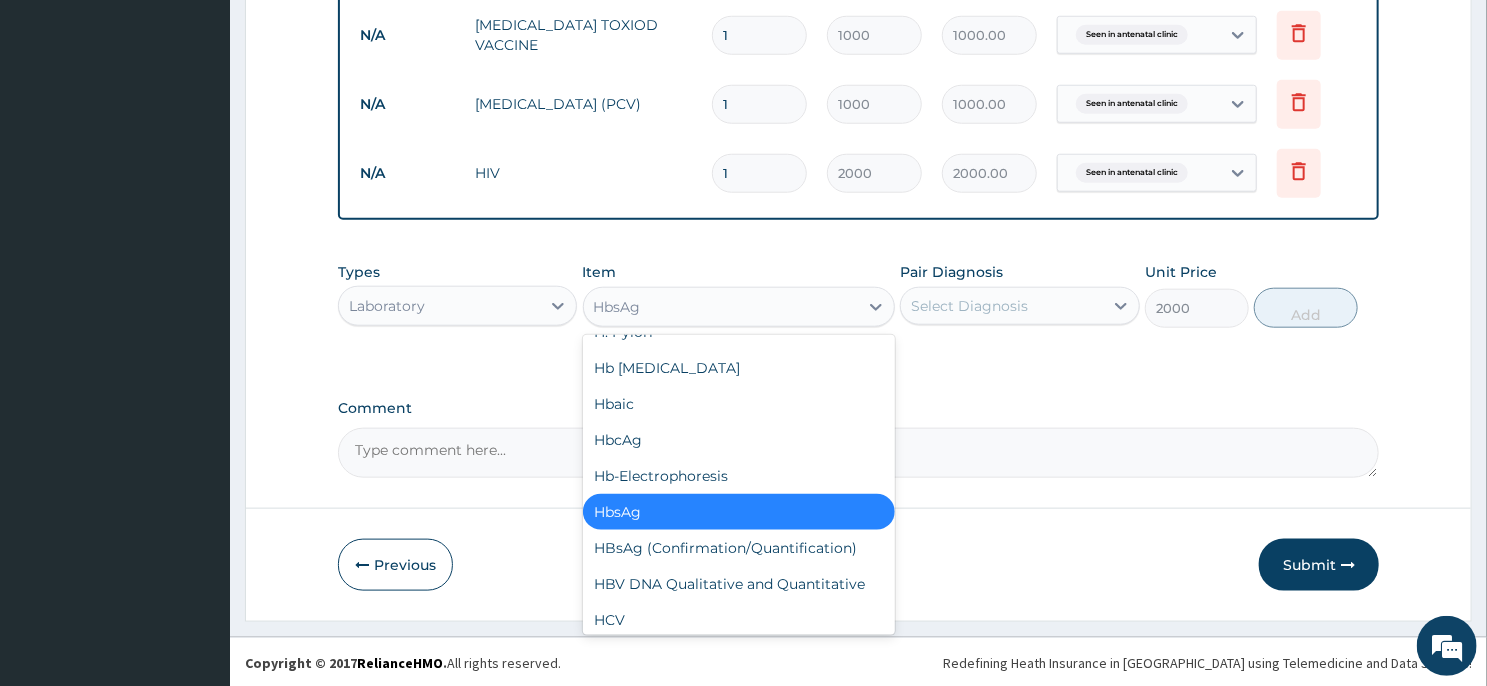 scroll, scrollTop: 3197, scrollLeft: 0, axis: vertical 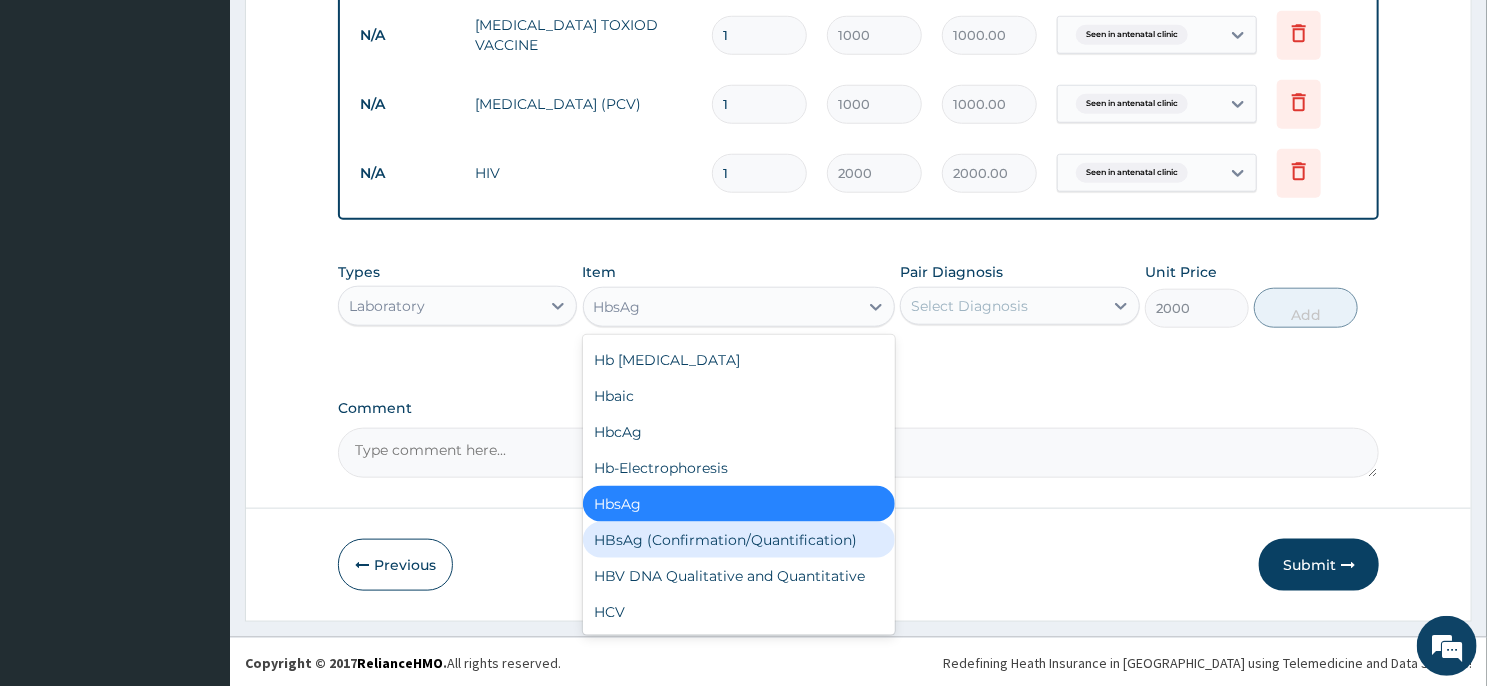 click on "HBsAg (Confirmation/Quantification)" at bounding box center (739, 540) 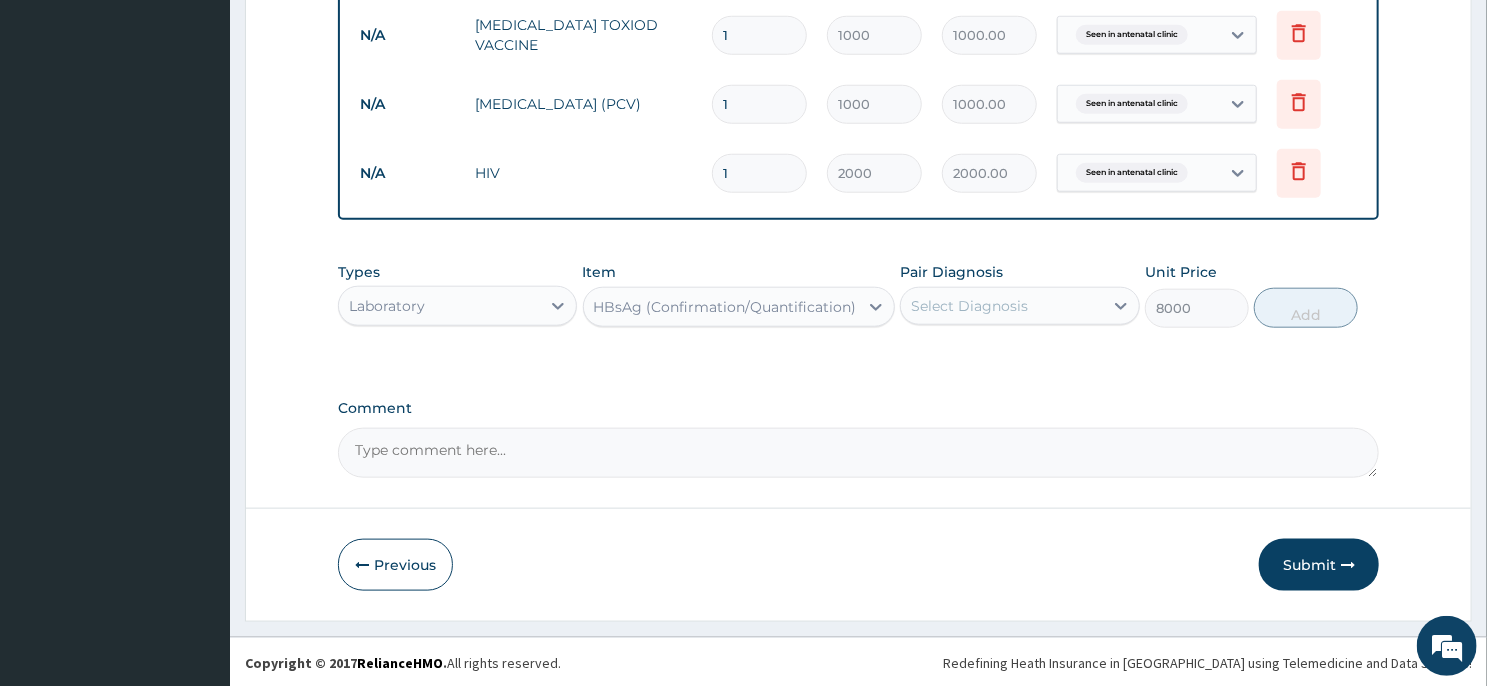 click on "HBsAg (Confirmation/Quantification)" at bounding box center [725, 307] 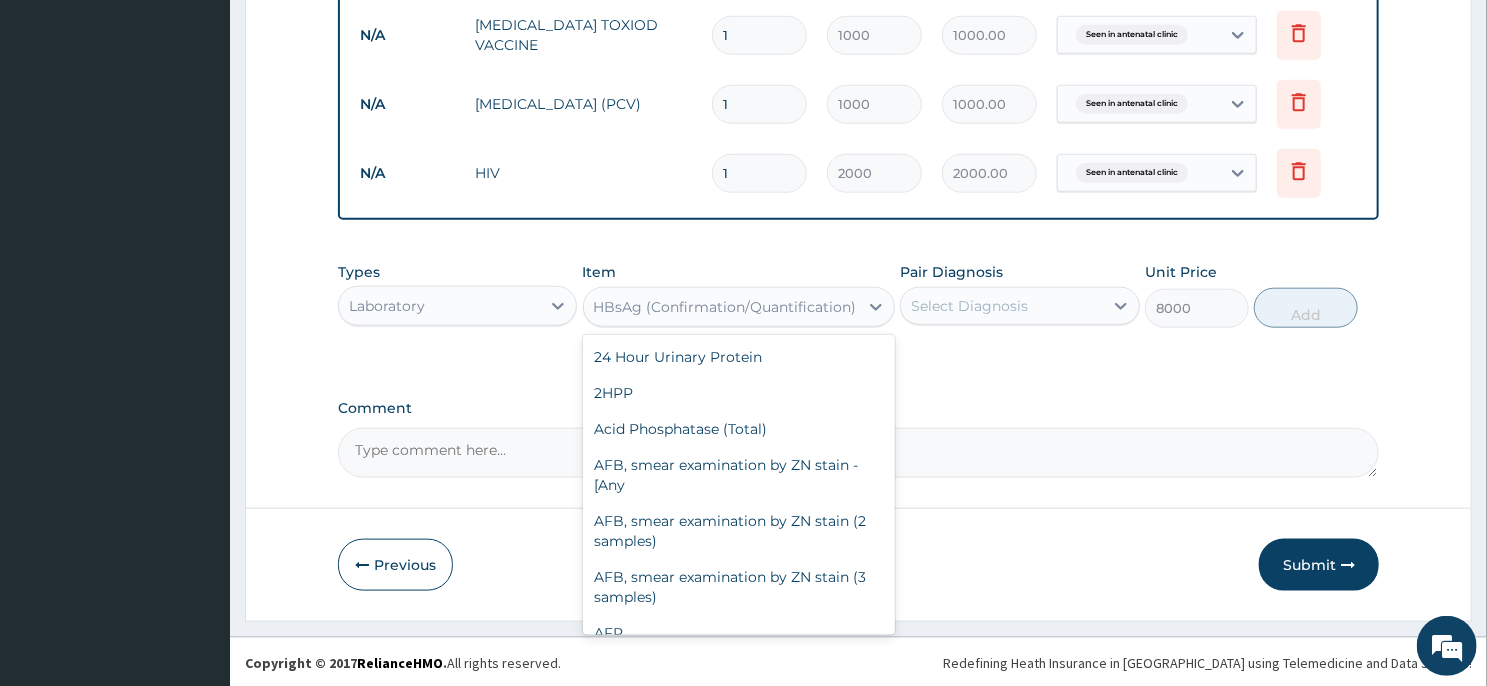 scroll, scrollTop: 3132, scrollLeft: 0, axis: vertical 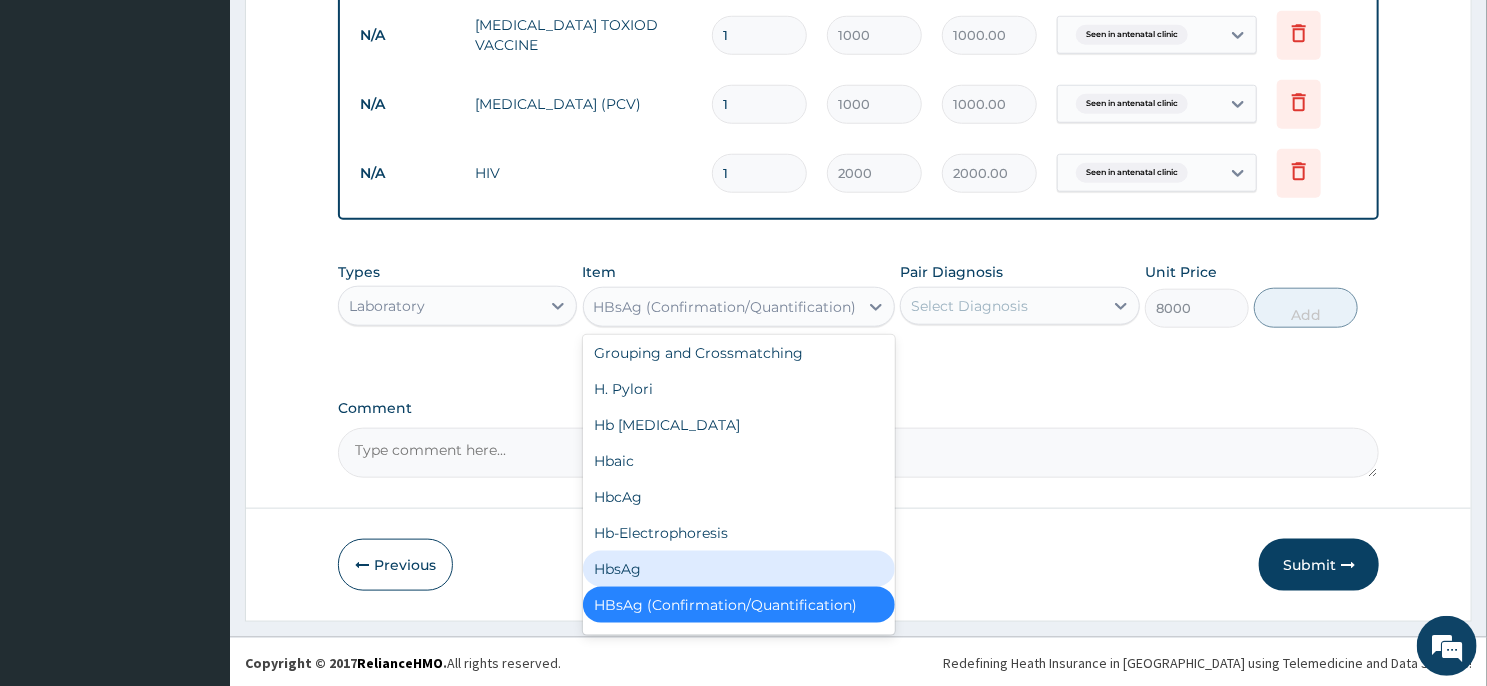click on "HbsAg" at bounding box center [739, 569] 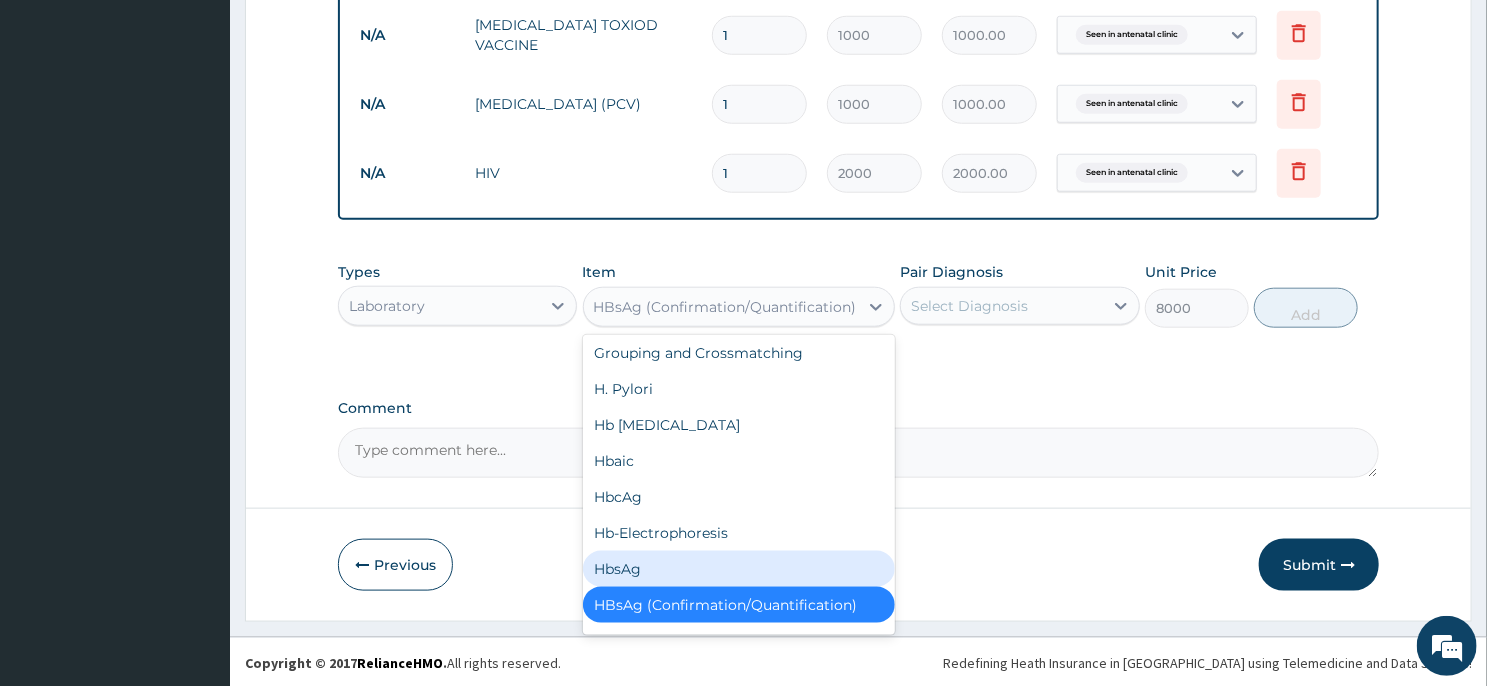type on "2000" 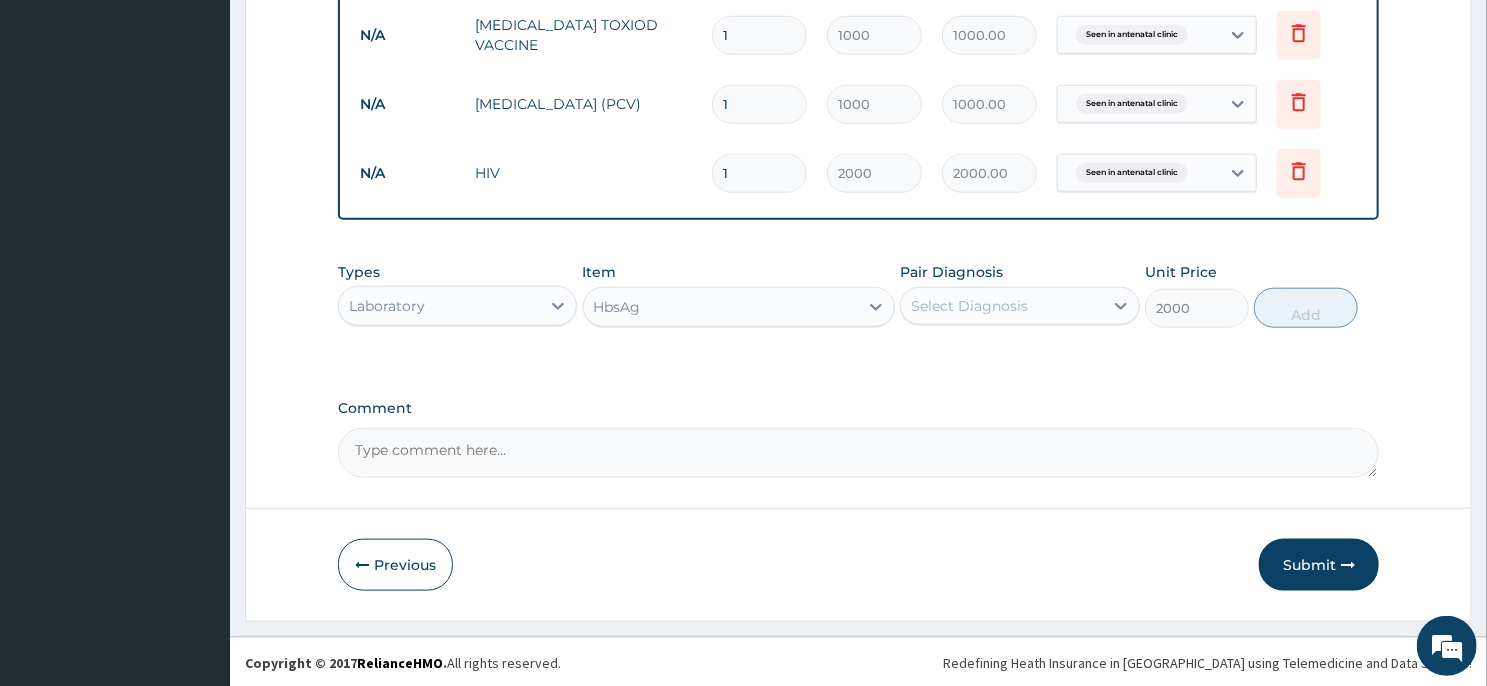 click on "Select Diagnosis" at bounding box center [1001, 306] 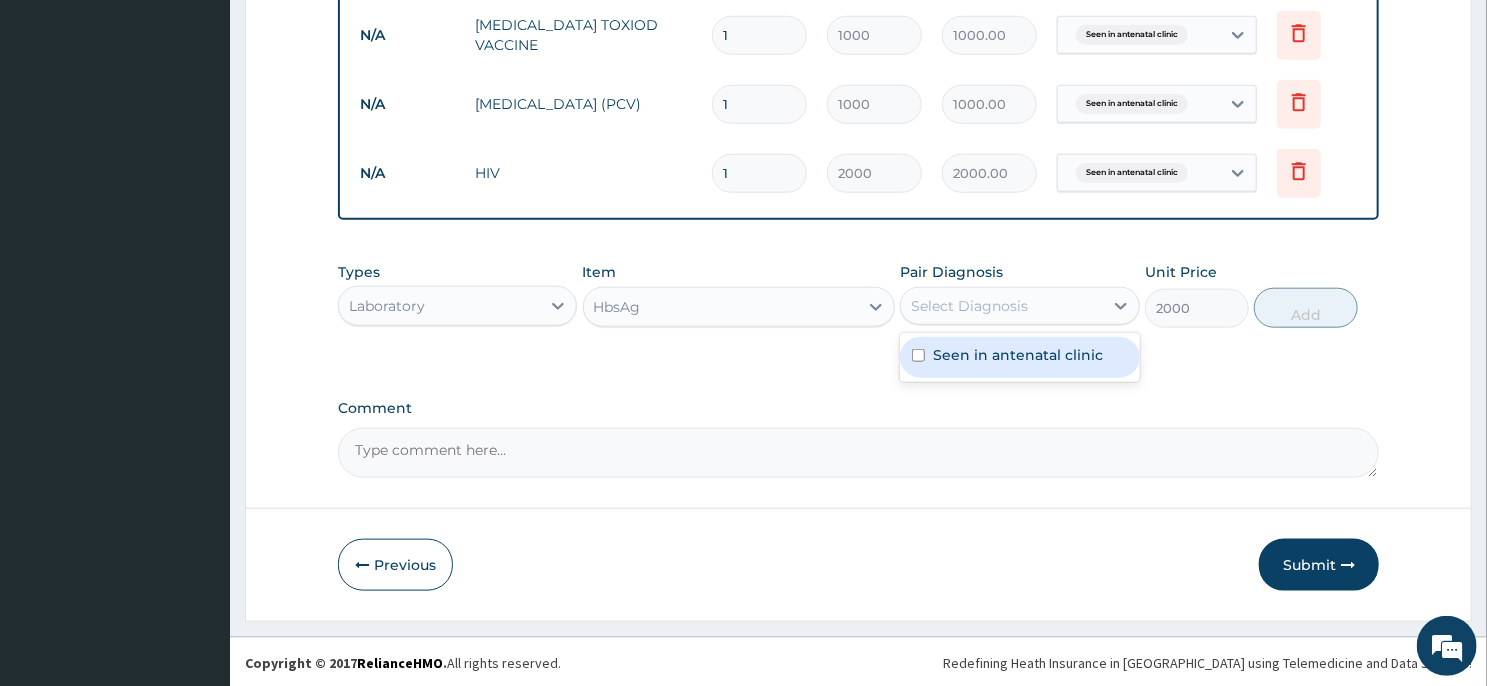 click on "Seen in antenatal clinic" at bounding box center [1018, 355] 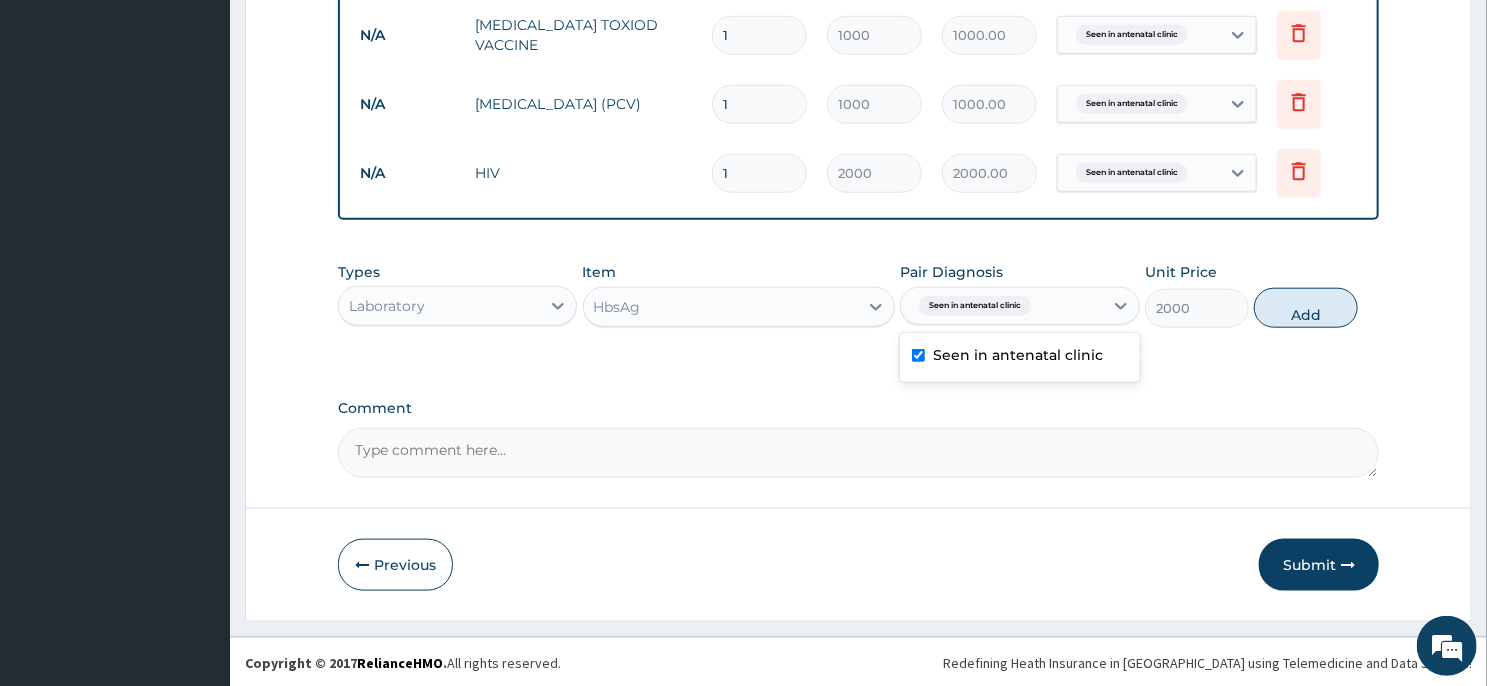 checkbox on "true" 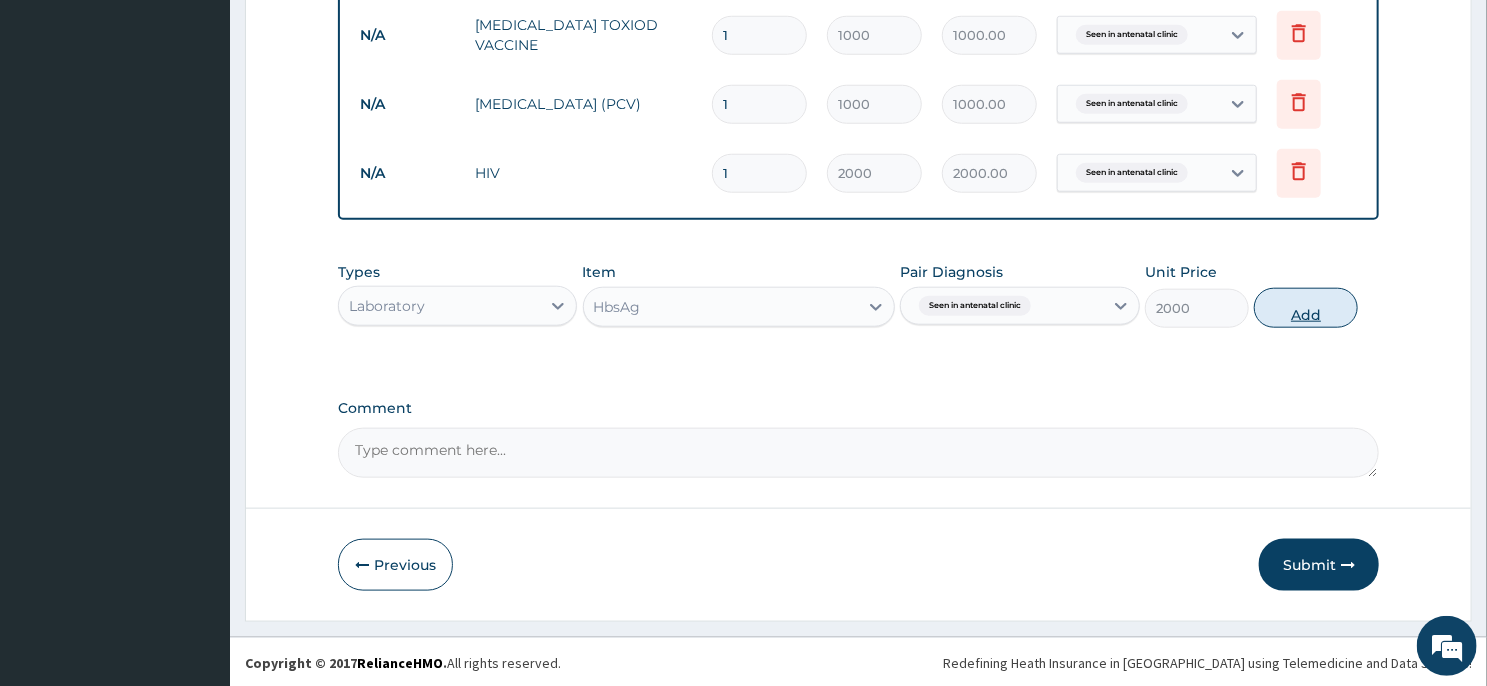 click on "Add" at bounding box center (1306, 308) 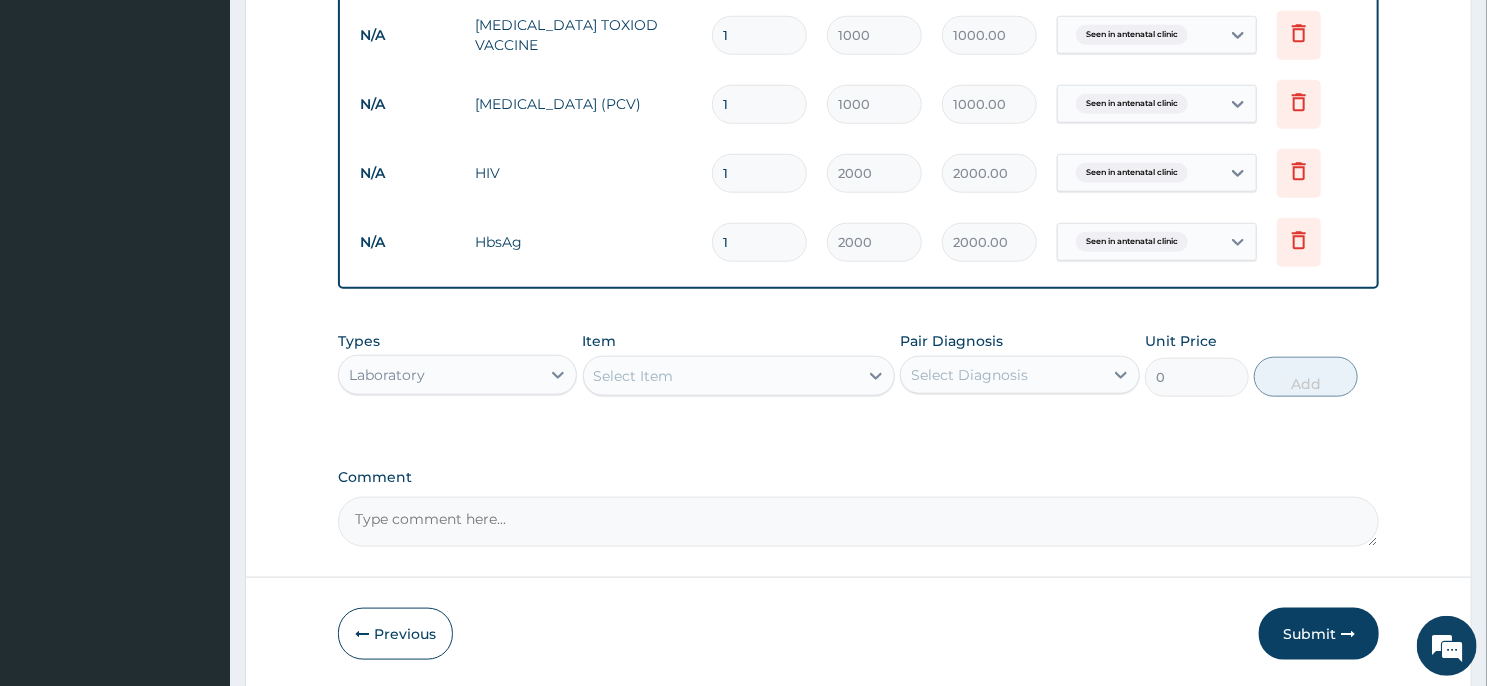 click on "Select Item" at bounding box center (739, 376) 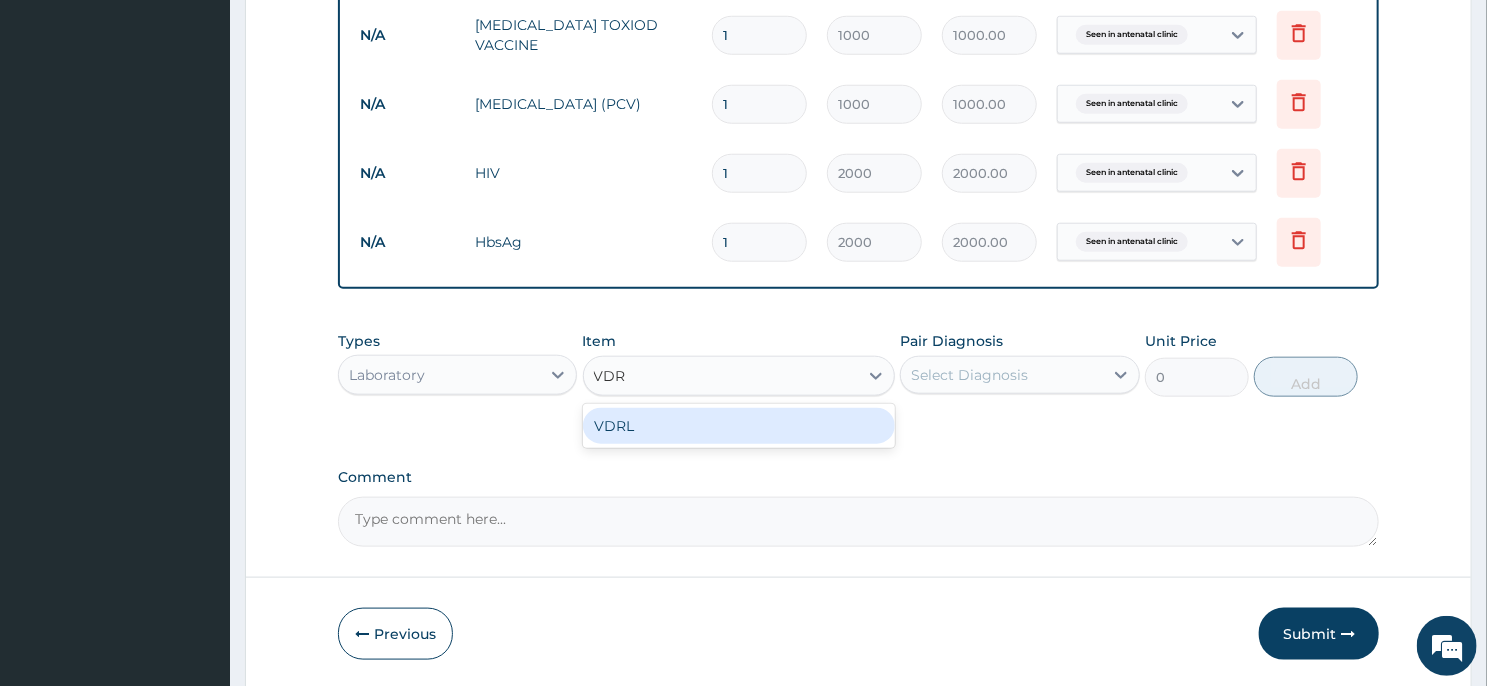 type on "VDRL" 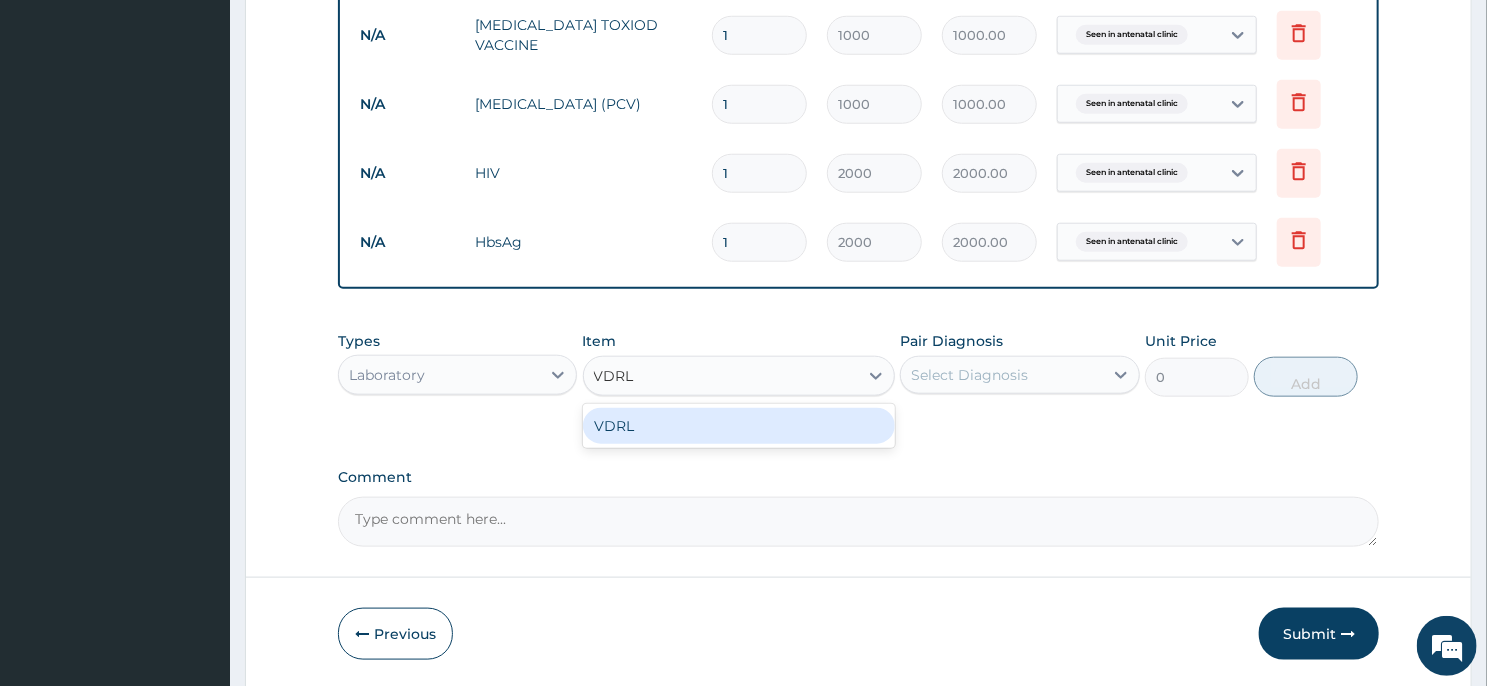 click on "VDRL" at bounding box center [739, 426] 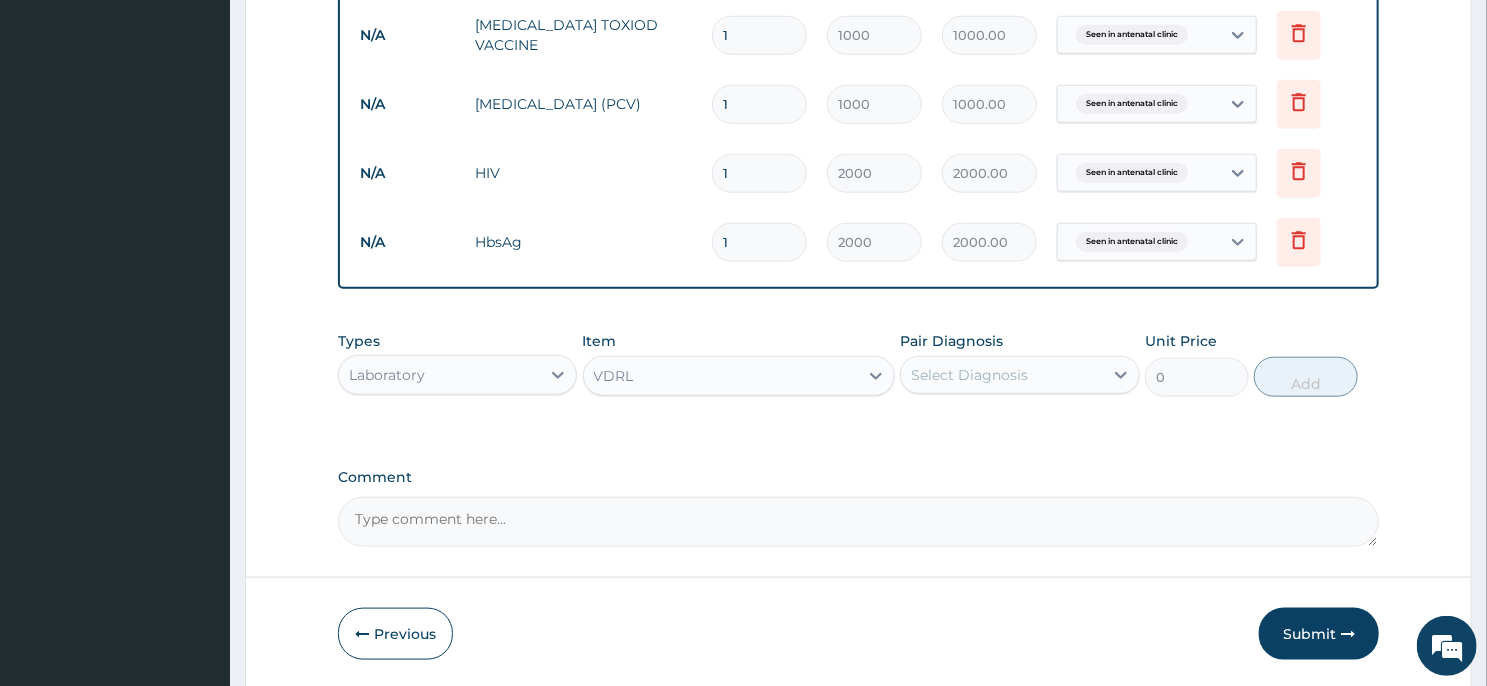 type 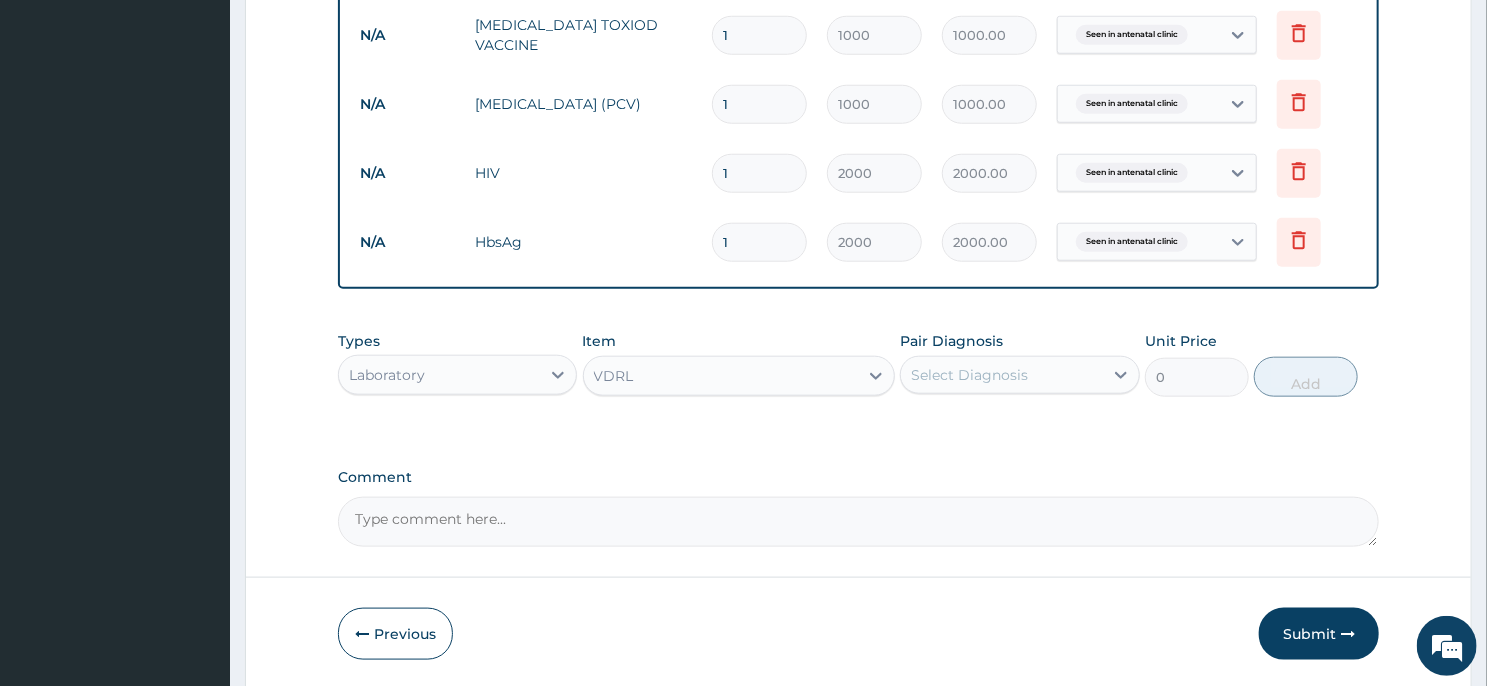 type on "2000" 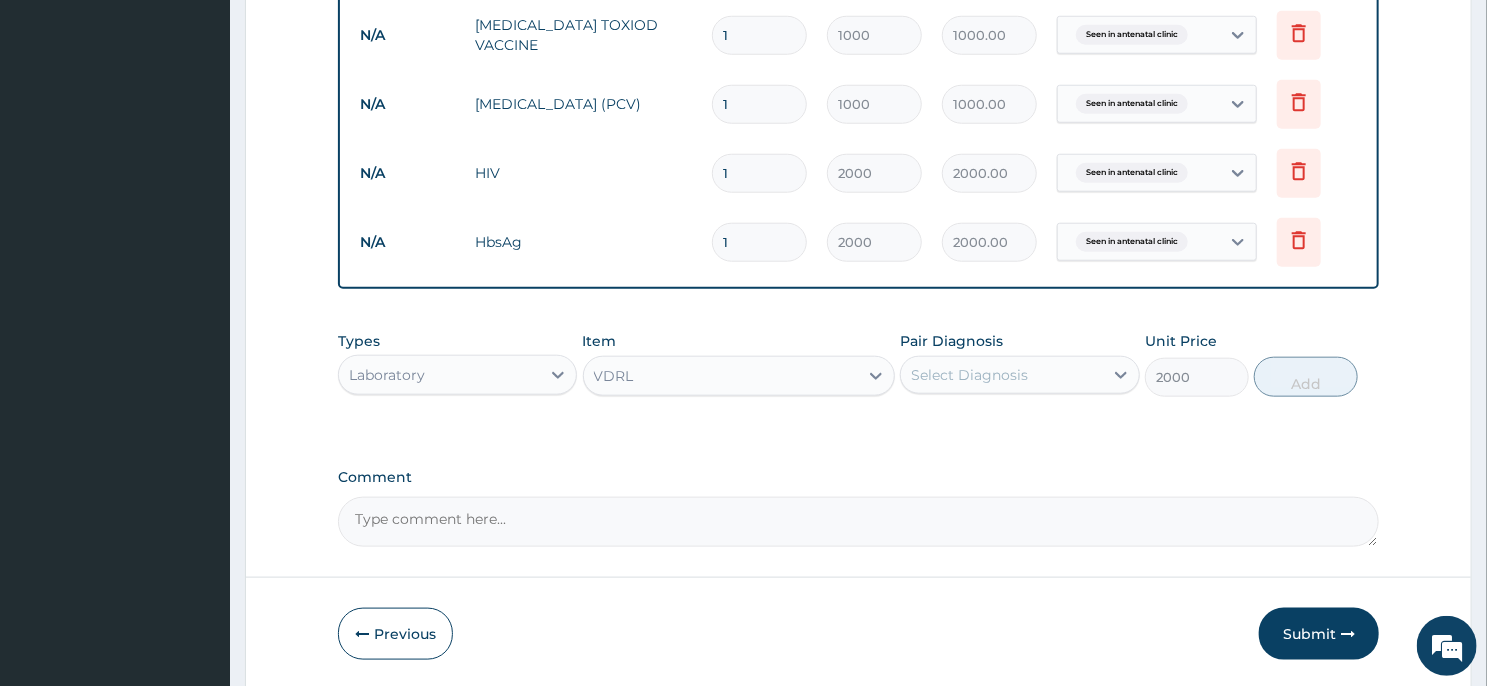 click on "Select Diagnosis" at bounding box center (969, 375) 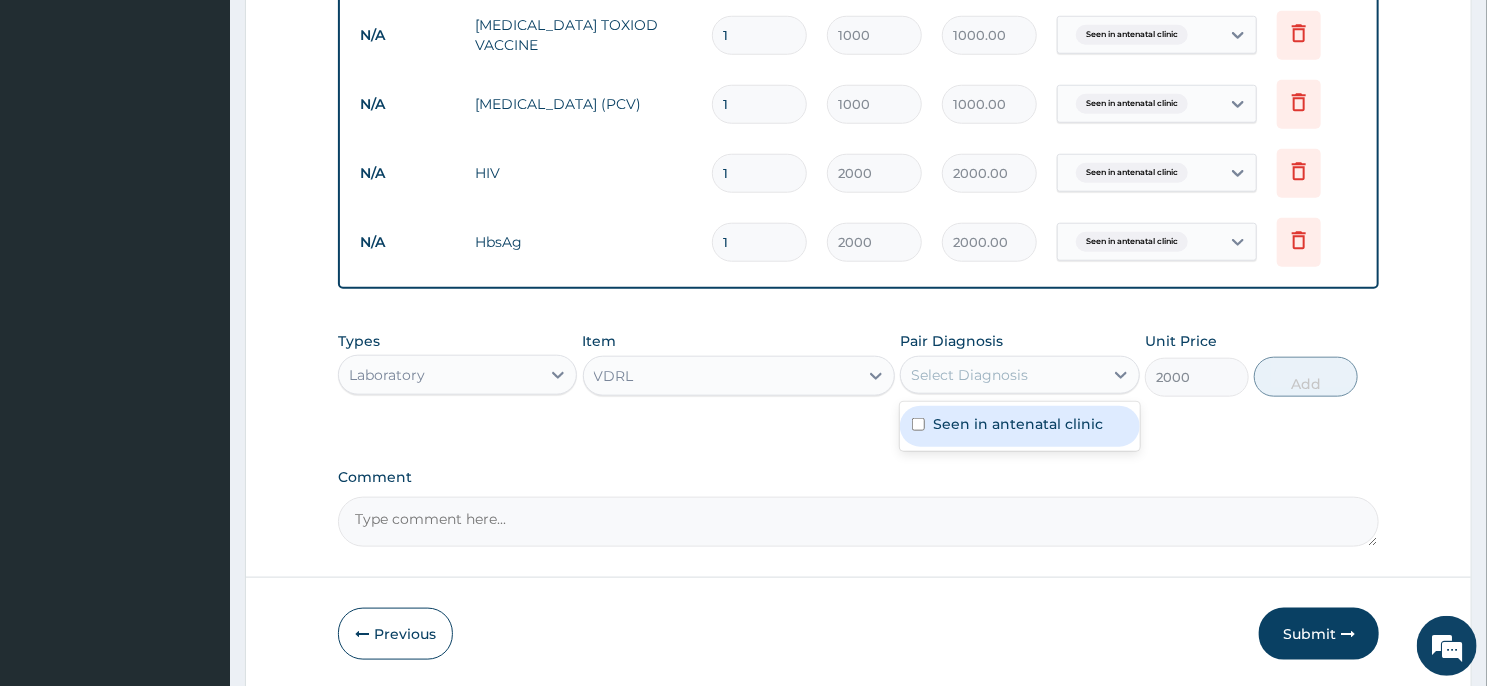 click on "Seen in antenatal clinic" at bounding box center (1018, 424) 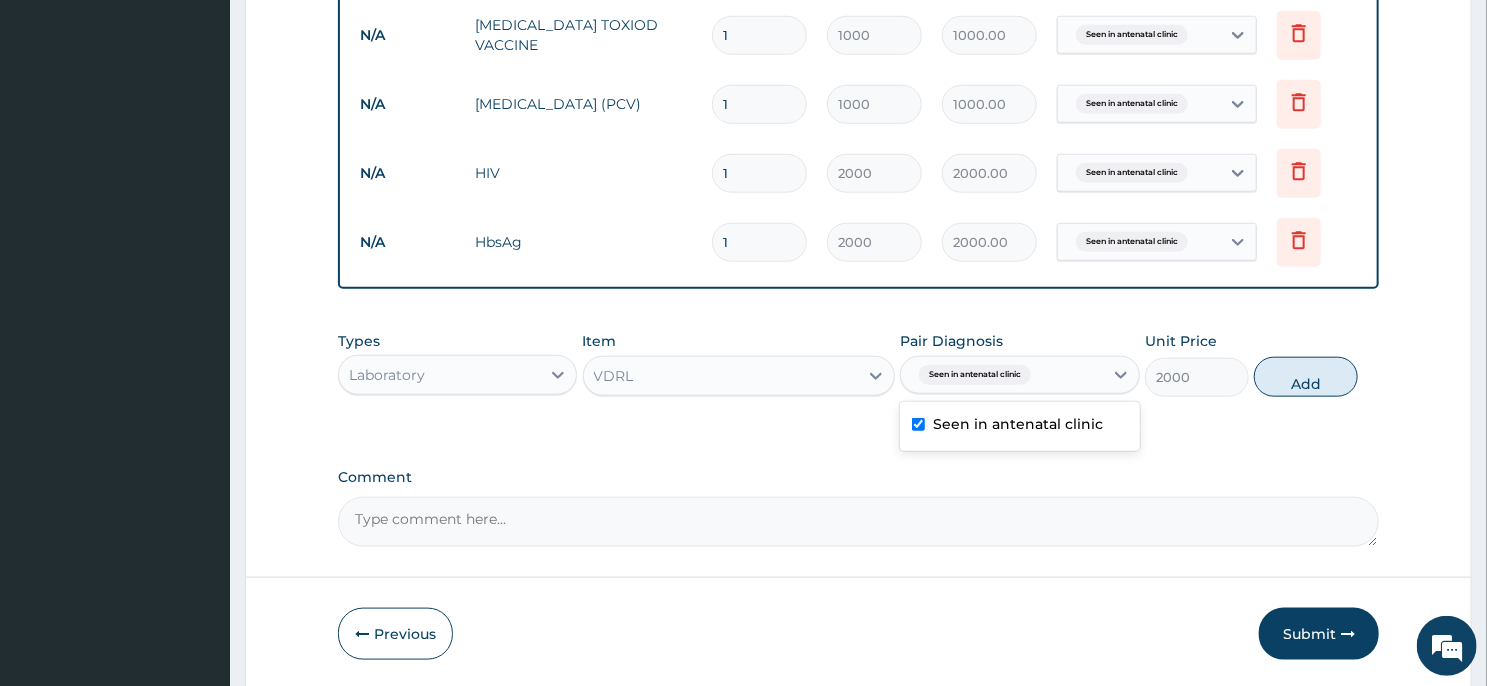 checkbox on "true" 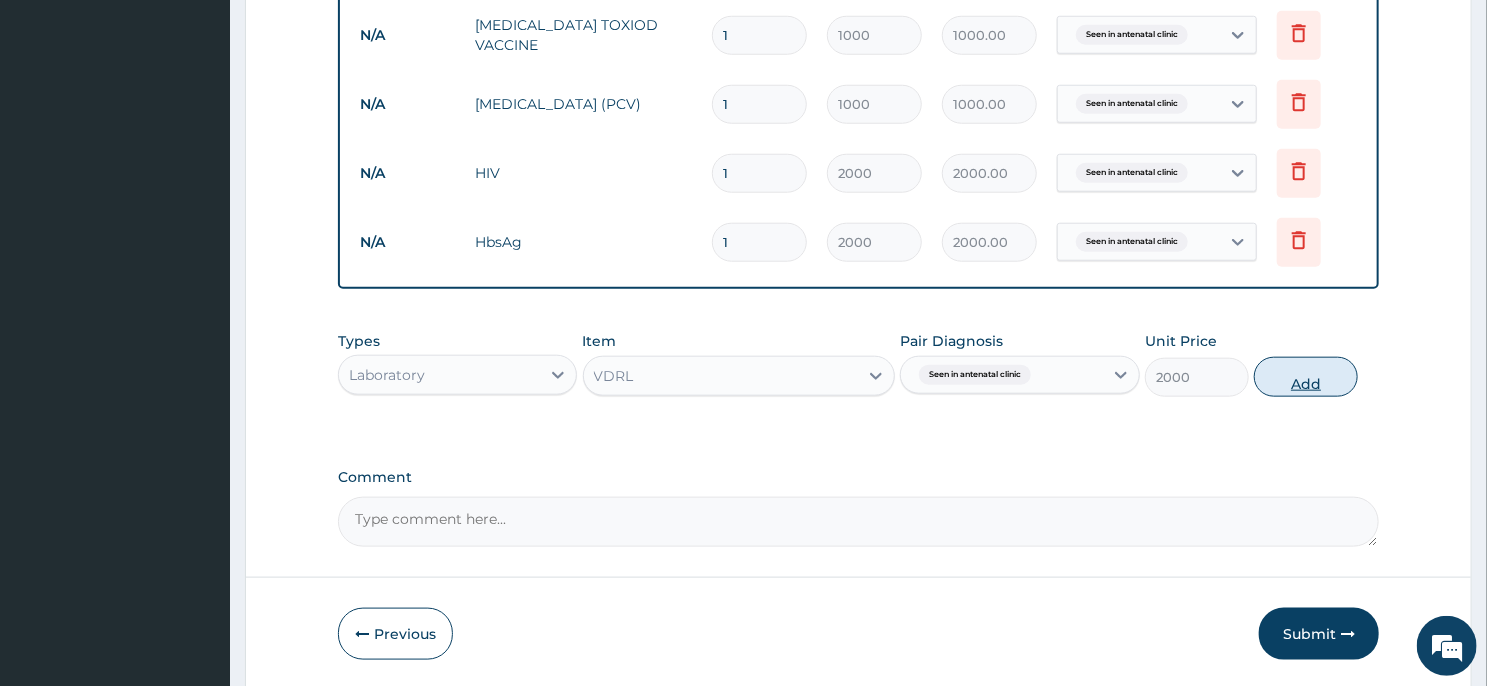 click on "Add" at bounding box center [1306, 377] 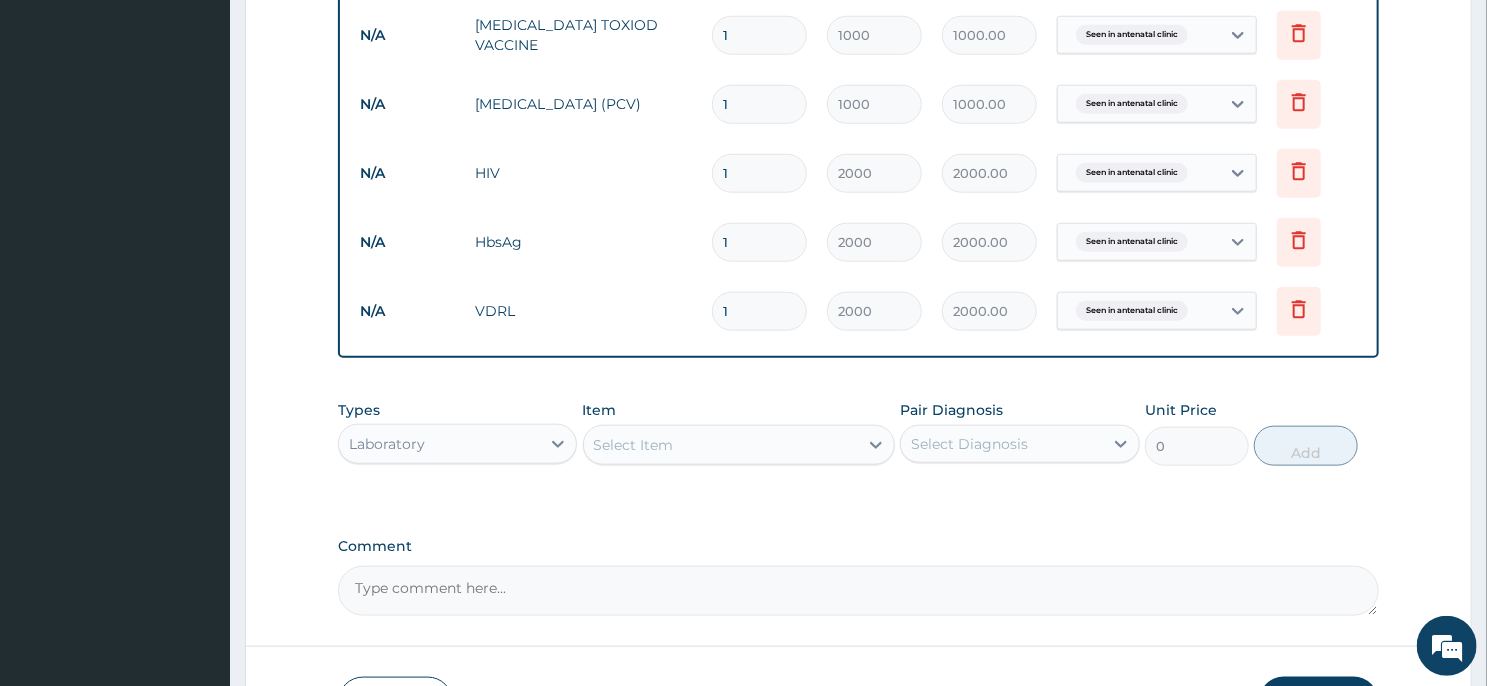 click on "Select Item" at bounding box center [721, 445] 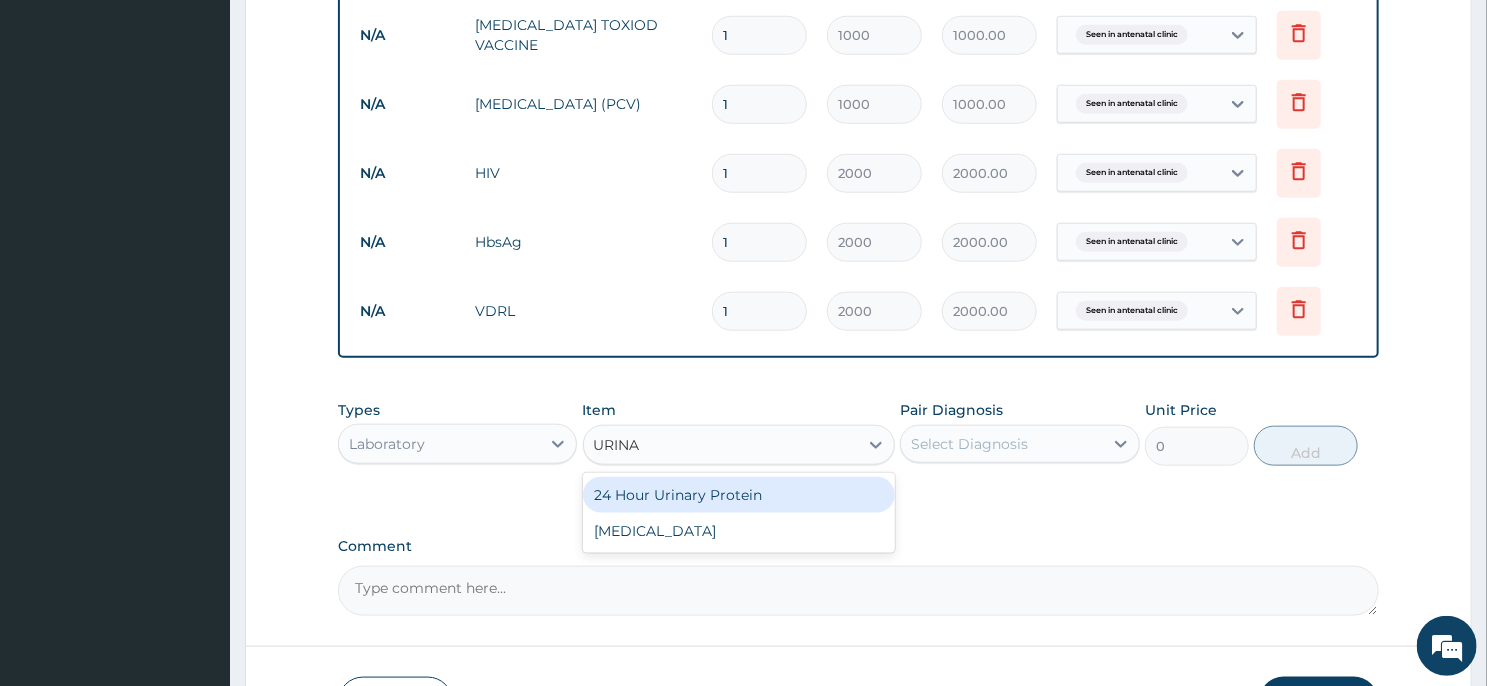 type on "URINAL" 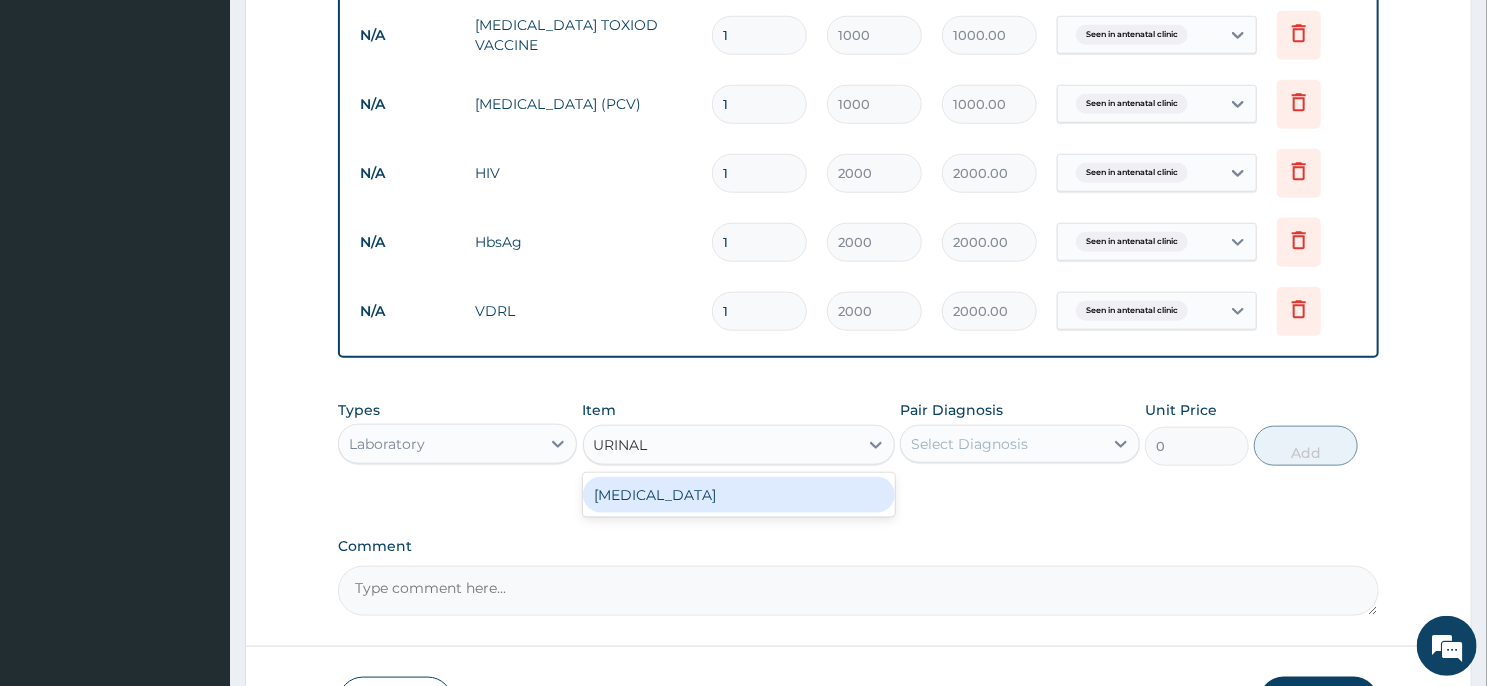 click on "Urinalysis" at bounding box center (739, 495) 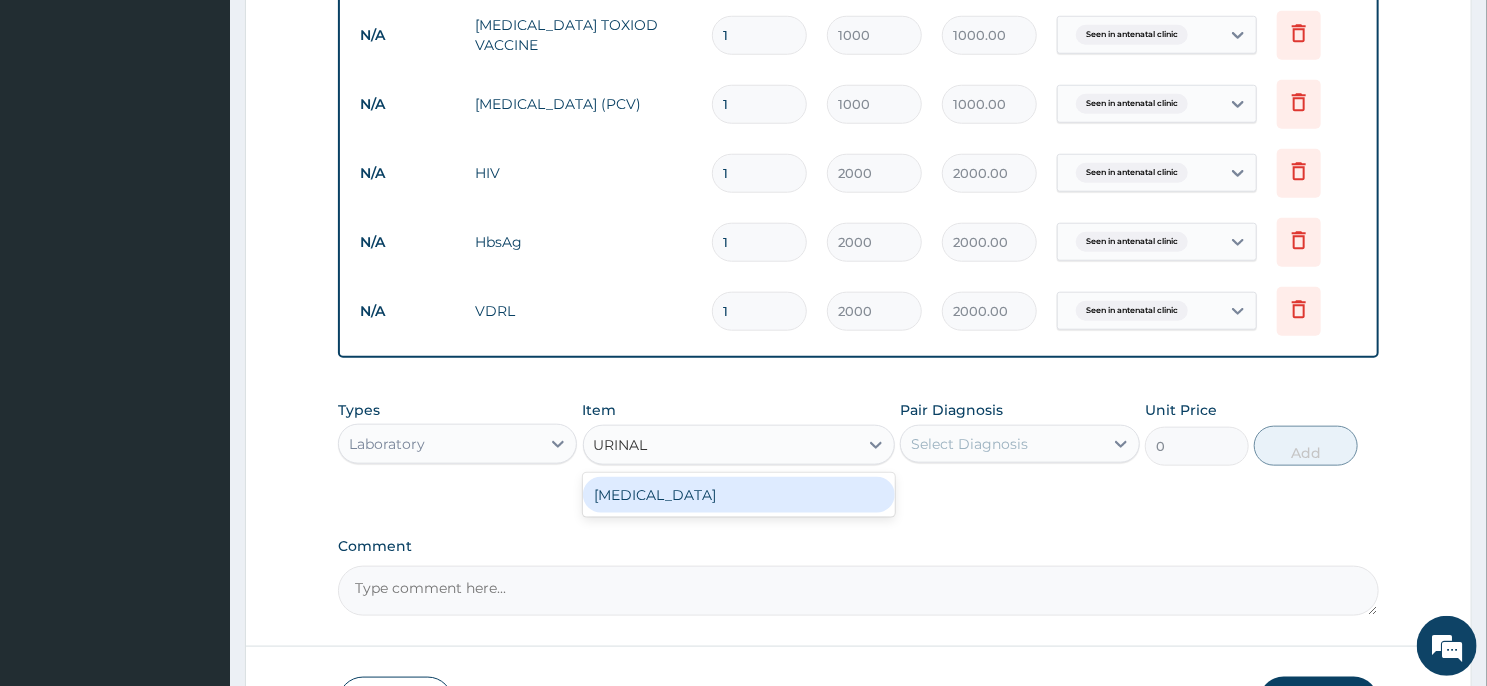 type 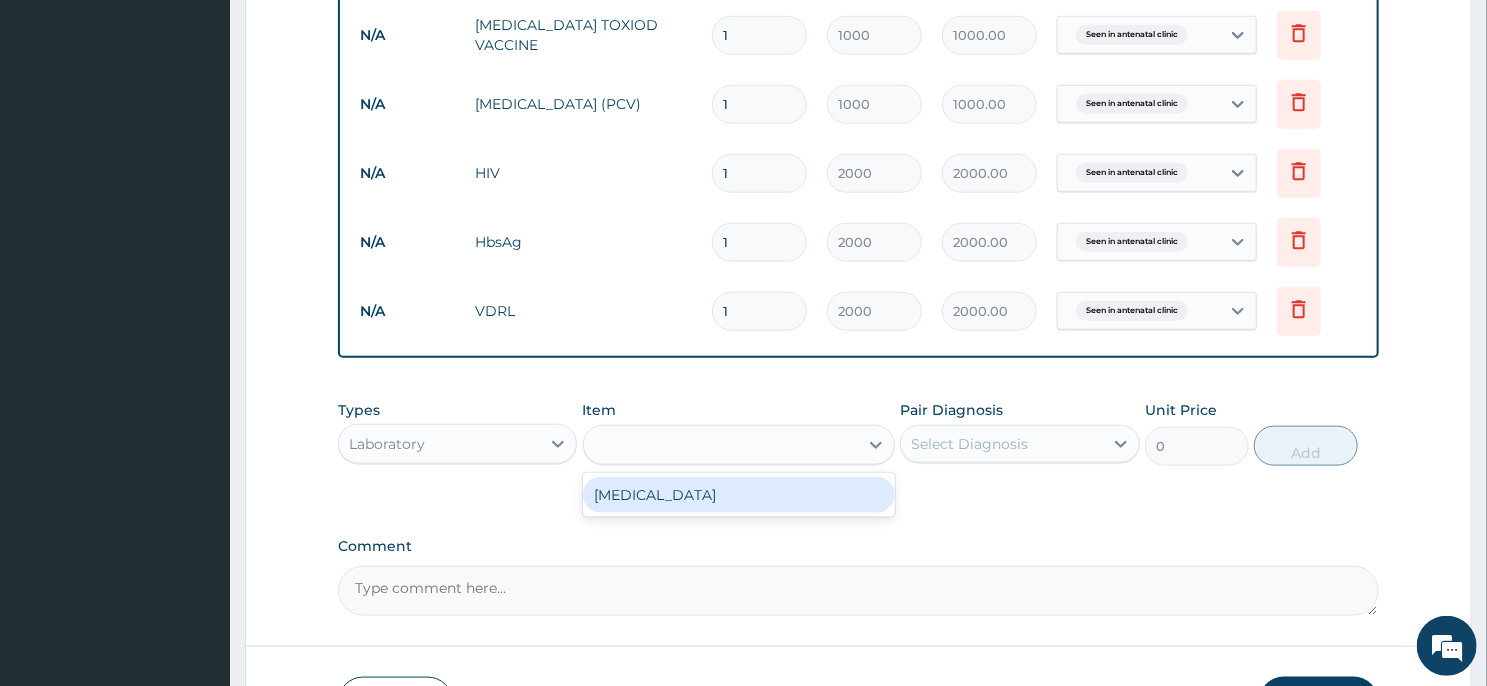type on "2000" 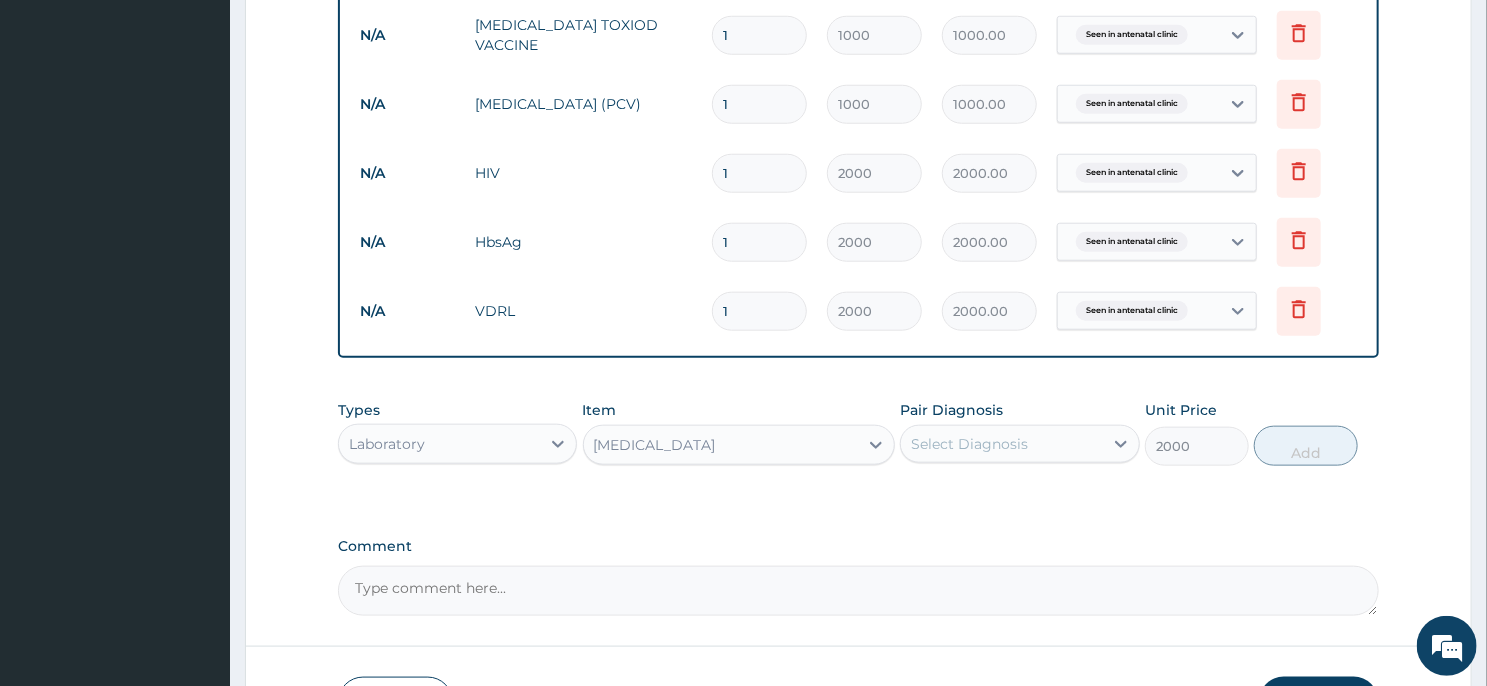 click on "Select Diagnosis" at bounding box center [969, 444] 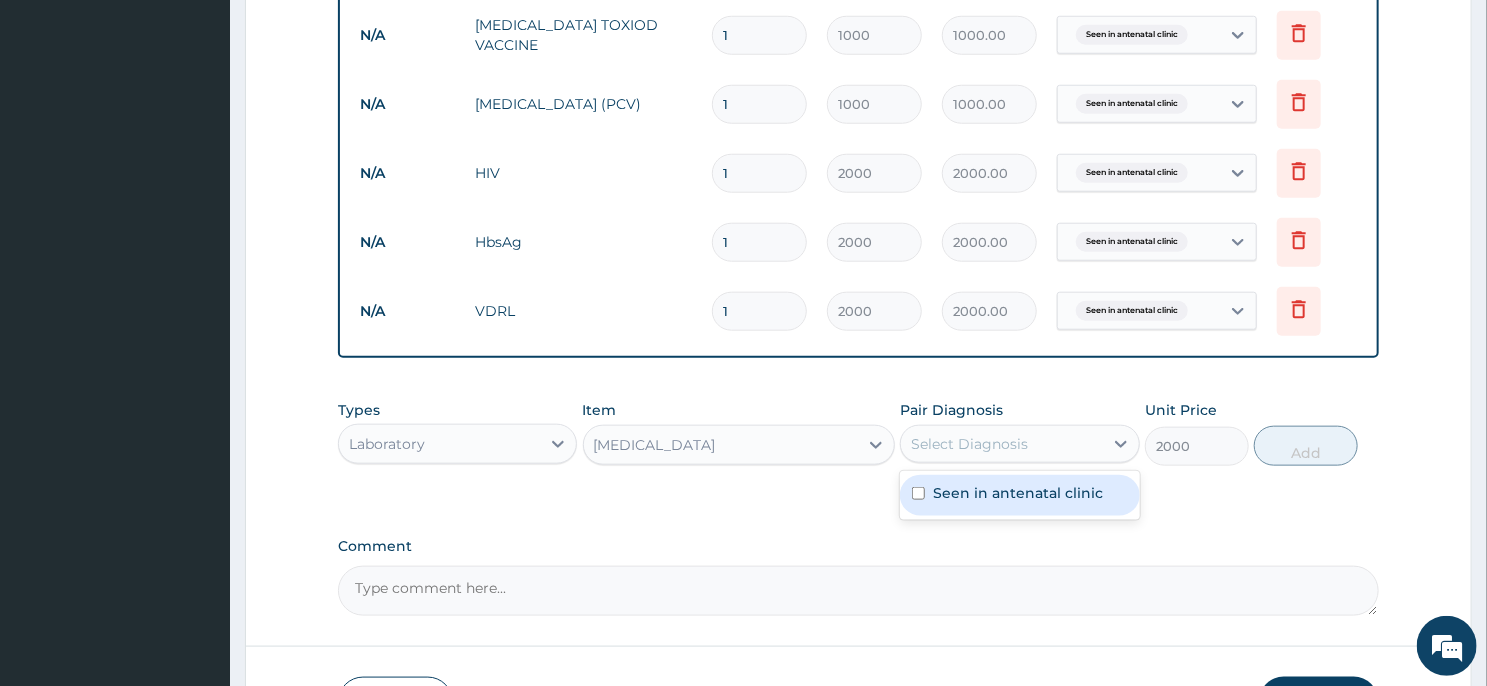 click on "Seen in antenatal clinic" at bounding box center (1018, 493) 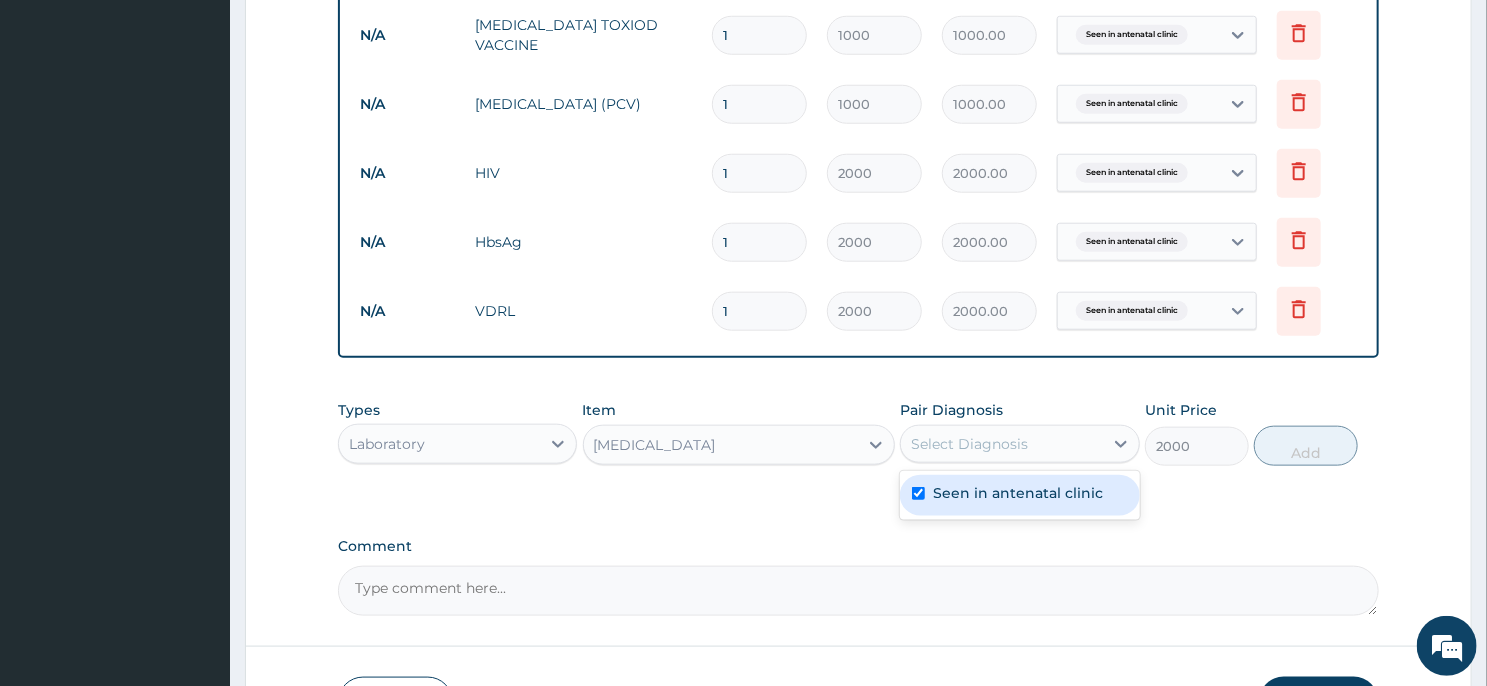 checkbox on "true" 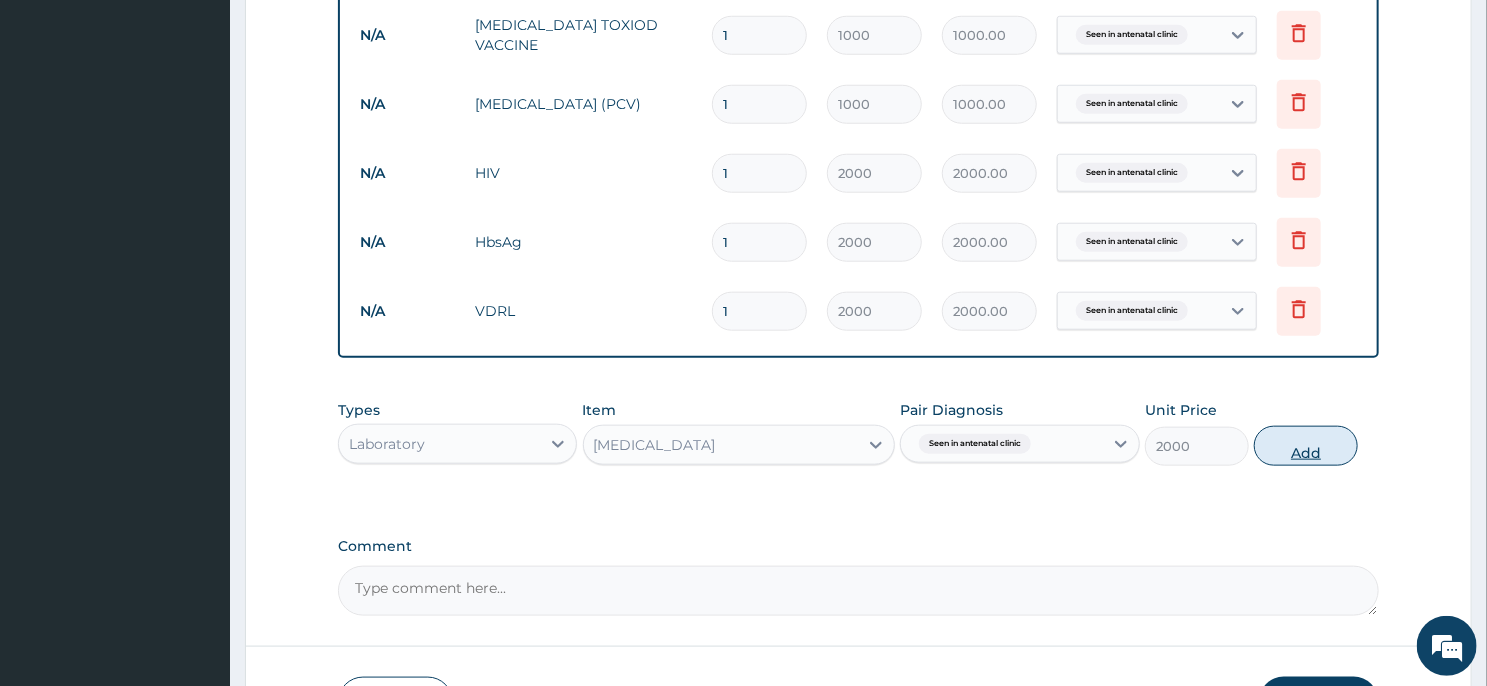 click on "Add" at bounding box center [1306, 446] 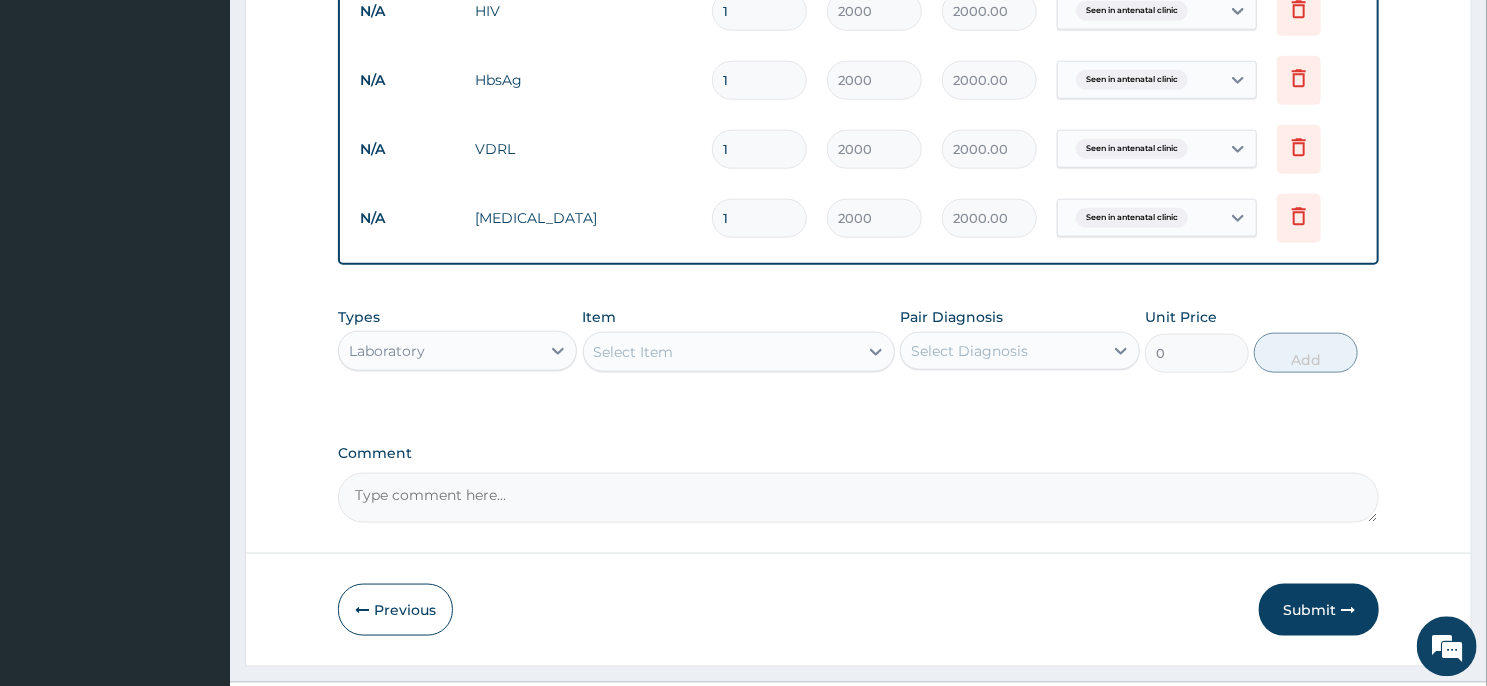 scroll, scrollTop: 1090, scrollLeft: 0, axis: vertical 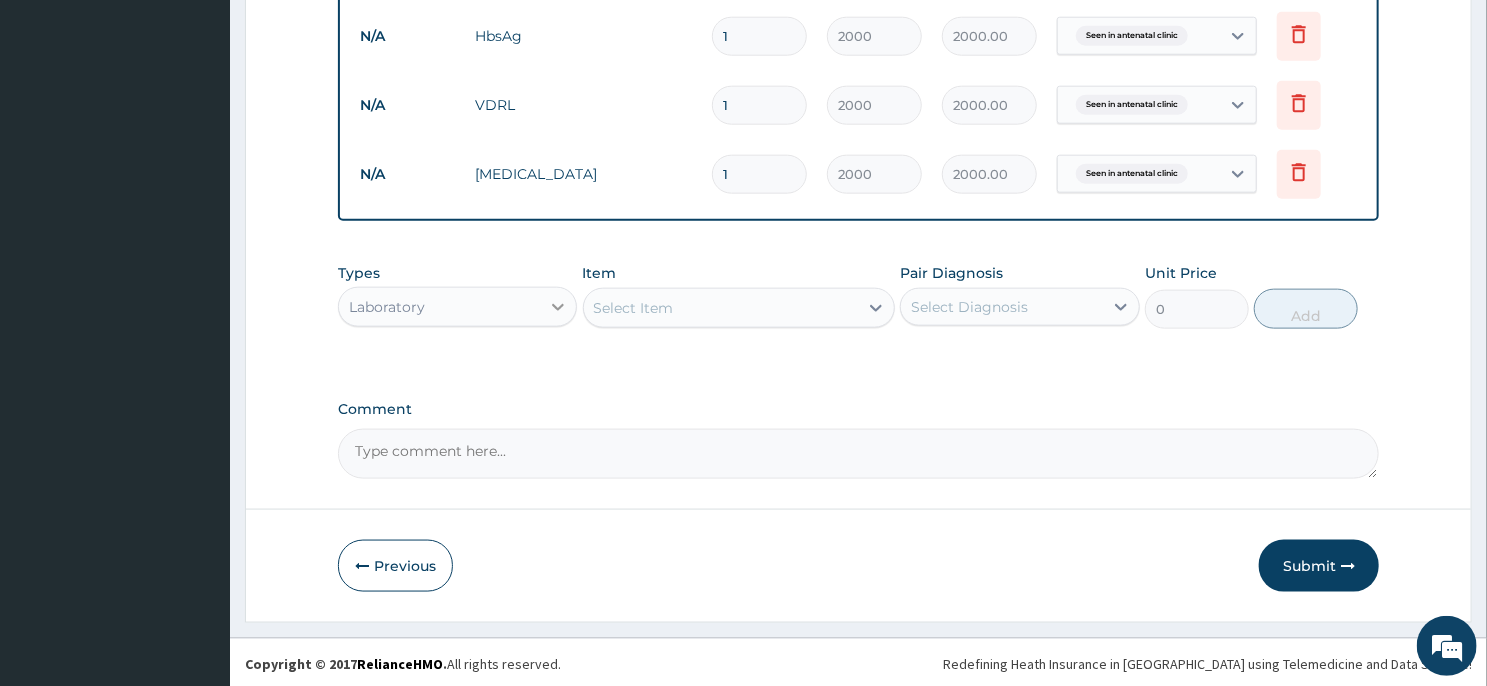 click 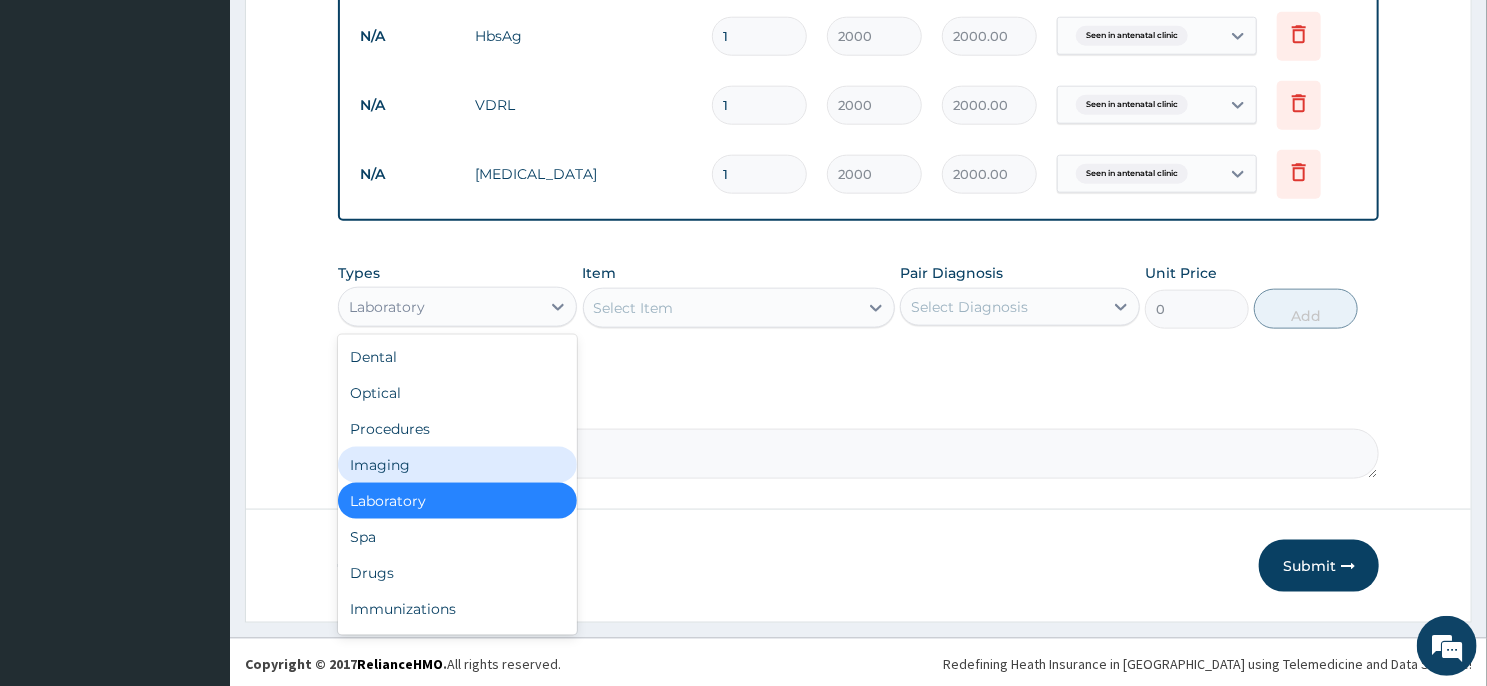 click on "Imaging" at bounding box center [457, 465] 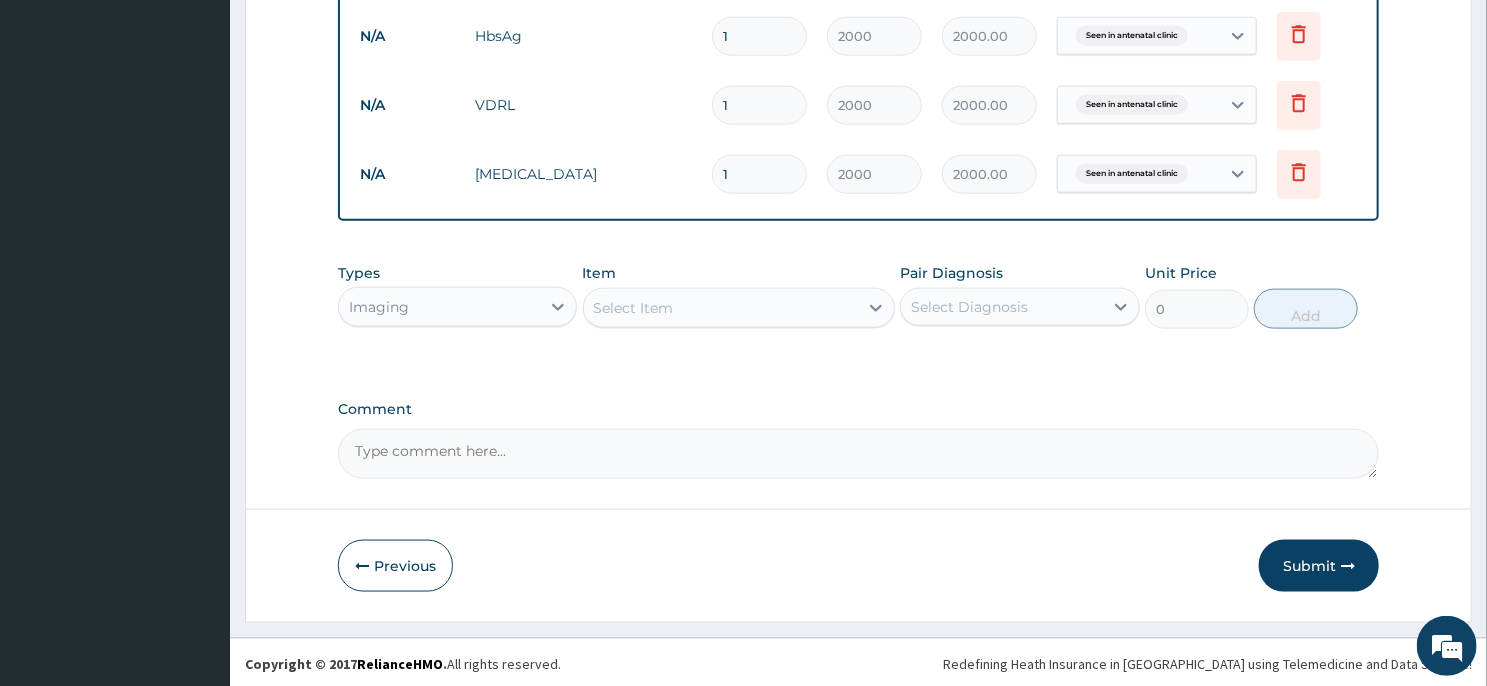 click on "Select Item" at bounding box center (721, 308) 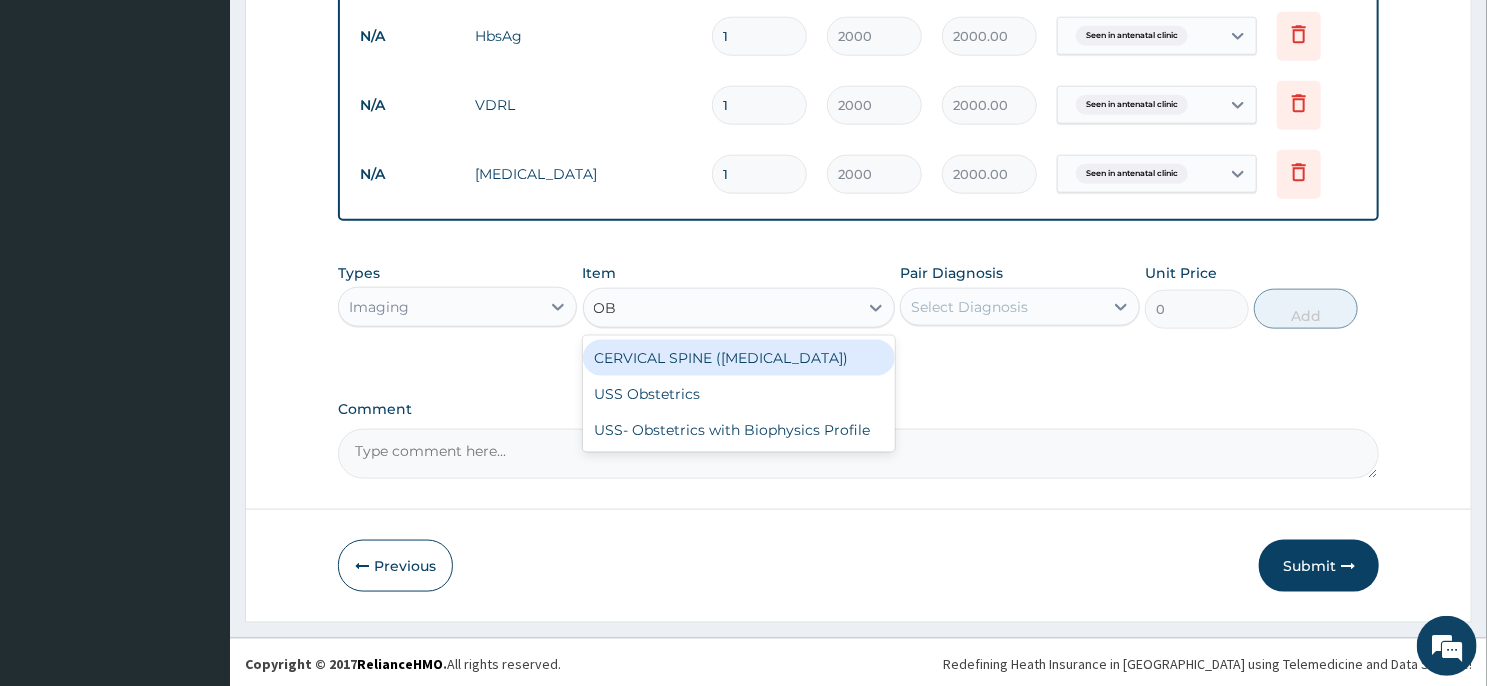 type on "OBS" 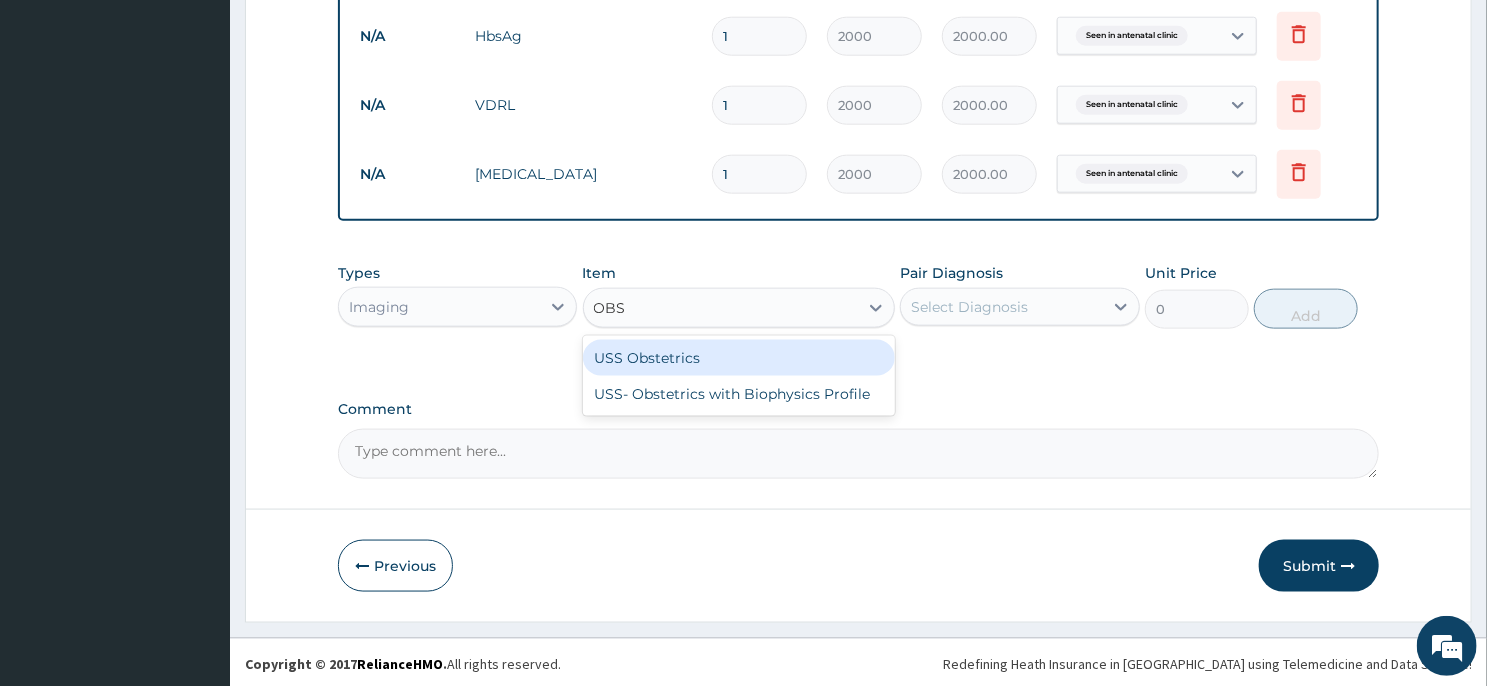 click on "USS Obstetrics" at bounding box center [739, 358] 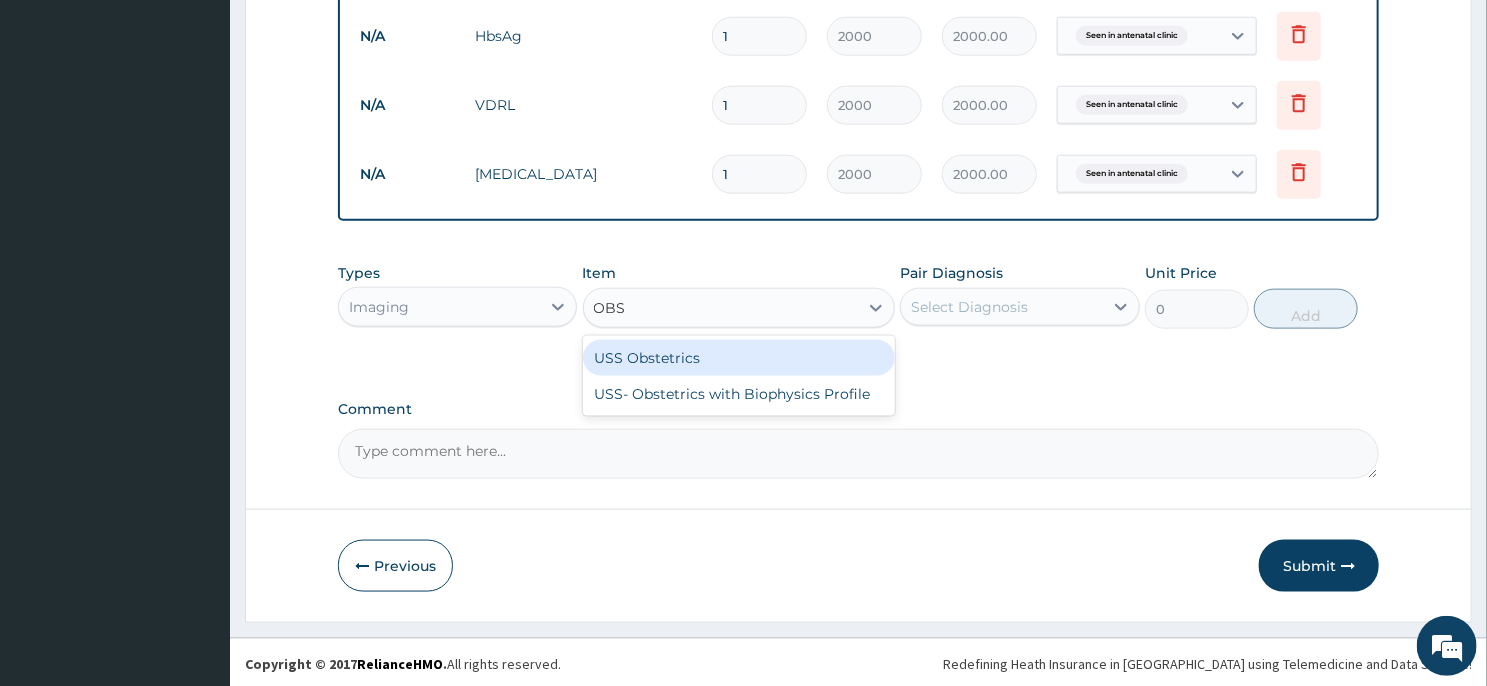 type 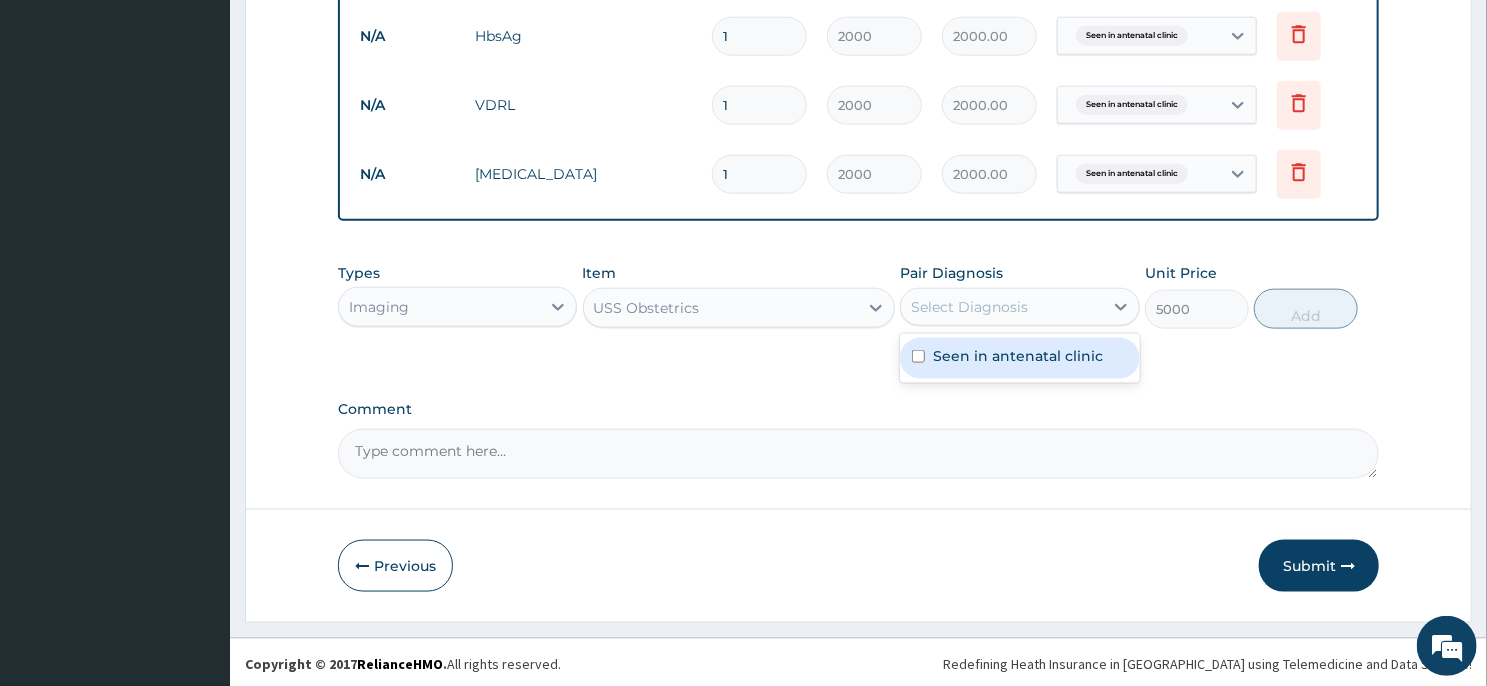 click on "Seen in antenatal clinic" at bounding box center [1018, 356] 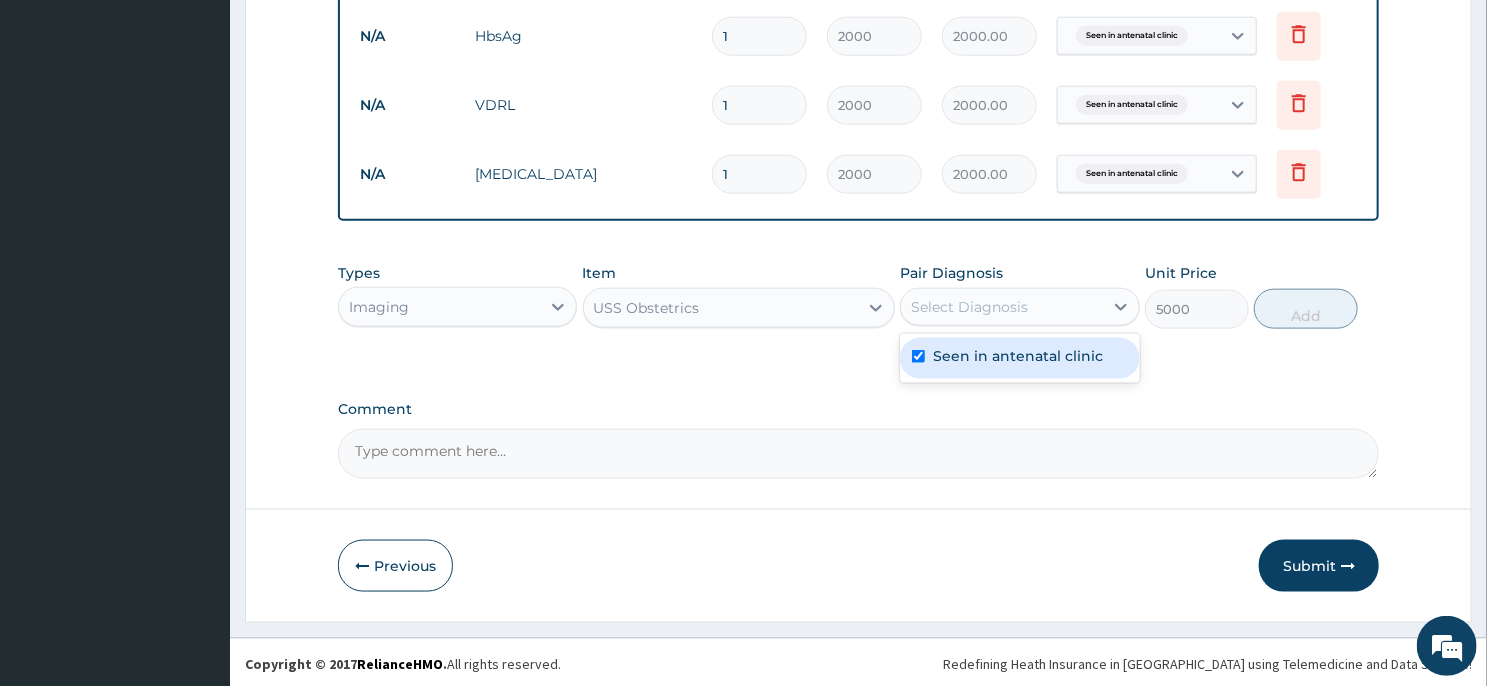 checkbox on "true" 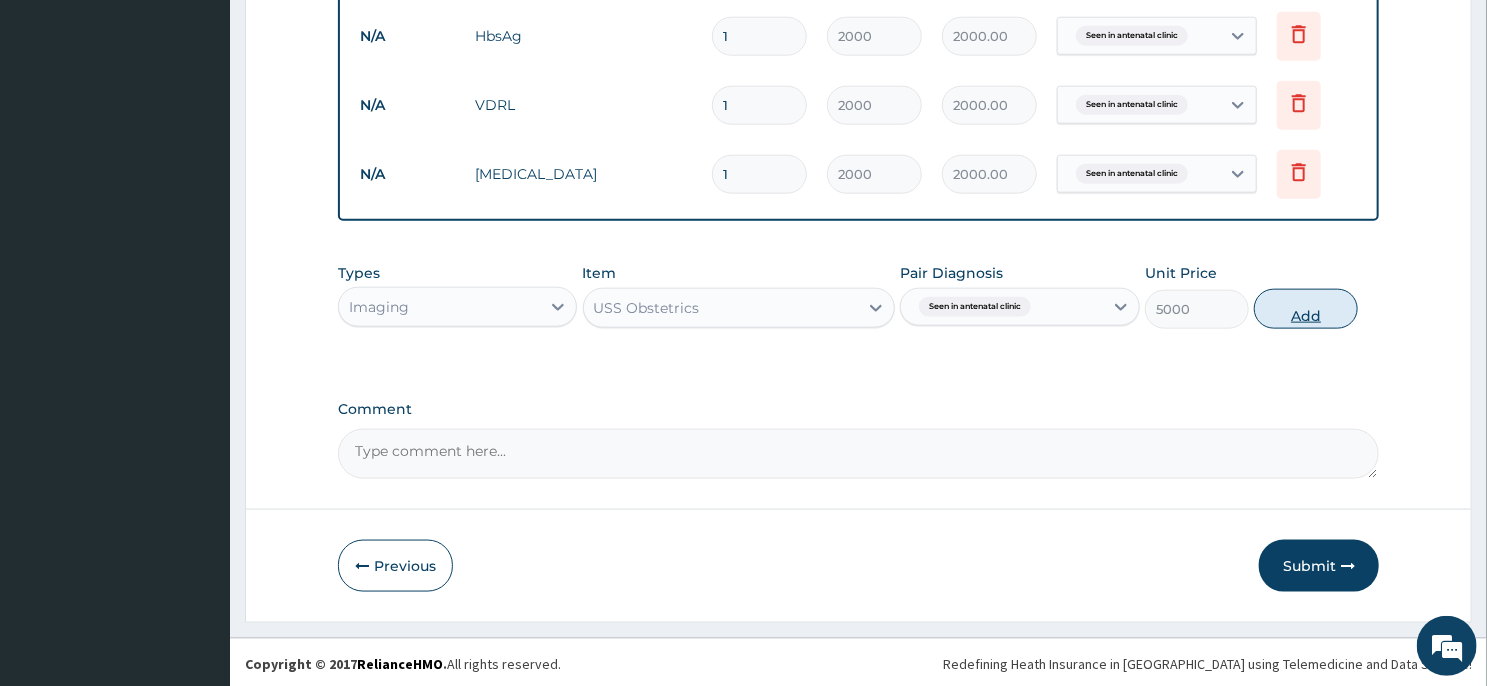click on "Add" at bounding box center [1306, 309] 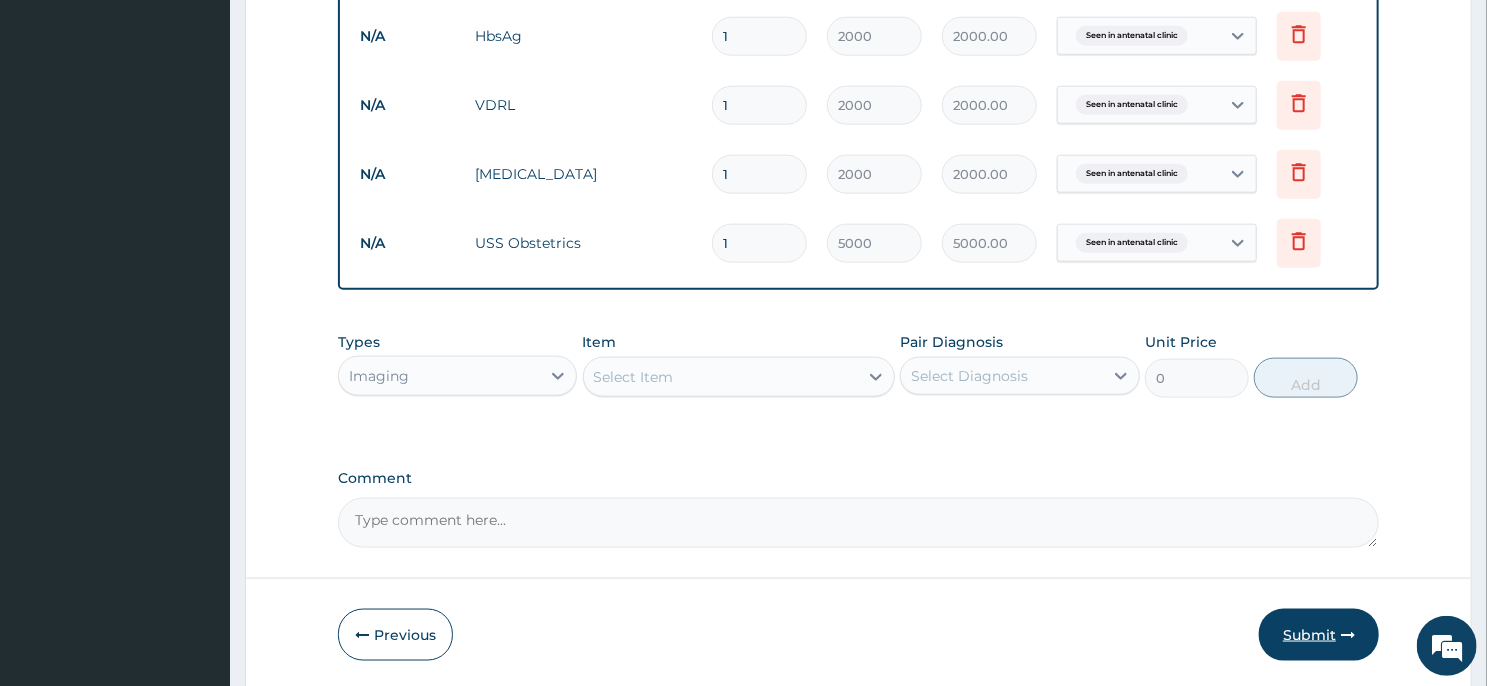 click on "Submit" at bounding box center [1319, 635] 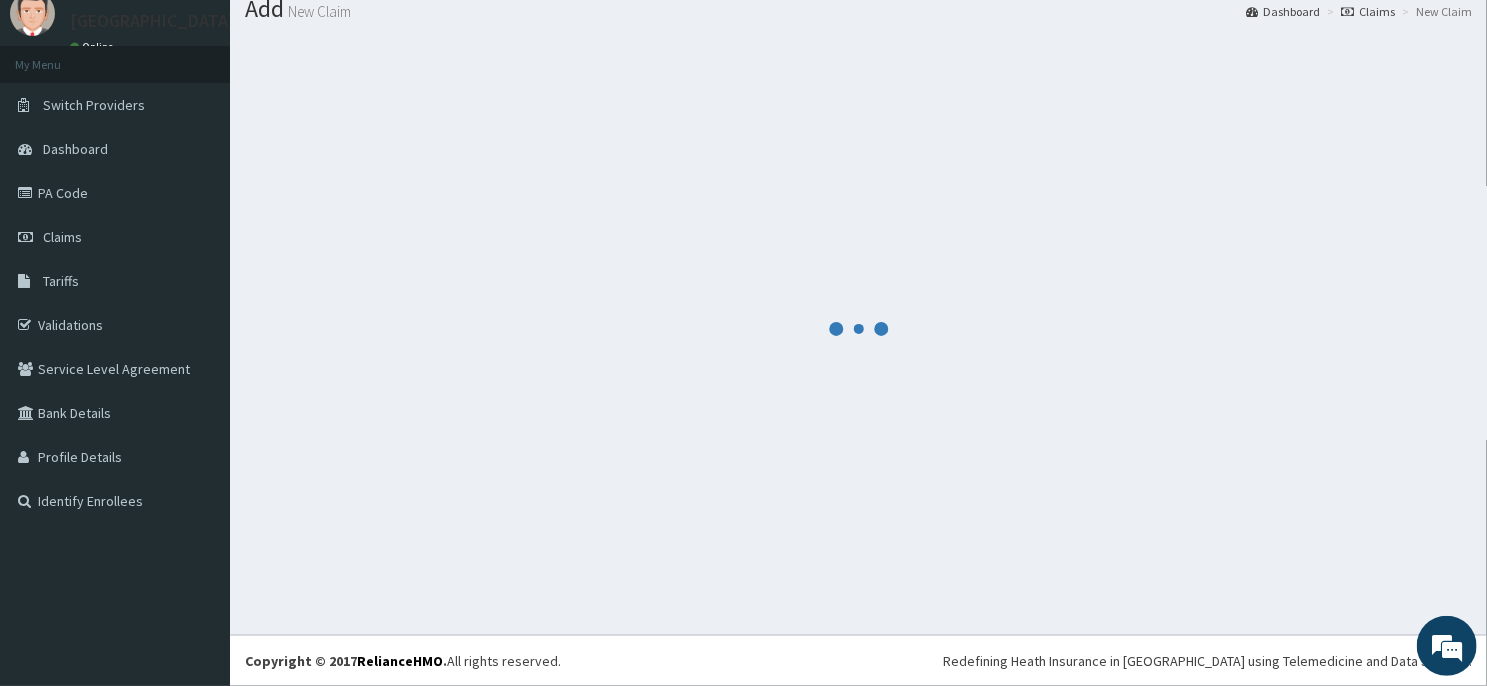 scroll, scrollTop: 69, scrollLeft: 0, axis: vertical 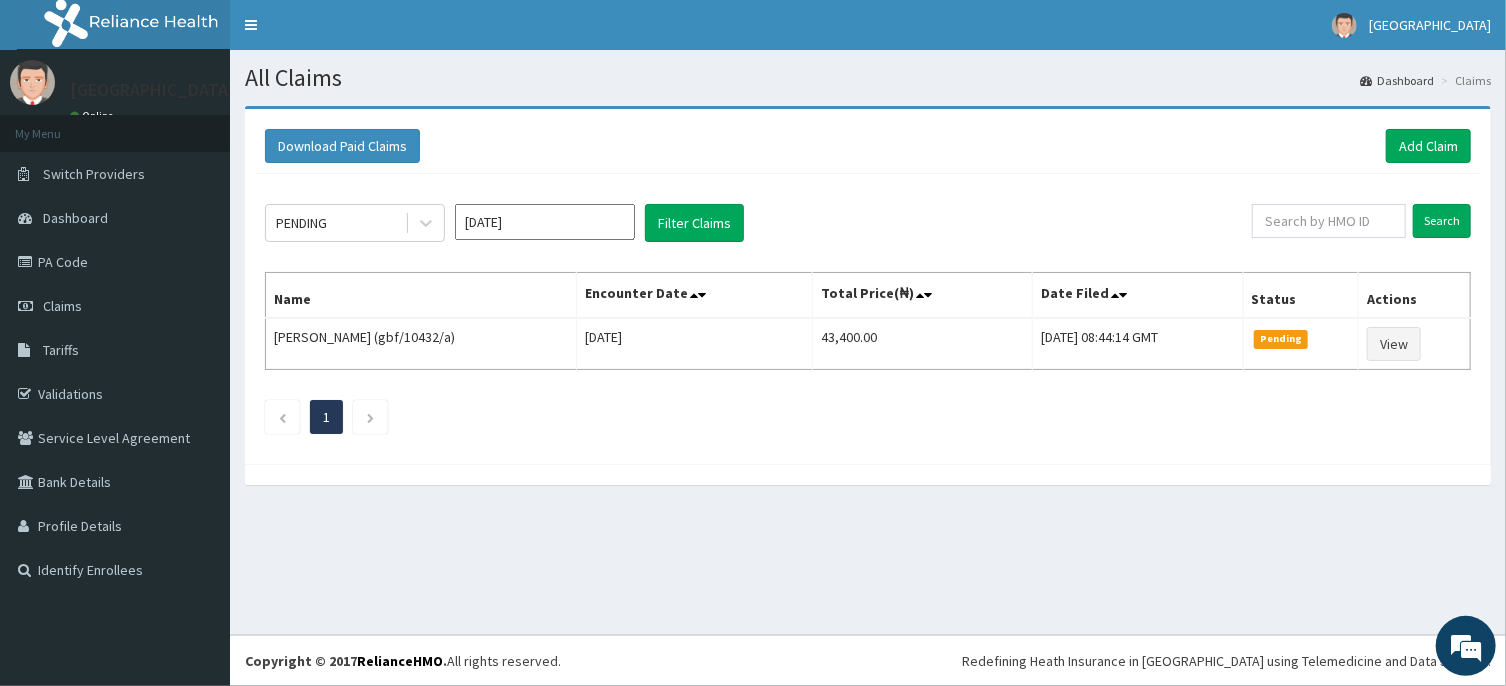 click on "[DATE]" at bounding box center [545, 222] 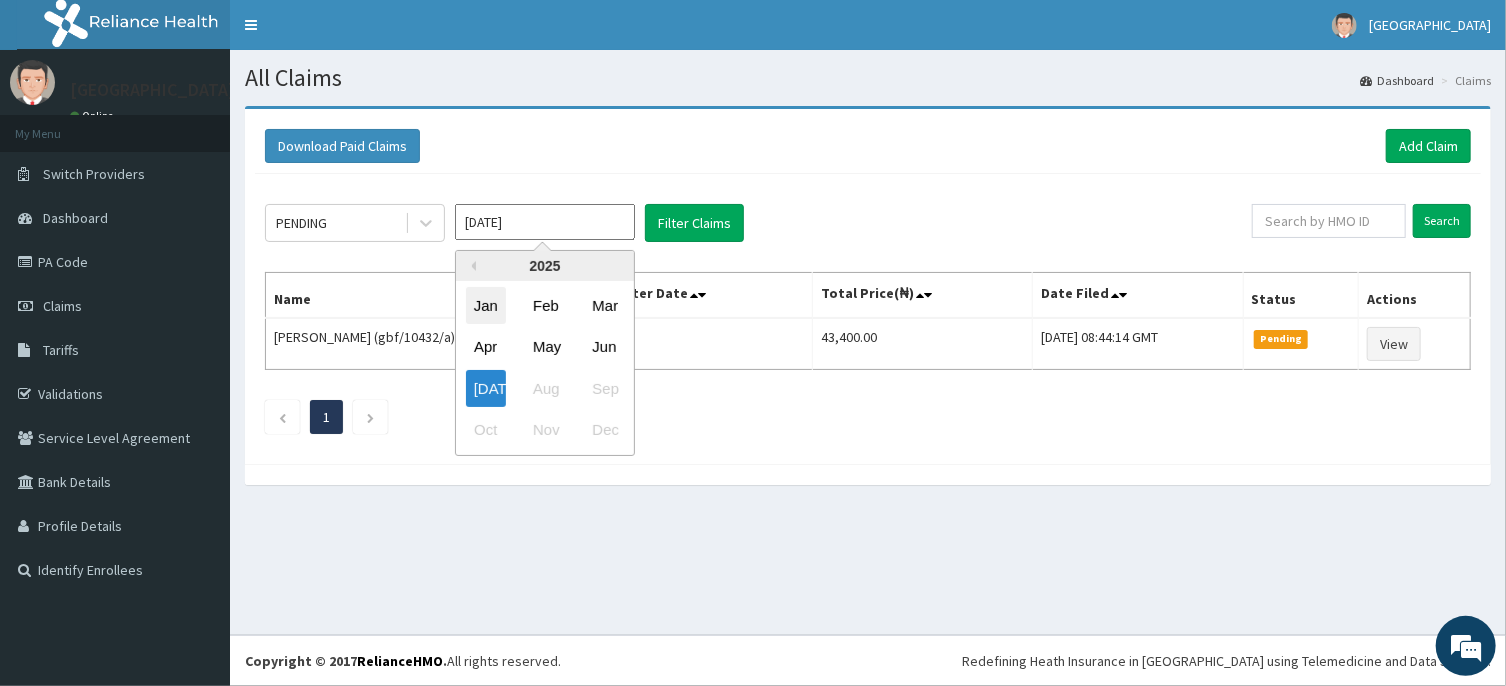 click on "Jan" at bounding box center [486, 305] 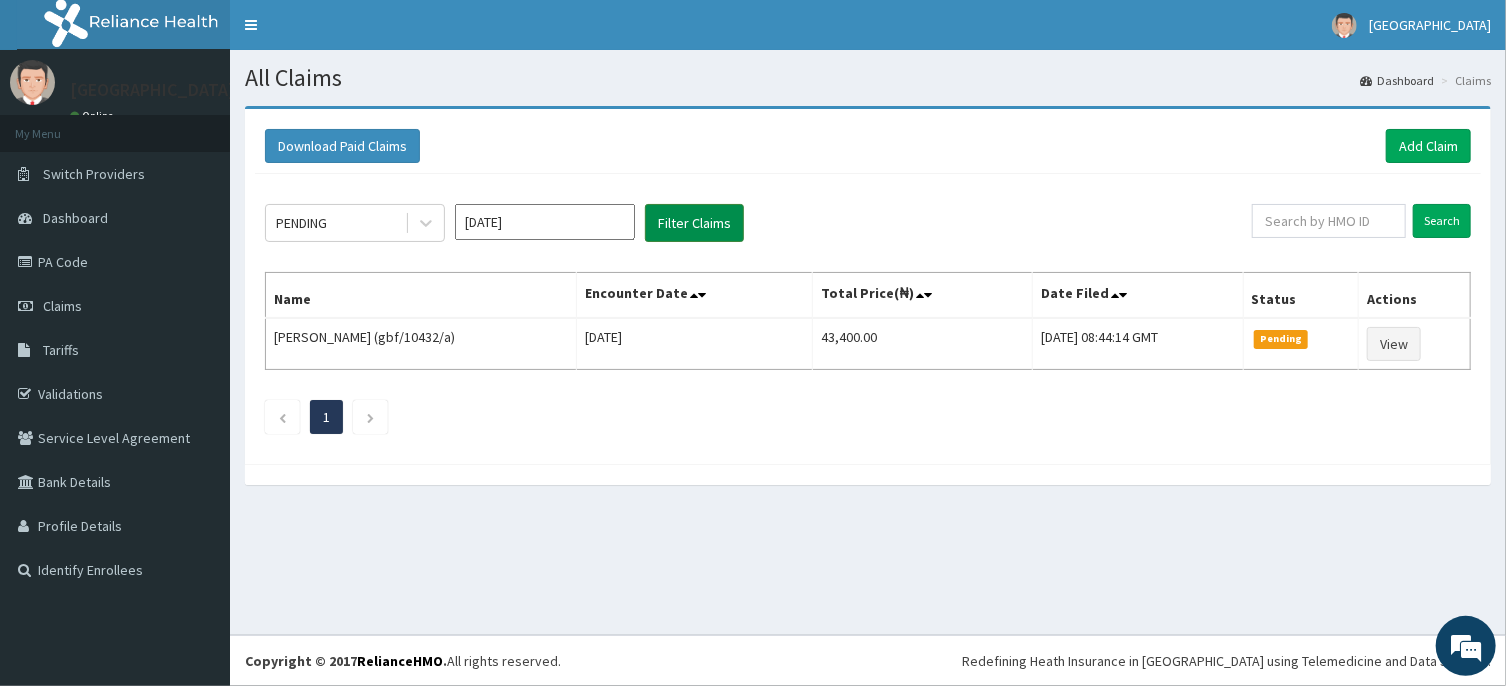 click on "Filter Claims" at bounding box center [694, 223] 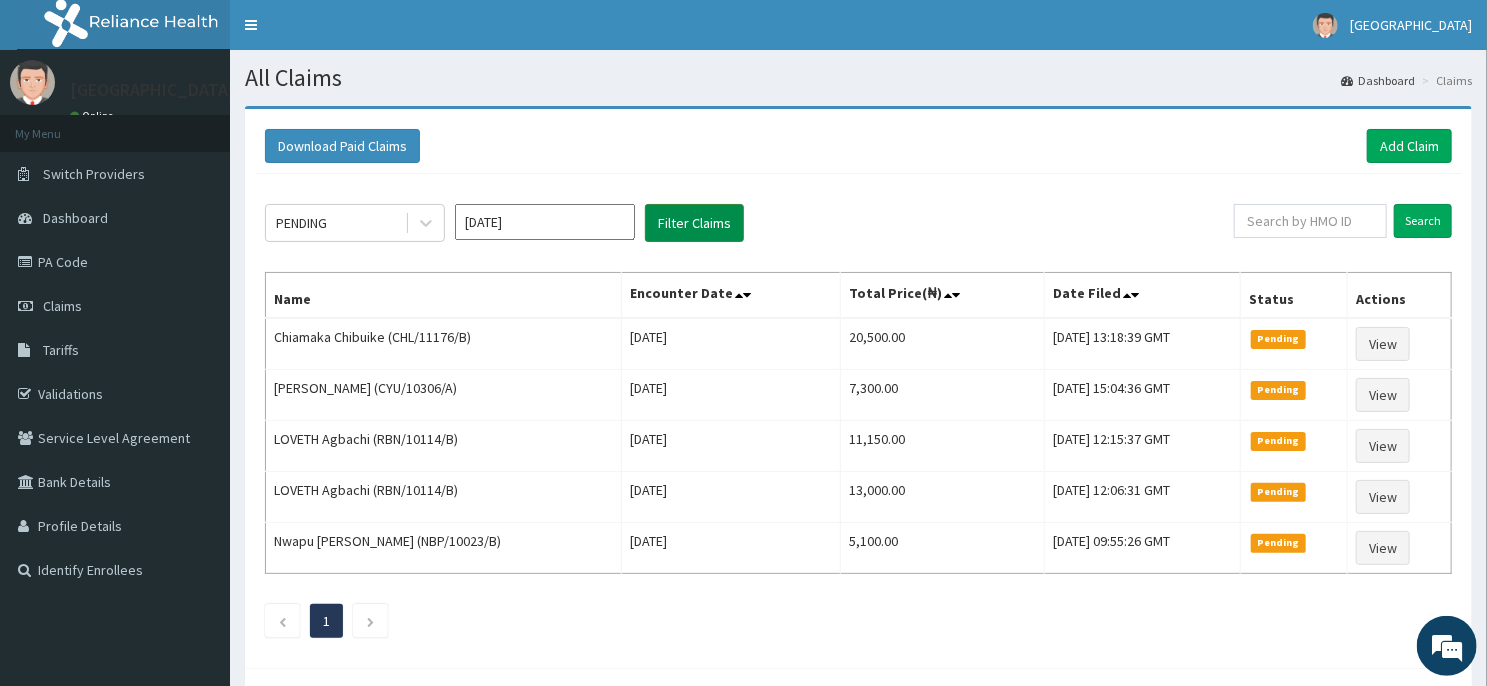 scroll, scrollTop: 0, scrollLeft: 0, axis: both 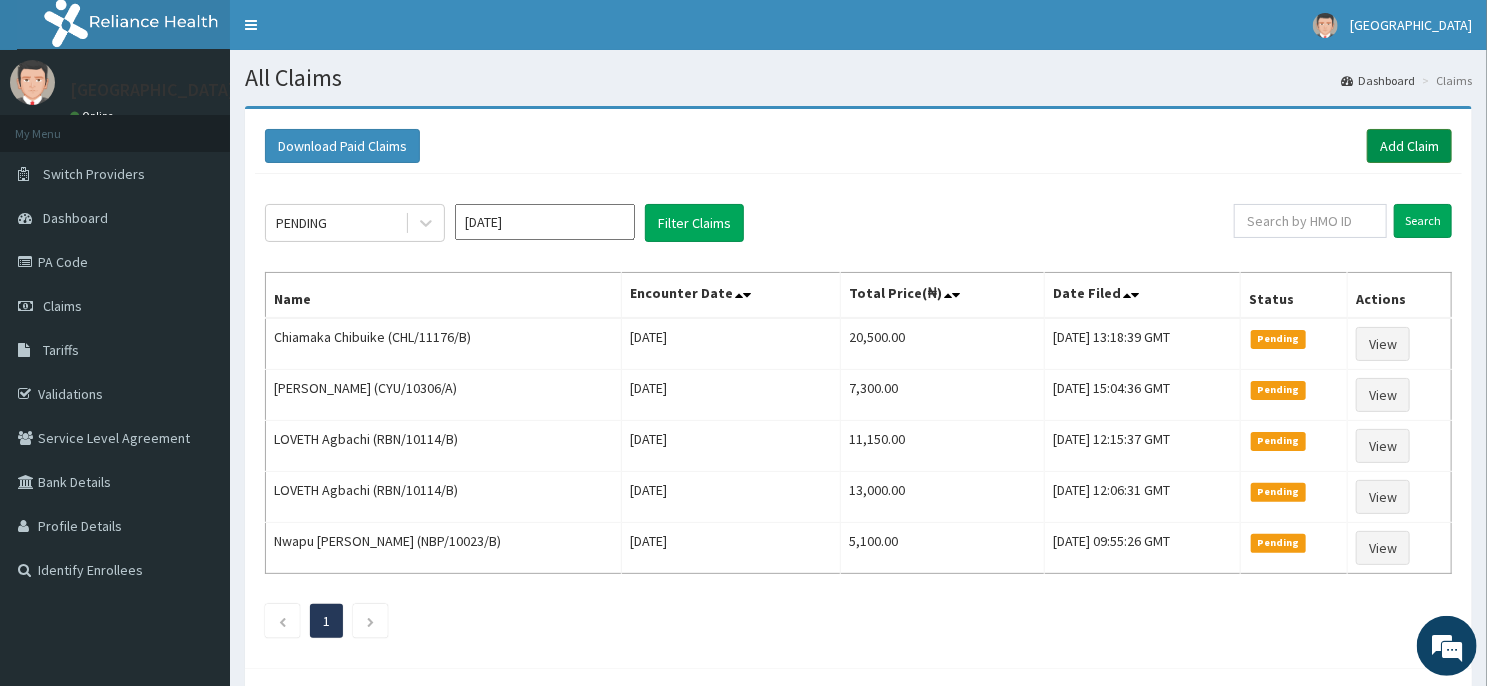 click on "Add Claim" at bounding box center (1409, 146) 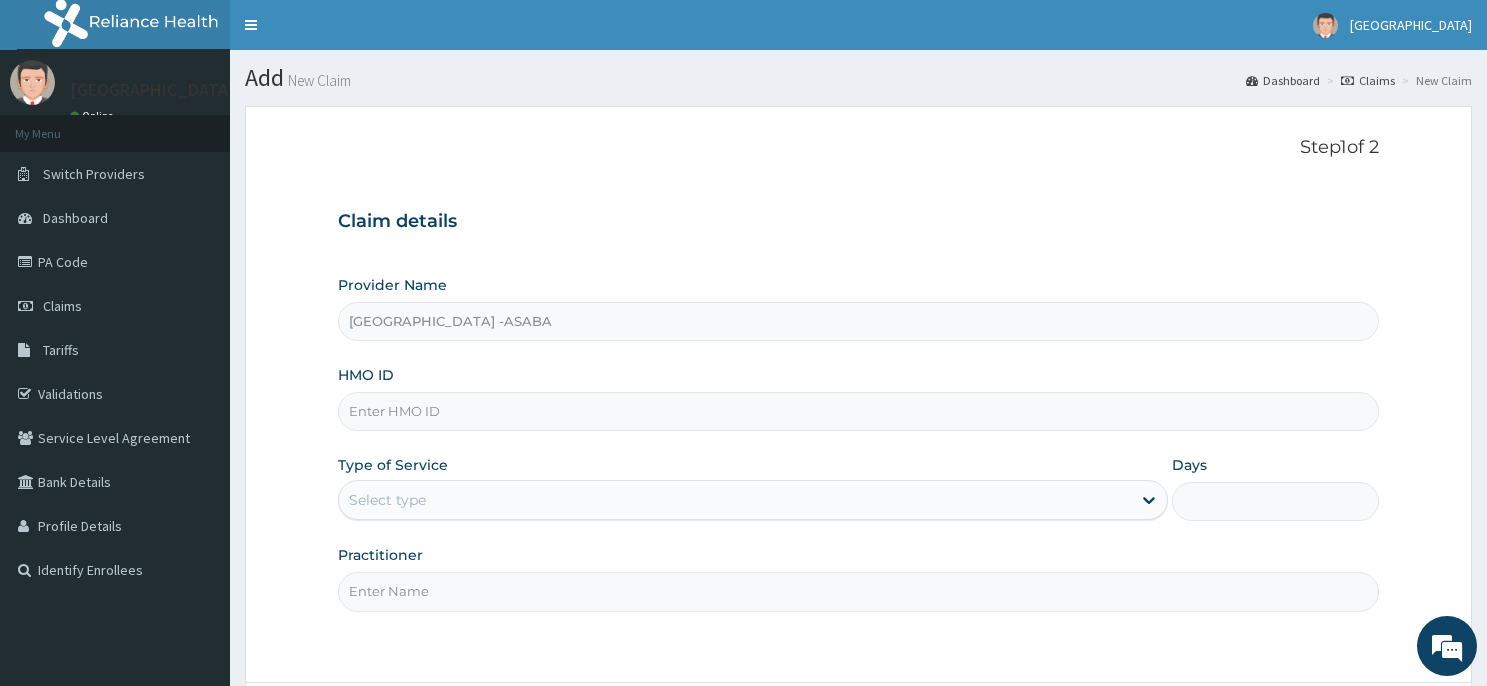 scroll, scrollTop: 0, scrollLeft: 0, axis: both 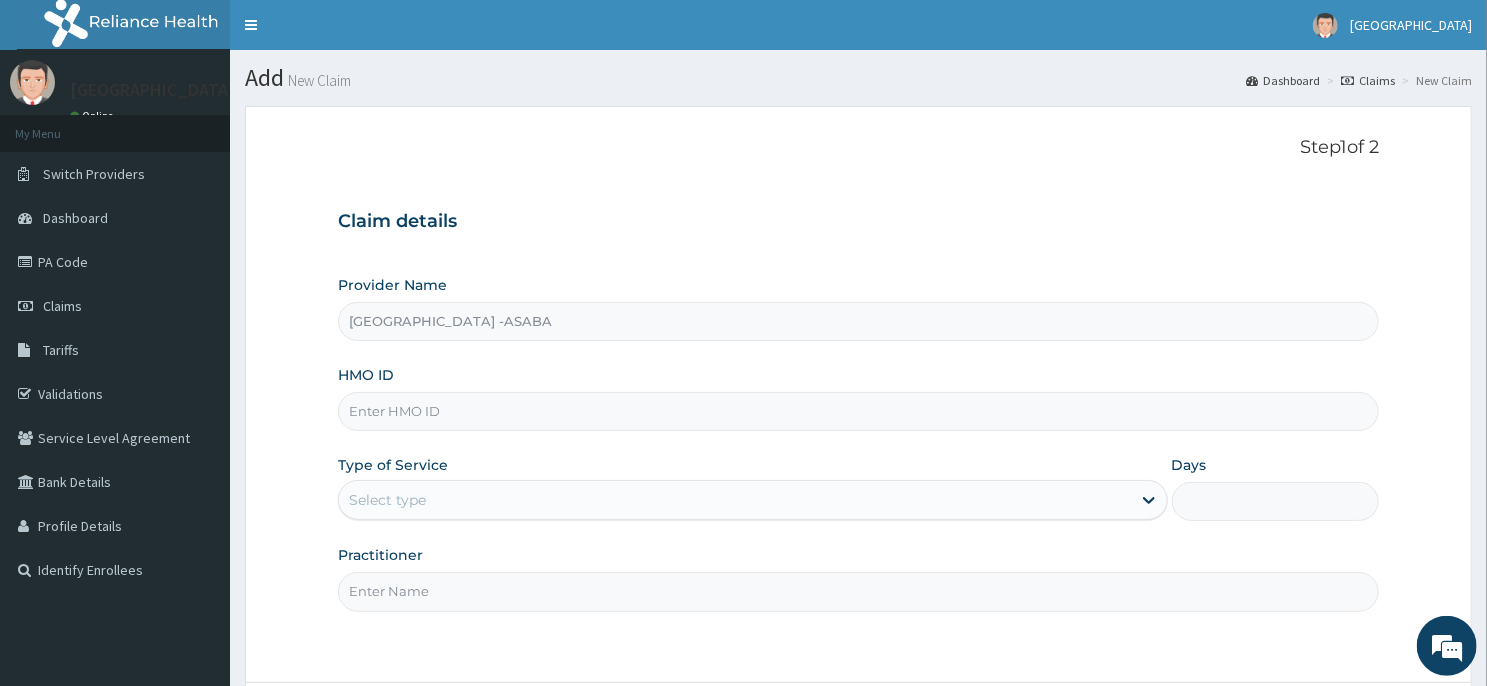click on "HMO ID" at bounding box center (858, 411) 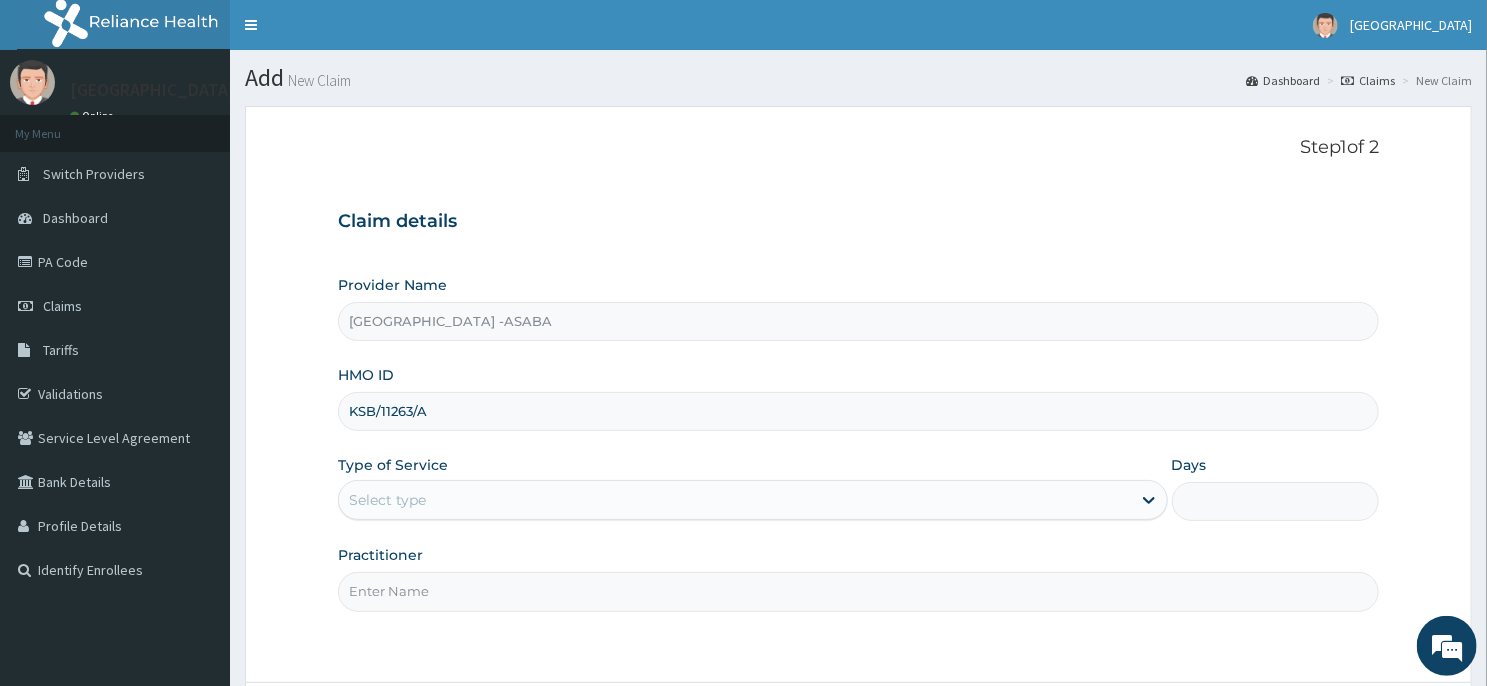 type on "KSB/11263/A" 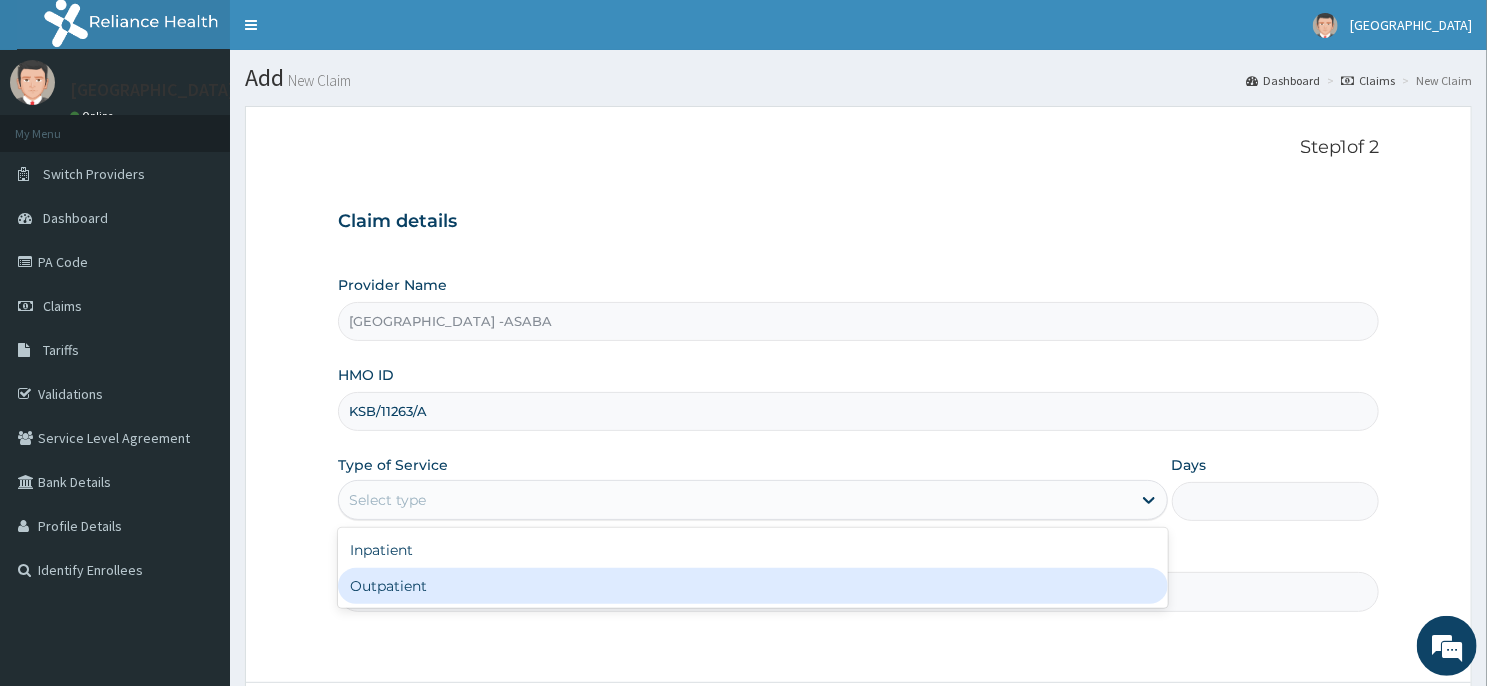 click on "Outpatient" at bounding box center (753, 586) 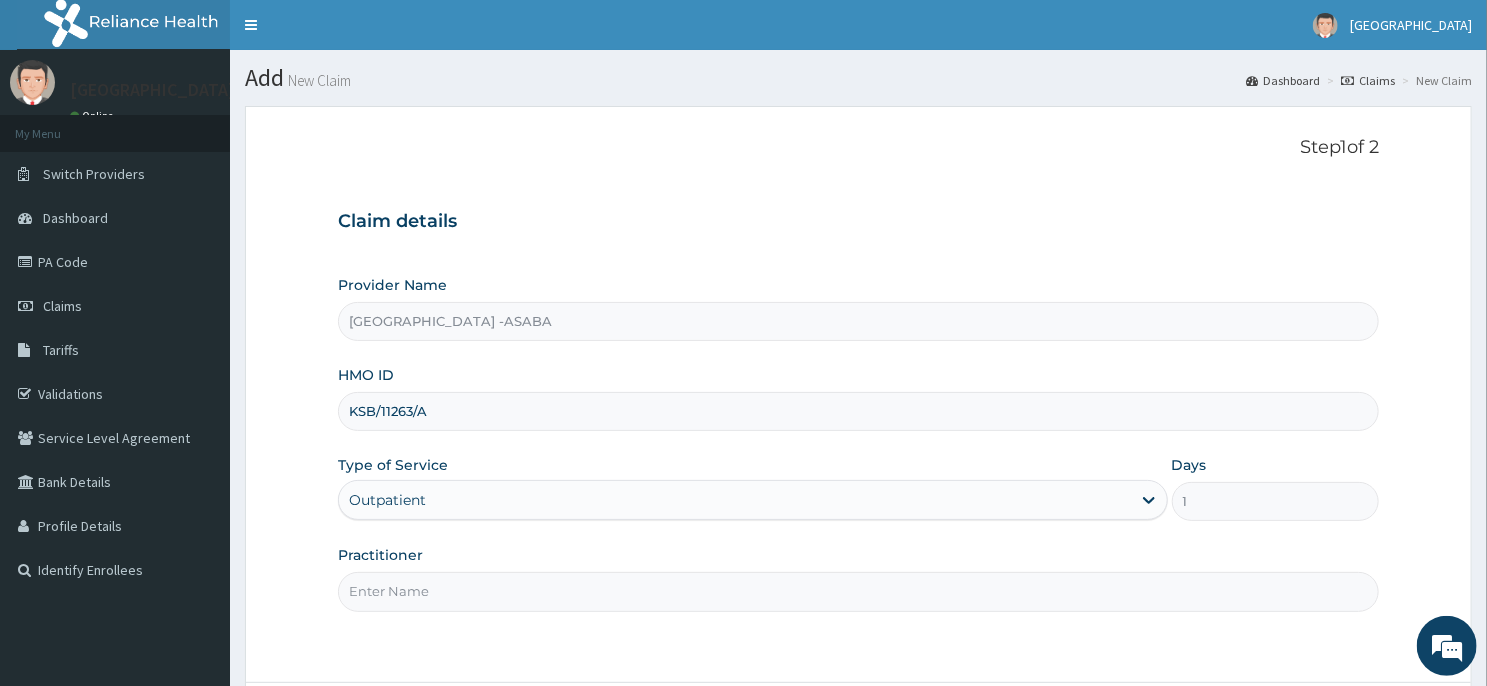 click on "Practitioner" at bounding box center (858, 578) 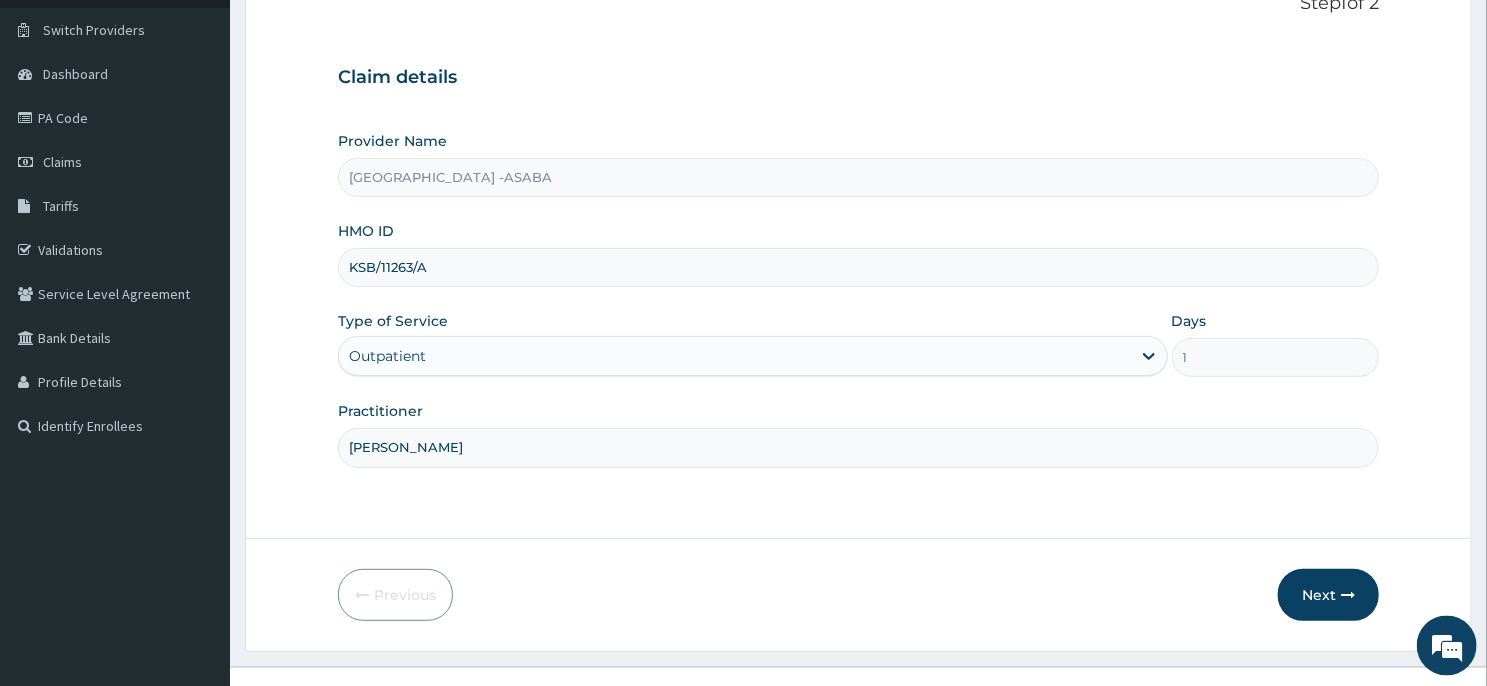 scroll, scrollTop: 176, scrollLeft: 0, axis: vertical 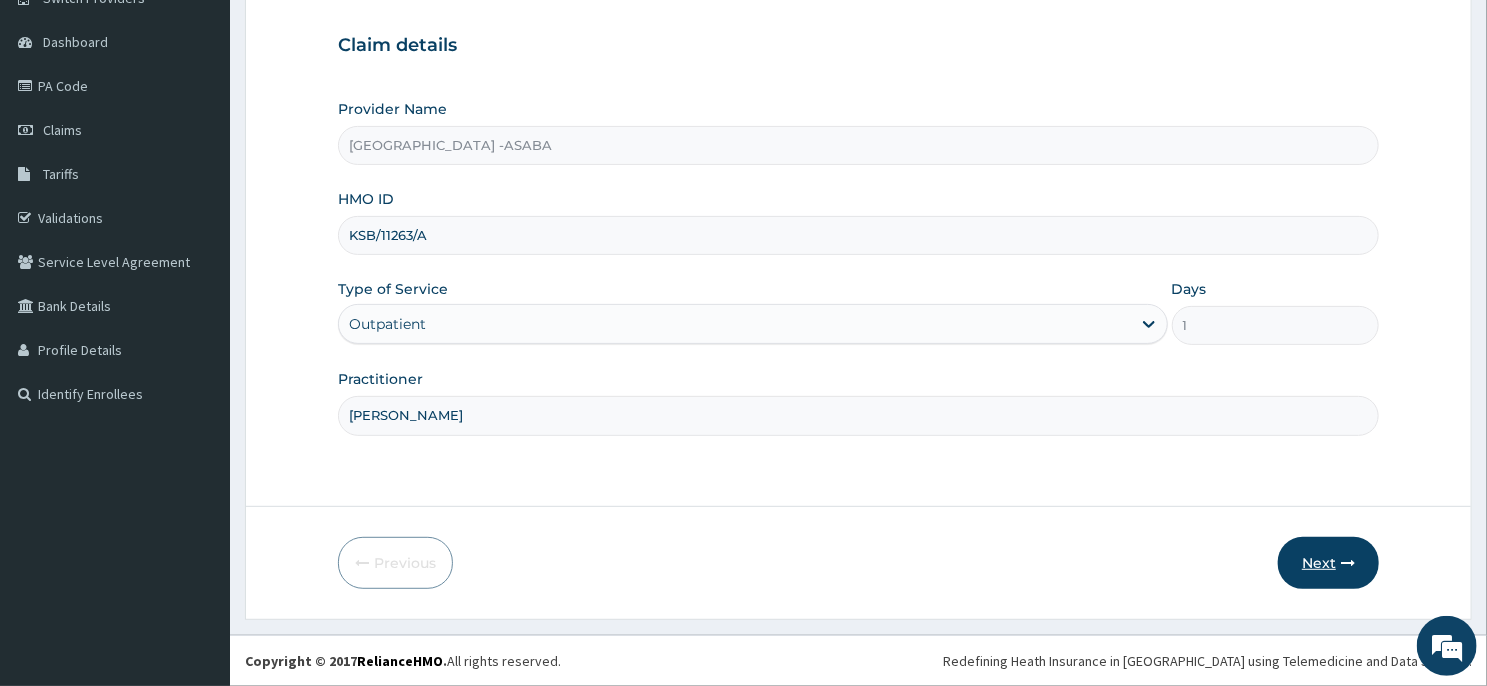 type on "[PERSON_NAME]" 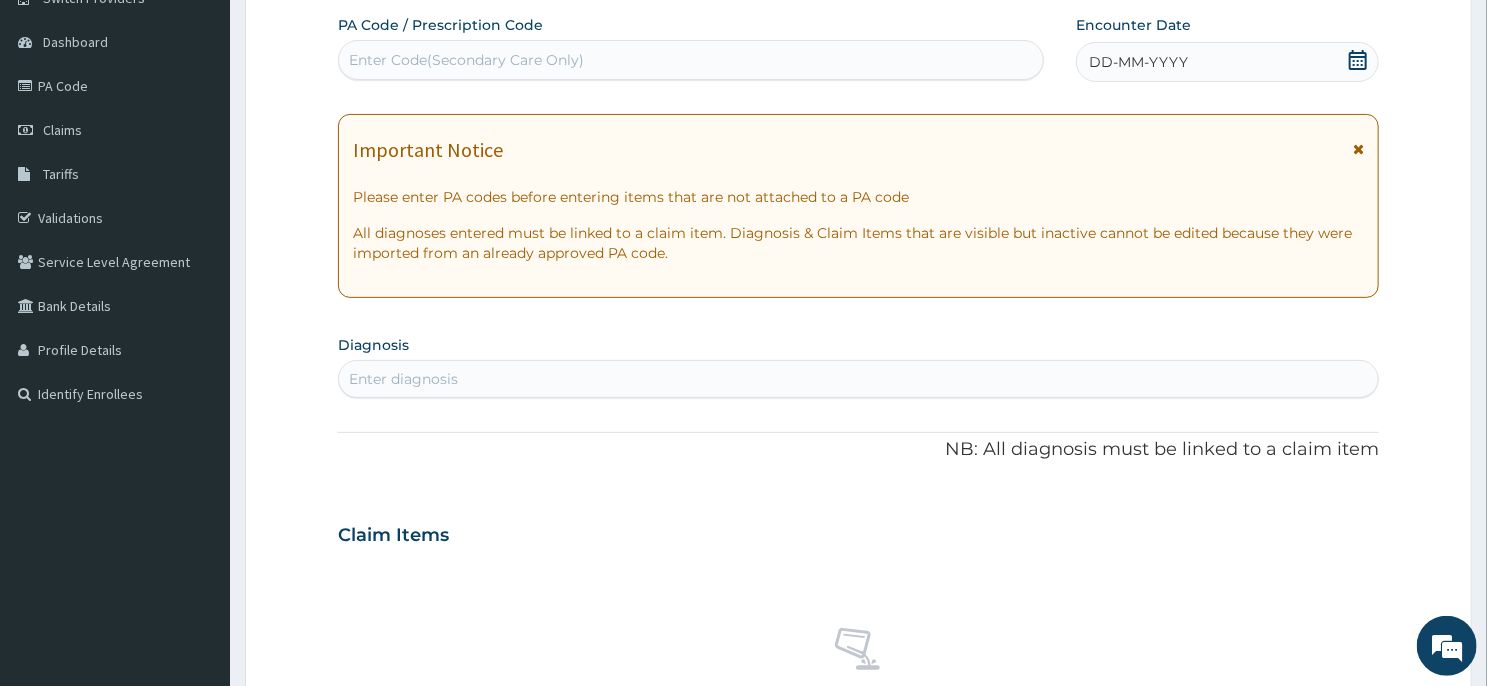 click on "DD-MM-YYYY" at bounding box center (1227, 62) 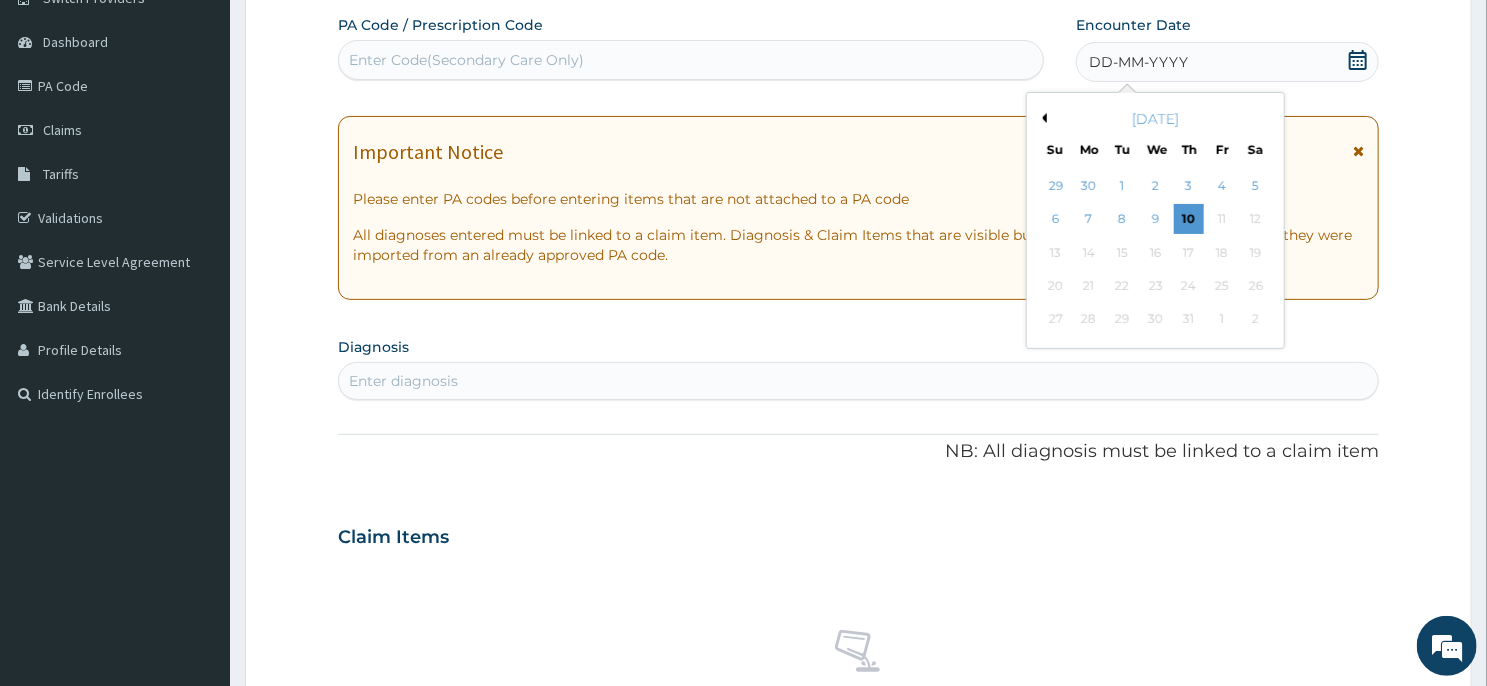 click on "Previous Month" at bounding box center (1042, 118) 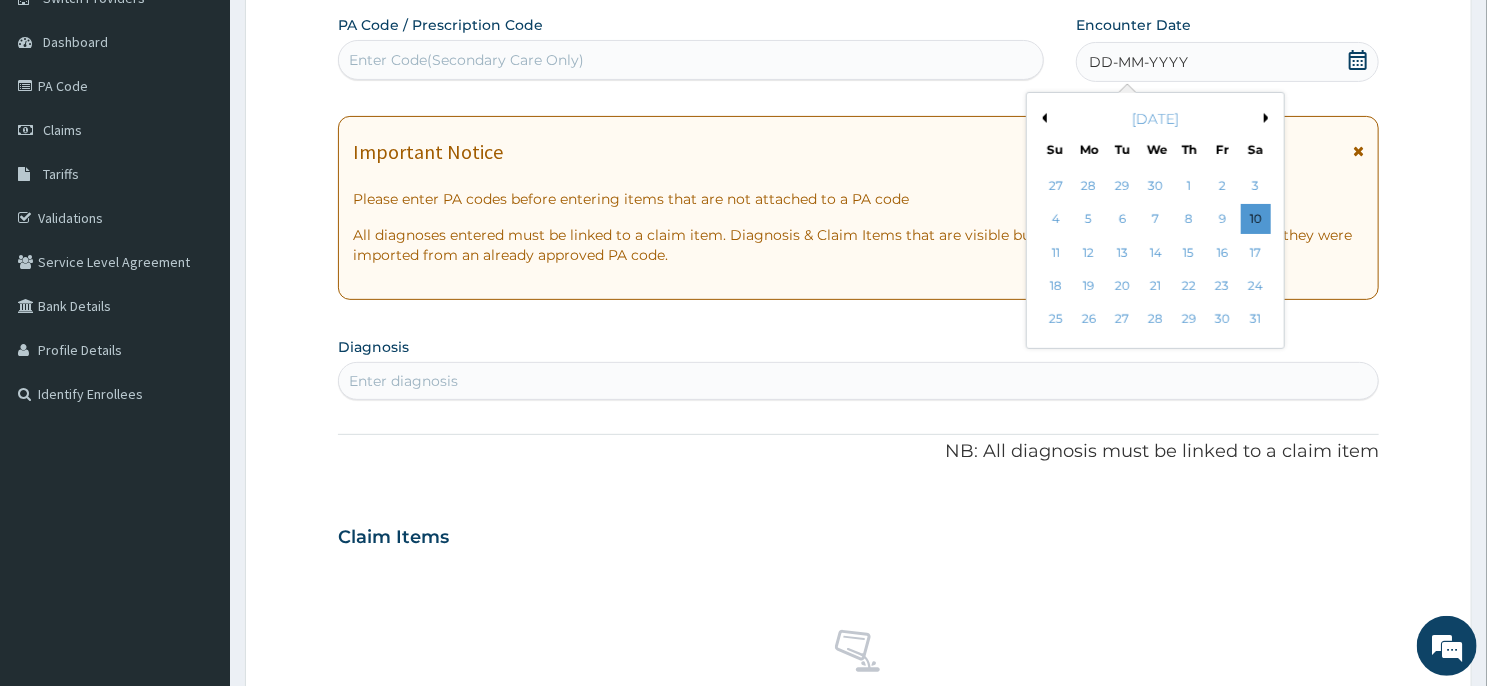 click on "Previous Month" at bounding box center [1042, 118] 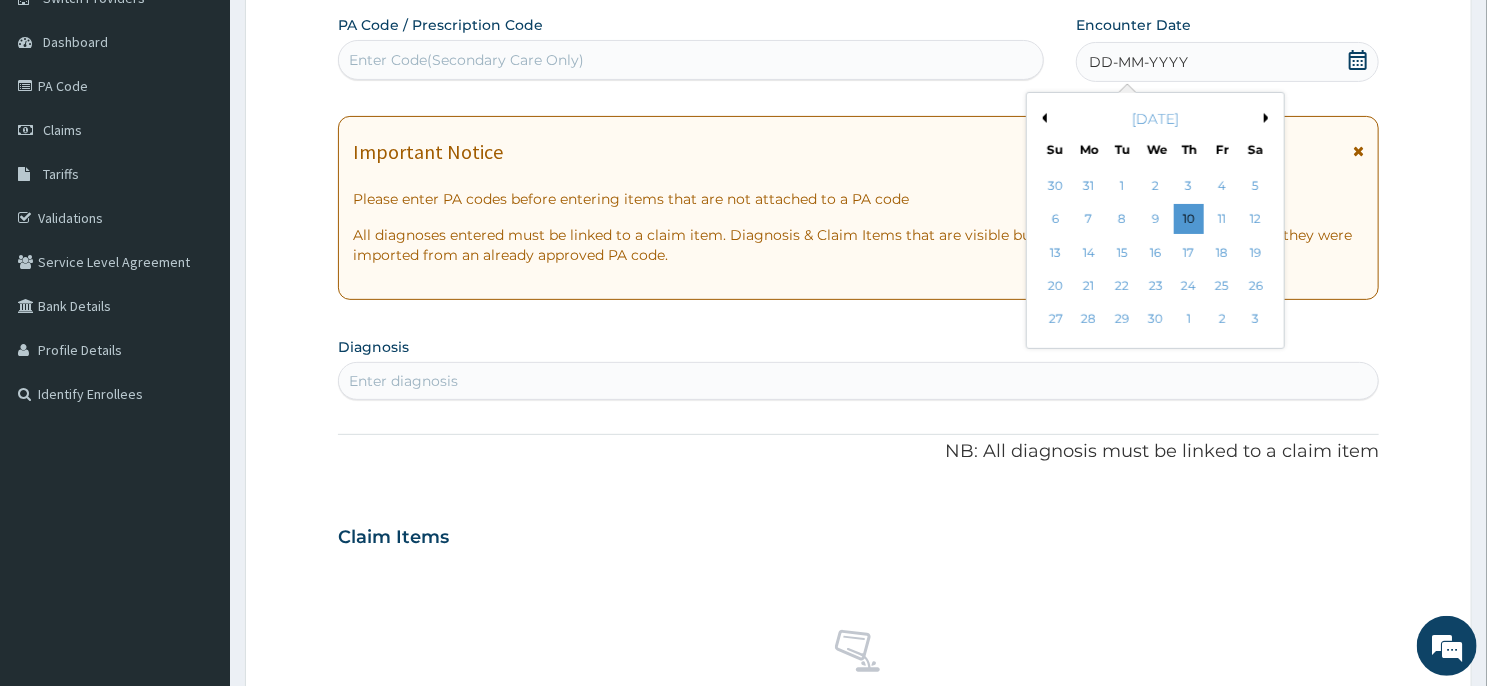 click on "Previous Month" at bounding box center (1042, 118) 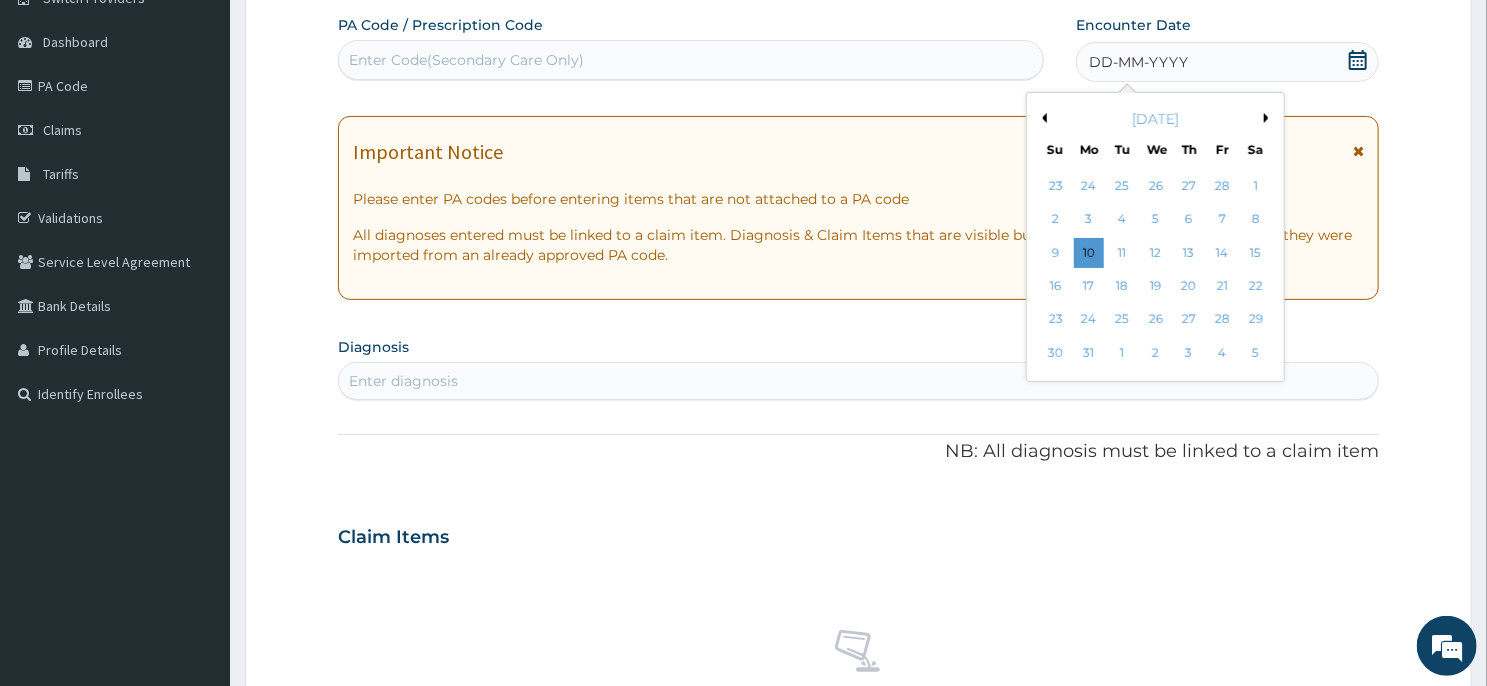 click on "Previous Month" at bounding box center [1042, 118] 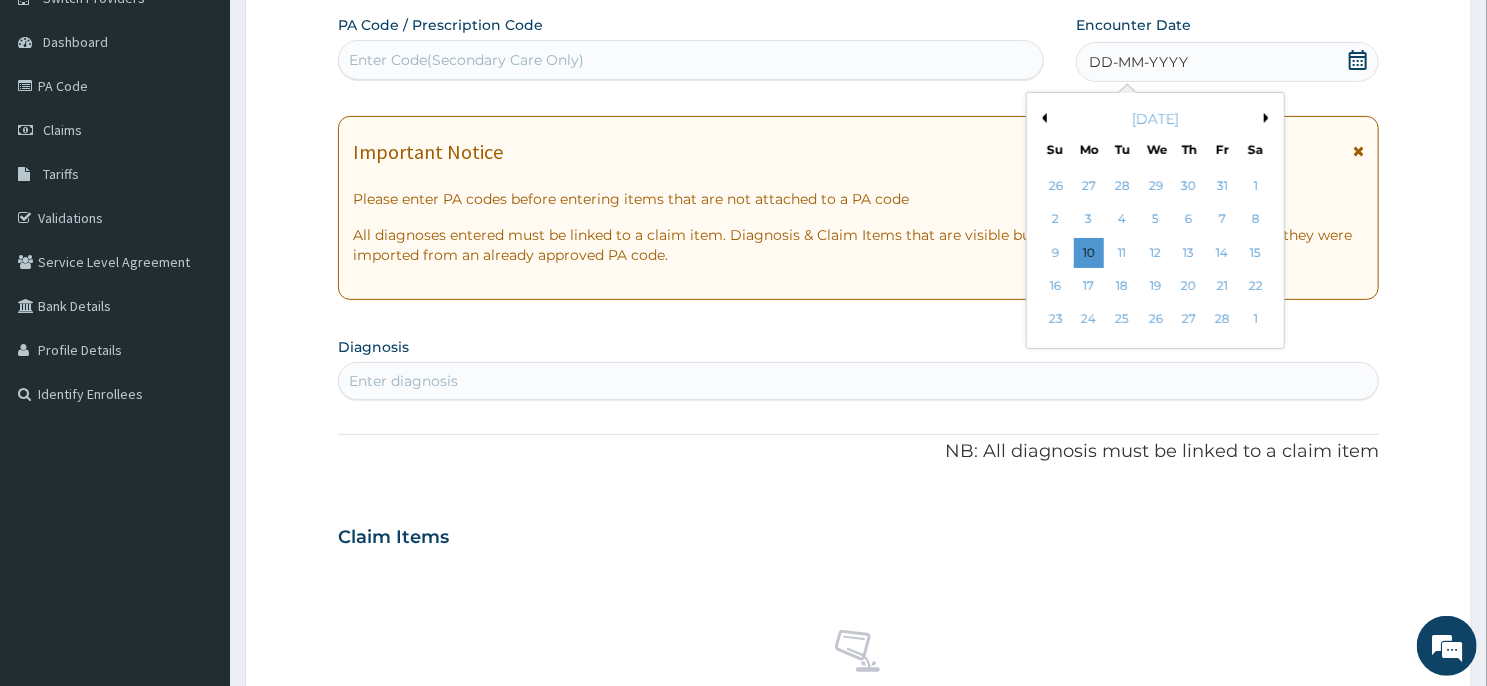 click on "Previous Month" at bounding box center (1042, 118) 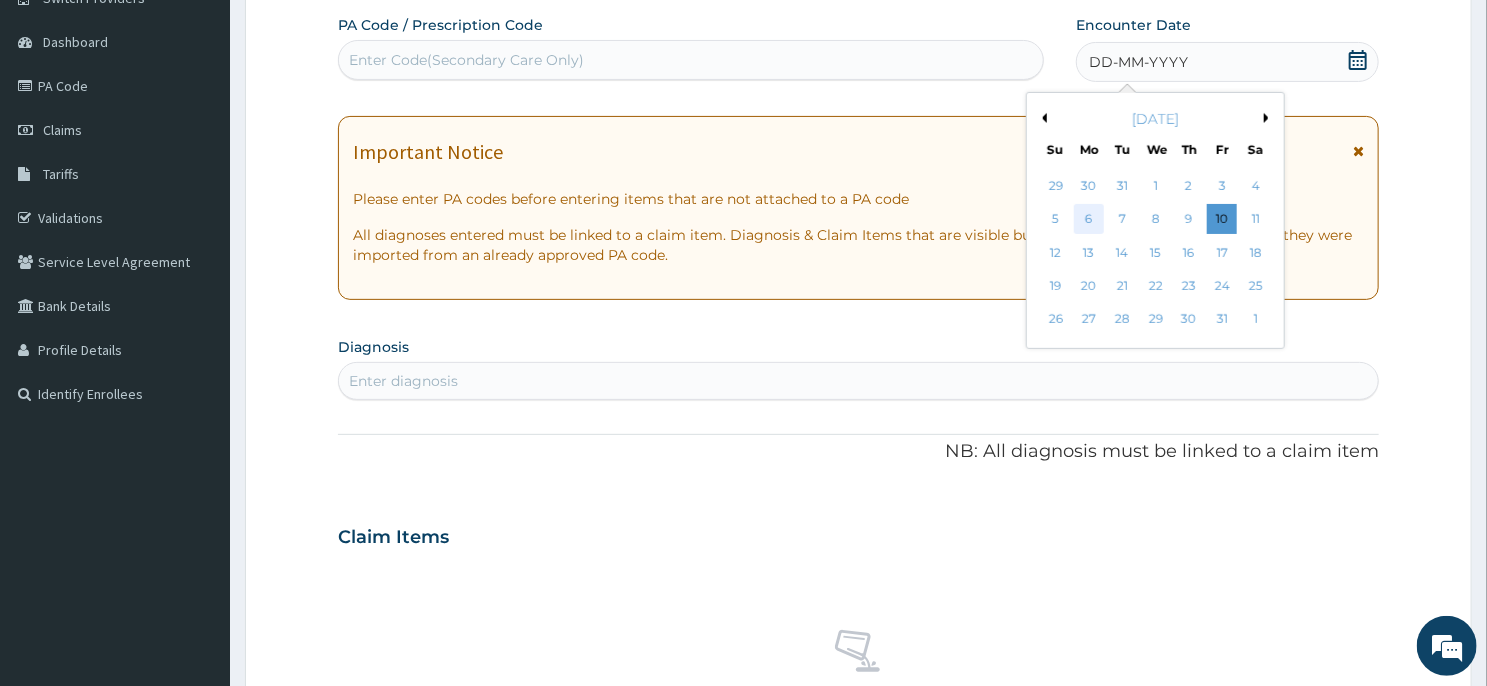 click on "6" at bounding box center (1089, 220) 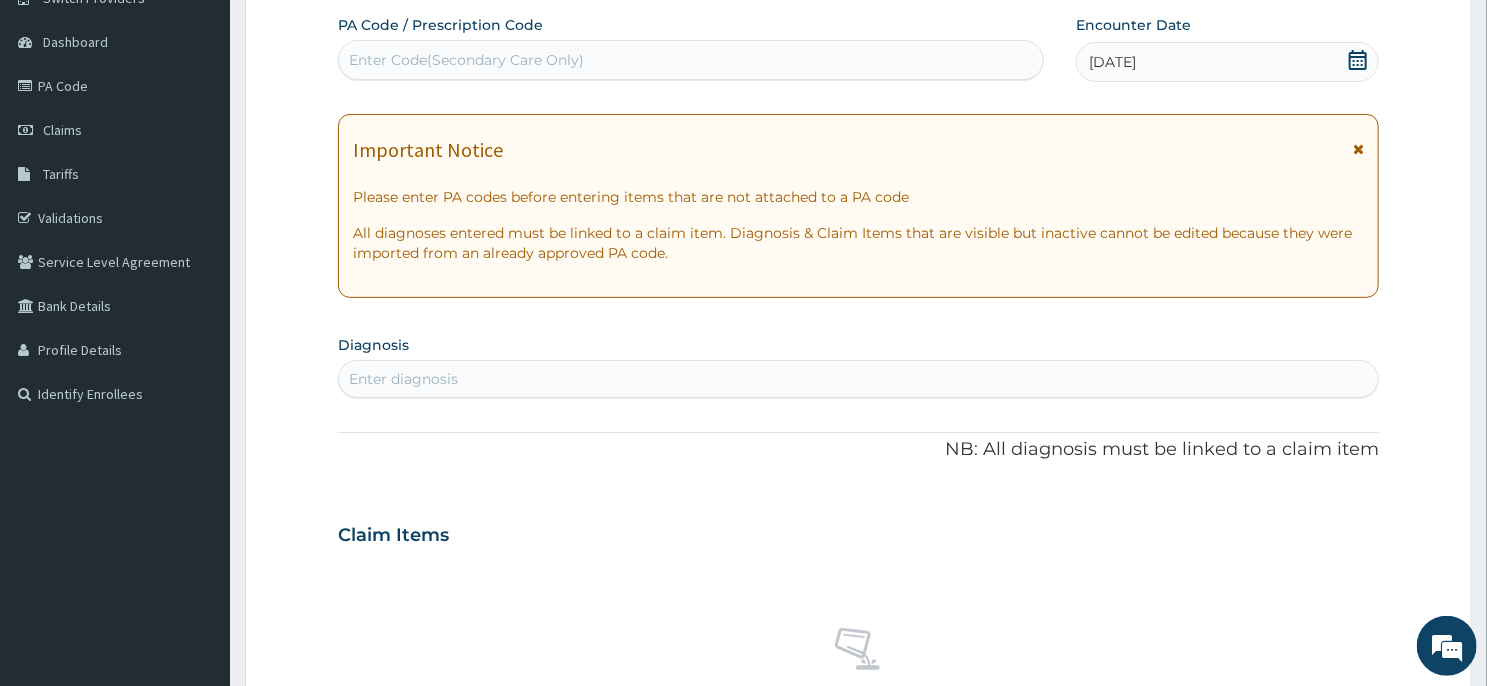 click on "Enter diagnosis" at bounding box center (858, 379) 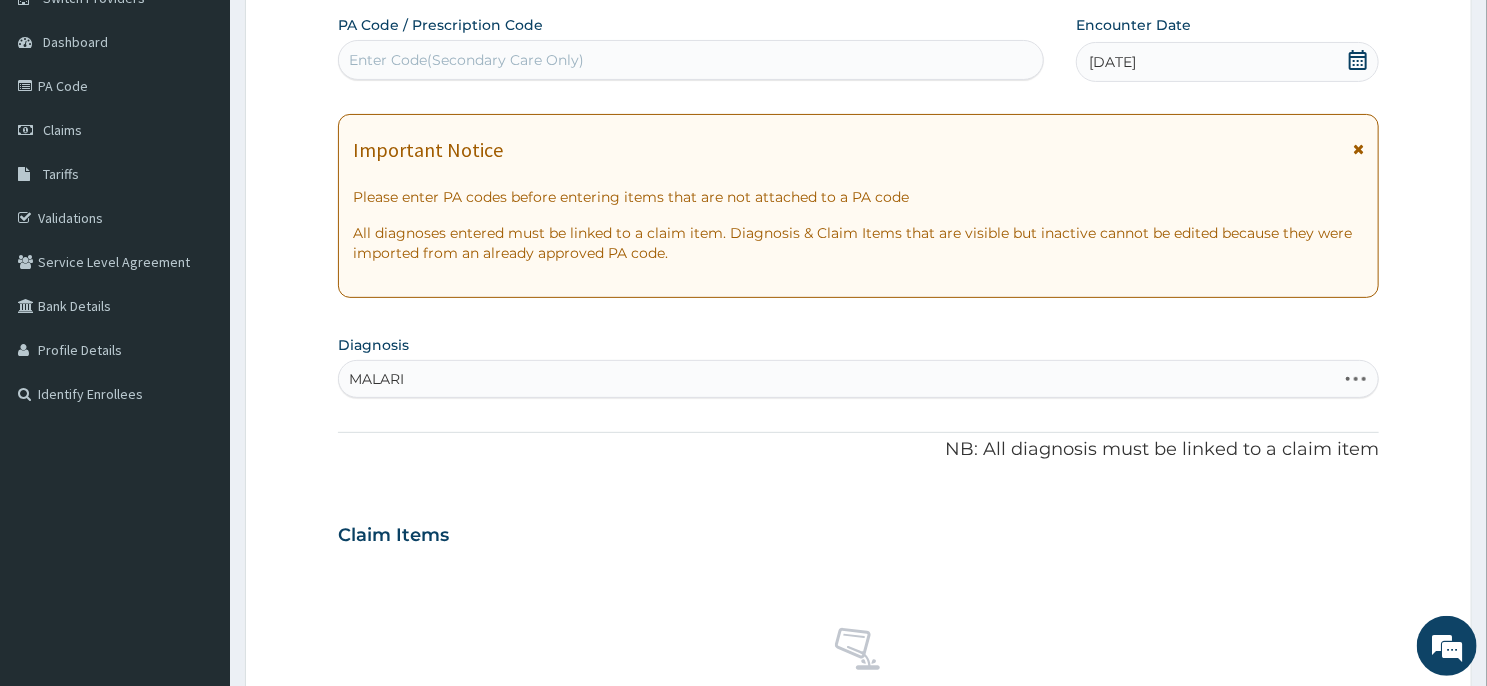 type on "MALARIA" 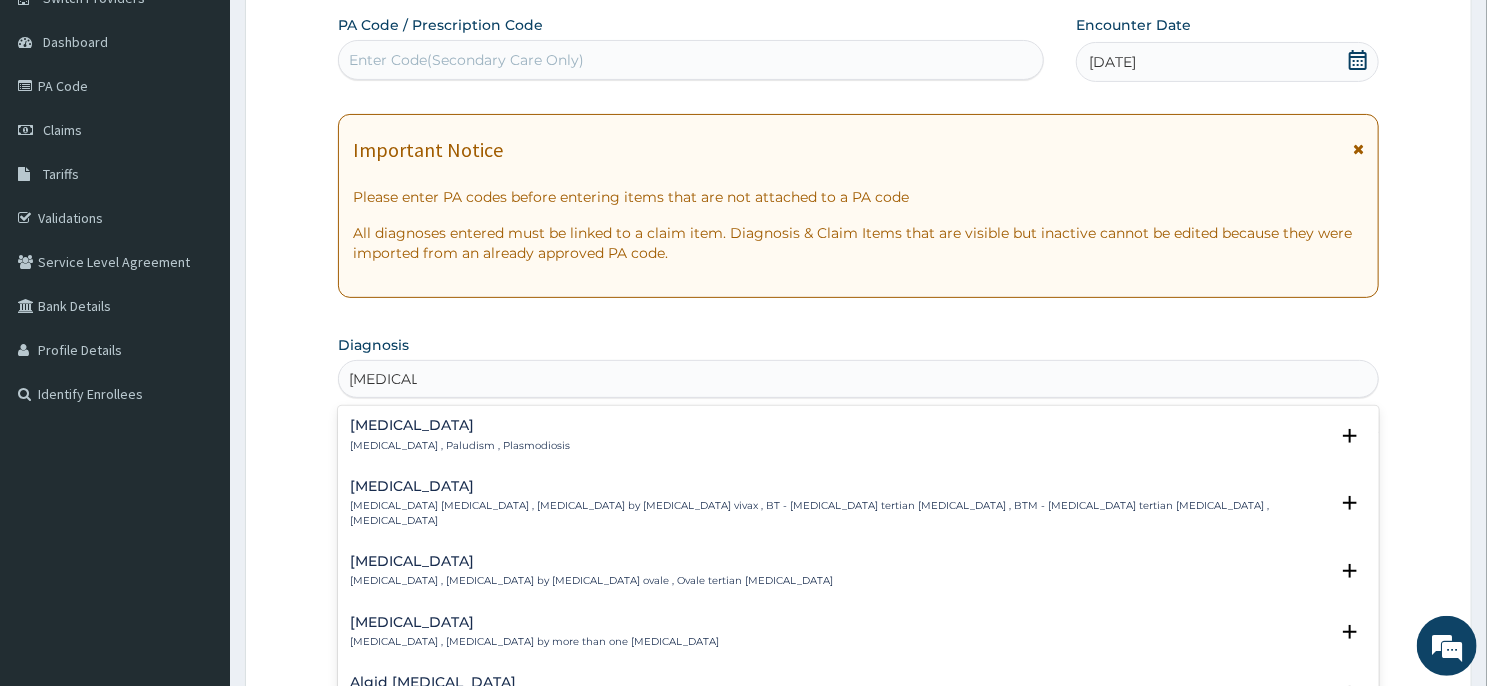 click on "Malaria Malaria , Paludism , Plasmodiosis" at bounding box center [460, 435] 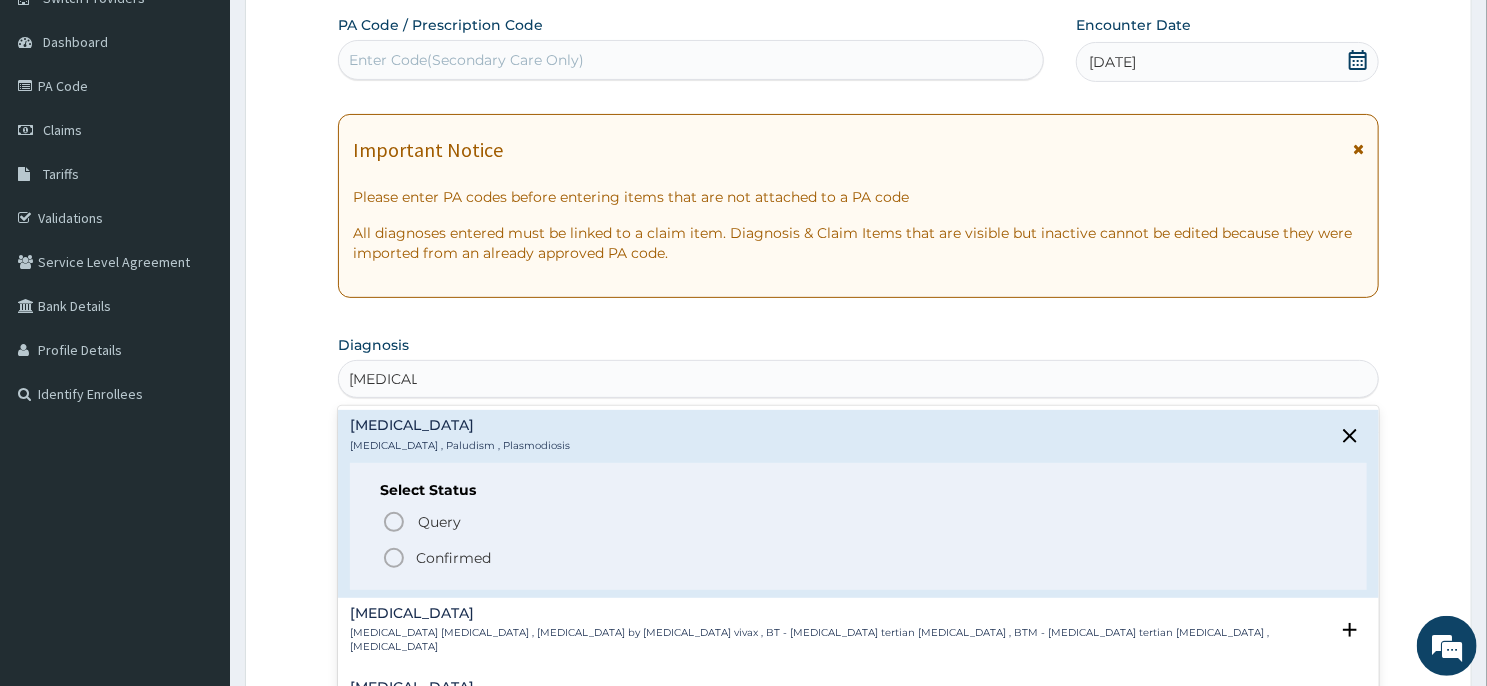 click 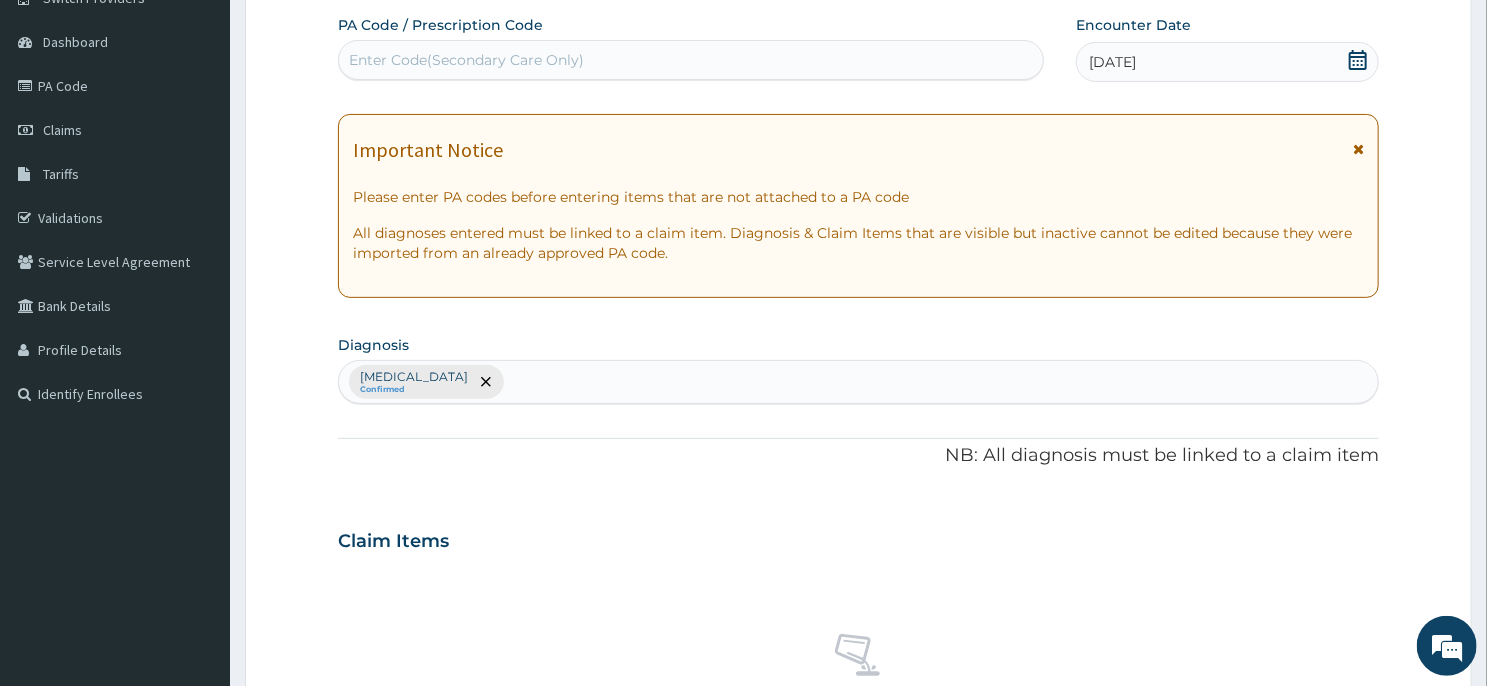 click on "Malaria Confirmed" at bounding box center (858, 382) 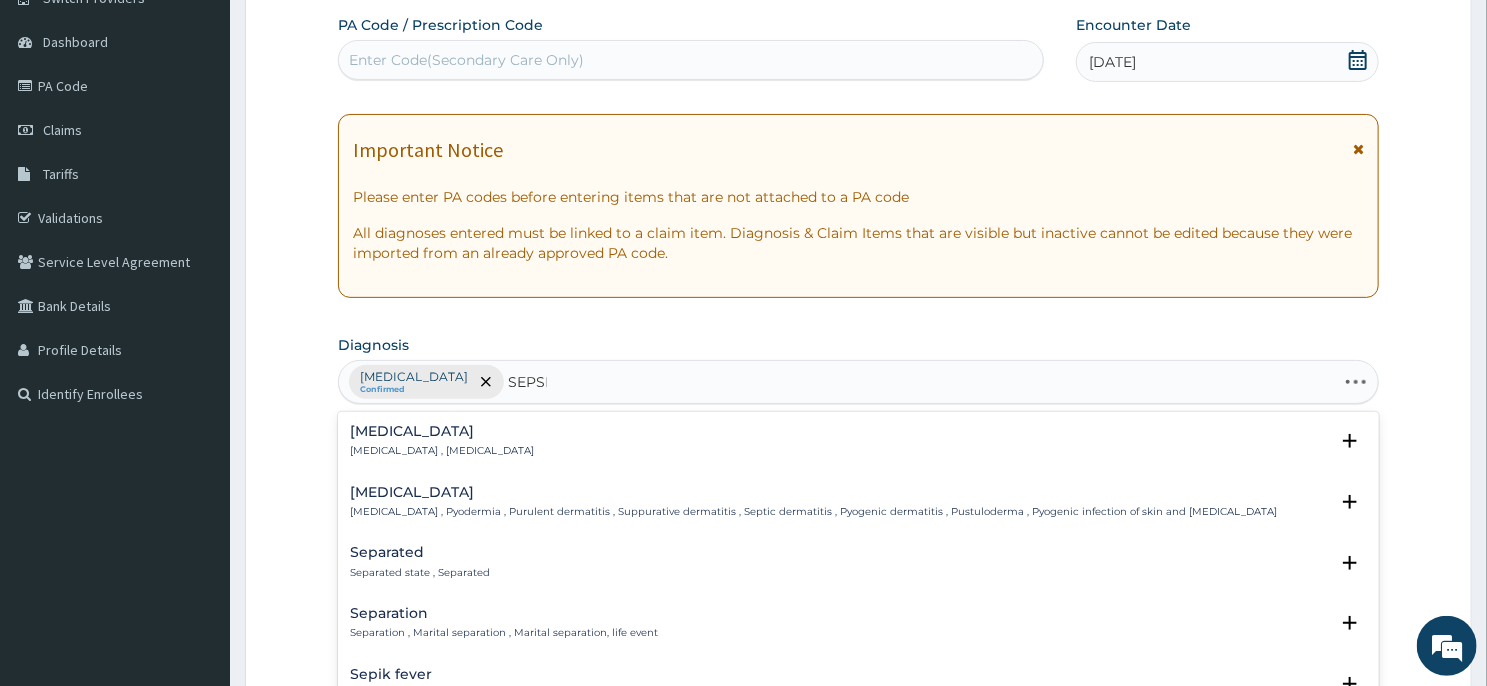 type on "SEPSIS" 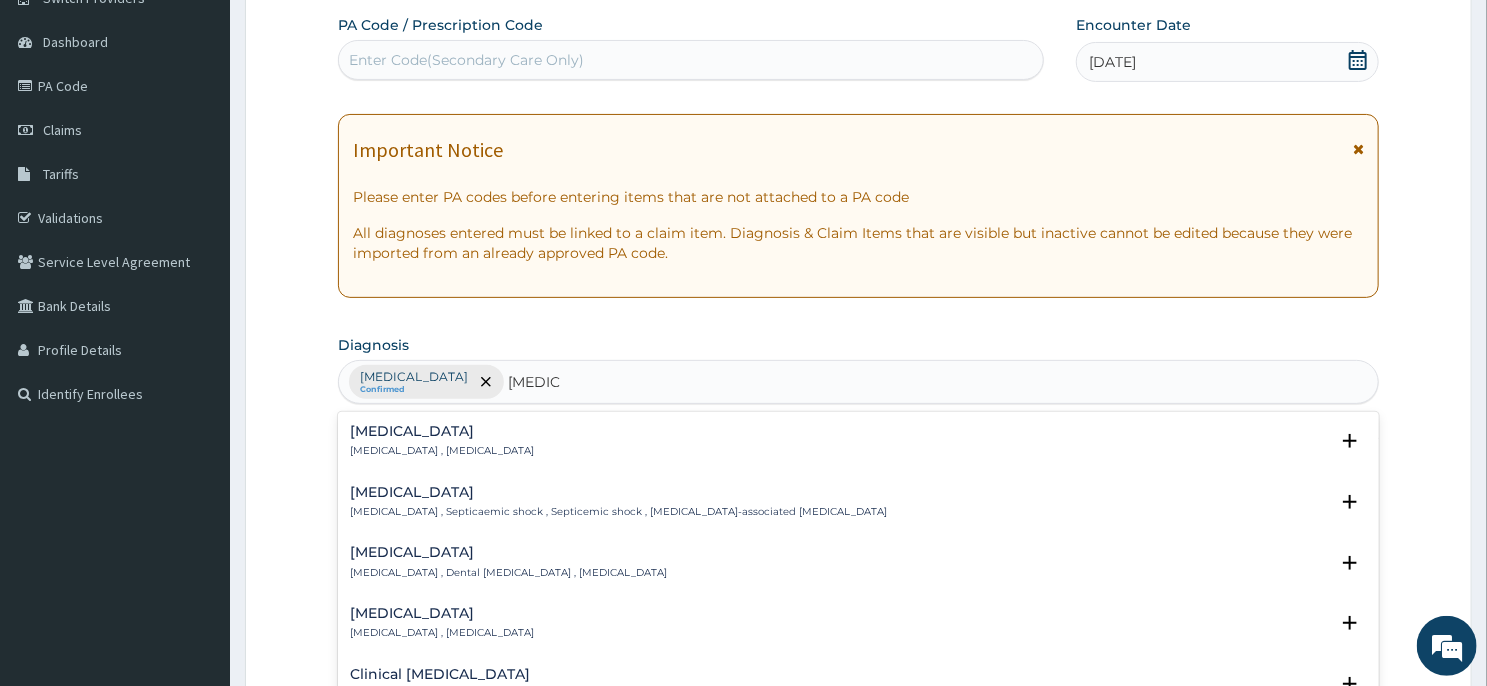 click on "Sepsis" at bounding box center [442, 431] 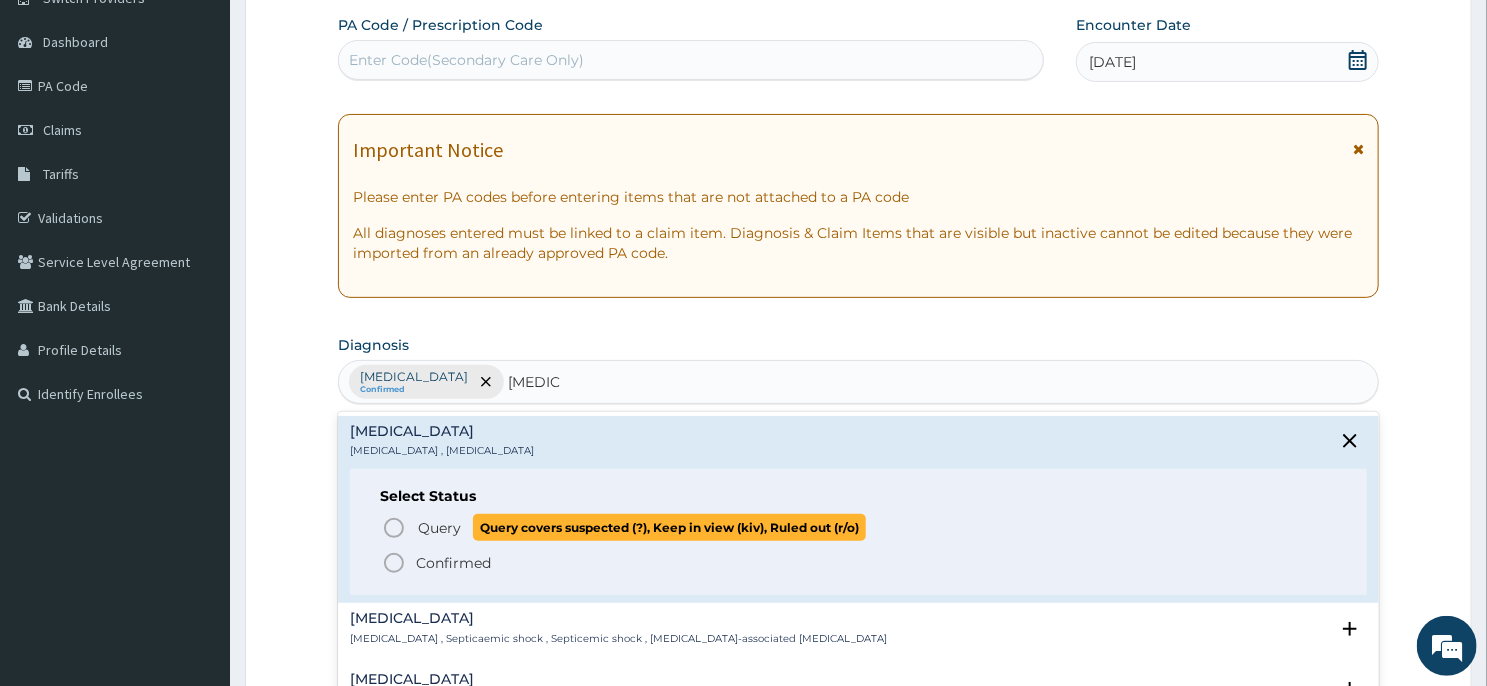 click 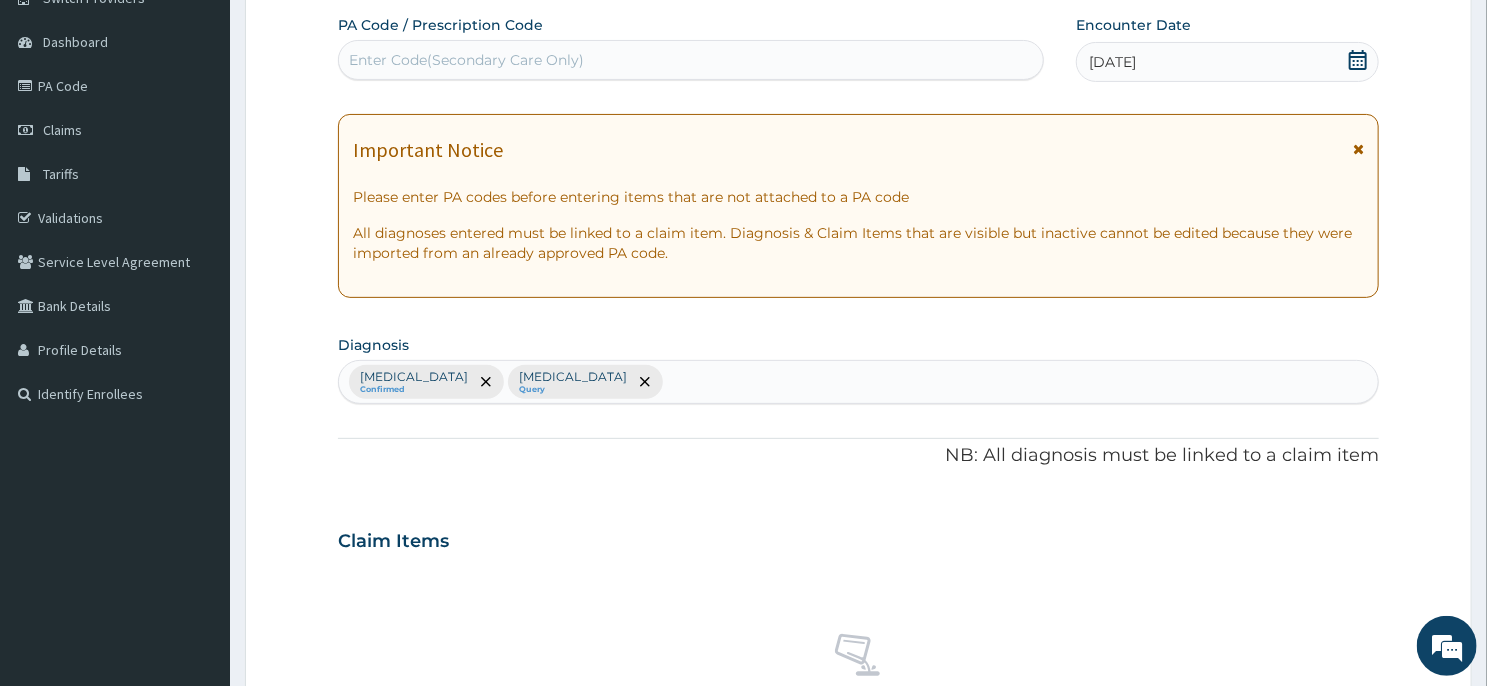 click on "Malaria Confirmed Sepsis Query" at bounding box center (858, 382) 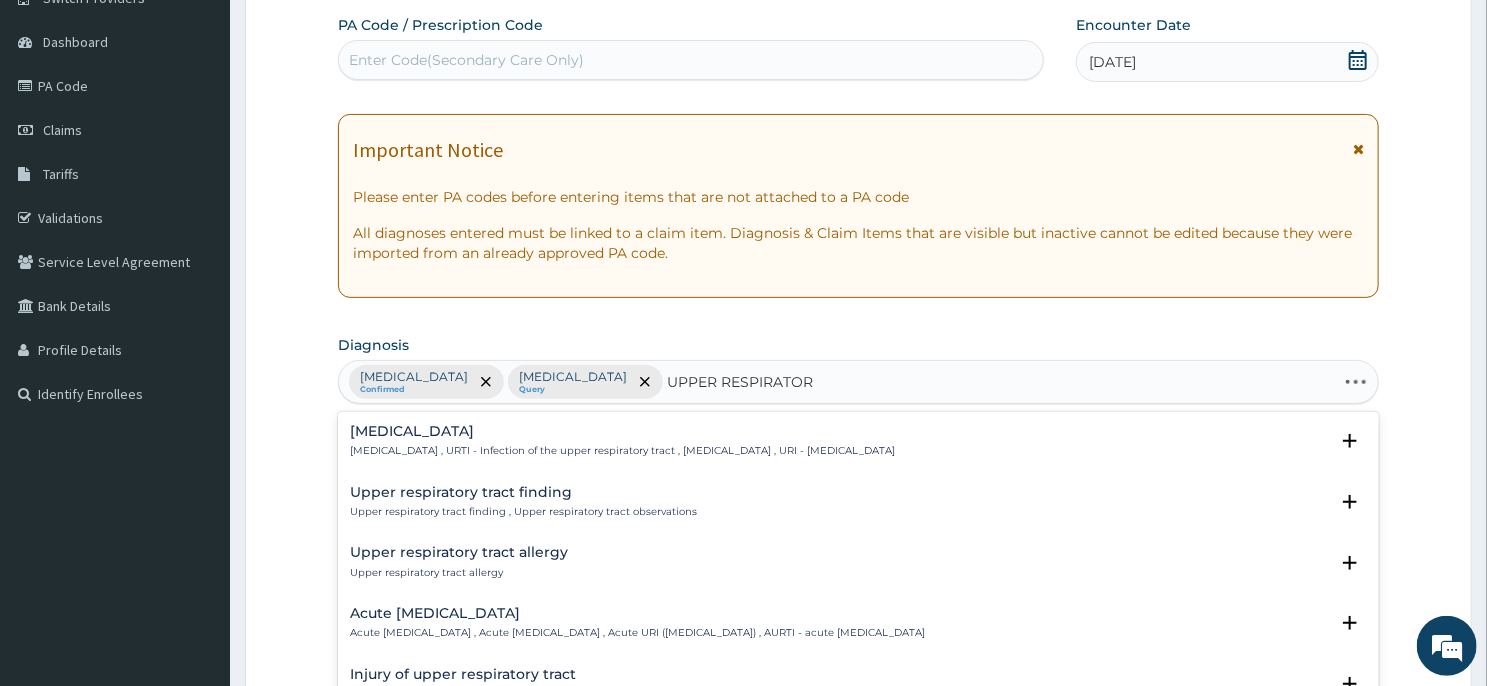 type on "UPPER RESPIRATORY" 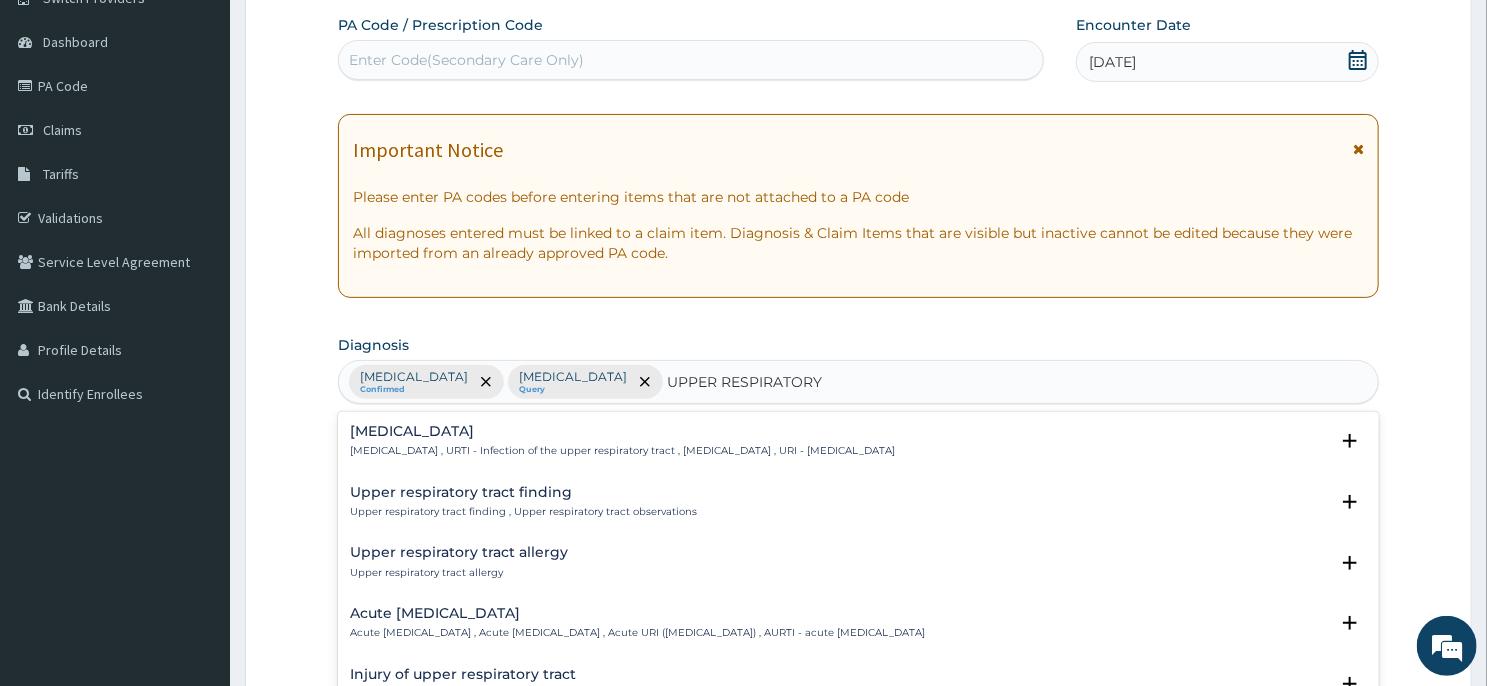 click on "Upper respiratory infection Upper respiratory infection , URTI - Infection of the upper respiratory tract , Upper respiratory tract infection , URI - Upper respiratory infection" at bounding box center (622, 441) 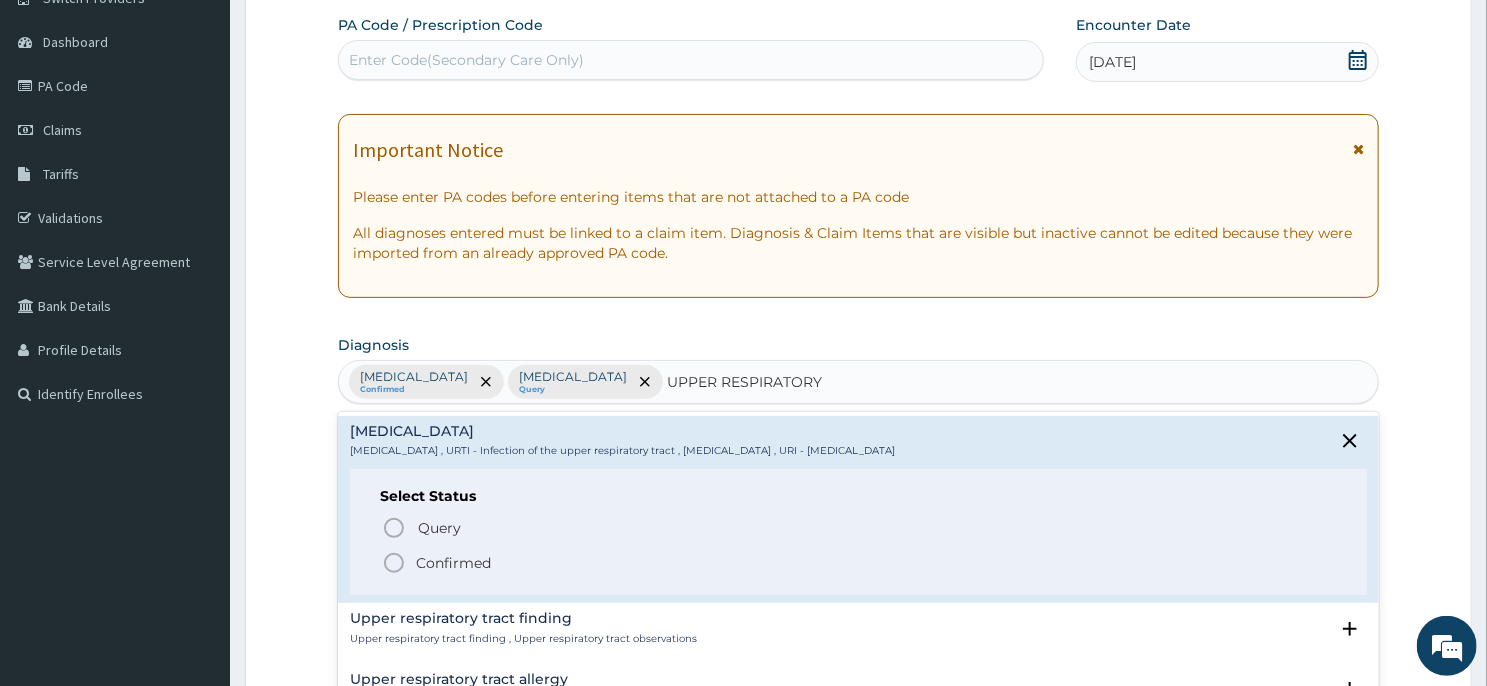 click 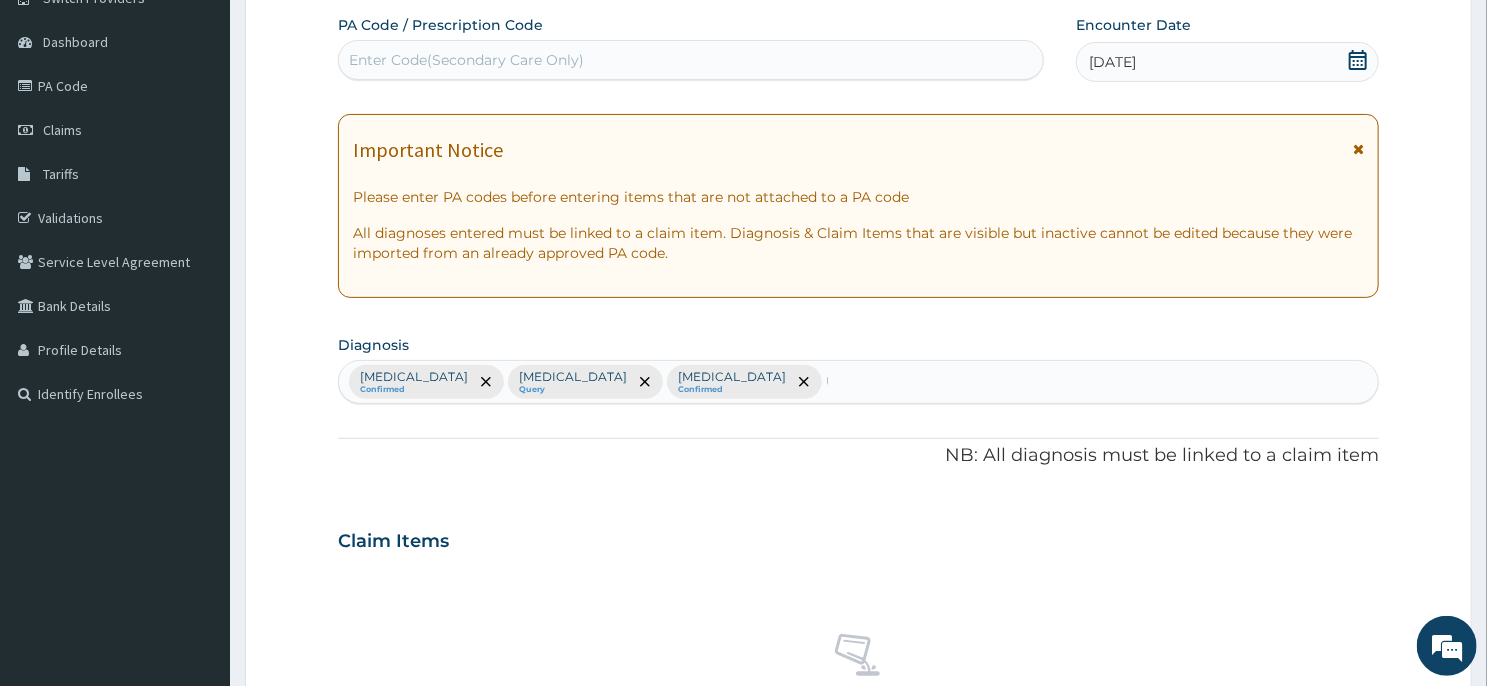 type 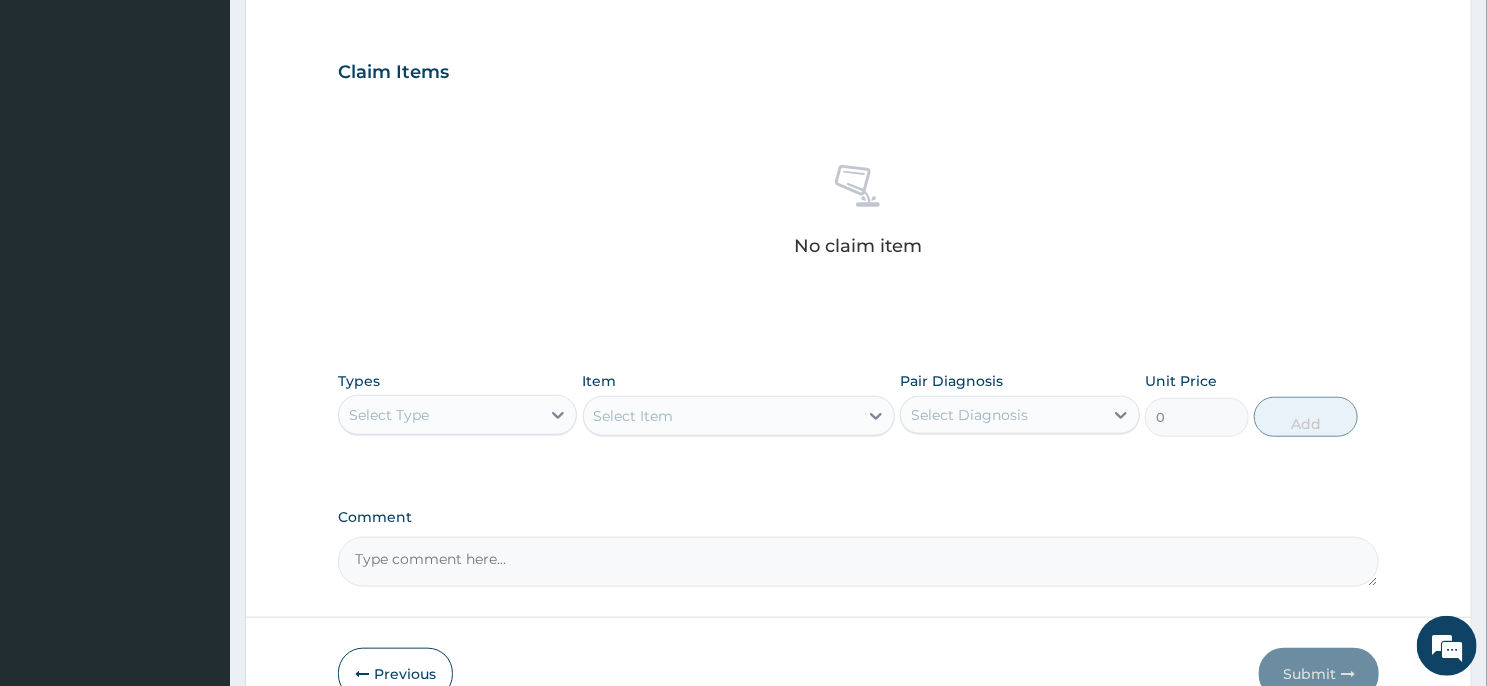 scroll, scrollTop: 757, scrollLeft: 0, axis: vertical 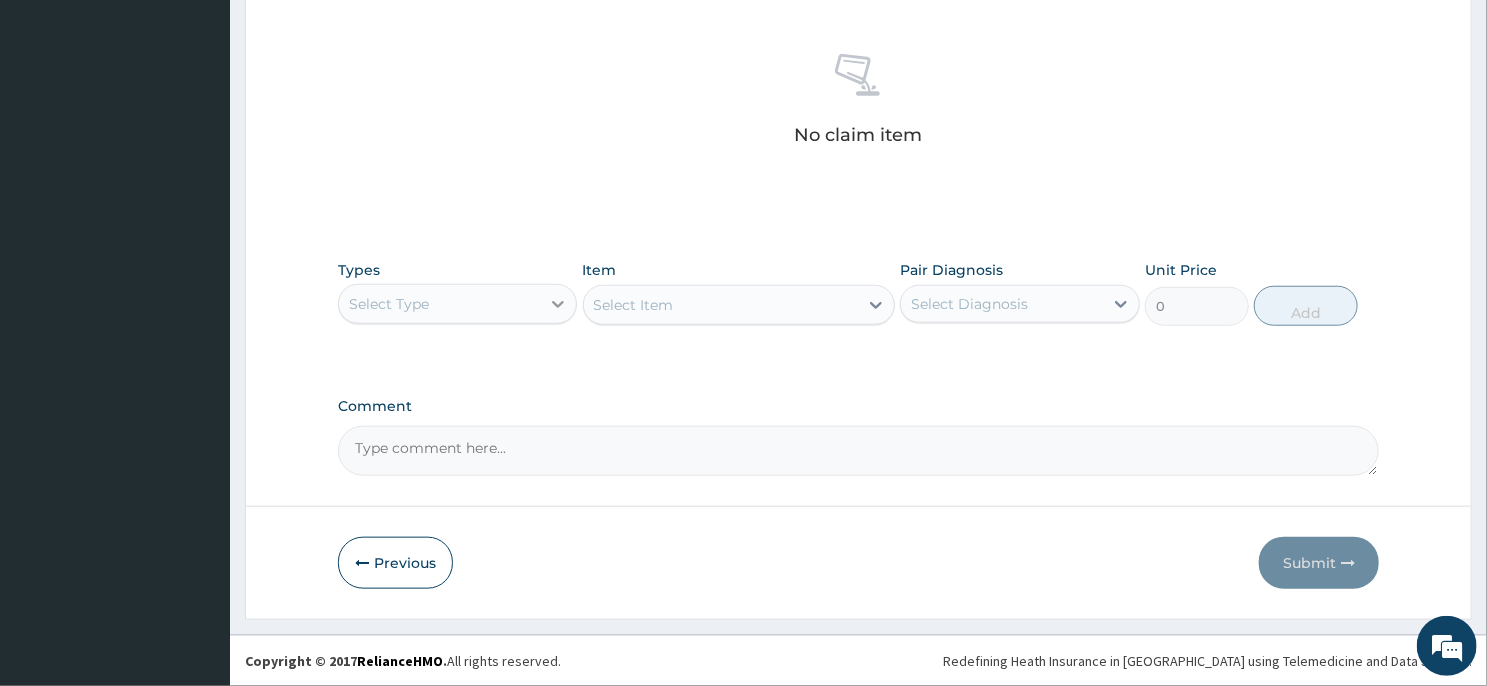 click 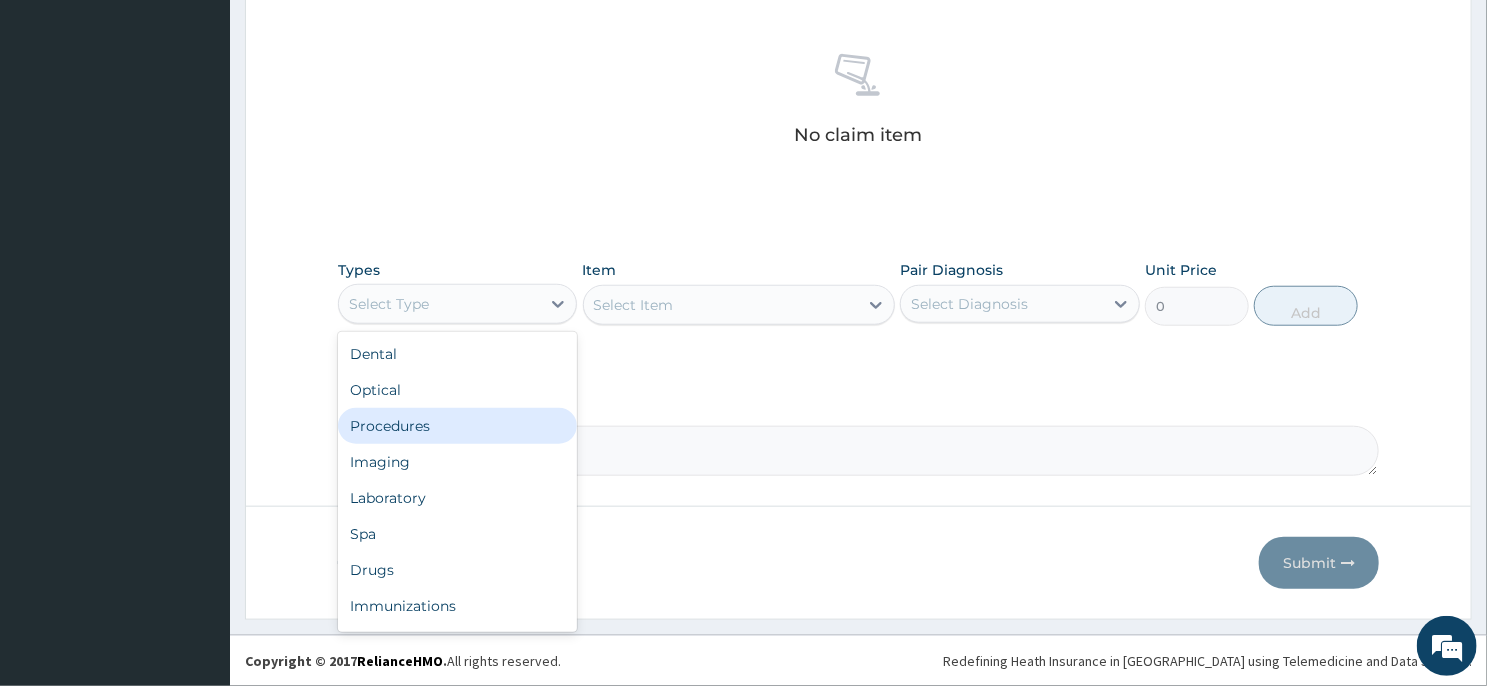 click on "Procedures" at bounding box center (457, 426) 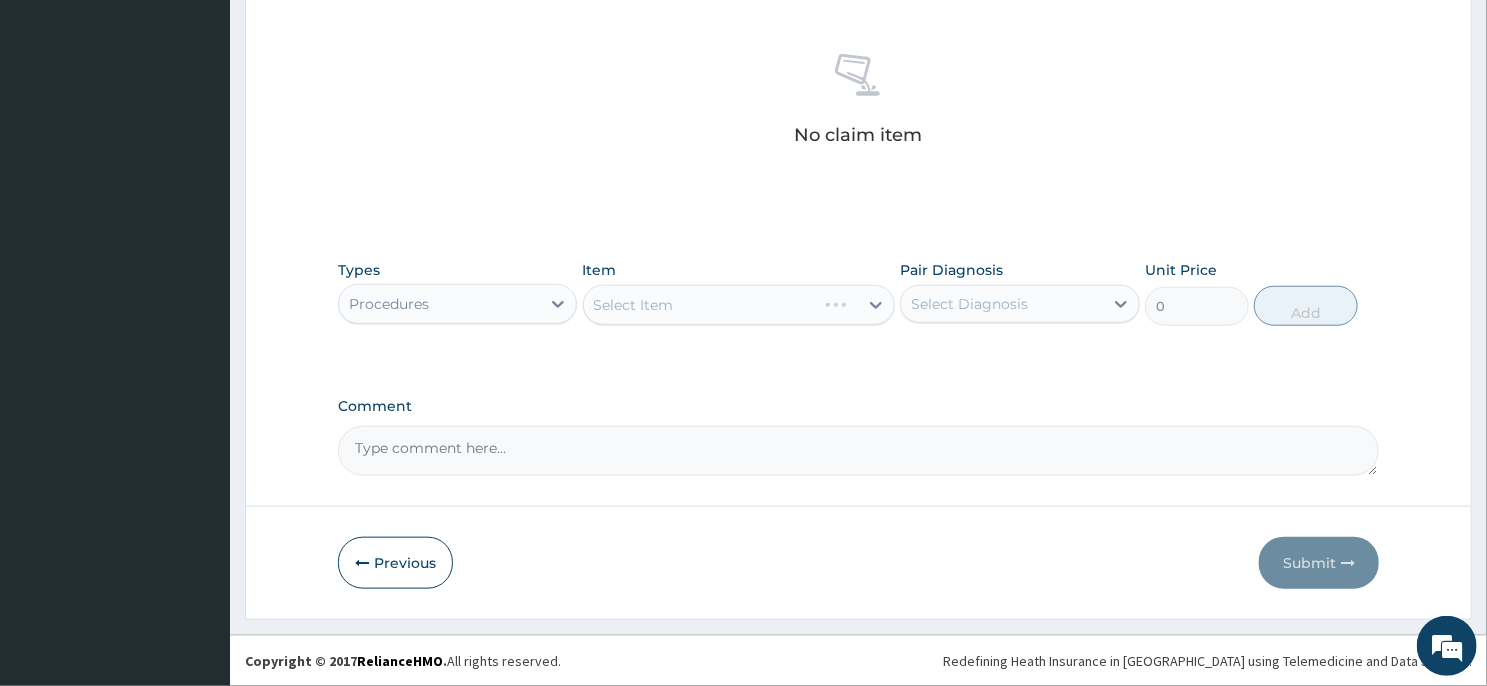 click on "Select Item" at bounding box center (739, 305) 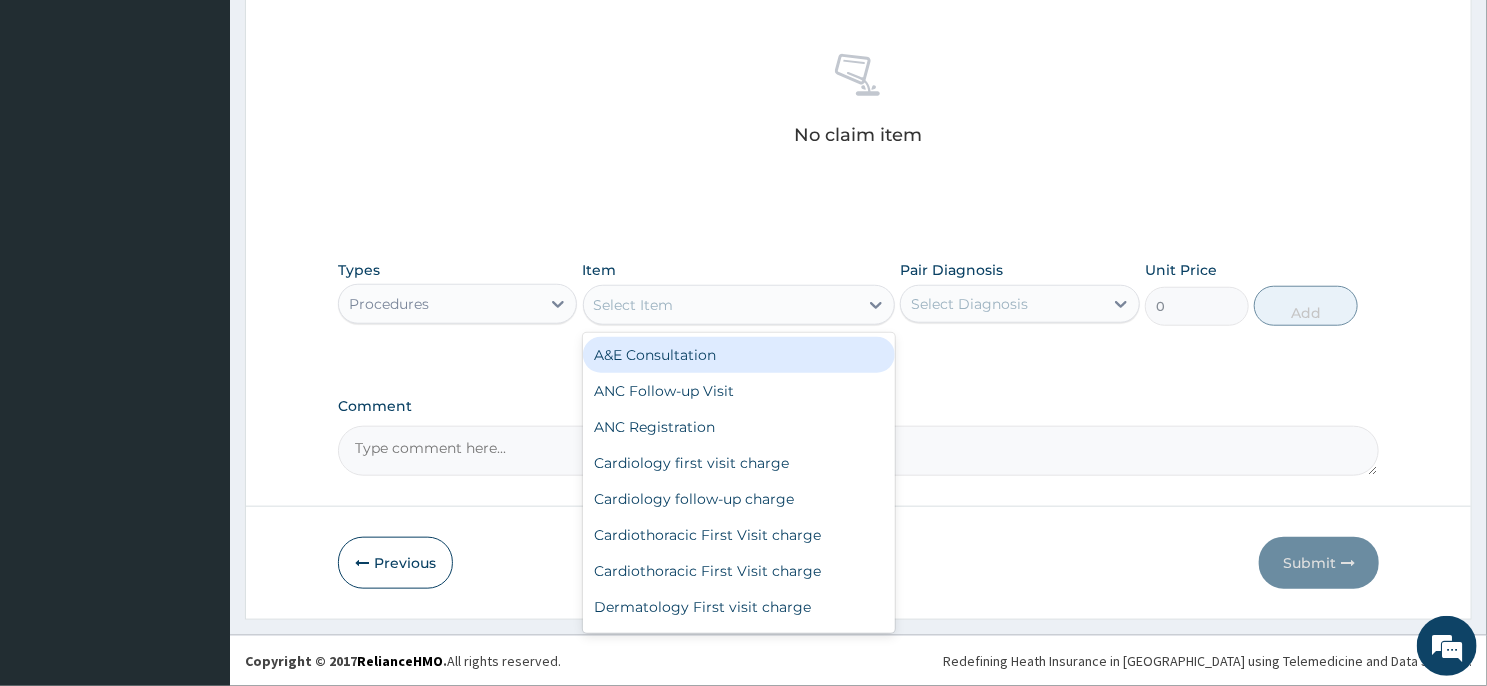 click on "Select Item" at bounding box center [721, 305] 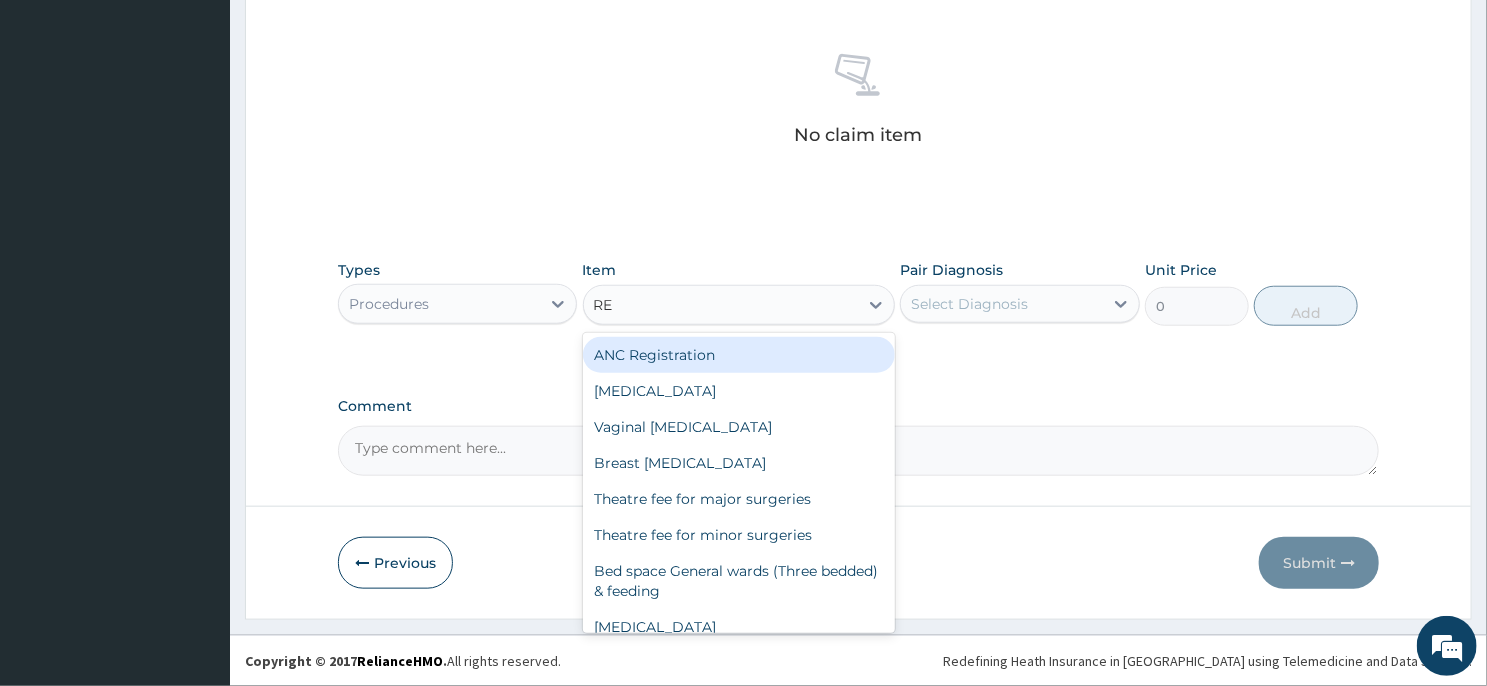type on "REG" 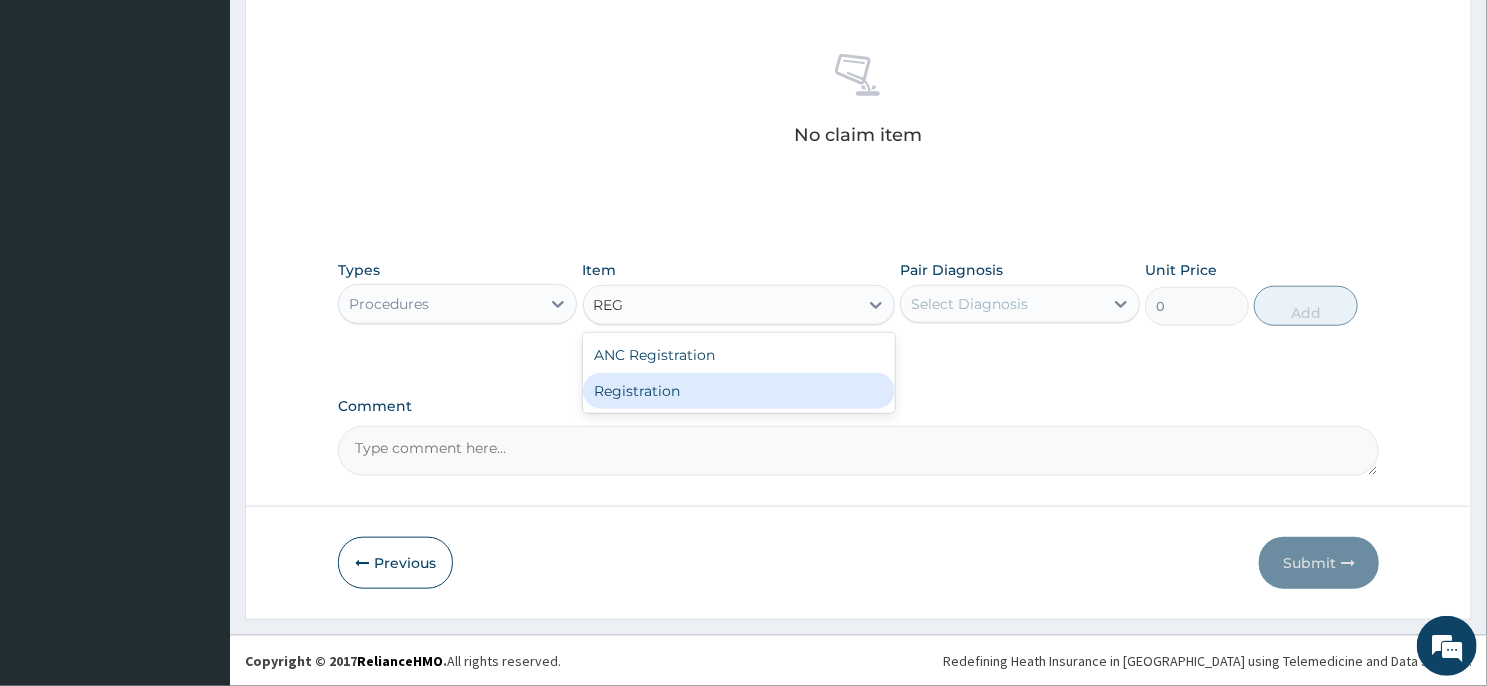 click on "Registration" at bounding box center (739, 391) 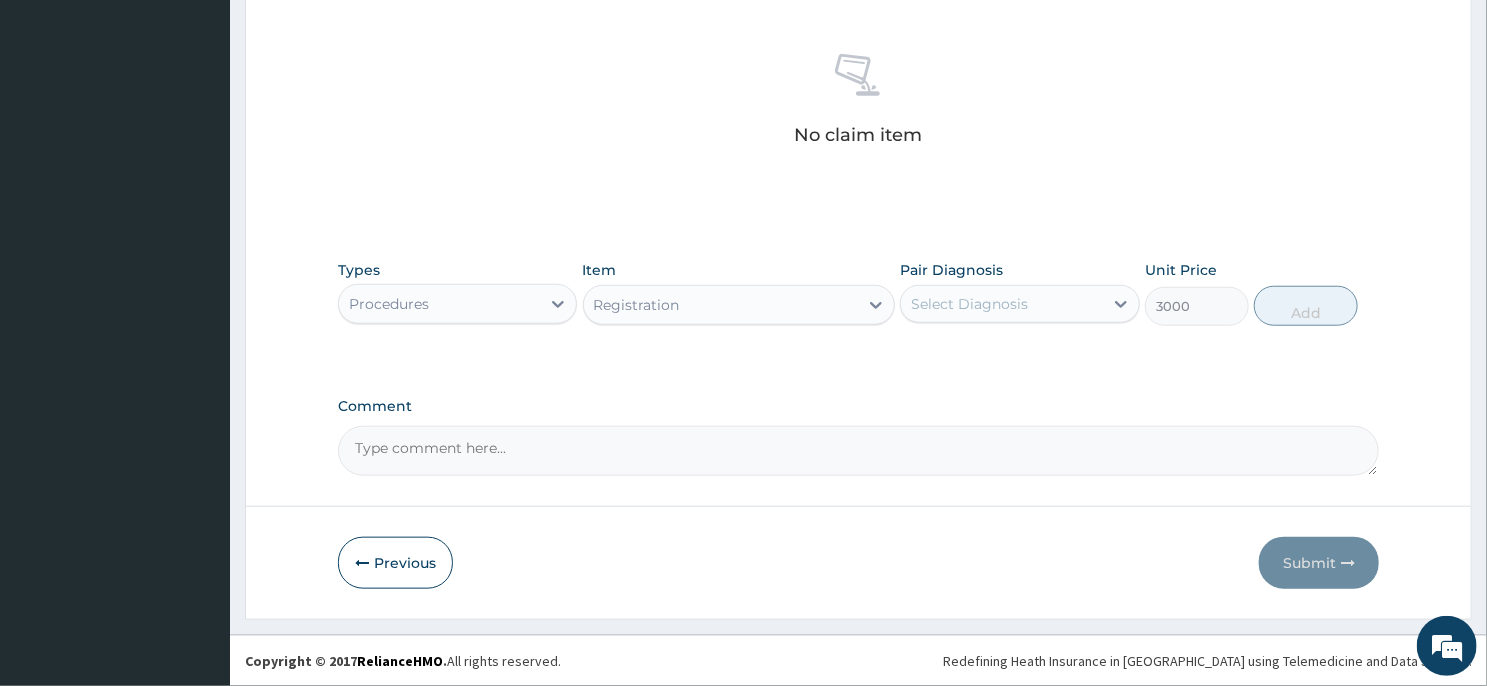 click on "Select Diagnosis" at bounding box center (969, 304) 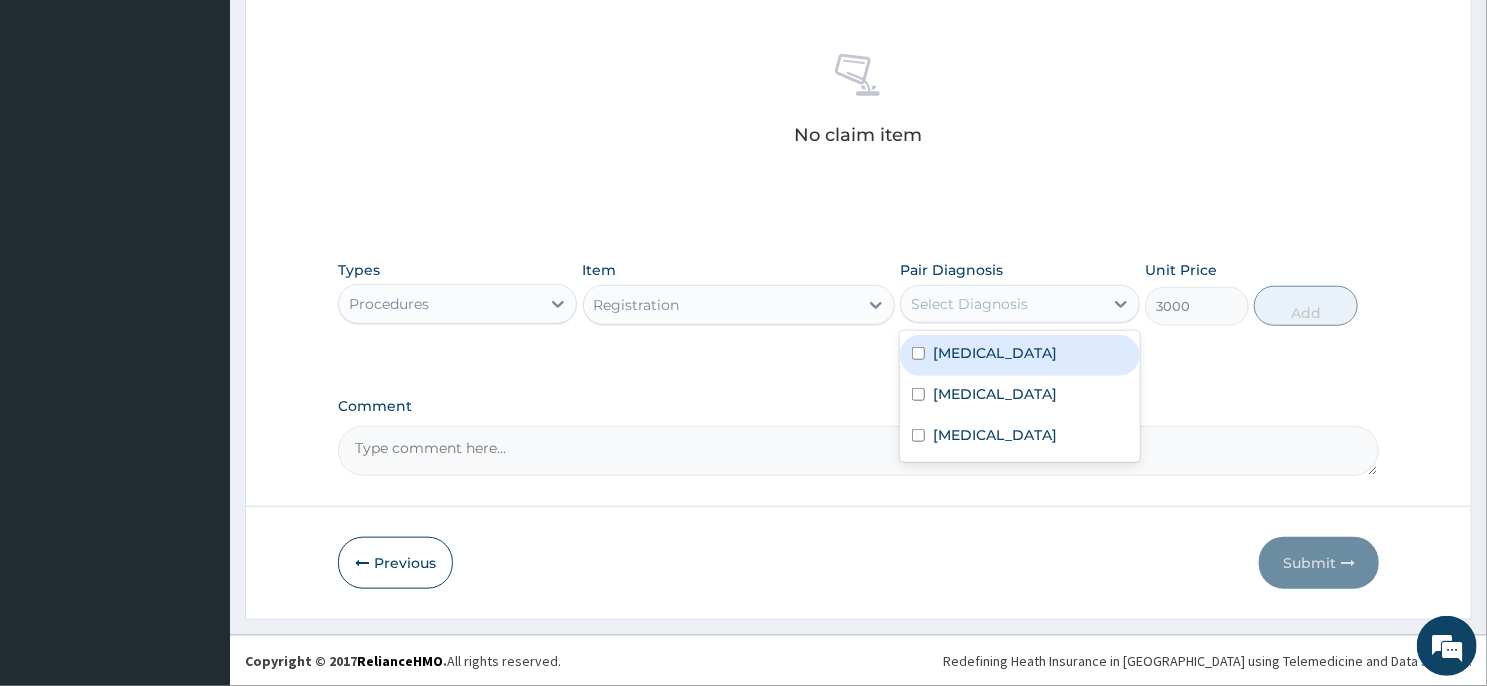 click on "Malaria" at bounding box center (995, 353) 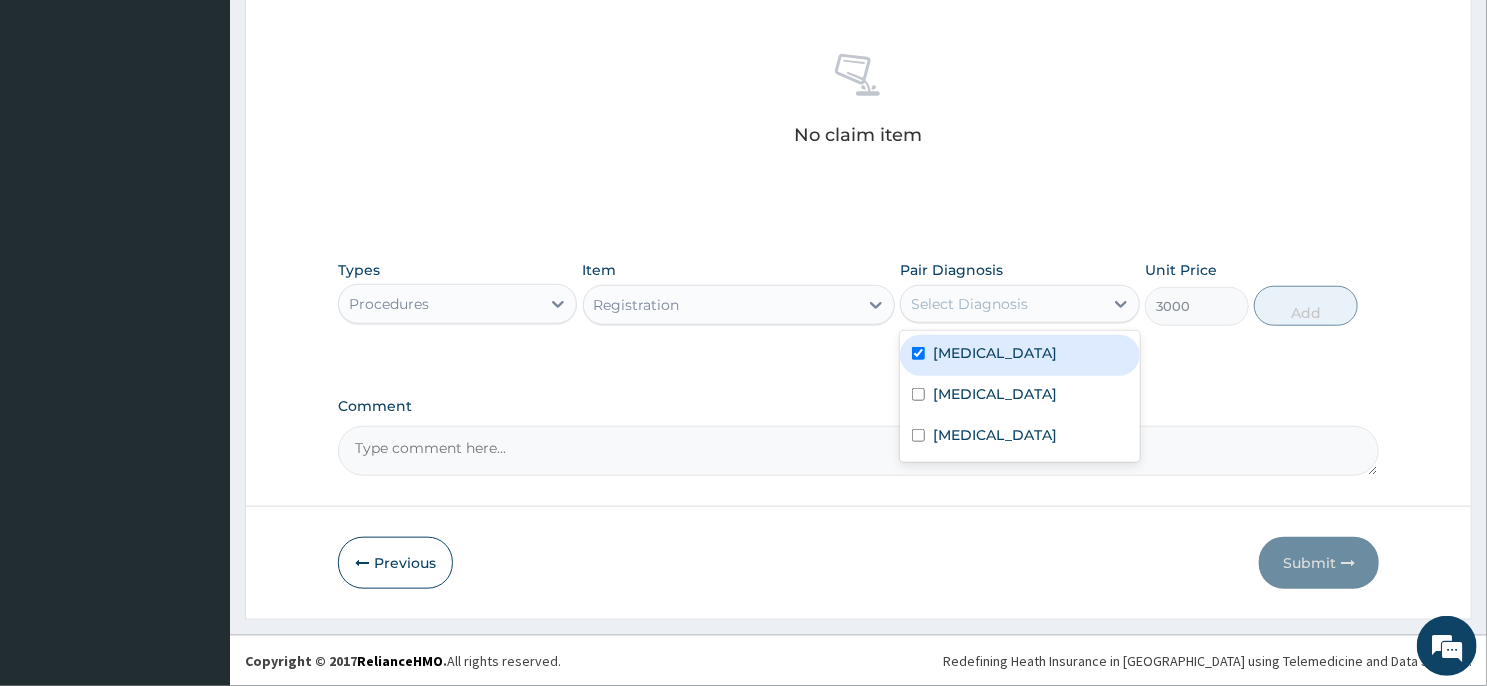 checkbox on "true" 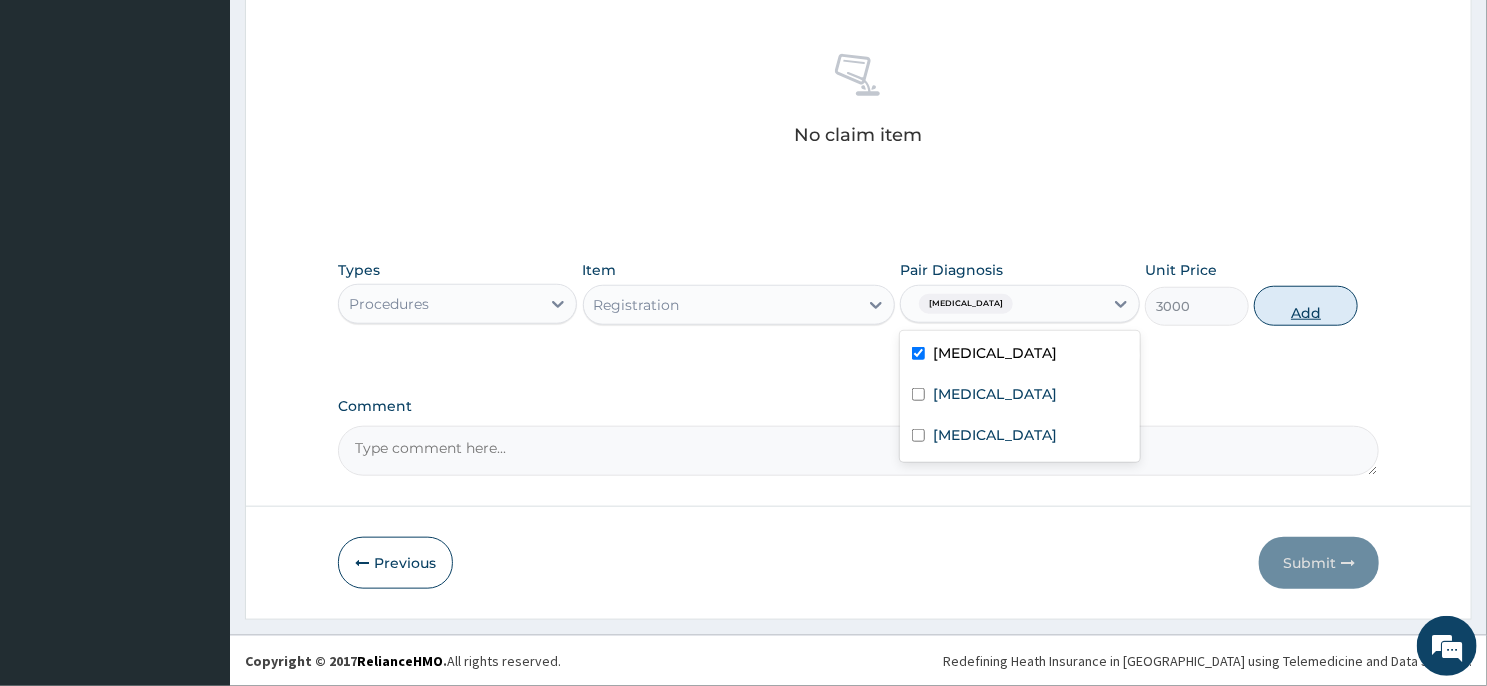 click on "Add" at bounding box center (1306, 306) 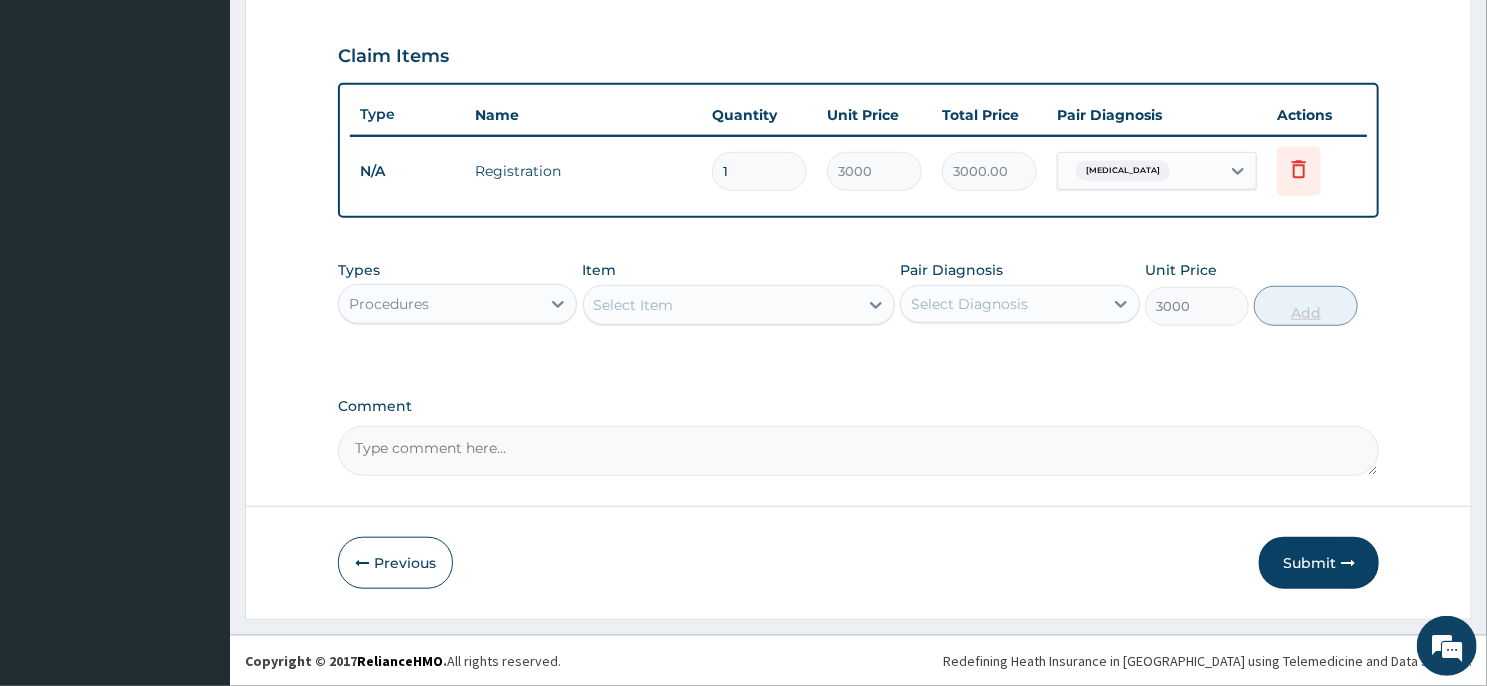 type on "0" 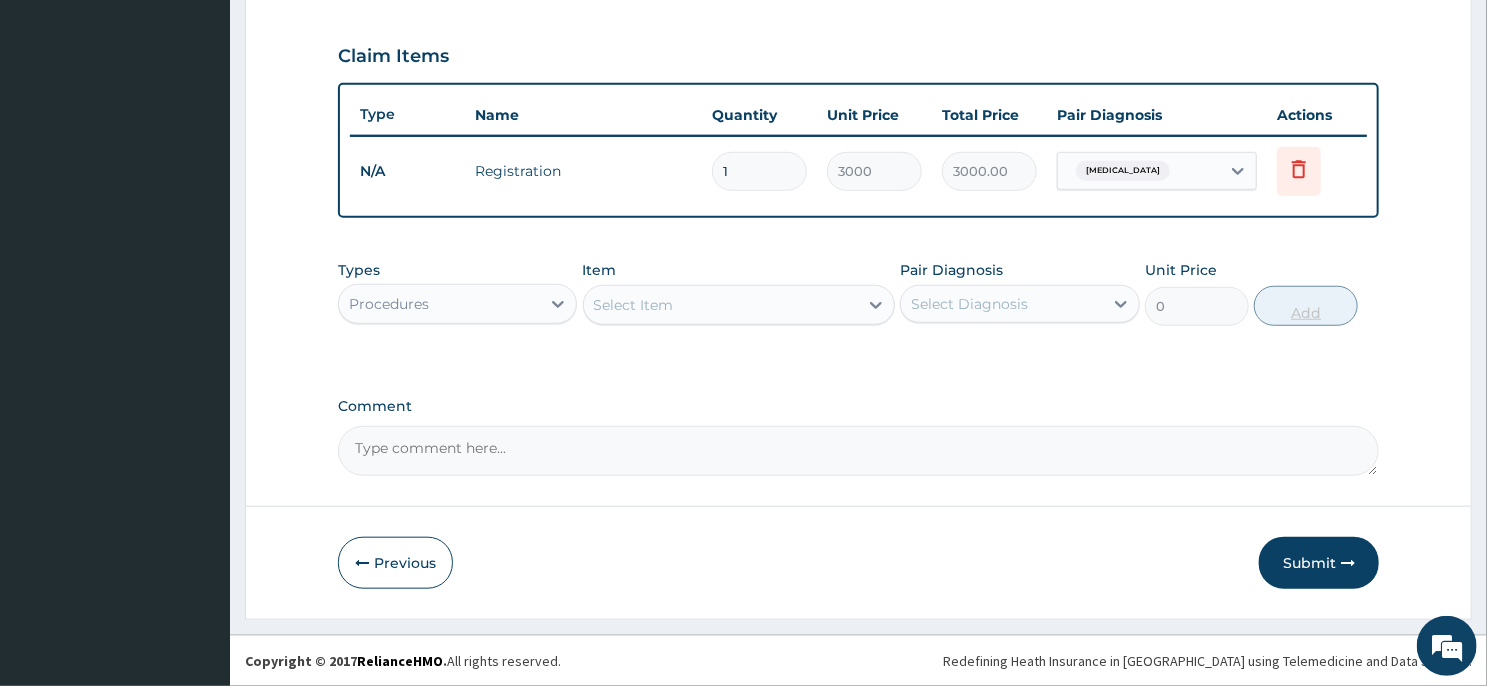 scroll, scrollTop: 659, scrollLeft: 0, axis: vertical 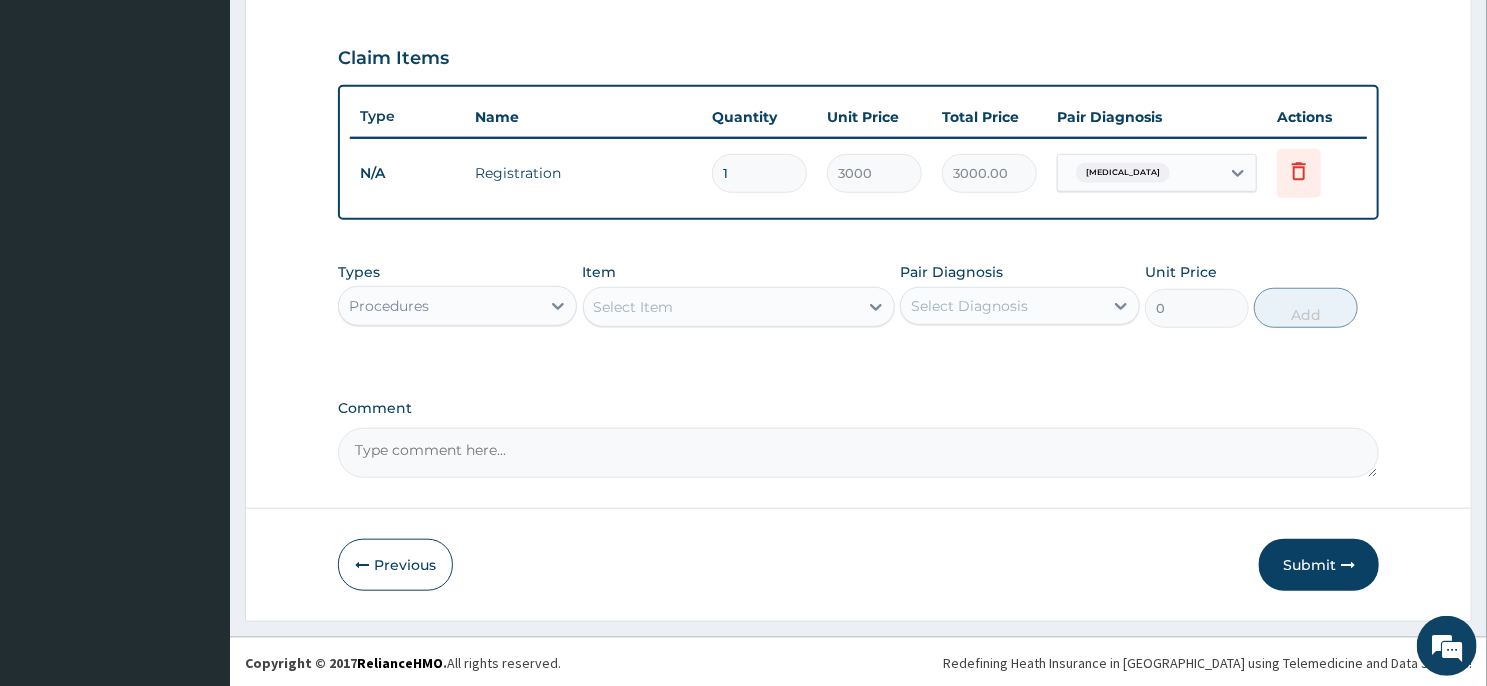 click on "Select Item" at bounding box center (721, 307) 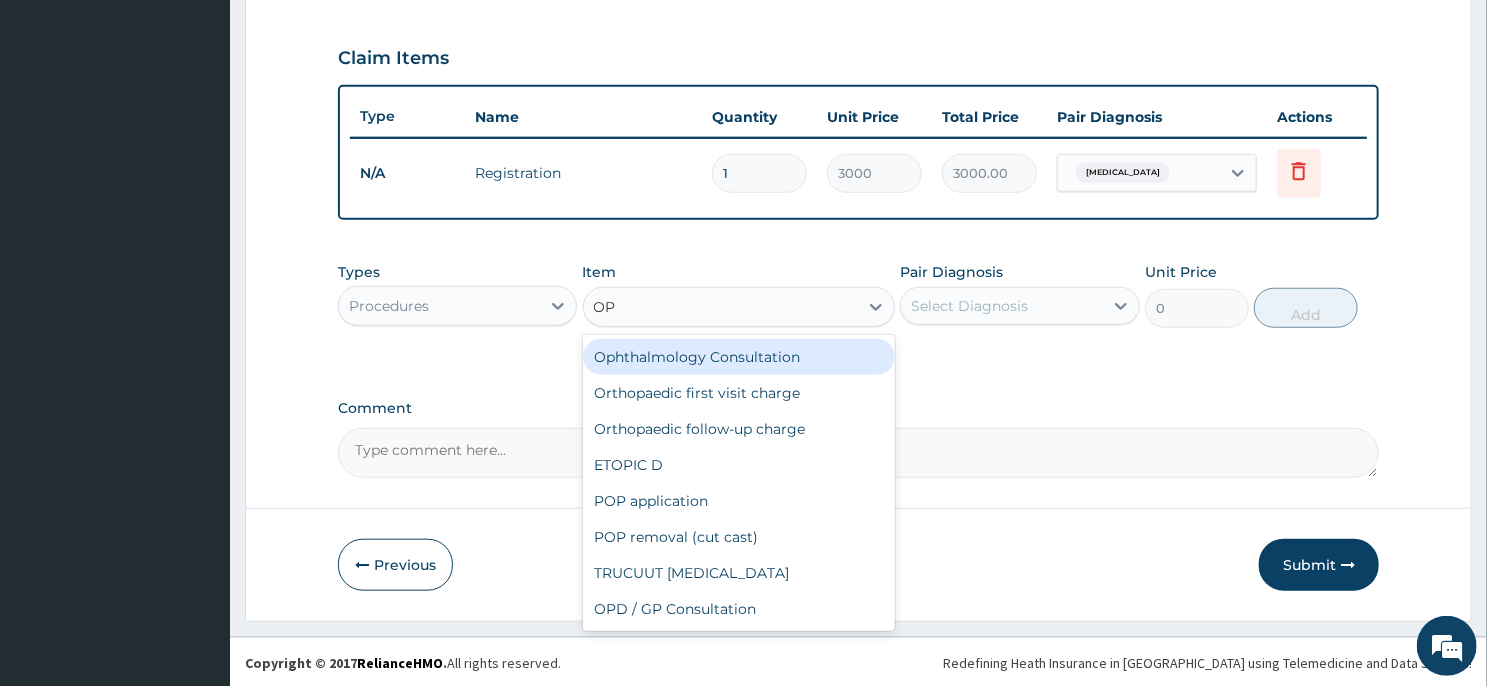 type on "OPD" 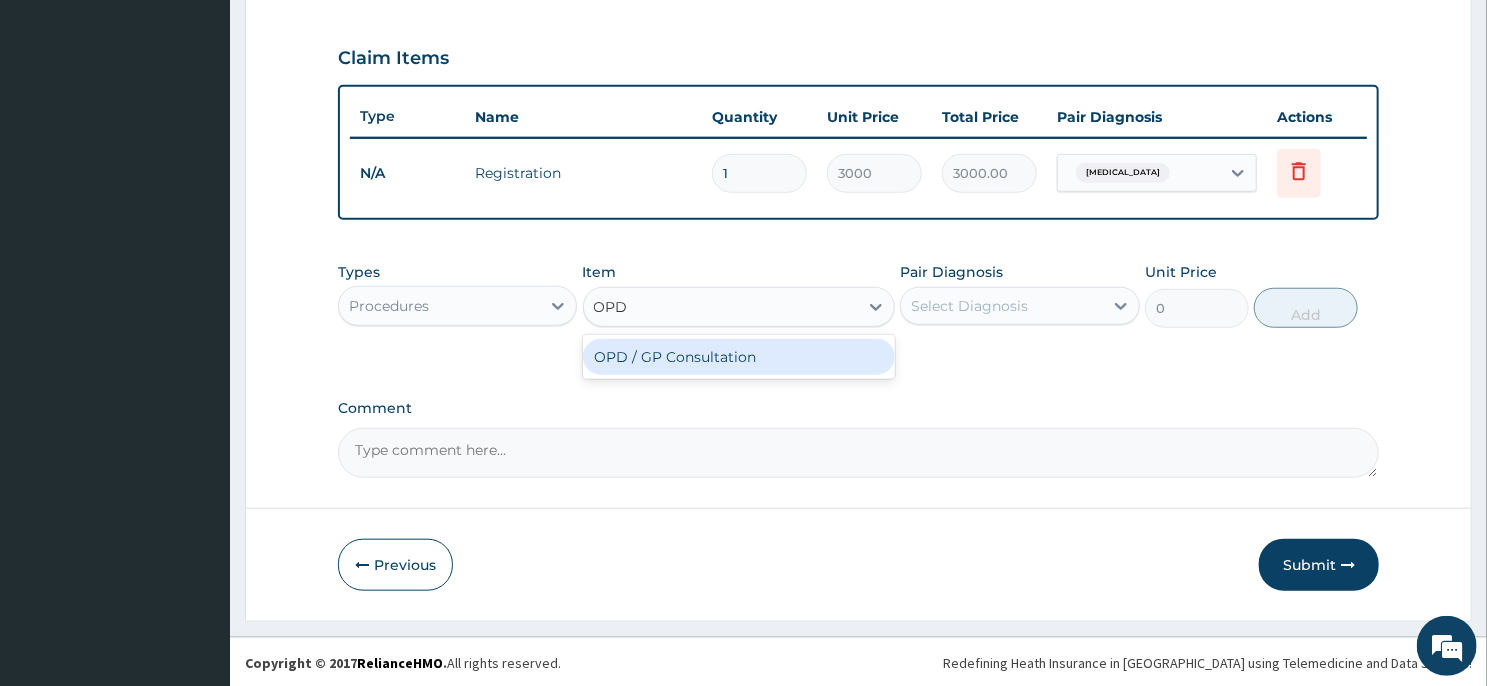 click on "OPD / GP Consultation" at bounding box center [739, 357] 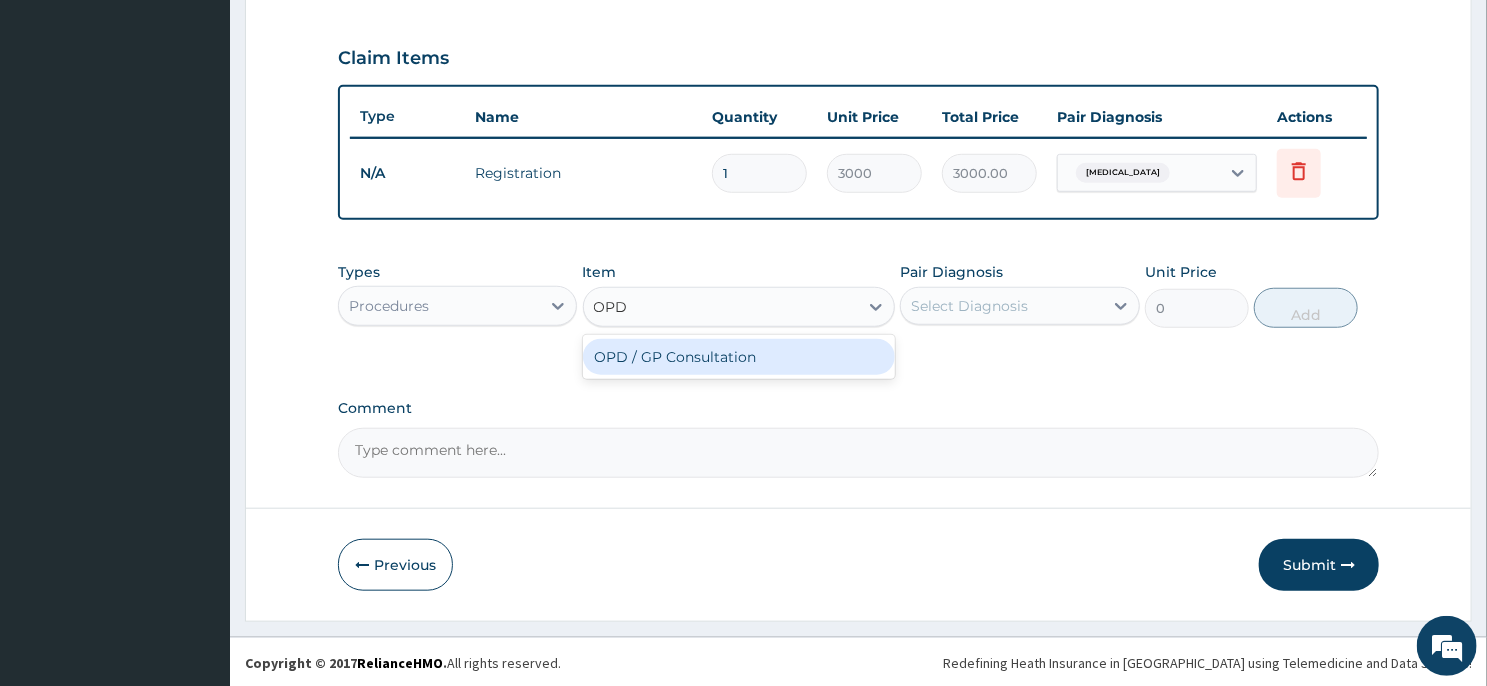 type 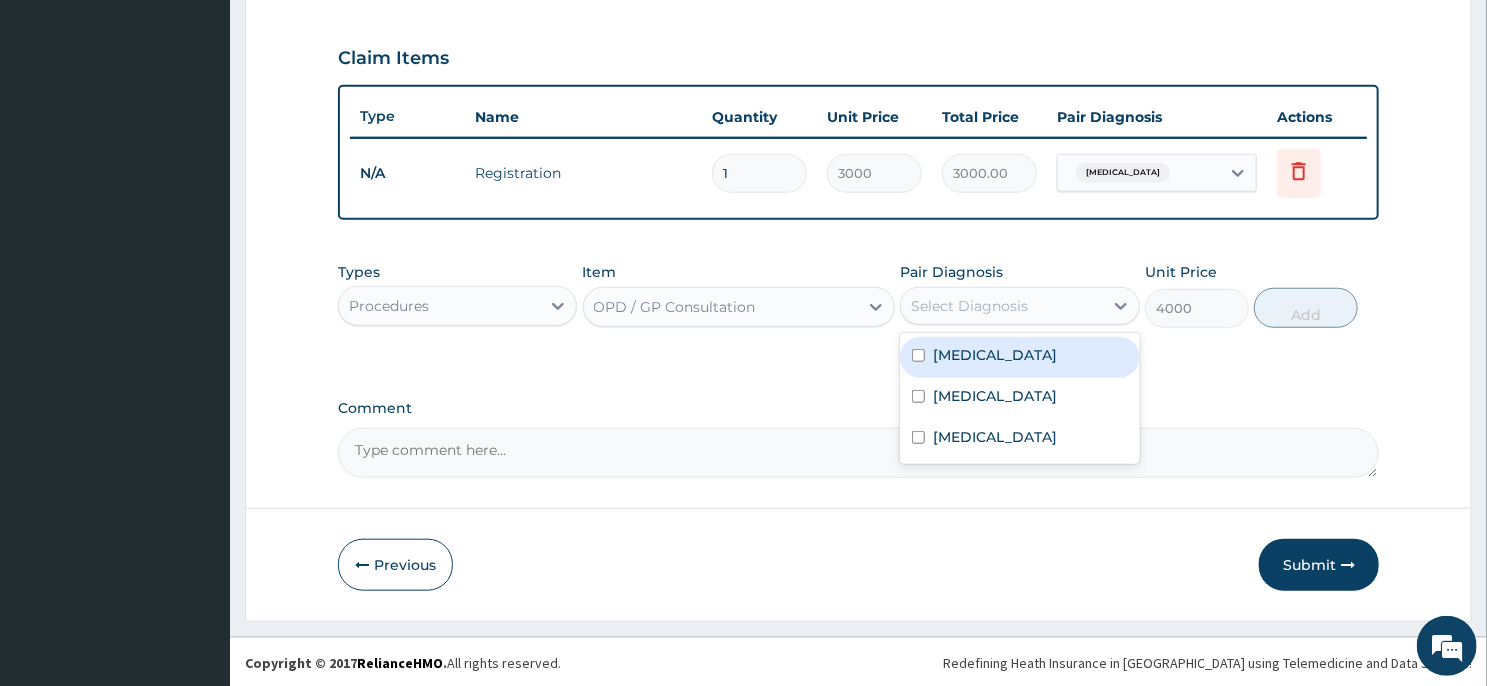 click on "Select Diagnosis" at bounding box center [1001, 306] 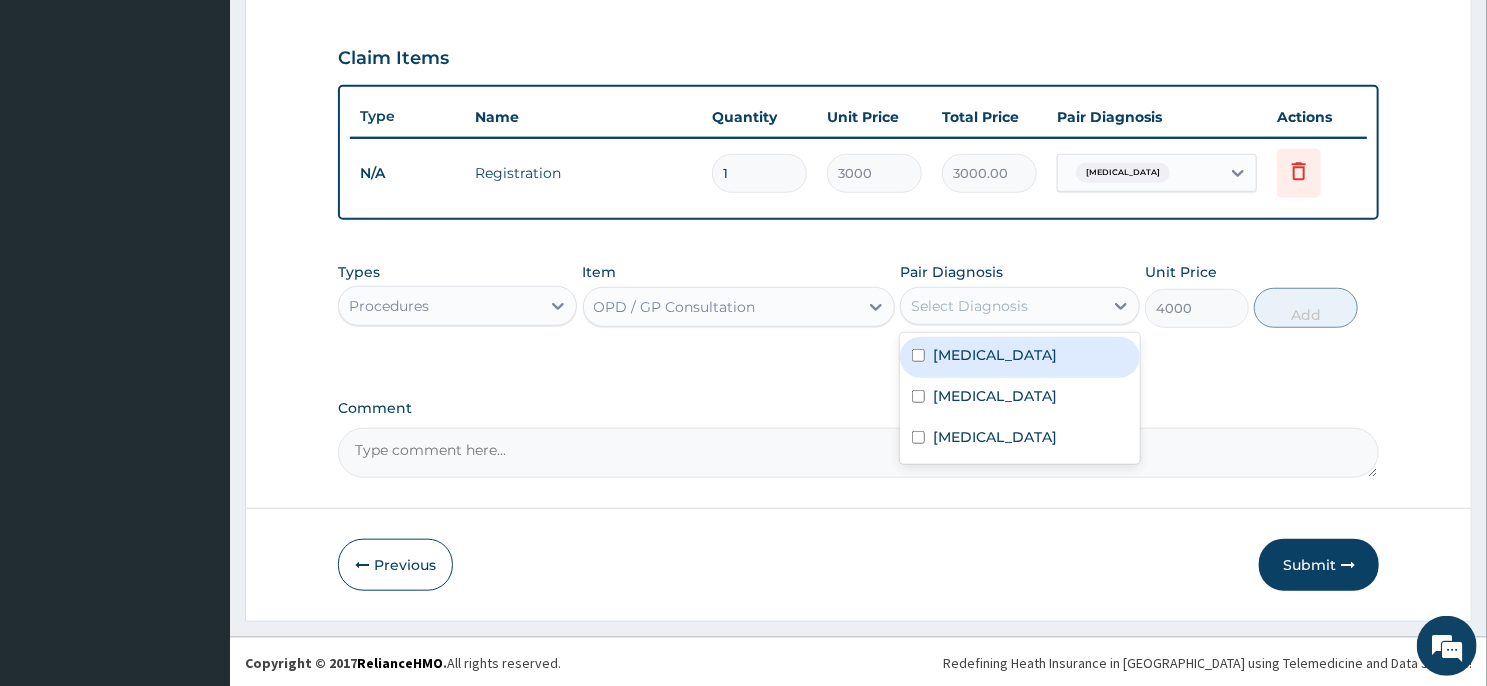 click on "Malaria" at bounding box center (1019, 357) 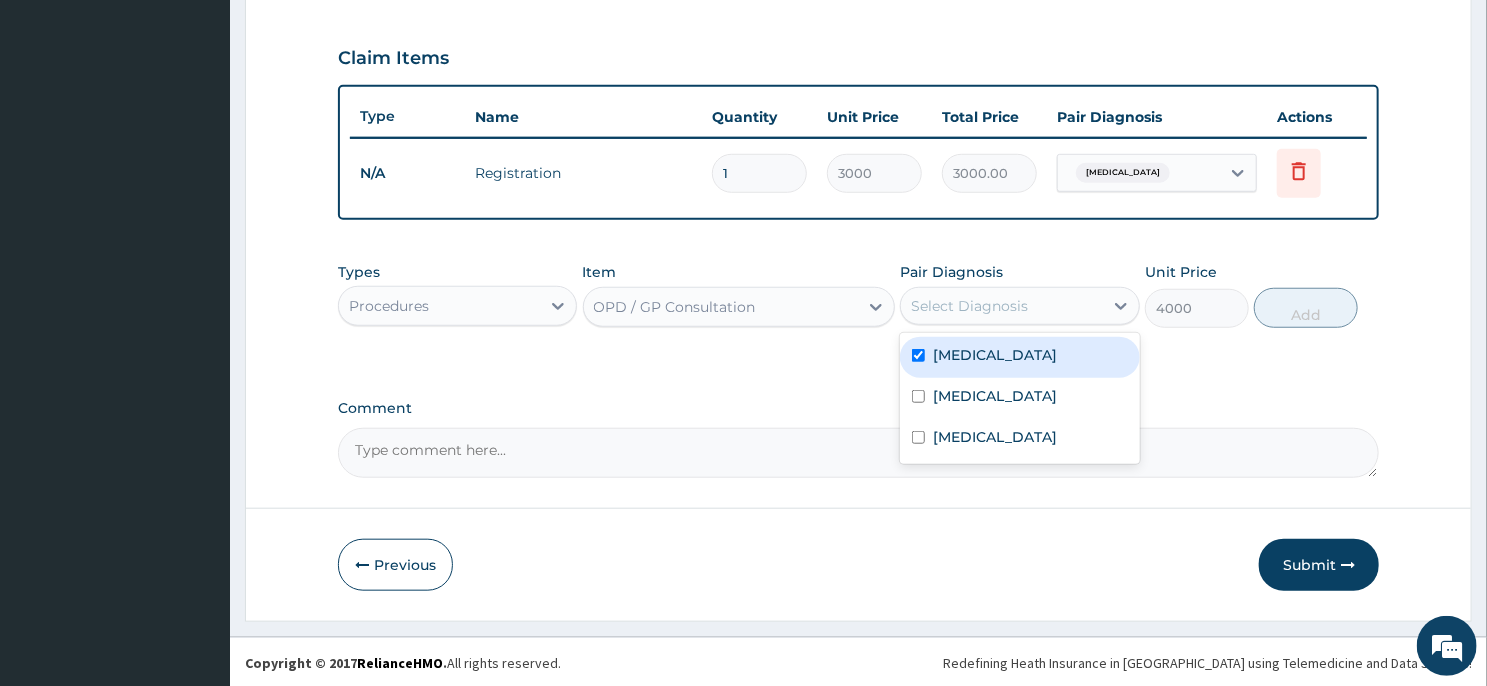 checkbox on "true" 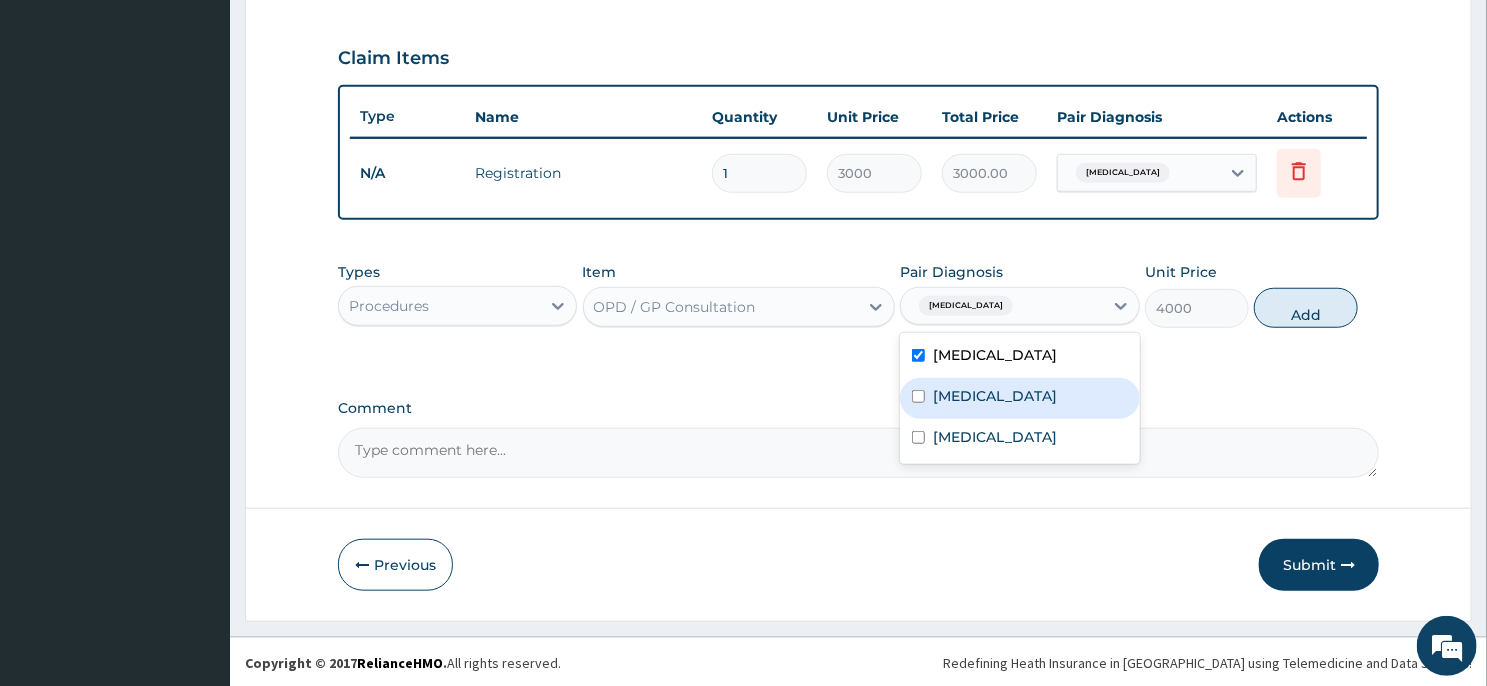 click on "Sepsis" at bounding box center [1019, 398] 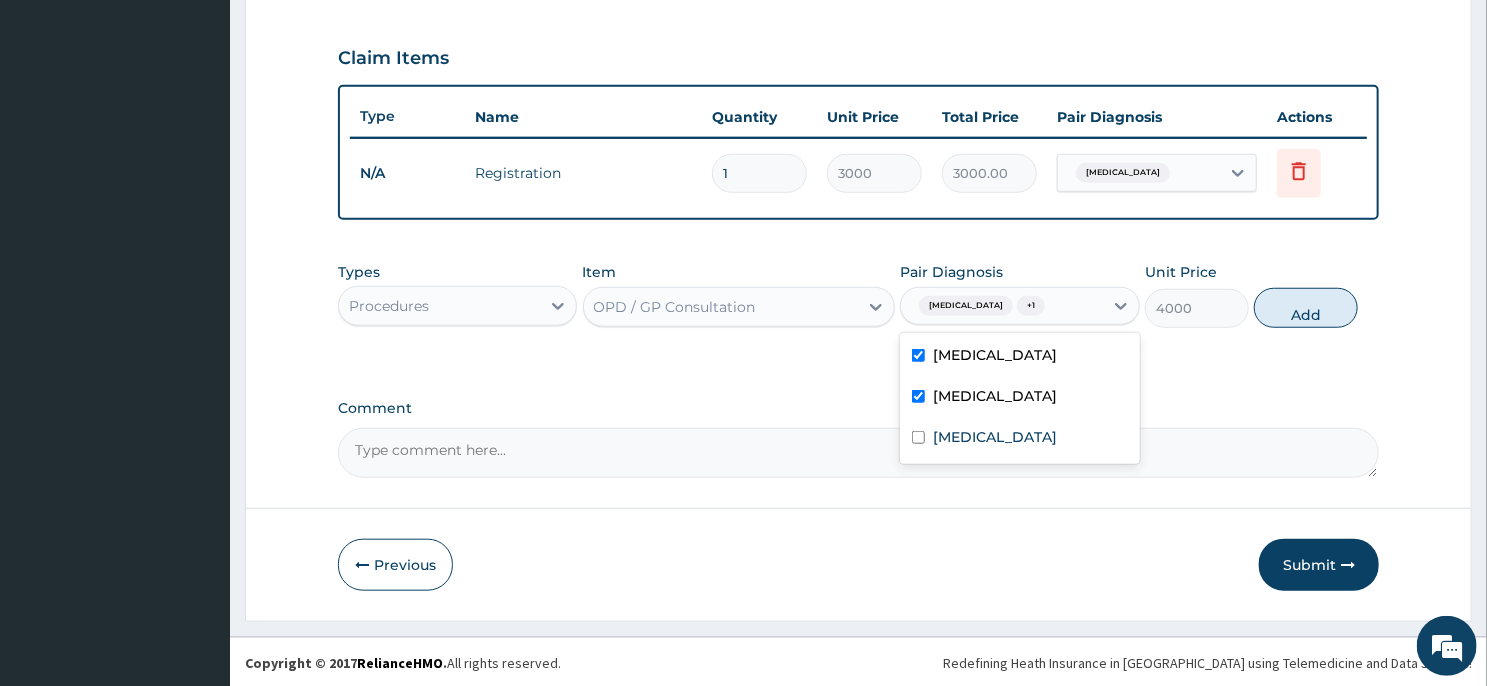checkbox on "true" 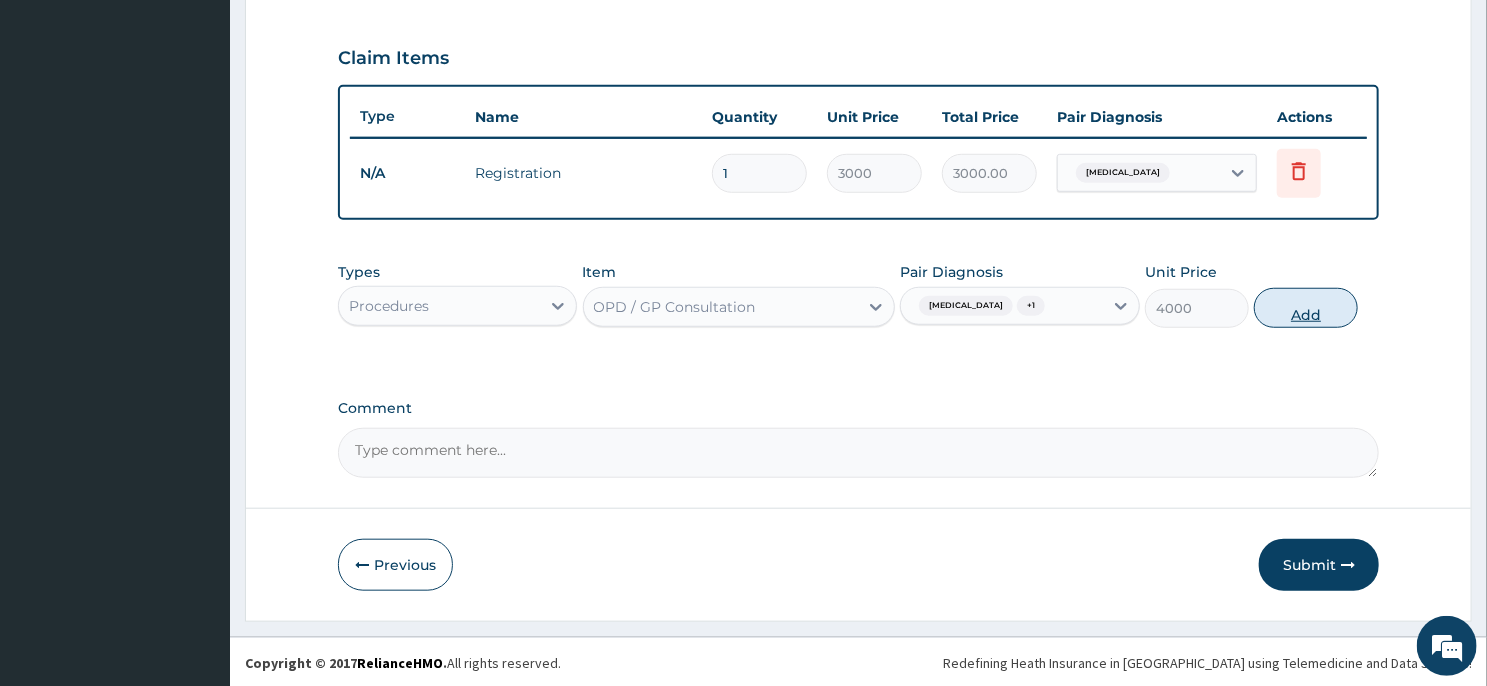 click on "Add" at bounding box center [1306, 308] 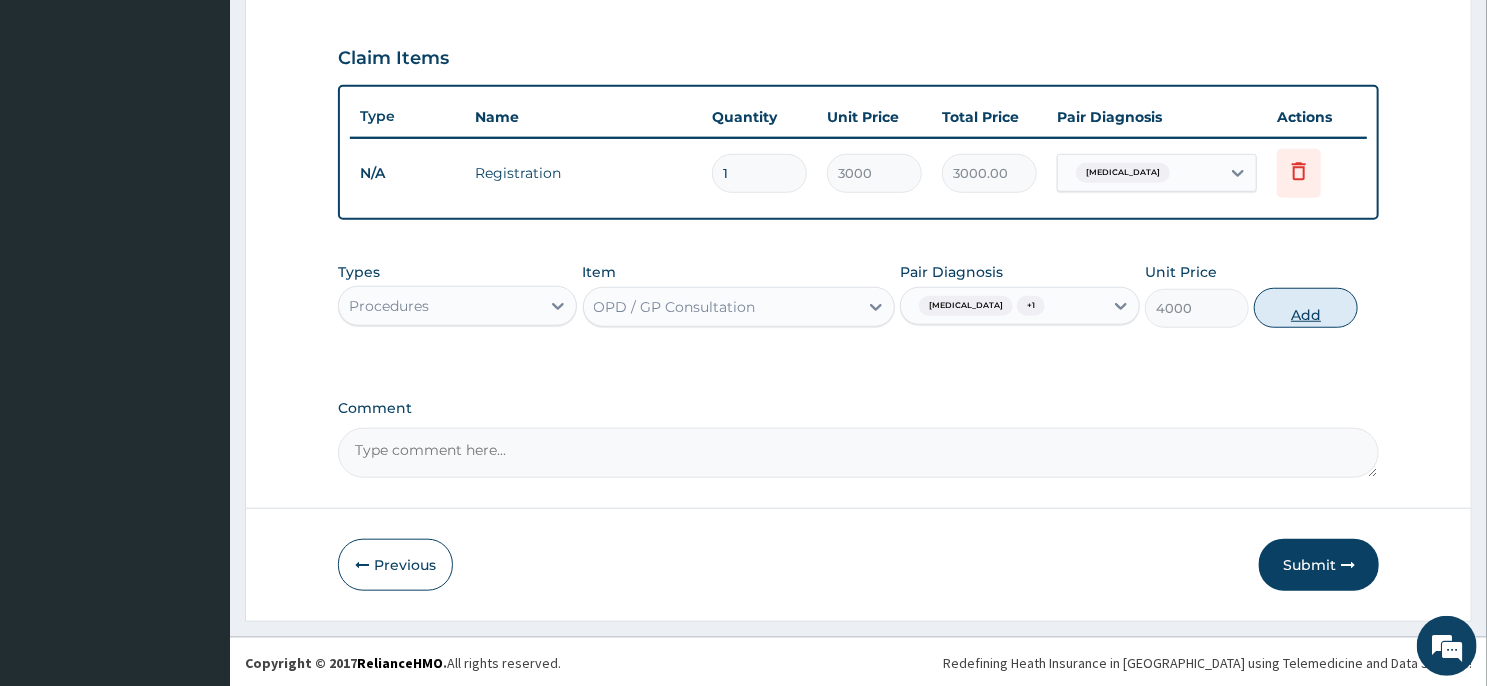 type on "0" 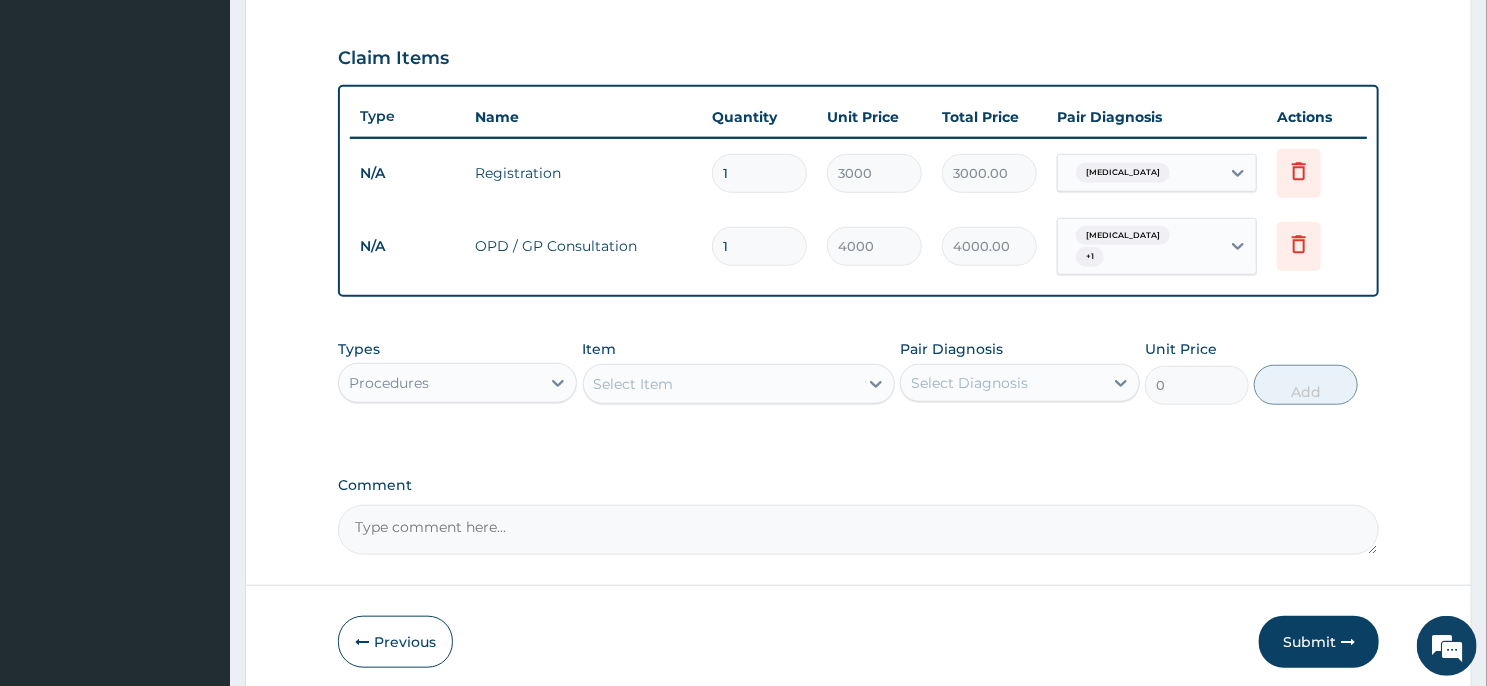 click on "Procedures" at bounding box center (457, 383) 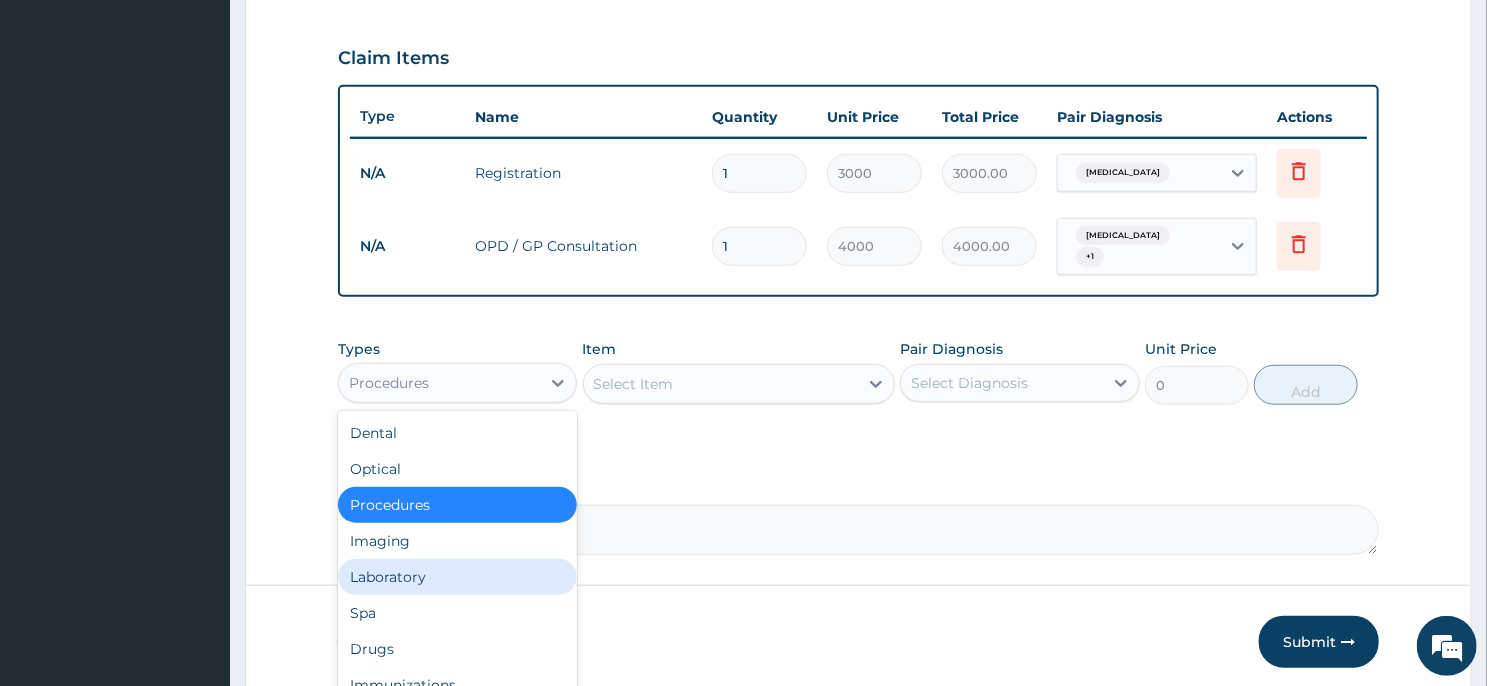 click on "Laboratory" at bounding box center [457, 577] 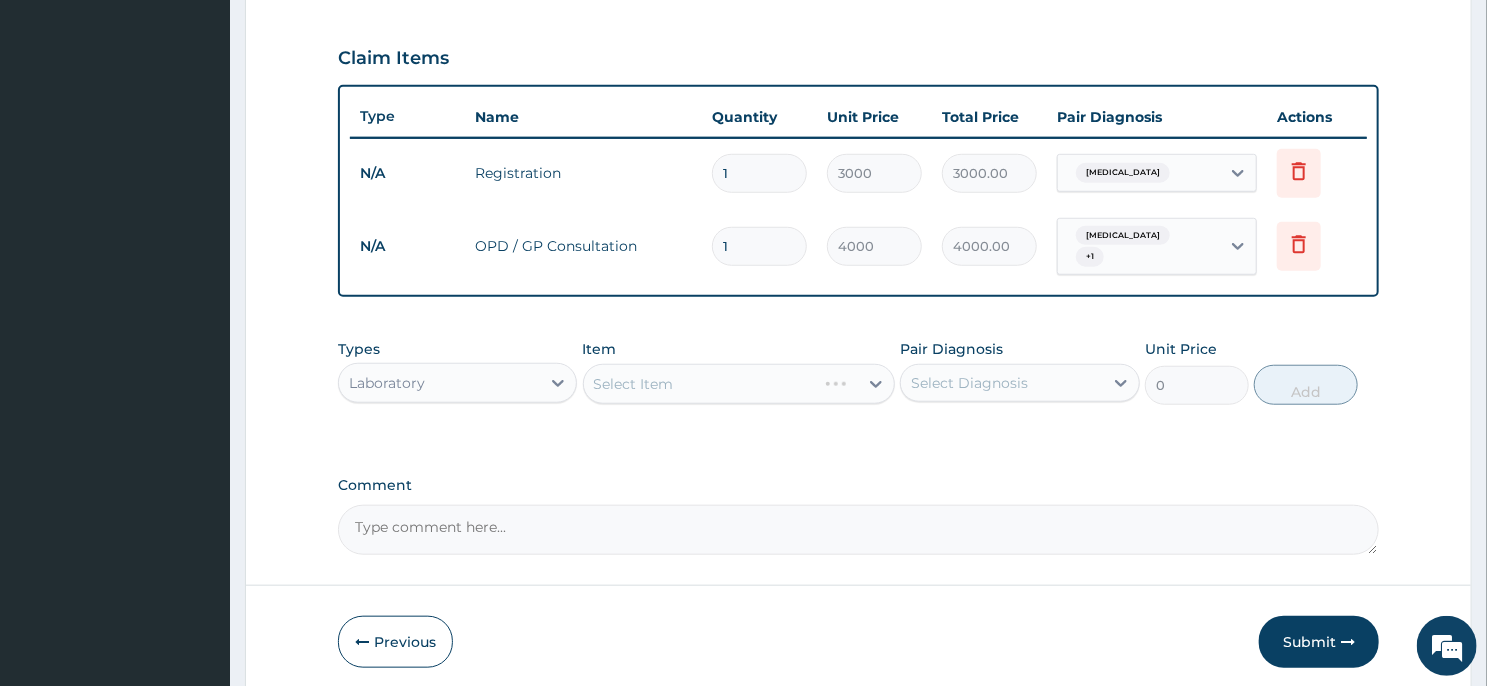 click on "Select Item" at bounding box center (739, 384) 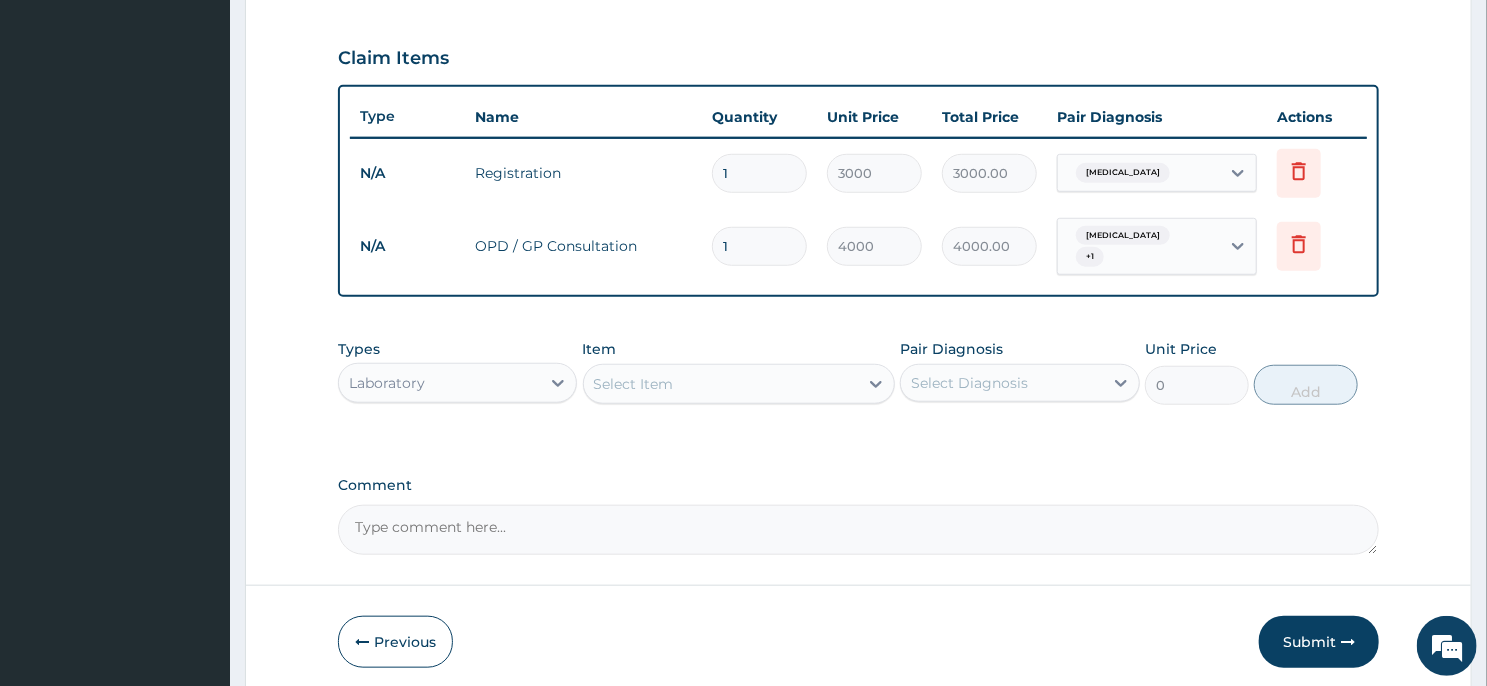 click on "Select Item" at bounding box center (721, 384) 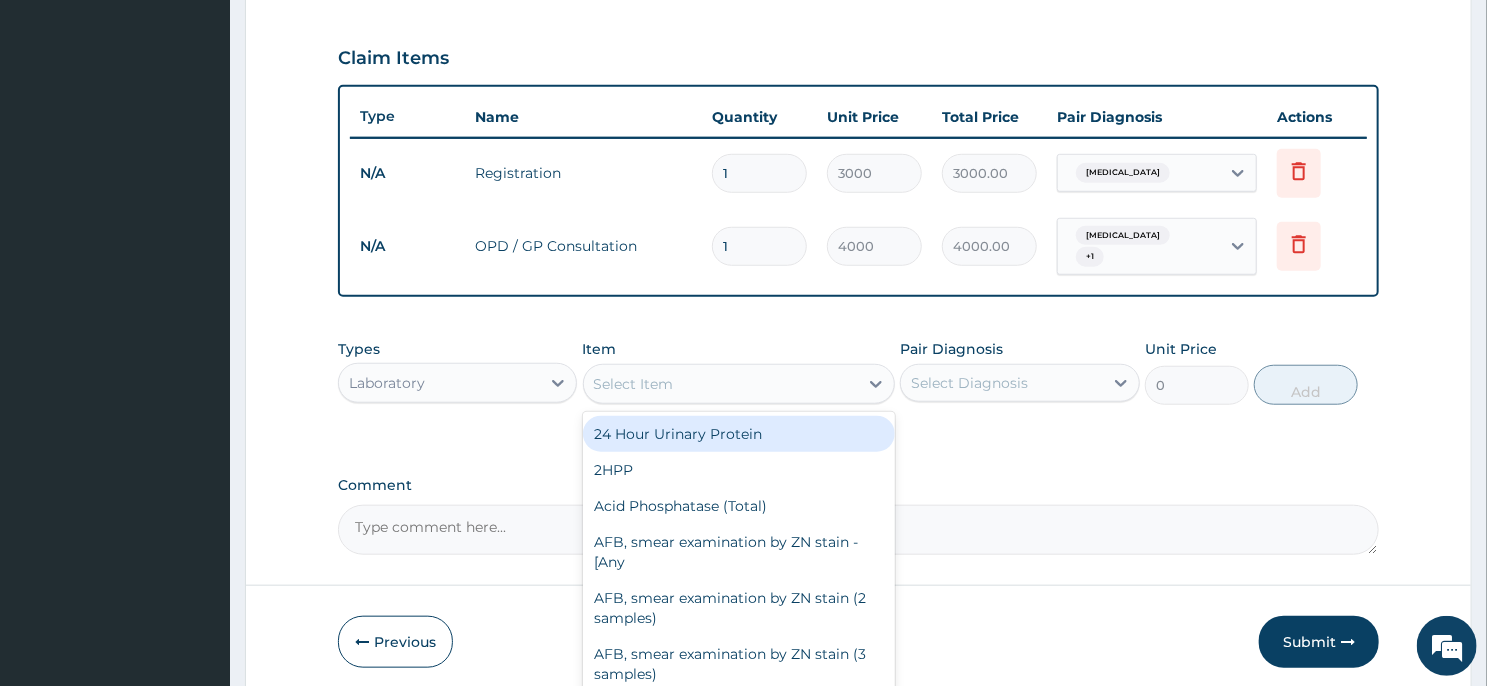 click on "Select Item" at bounding box center (721, 384) 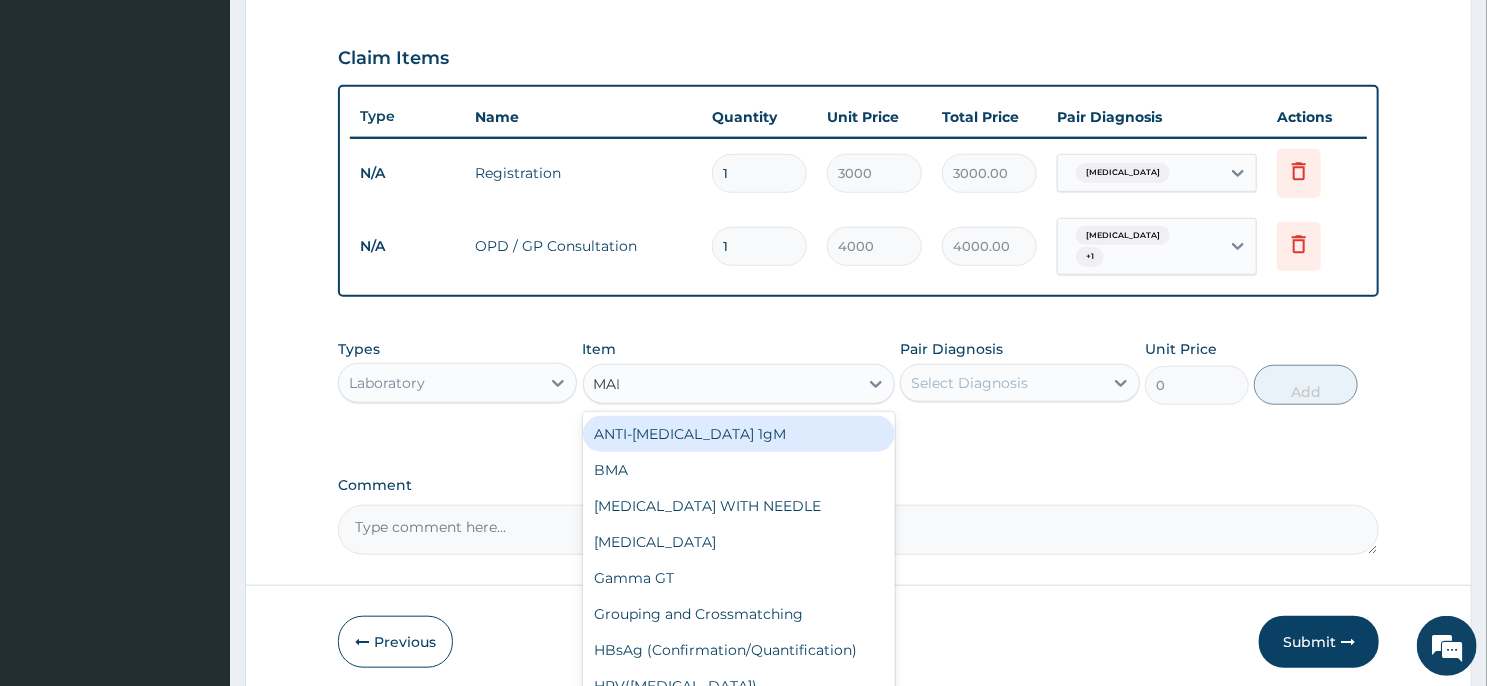 type on "MALA" 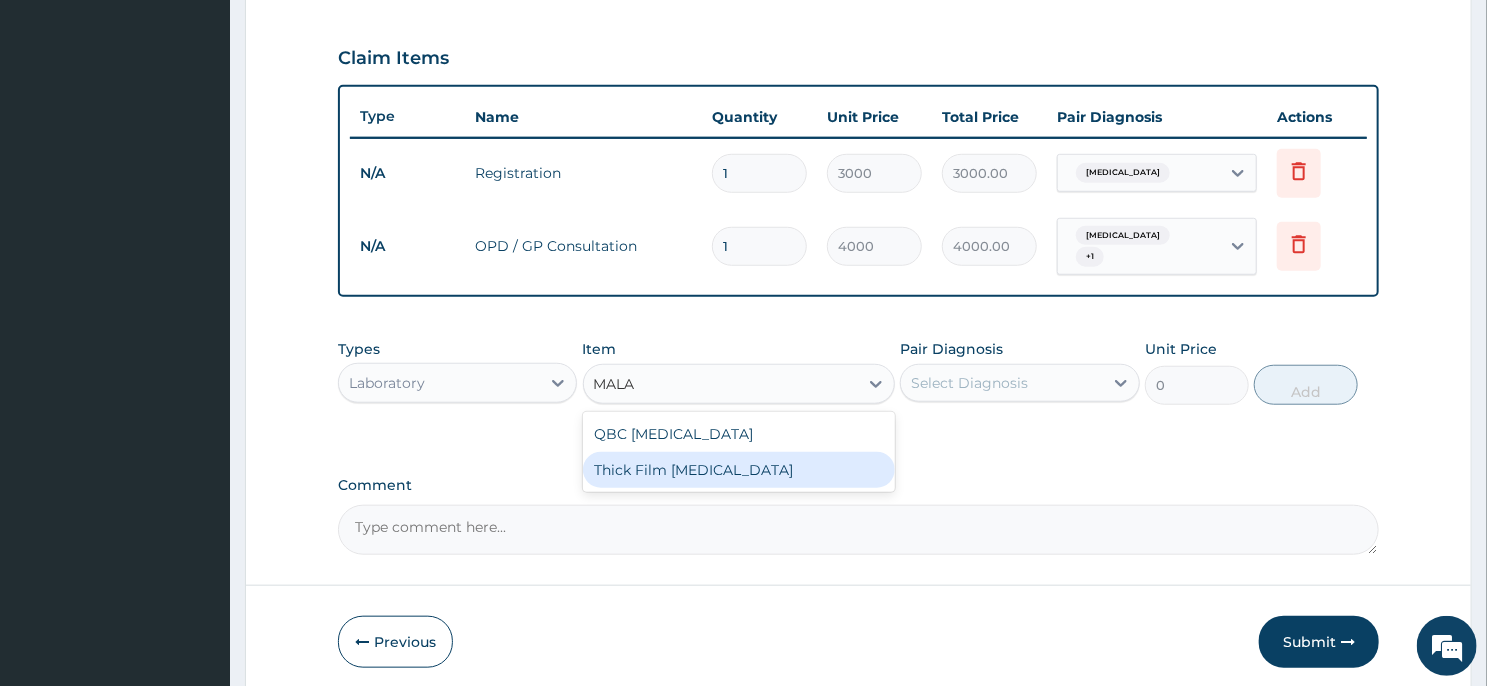 click on "Thick Film Malaria" at bounding box center (739, 470) 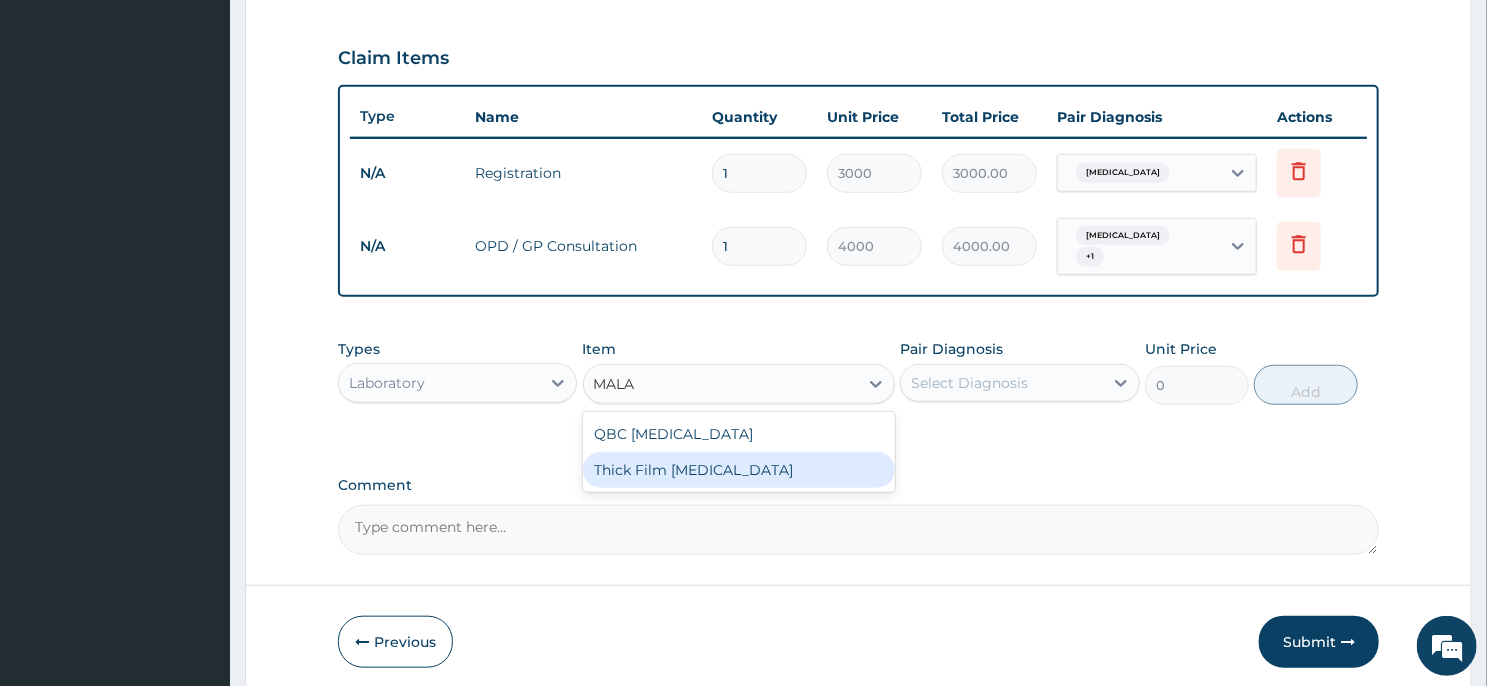 type 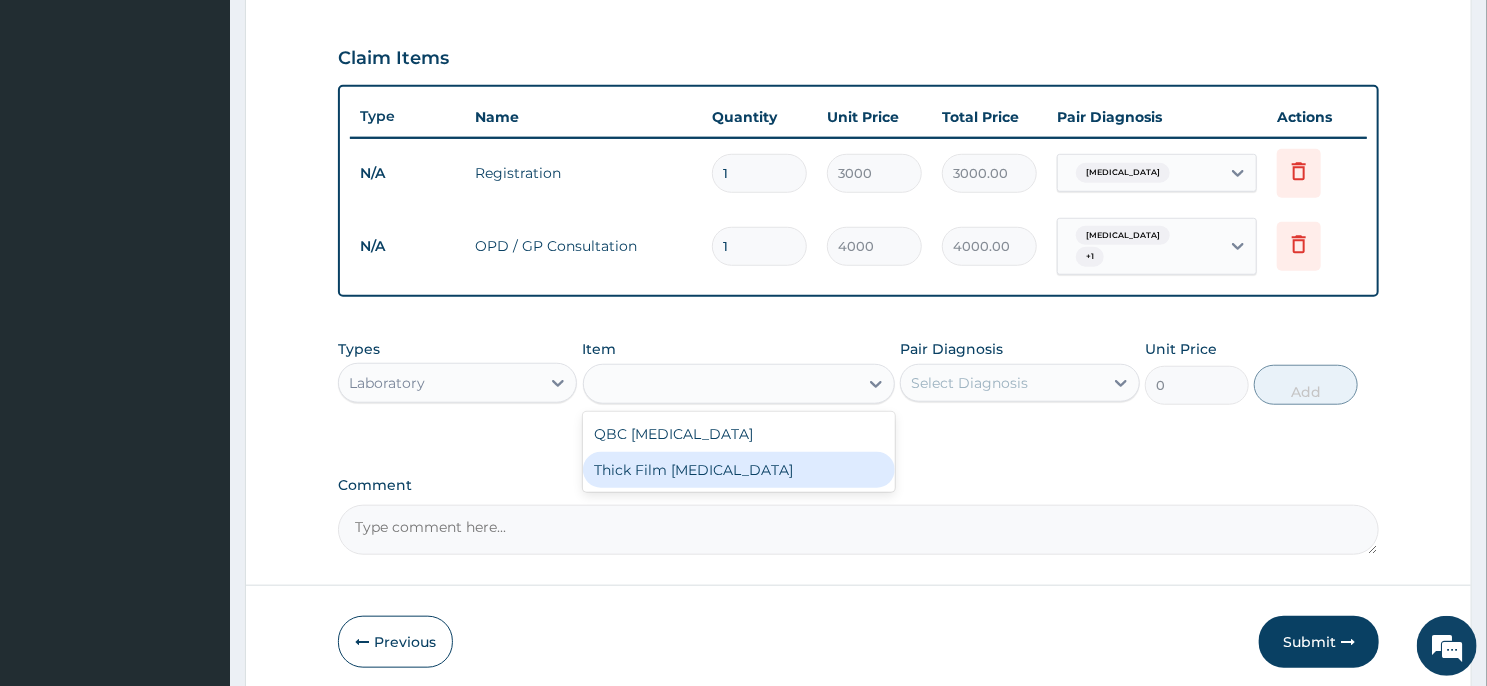 type on "2000" 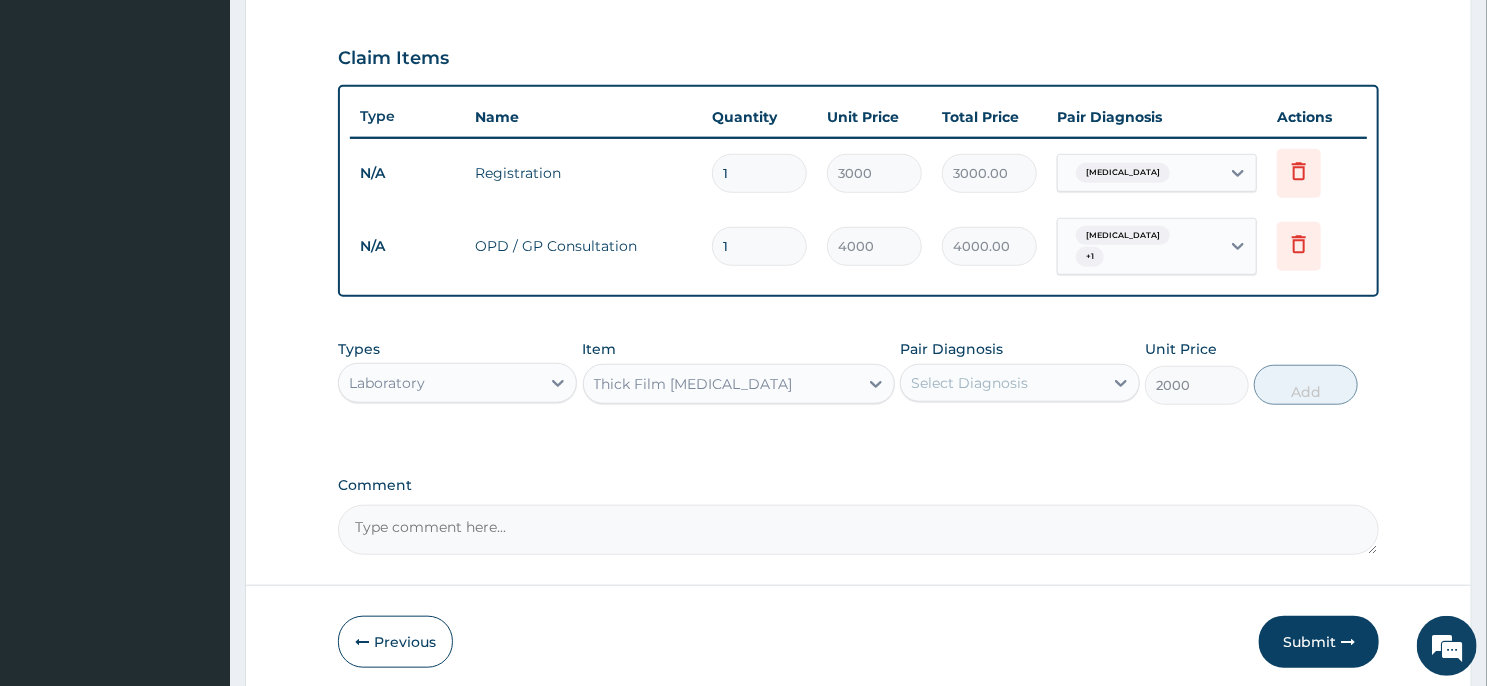 click on "Select Diagnosis" at bounding box center (969, 383) 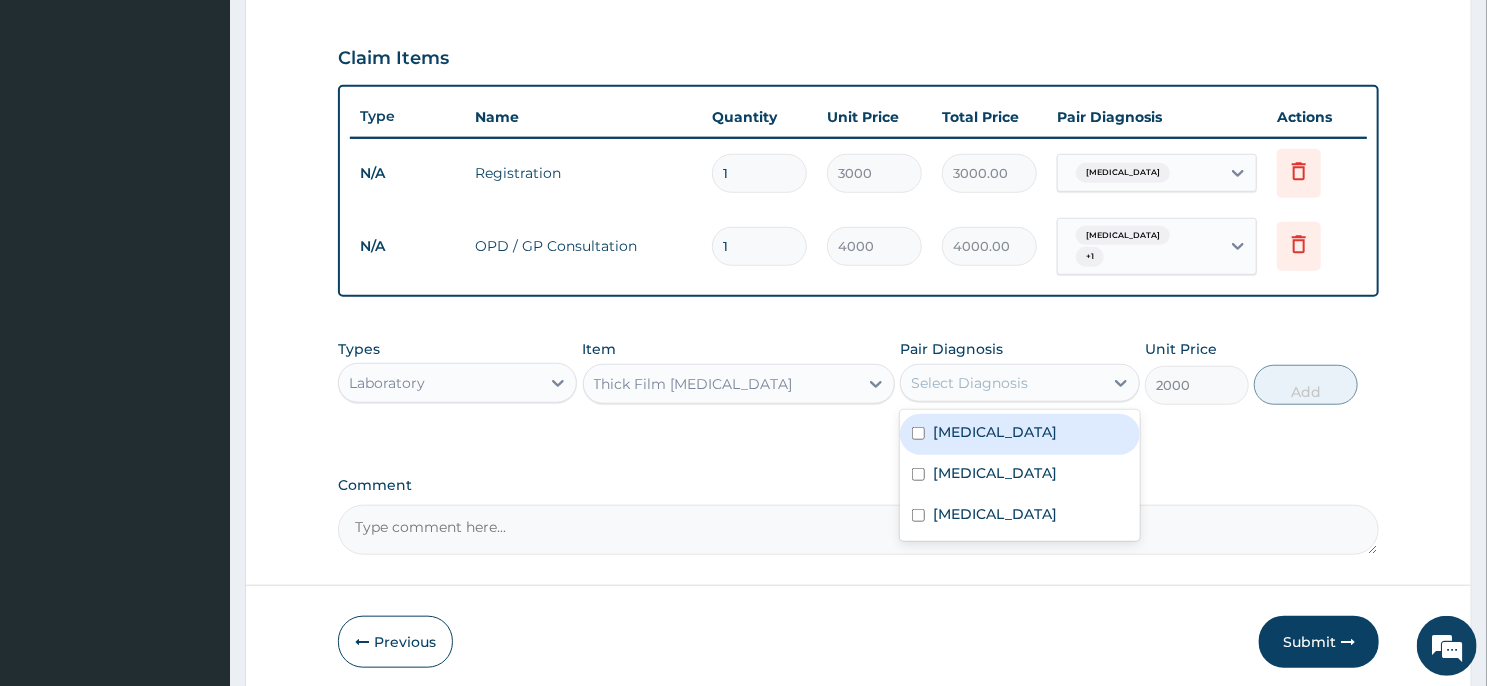 click on "Malaria" at bounding box center [1019, 434] 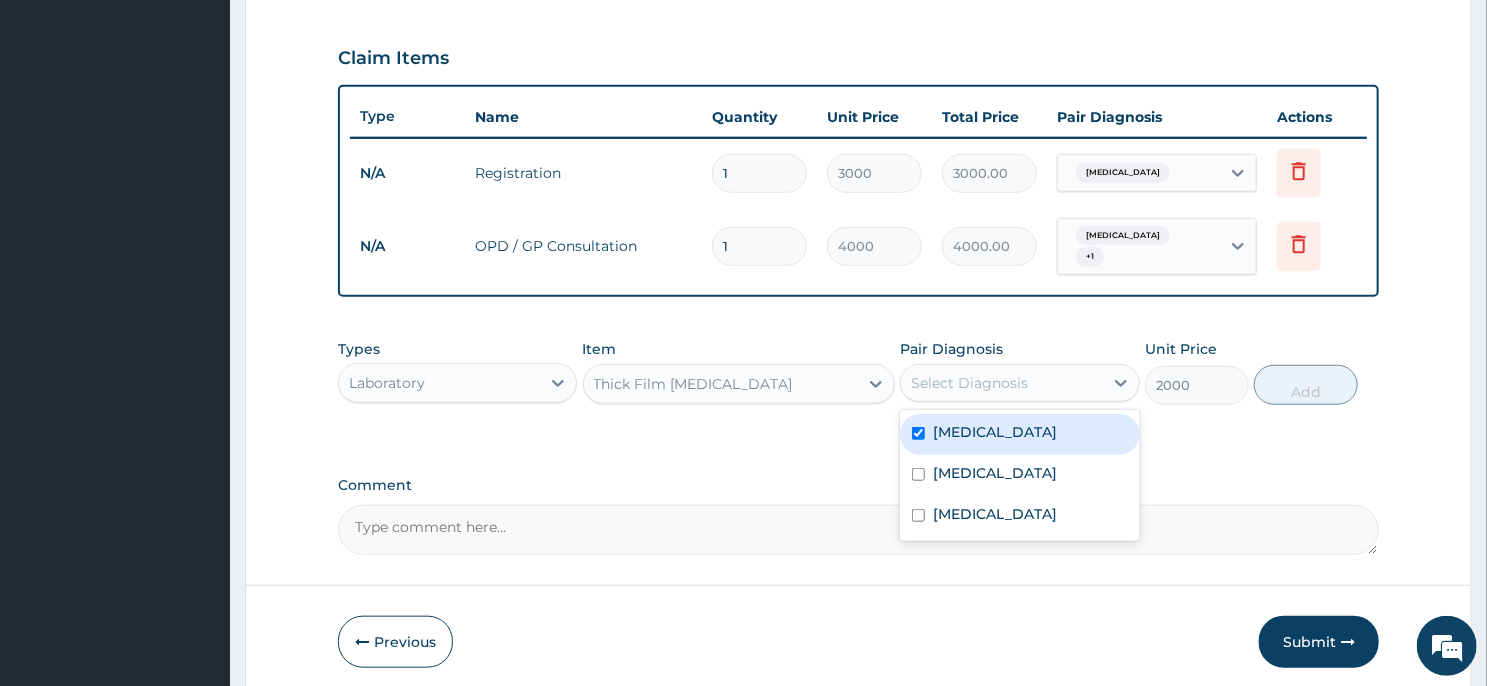checkbox on "true" 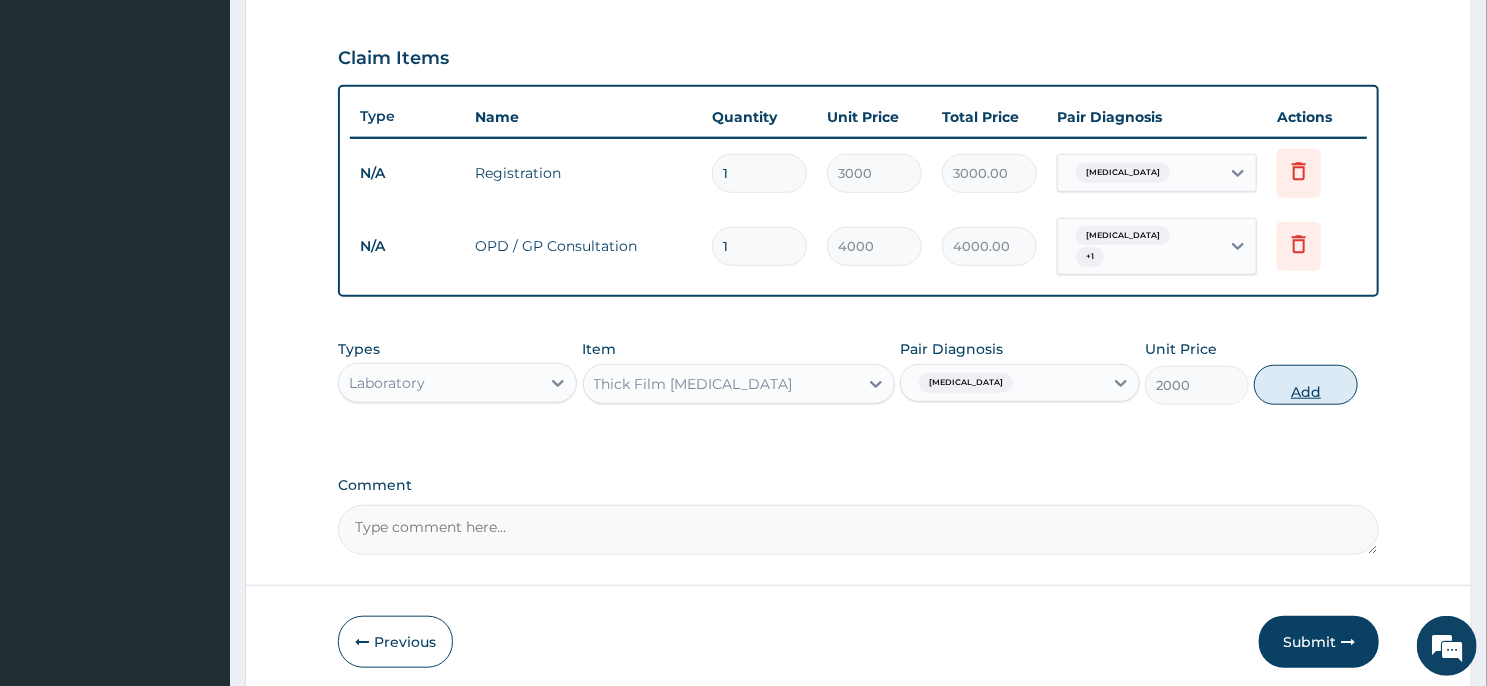 click on "Add" at bounding box center (1306, 385) 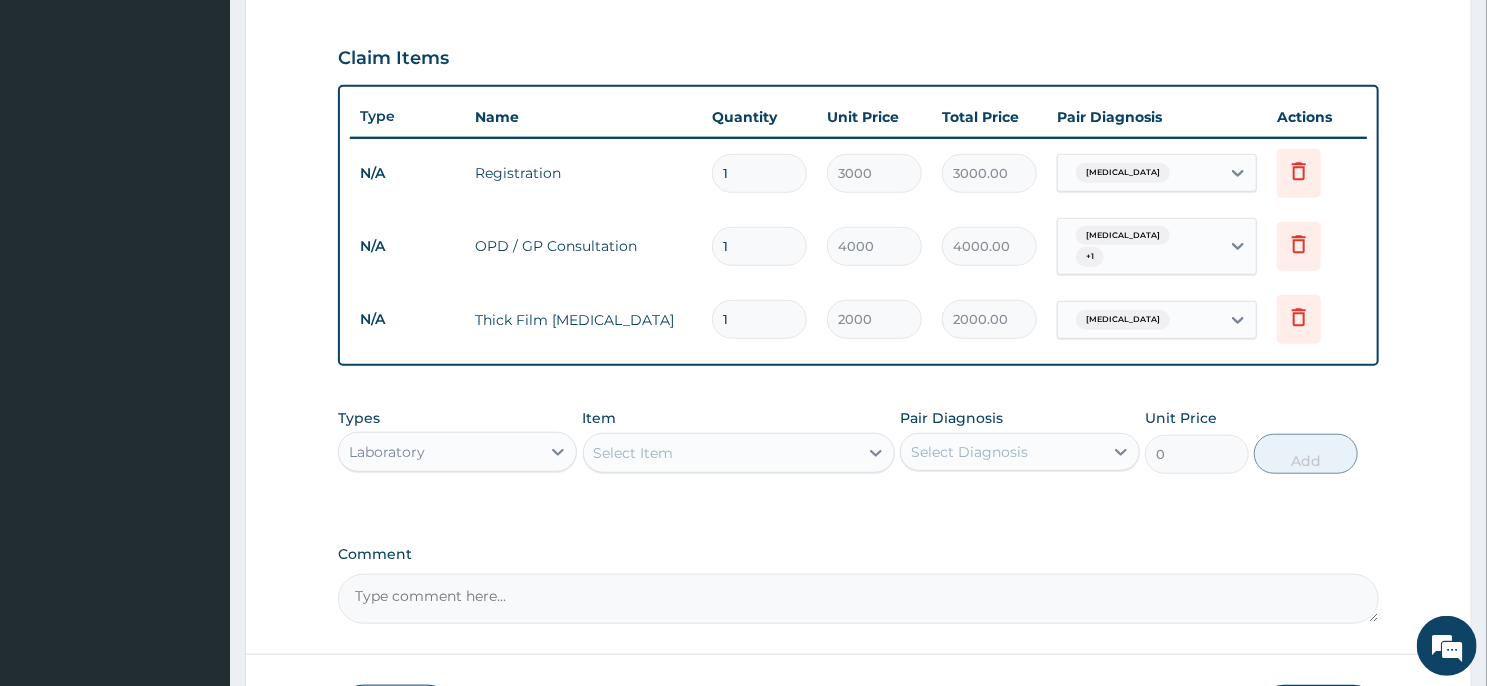 click on "Select Item" at bounding box center (721, 453) 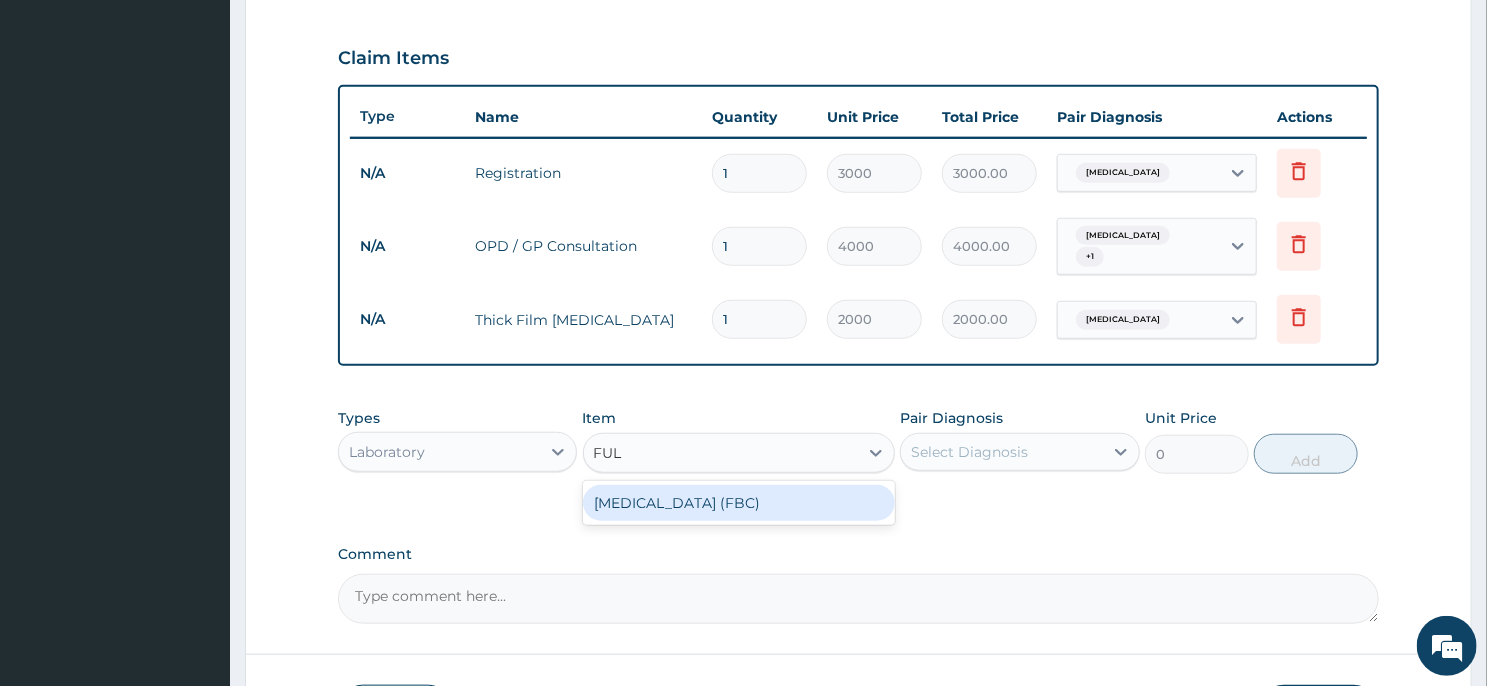 type on "FULL" 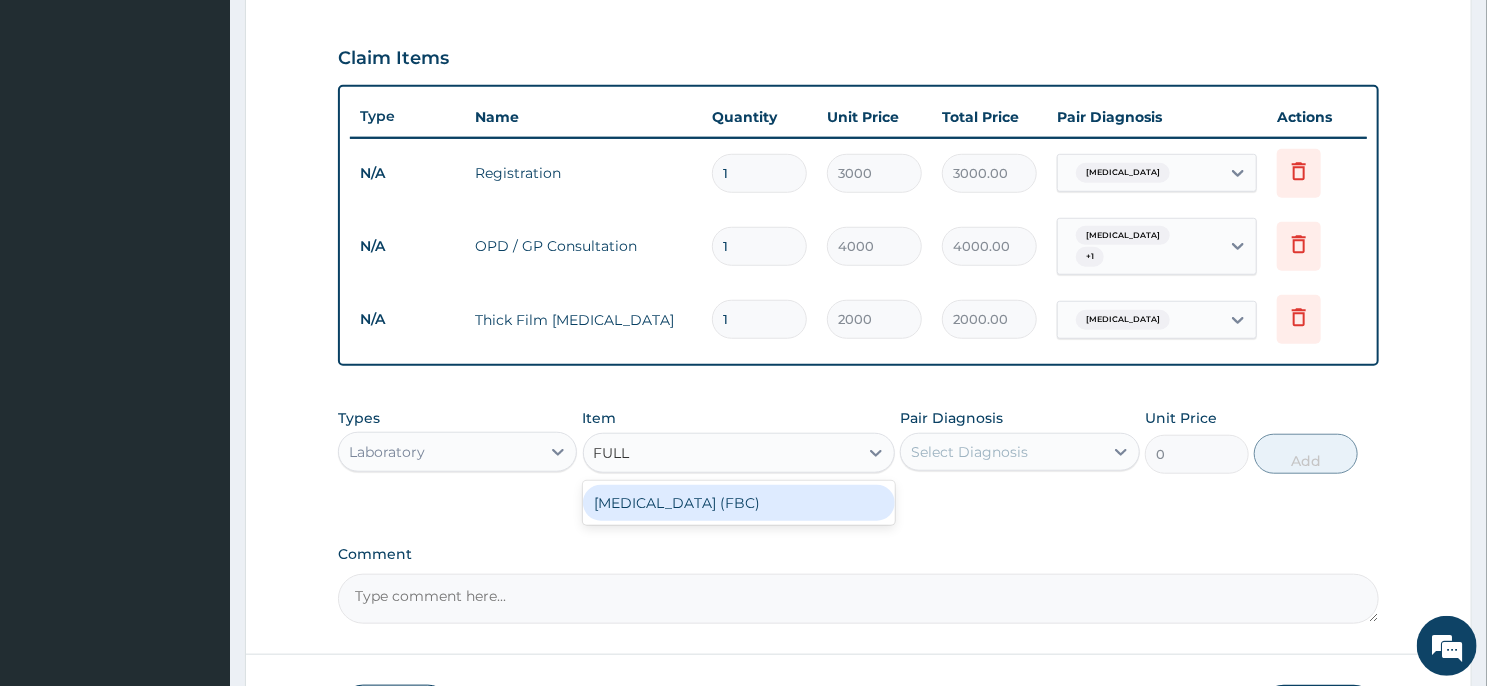 click on "Full Blood Count (FBC)" at bounding box center (739, 503) 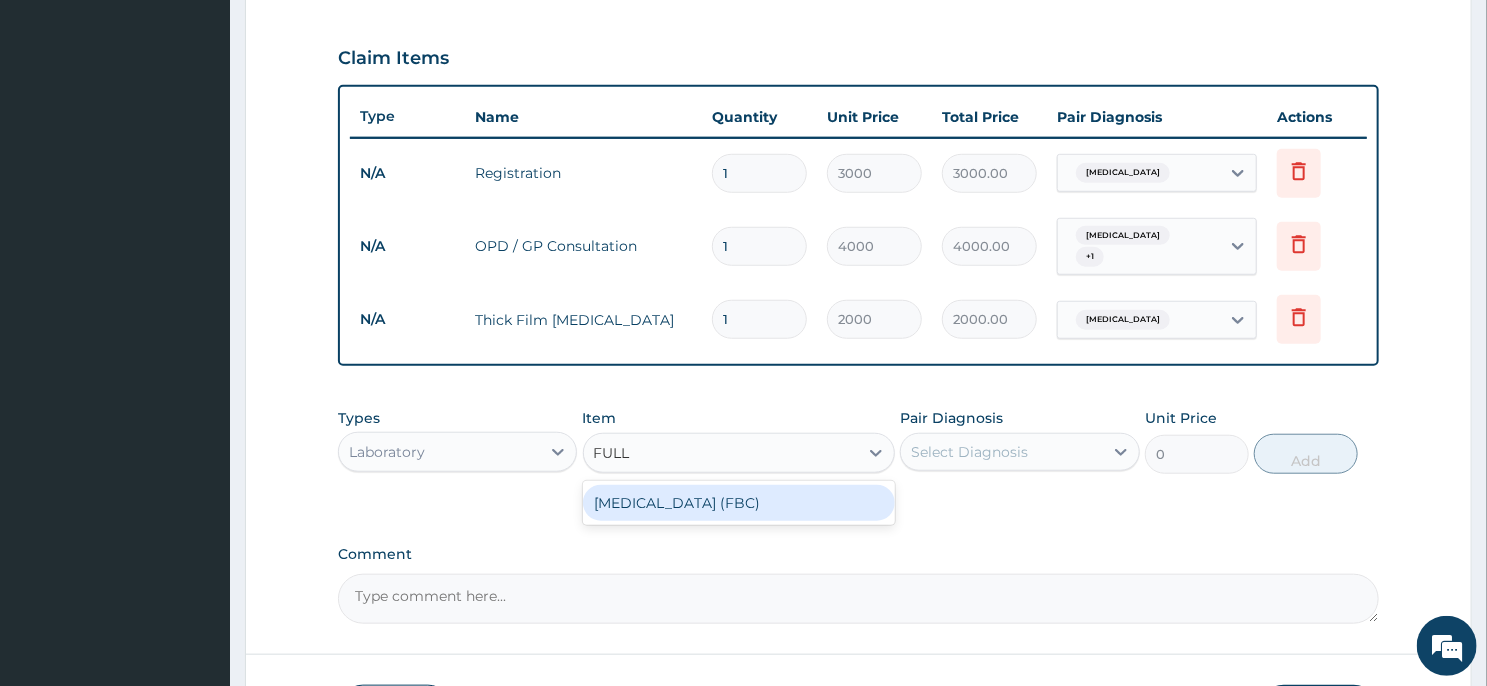 type 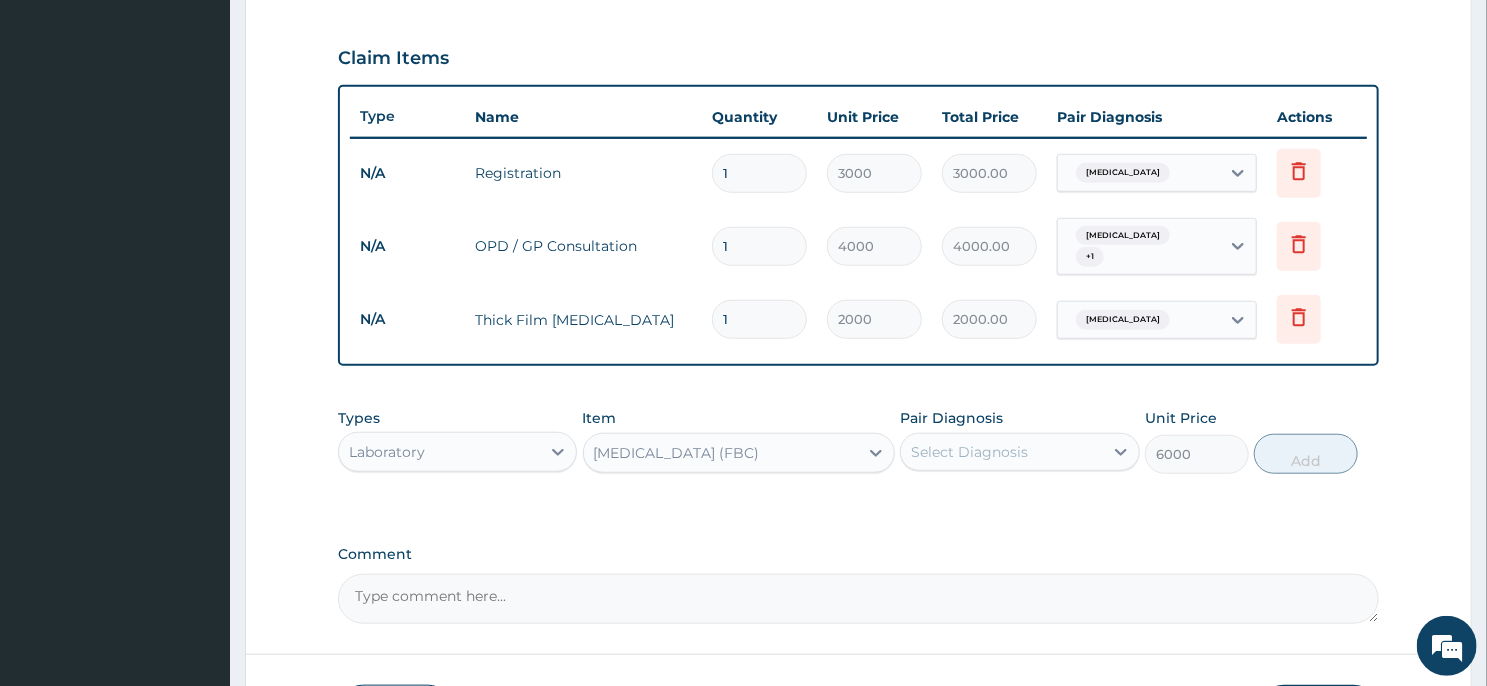 click on "Select Diagnosis" at bounding box center [969, 452] 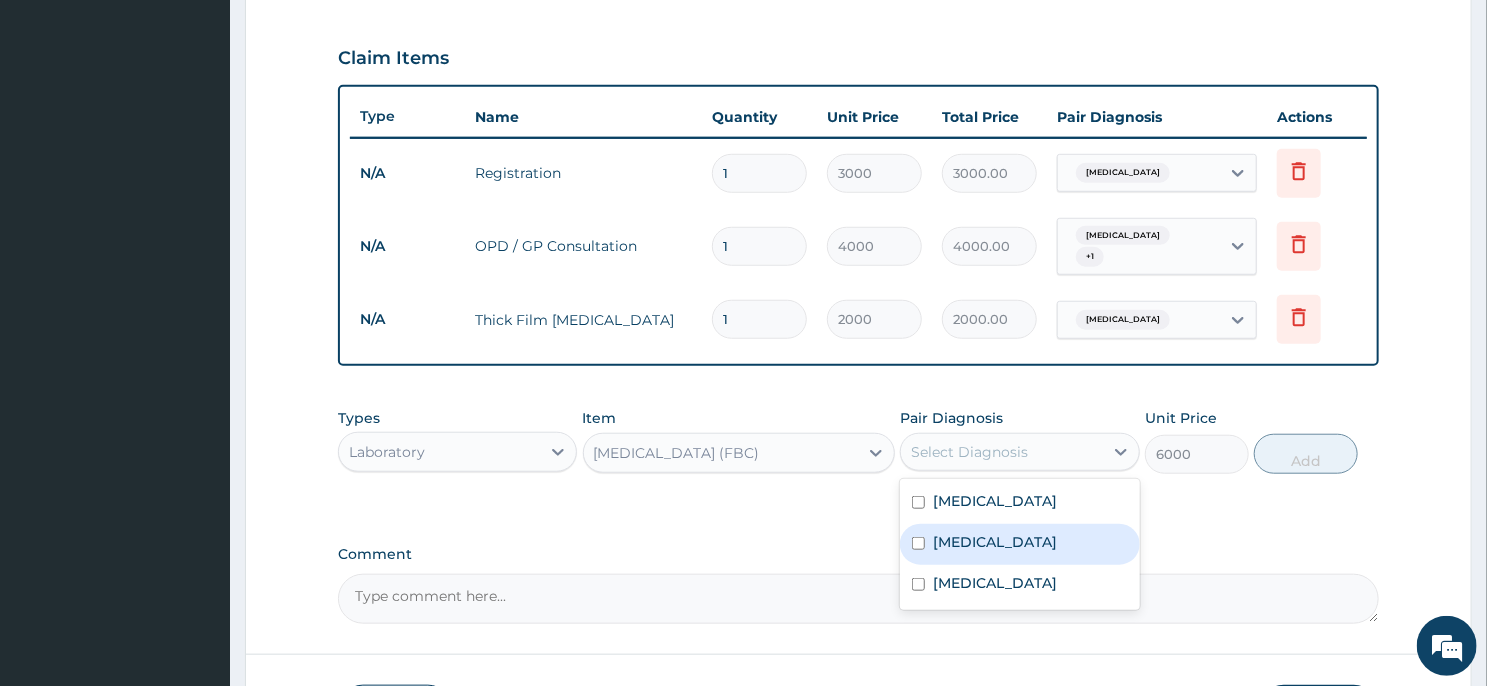 click on "Sepsis" at bounding box center (1019, 544) 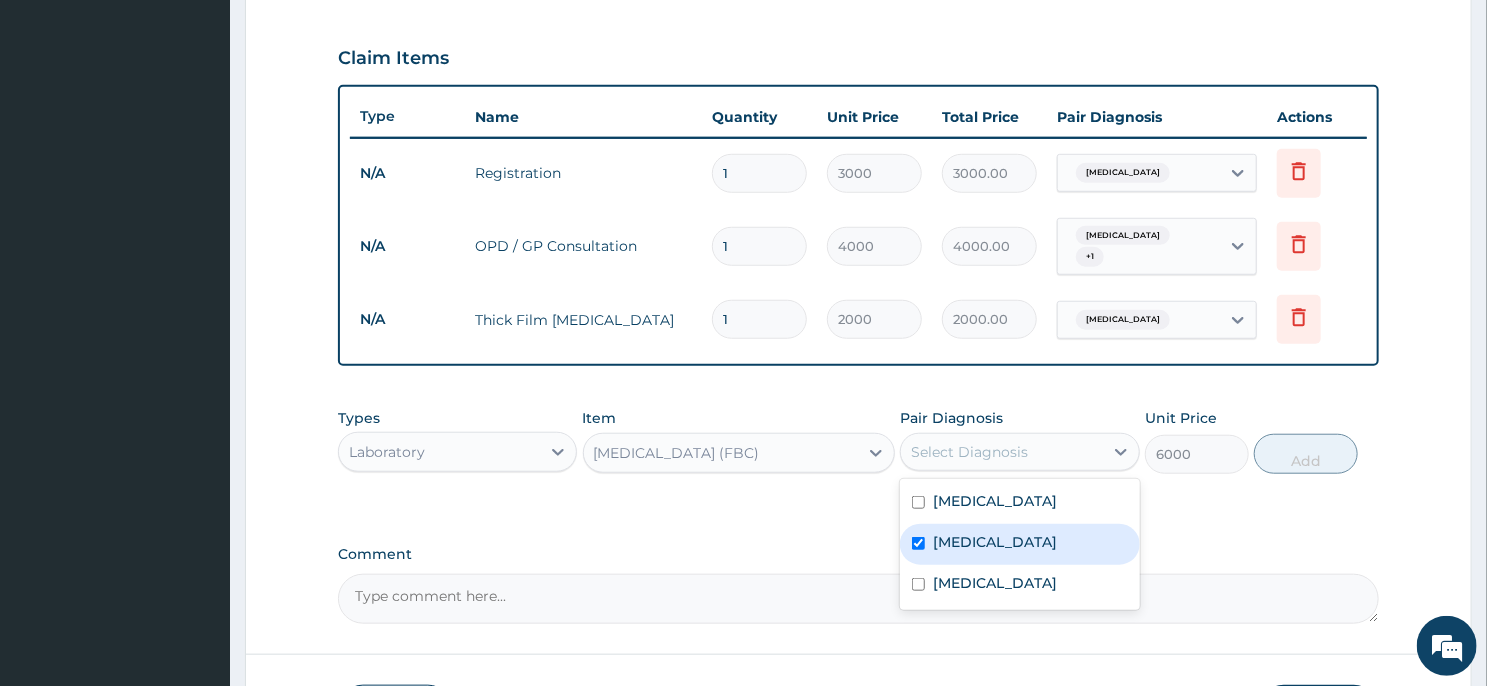 checkbox on "true" 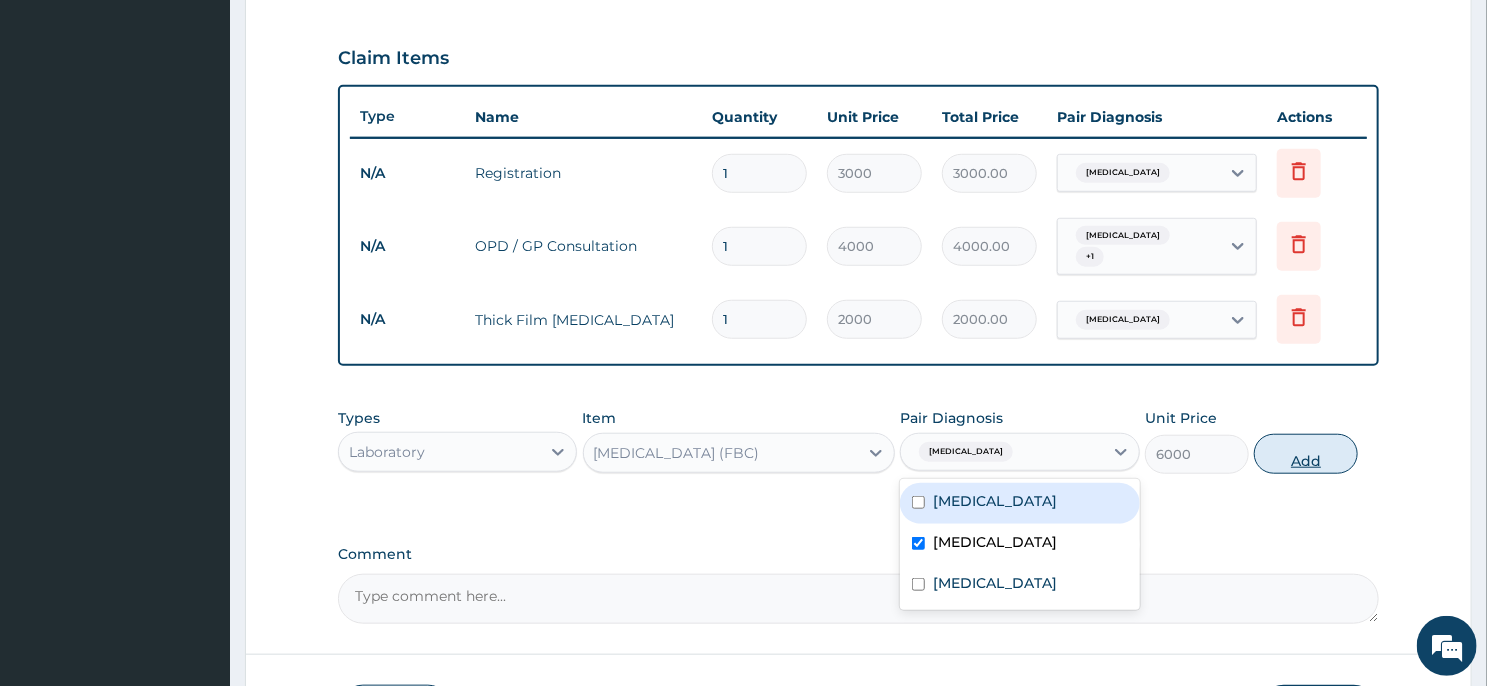 click on "Add" at bounding box center [1306, 454] 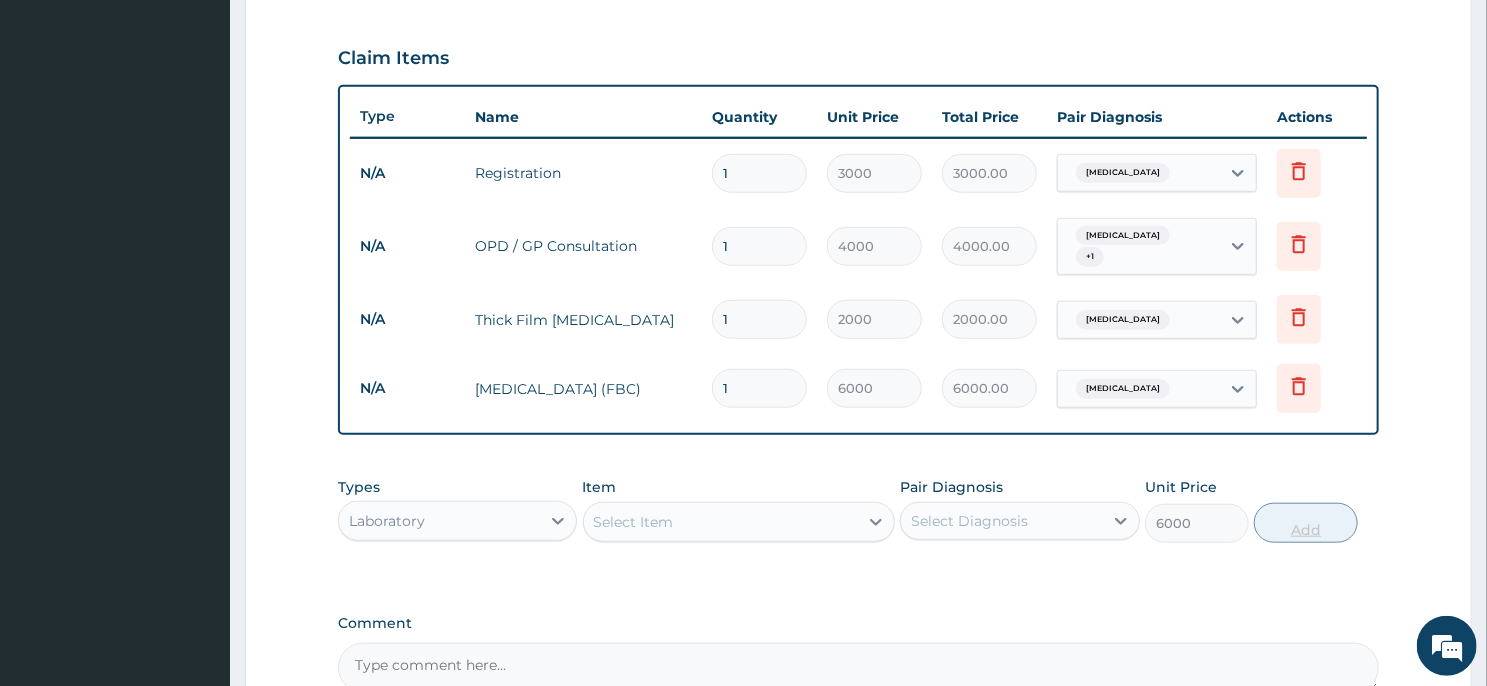 type on "0" 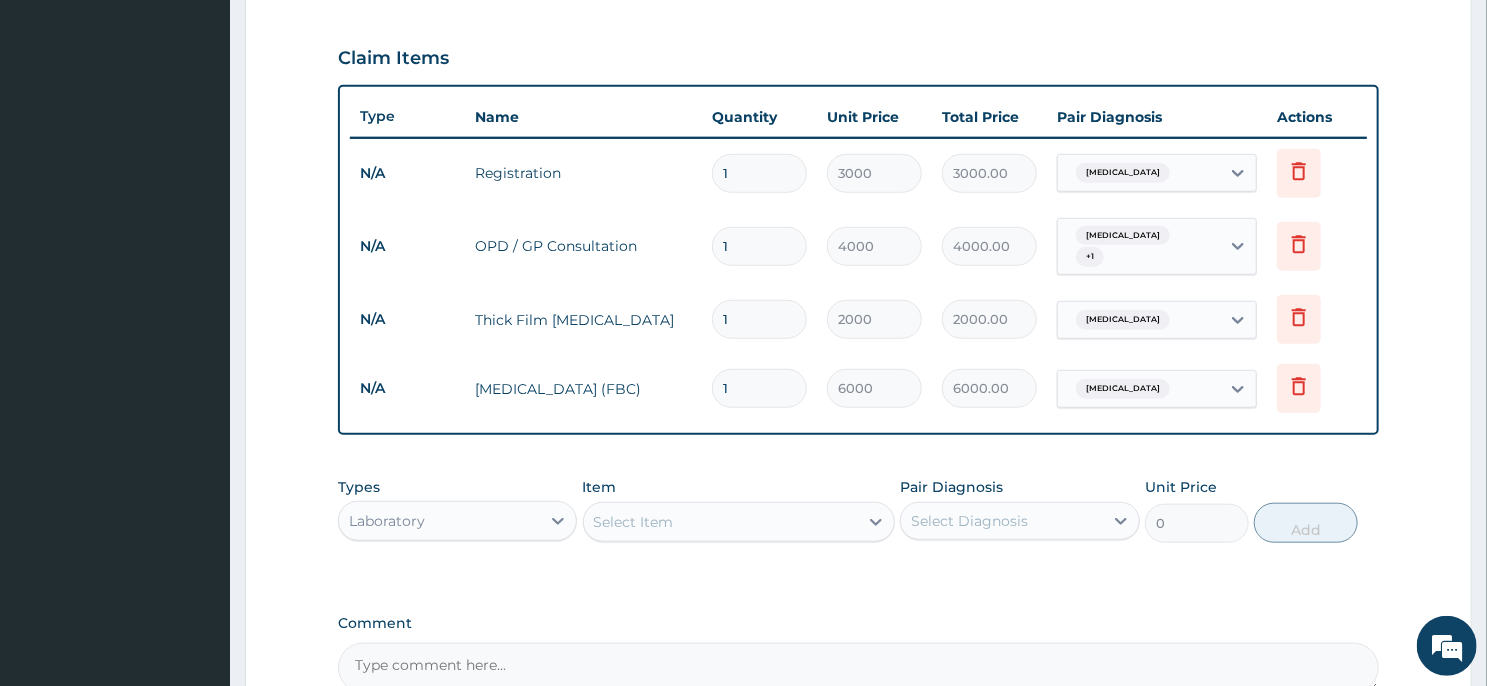scroll, scrollTop: 866, scrollLeft: 0, axis: vertical 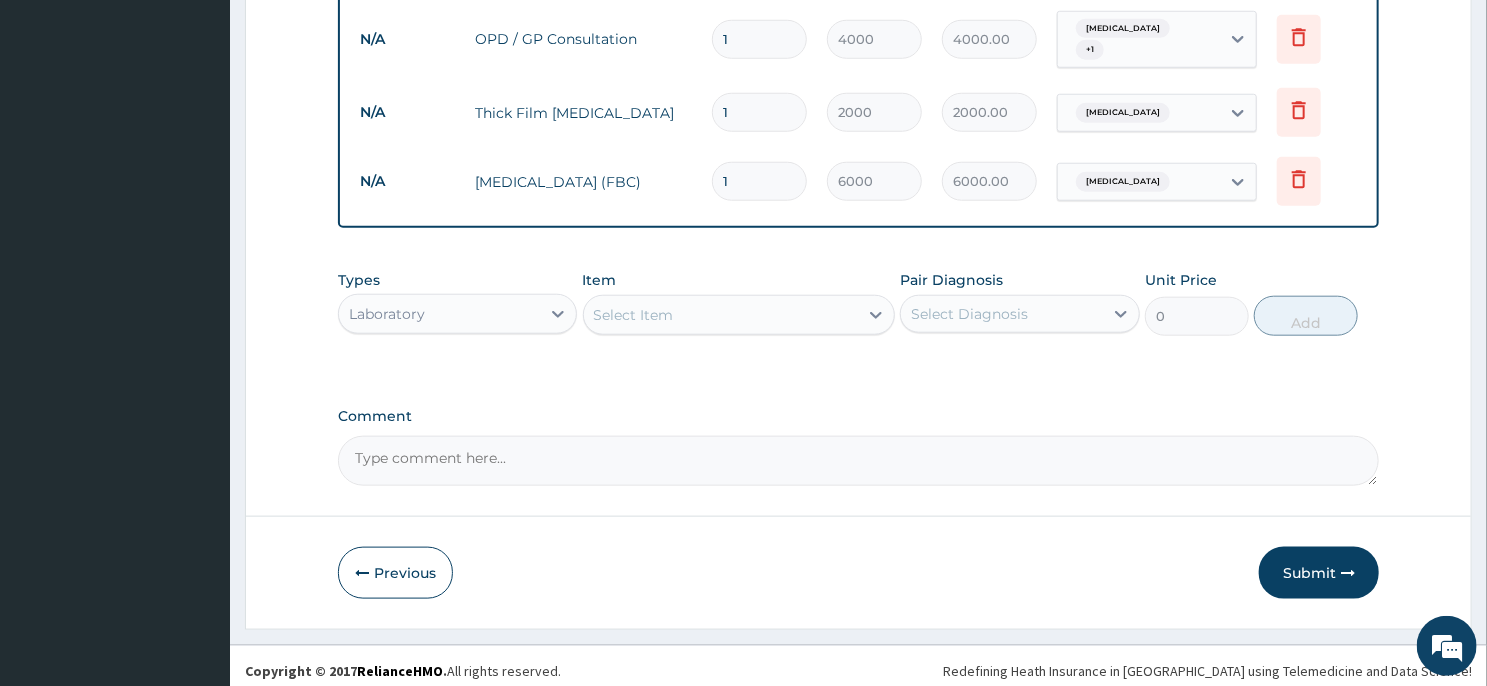 click on "Laboratory" at bounding box center [439, 314] 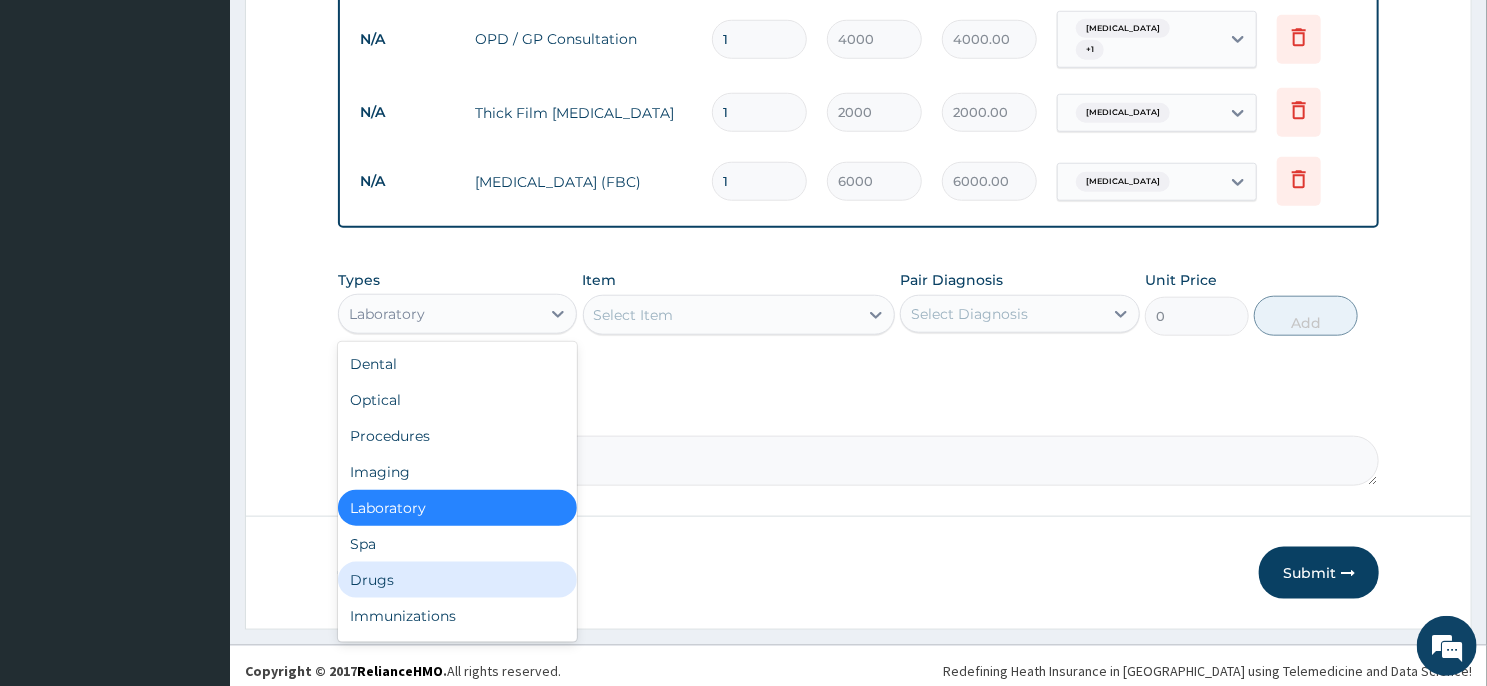 click on "Drugs" at bounding box center [457, 580] 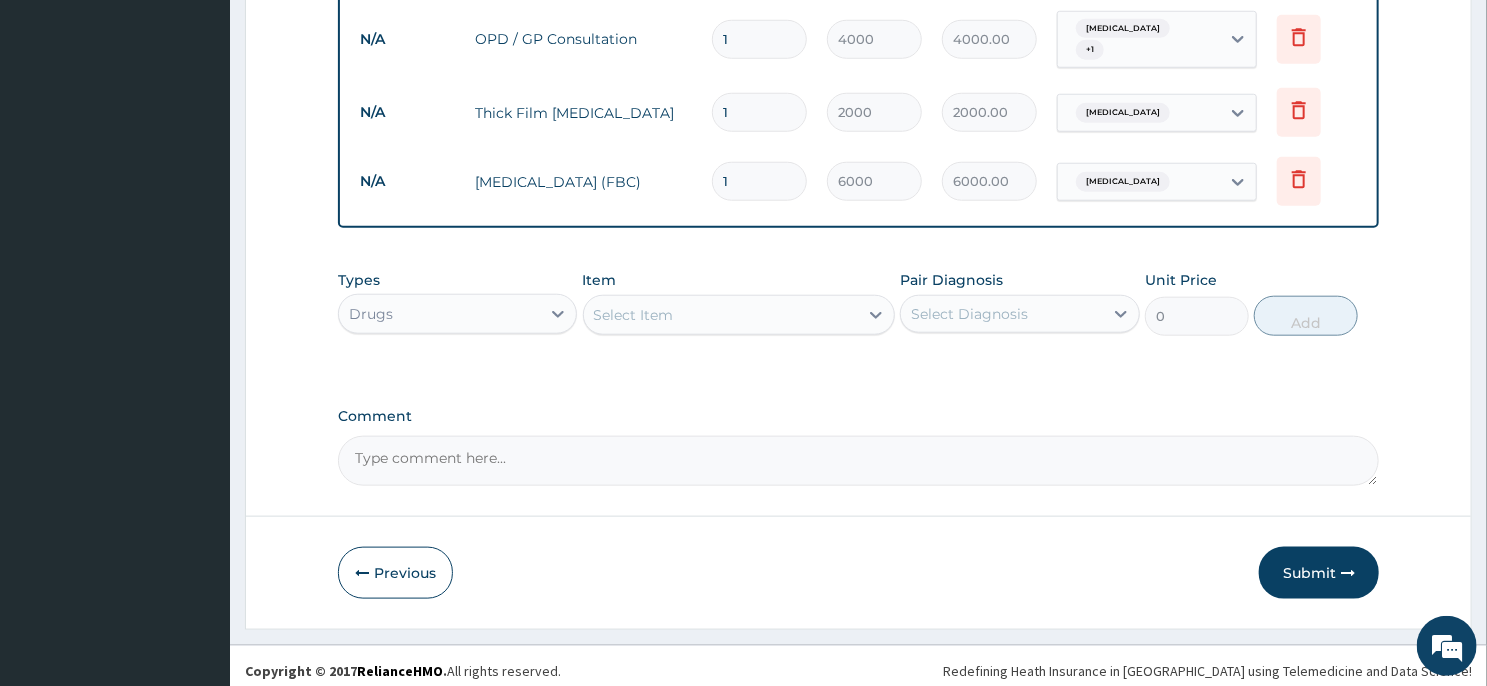 click on "Select Item" at bounding box center (721, 315) 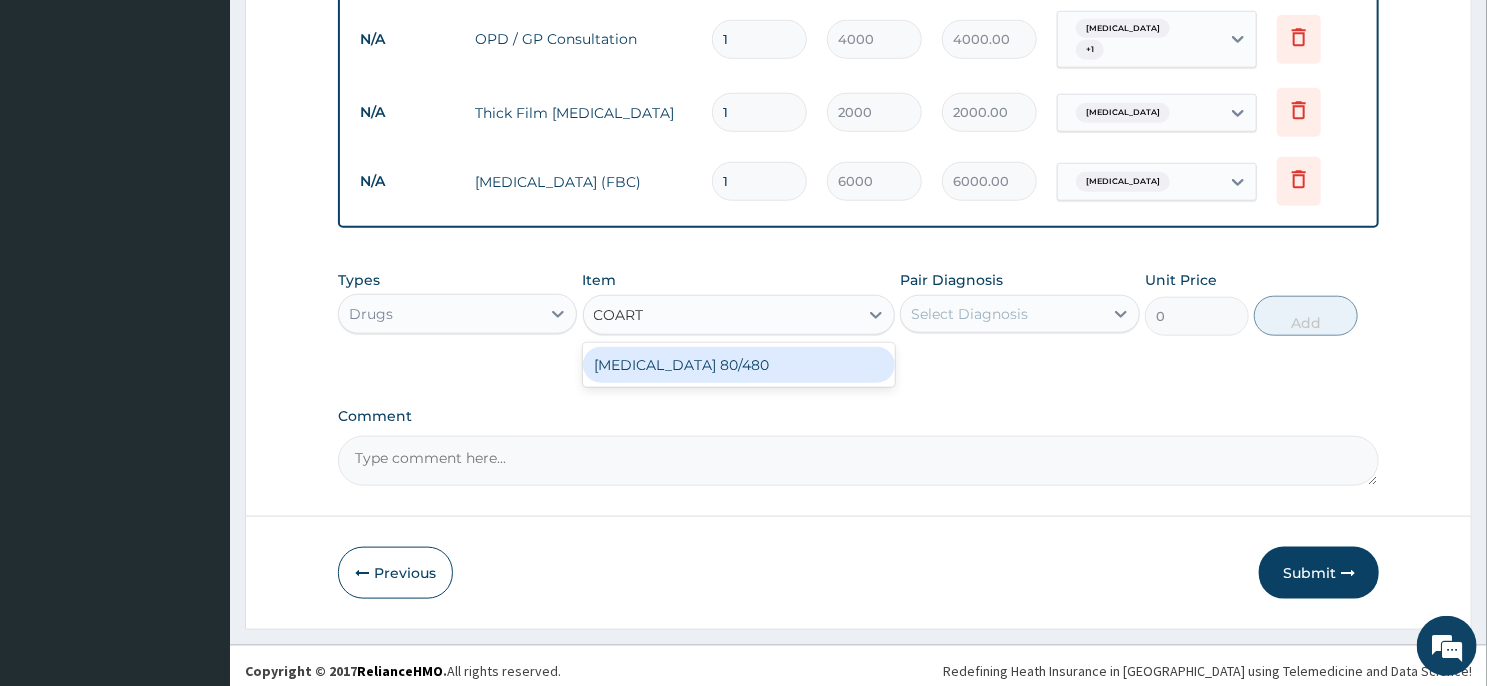 type on "COARTE" 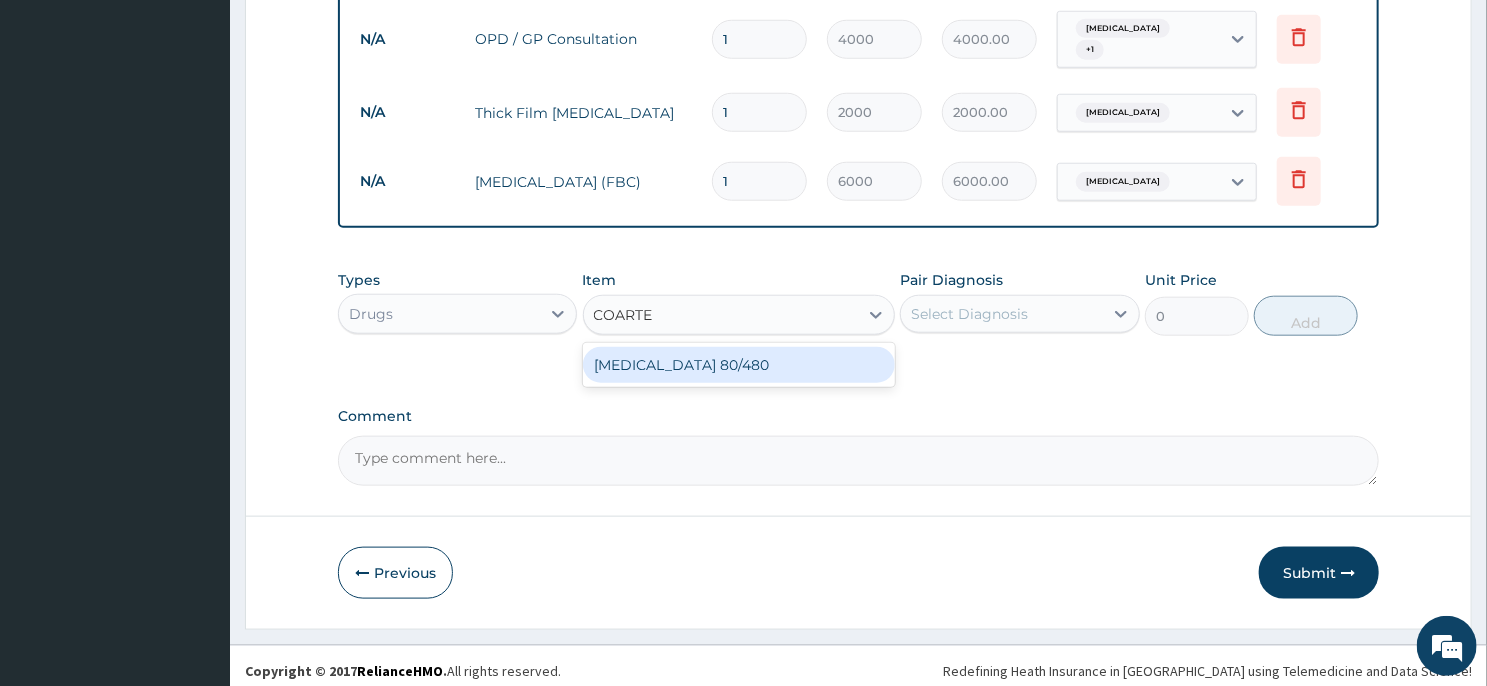 click on "COARTEM 80/480" at bounding box center [739, 365] 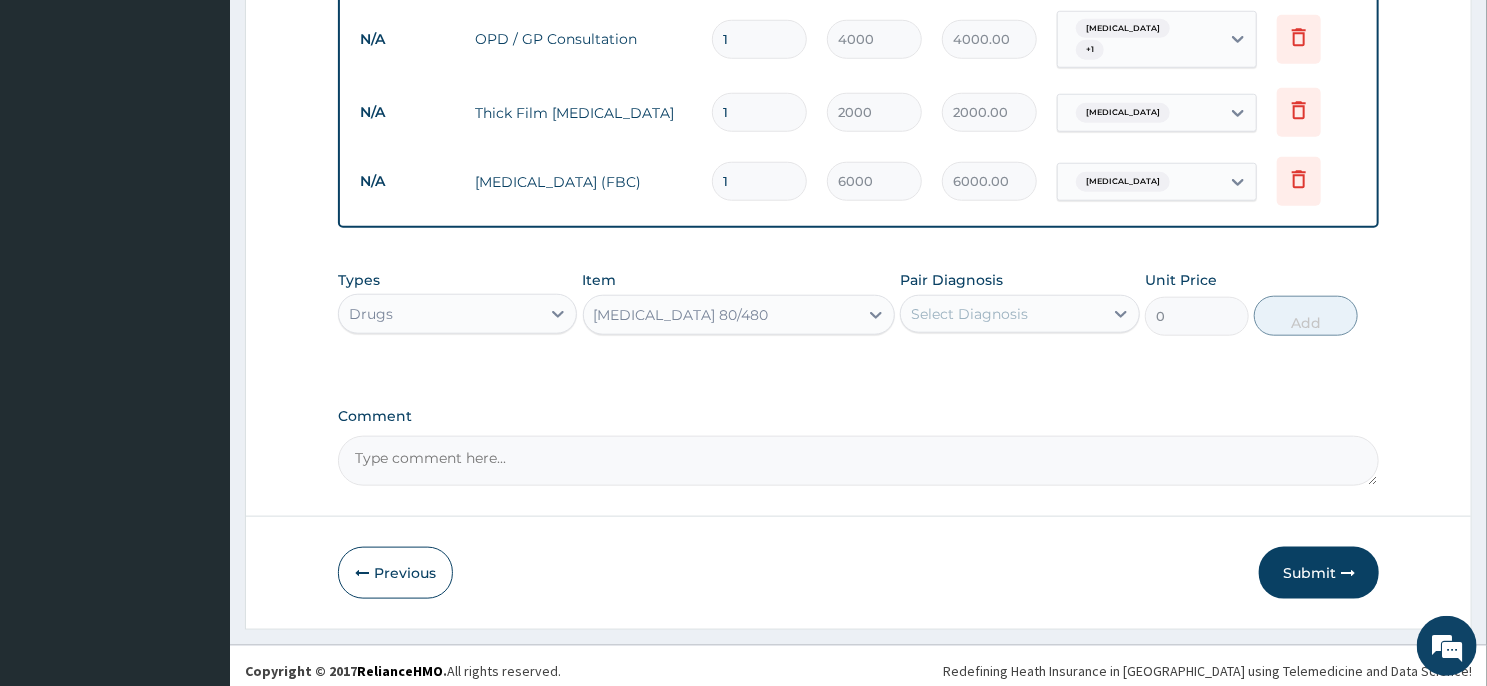 type 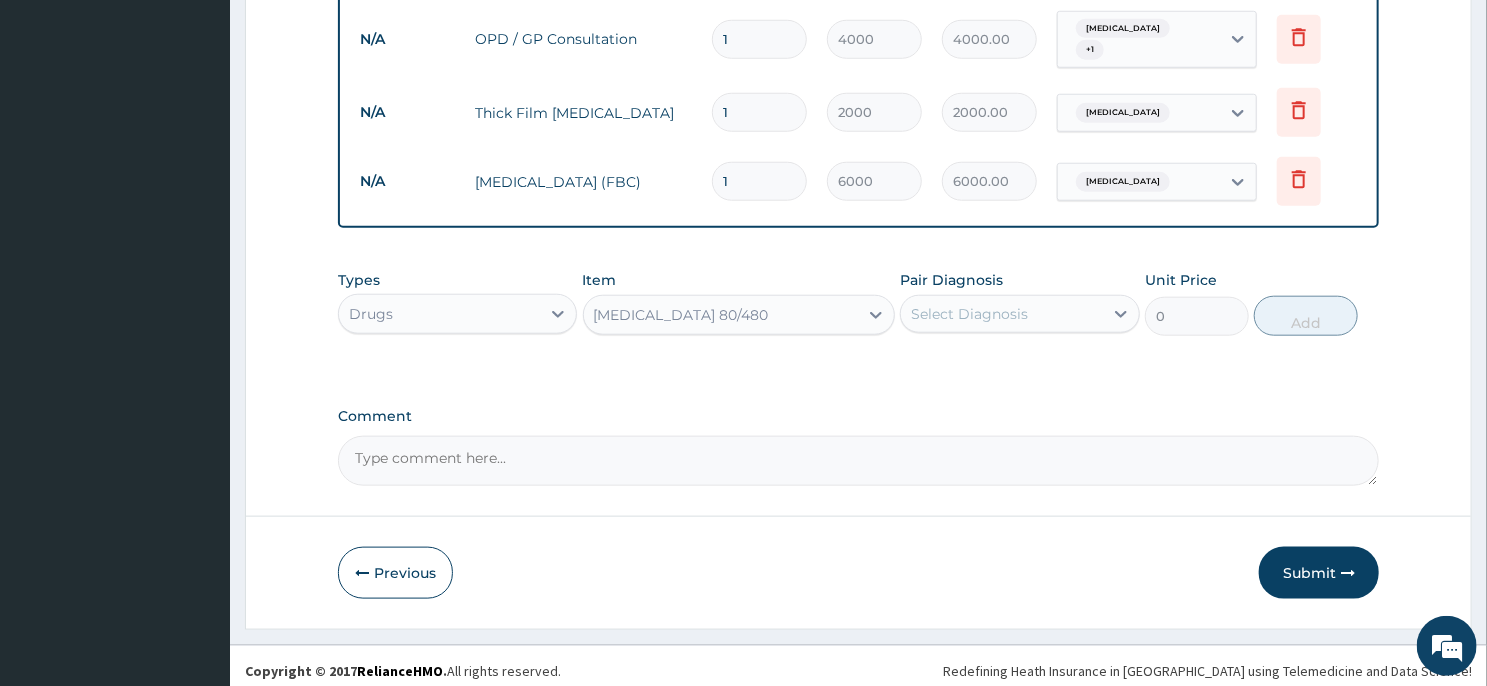 type on "4500" 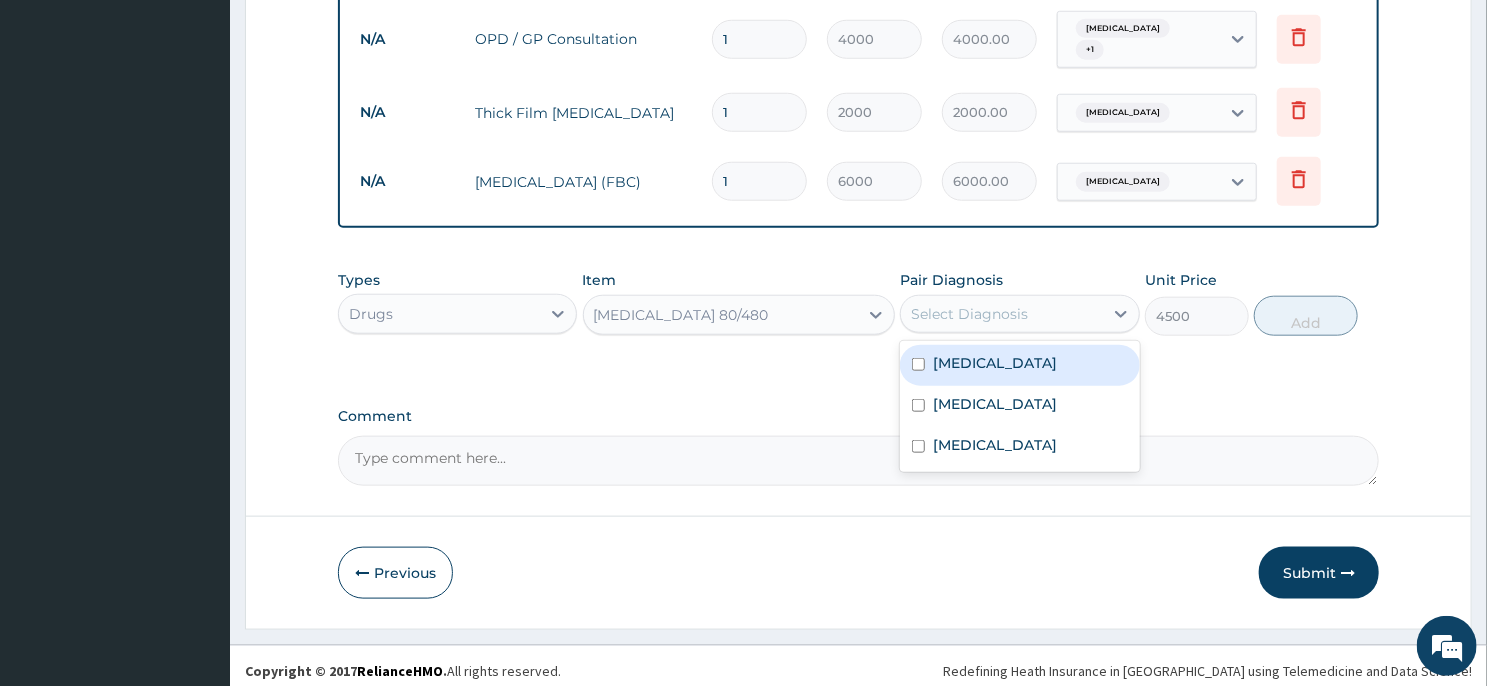 click on "Select Diagnosis" at bounding box center [1001, 314] 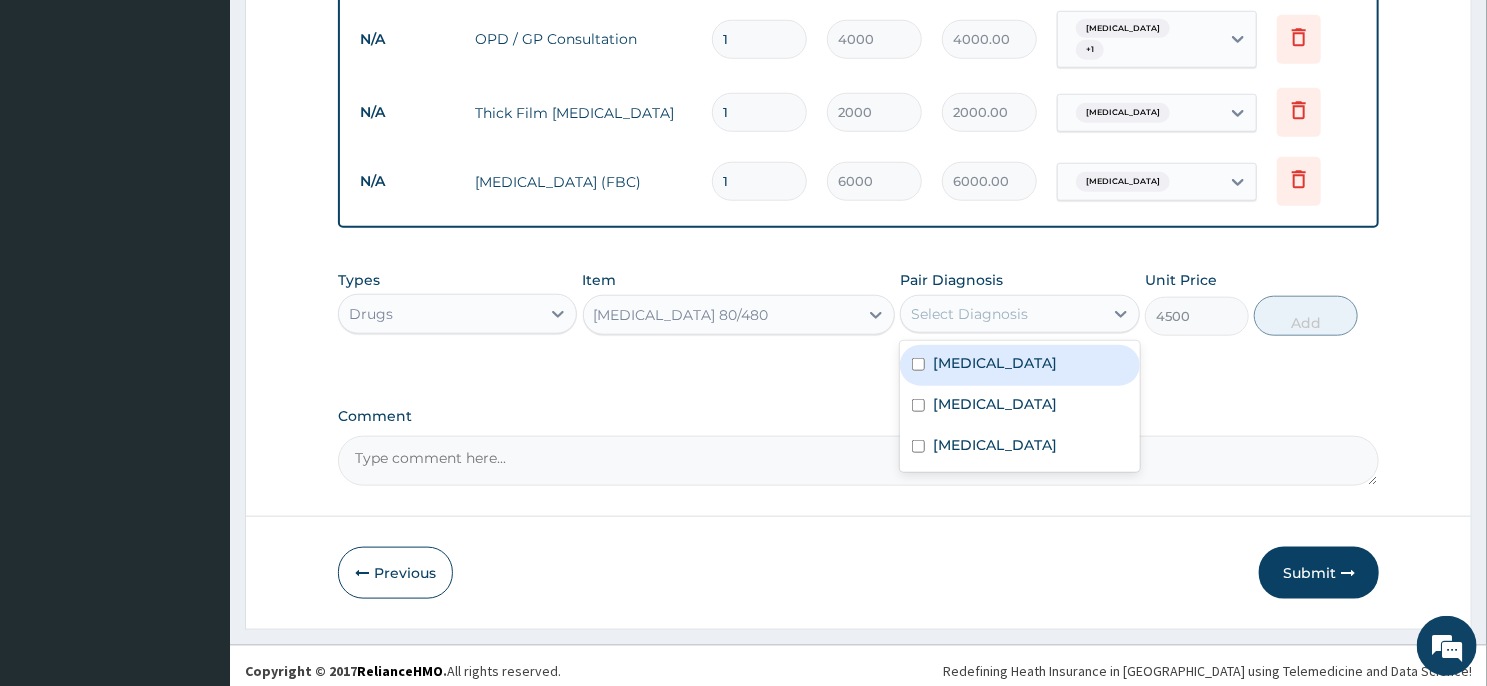 click on "Malaria" at bounding box center [1019, 365] 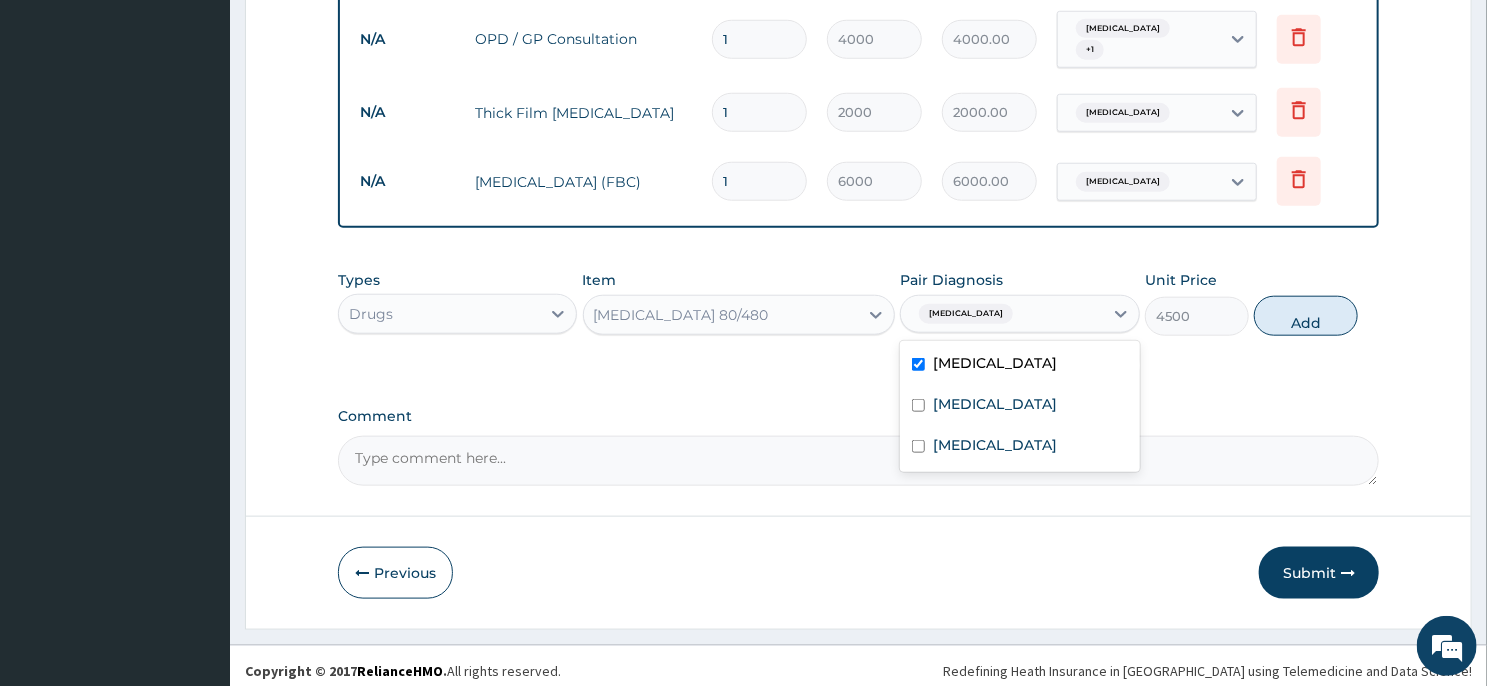 checkbox on "true" 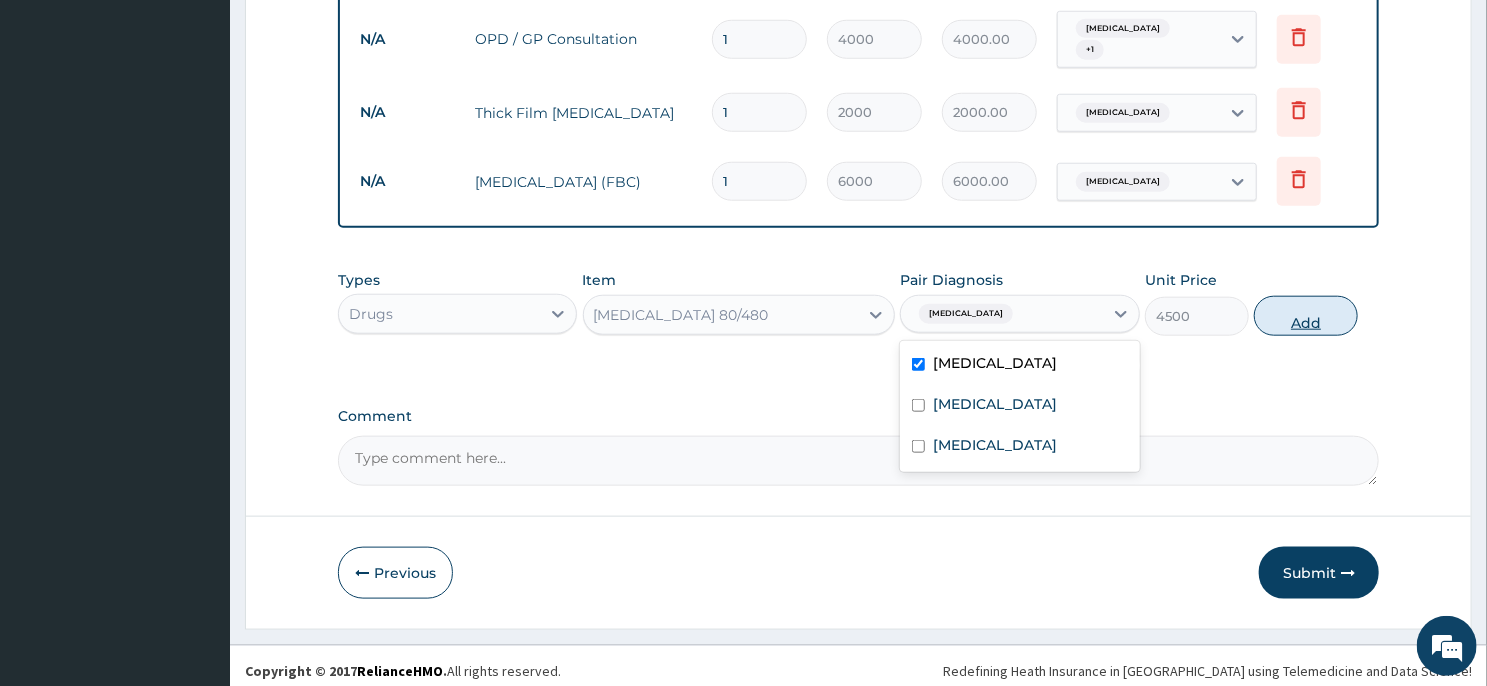 click on "Add" at bounding box center [1306, 316] 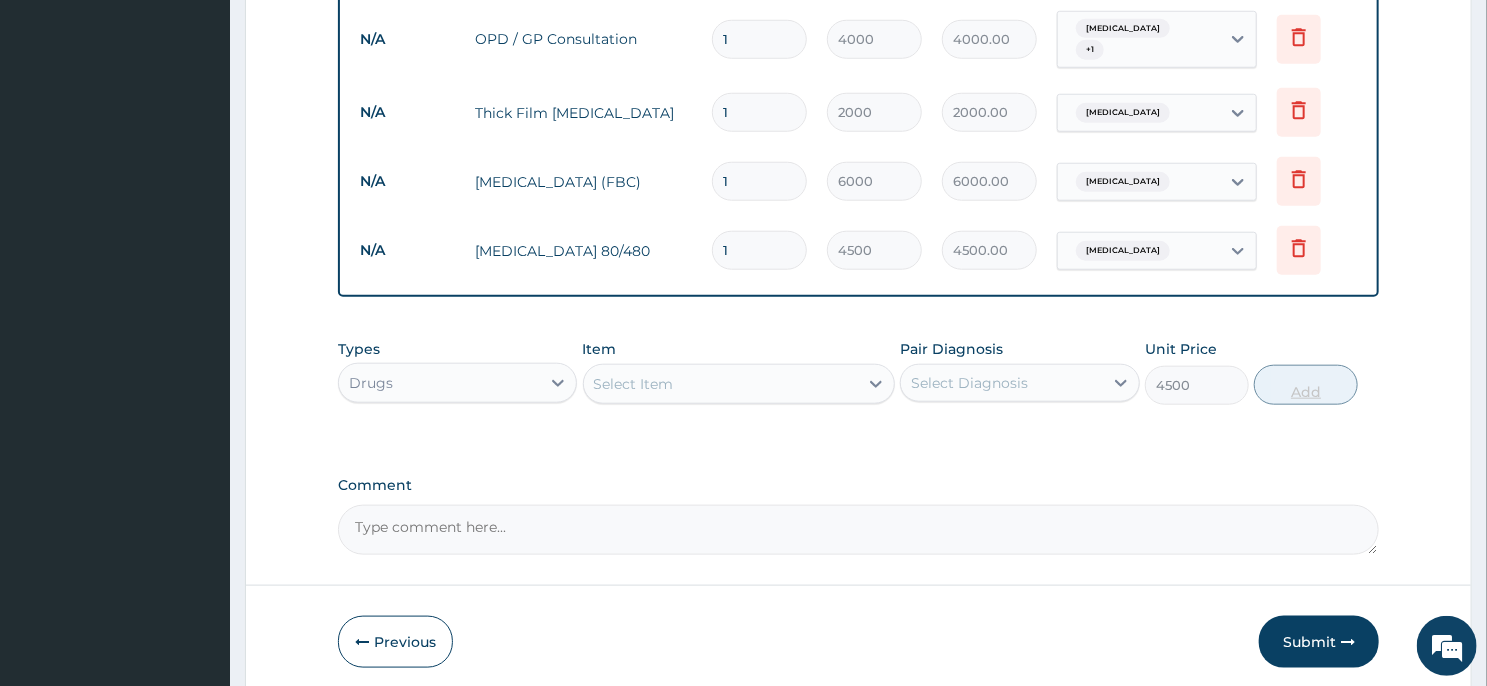 type on "0" 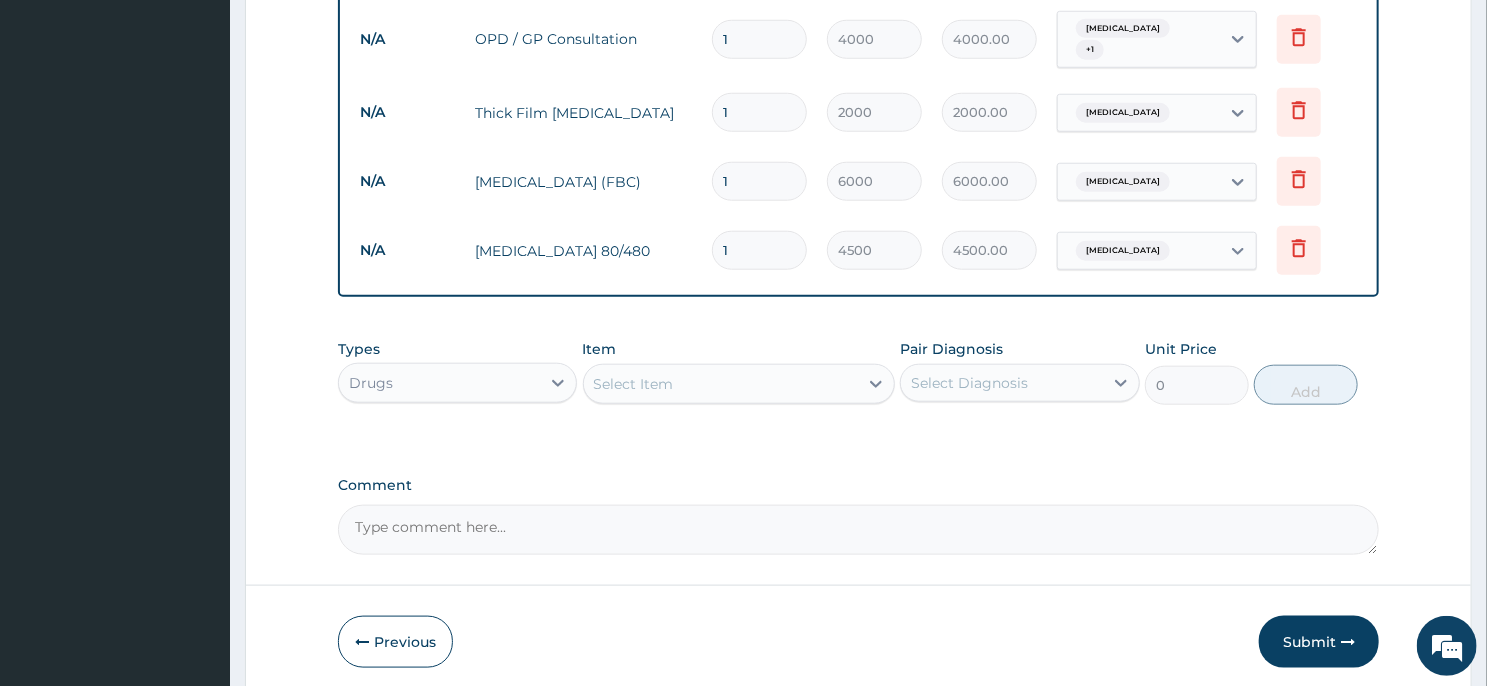 click on "Select Item" at bounding box center (721, 384) 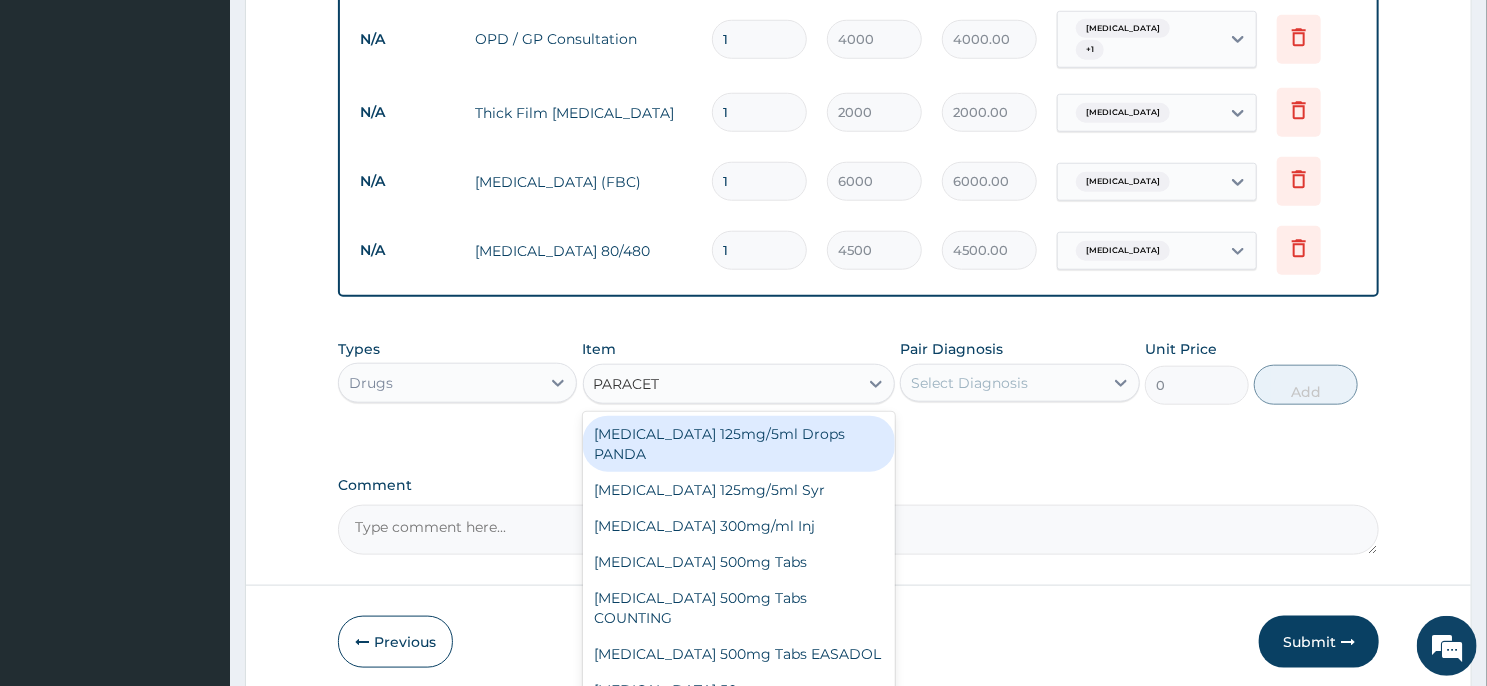 type on "PARACETA" 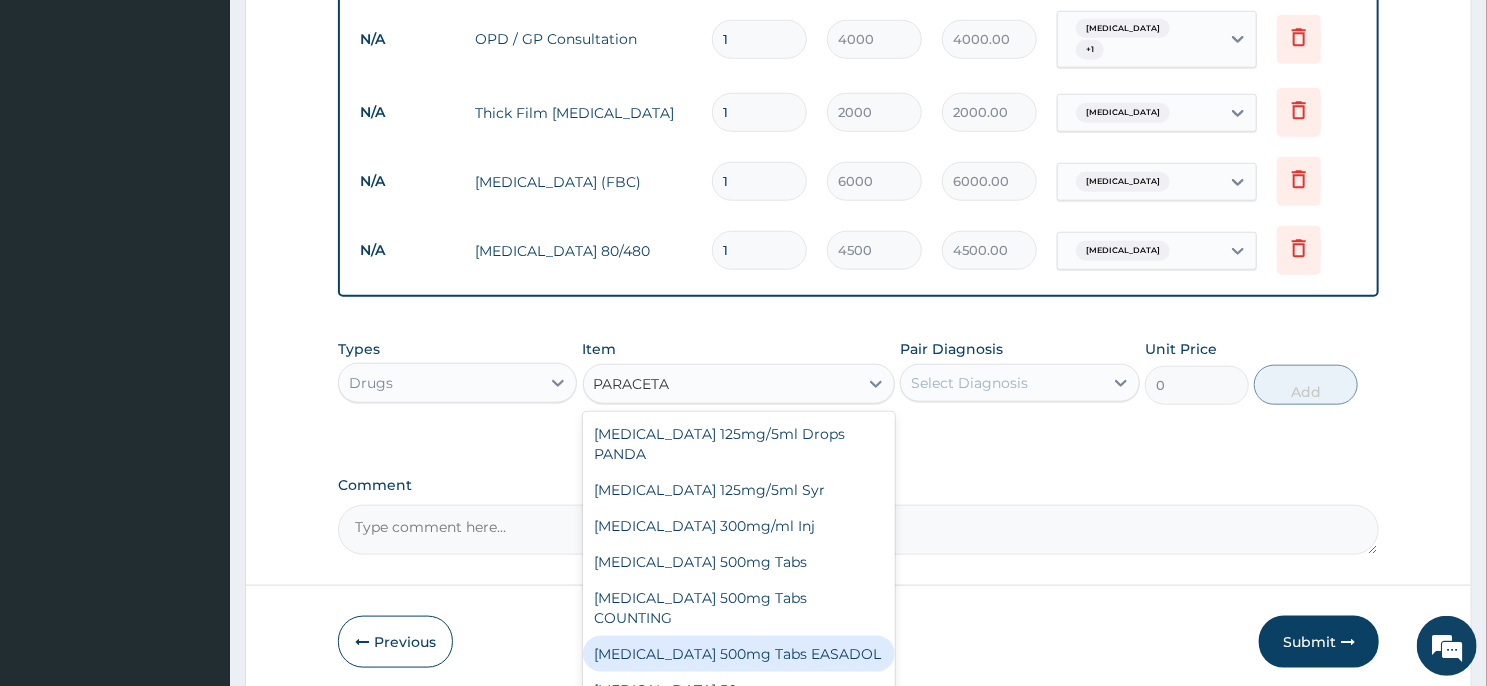 click on "Paracetamol 500mg Tabs EASADOL" at bounding box center (739, 654) 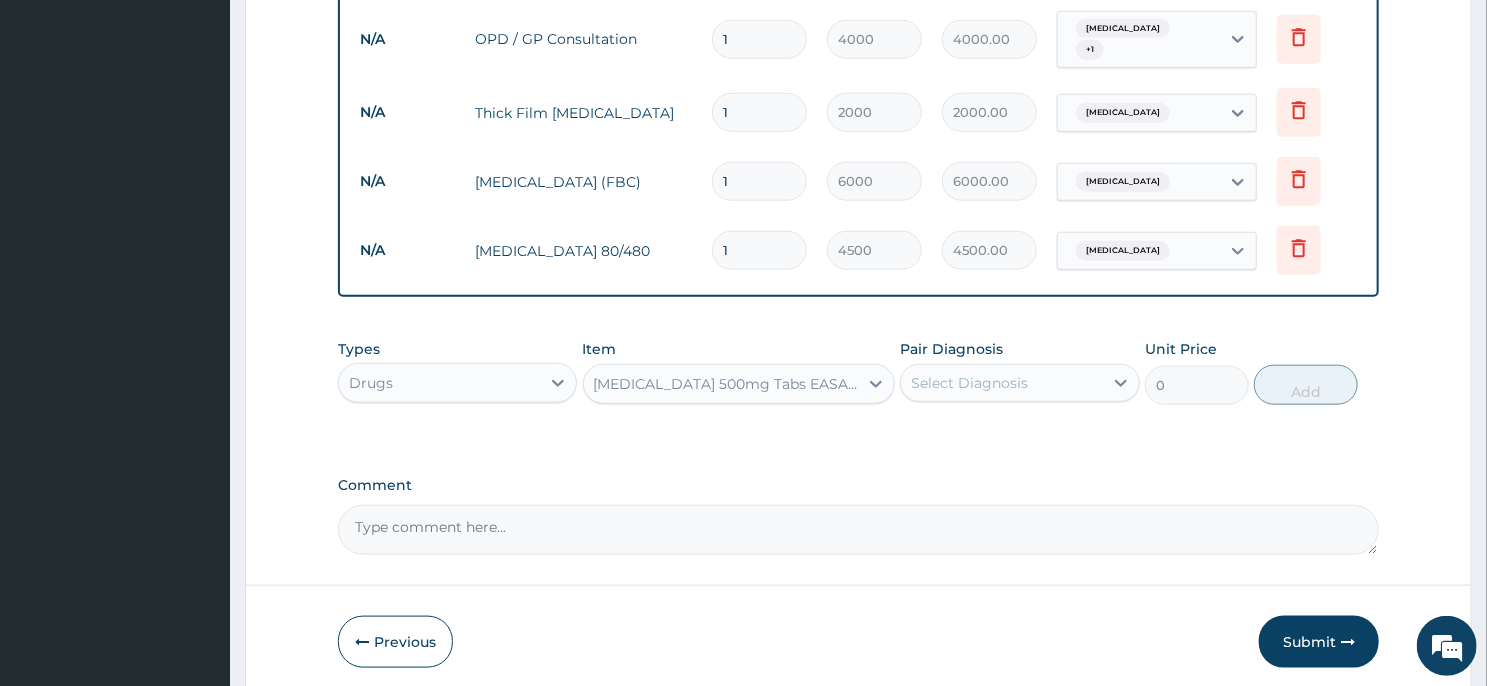 type 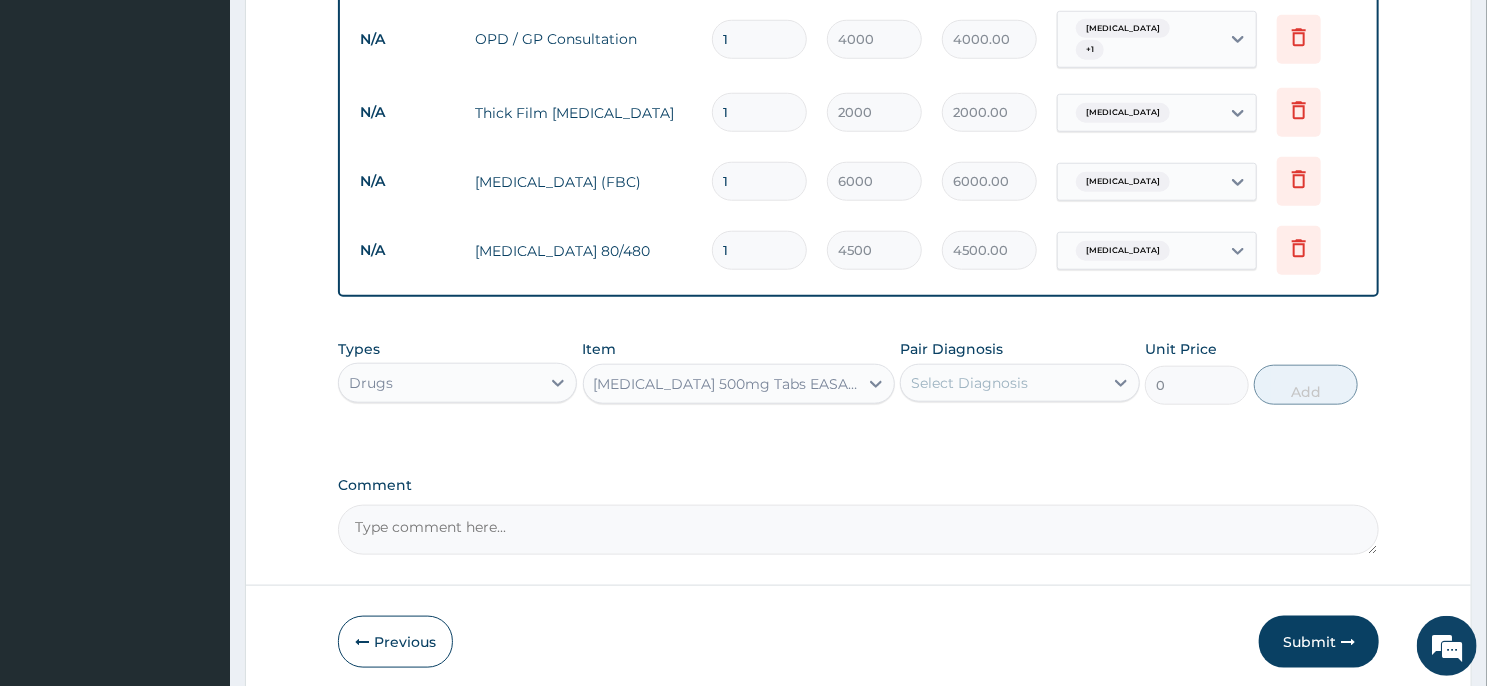 type on "20" 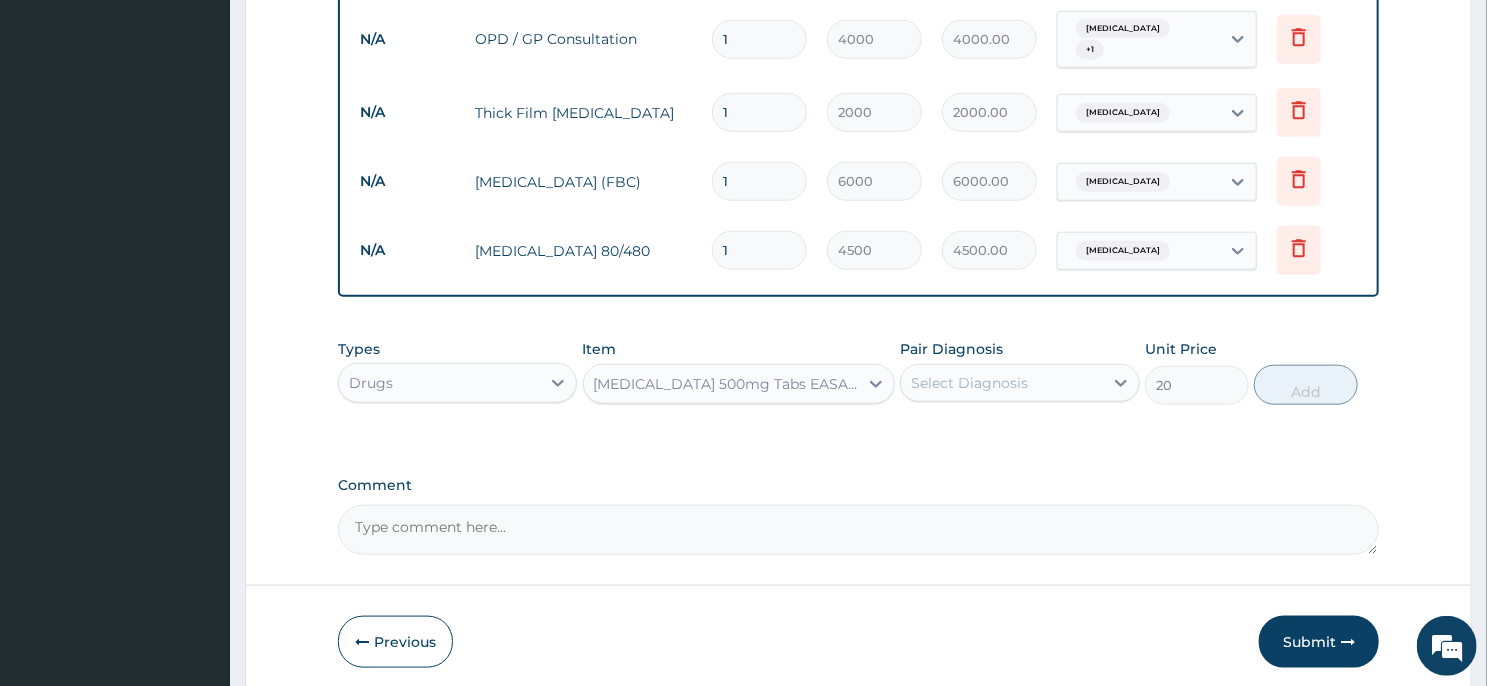 click on "Select Diagnosis" at bounding box center [969, 383] 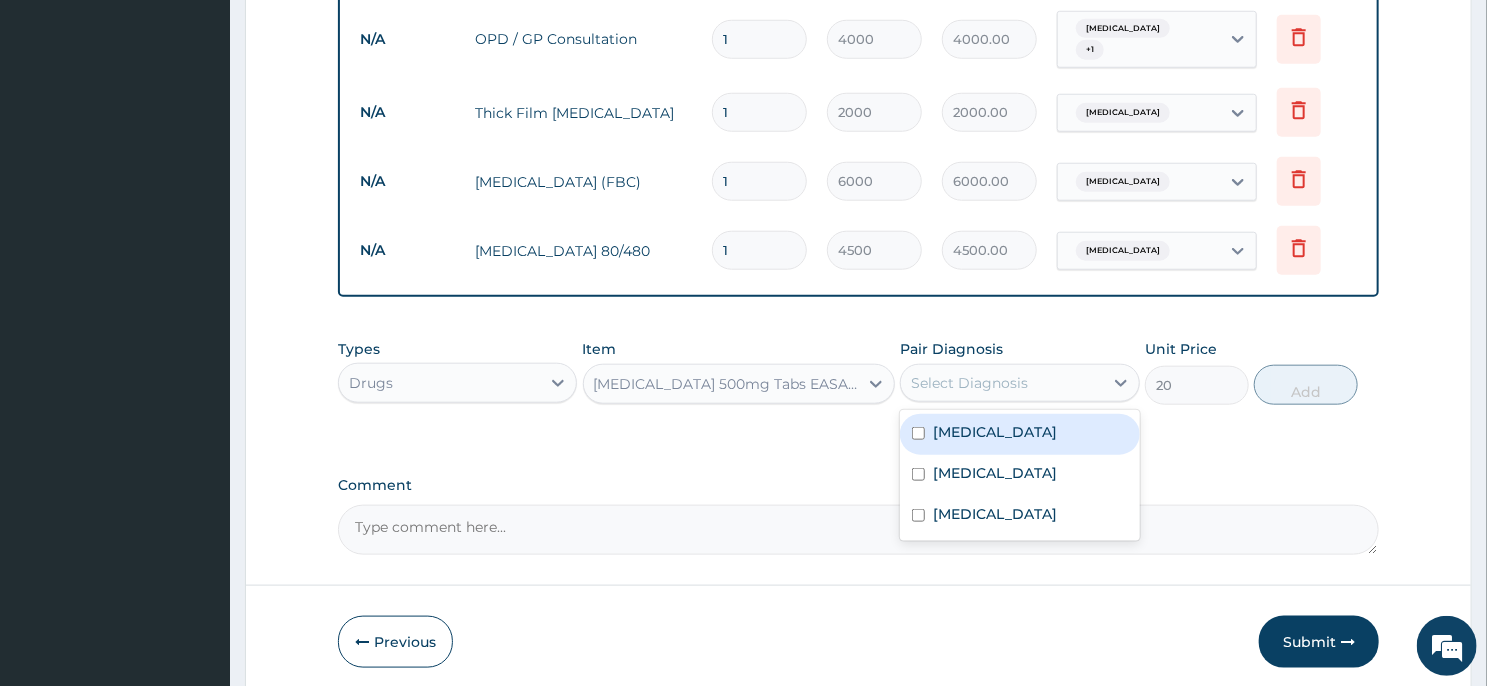 click on "Malaria" at bounding box center [1019, 434] 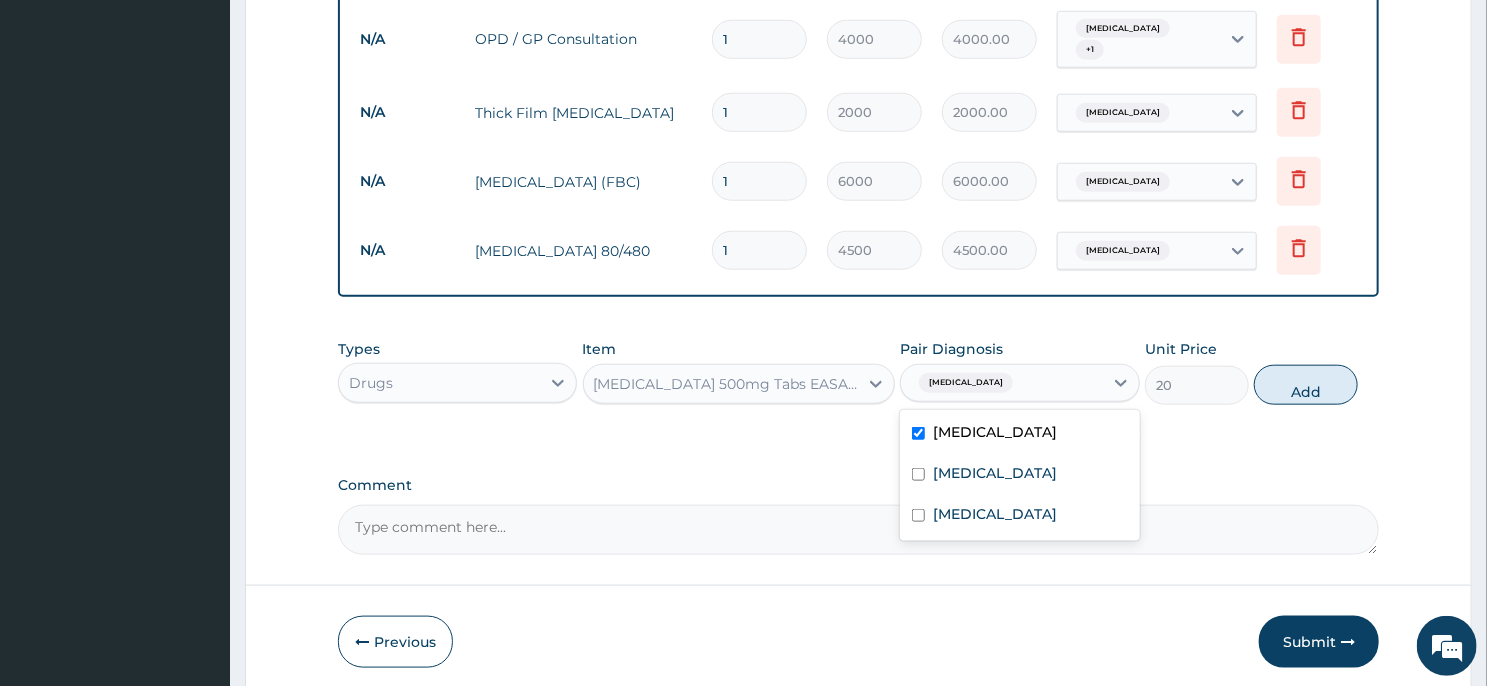 checkbox on "true" 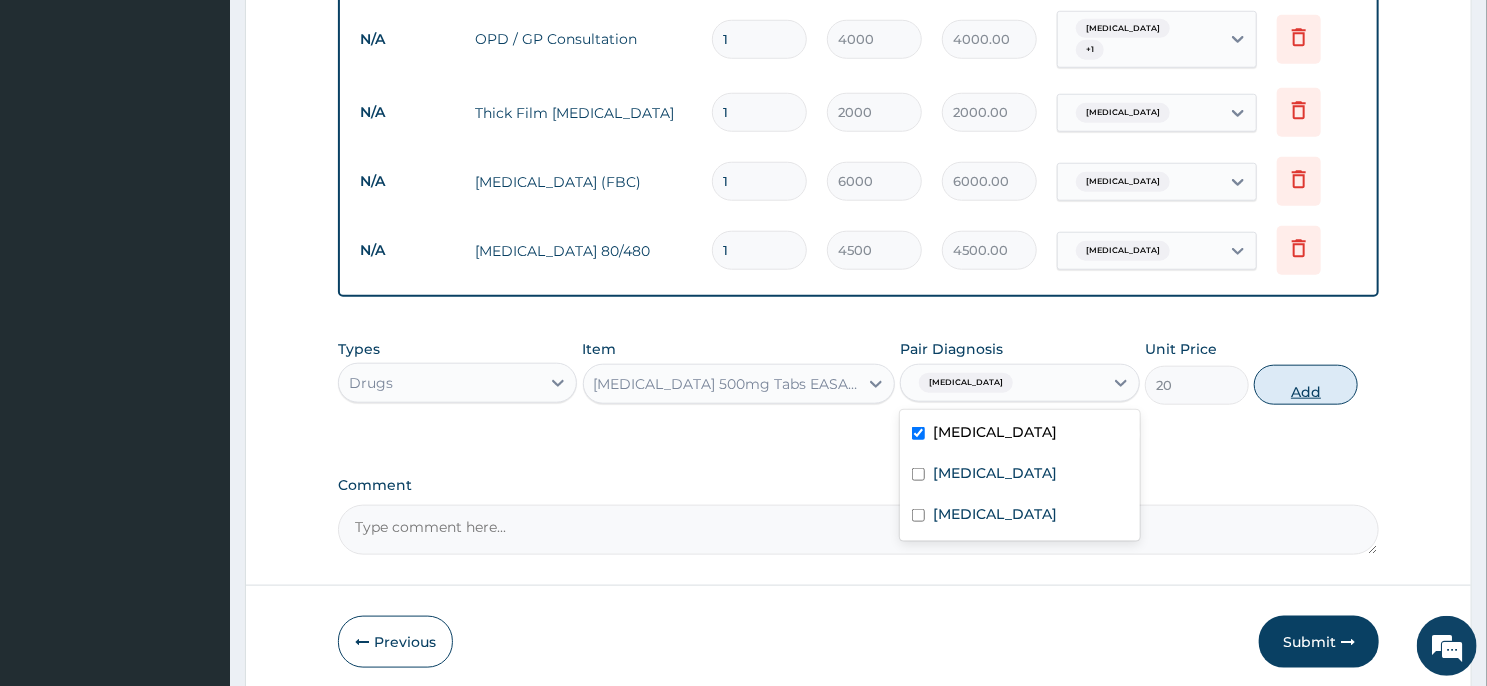 click on "Add" at bounding box center (1306, 385) 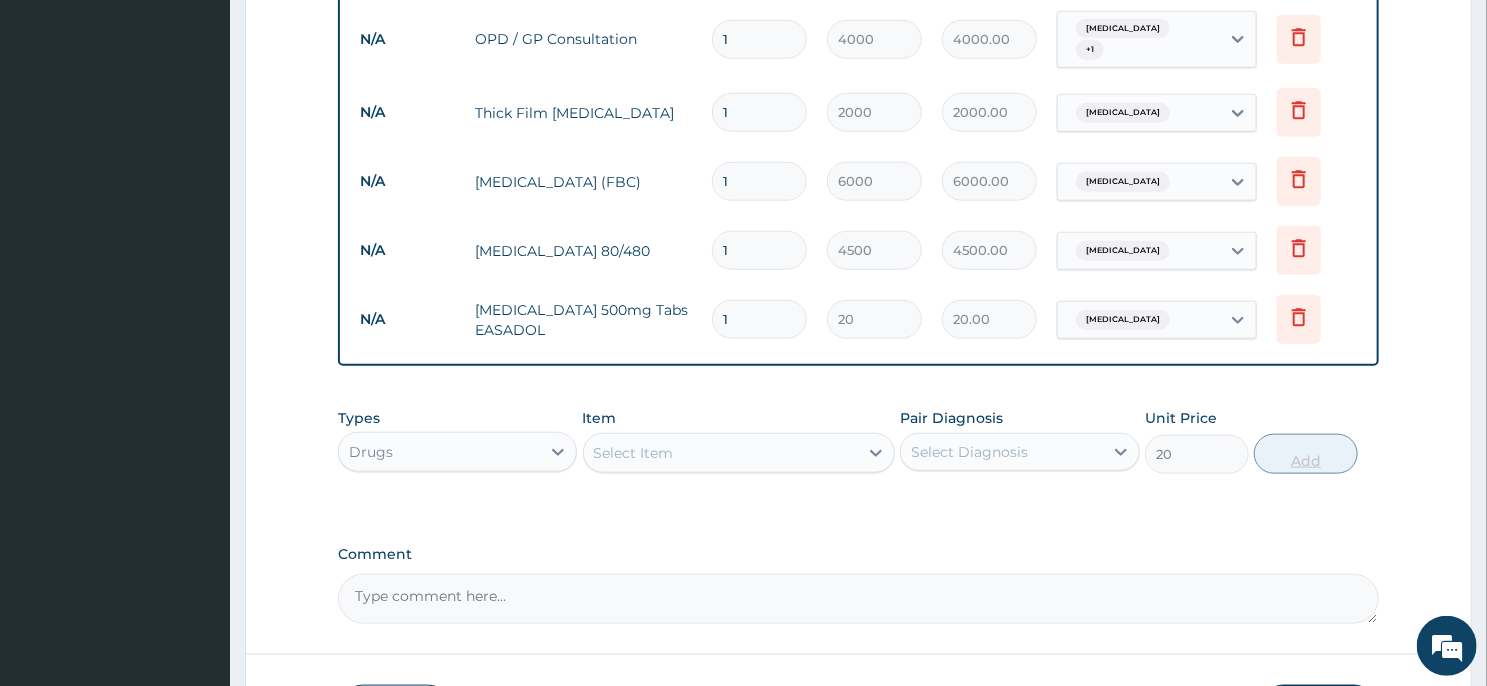 type on "0" 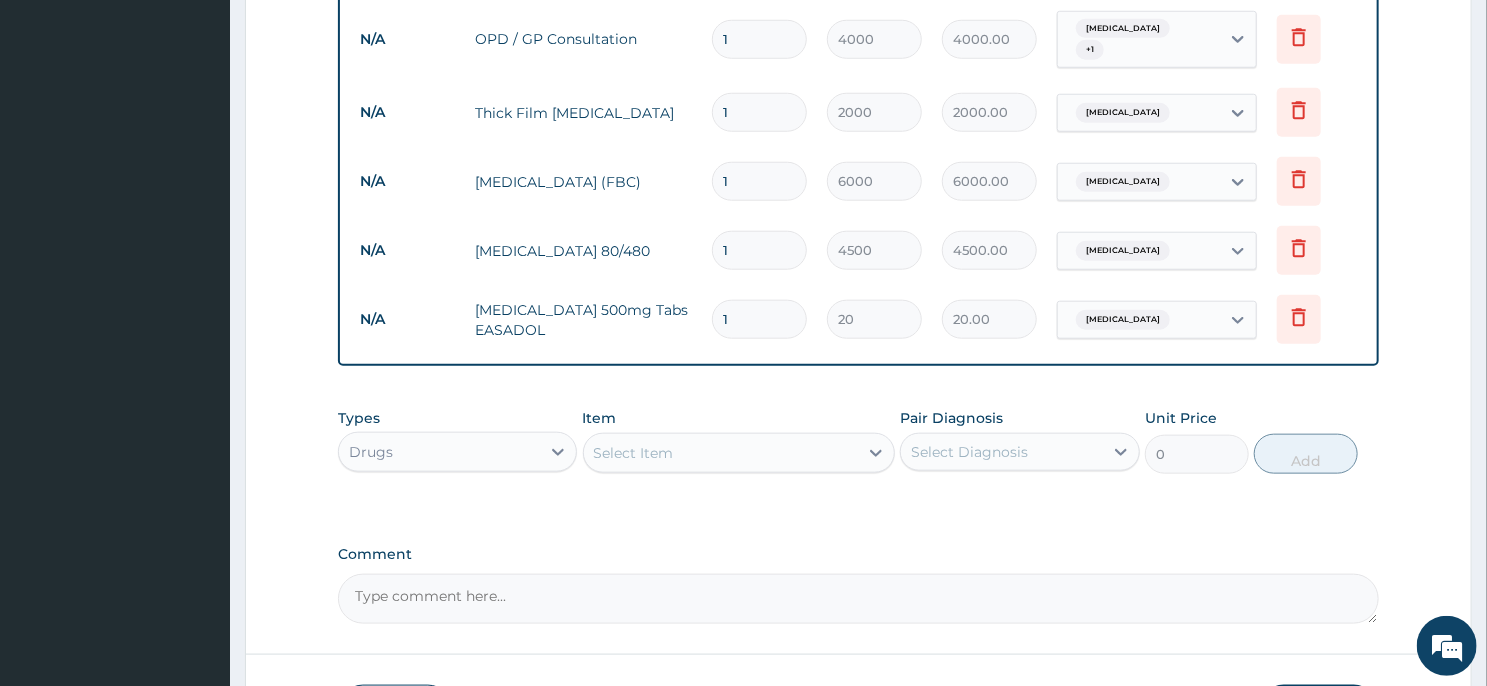 click on "1" at bounding box center [759, 319] 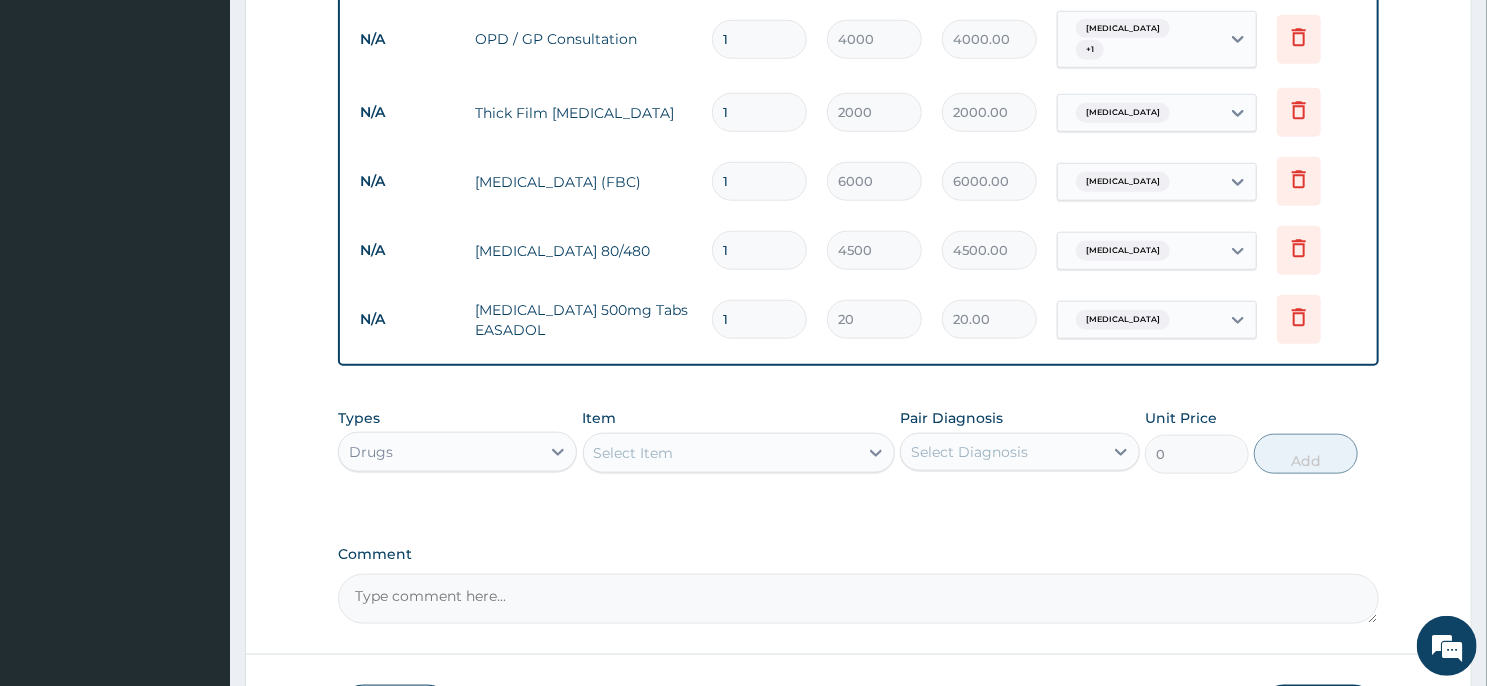 type 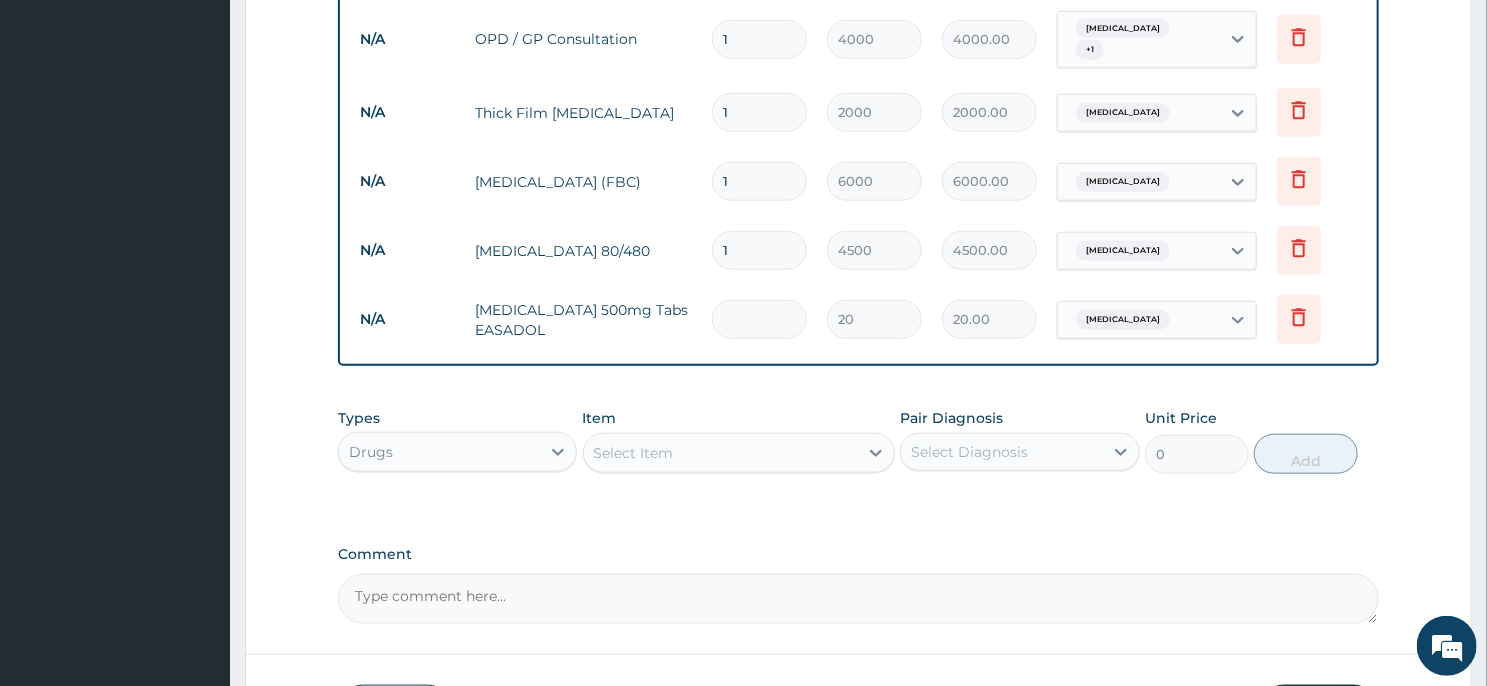 type on "0.00" 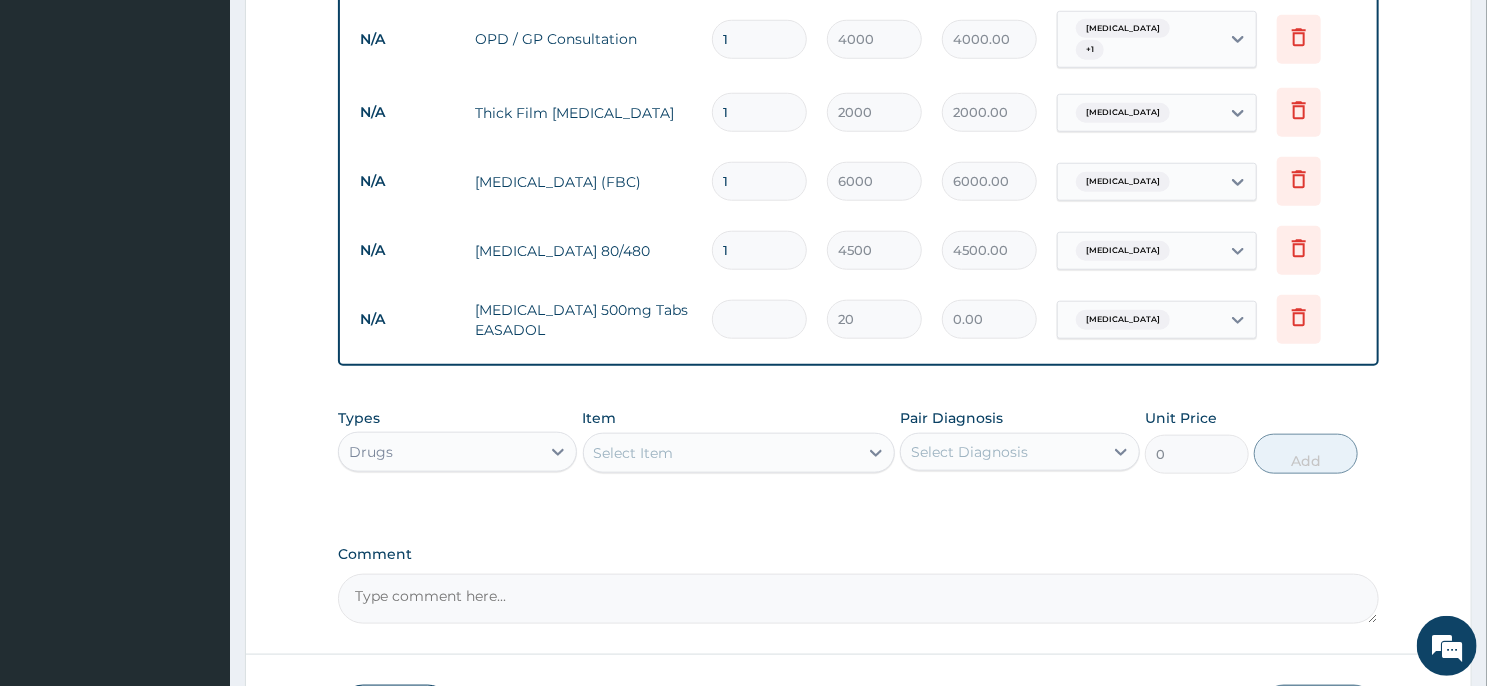 type on "2" 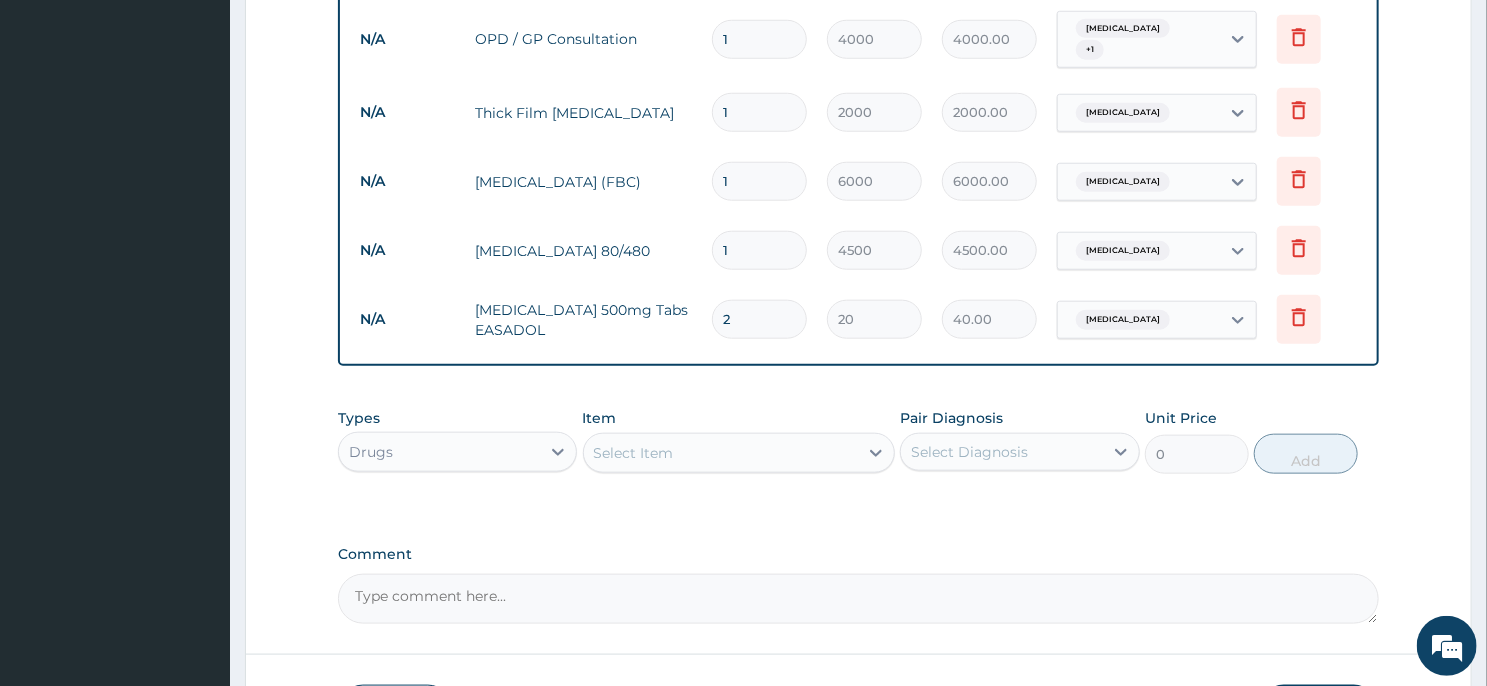 type on "20" 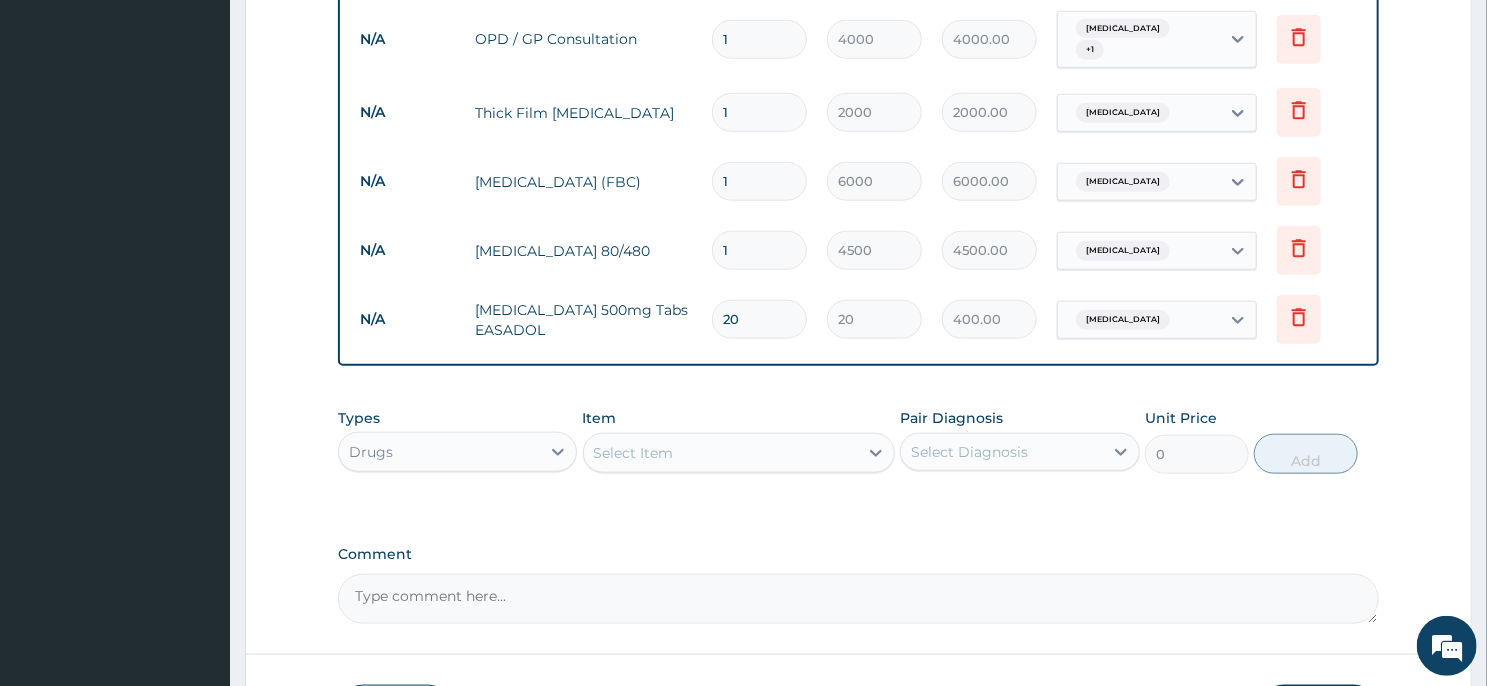 type on "20" 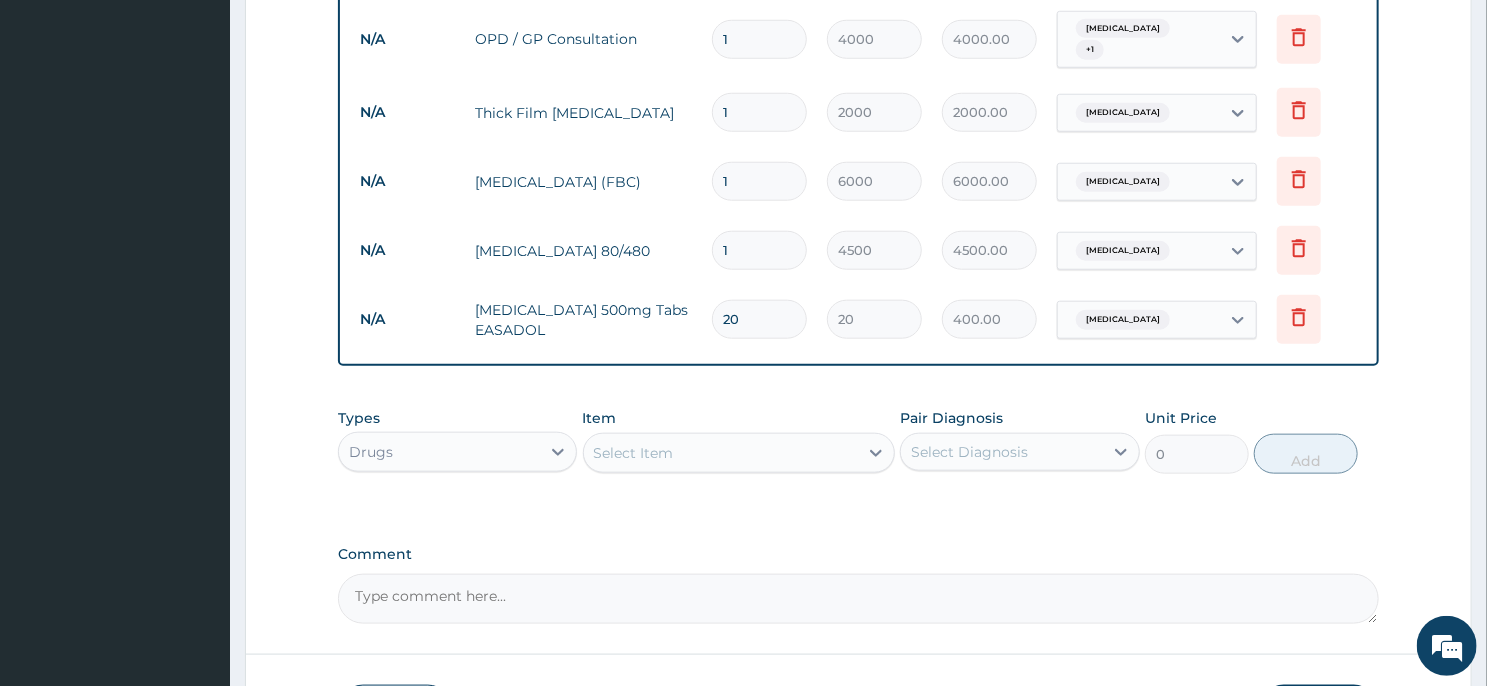 click on "Select Item" at bounding box center (721, 453) 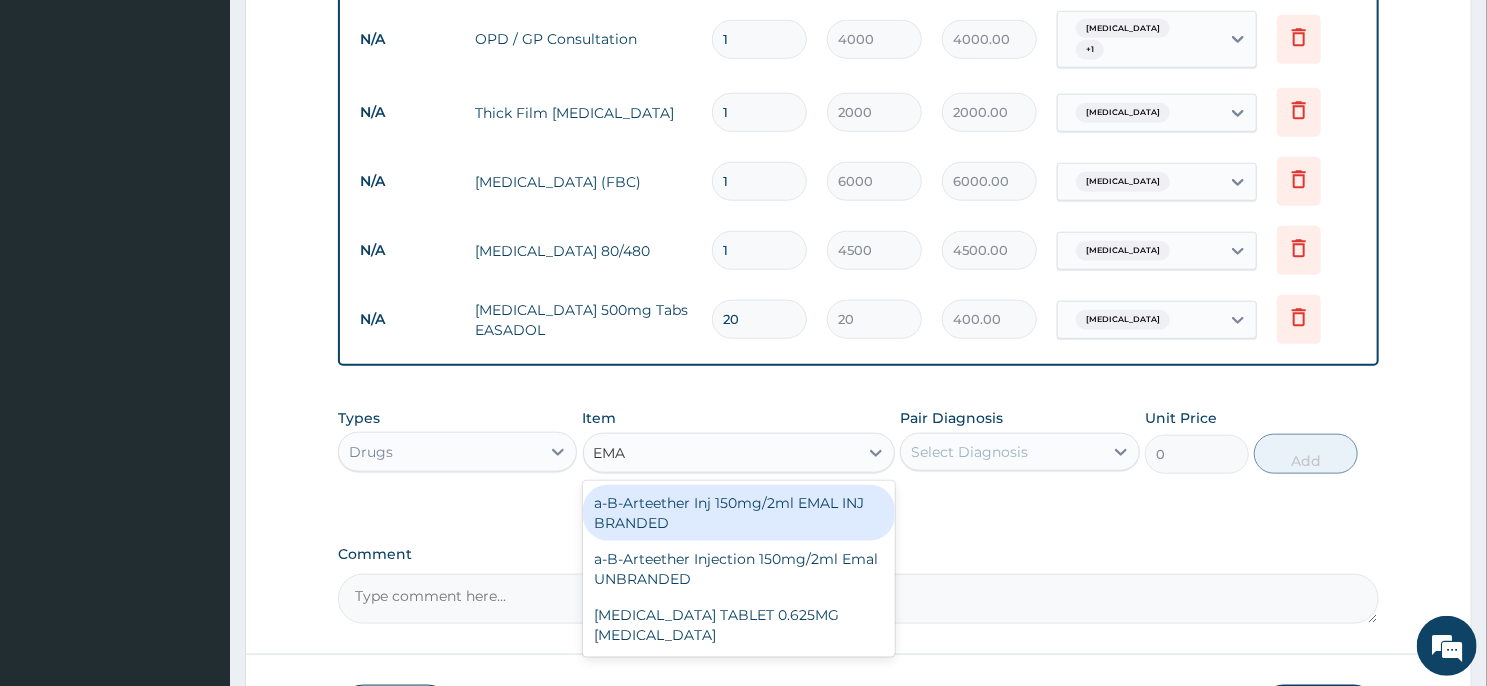 type on "EMAL" 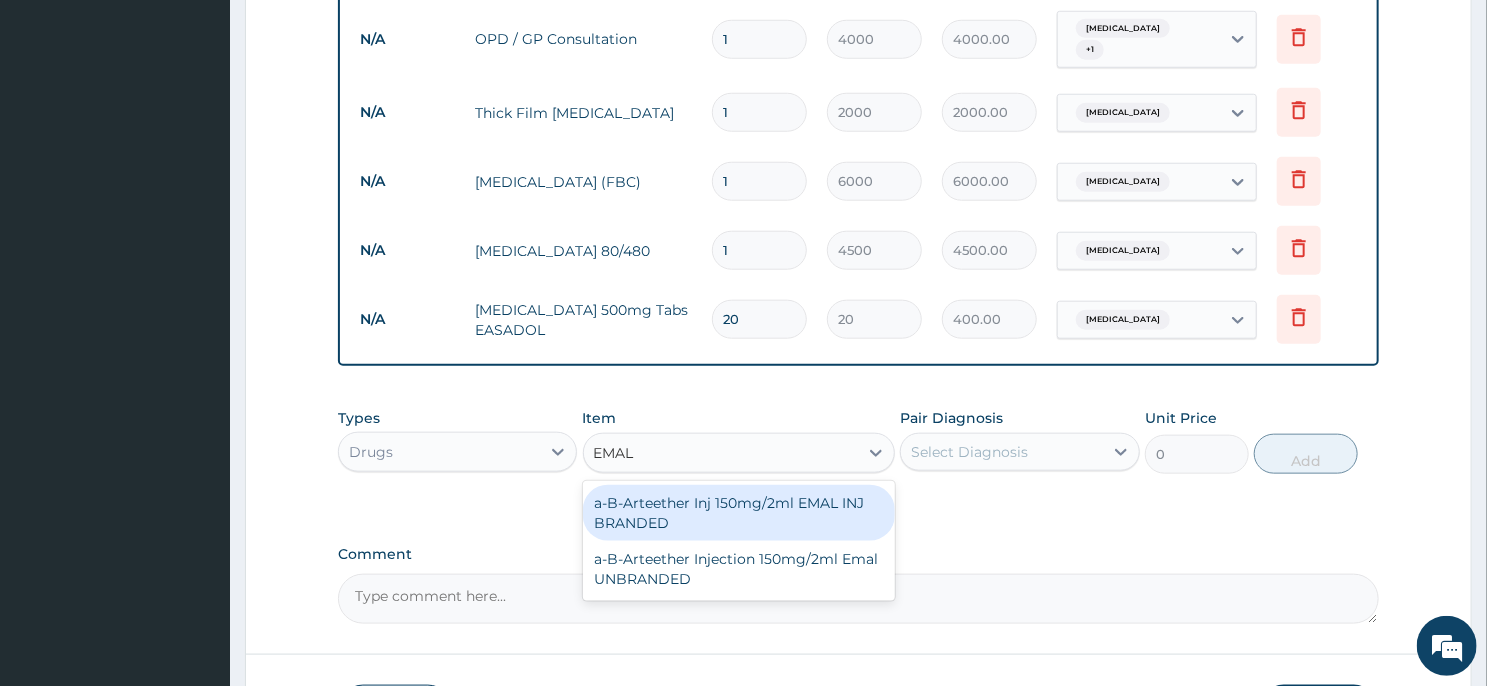 click on "a-B-Arteether Inj 150mg/2ml EMAL INJ BRANDED" at bounding box center [739, 513] 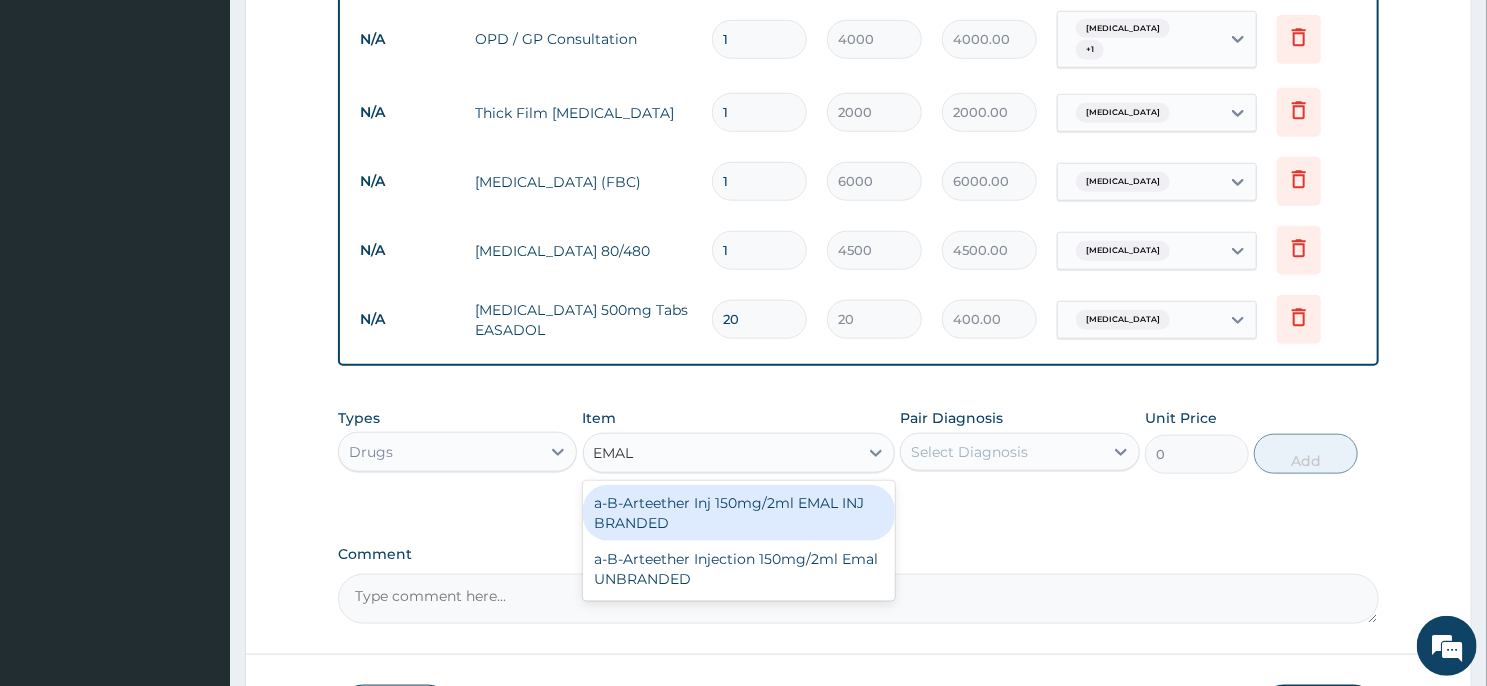 type 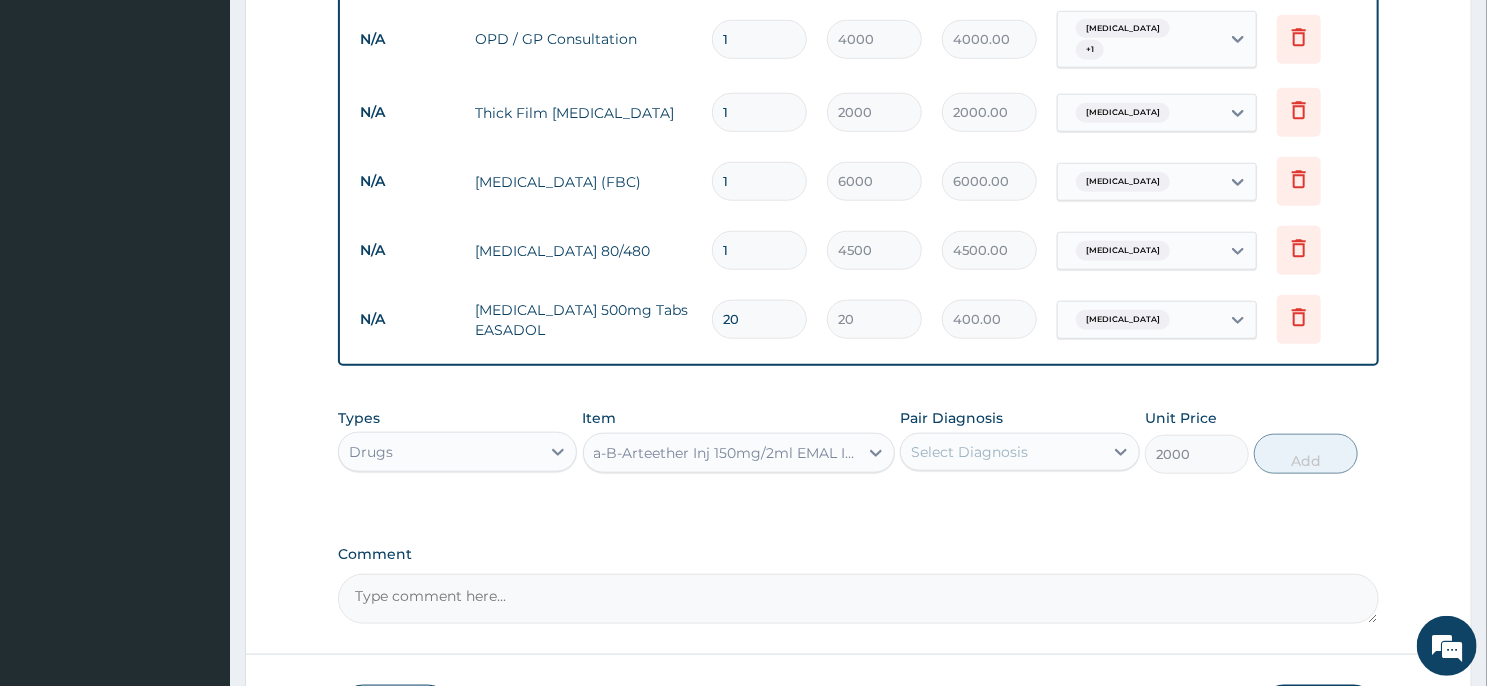 click on "Select Diagnosis" at bounding box center [1001, 452] 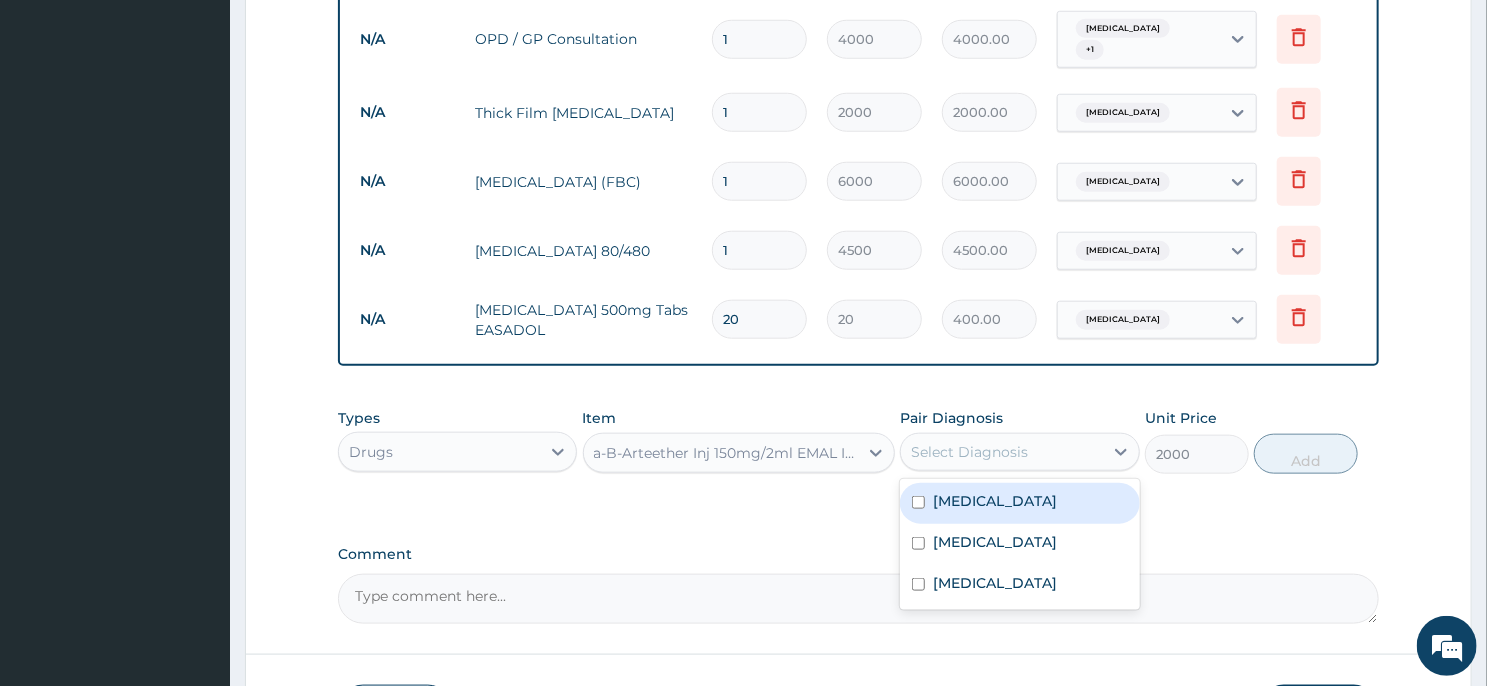 click on "Malaria" at bounding box center [1019, 503] 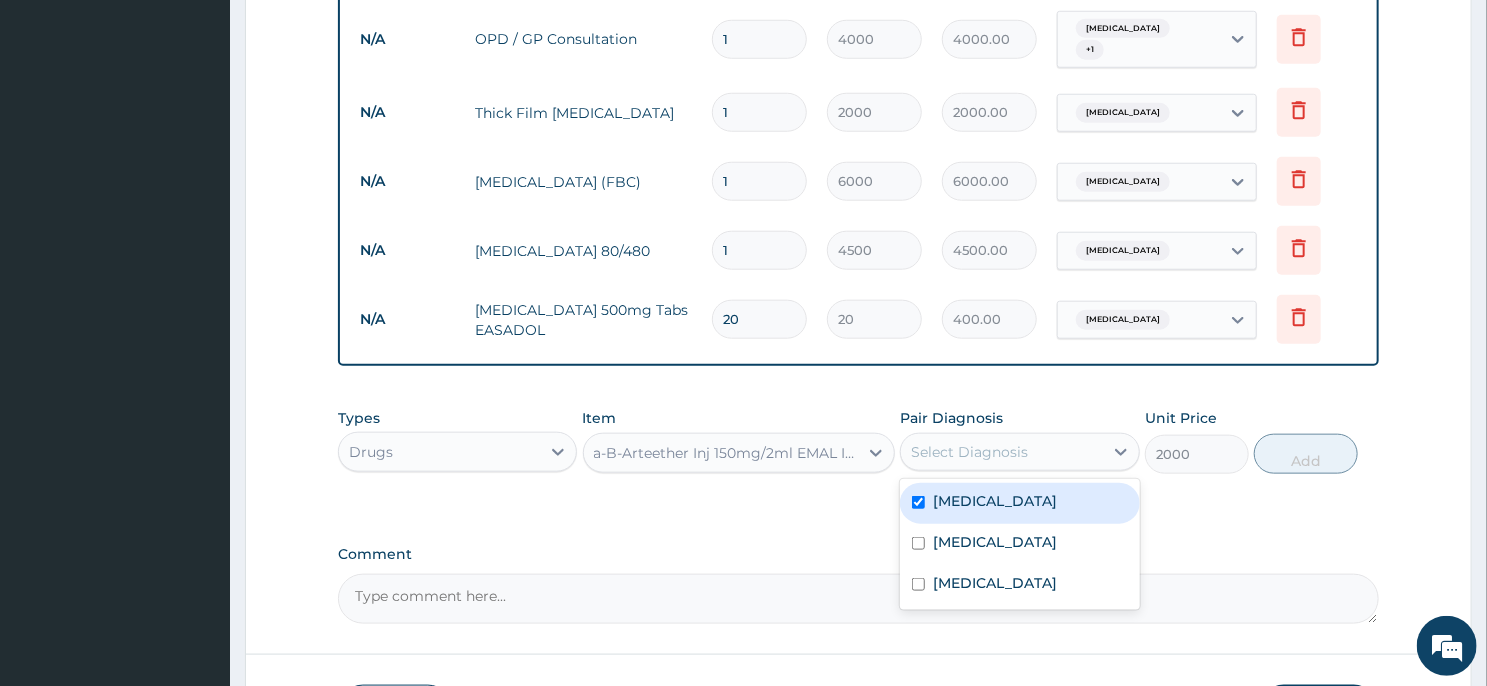 checkbox on "true" 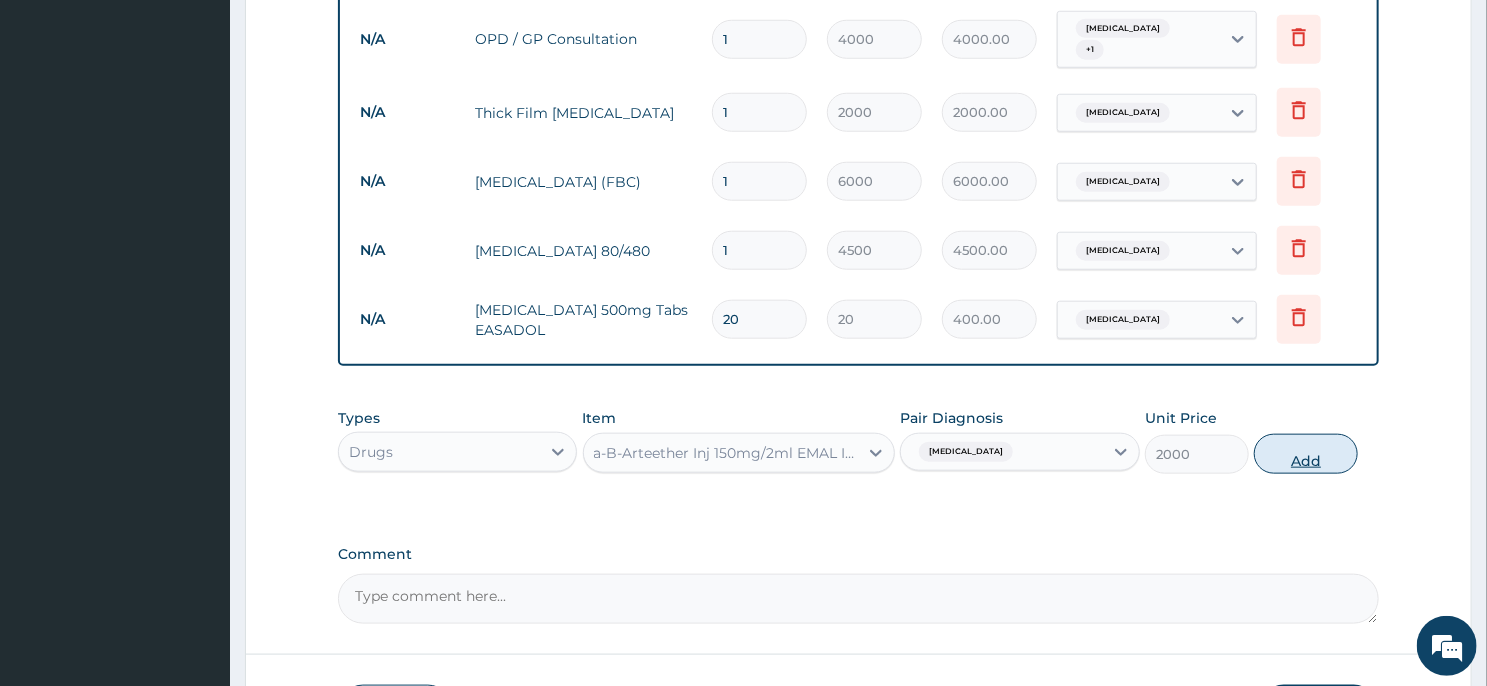 click on "Add" at bounding box center [1306, 454] 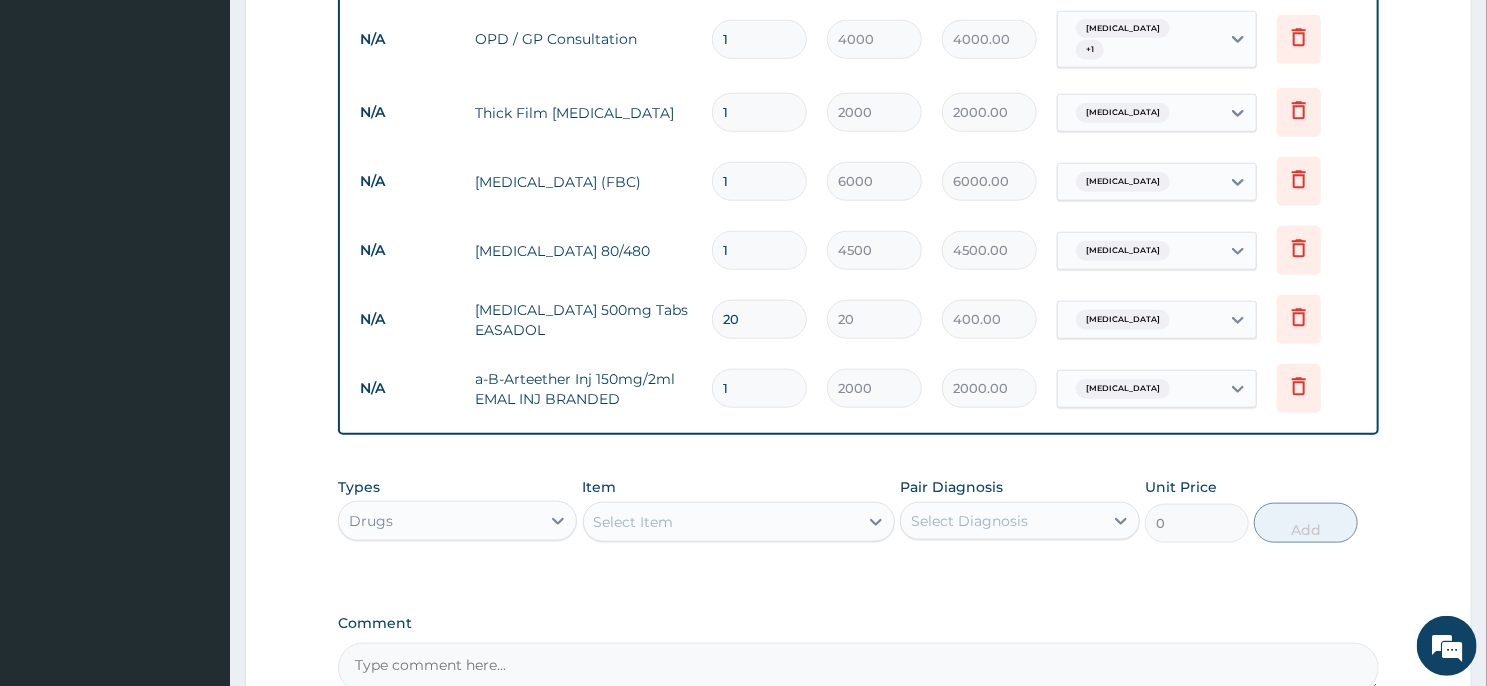 click on "1" at bounding box center [759, 388] 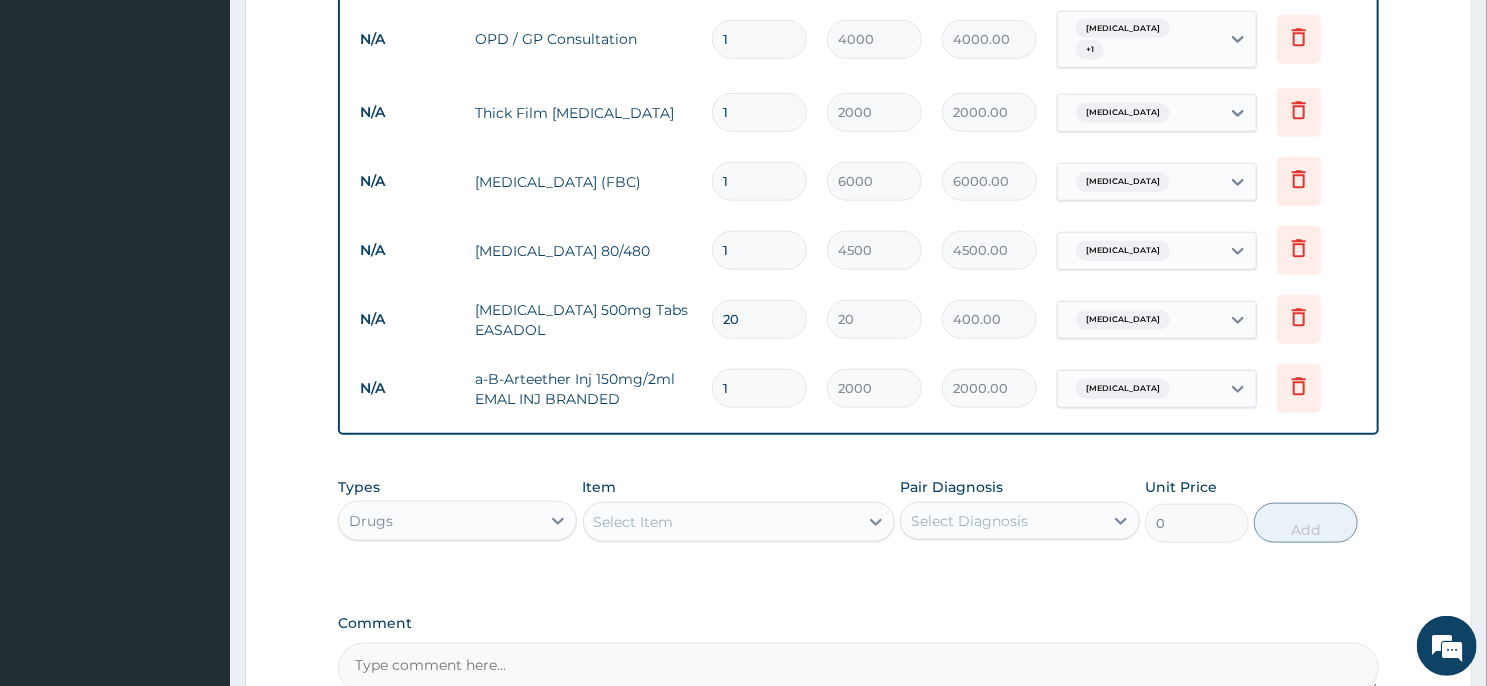 click on "1" at bounding box center [759, 388] 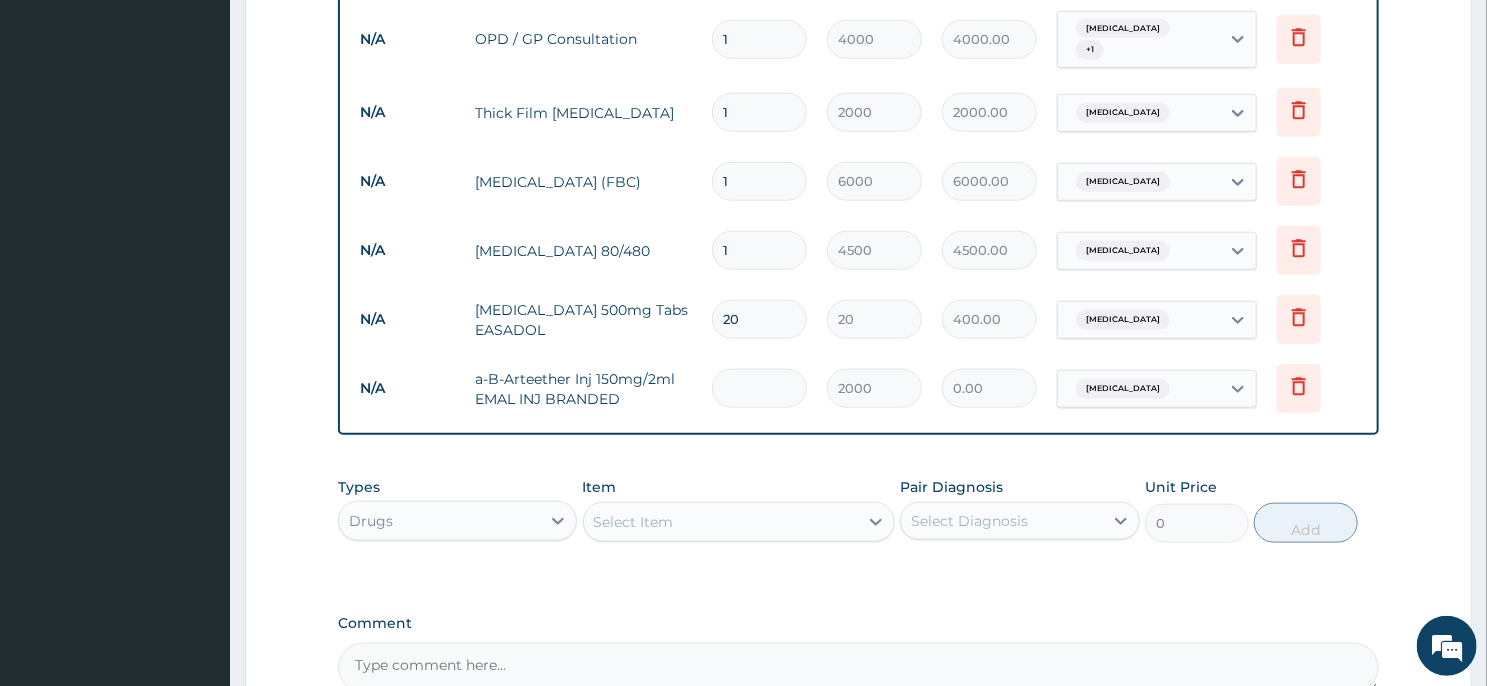 type on "3" 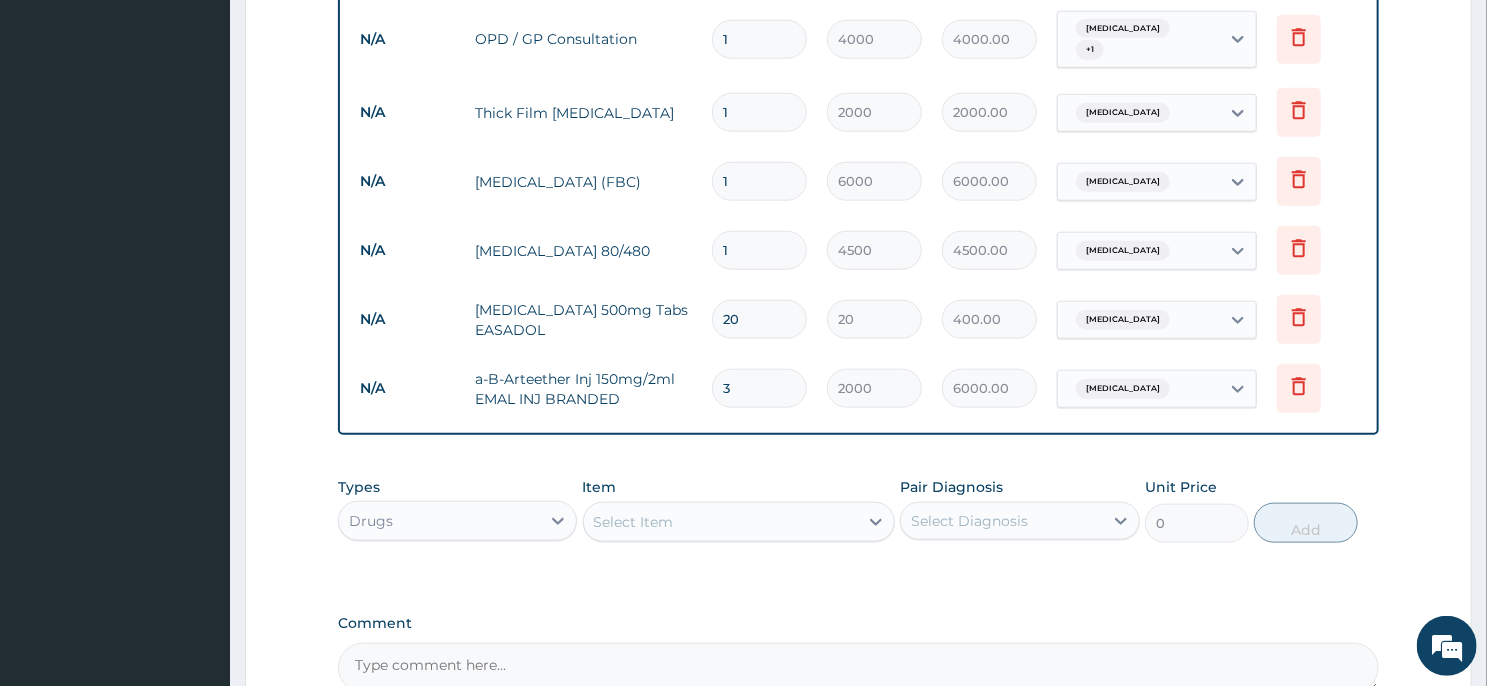 type on "3" 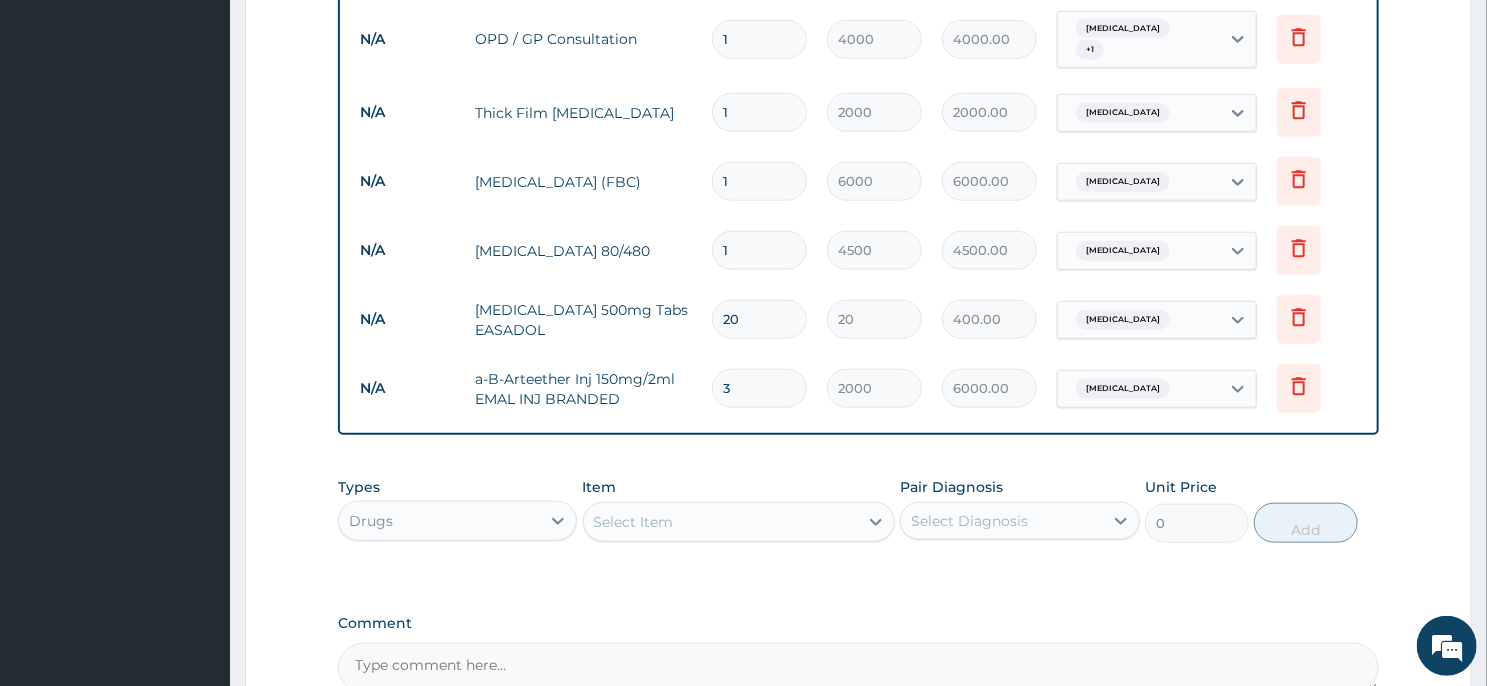 click on "Select Item" at bounding box center (721, 522) 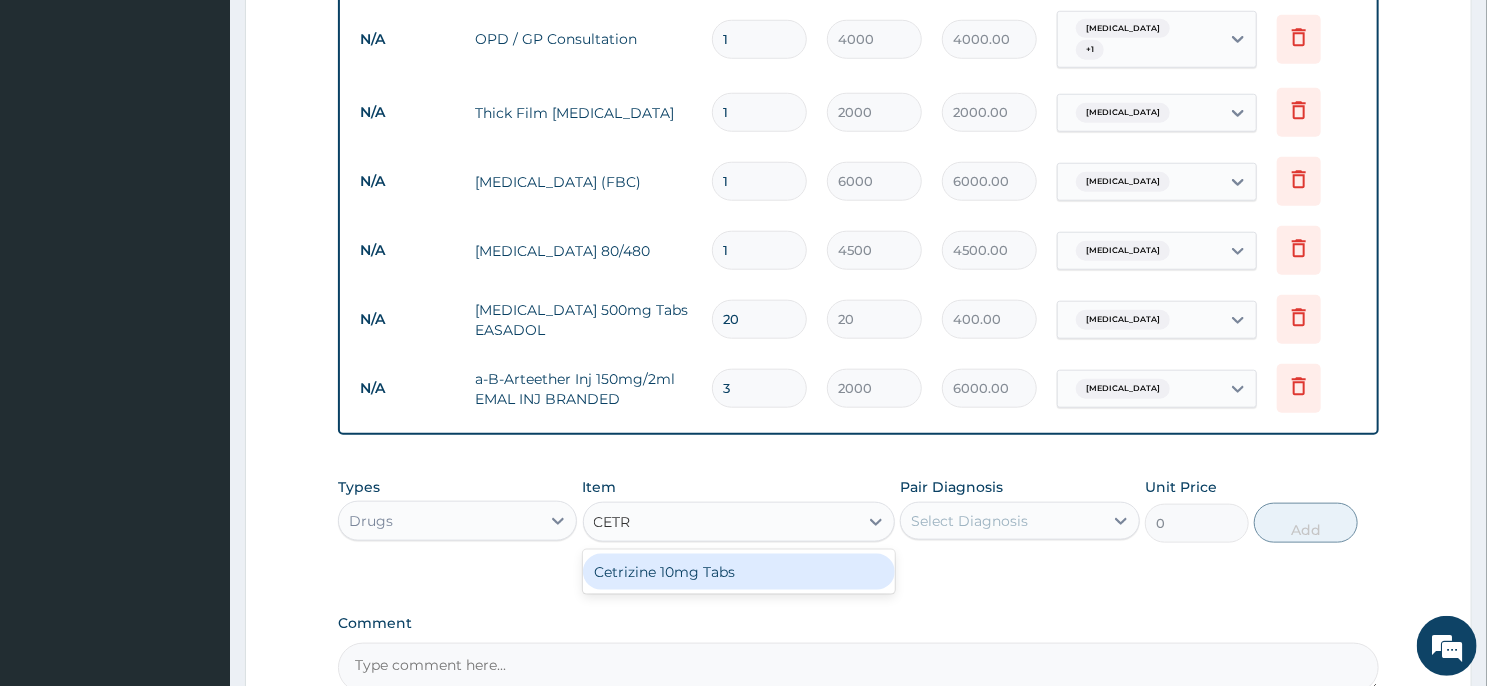 type on "CETRI" 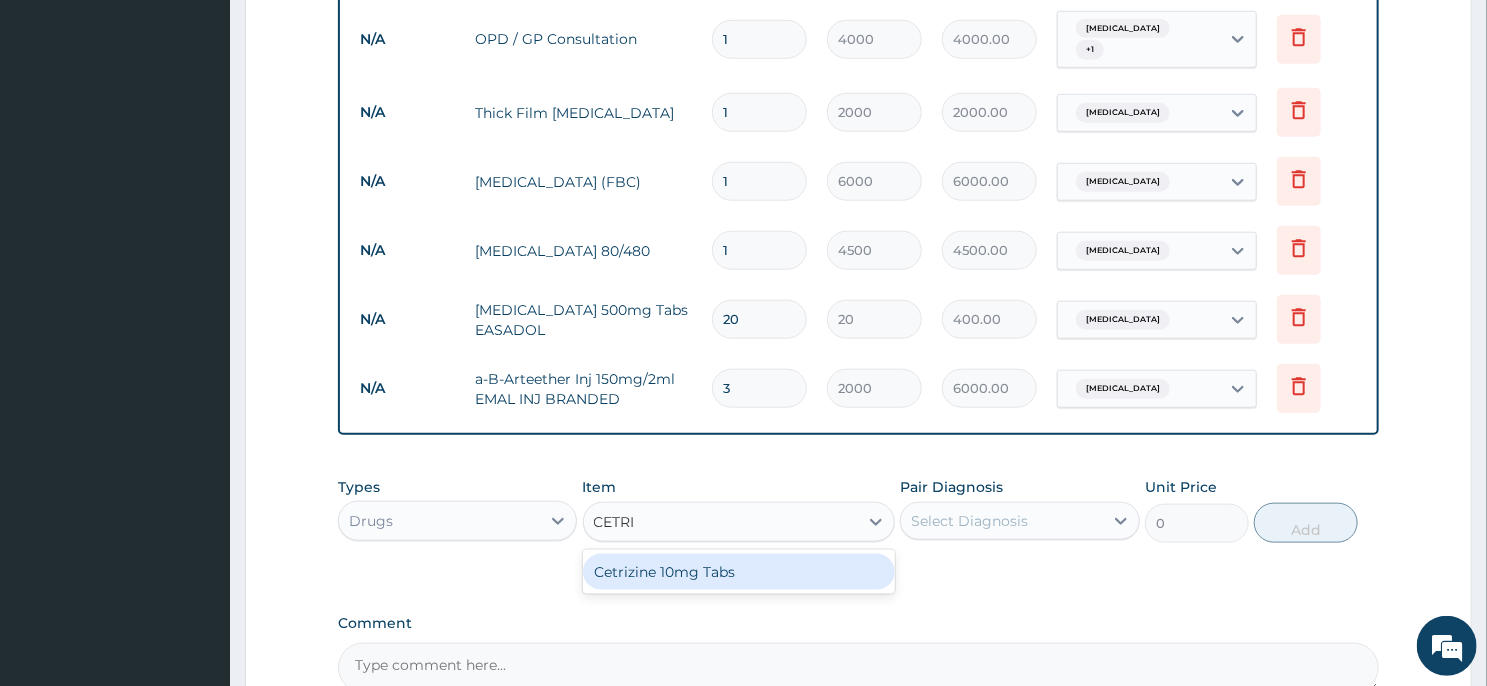 click on "Cetrizine 10mg Tabs" at bounding box center [739, 572] 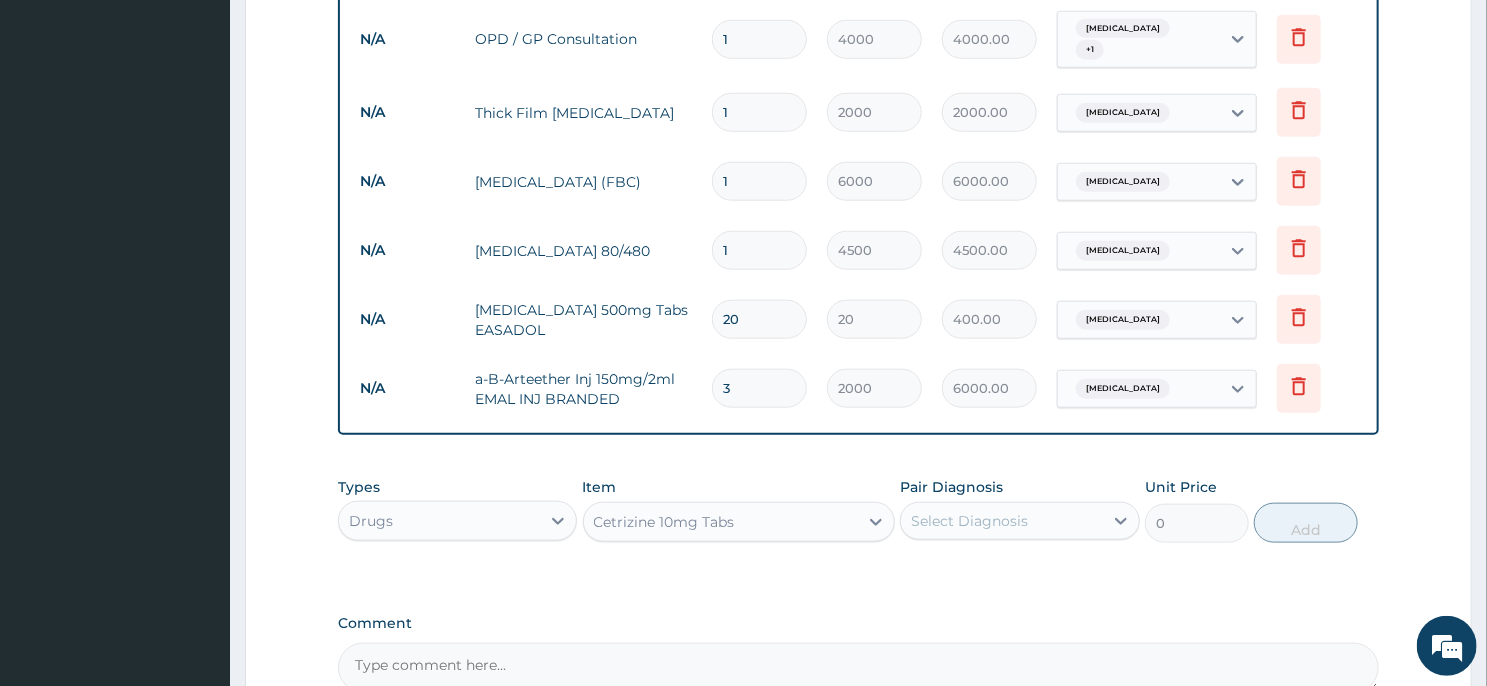 type 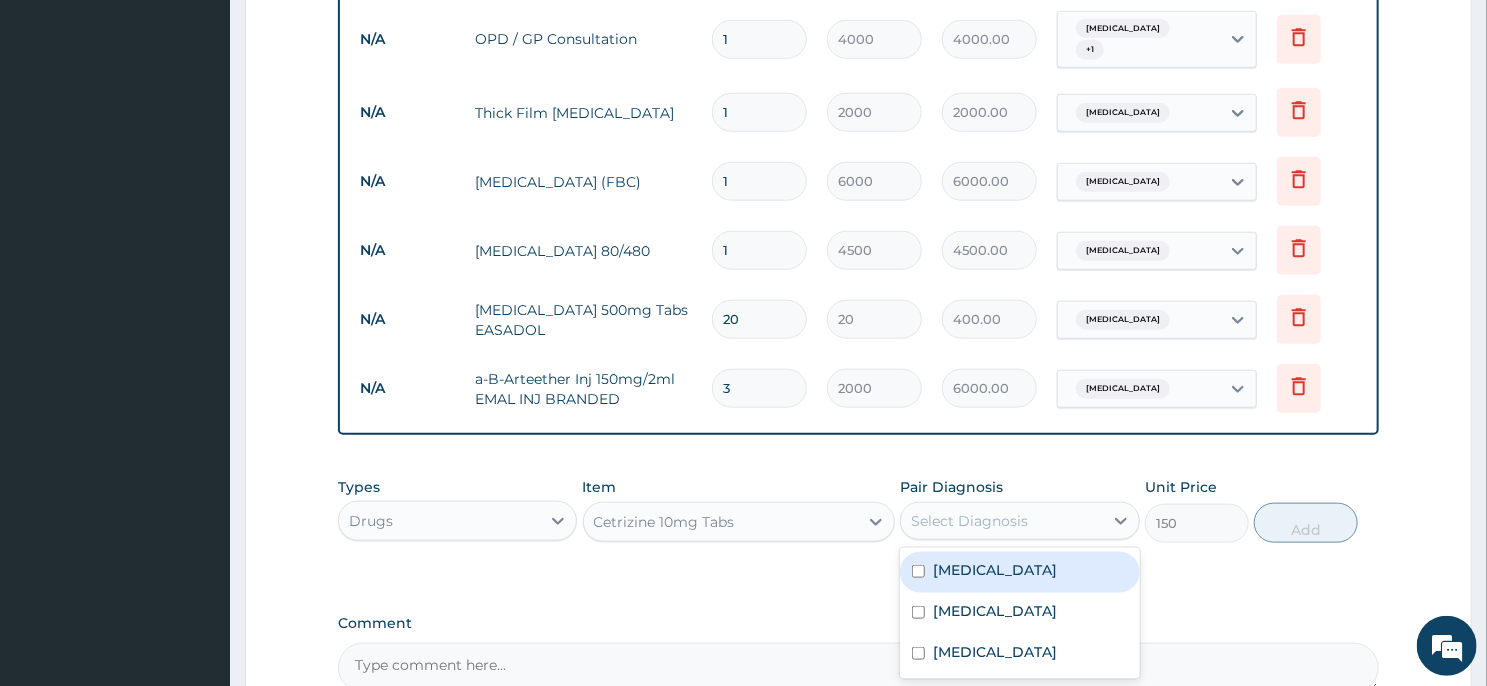 click on "Select Diagnosis" at bounding box center (969, 521) 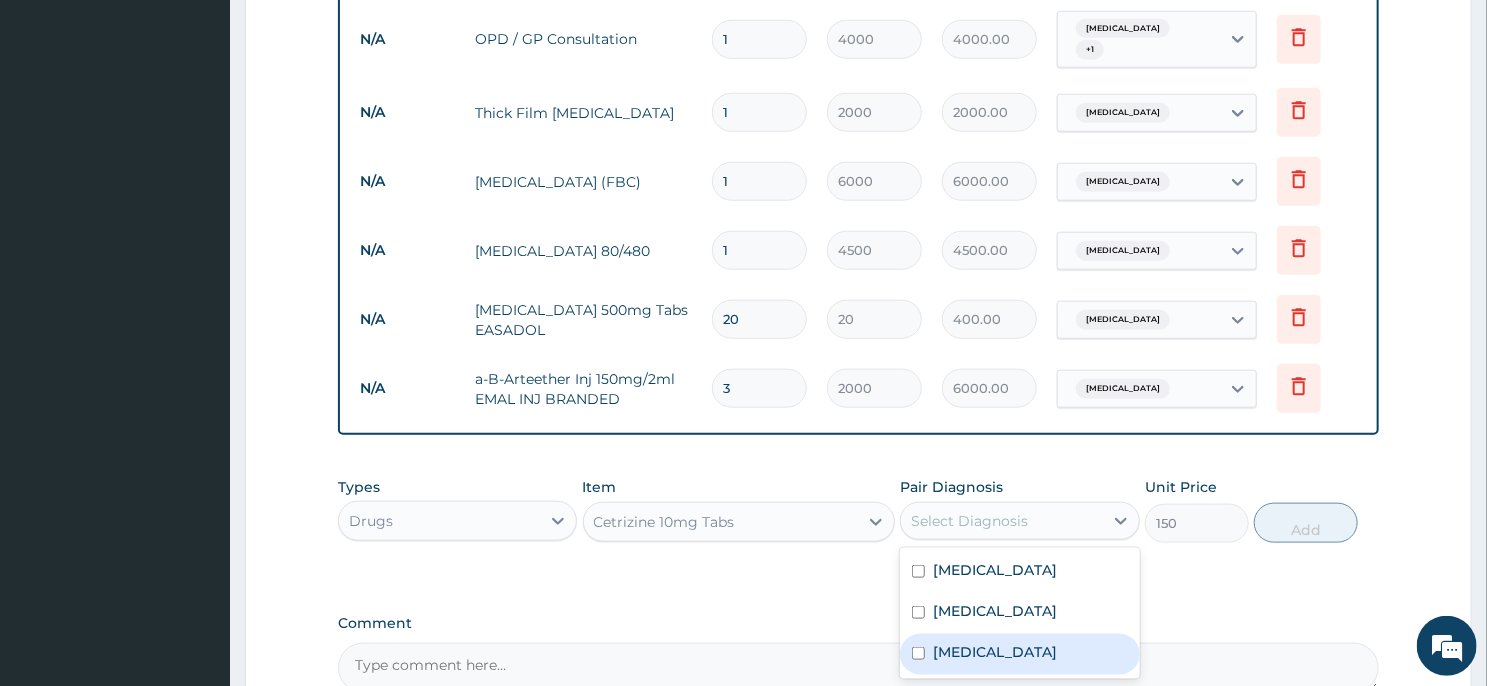 click on "Upper respiratory infection" at bounding box center (995, 652) 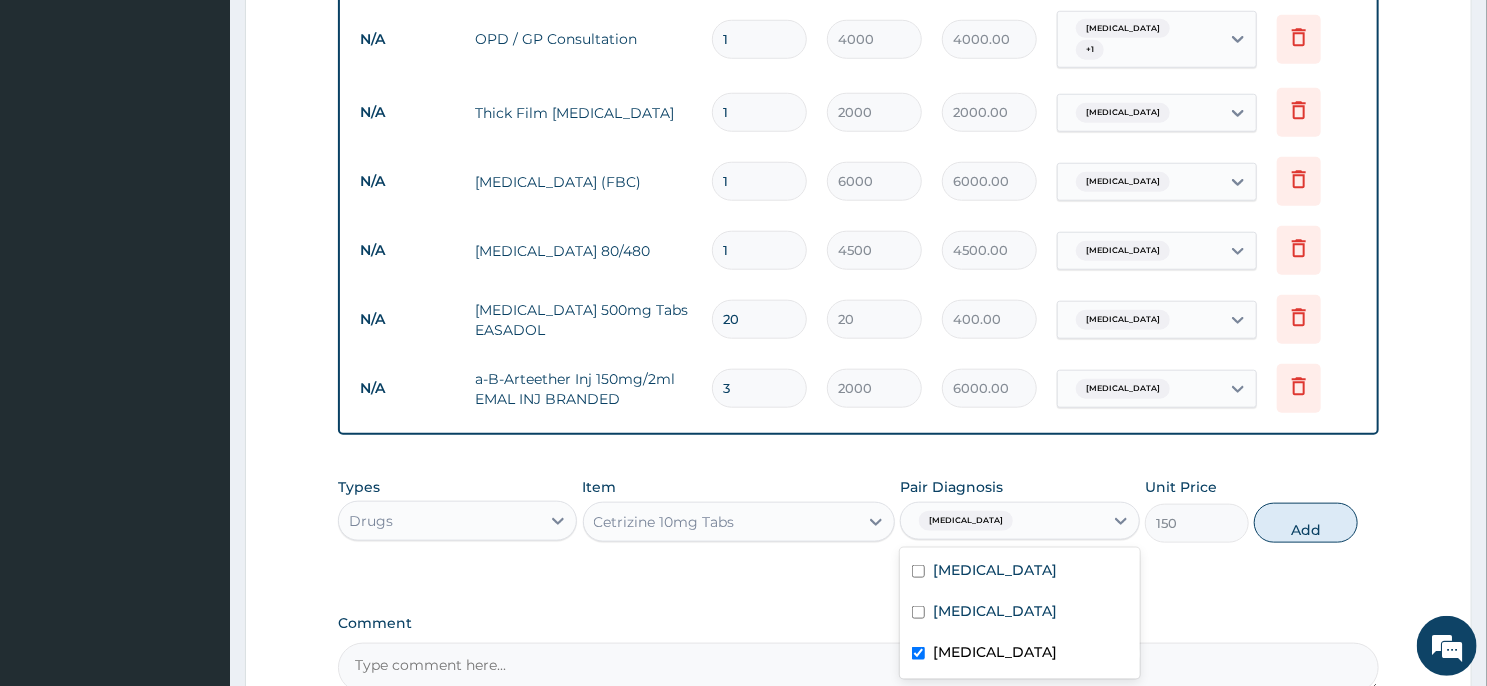 checkbox on "true" 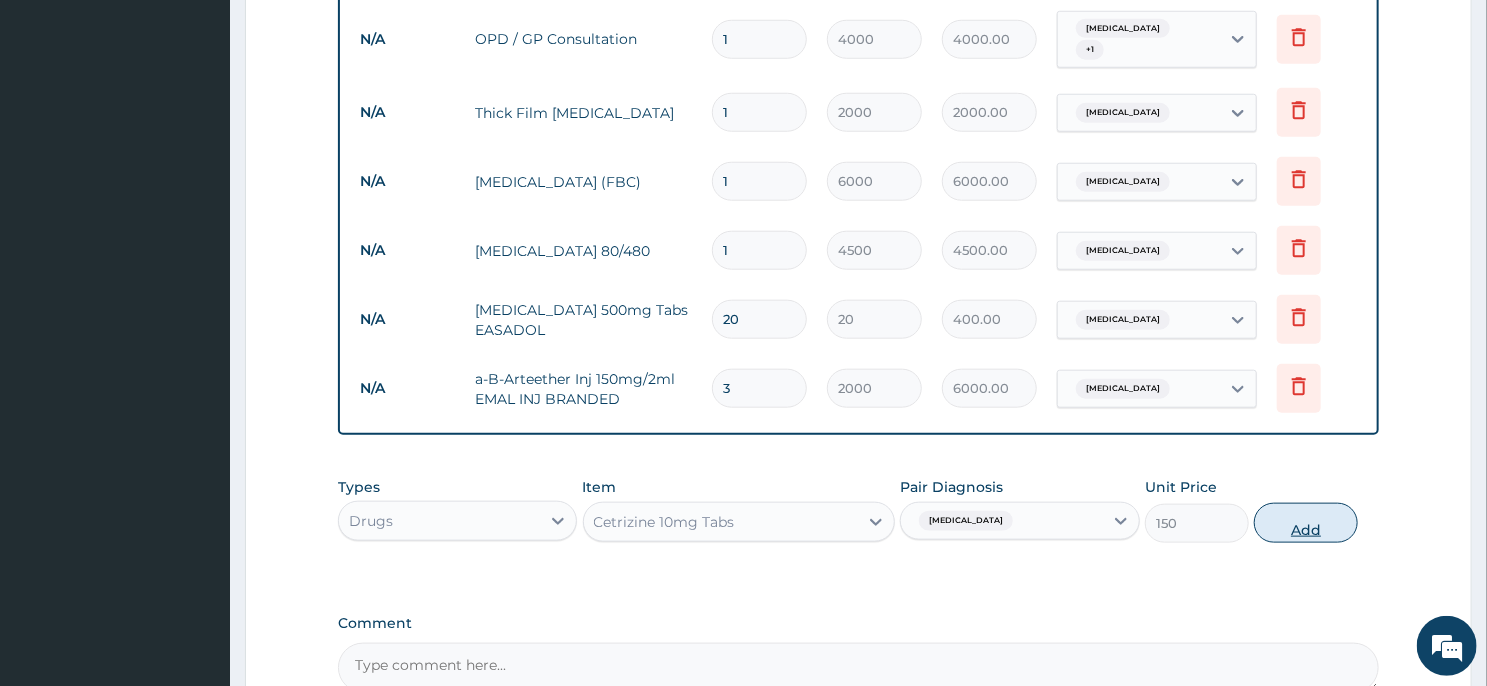 click on "Add" at bounding box center (1306, 523) 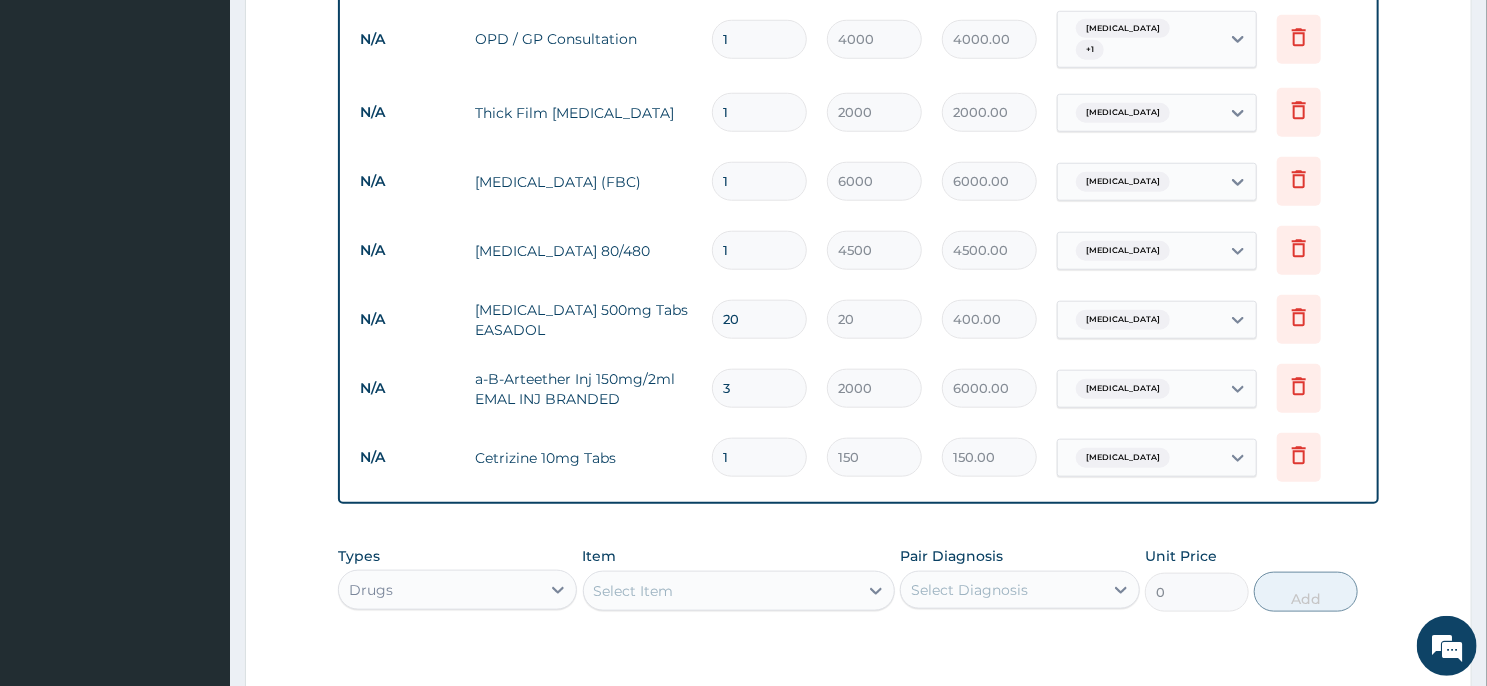 click on "1" at bounding box center [759, 457] 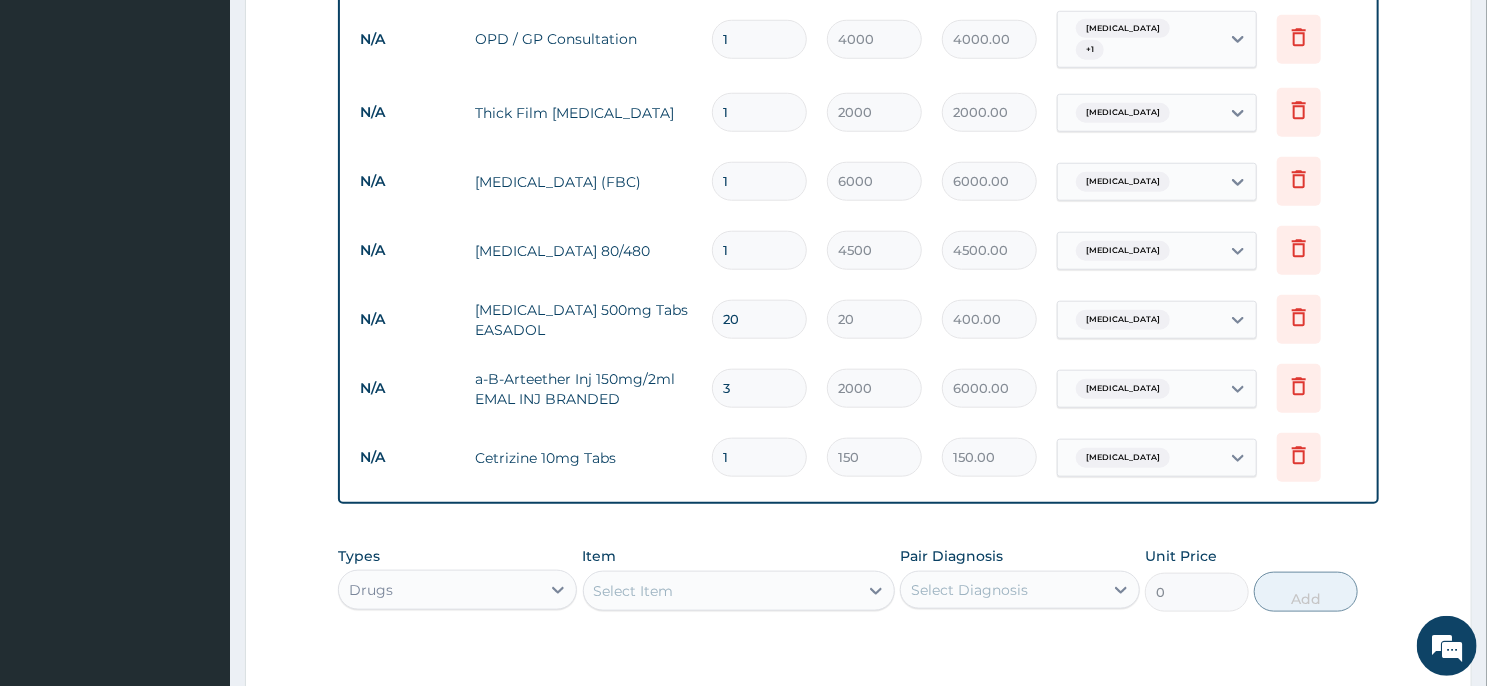 type on "10" 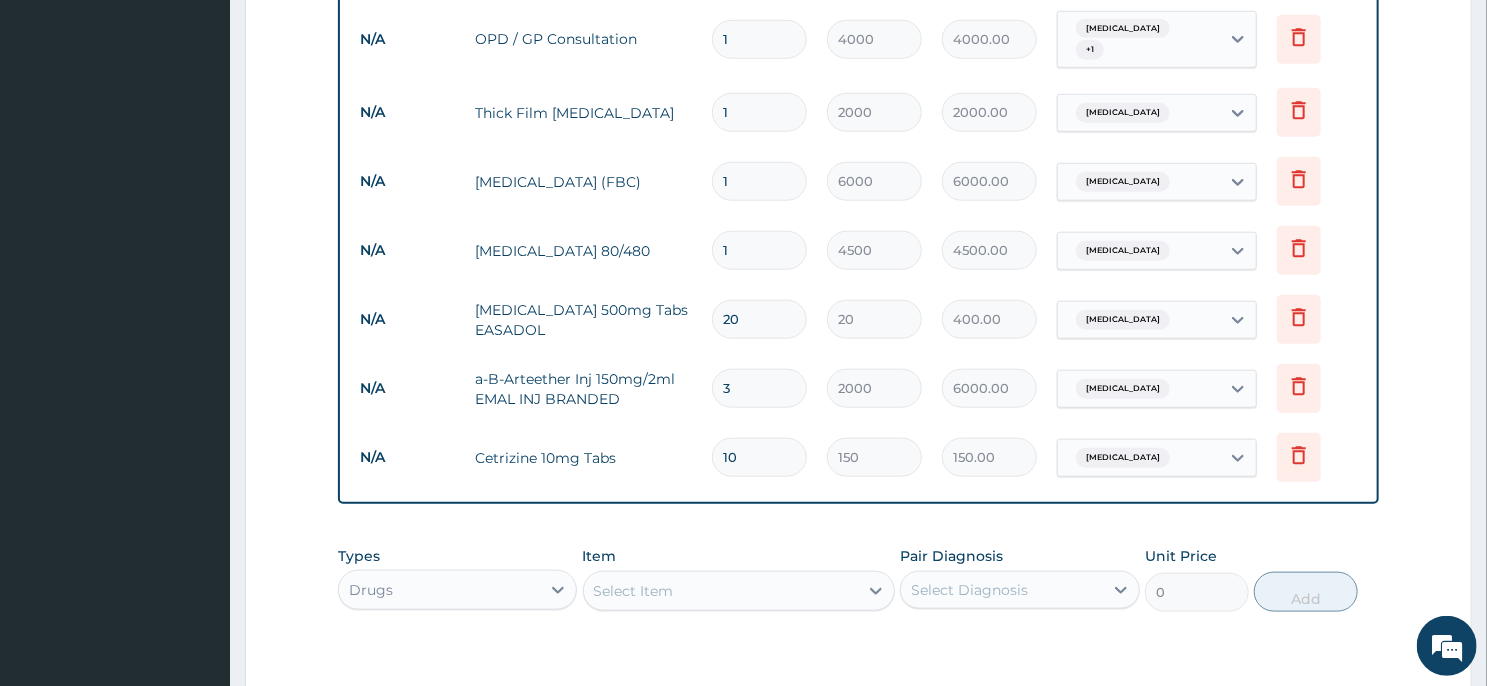 type on "1500.00" 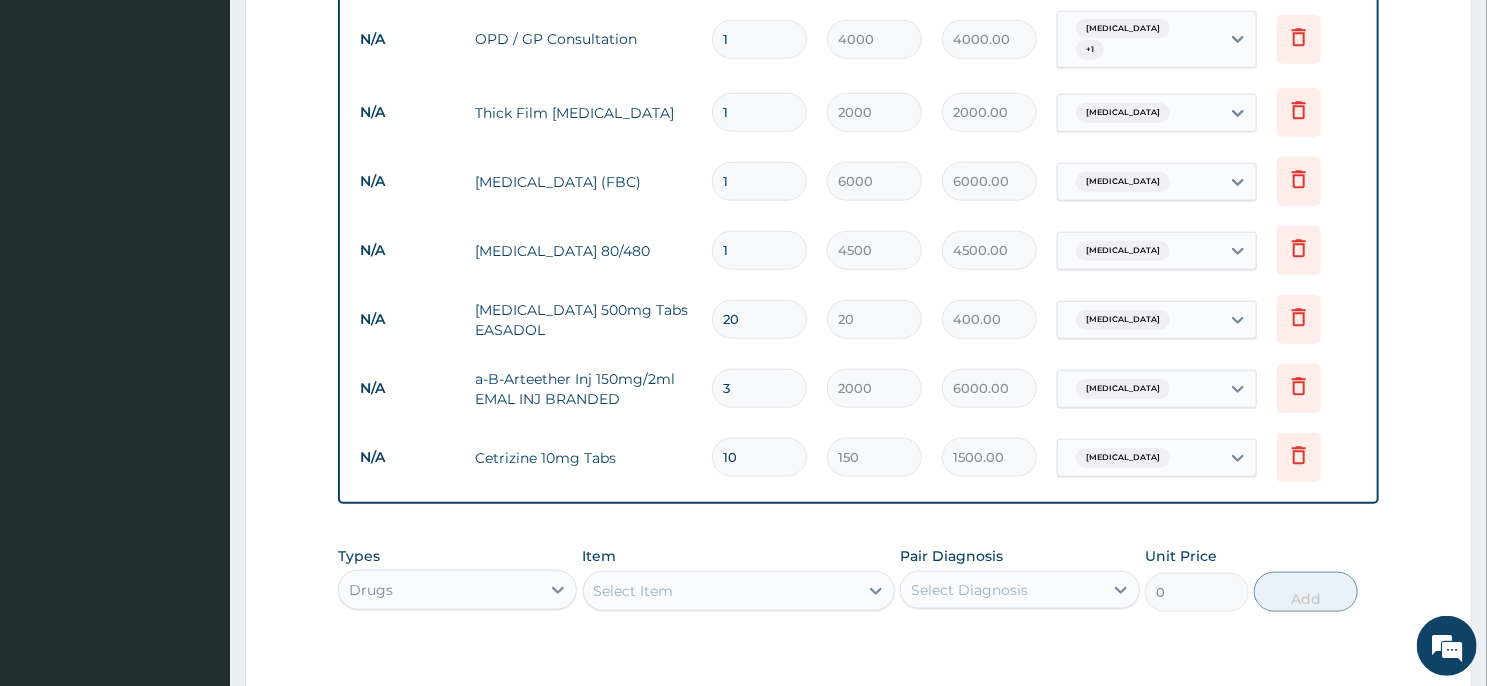 scroll, scrollTop: 1142, scrollLeft: 0, axis: vertical 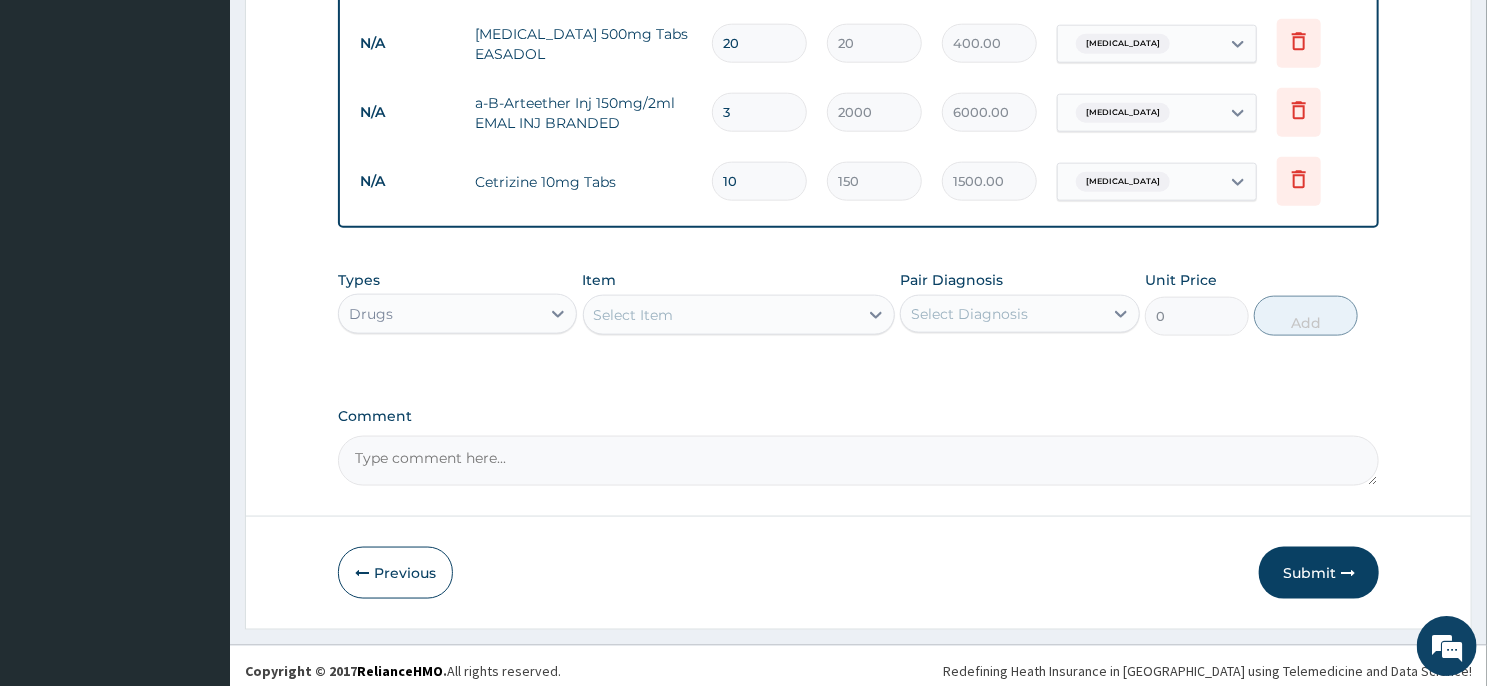 type on "10" 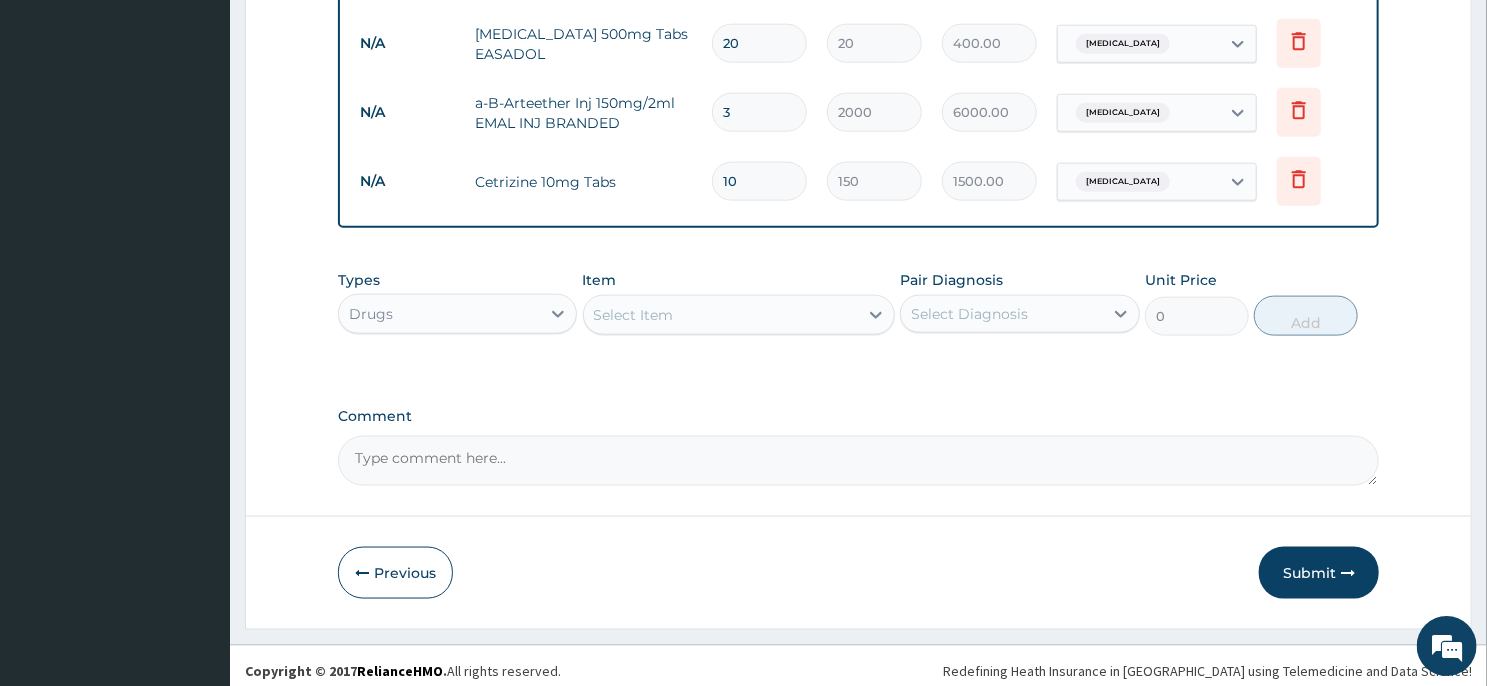 click on "Select Item" at bounding box center [721, 315] 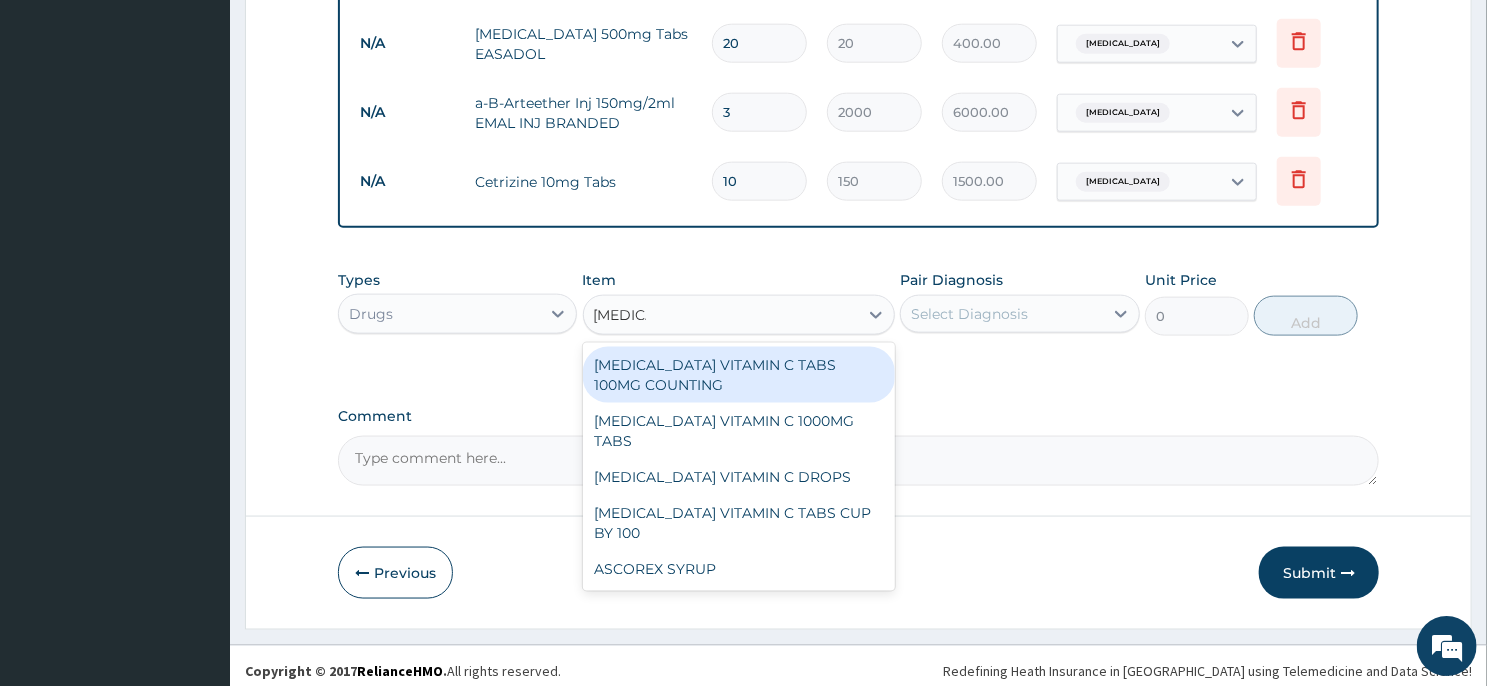 type on "ASCORE" 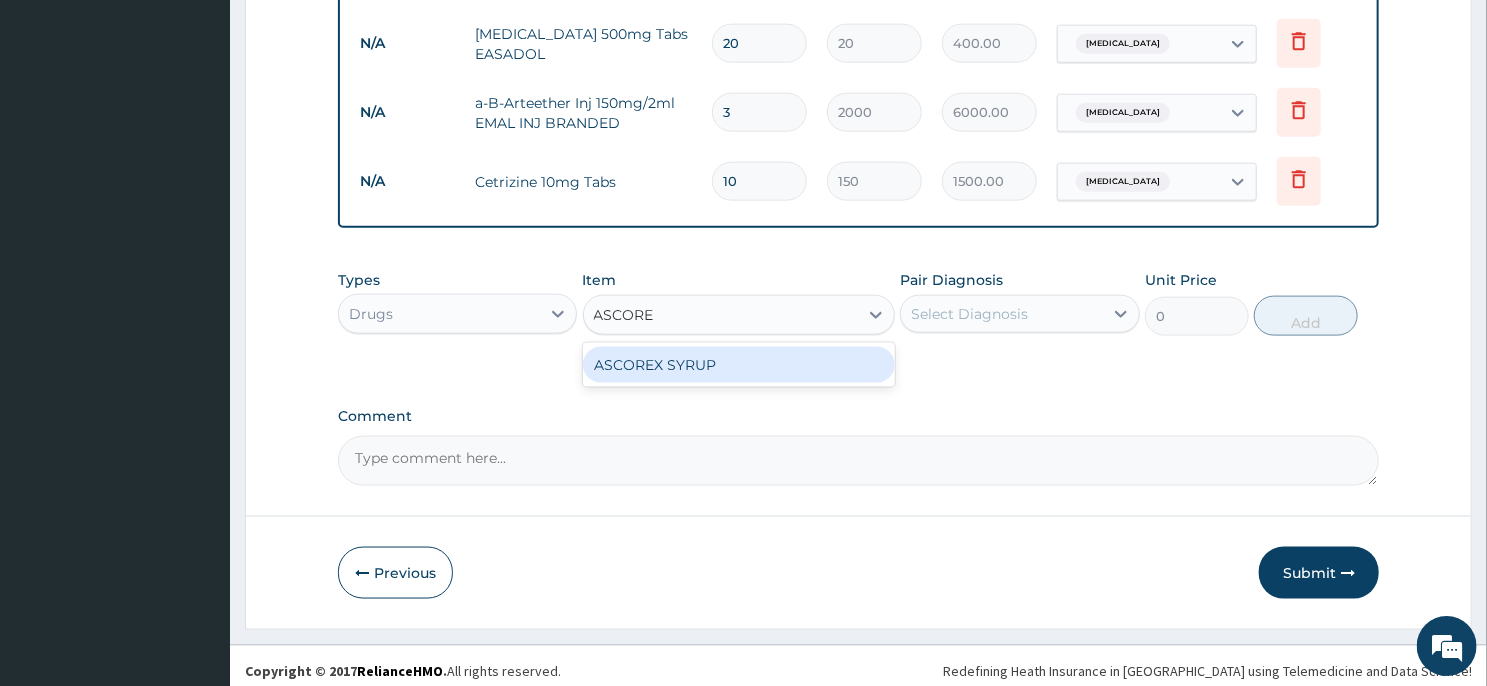 click on "ASCOREX SYRUP" at bounding box center (739, 365) 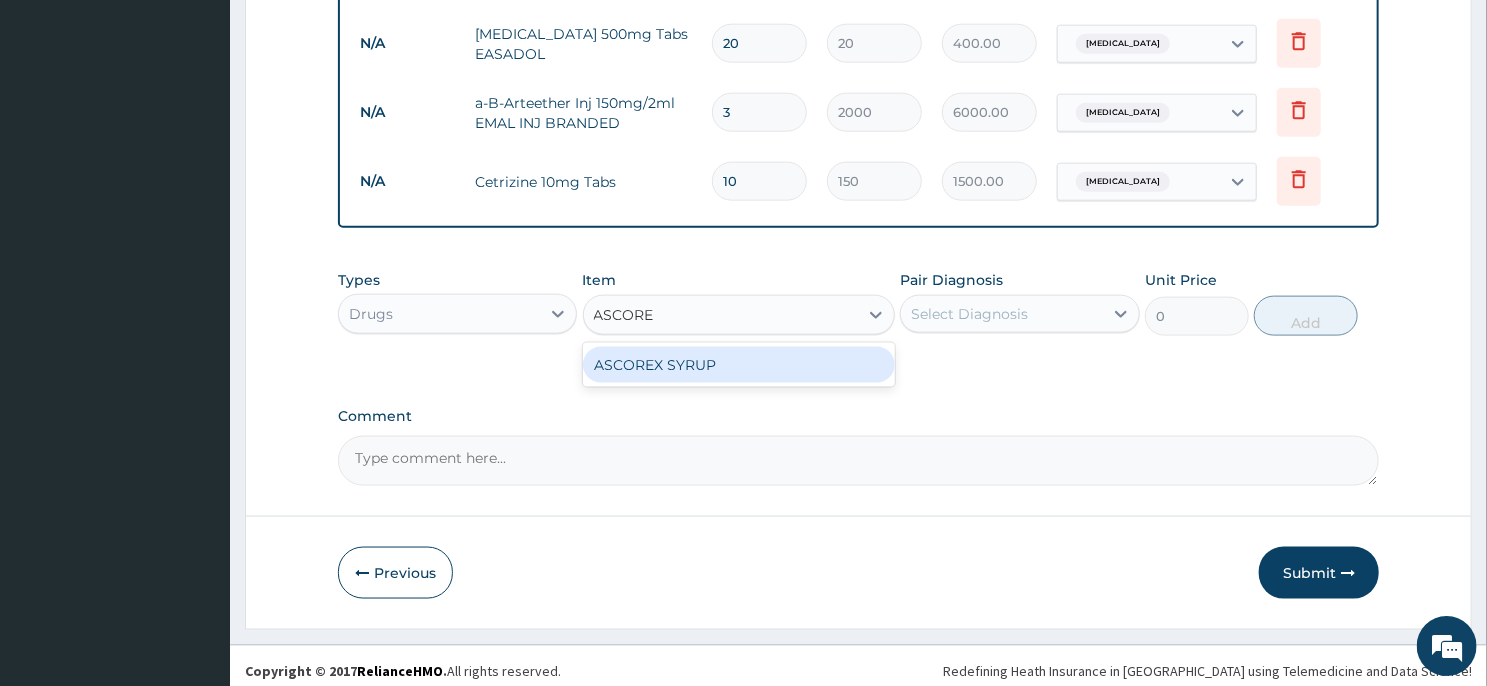 type 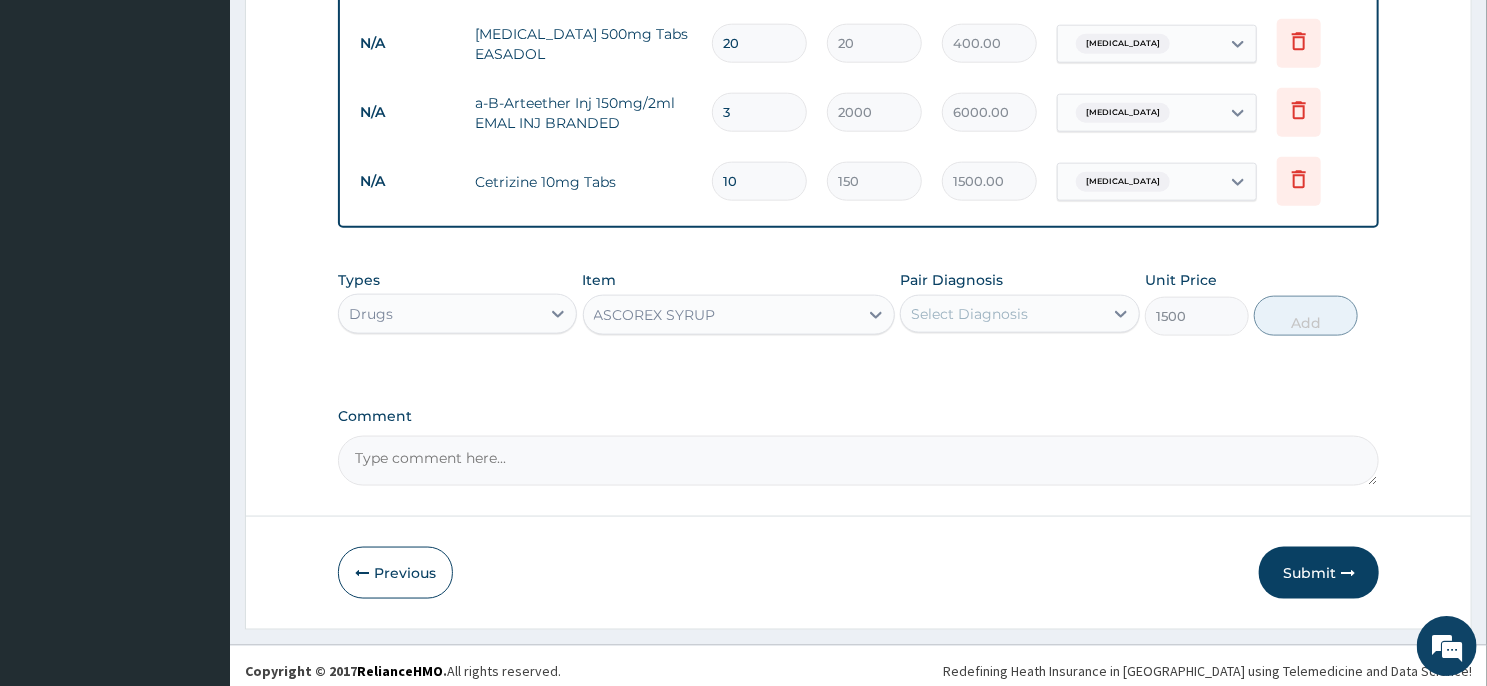 click on "Select Diagnosis" at bounding box center [969, 314] 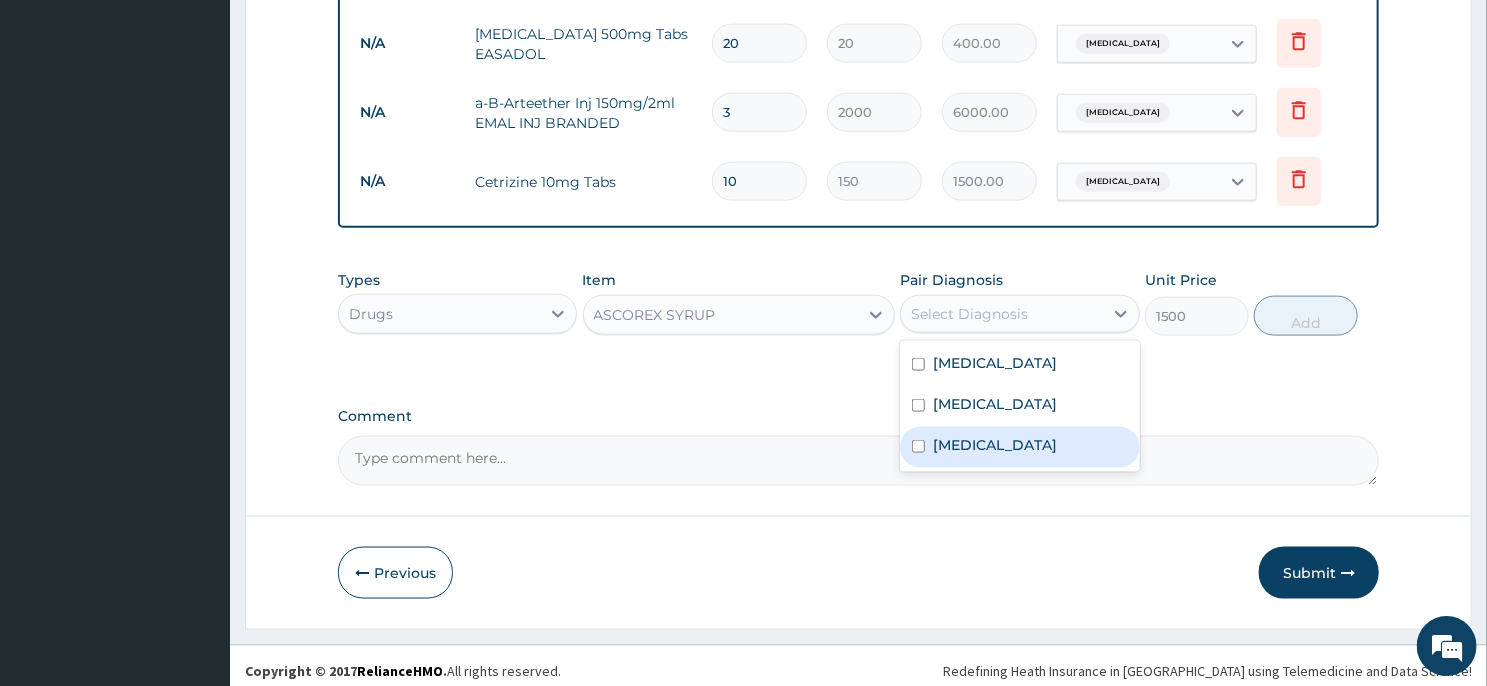 click on "Upper respiratory infection" at bounding box center (1019, 447) 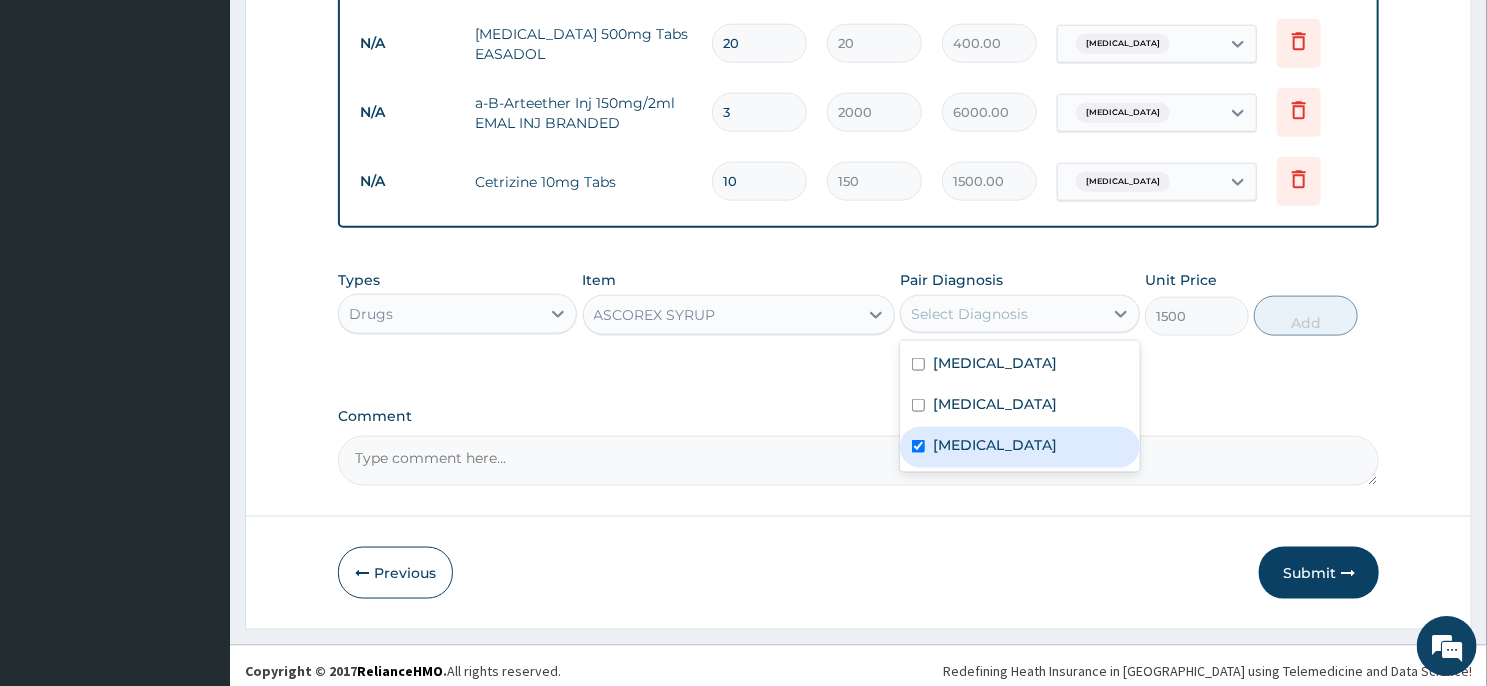 checkbox on "true" 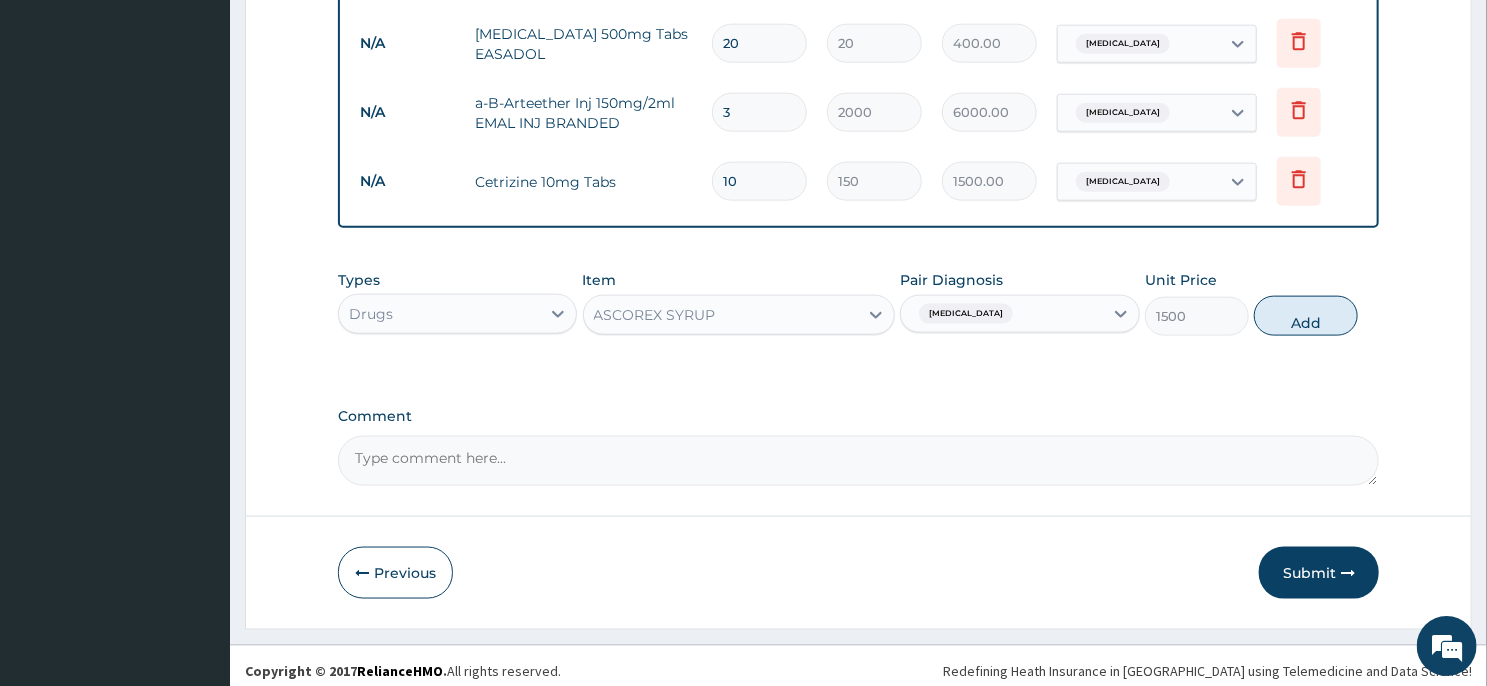 click on "Types Drugs Item ASCOREX SYRUP Pair Diagnosis Upper respiratory infection Unit Price 1500 Add" at bounding box center (858, 303) 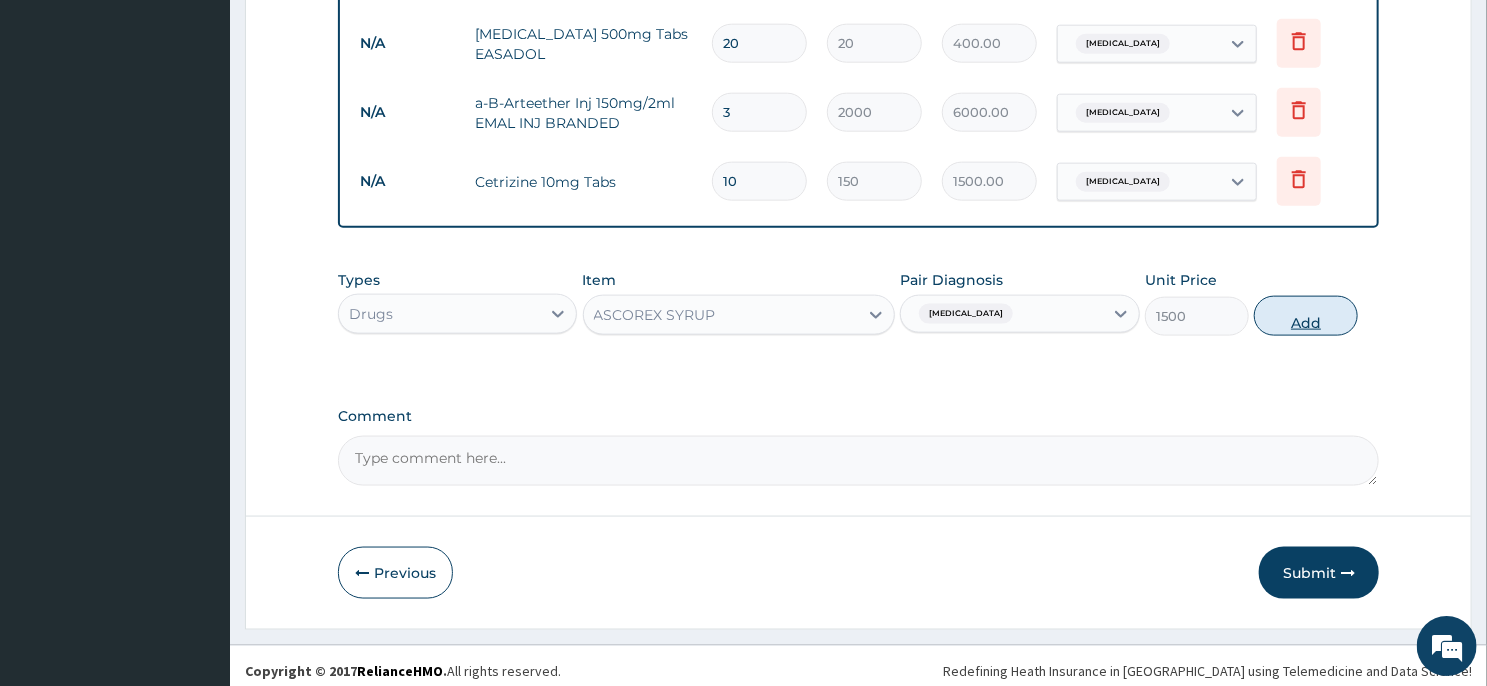 click on "Add" at bounding box center (1306, 316) 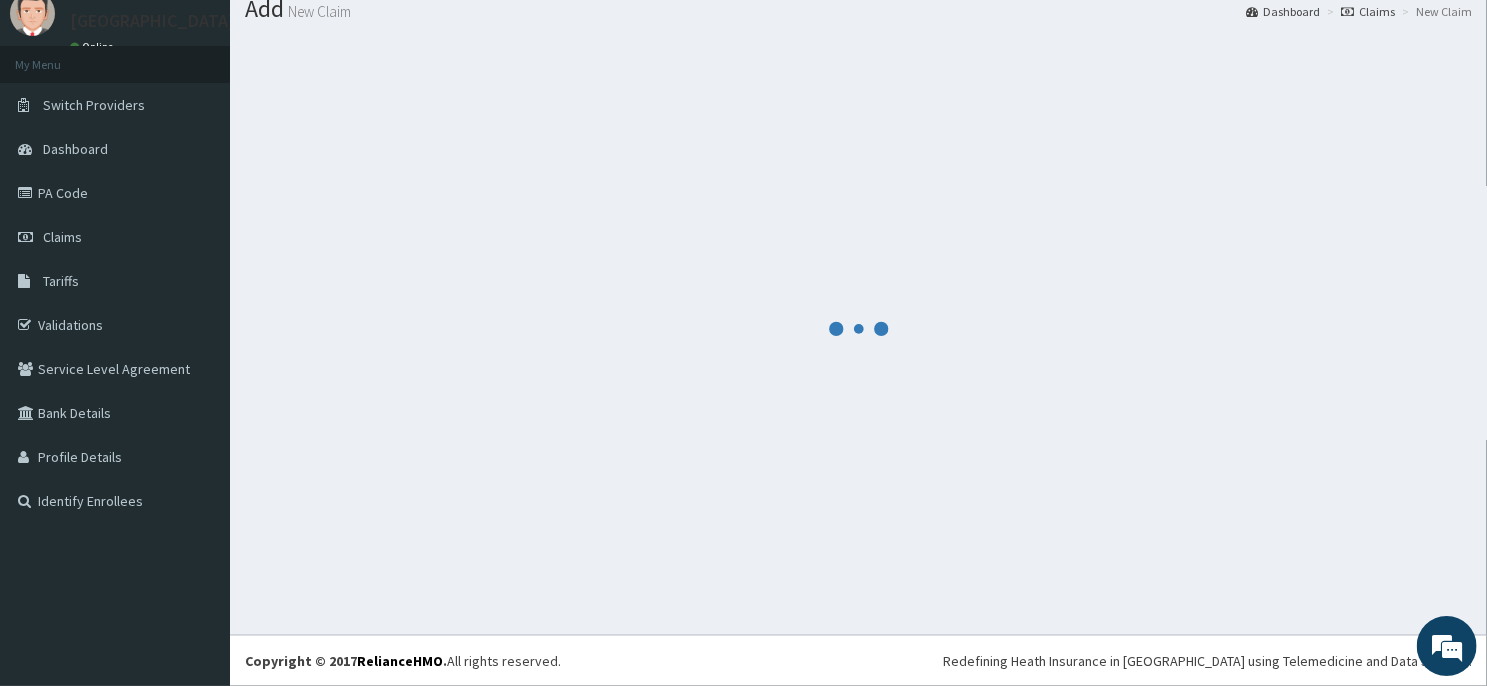 scroll, scrollTop: 69, scrollLeft: 0, axis: vertical 